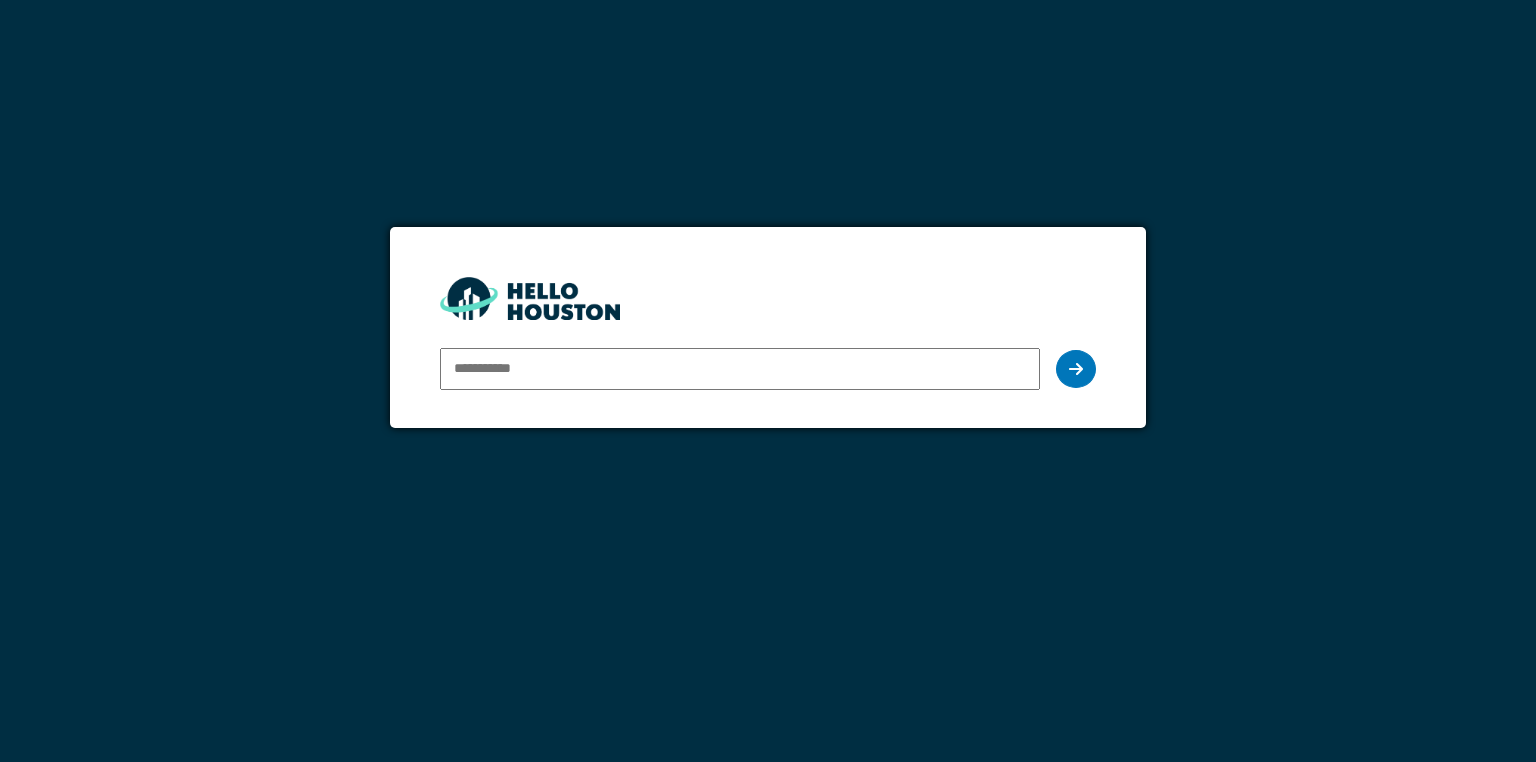 scroll, scrollTop: 0, scrollLeft: 0, axis: both 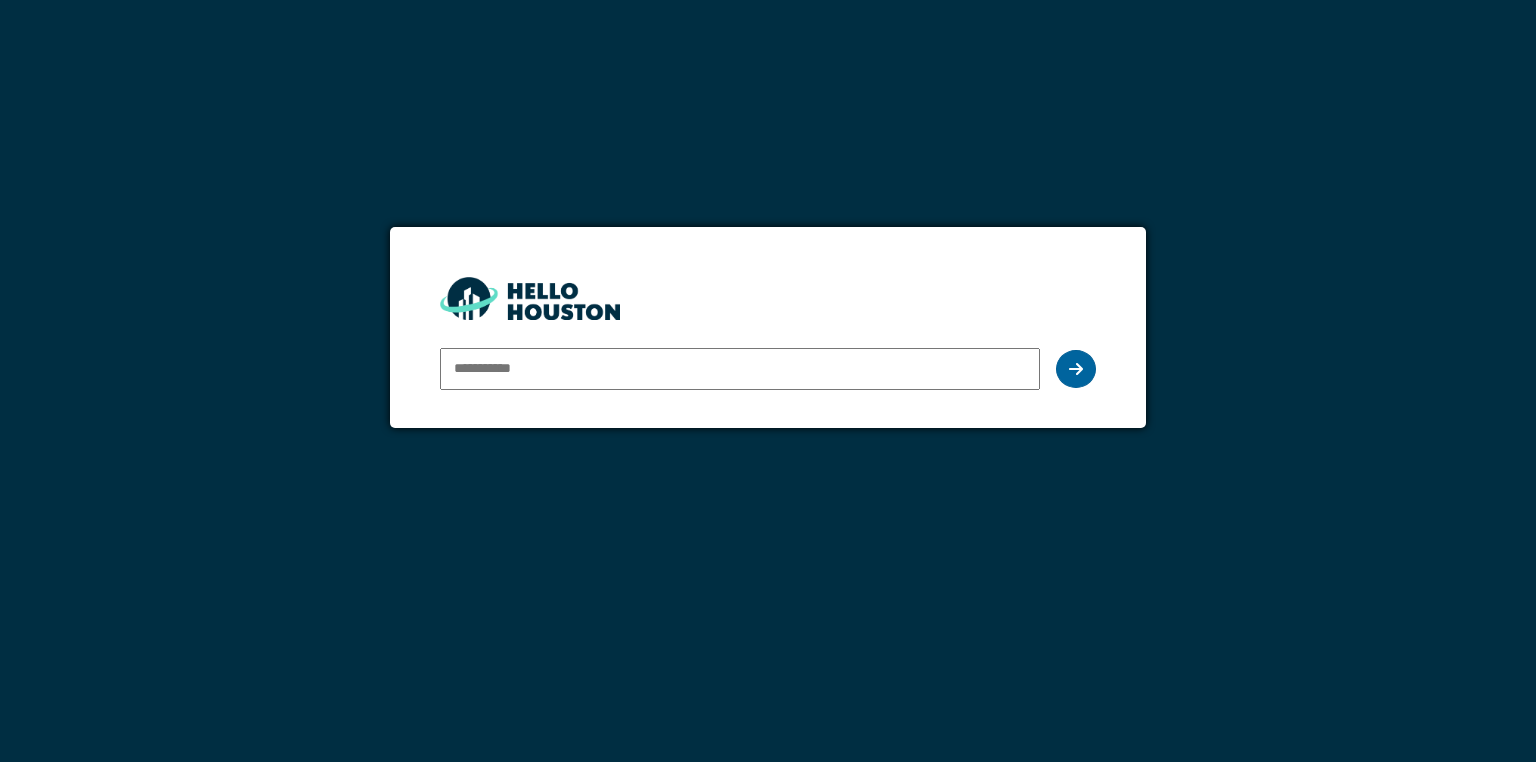 type on "**********" 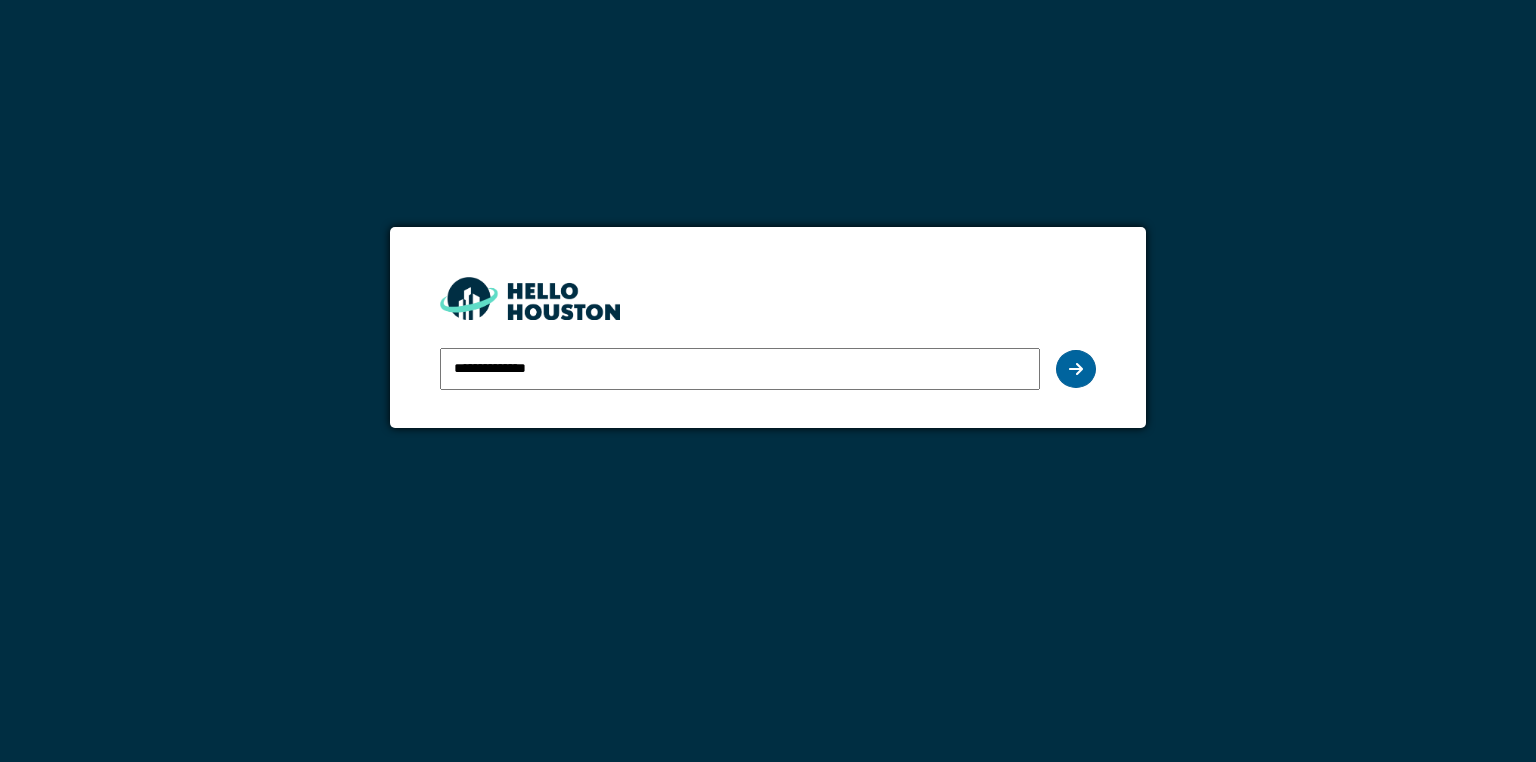 click at bounding box center (1076, 369) 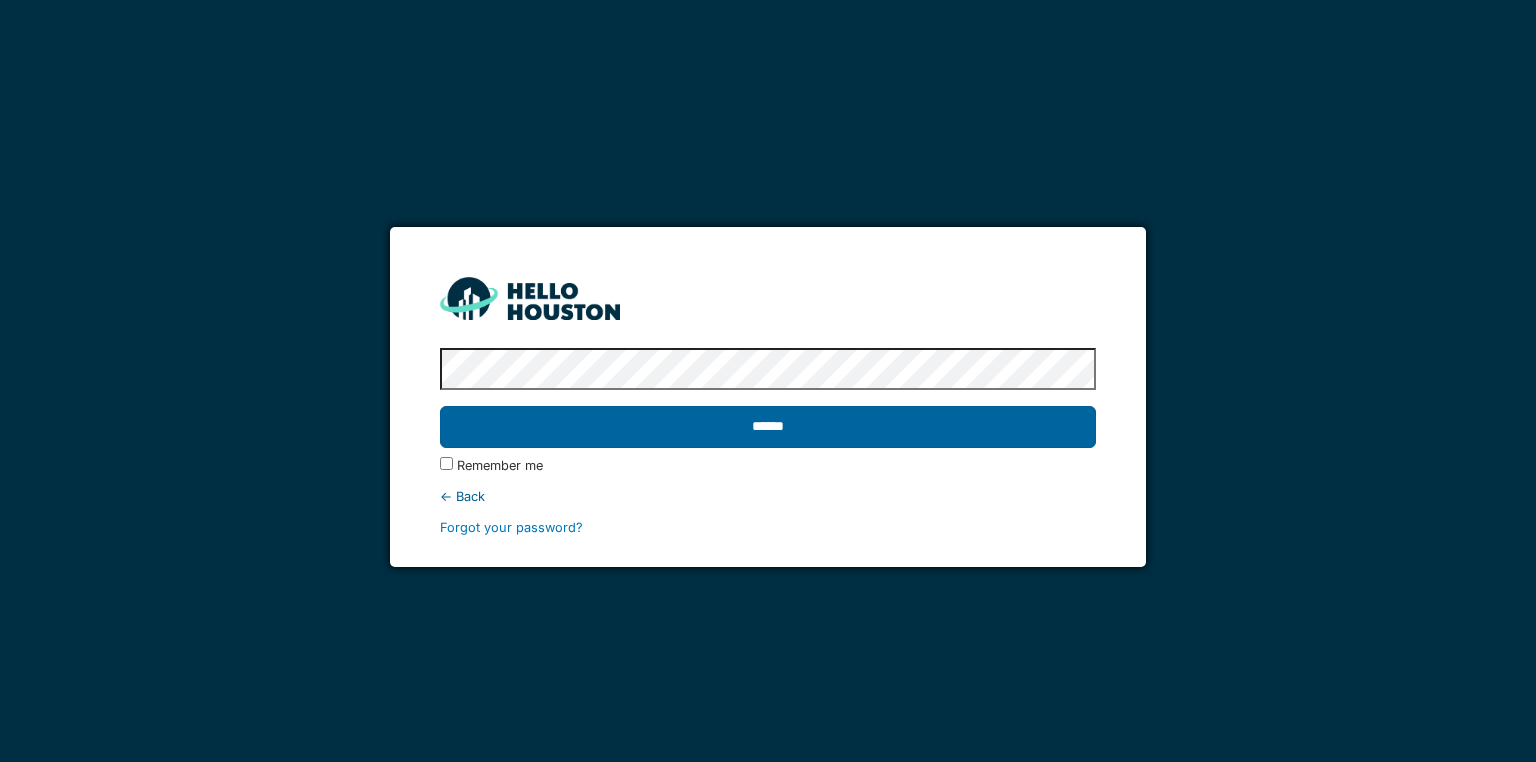 click on "******" at bounding box center (767, 427) 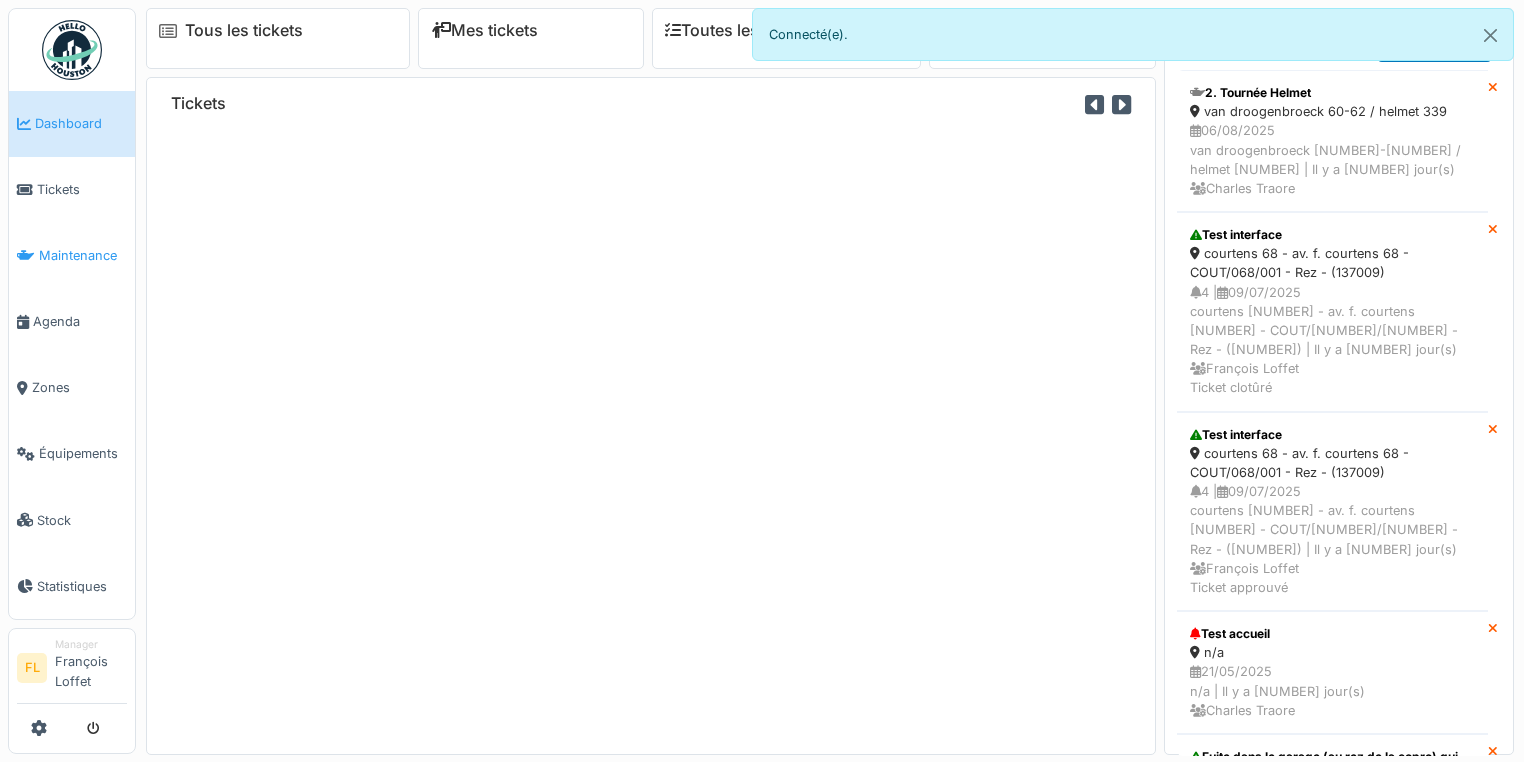 scroll, scrollTop: 0, scrollLeft: 0, axis: both 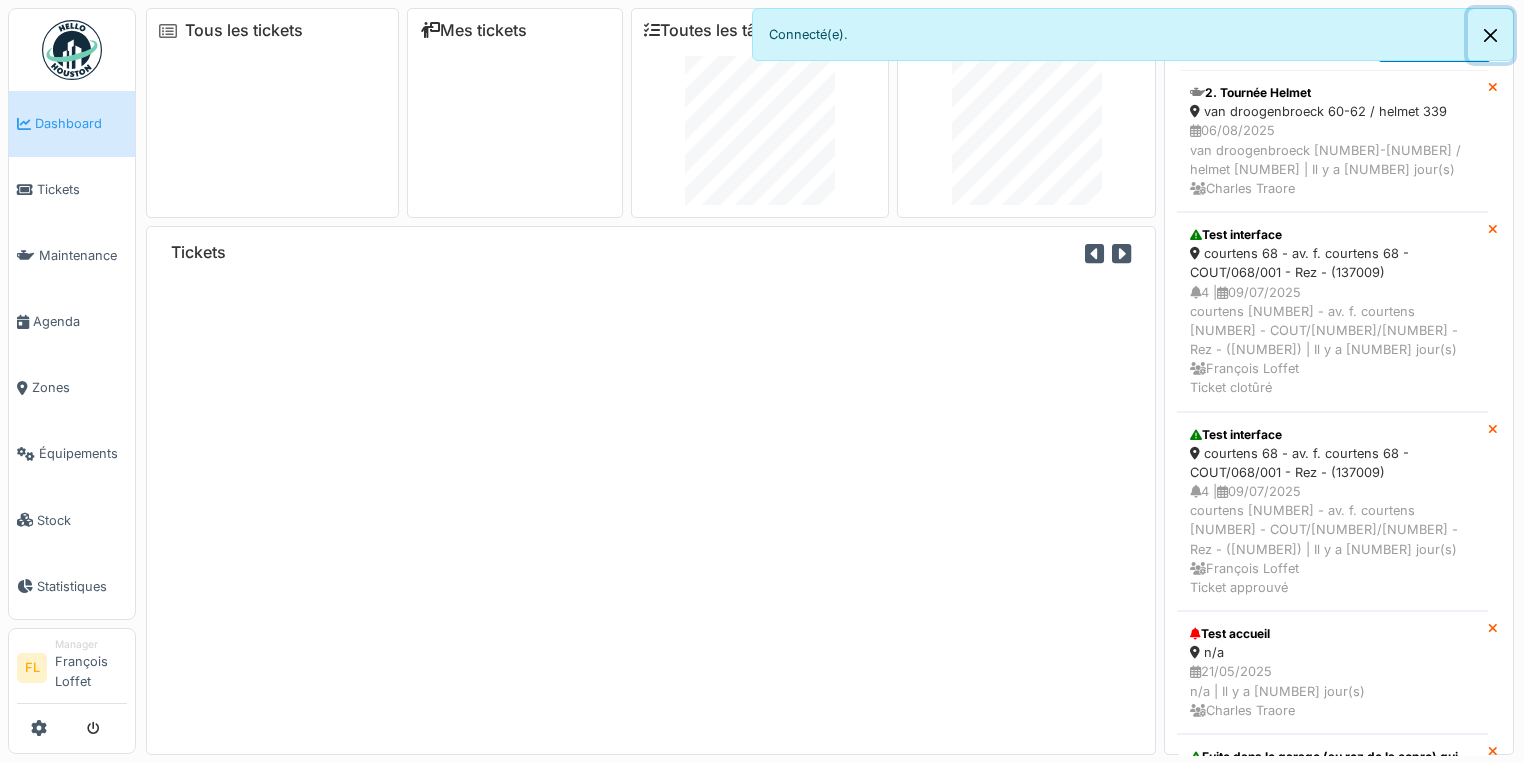click at bounding box center [1490, 35] 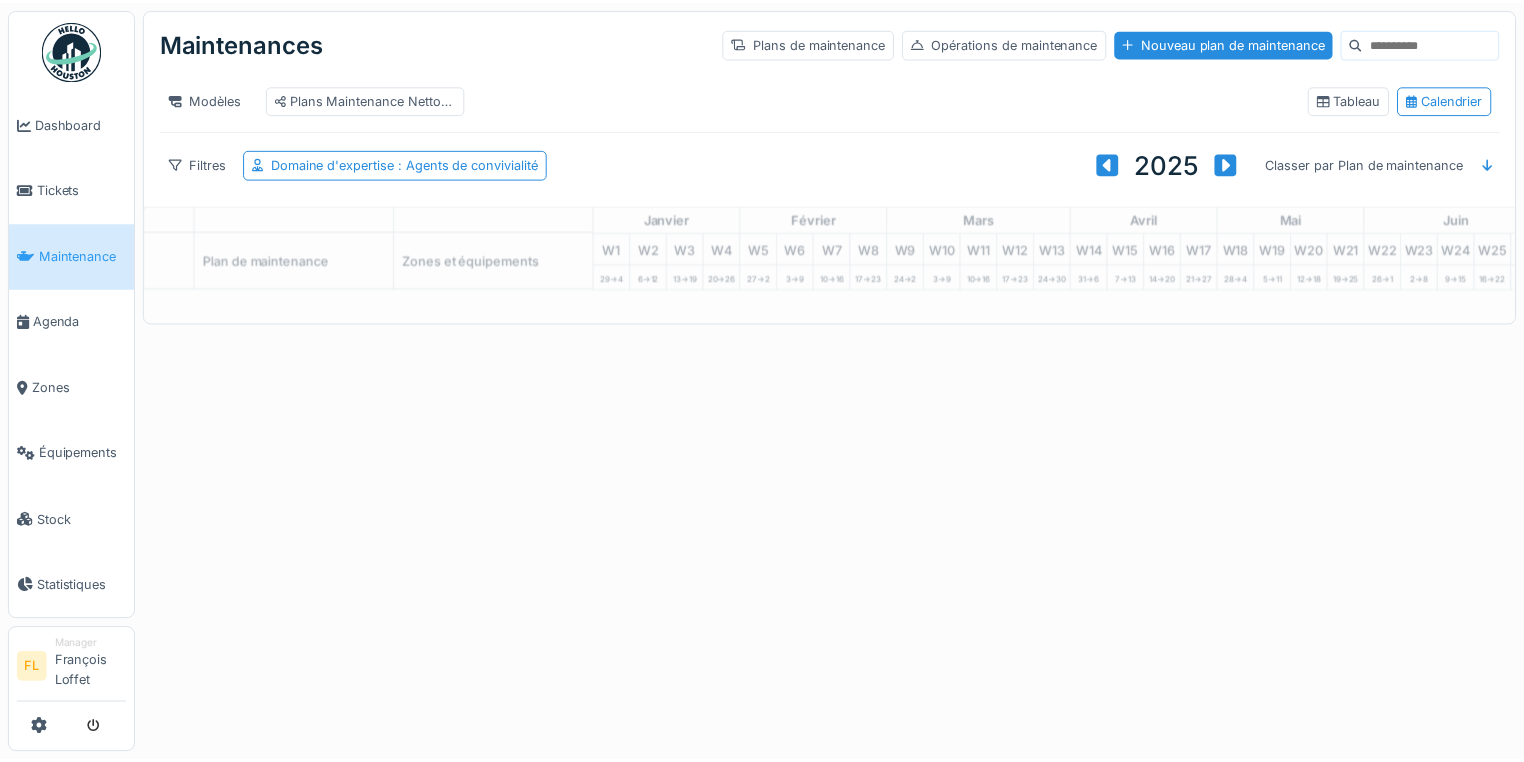 scroll, scrollTop: 0, scrollLeft: 0, axis: both 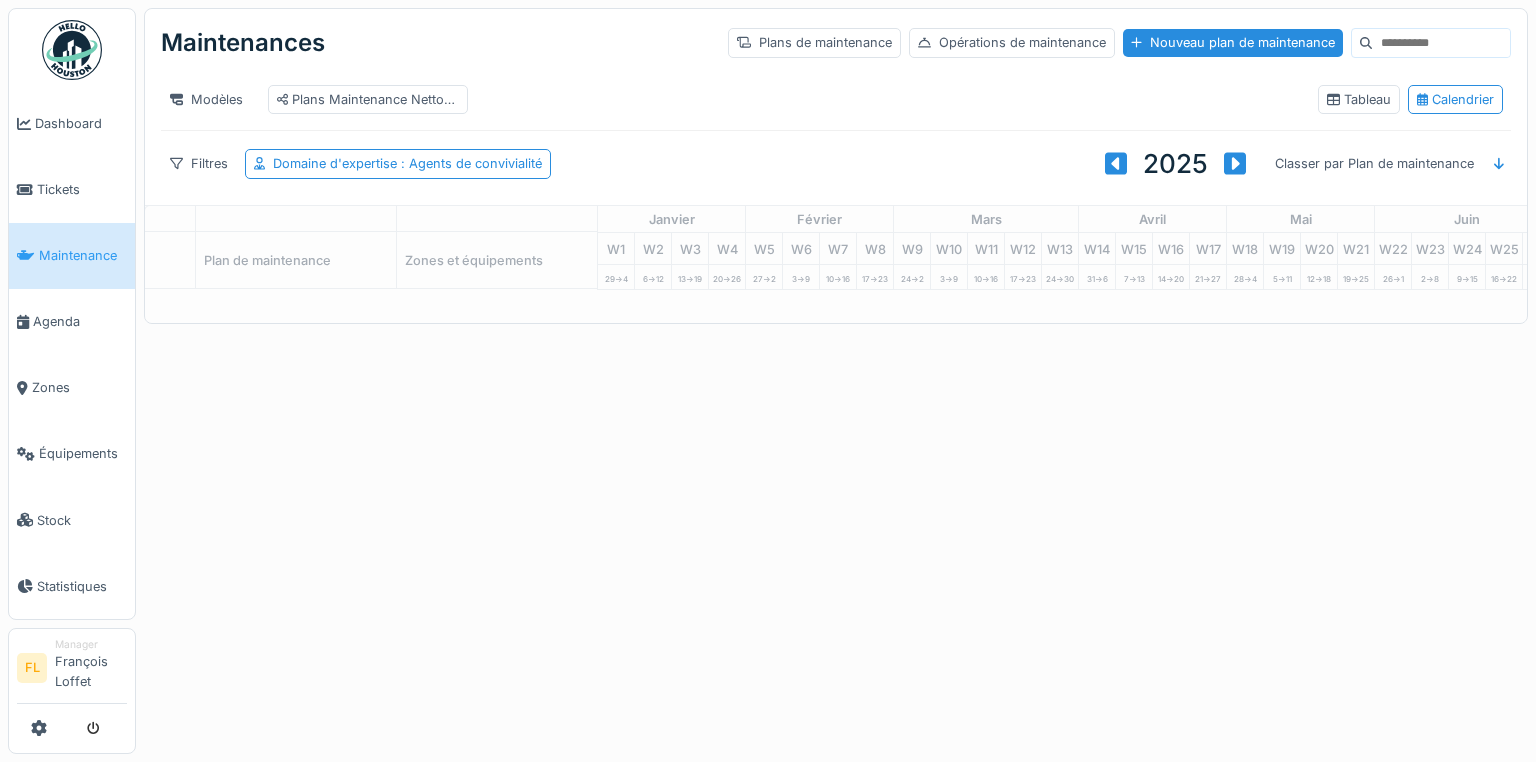 click at bounding box center (768, 381) 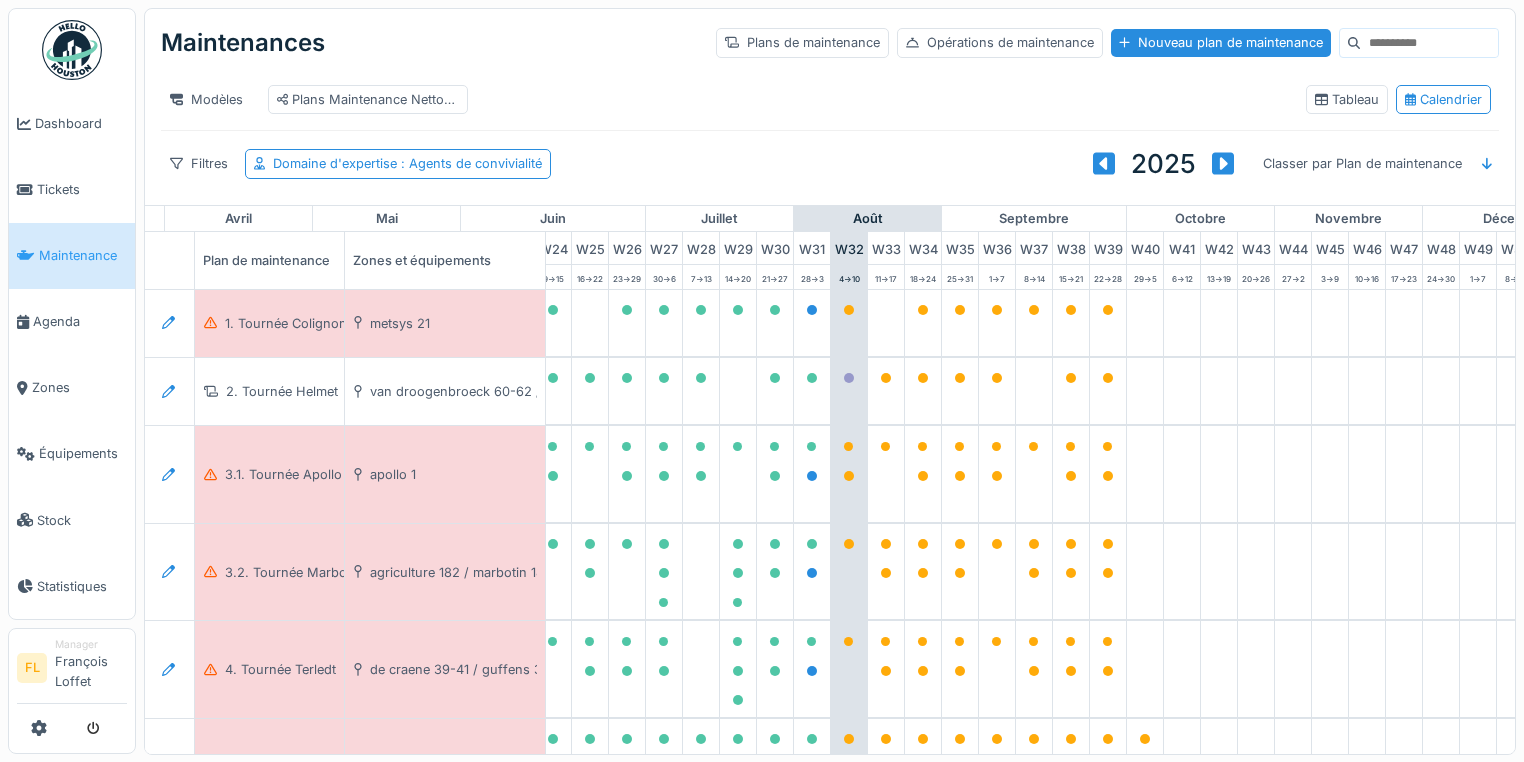scroll, scrollTop: 0, scrollLeft: 944, axis: horizontal 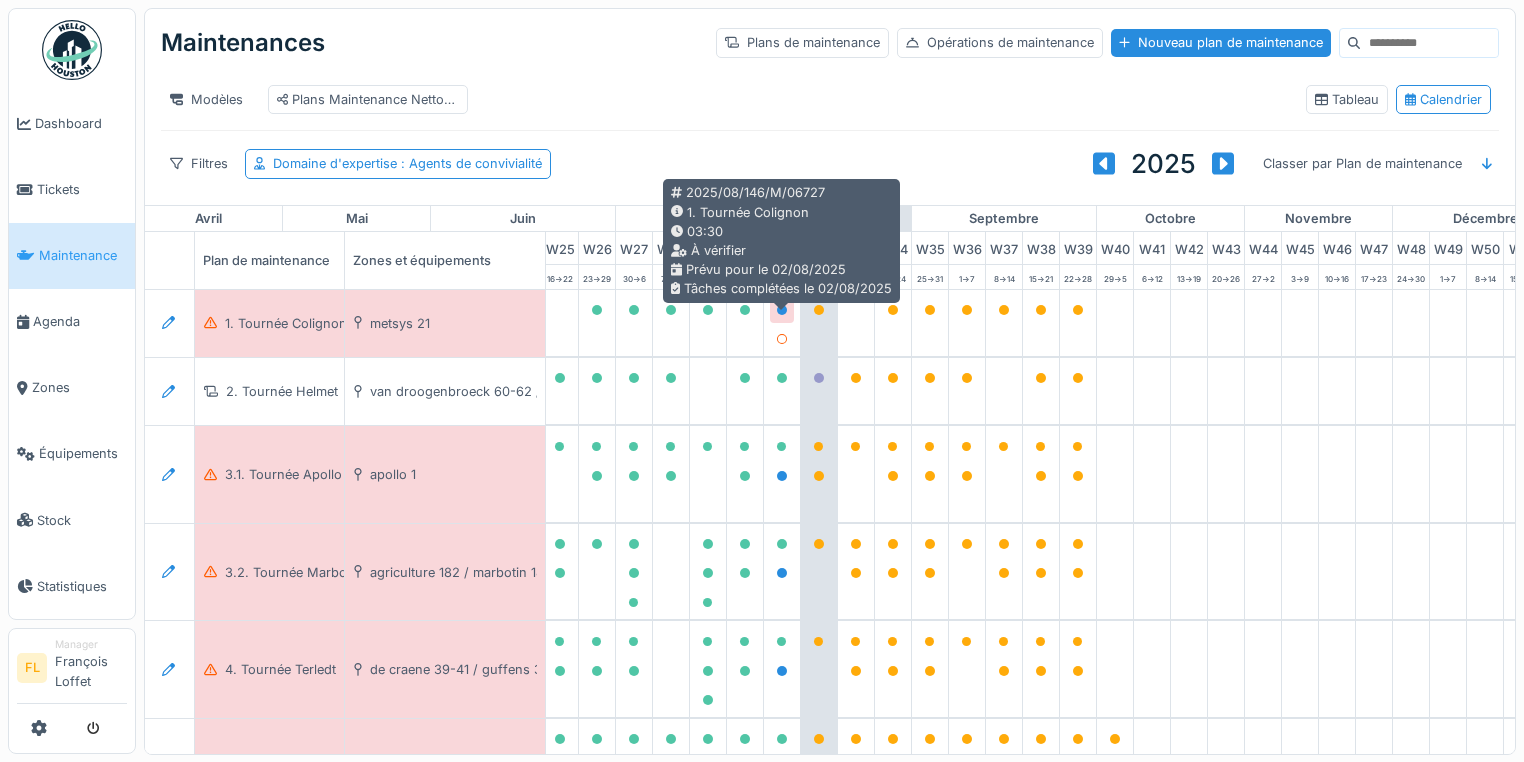 click 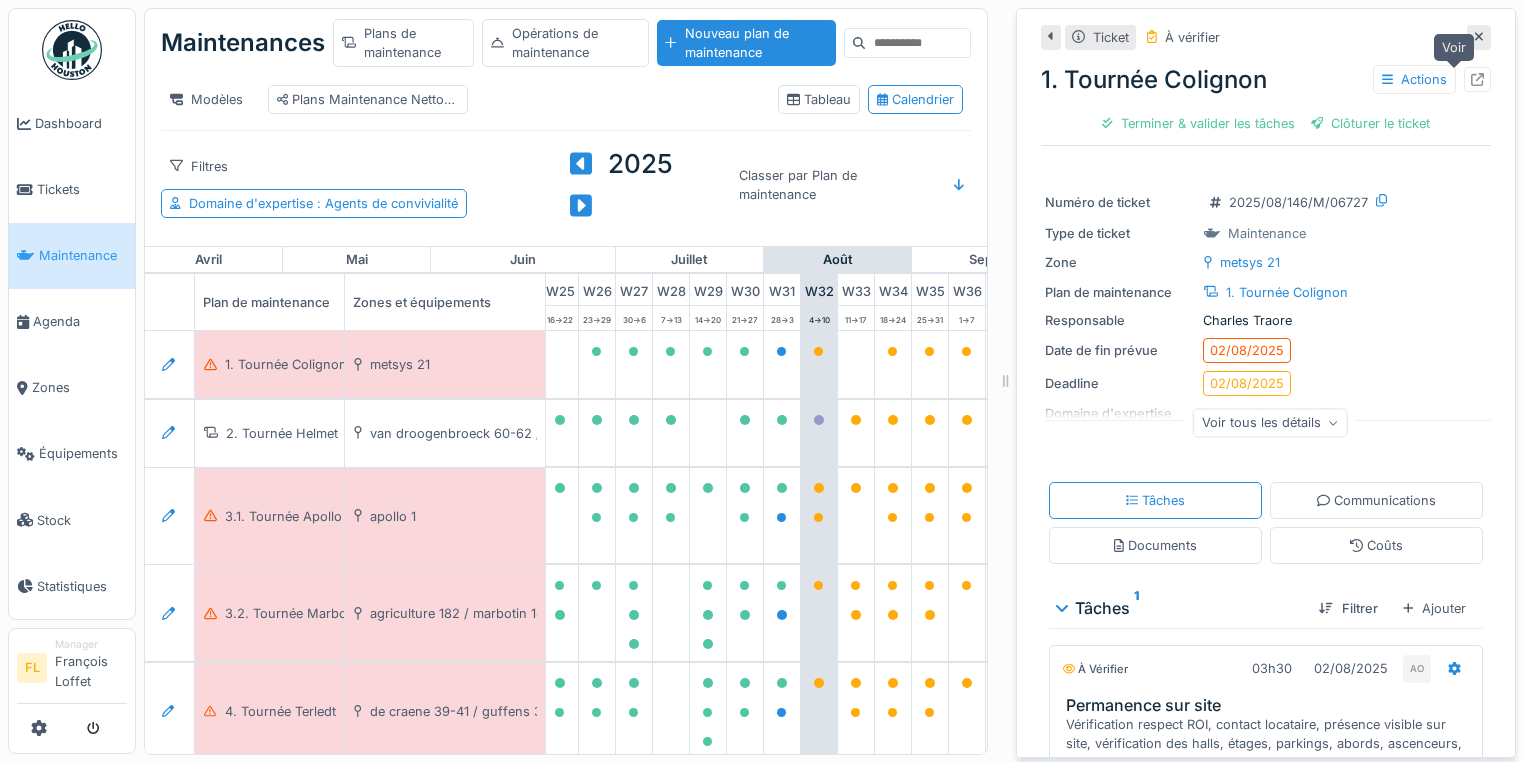 click 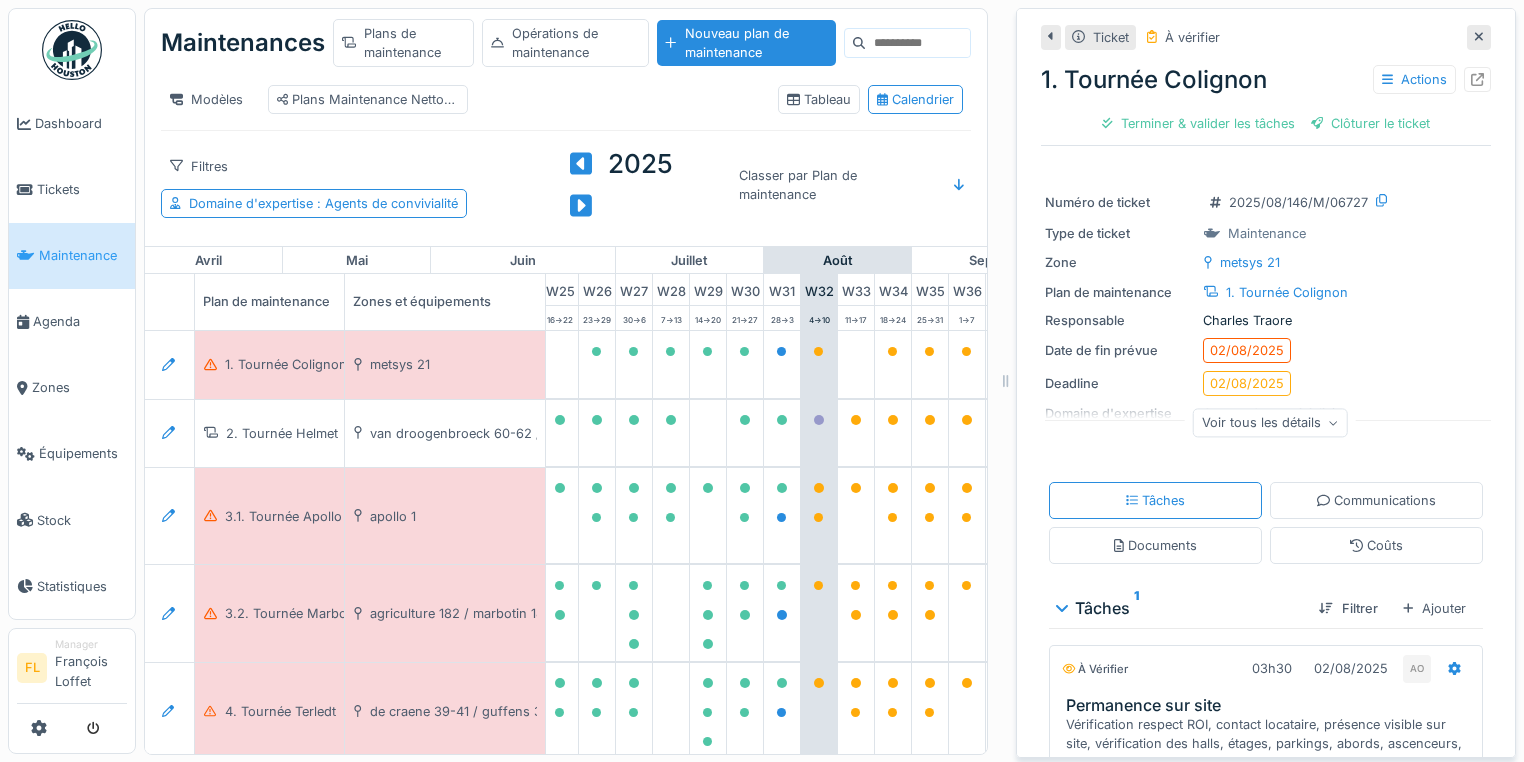 drag, startPoint x: 1453, startPoint y: 35, endPoint x: 1138, endPoint y: 4, distance: 316.52173 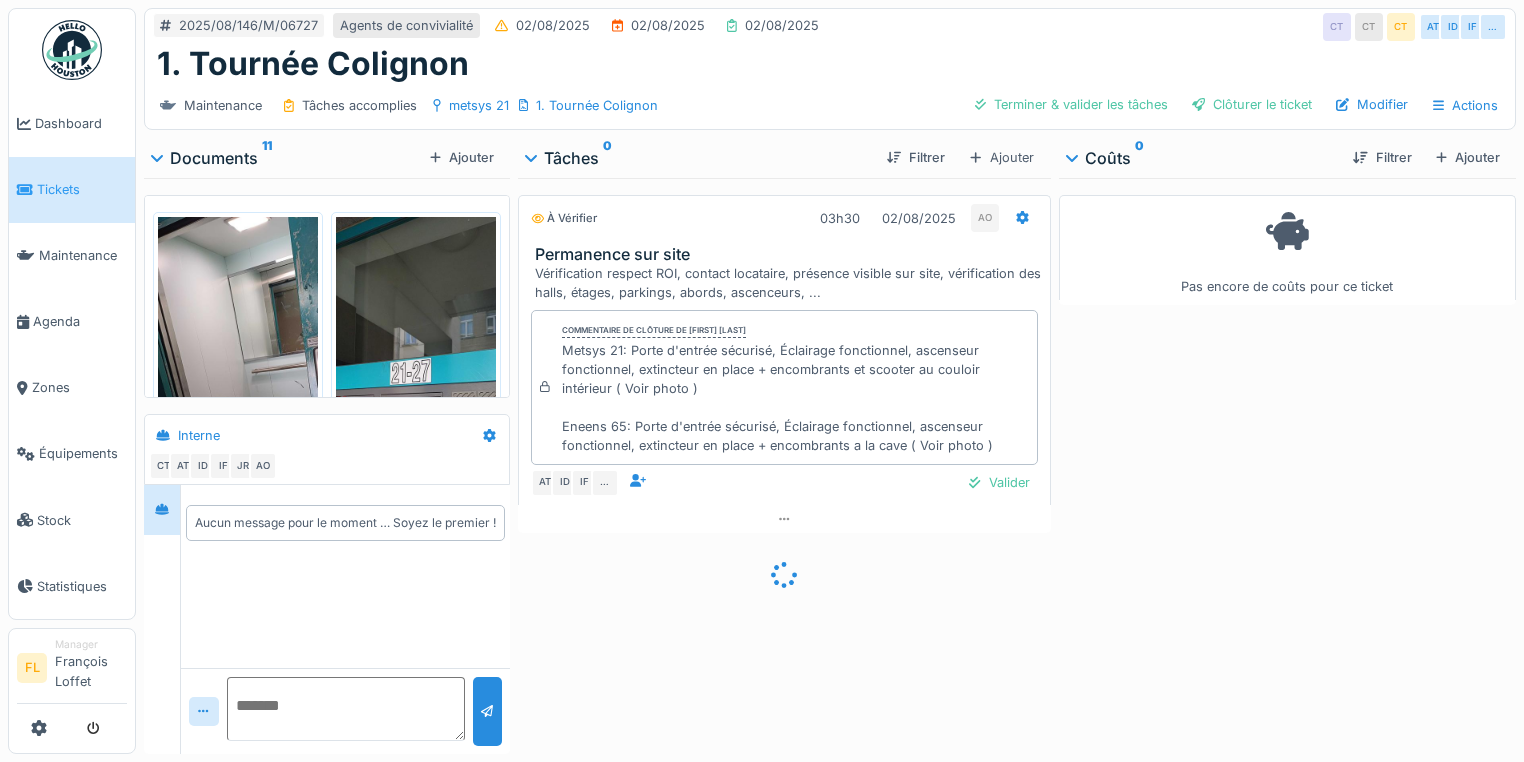 scroll, scrollTop: 0, scrollLeft: 0, axis: both 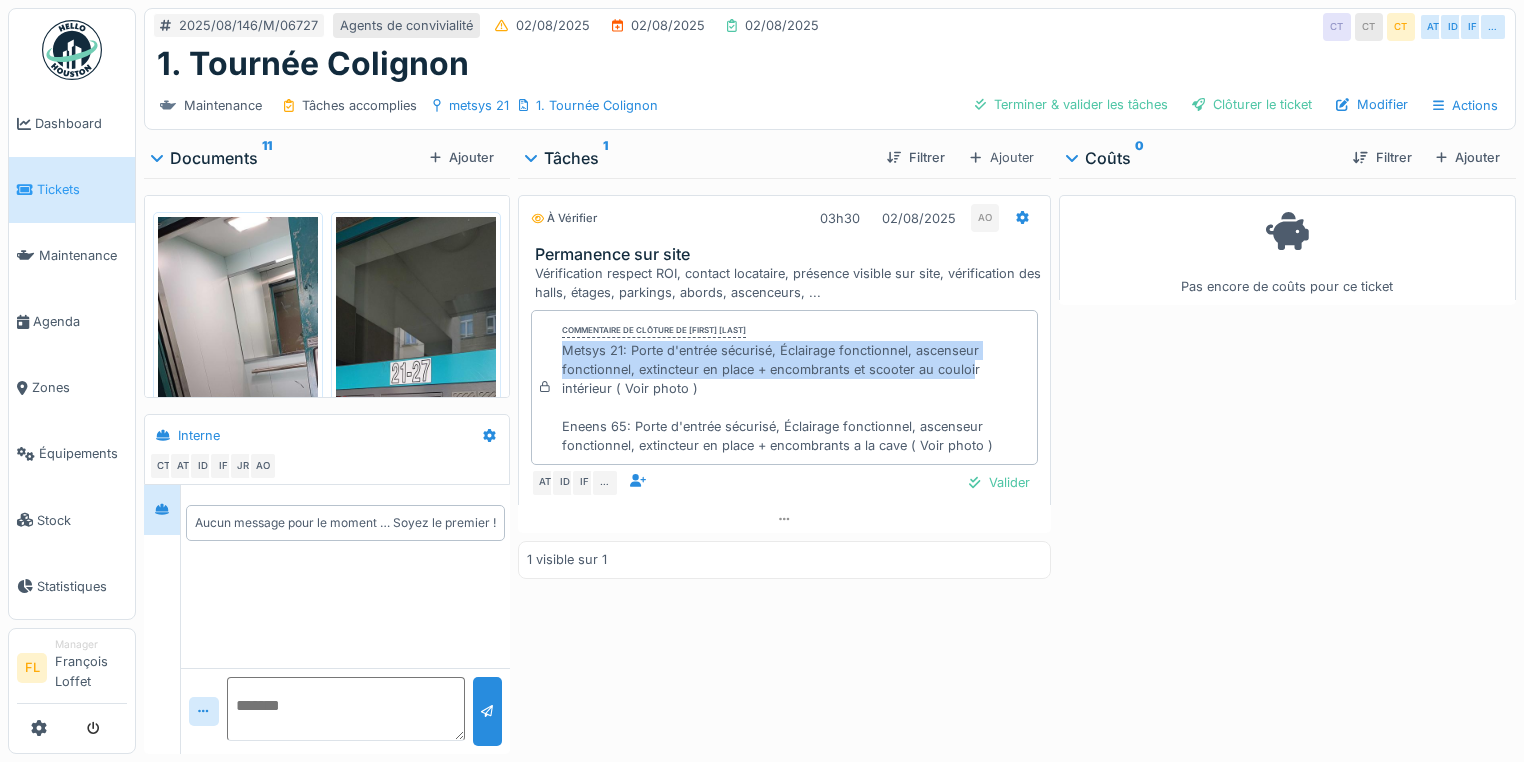 drag, startPoint x: 558, startPoint y: 351, endPoint x: 965, endPoint y: 369, distance: 407.39783 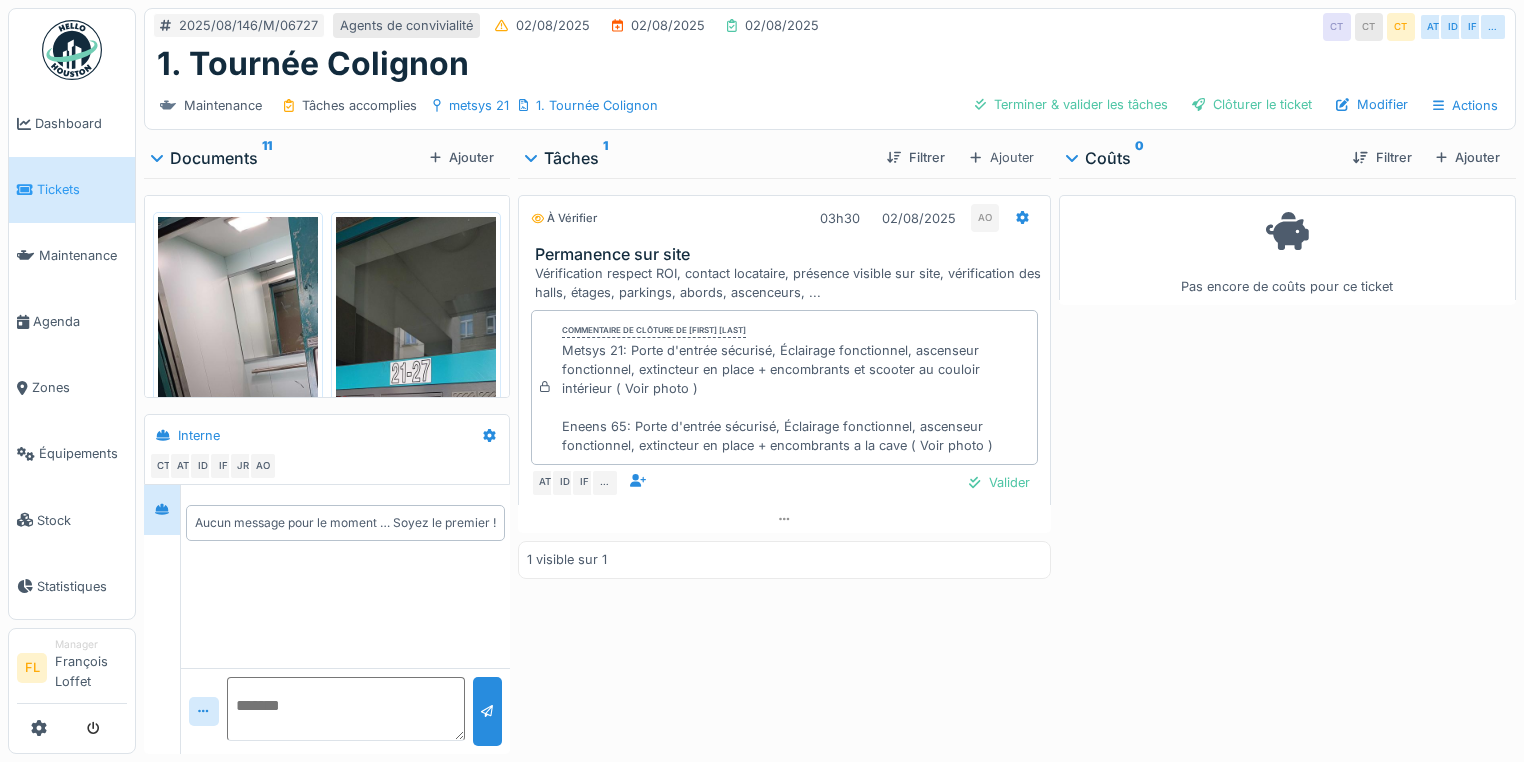 drag, startPoint x: 925, startPoint y: 378, endPoint x: 837, endPoint y: 380, distance: 88.02273 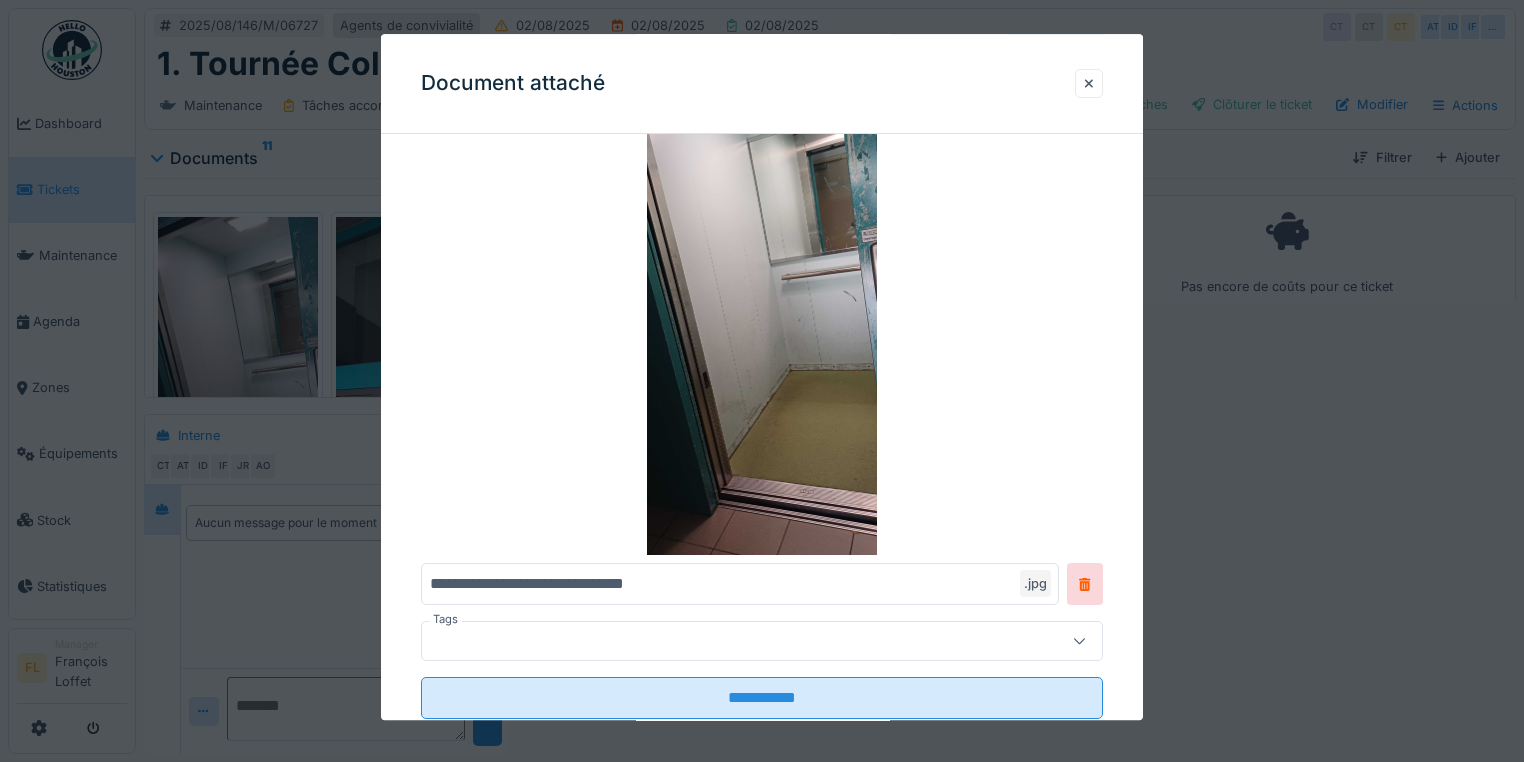 scroll, scrollTop: 125, scrollLeft: 0, axis: vertical 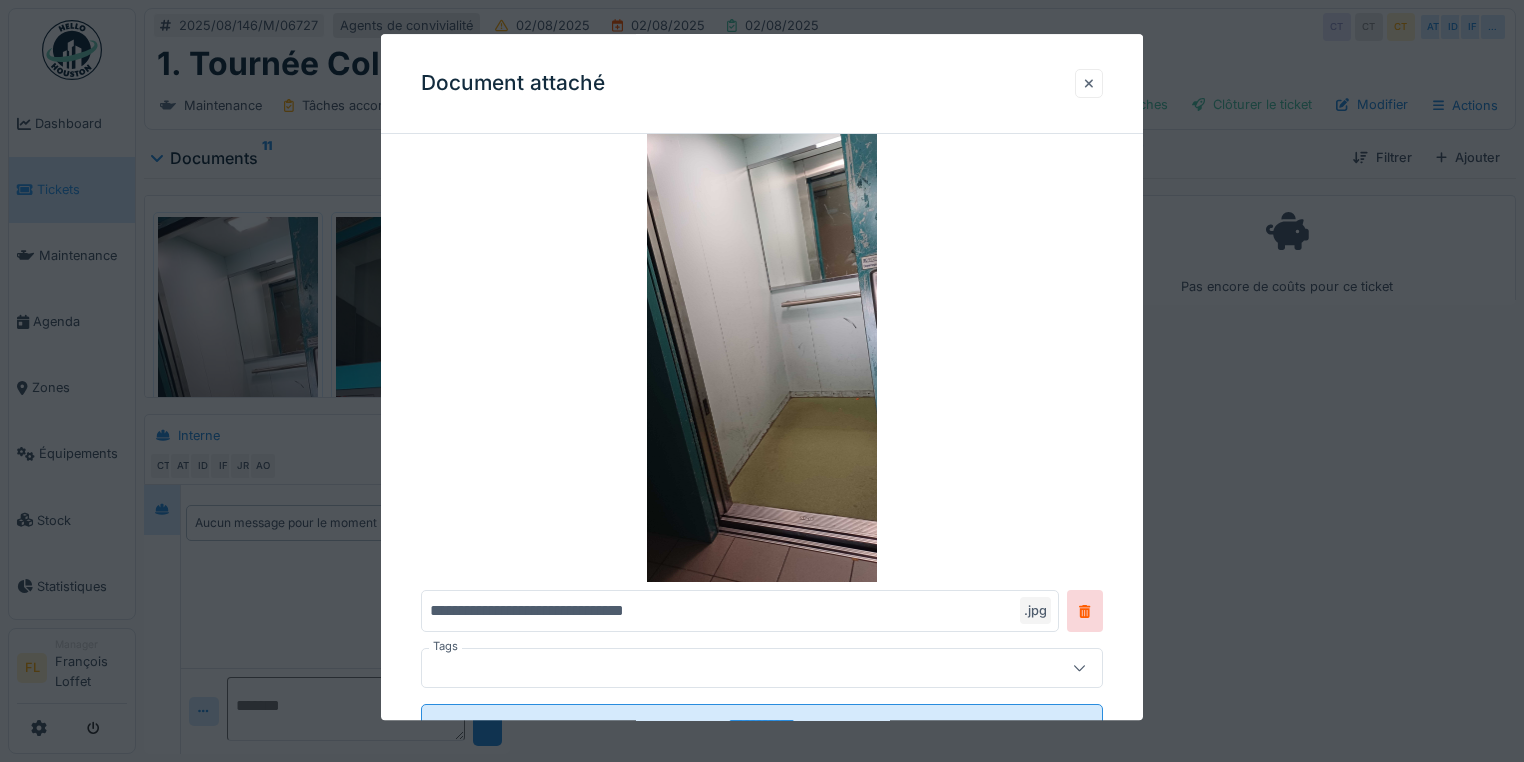 click at bounding box center [1089, 83] 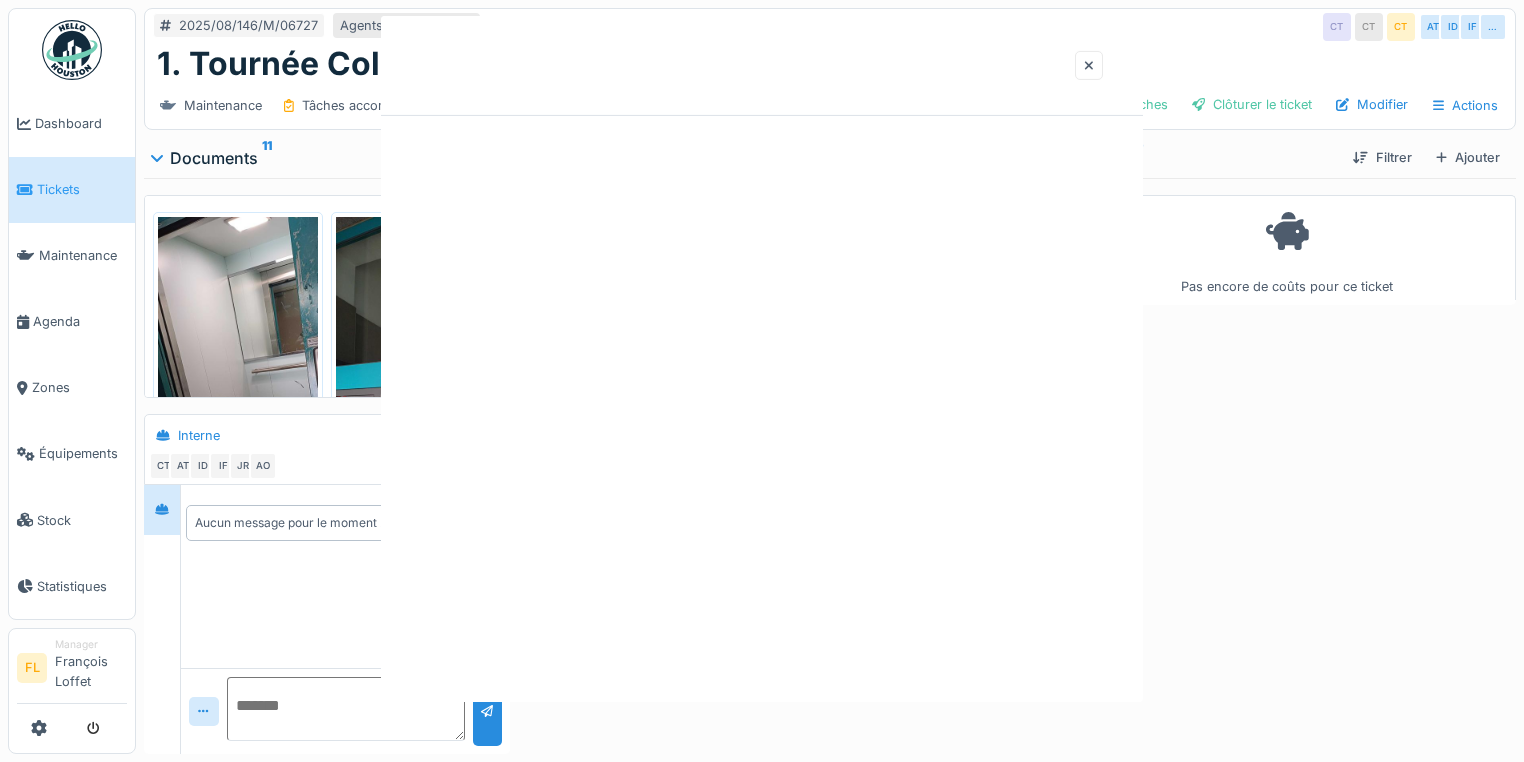 scroll, scrollTop: 0, scrollLeft: 0, axis: both 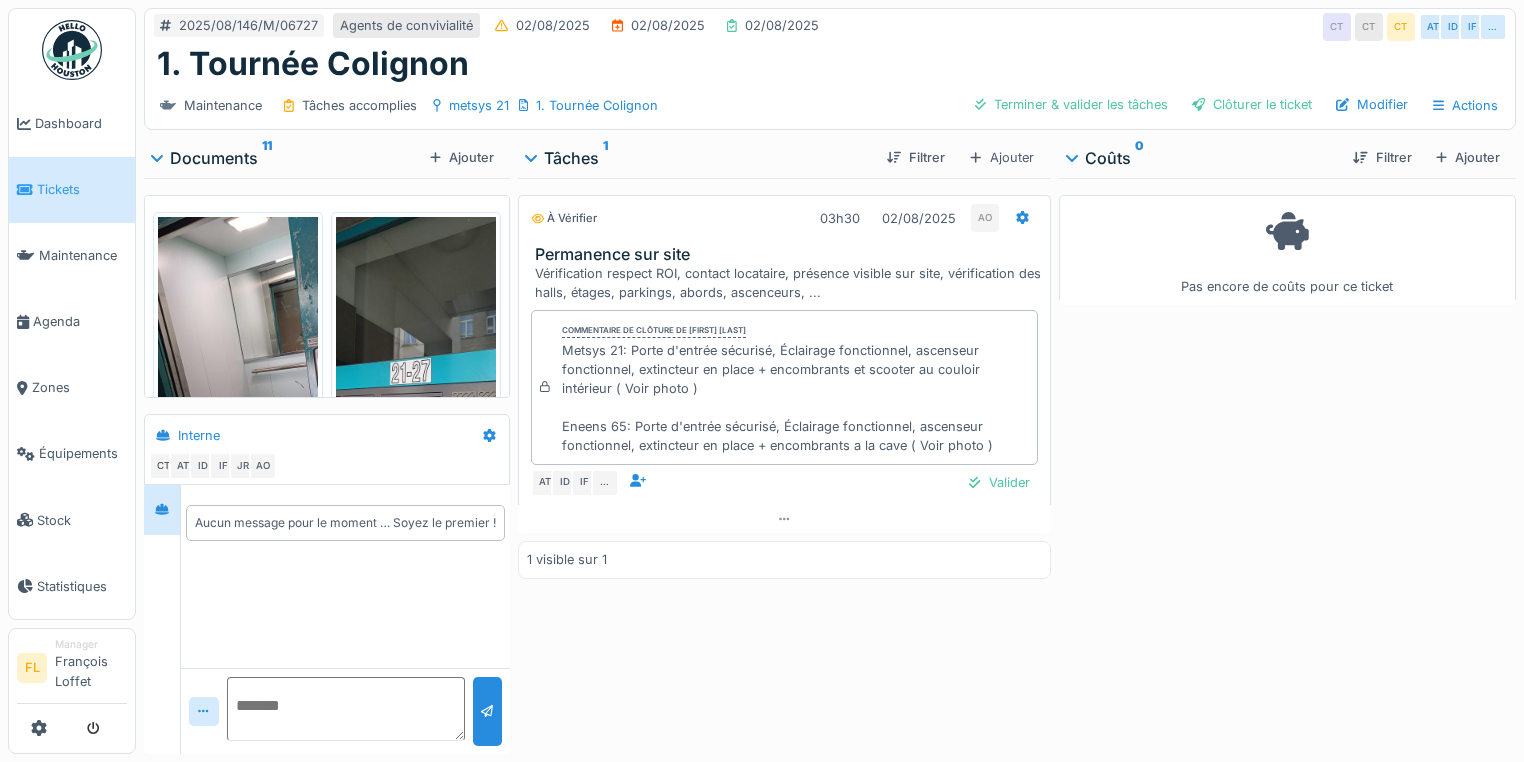 click at bounding box center (416, 390) 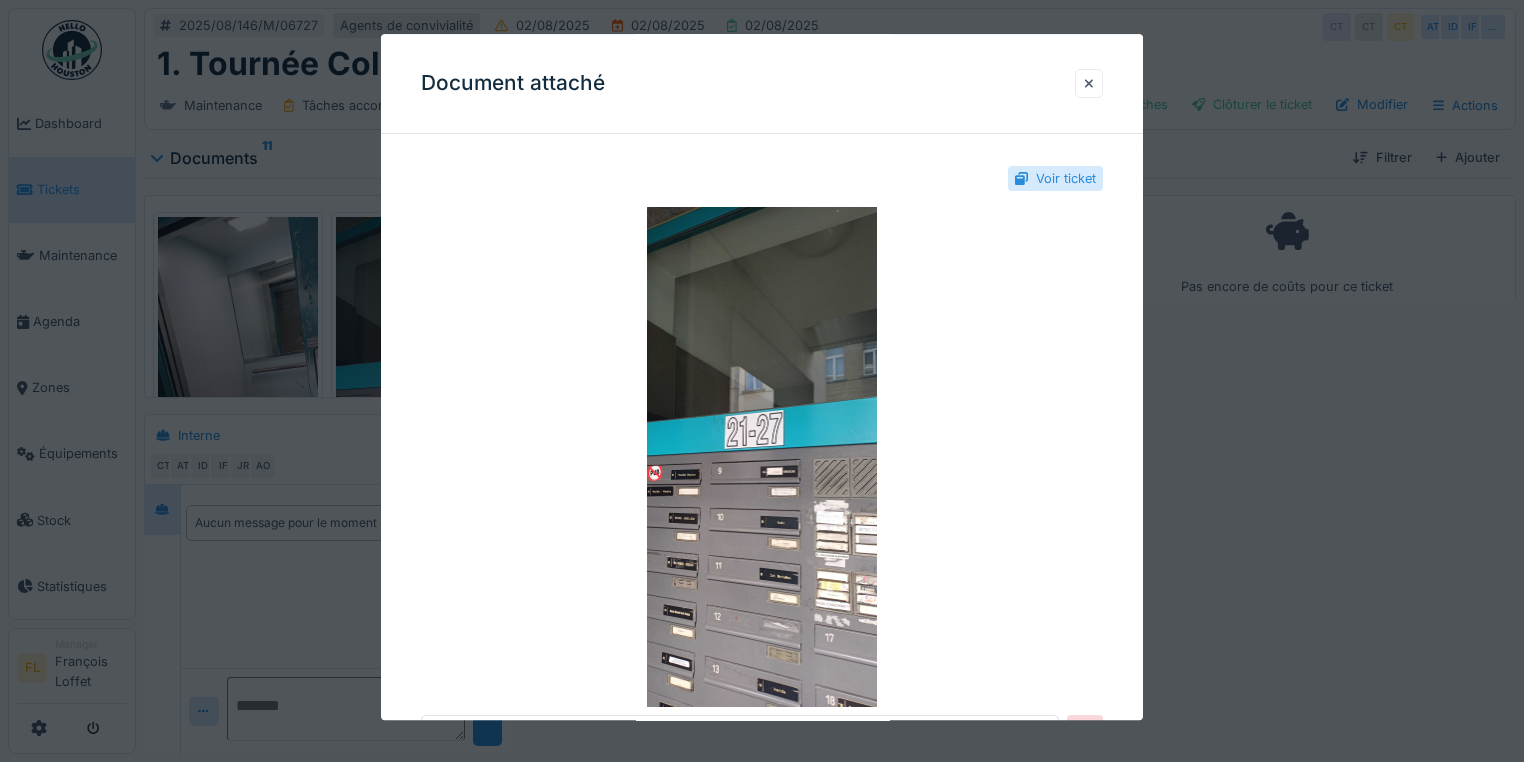 drag, startPoint x: 1101, startPoint y: 85, endPoint x: 1074, endPoint y: 96, distance: 29.15476 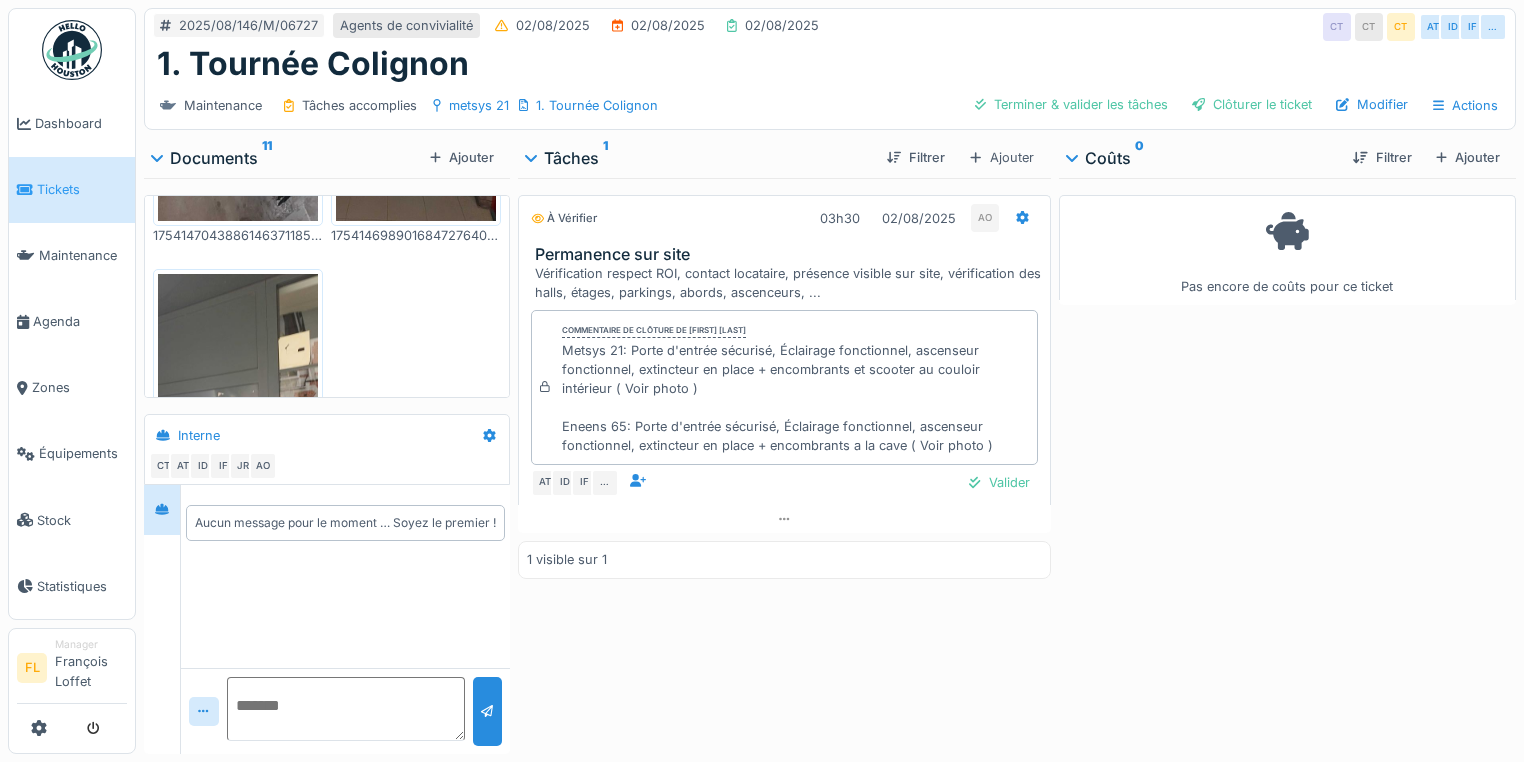 scroll, scrollTop: 2000, scrollLeft: 0, axis: vertical 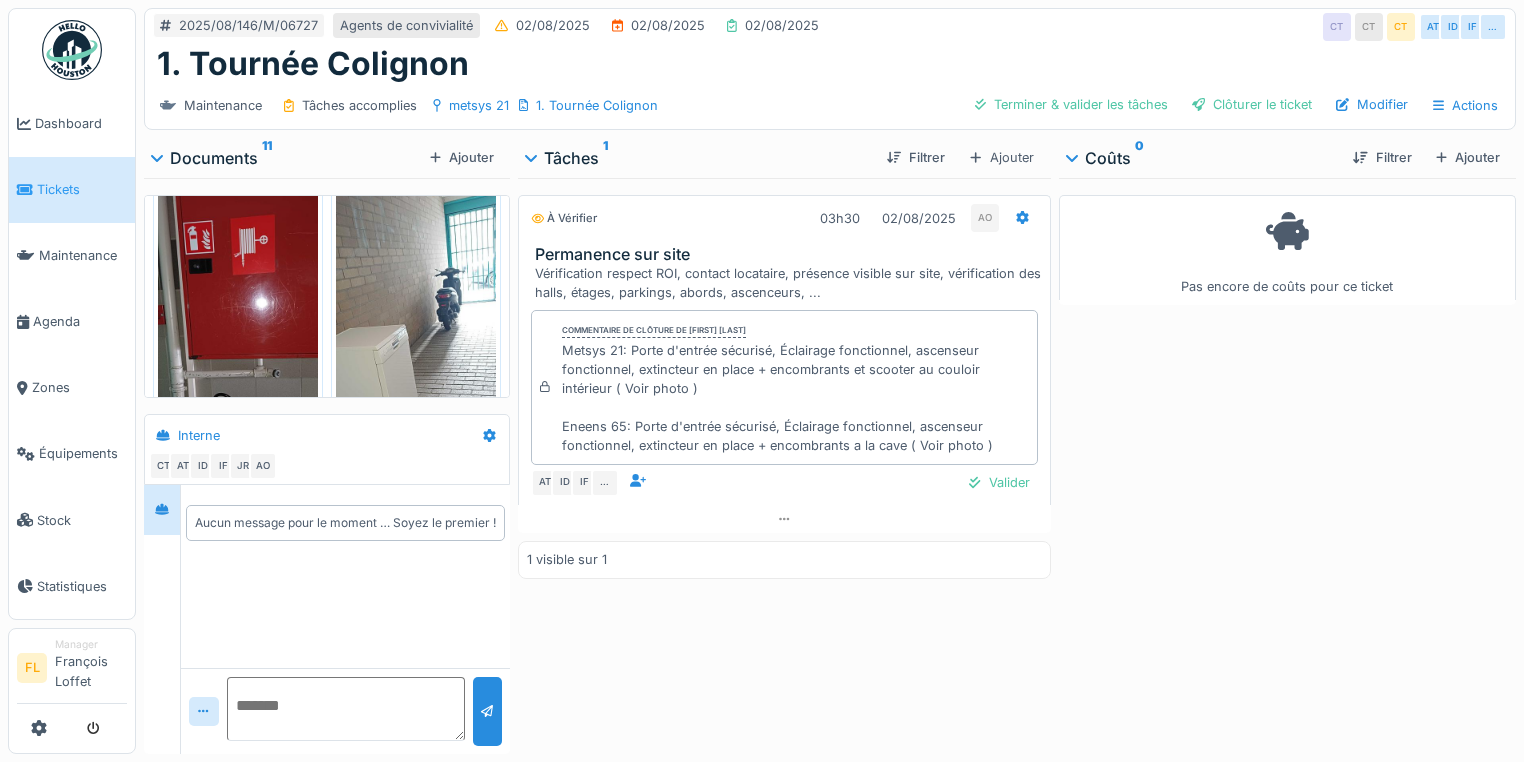 click at bounding box center (238, 358) 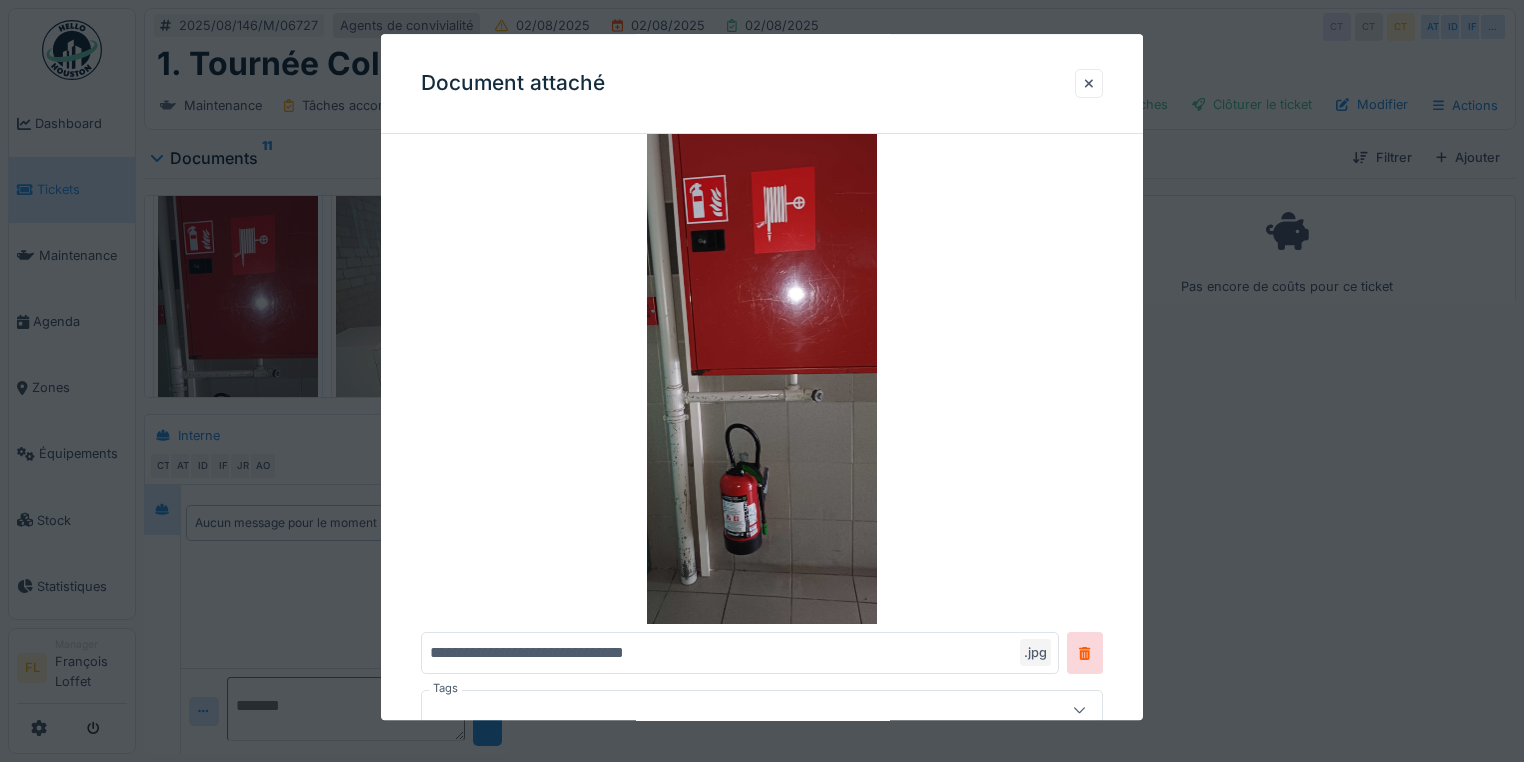 scroll, scrollTop: 0, scrollLeft: 0, axis: both 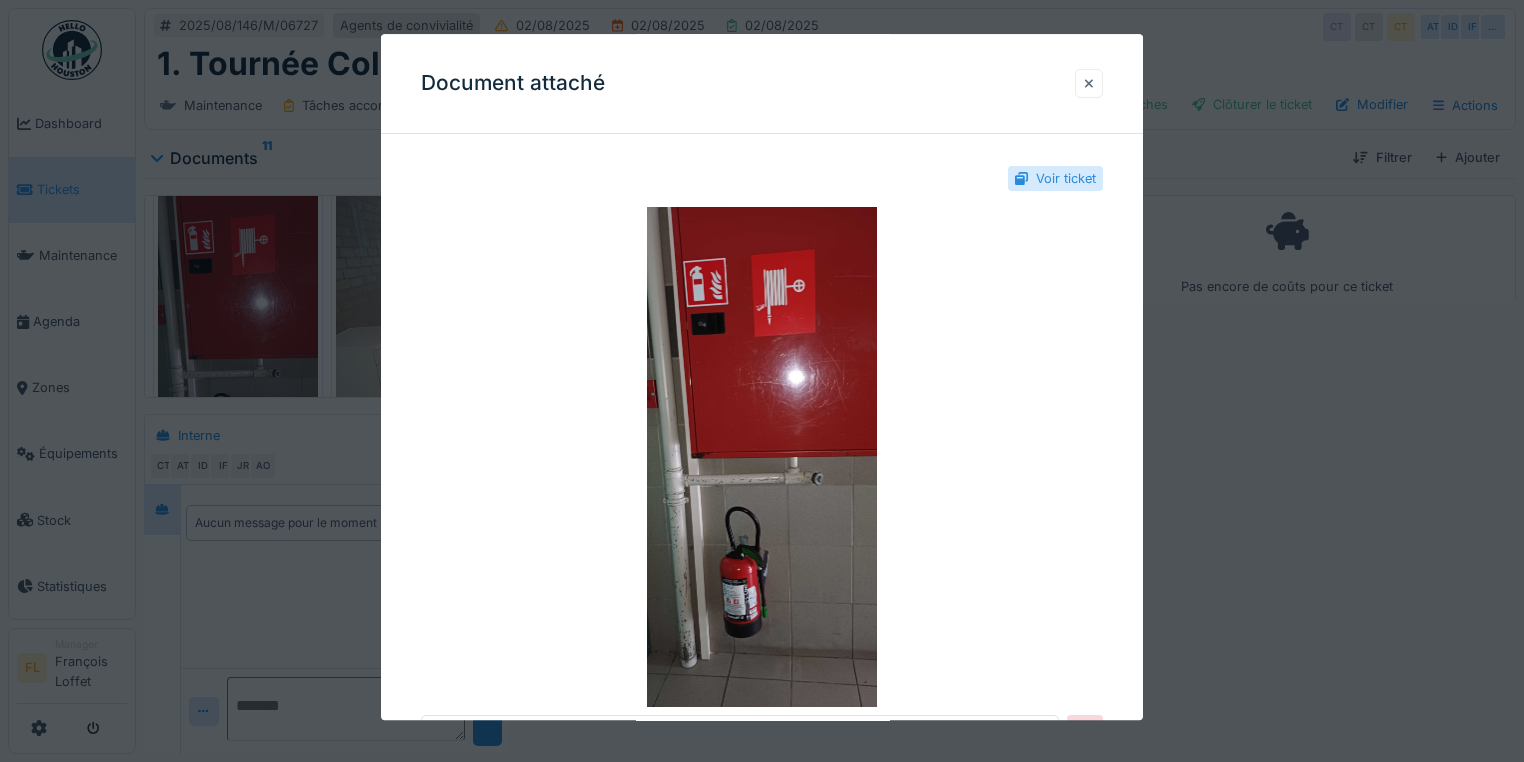click at bounding box center (1089, 83) 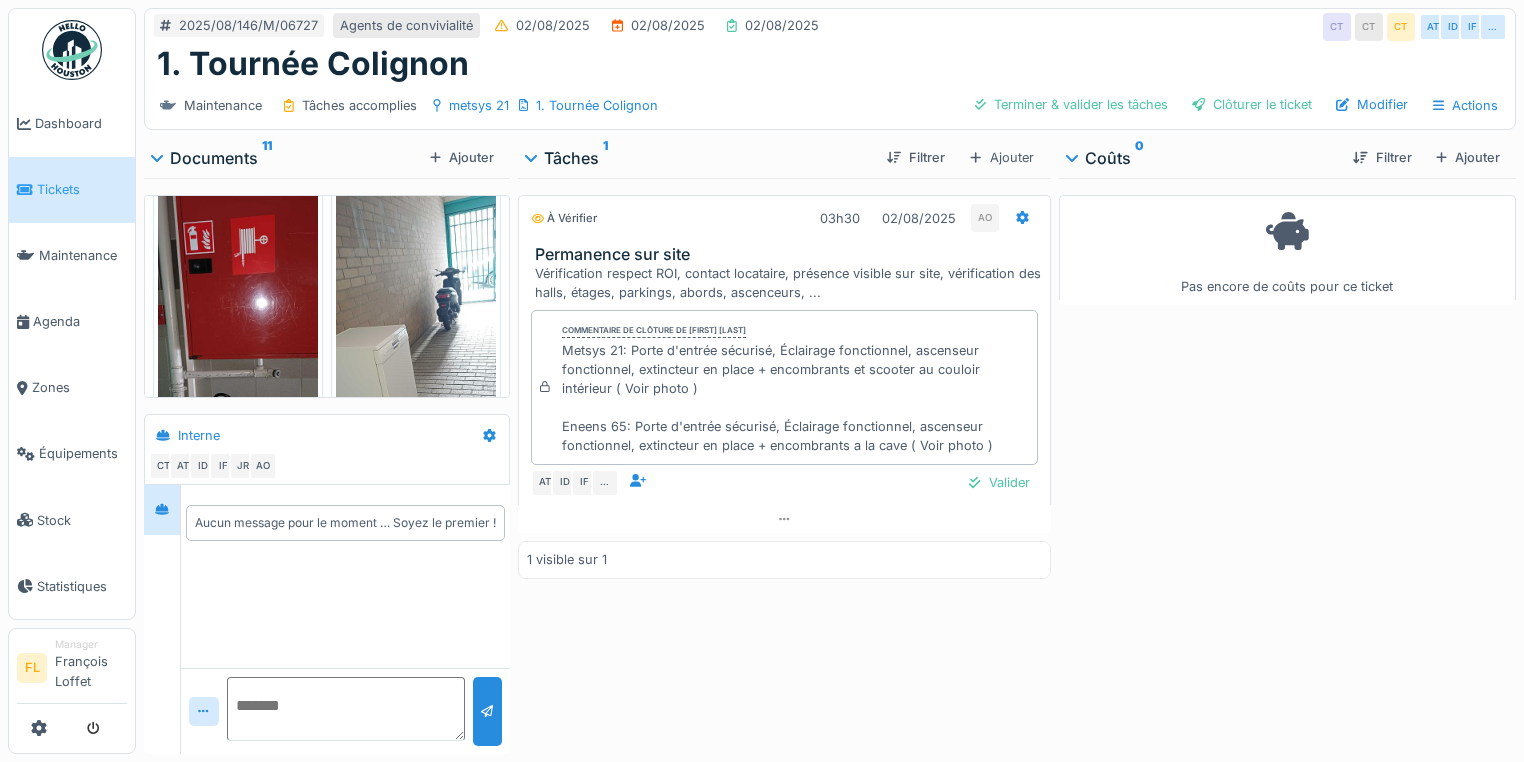 click at bounding box center [416, 358] 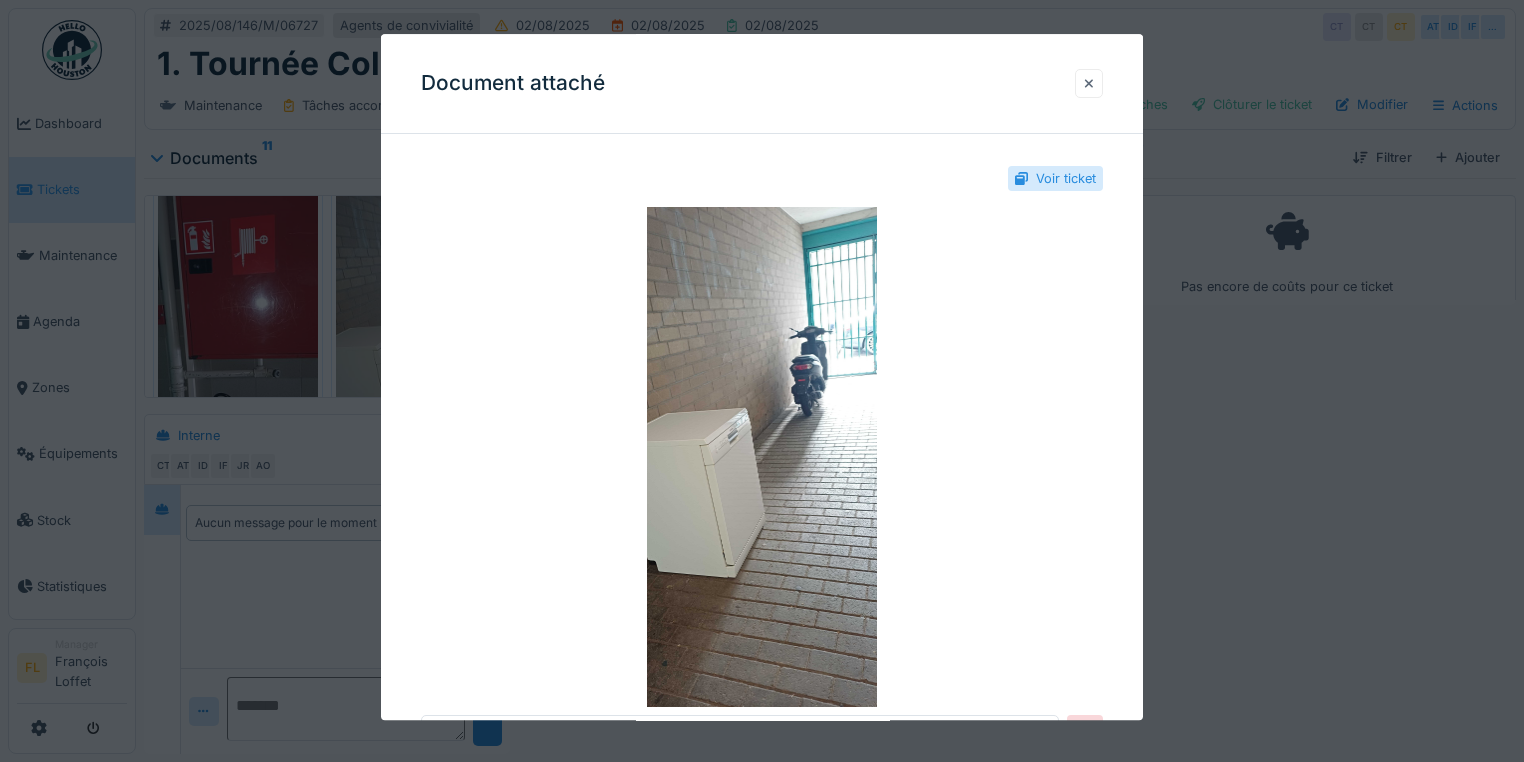 click at bounding box center (1089, 83) 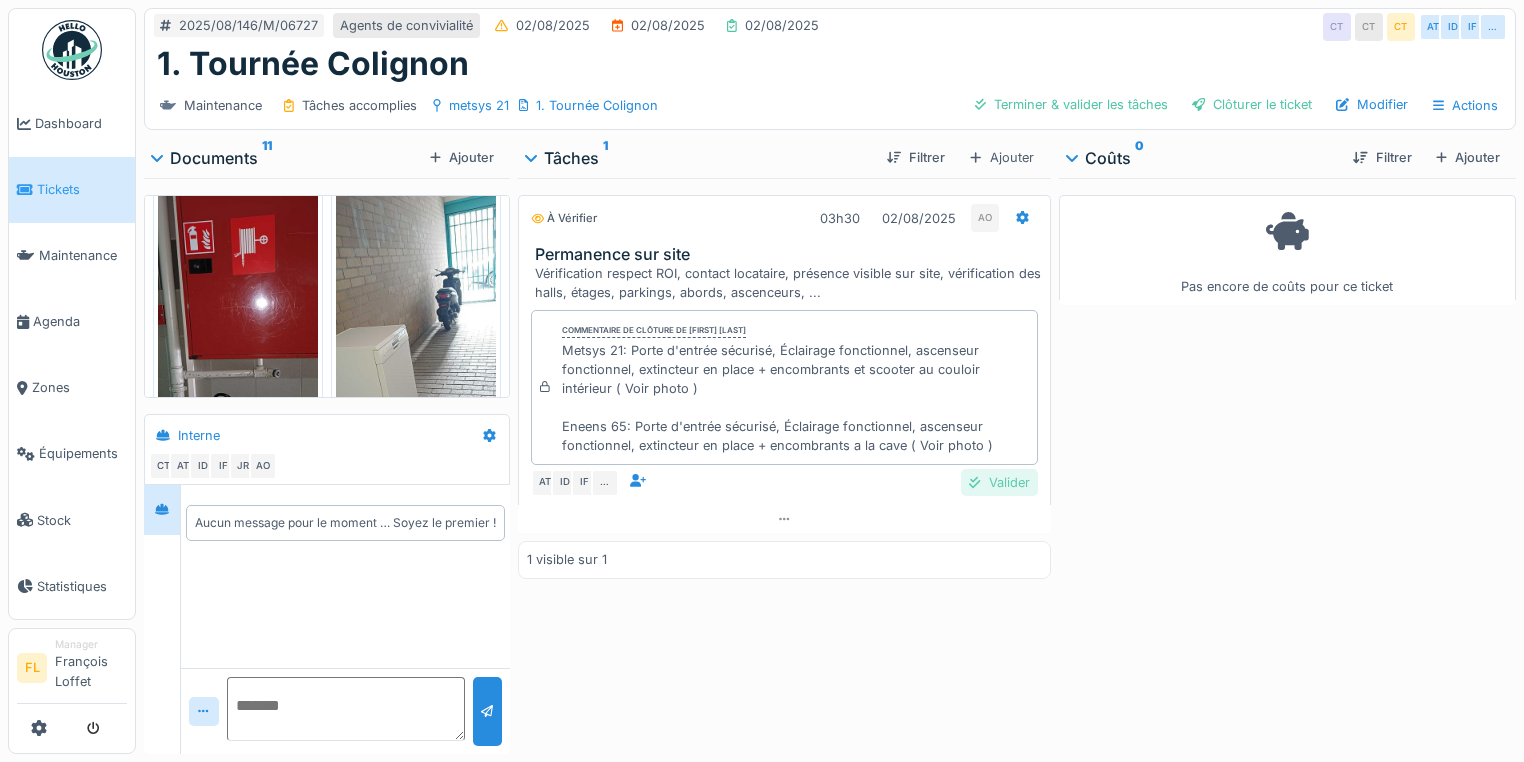 click on "Valider" at bounding box center [999, 482] 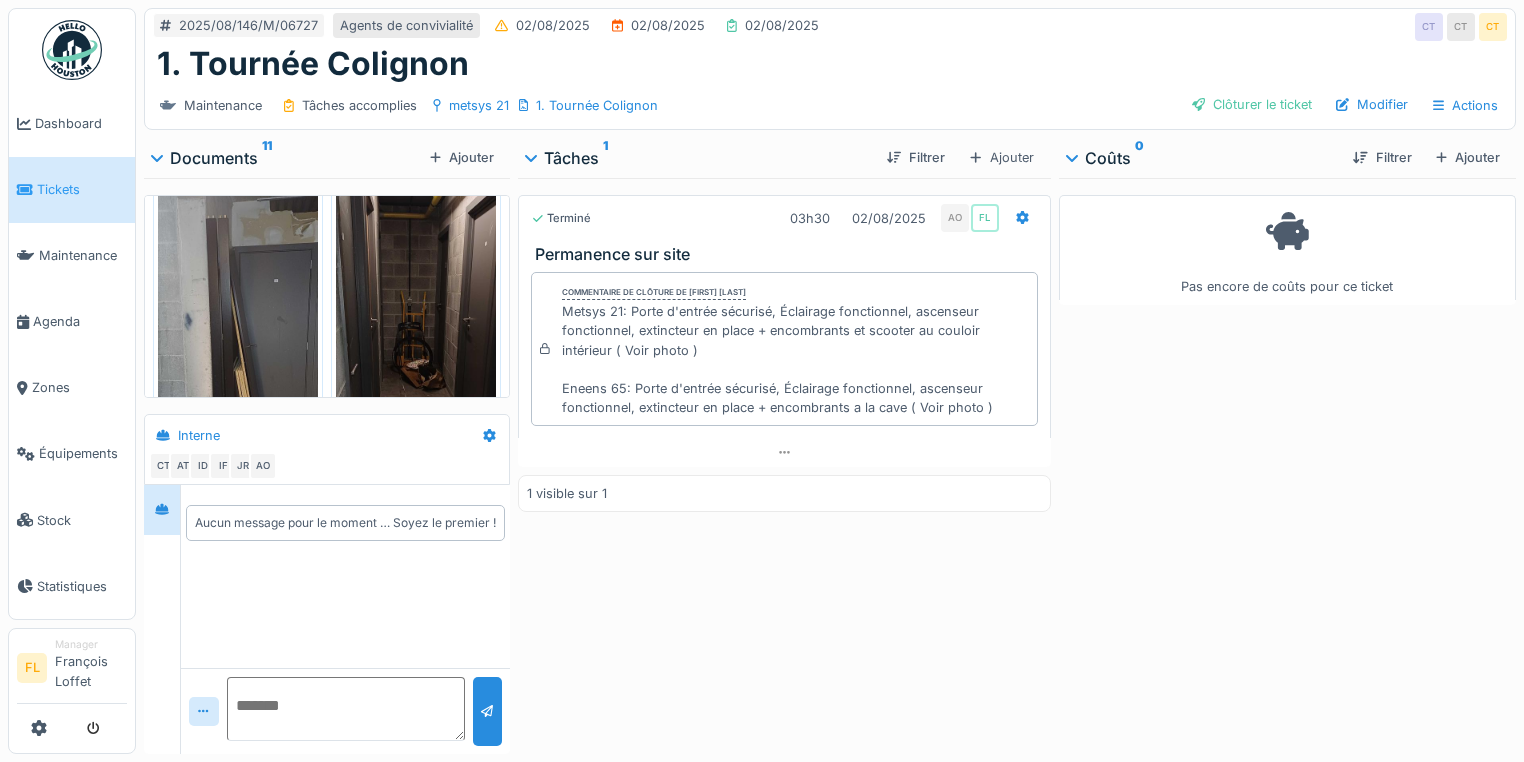 scroll, scrollTop: 1232, scrollLeft: 0, axis: vertical 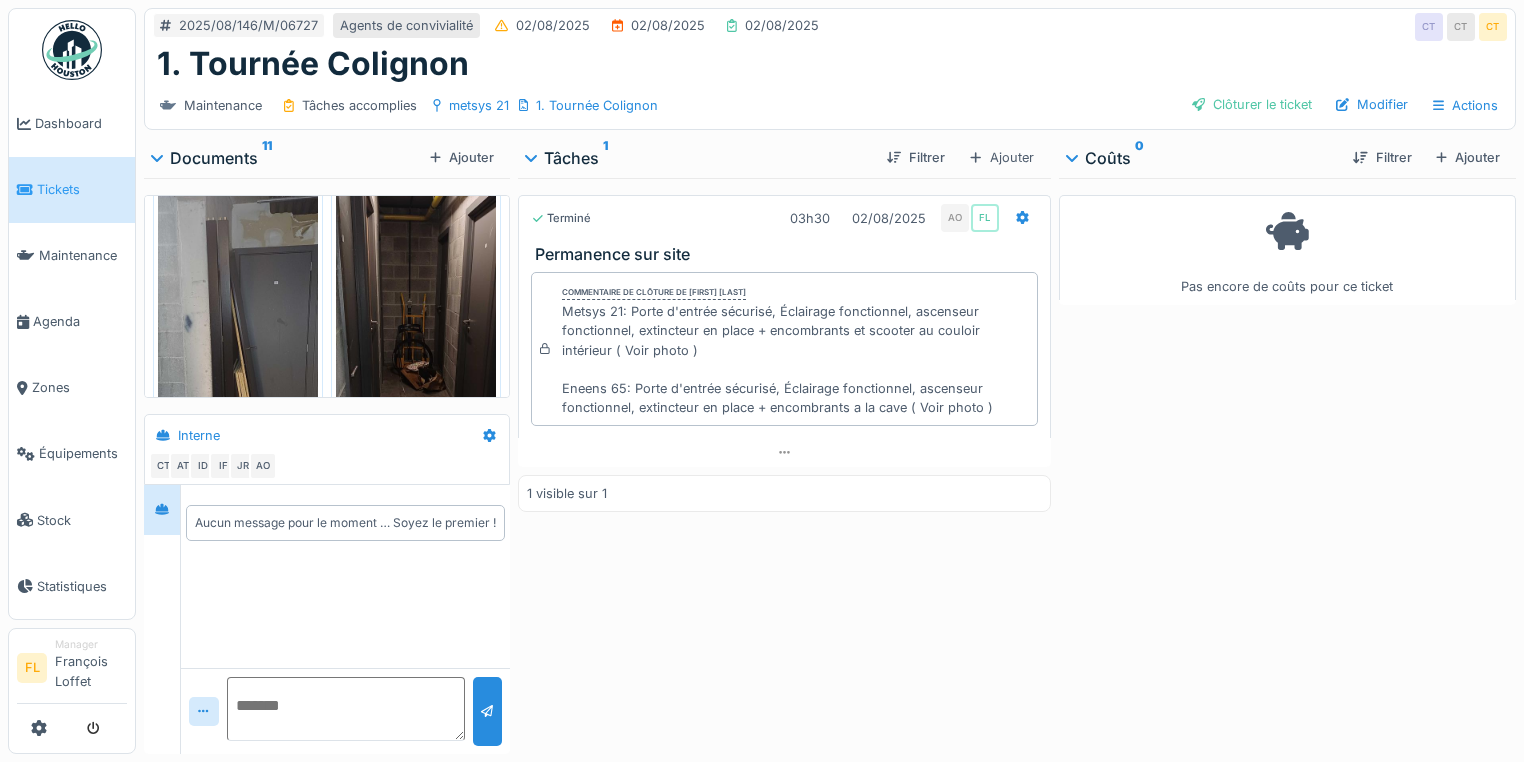 click at bounding box center (416, 358) 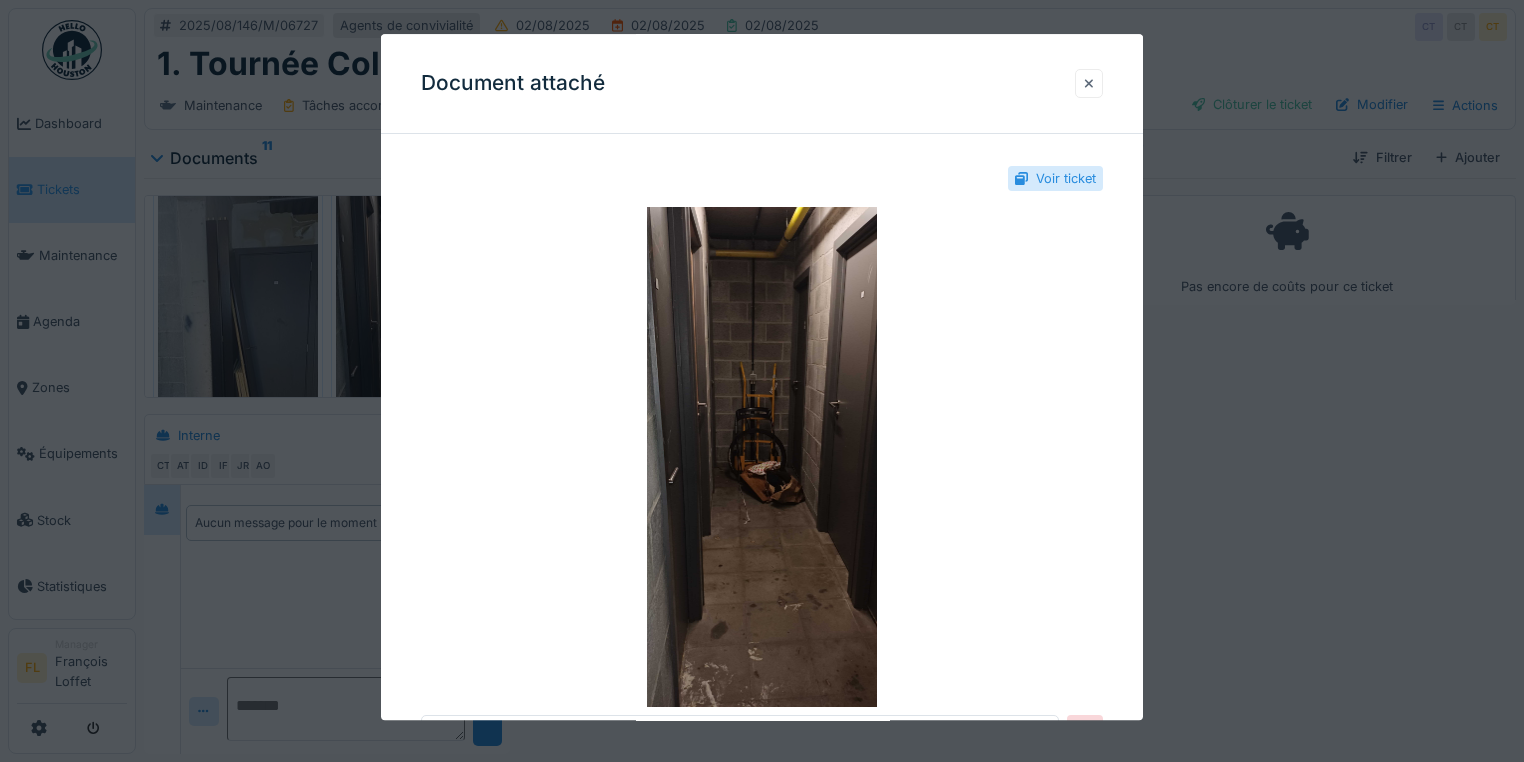 click at bounding box center [1089, 83] 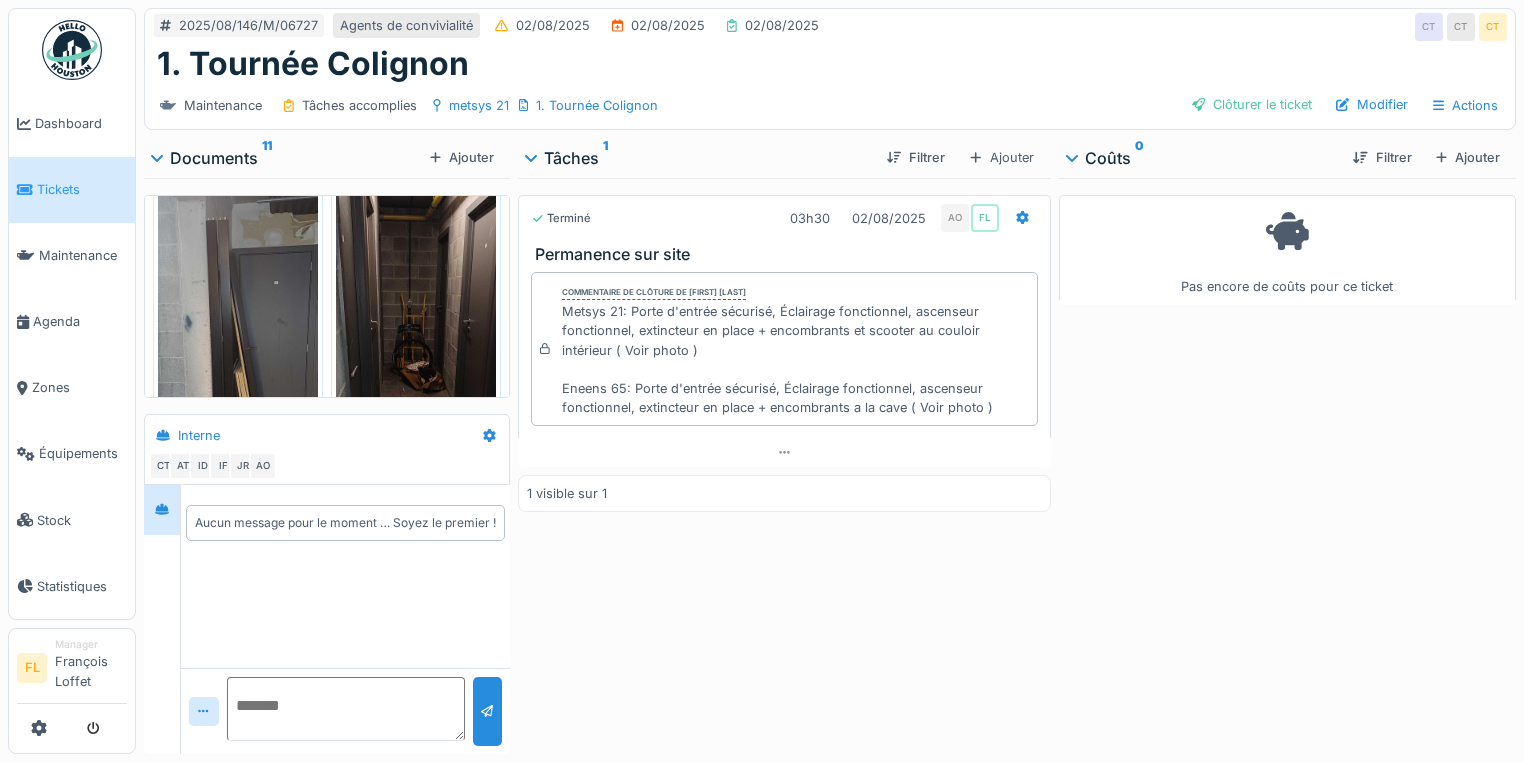 scroll, scrollTop: 1312, scrollLeft: 0, axis: vertical 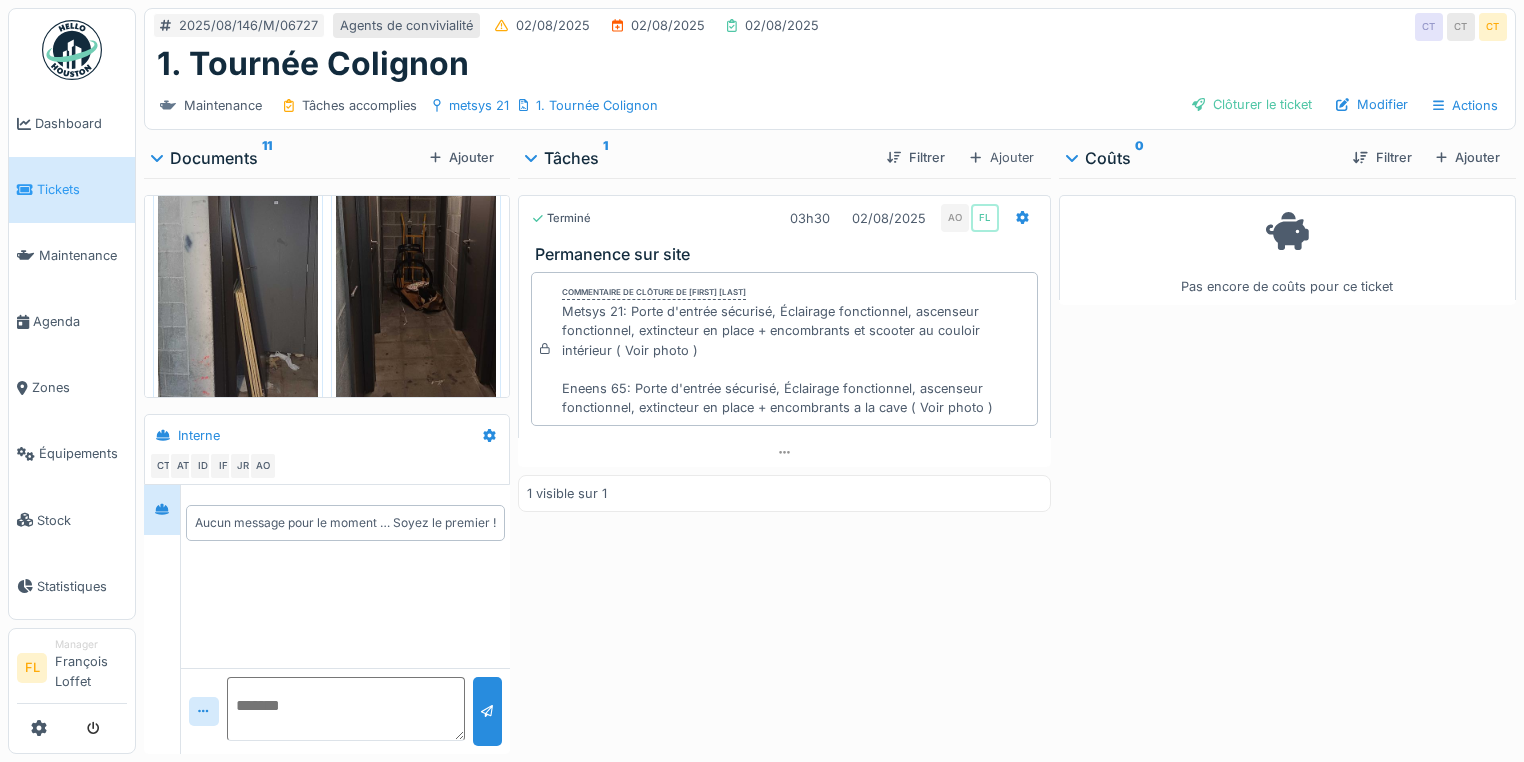 click at bounding box center [238, 278] 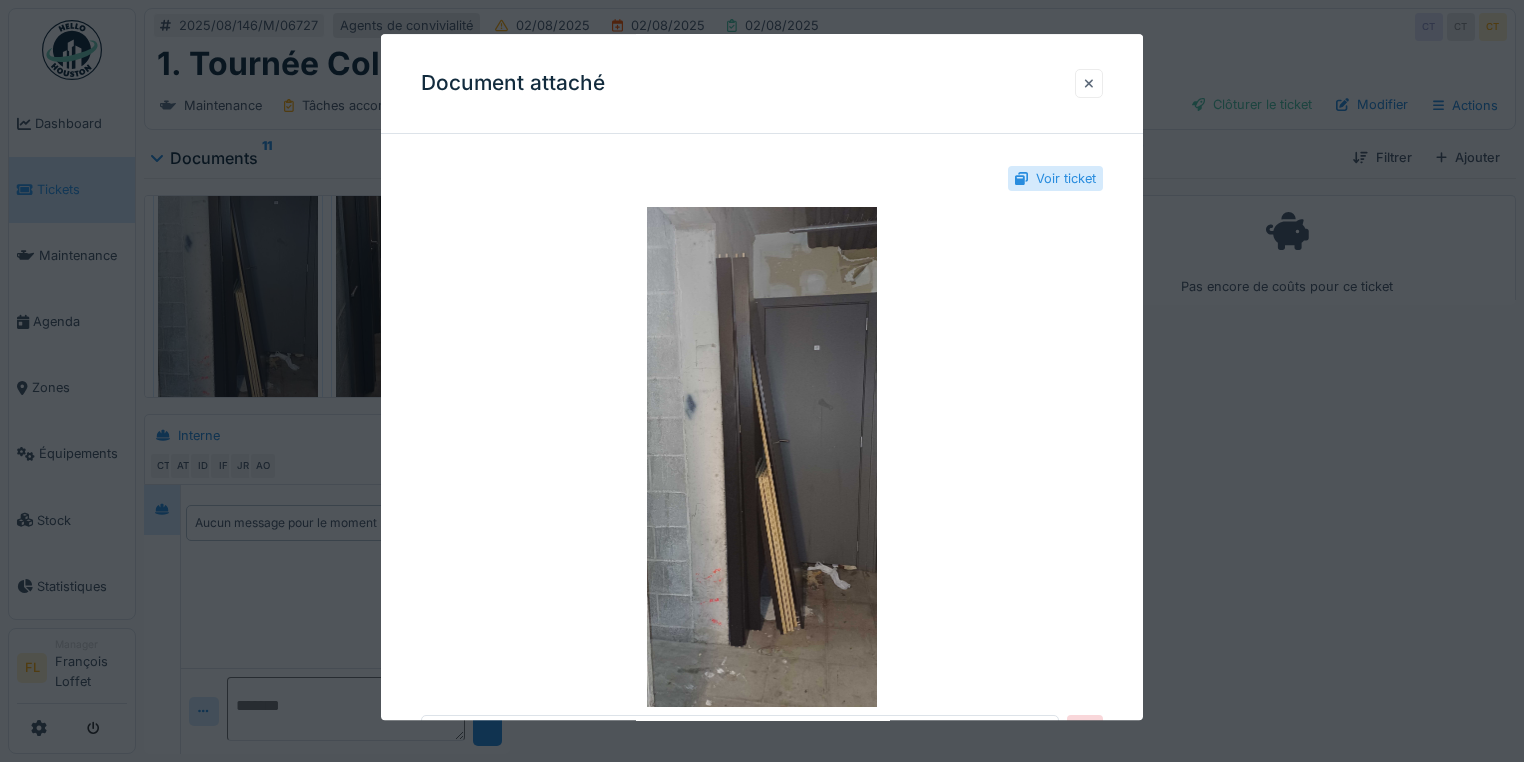 click at bounding box center (1089, 83) 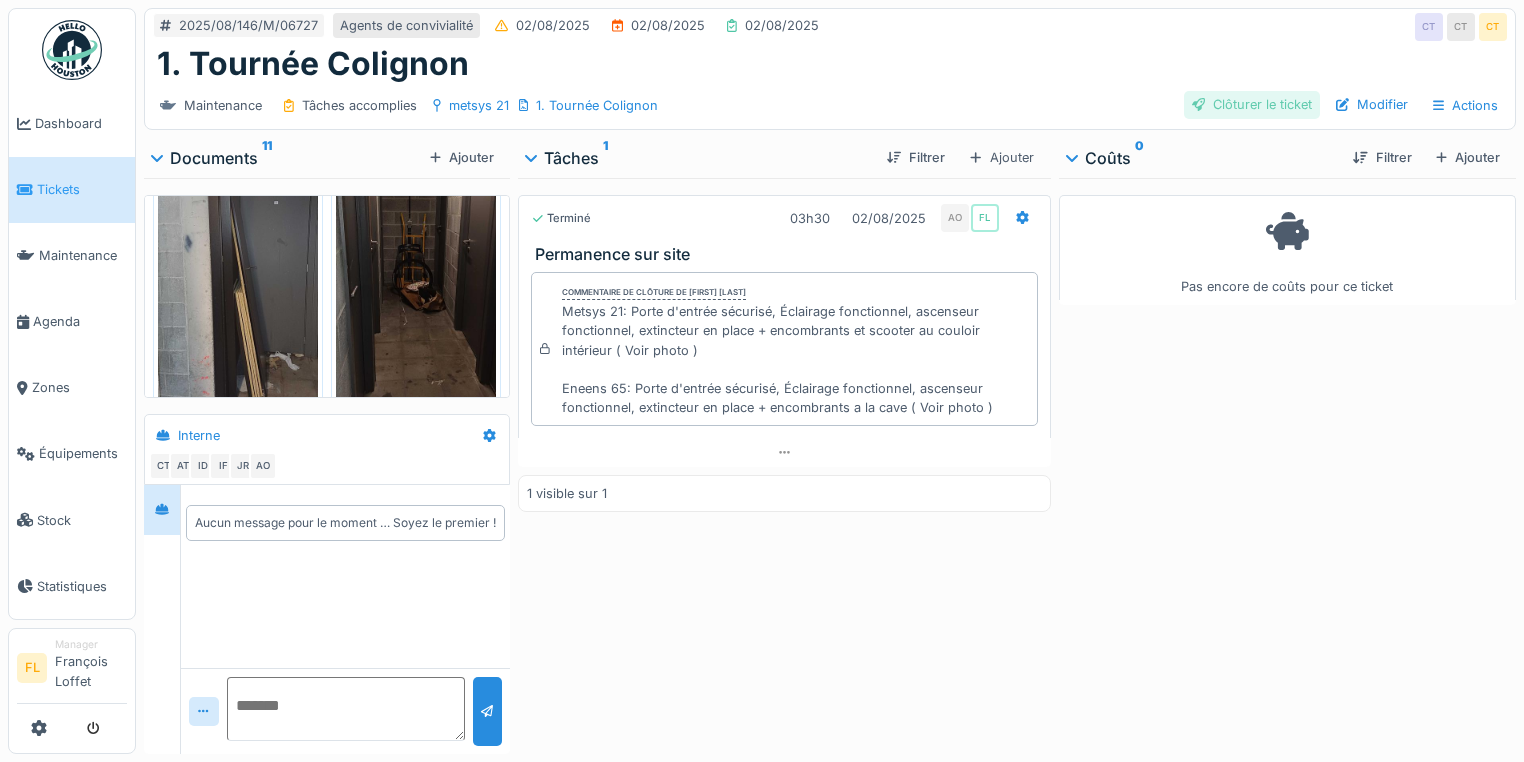 click on "Clôturer le ticket" at bounding box center (1252, 104) 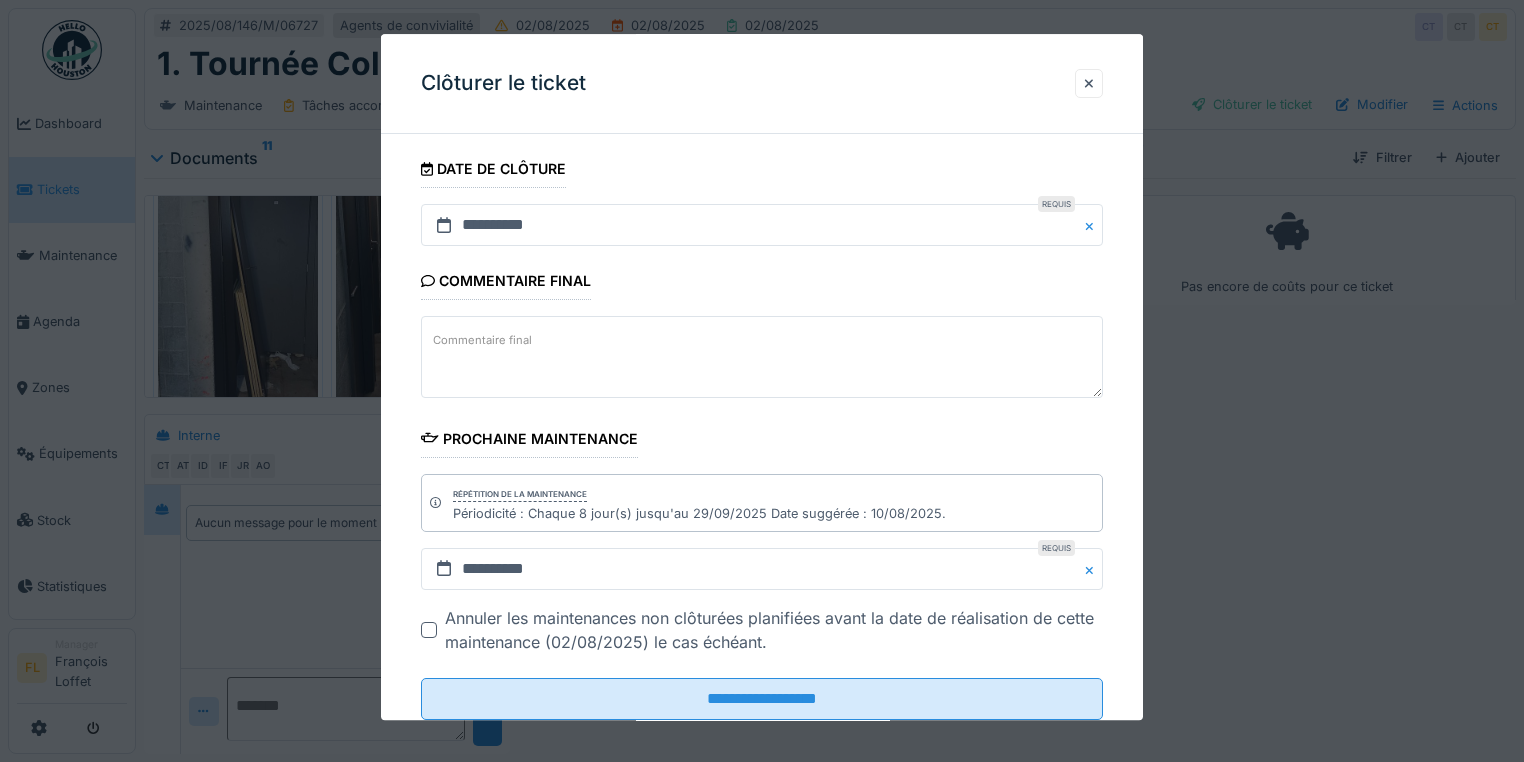 scroll, scrollTop: 272, scrollLeft: 0, axis: vertical 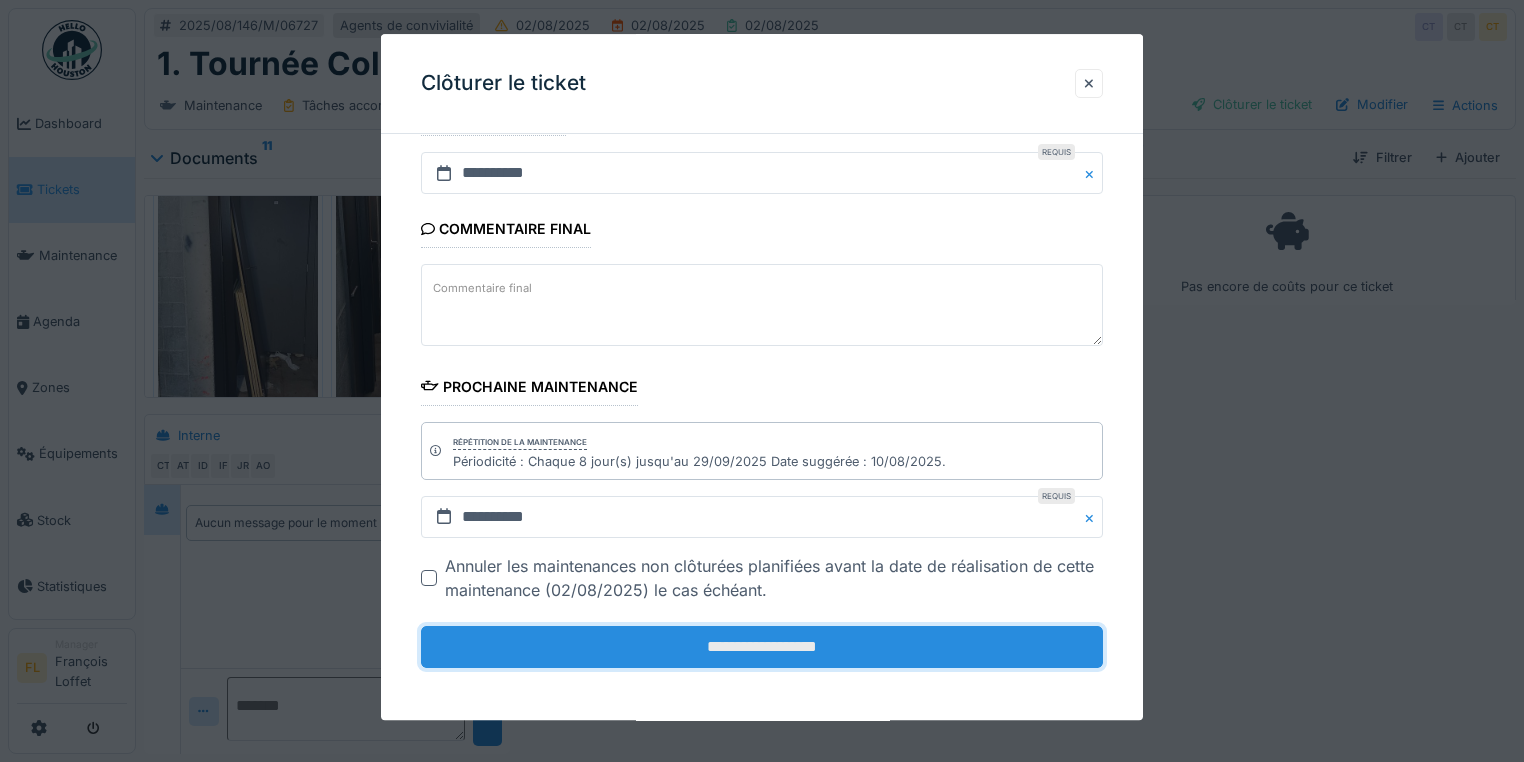 click on "**********" at bounding box center (762, 647) 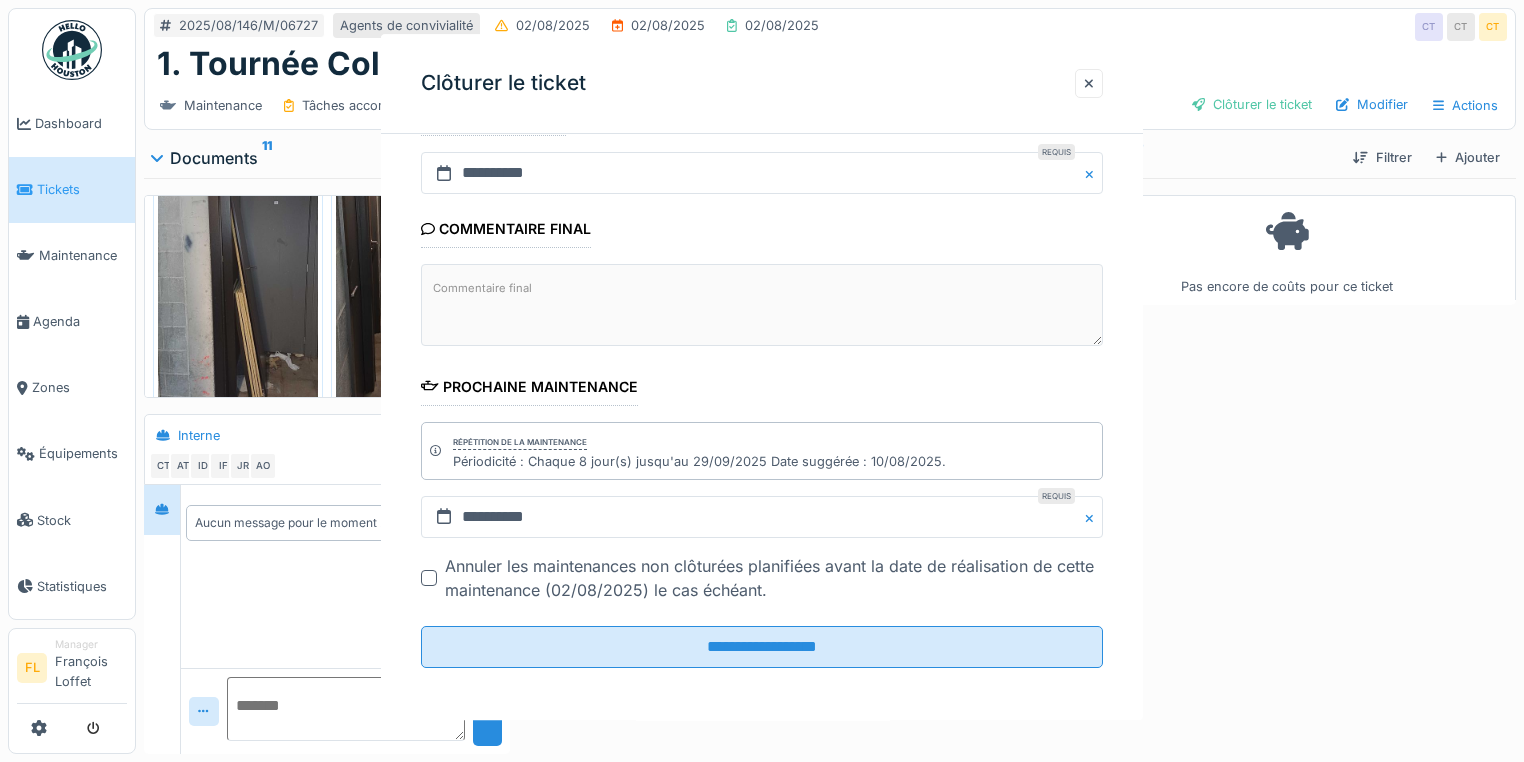 scroll, scrollTop: 0, scrollLeft: 0, axis: both 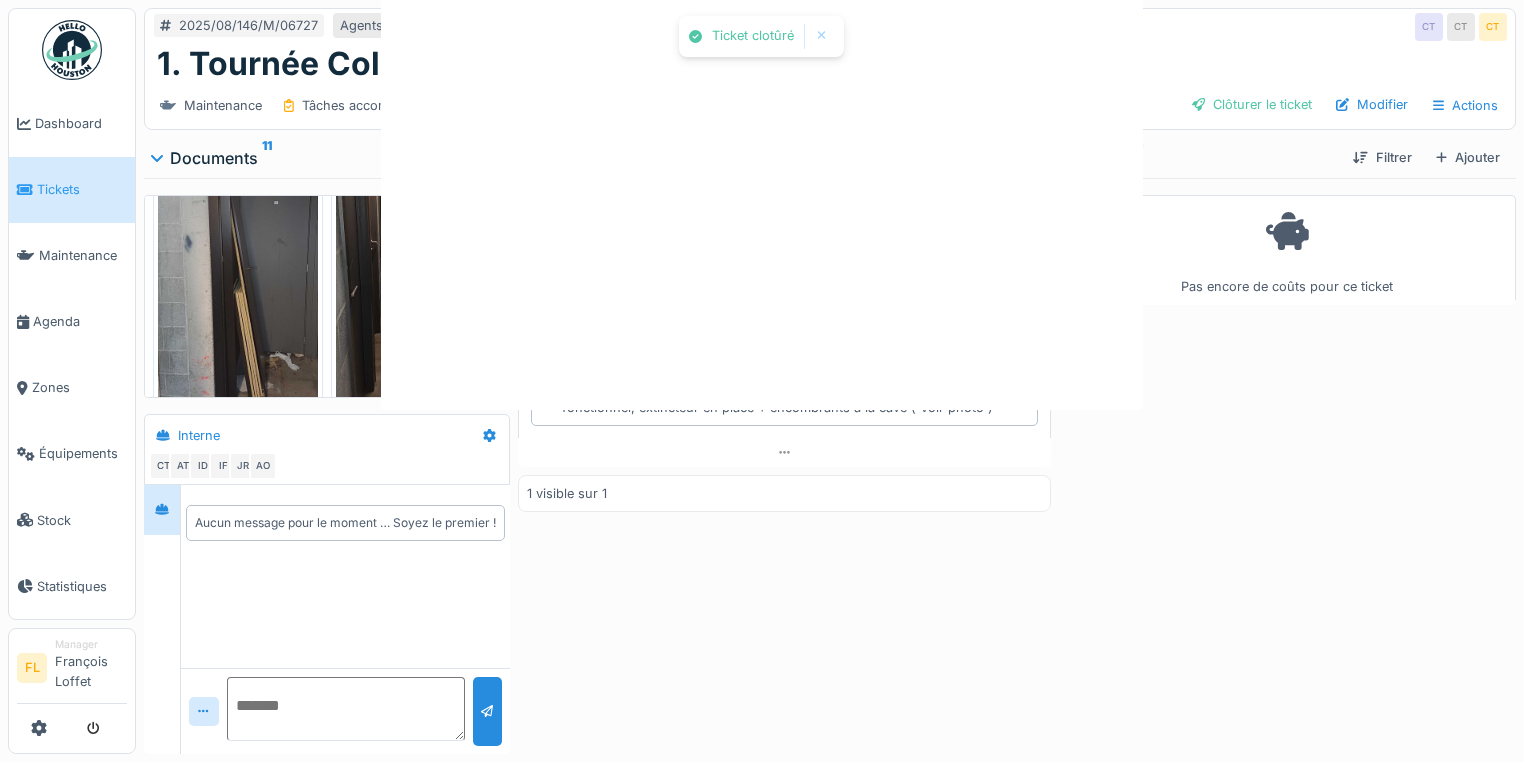 click on "Ticket clotûré Annuler 2025/08/146/M/06727 Agents de convivialité 02/08/2025 02/08/2025 02/08/2025 CT CT CT 1. Tournée Colignon  Maintenance Tâches accomplies metsys 21 1. Tournée Colignon  Clôturer le ticket Modifier Actions Documents 11 Ajouter 17541507154725550744746932984688.jpg 17541507003567407160435609412801.jpg 17541506866197371328835194300942.jpg 17541506736955308495838918901627.jpg 17541471615137380574715380036749.jpg 17541471279721806254162439697011.jpg 17541470858074063875339936347188.jpg 17541470765348387919633312578676.jpg 17541470438861463711857513183203.jpg 17541469890168472764047502131679.jpg 17541469794163685785328166305376.jpg Interne CT AT ID IF JR AO Aucun message pour le moment … Soyez le premier ! Tâches 1 Filtrer Ajouter Terminé 03h30 02/08/2025 AO FL Permanence sur site   Commentaire de clôture de Abdelkader Ouriachi 1 visible sur 1 Coûts 0 Filtrer Ajouter Pas encore de coûts pour ce ticket" at bounding box center (830, 381) 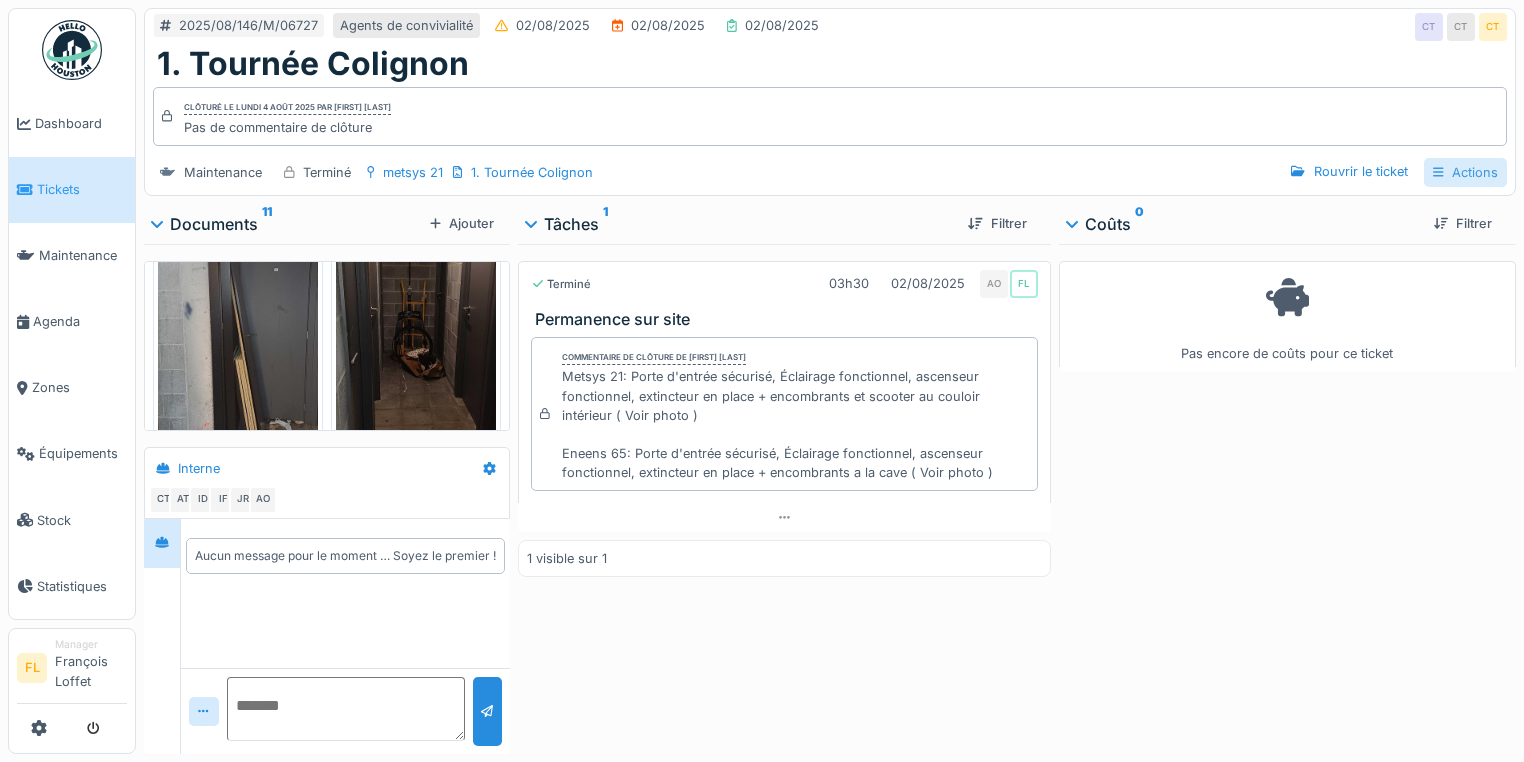 click on "Actions" at bounding box center (1465, 172) 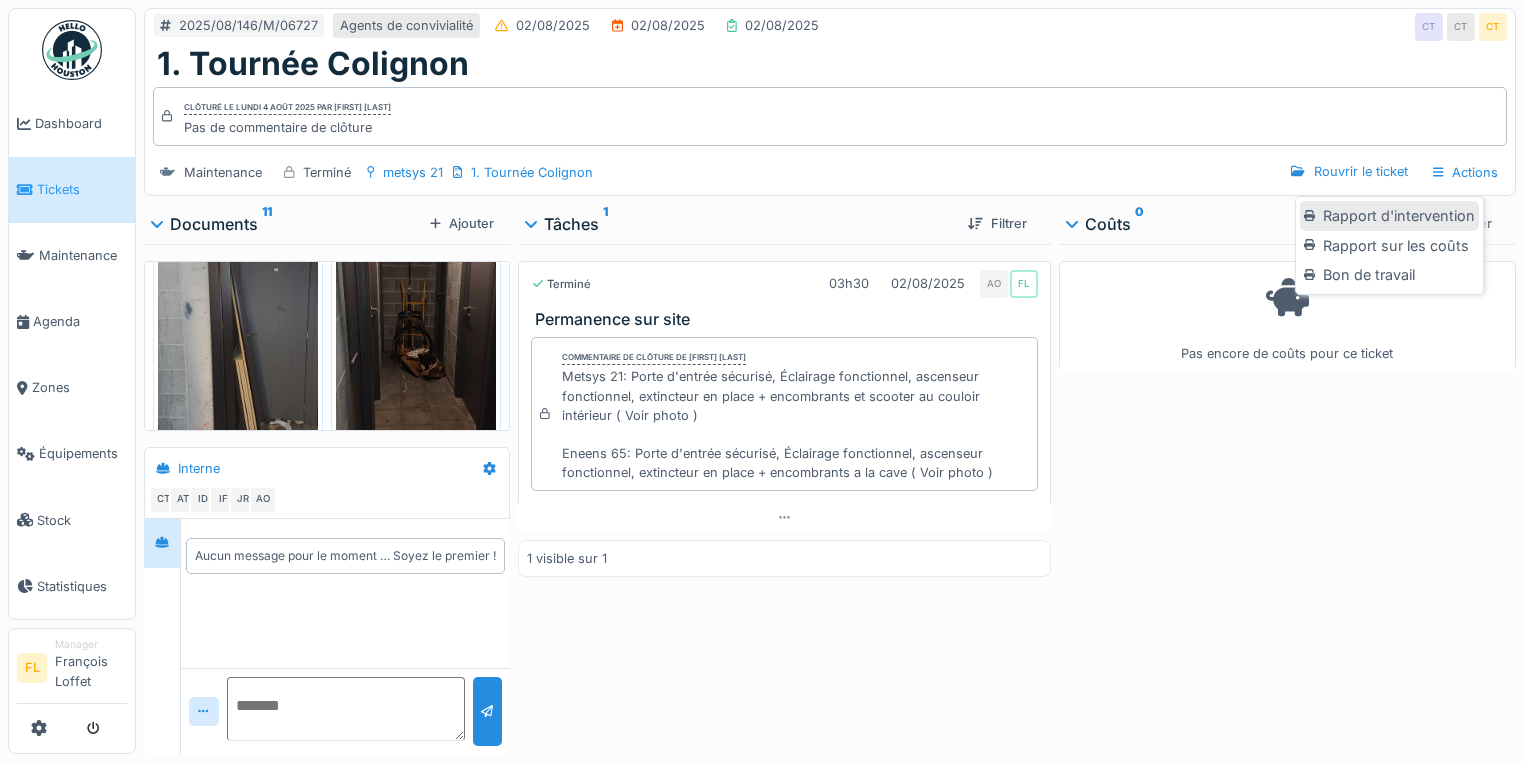 click on "Rapport d'intervention" at bounding box center [1389, 216] 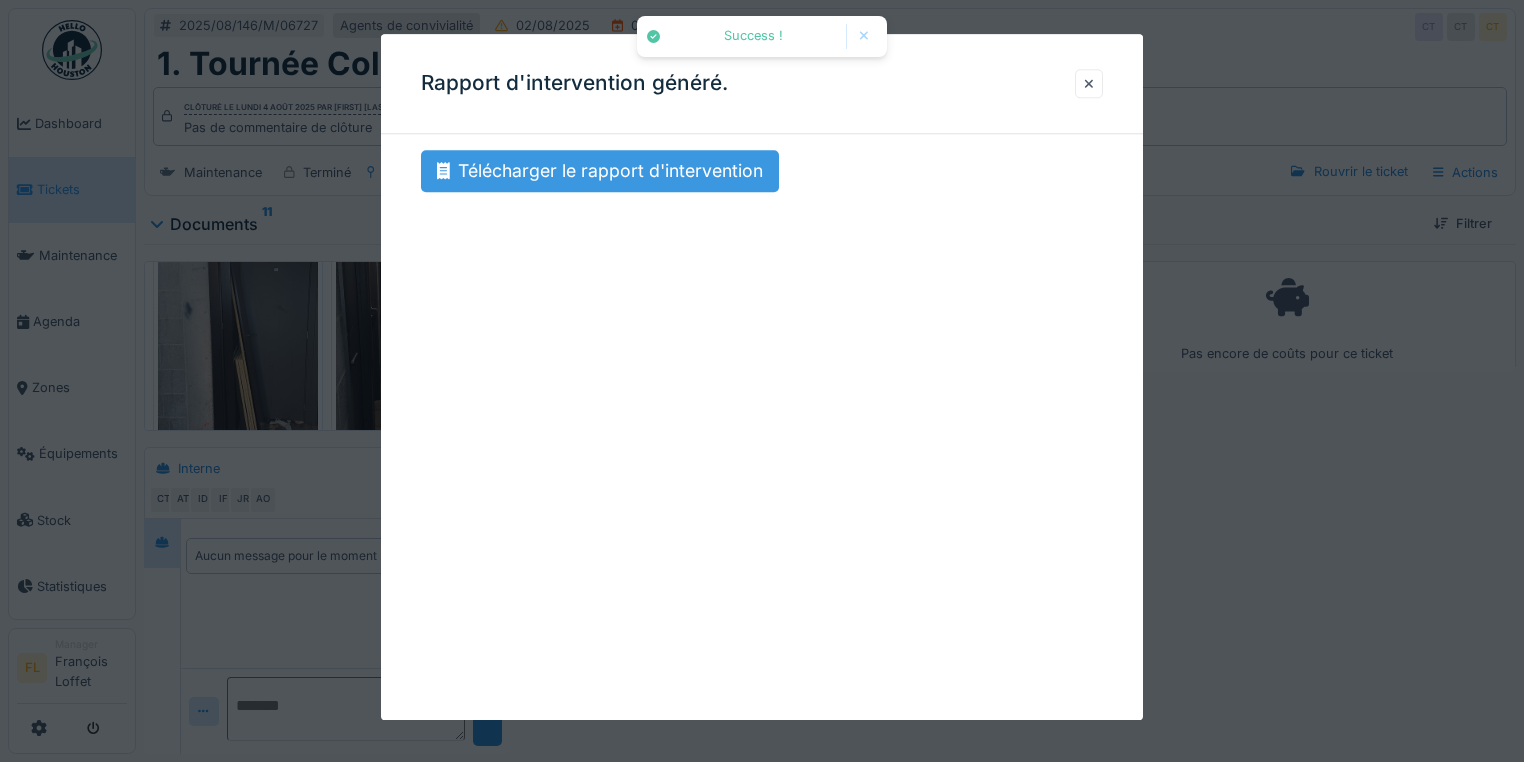 click on "Télécharger le rapport d'intervention" at bounding box center [600, 171] 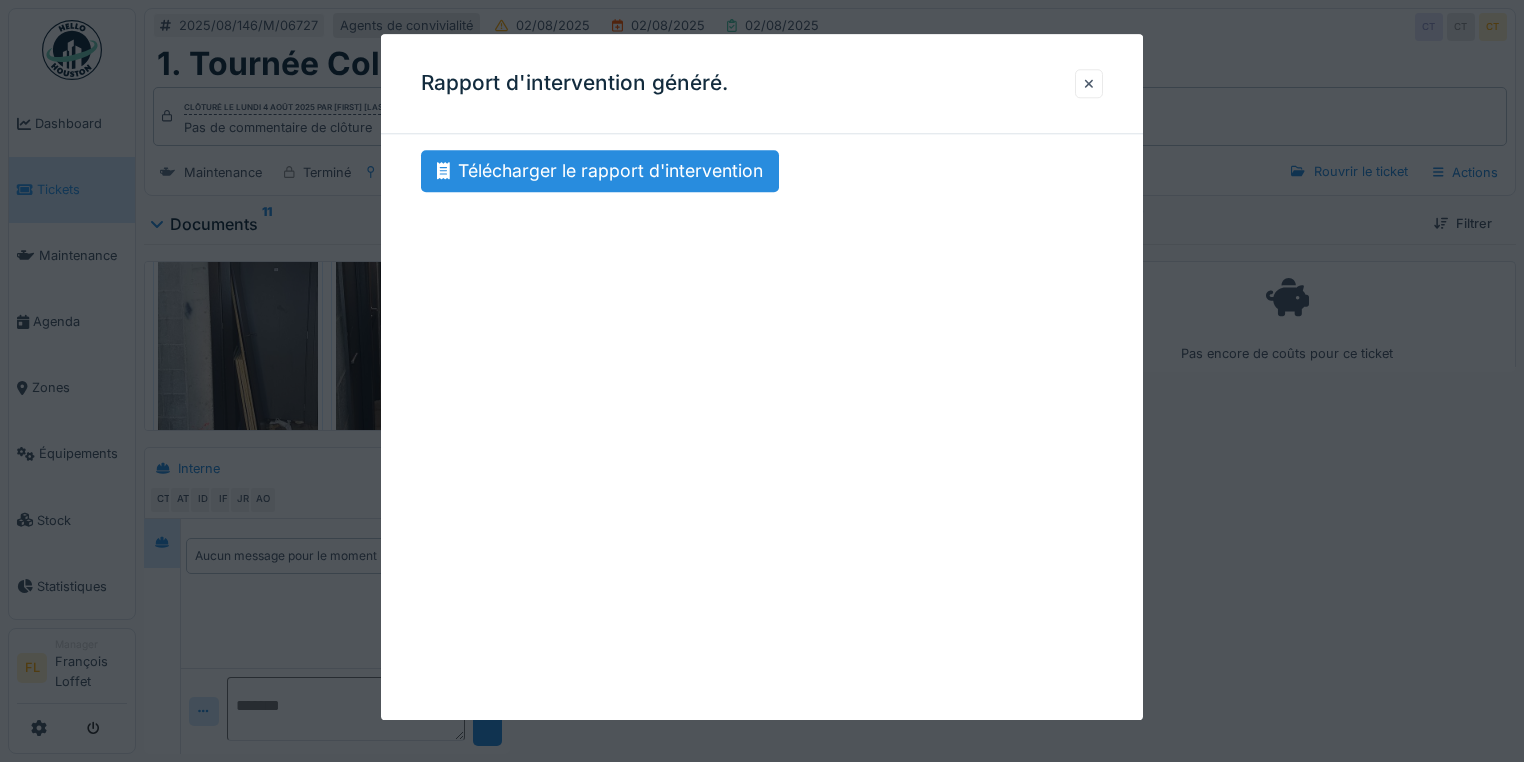 drag, startPoint x: 668, startPoint y: 498, endPoint x: 678, endPoint y: 483, distance: 18.027756 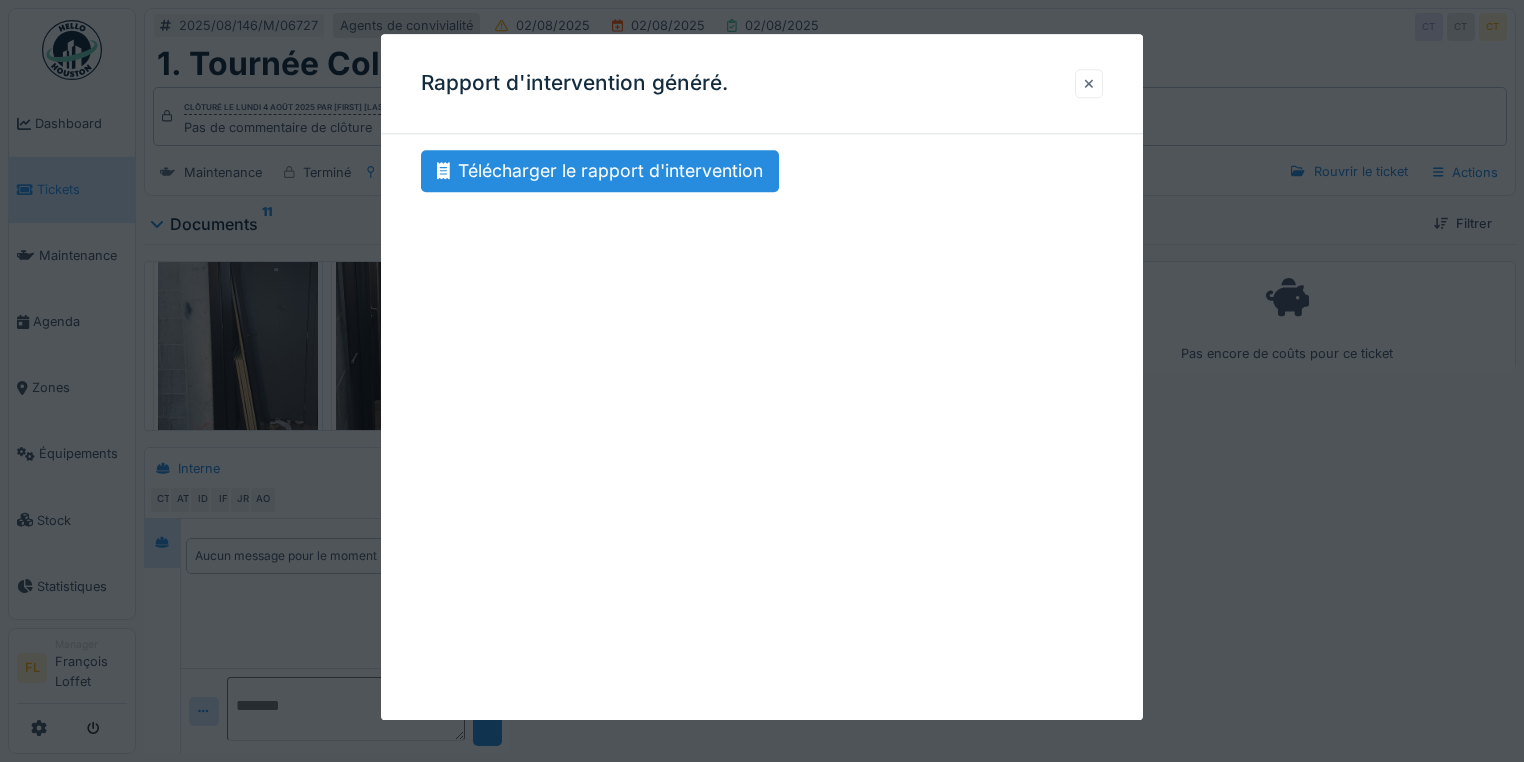 click at bounding box center (1089, 83) 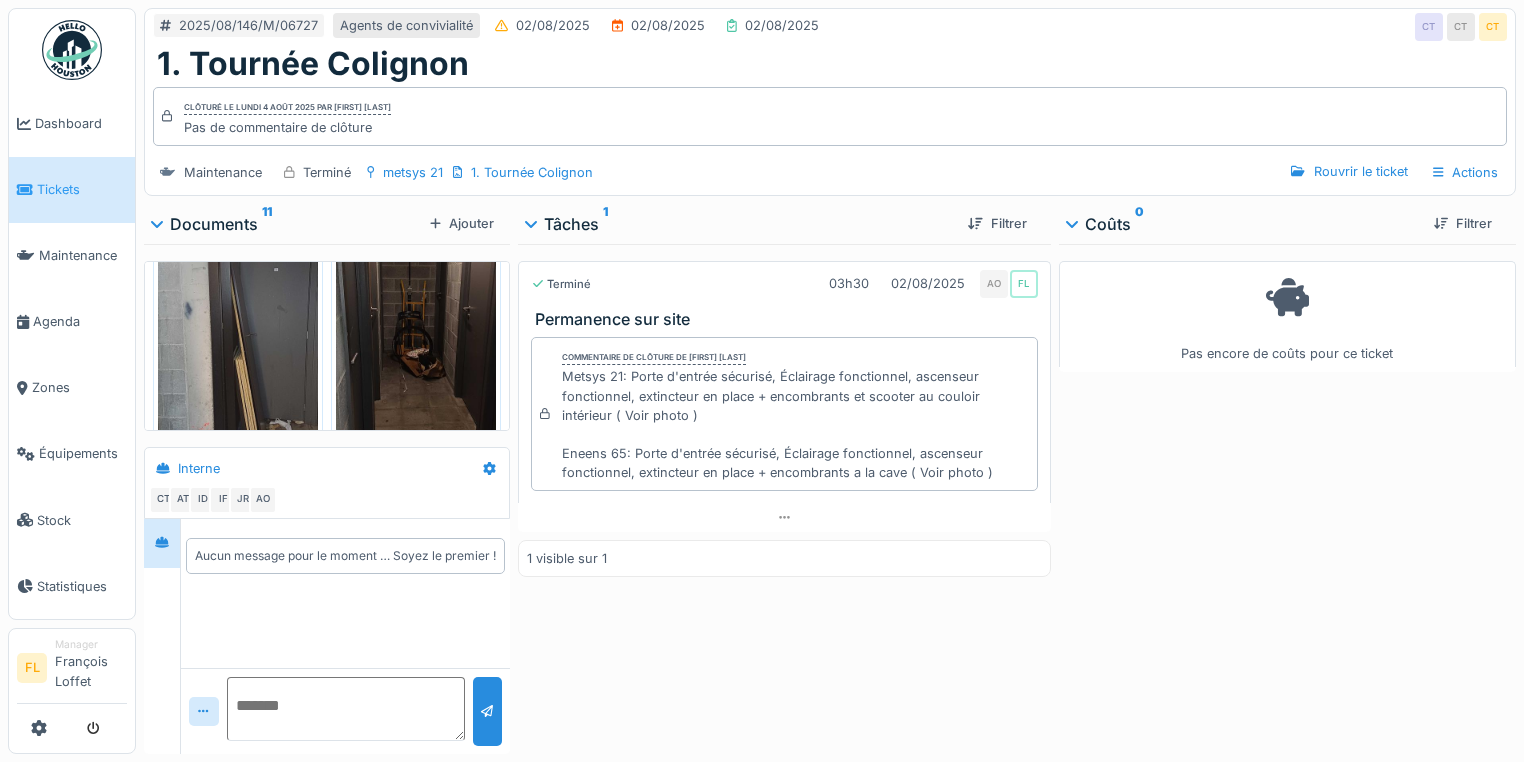 scroll, scrollTop: 0, scrollLeft: 0, axis: both 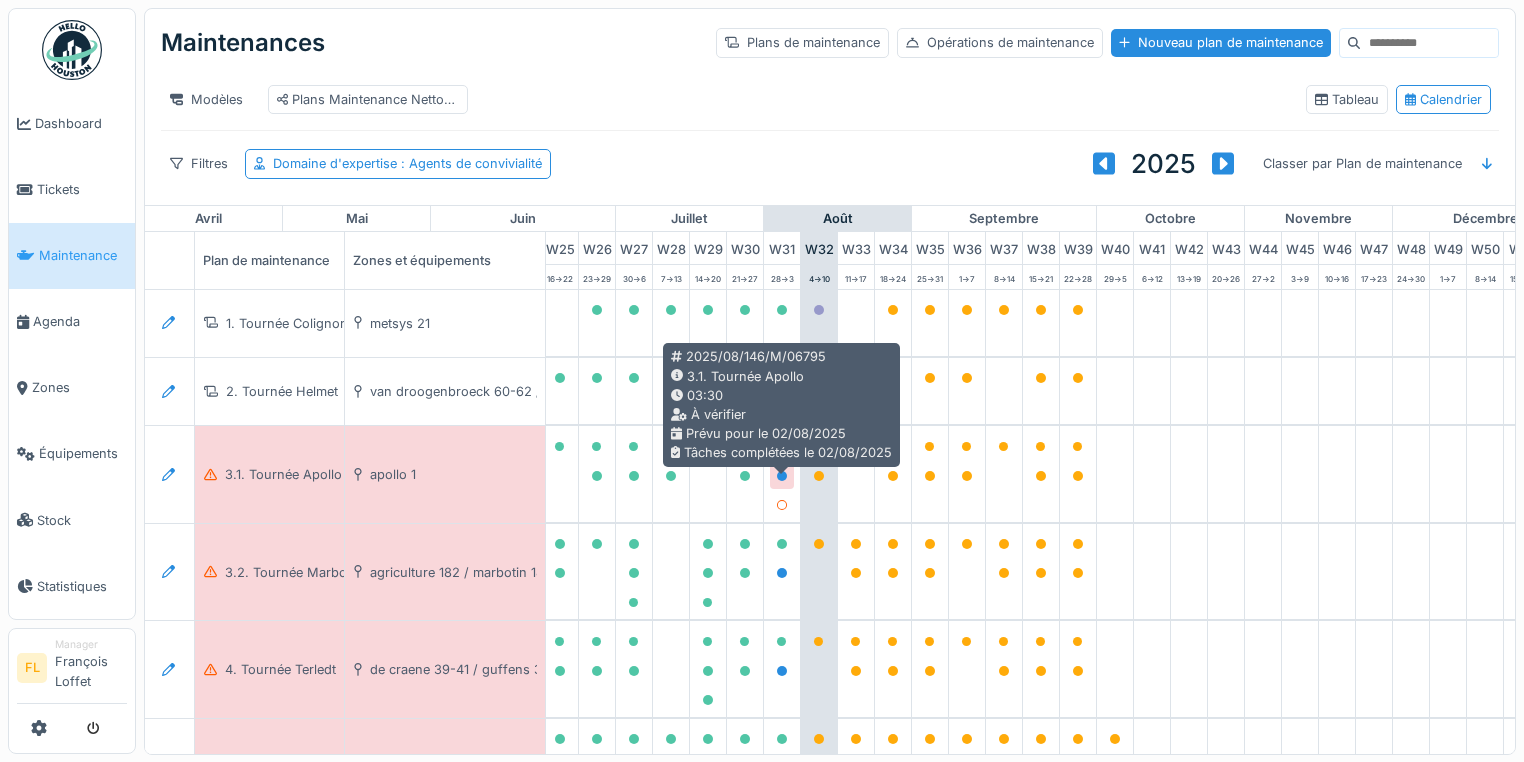 click 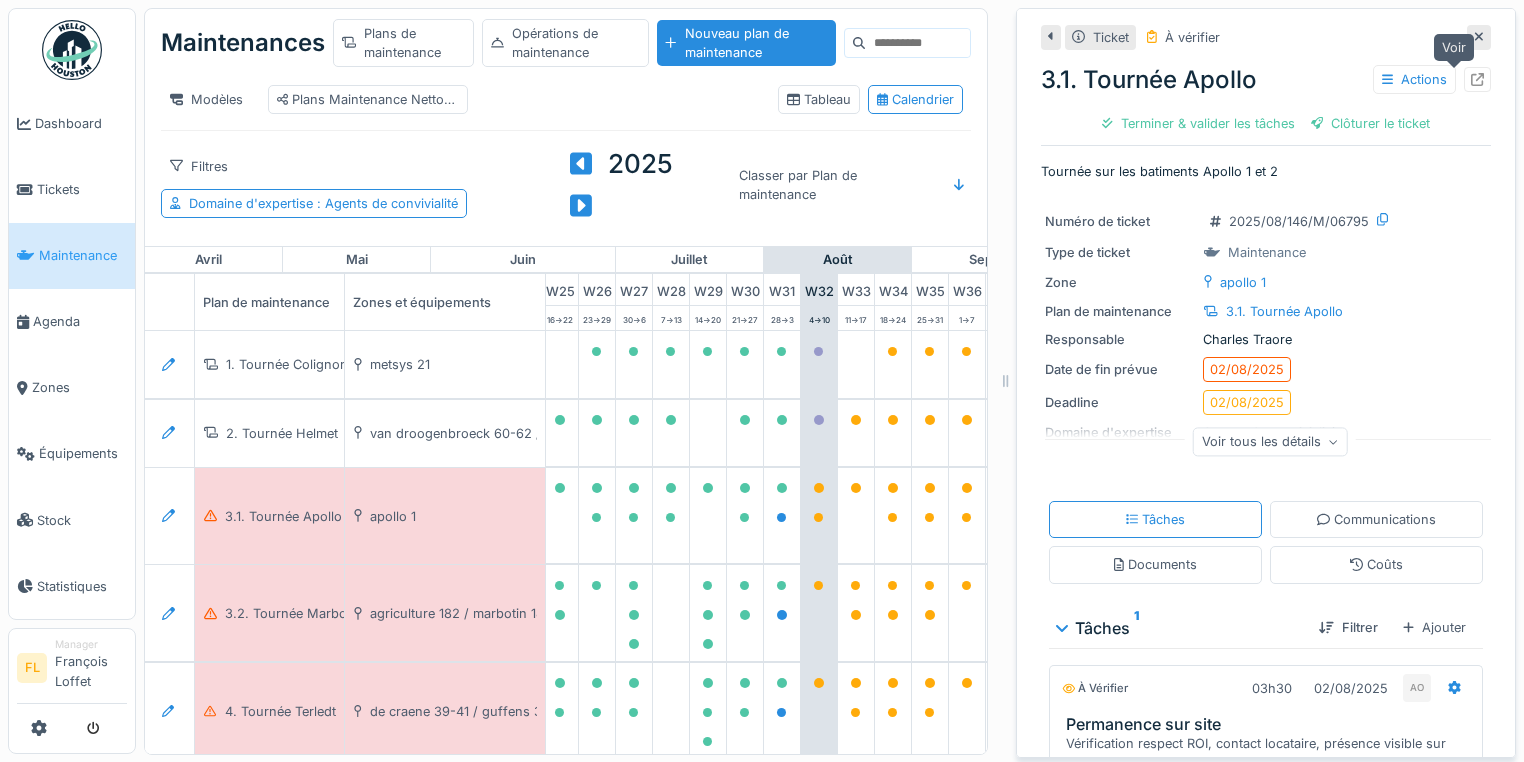 click 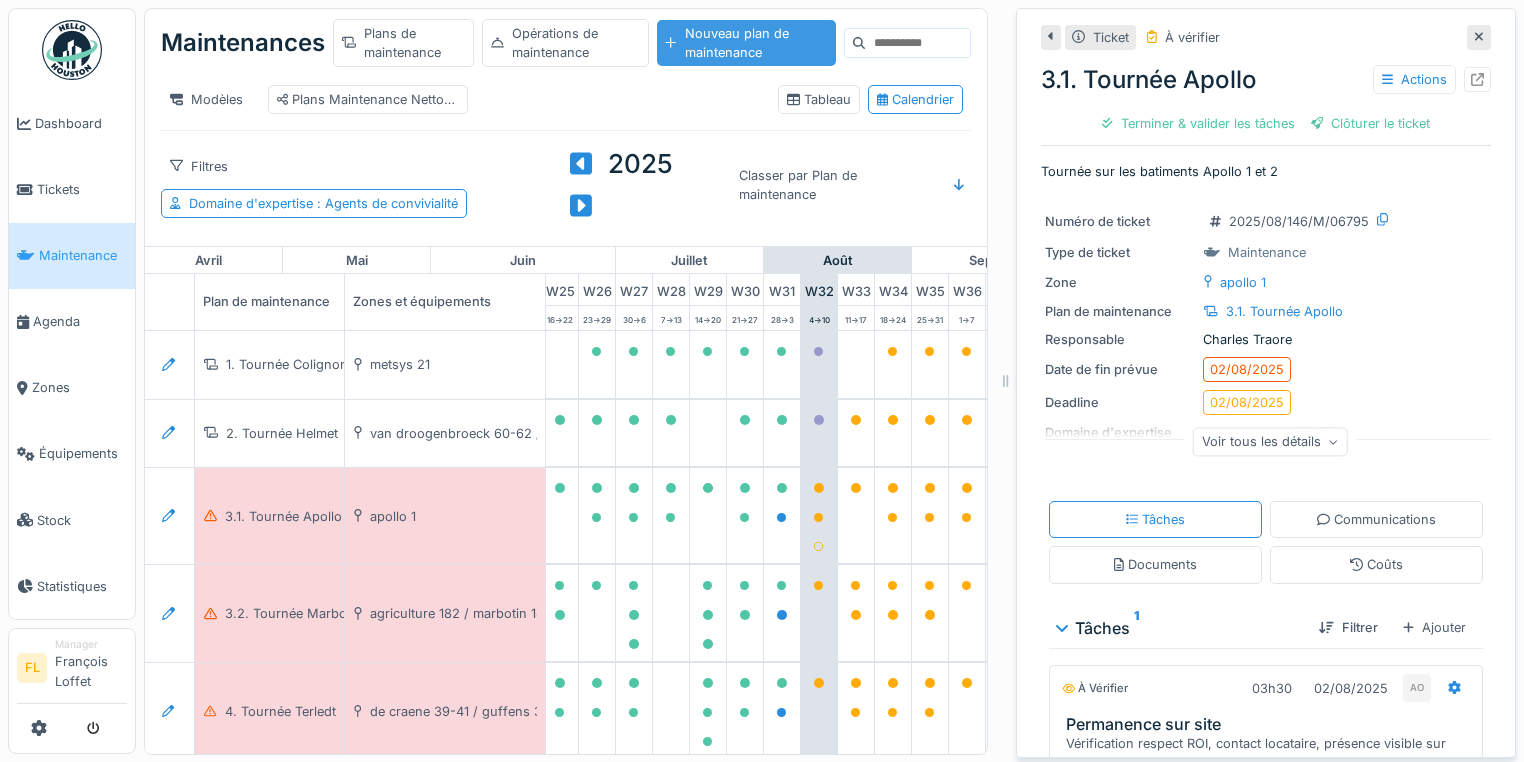 drag, startPoint x: 1458, startPoint y: 38, endPoint x: 1260, endPoint y: 36, distance: 198.0101 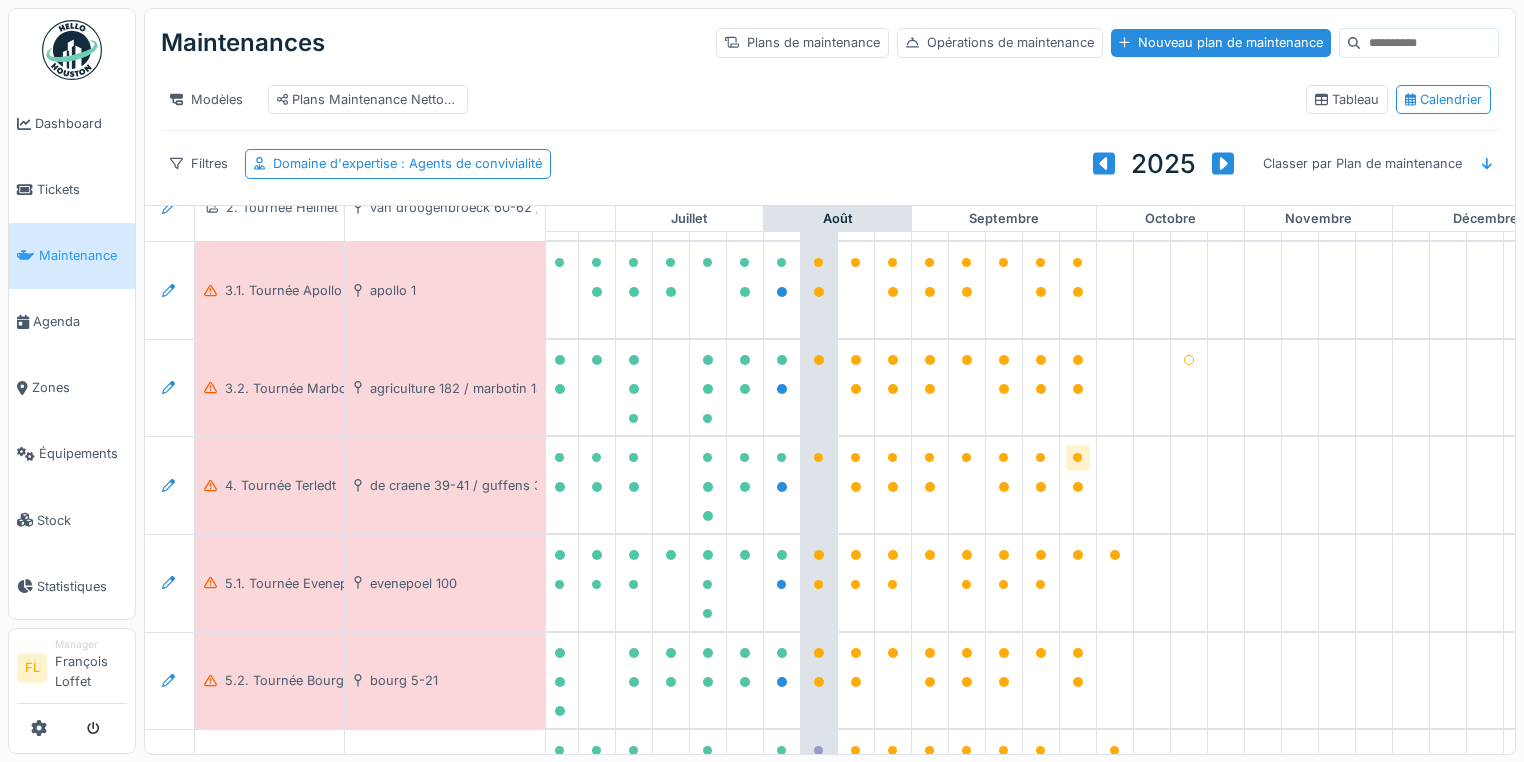 scroll, scrollTop: 240, scrollLeft: 944, axis: both 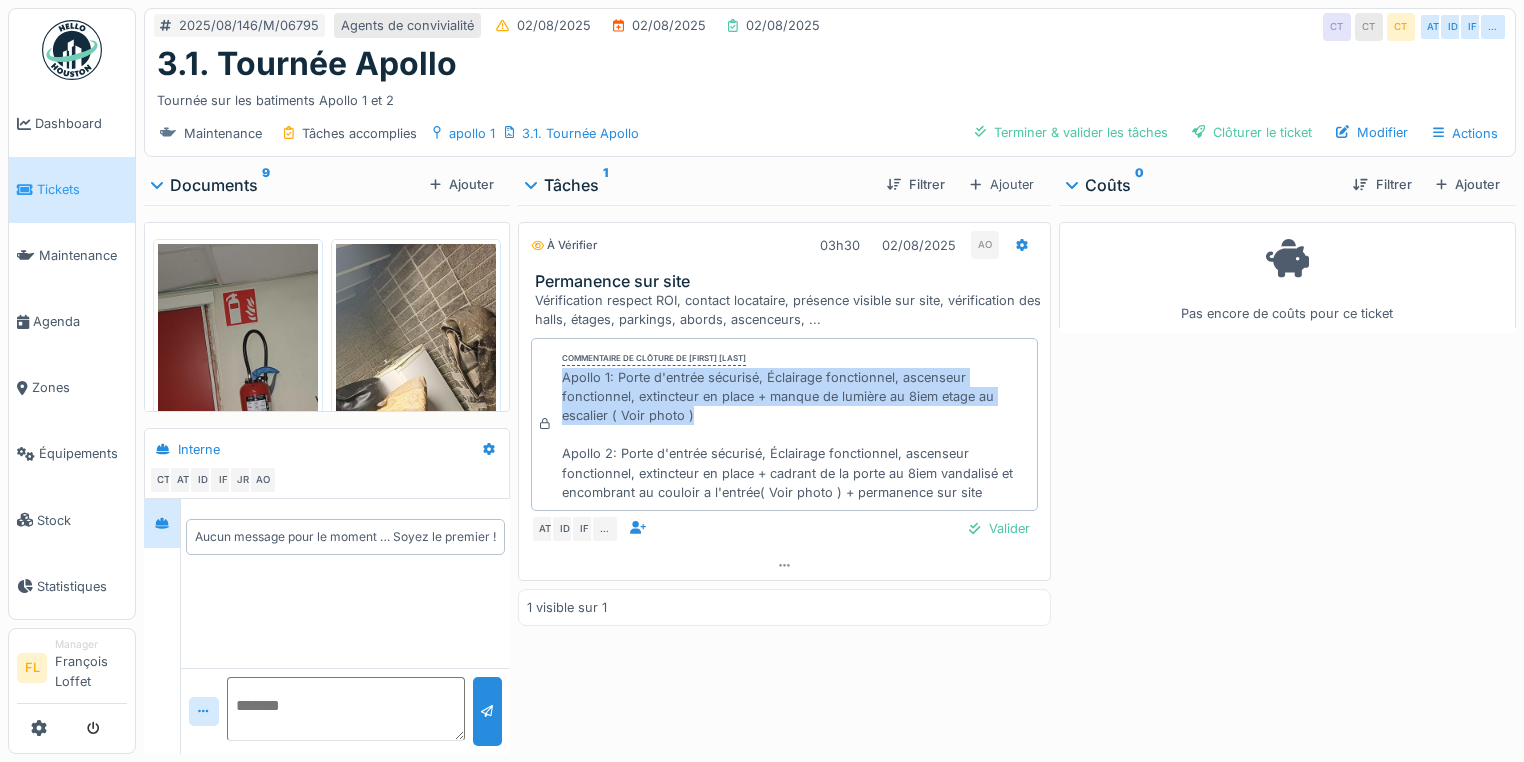 drag, startPoint x: 705, startPoint y: 414, endPoint x: 559, endPoint y: 380, distance: 149.90663 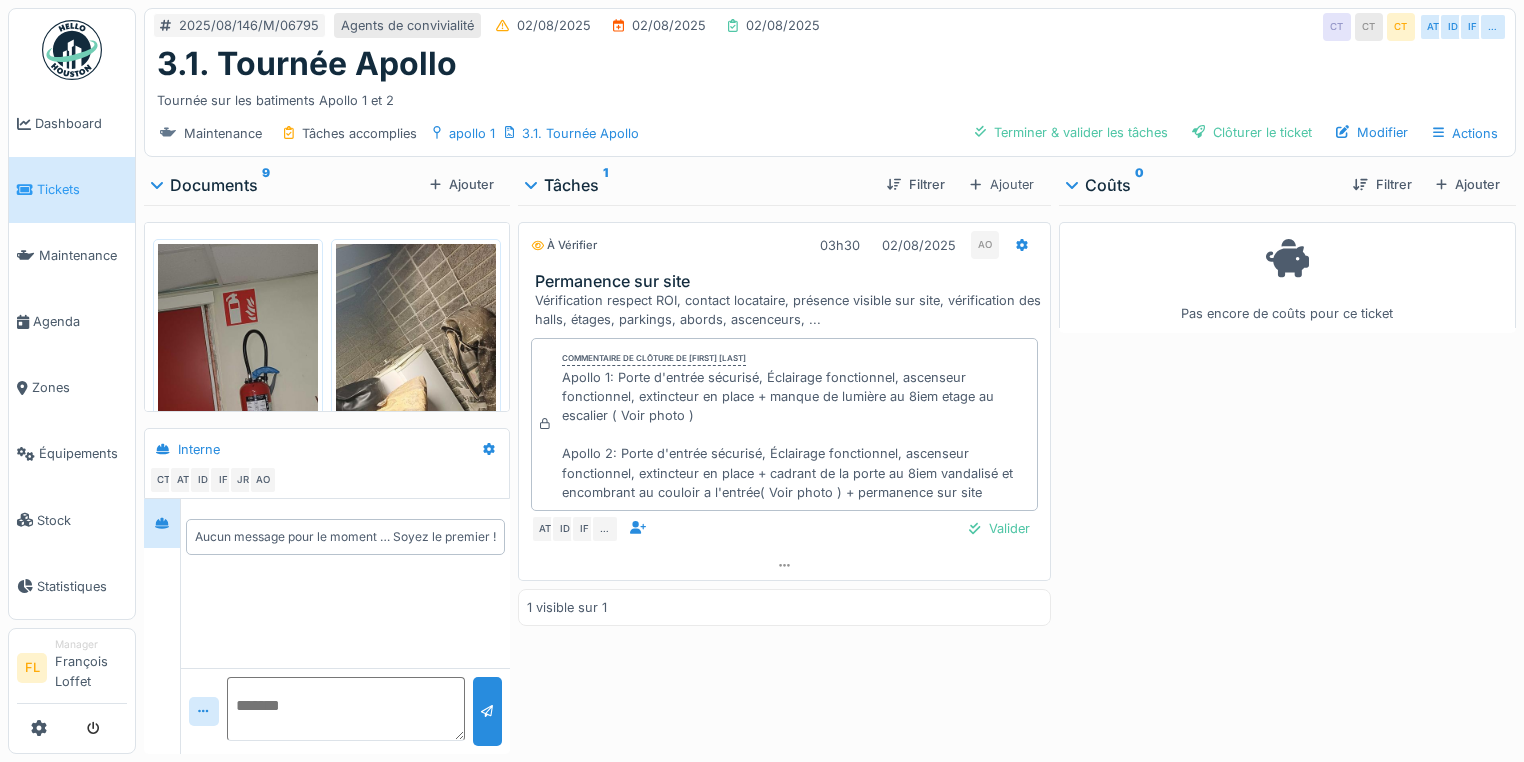 click at bounding box center [238, 417] 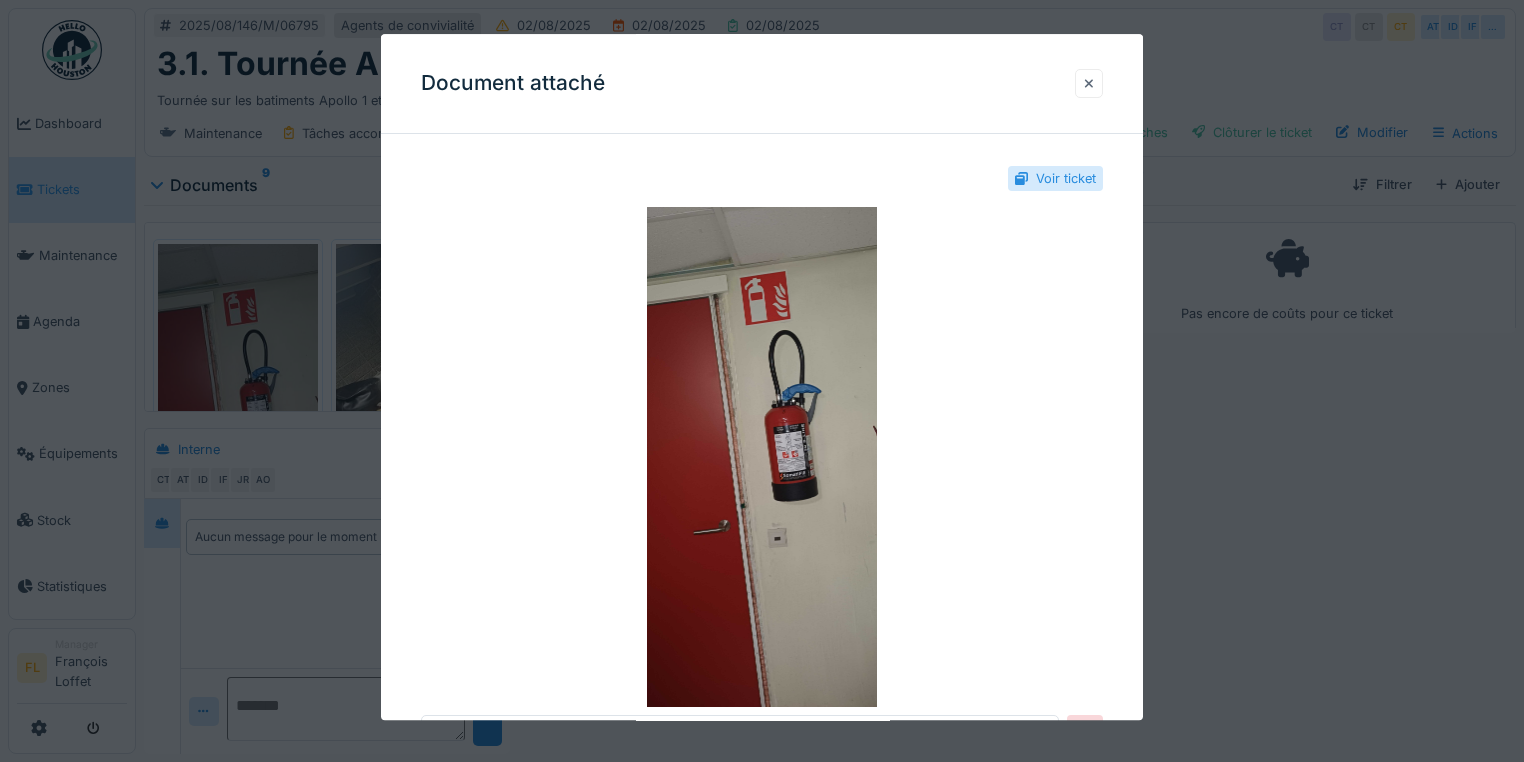 click at bounding box center [1089, 83] 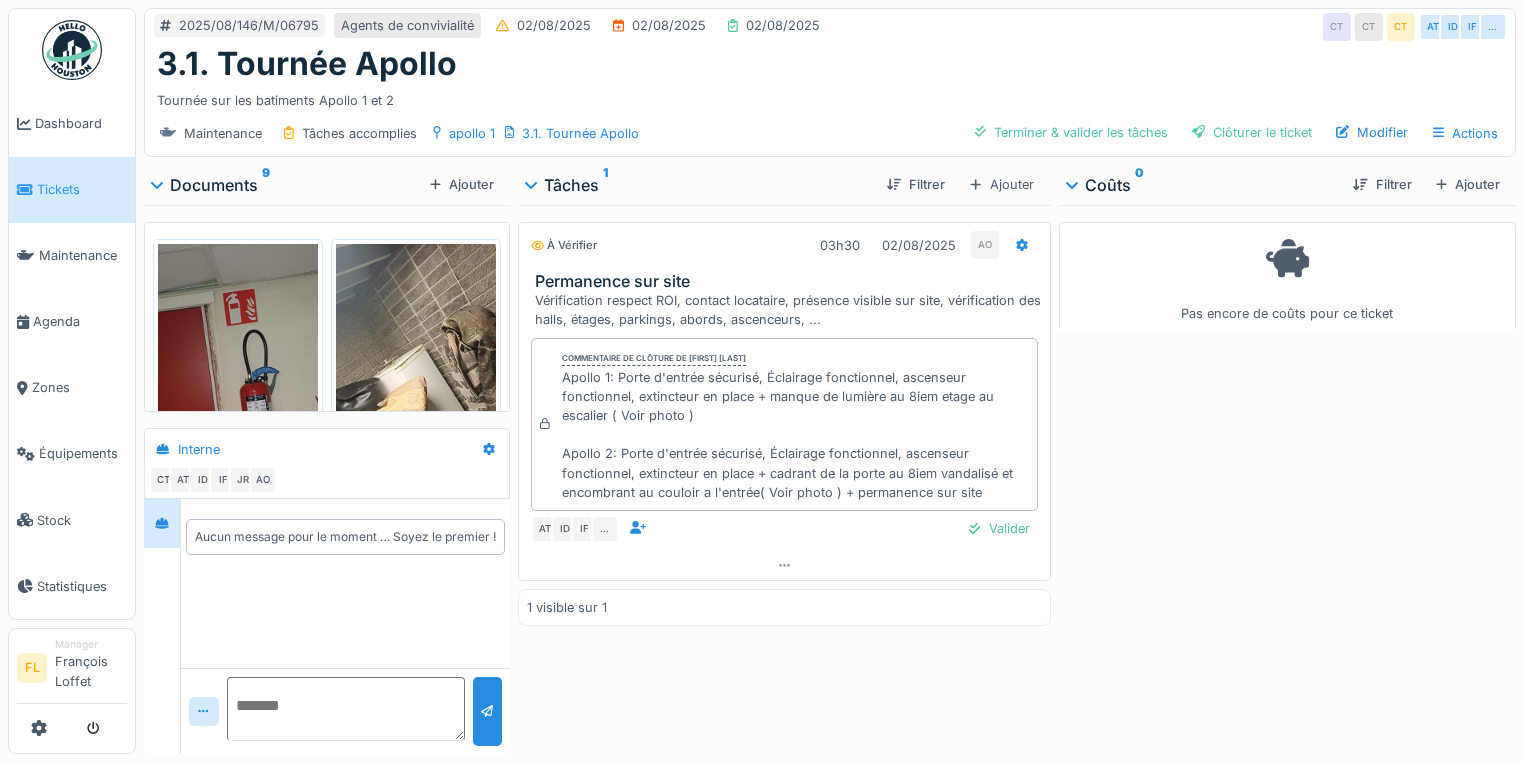 click at bounding box center [416, 417] 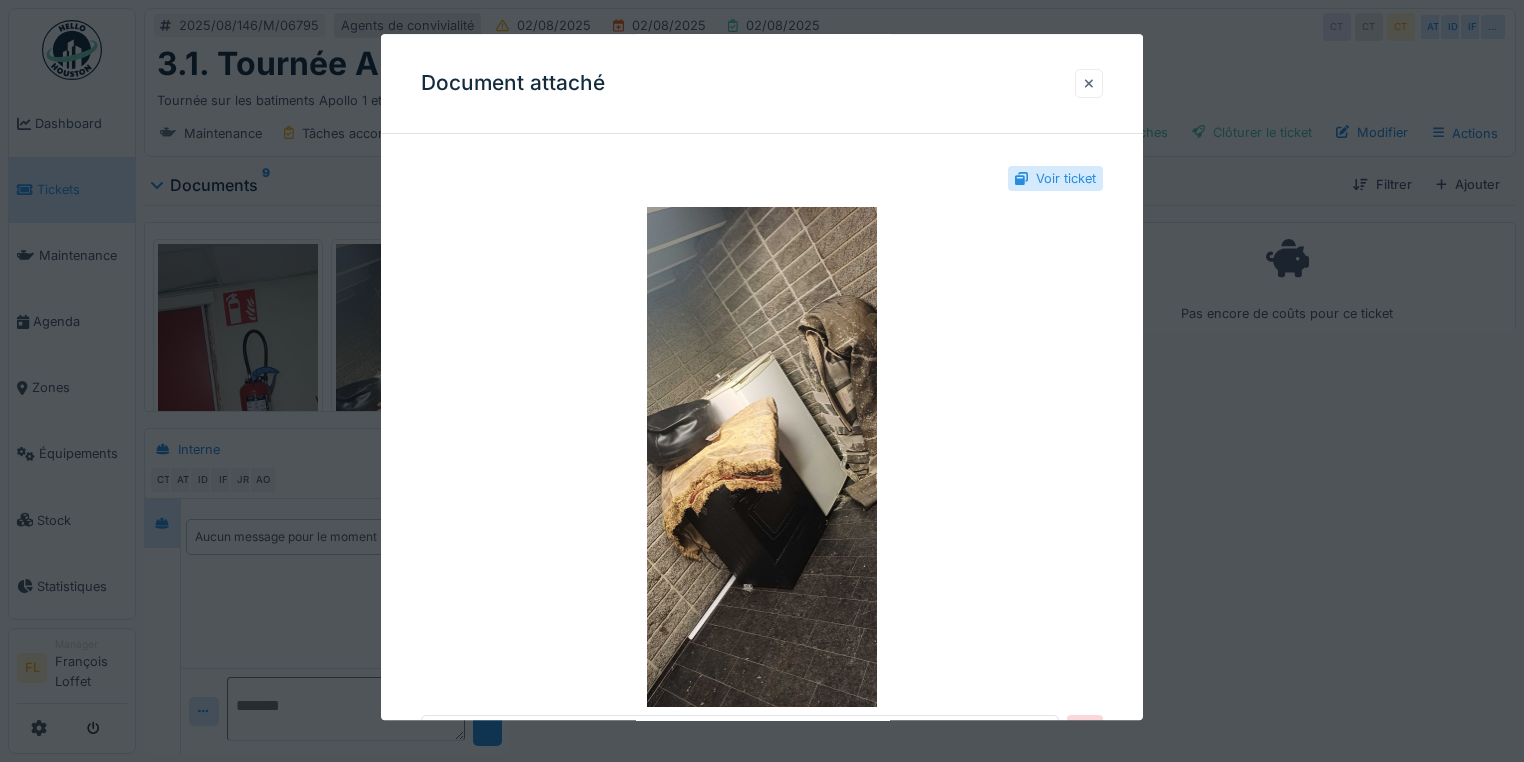 click at bounding box center (1089, 83) 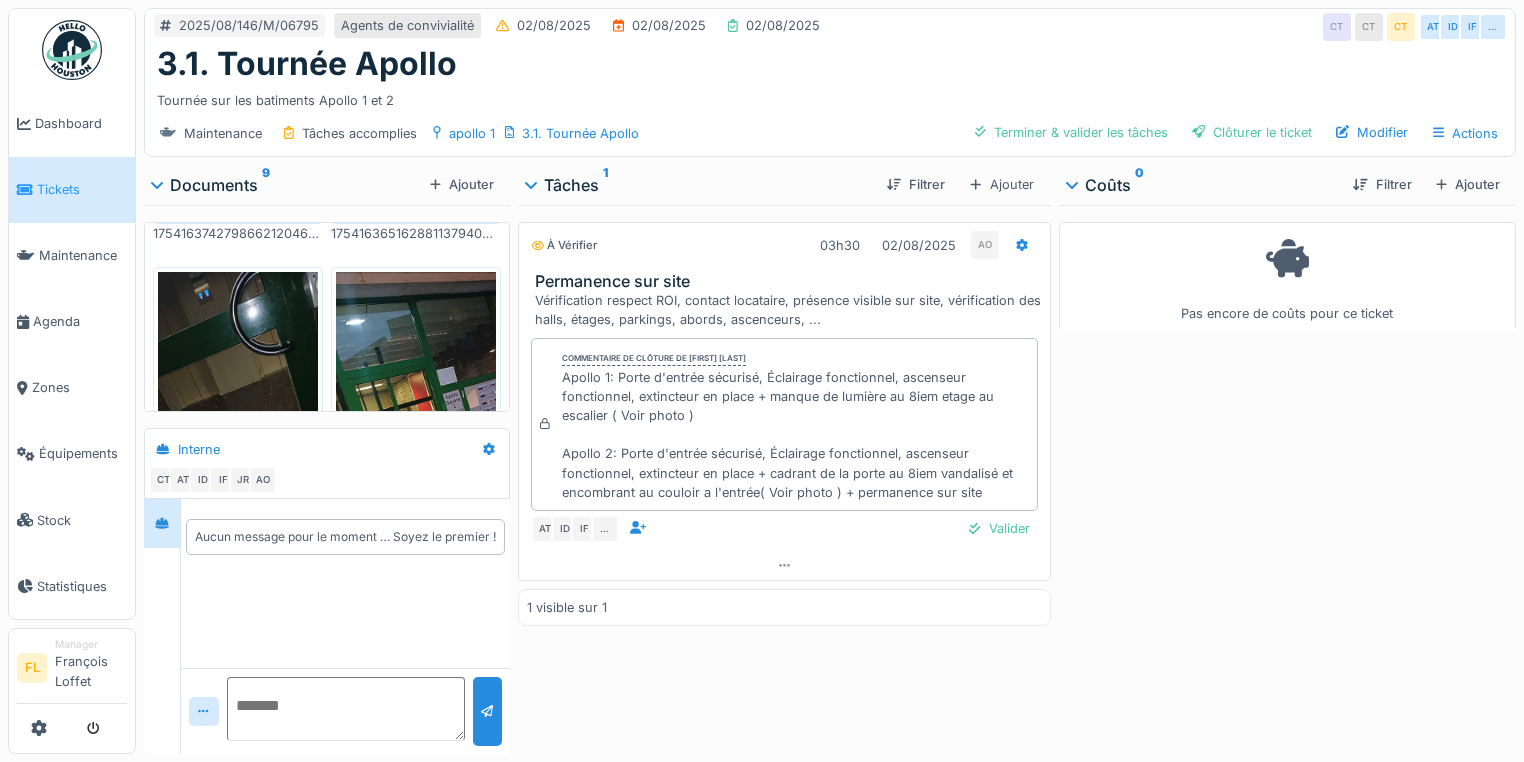 scroll, scrollTop: 400, scrollLeft: 0, axis: vertical 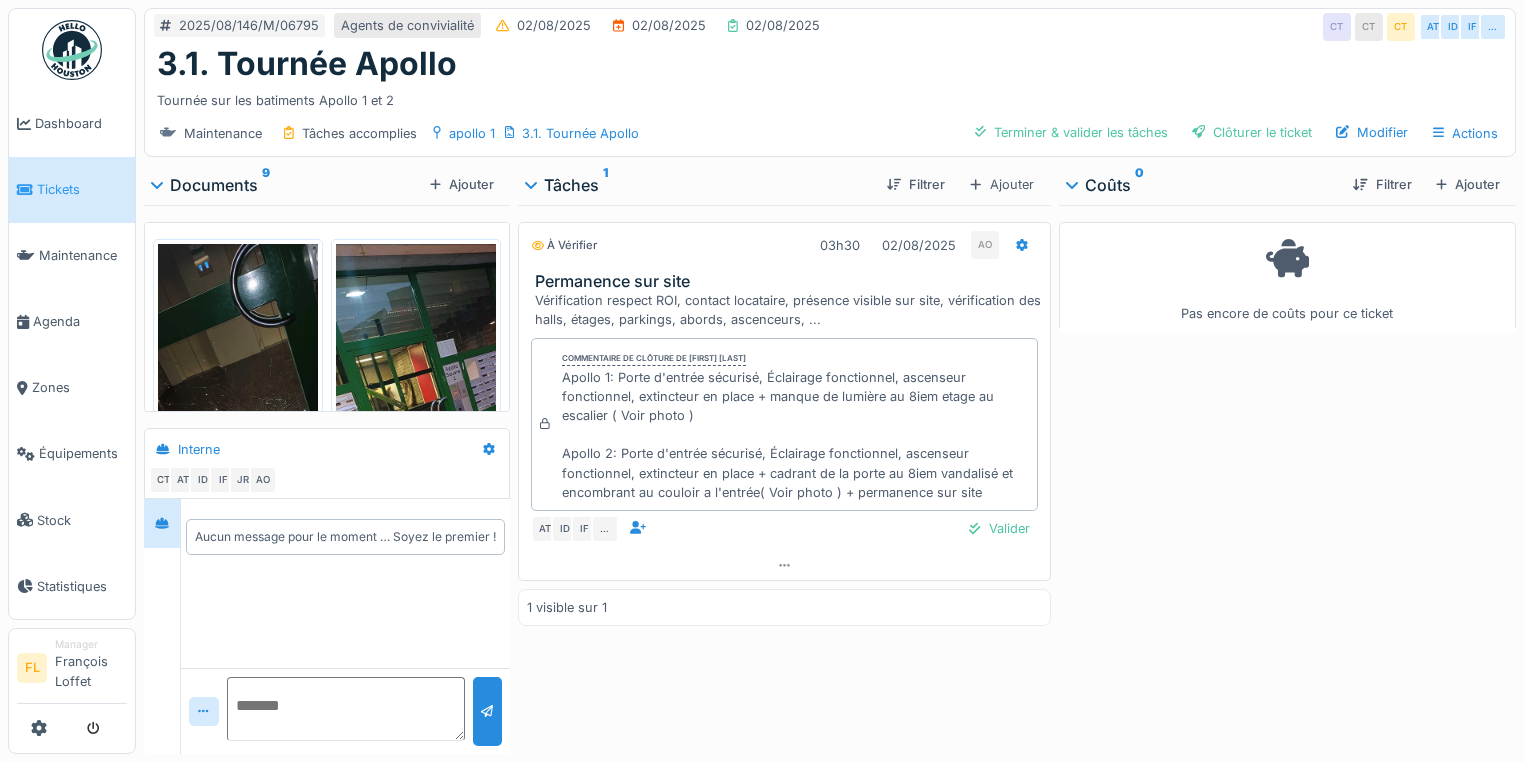 click at bounding box center [238, 417] 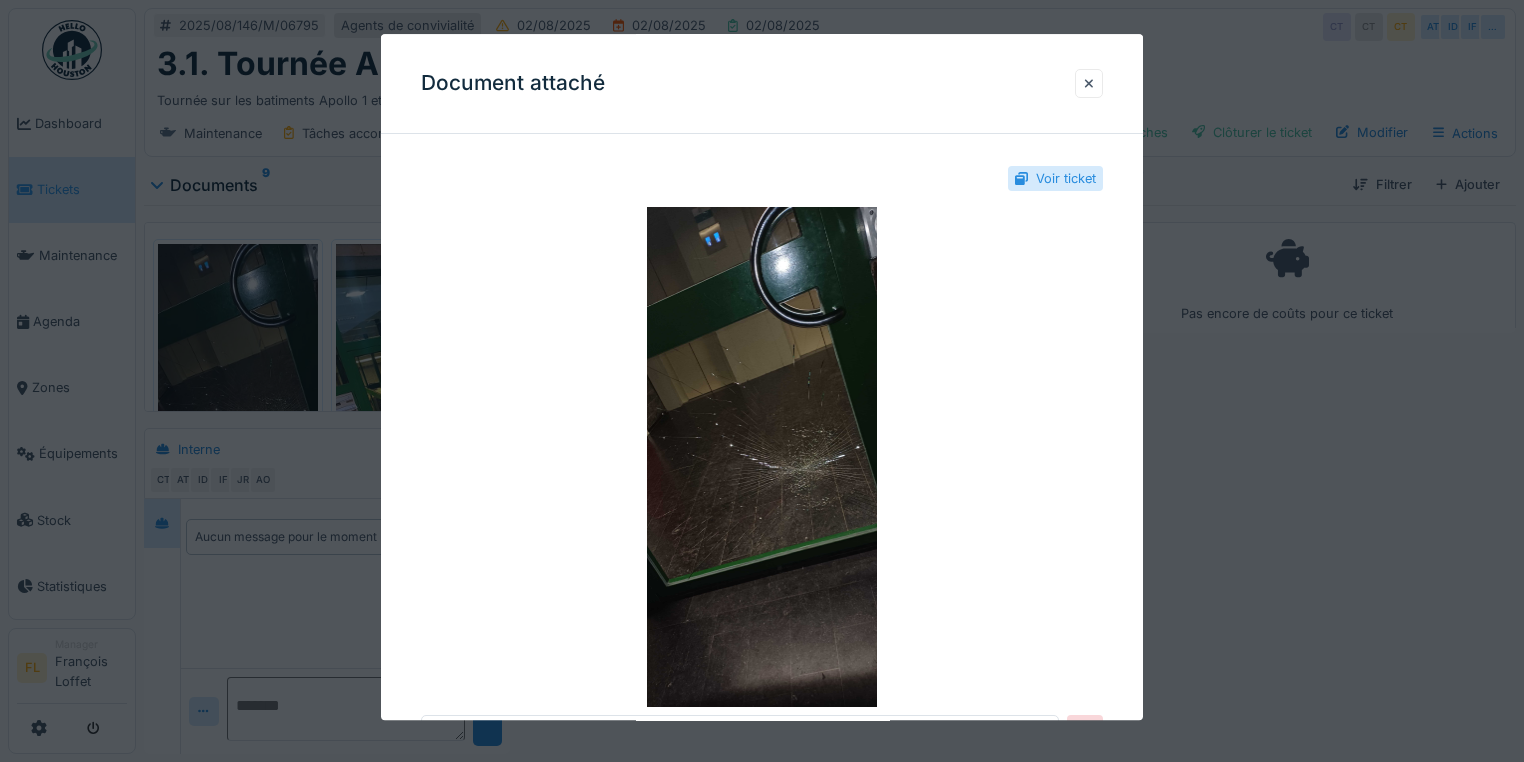 click at bounding box center (1089, 83) 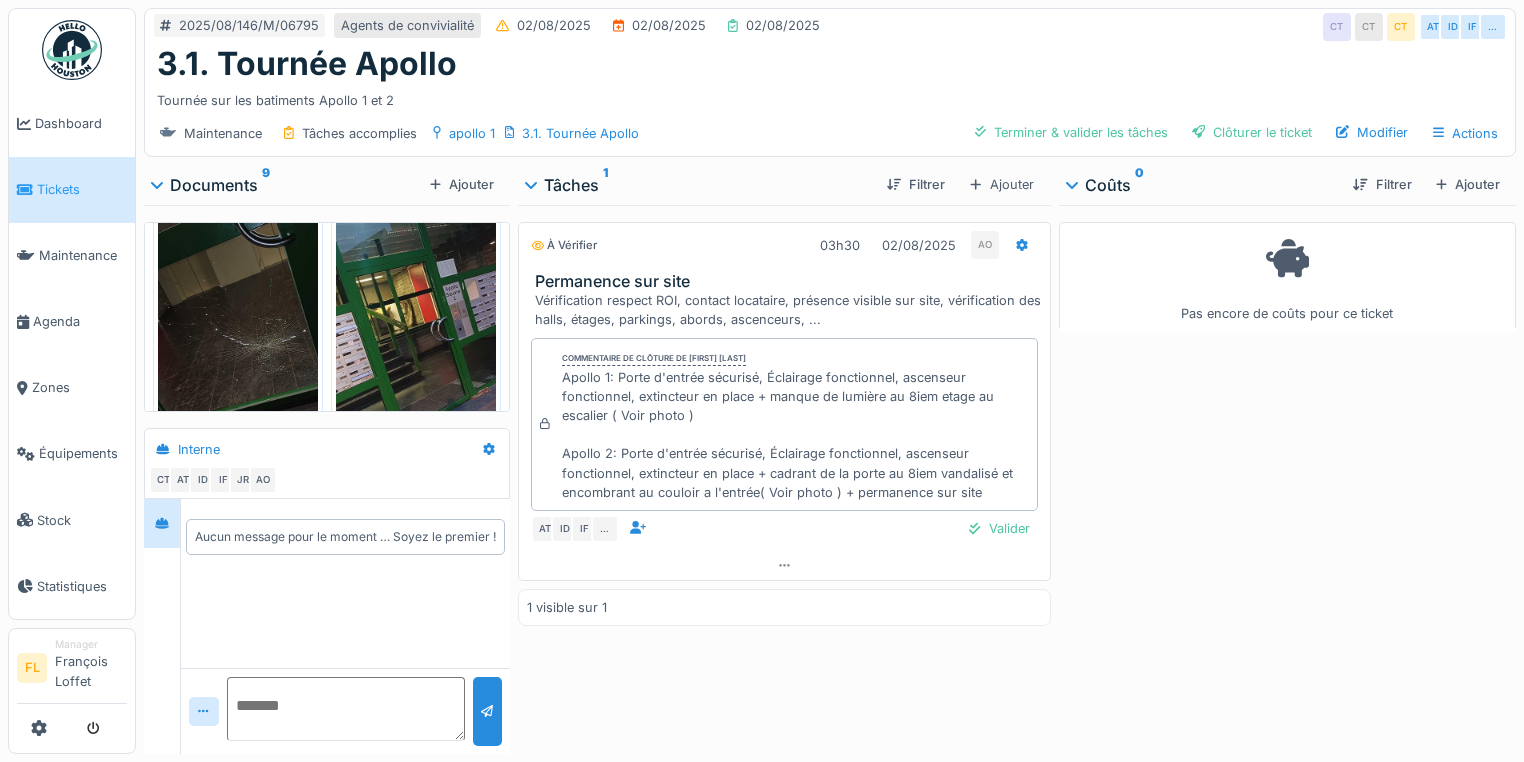 scroll, scrollTop: 560, scrollLeft: 0, axis: vertical 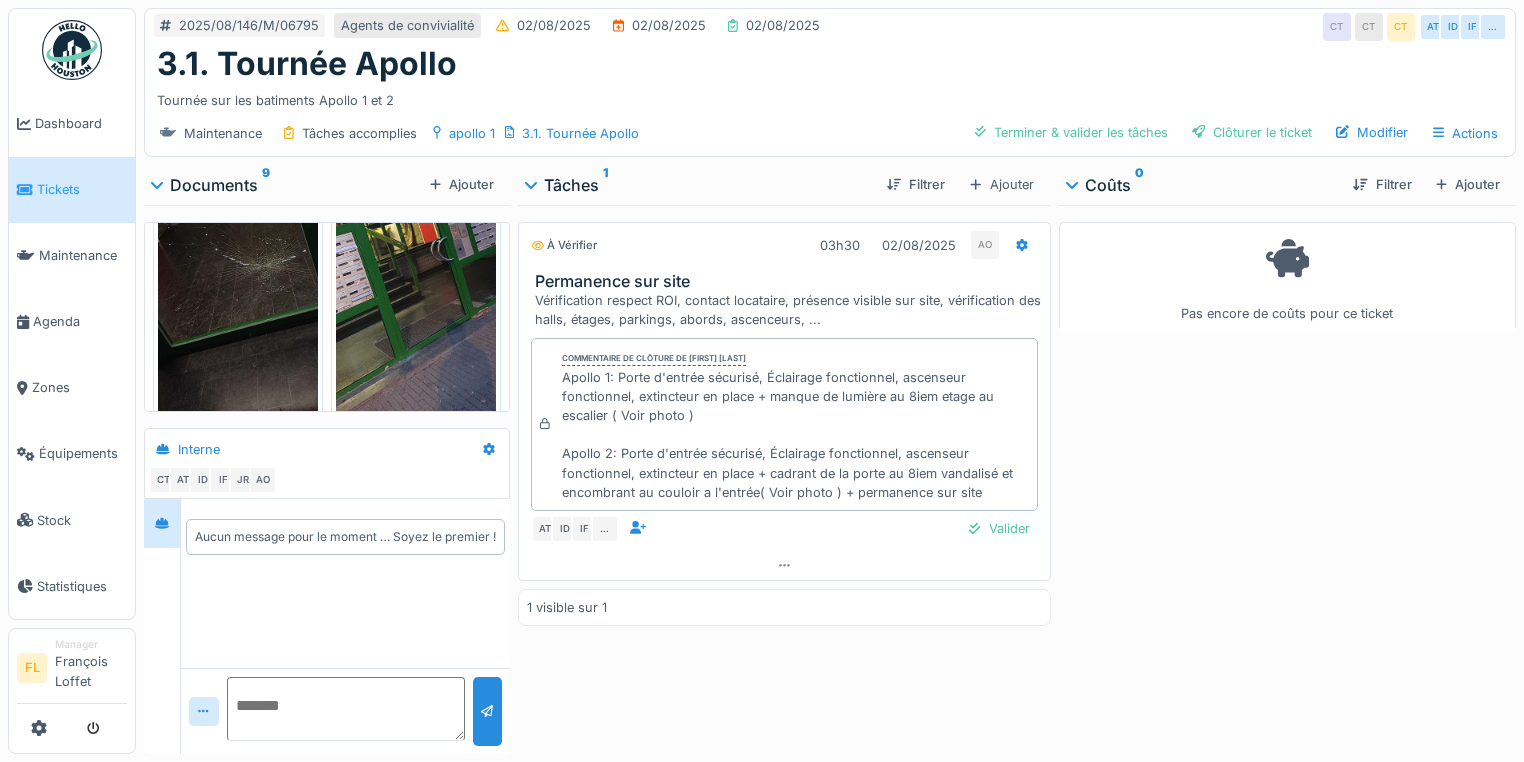 click at bounding box center [416, 257] 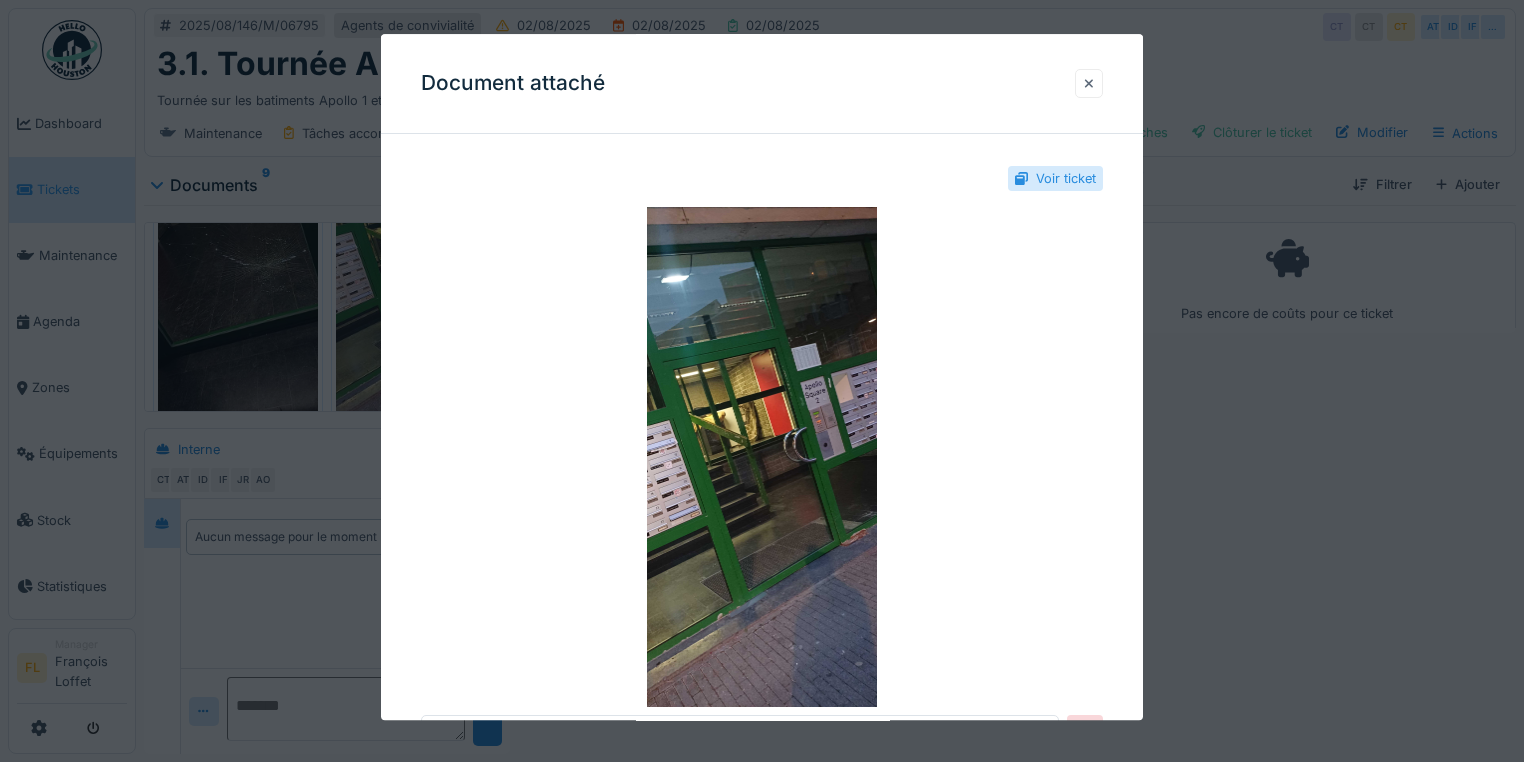 click at bounding box center (1089, 83) 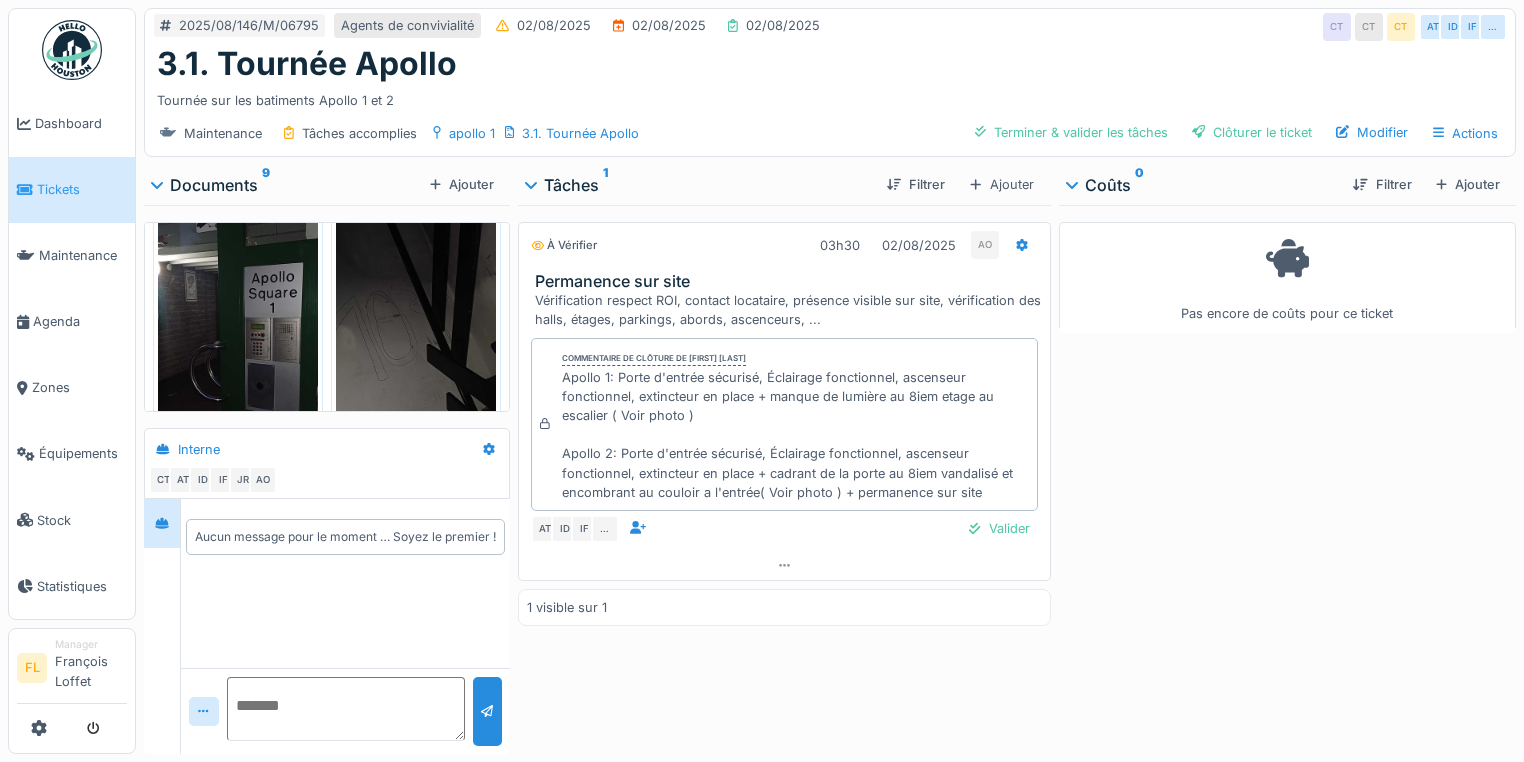 scroll, scrollTop: 880, scrollLeft: 0, axis: vertical 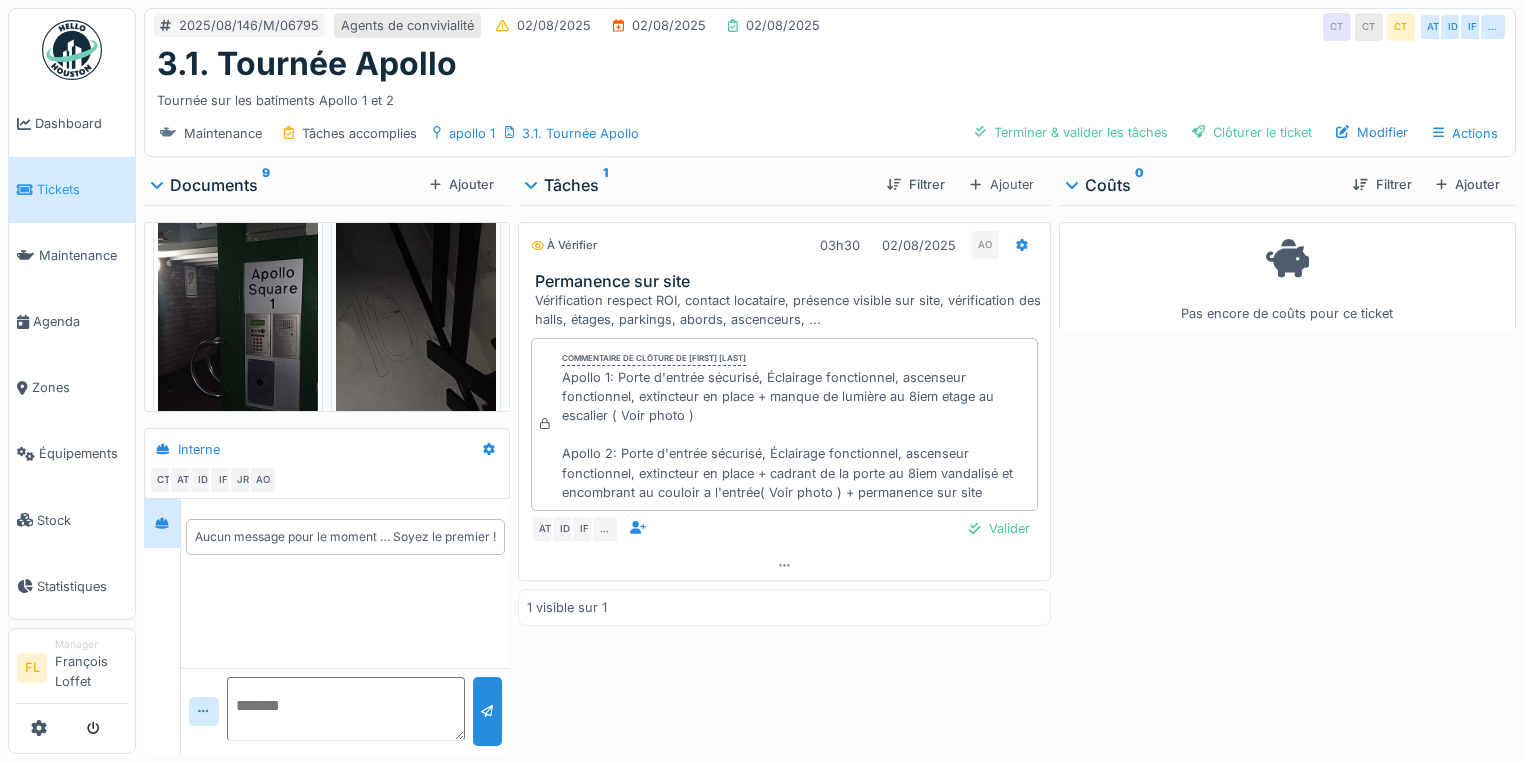 click at bounding box center (238, 337) 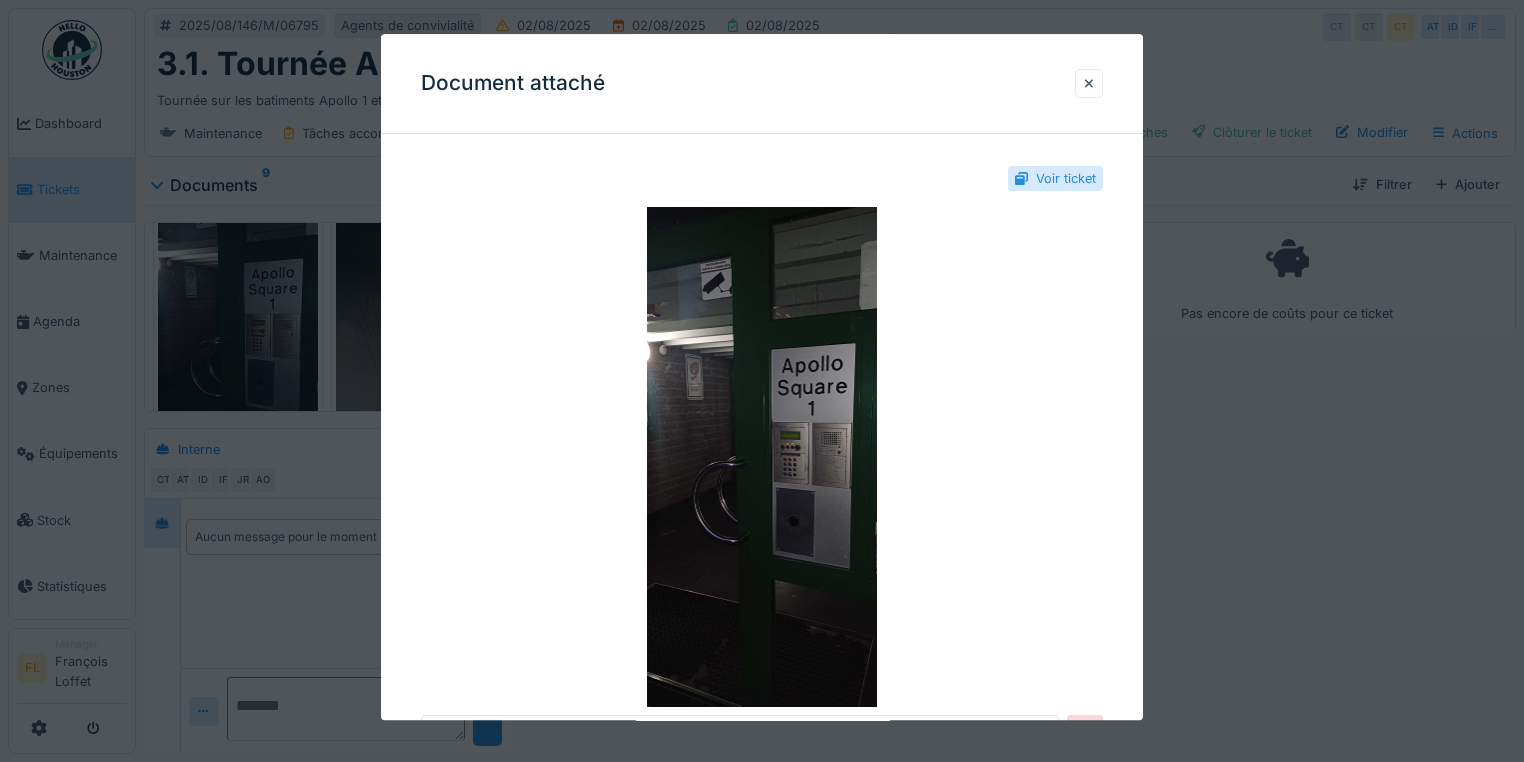drag, startPoint x: 1100, startPoint y: 86, endPoint x: 985, endPoint y: 101, distance: 115.97414 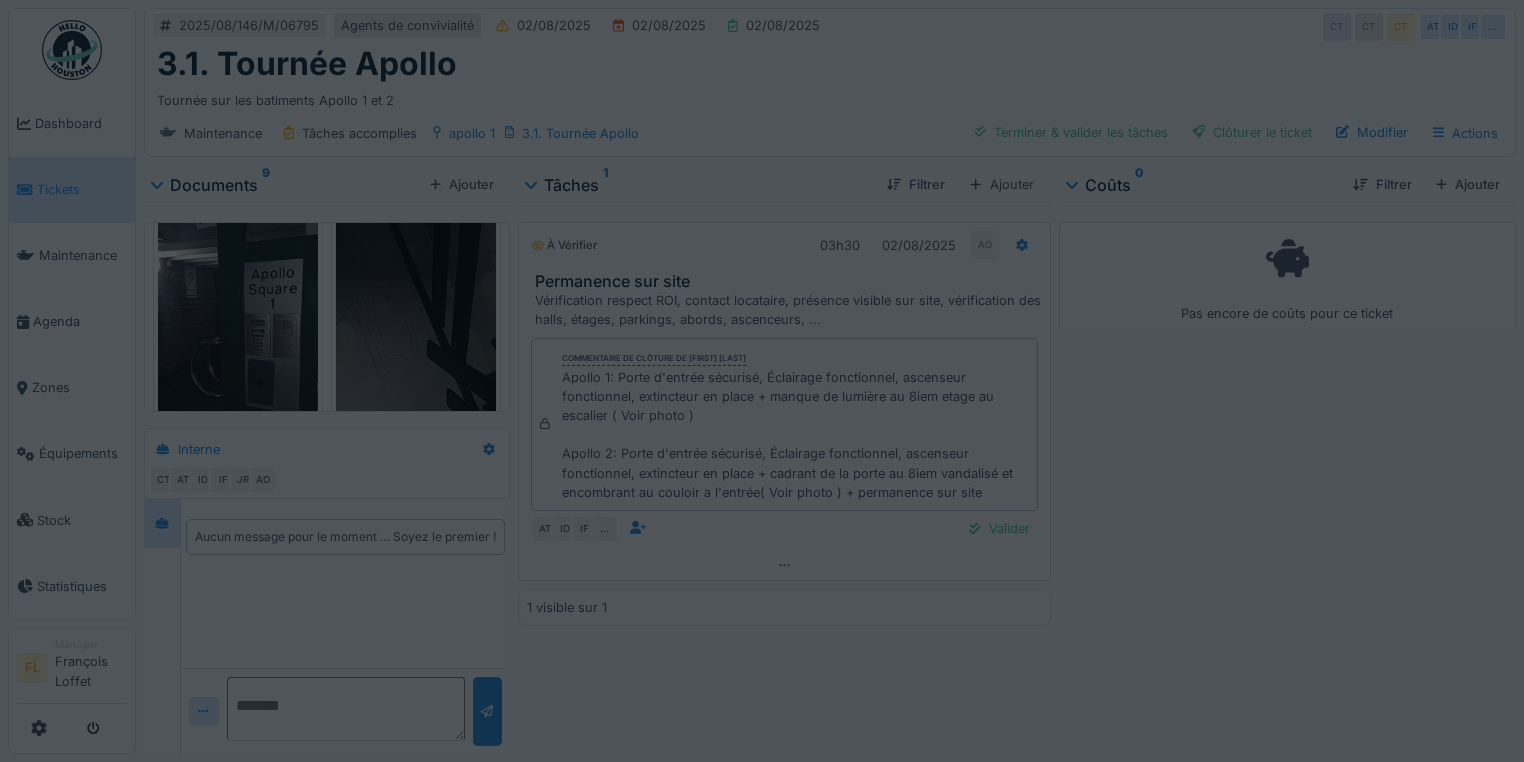 click at bounding box center (416, 337) 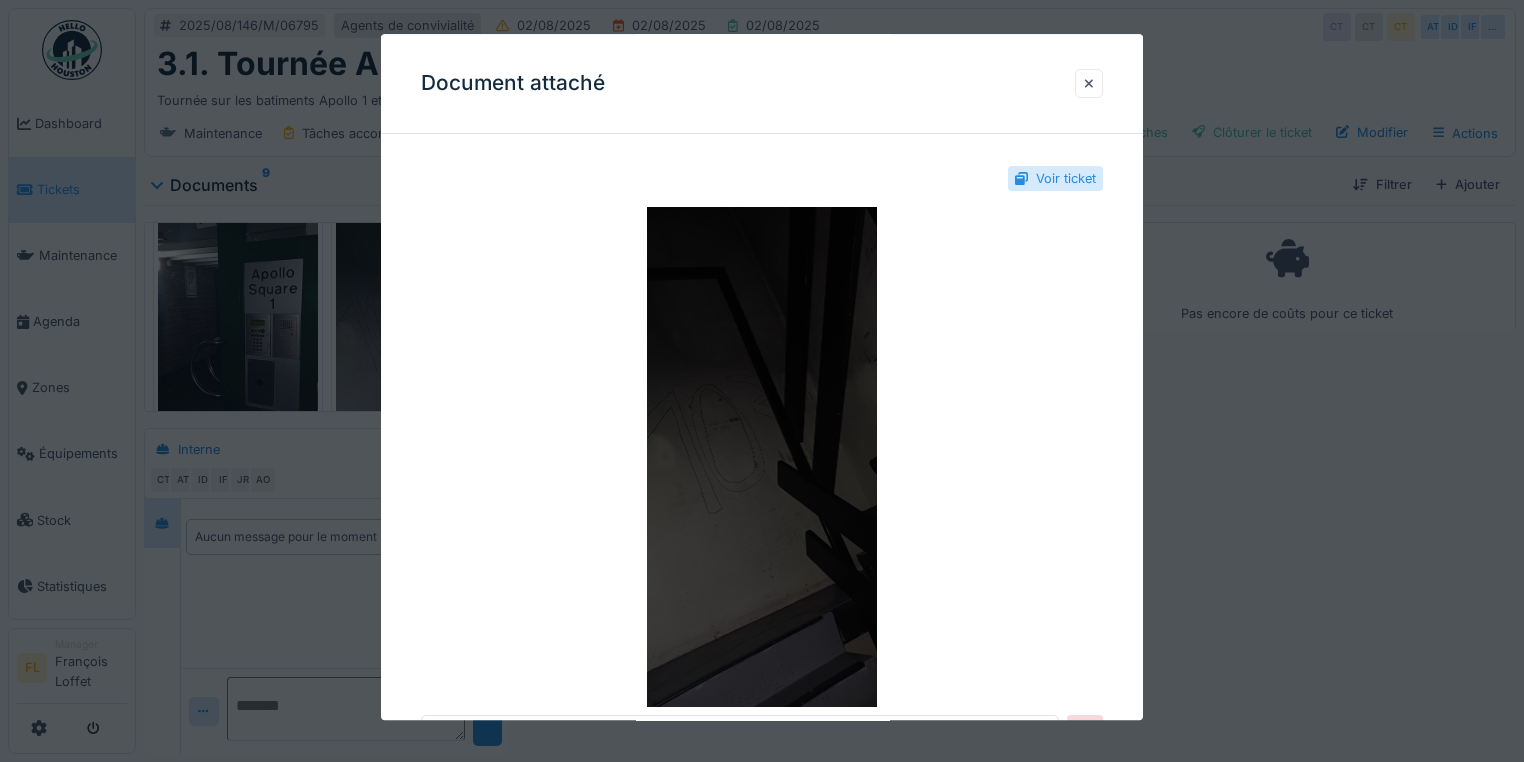 click at bounding box center [762, 457] 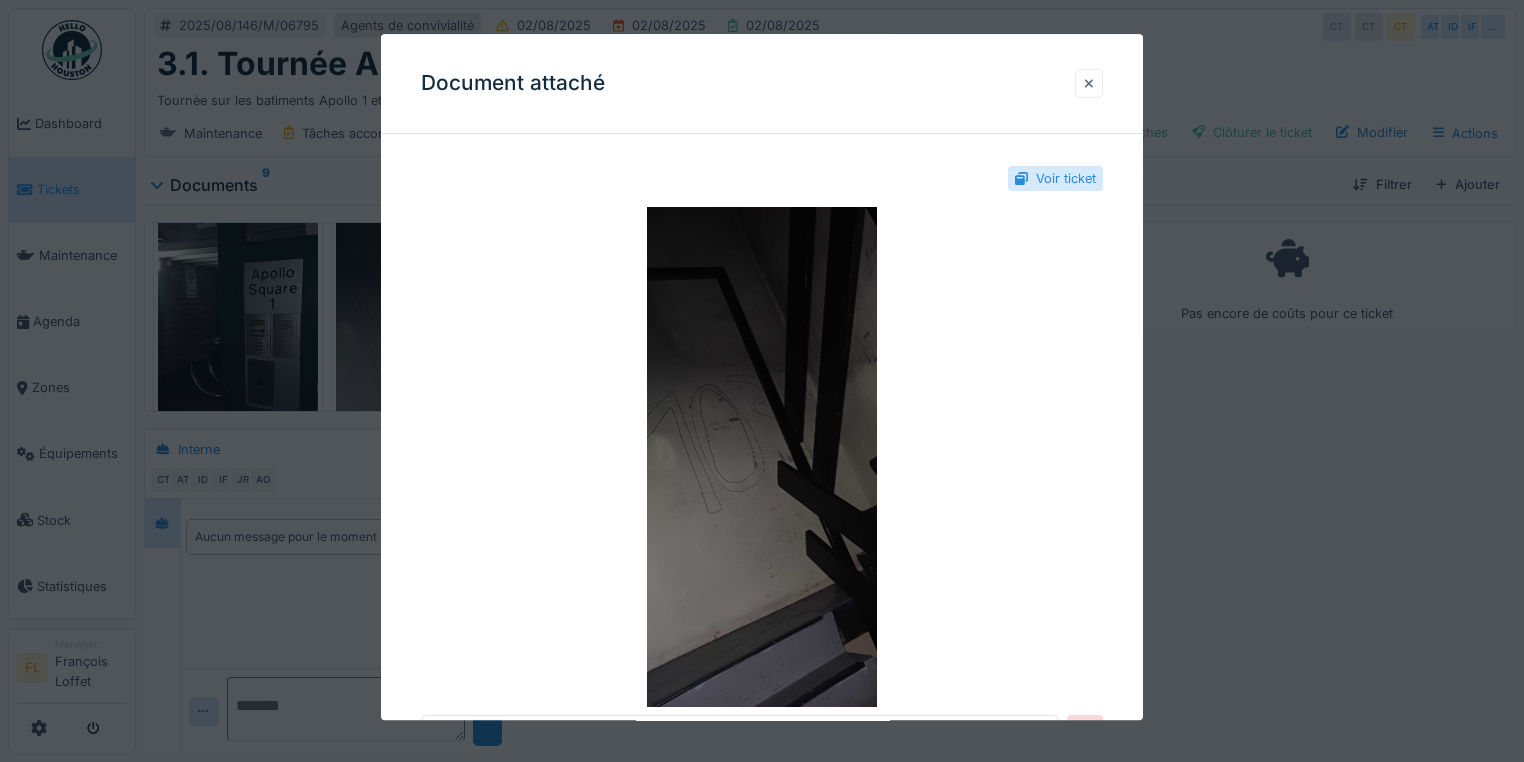 click at bounding box center [1089, 83] 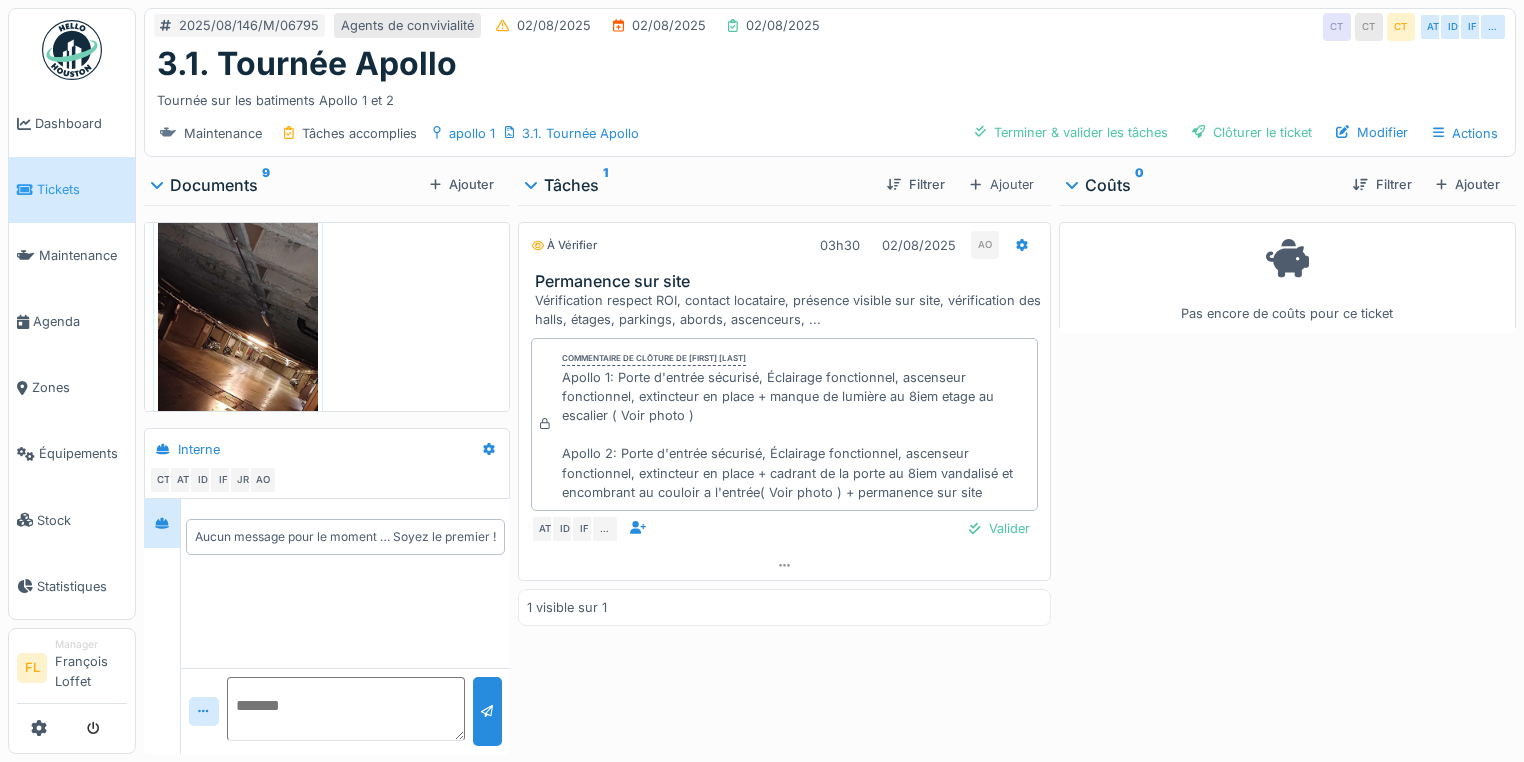 scroll, scrollTop: 1680, scrollLeft: 0, axis: vertical 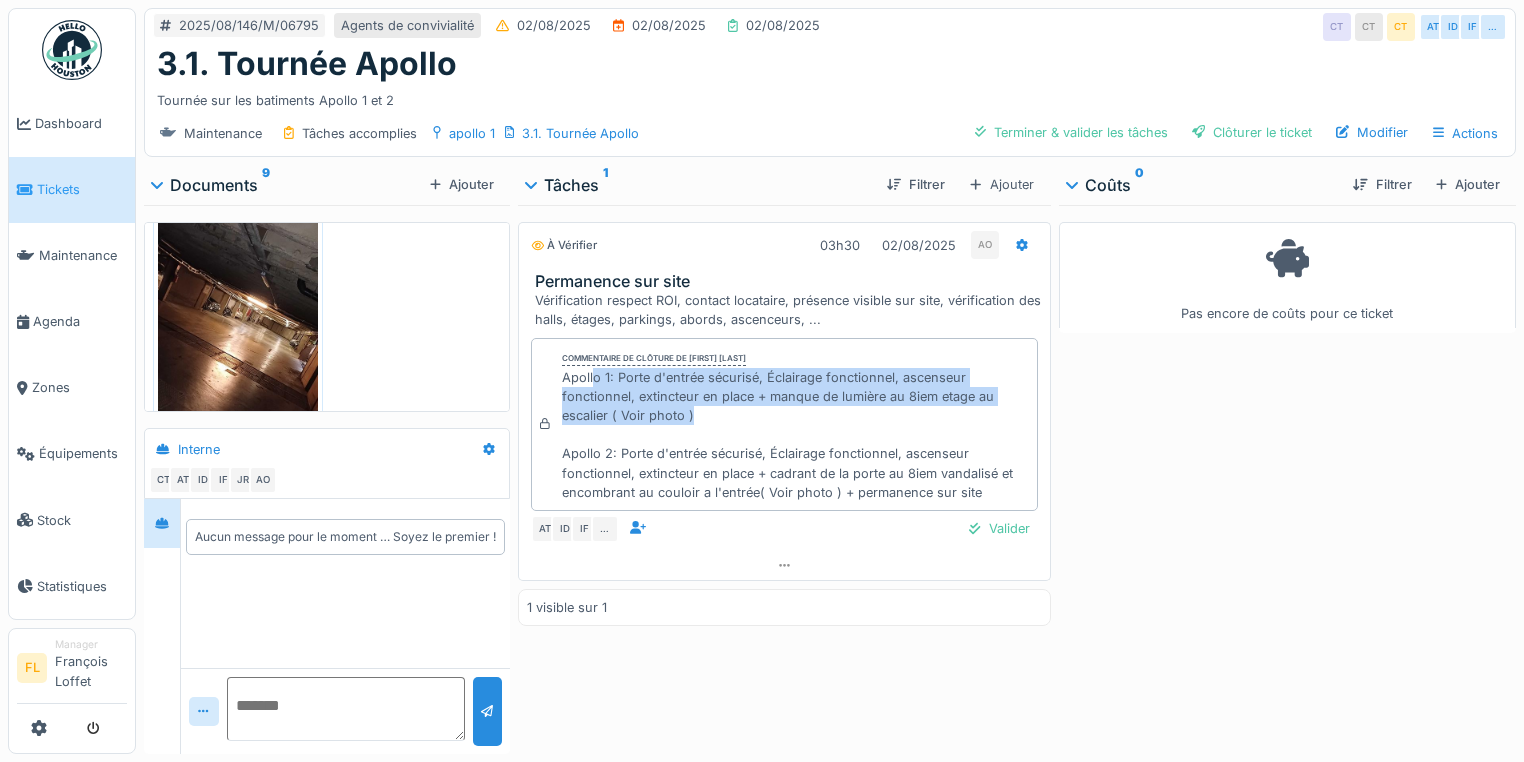 drag, startPoint x: 783, startPoint y: 378, endPoint x: 953, endPoint y: 408, distance: 172.62677 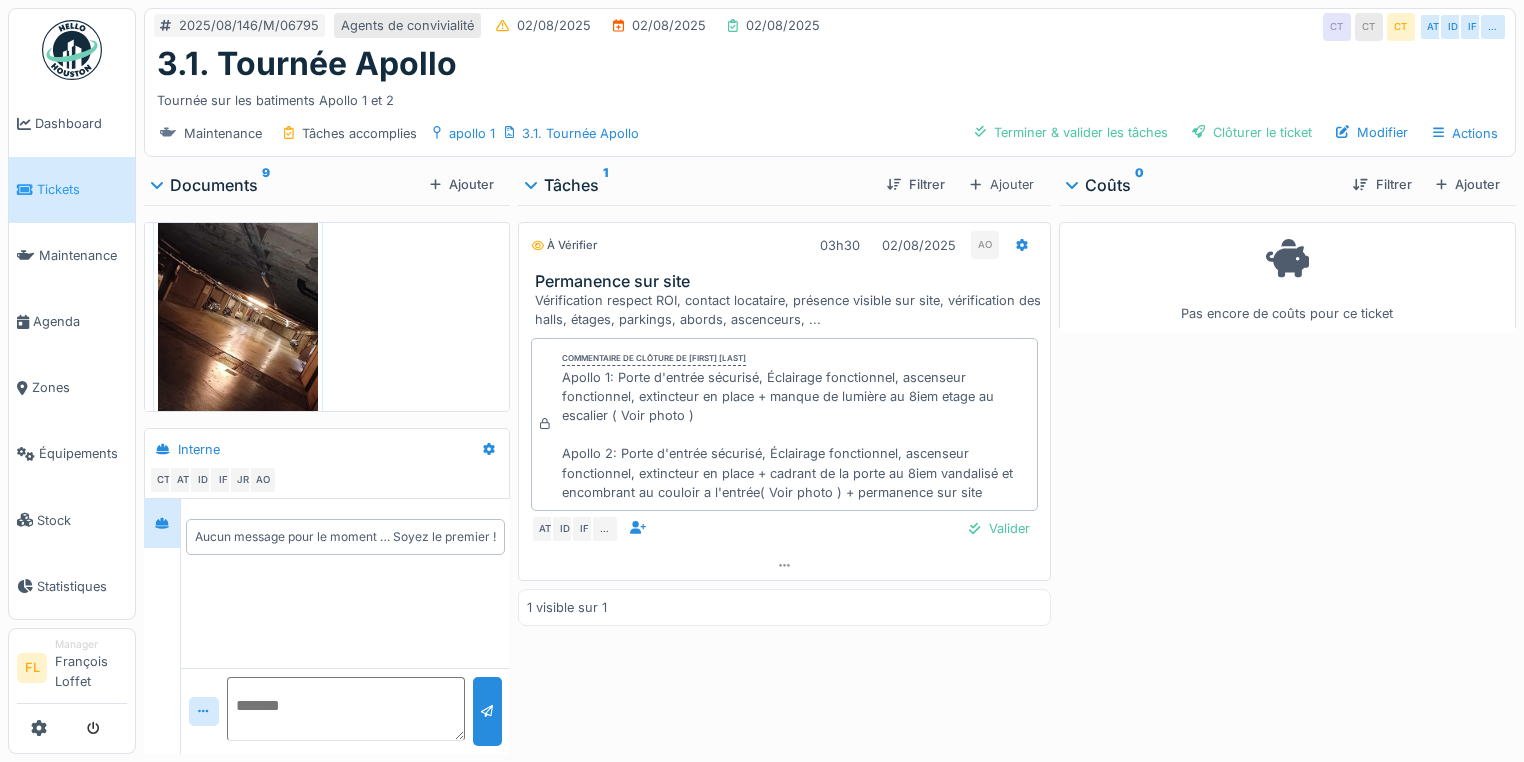 scroll, scrollTop: 12, scrollLeft: 0, axis: vertical 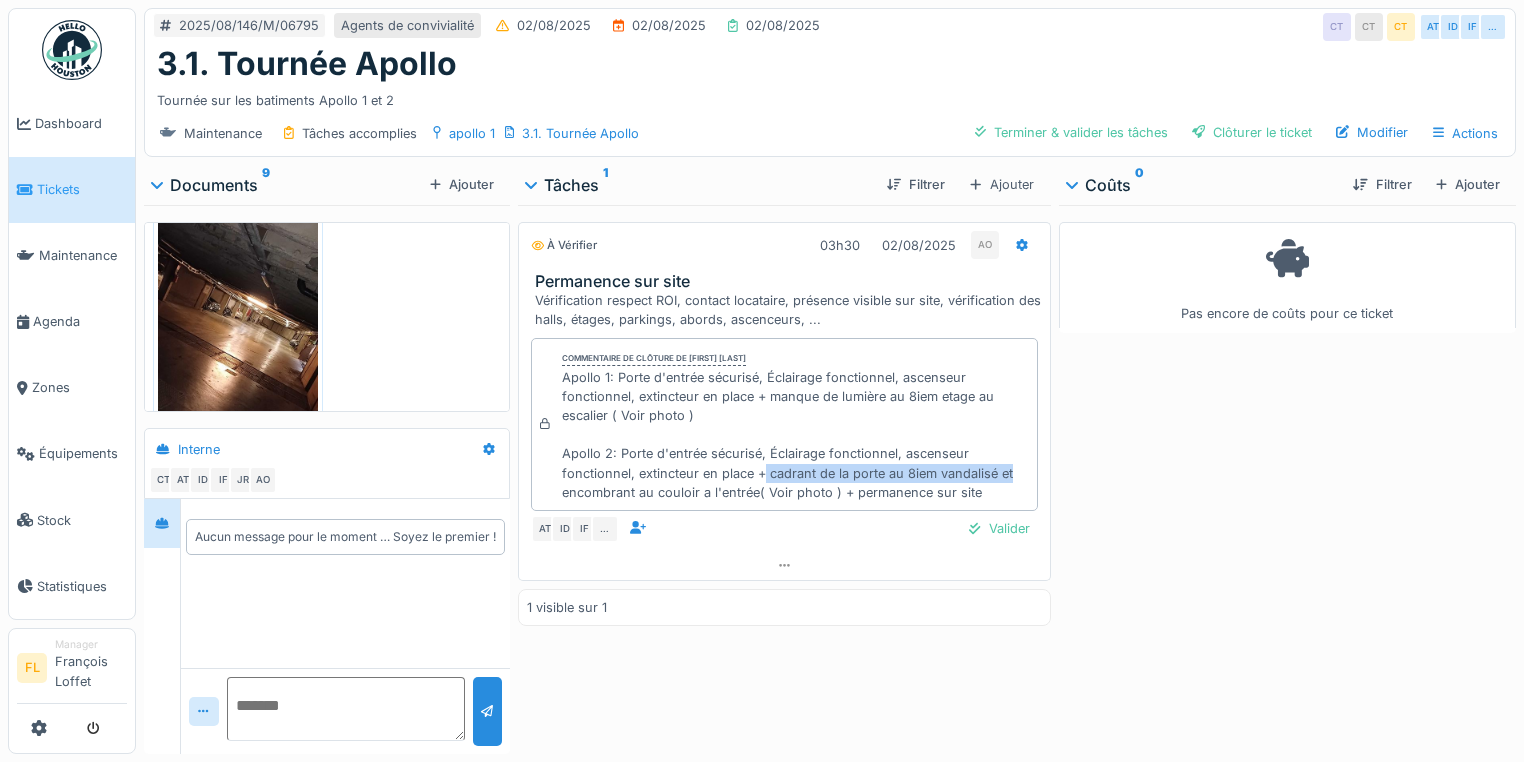 drag, startPoint x: 758, startPoint y: 458, endPoint x: 1020, endPoint y: 451, distance: 262.0935 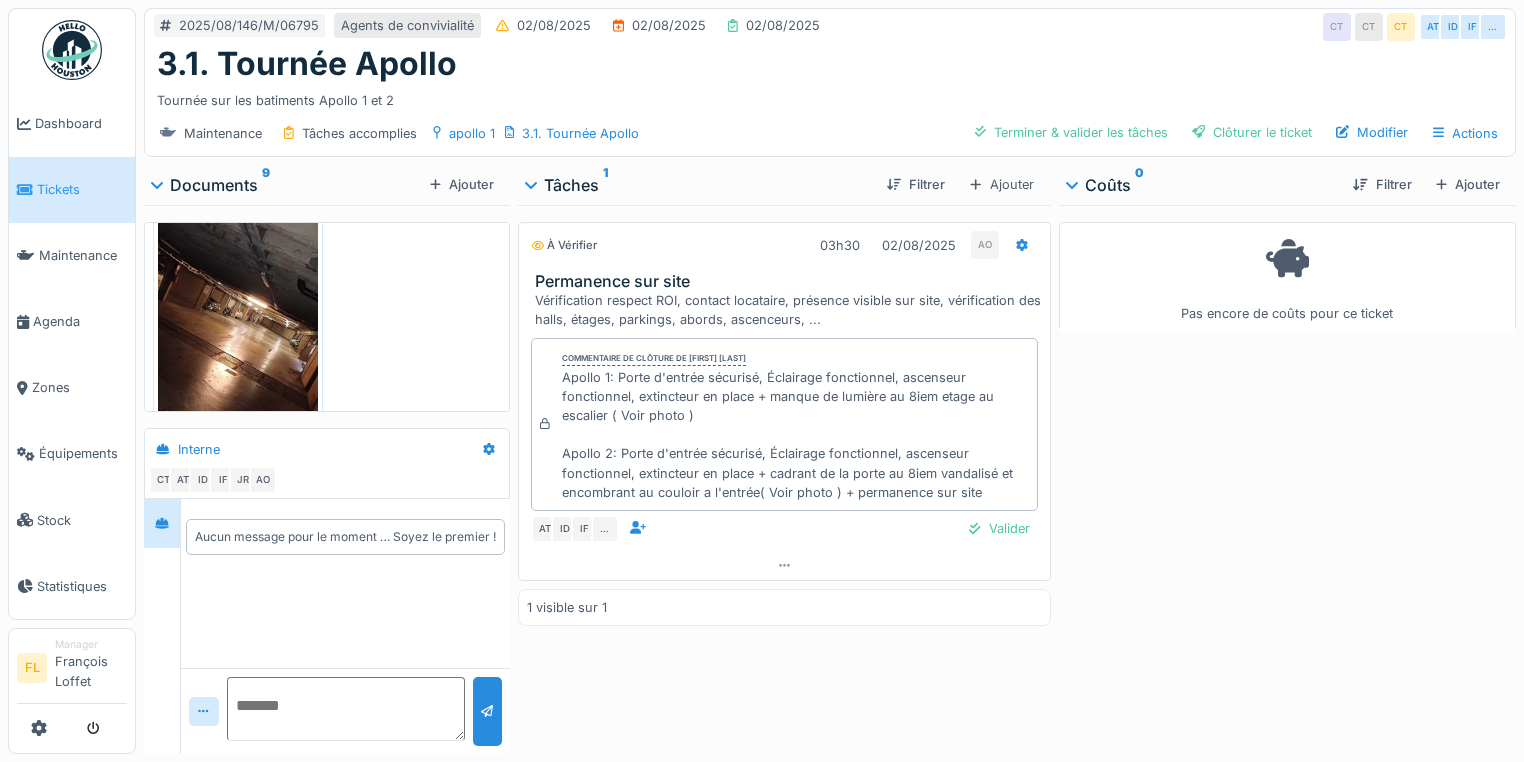 click on "Apollo 1: Porte d'entrée sécurisé, Éclairage fonctionnel, ascenseur fonctionnel, extincteur en place + manque de lumière au 8iem etage au escalier ( Voir photo )
Apollo 2: Porte d'entrée sécurisé, Éclairage fonctionnel, ascenseur fonctionnel, extincteur en place + cadrant de la porte au 8iem vandalisé et encombrant au couloir a l'entrée( Voir photo ) + permanence sur site" at bounding box center (795, 435) 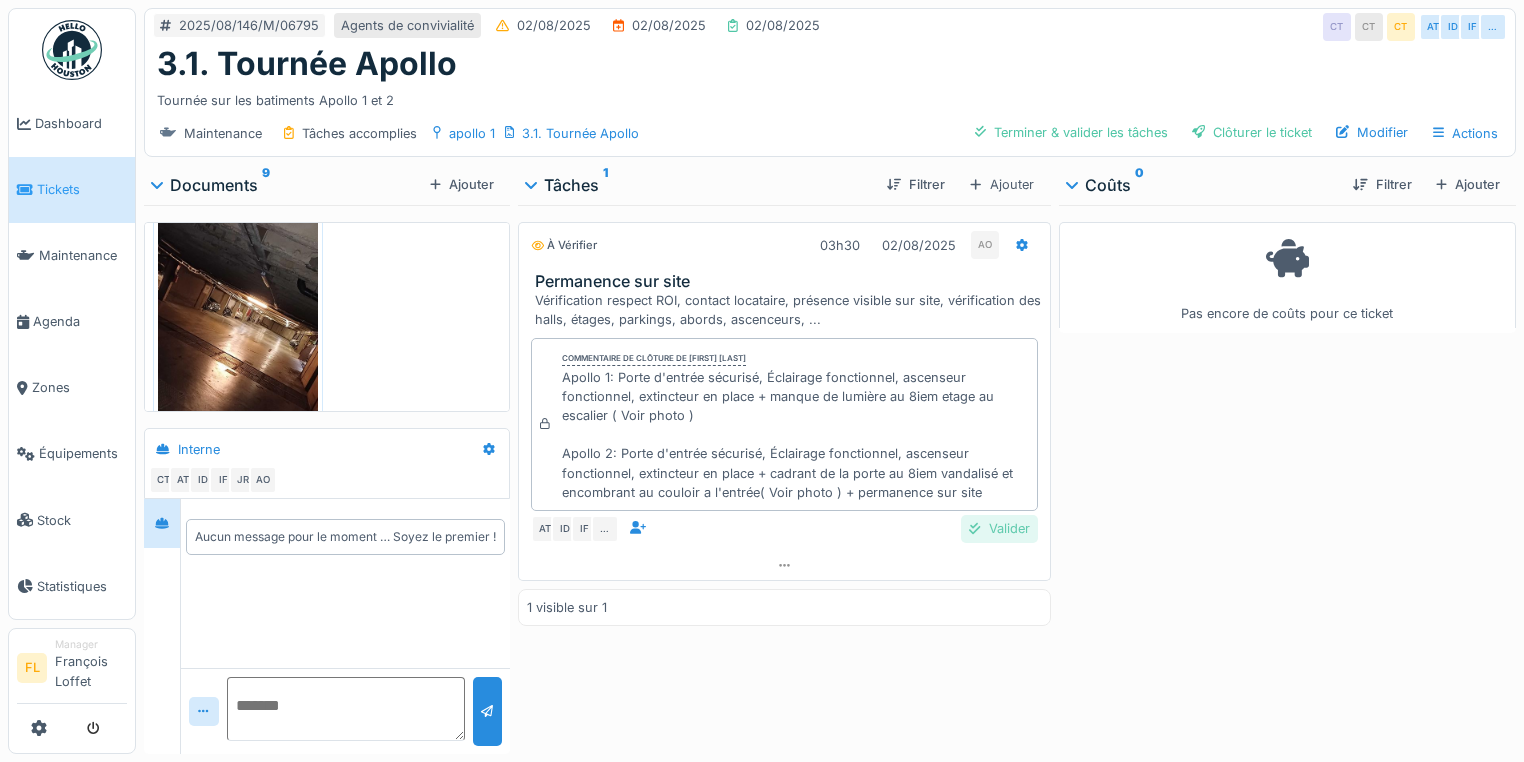 click on "Valider" at bounding box center (999, 528) 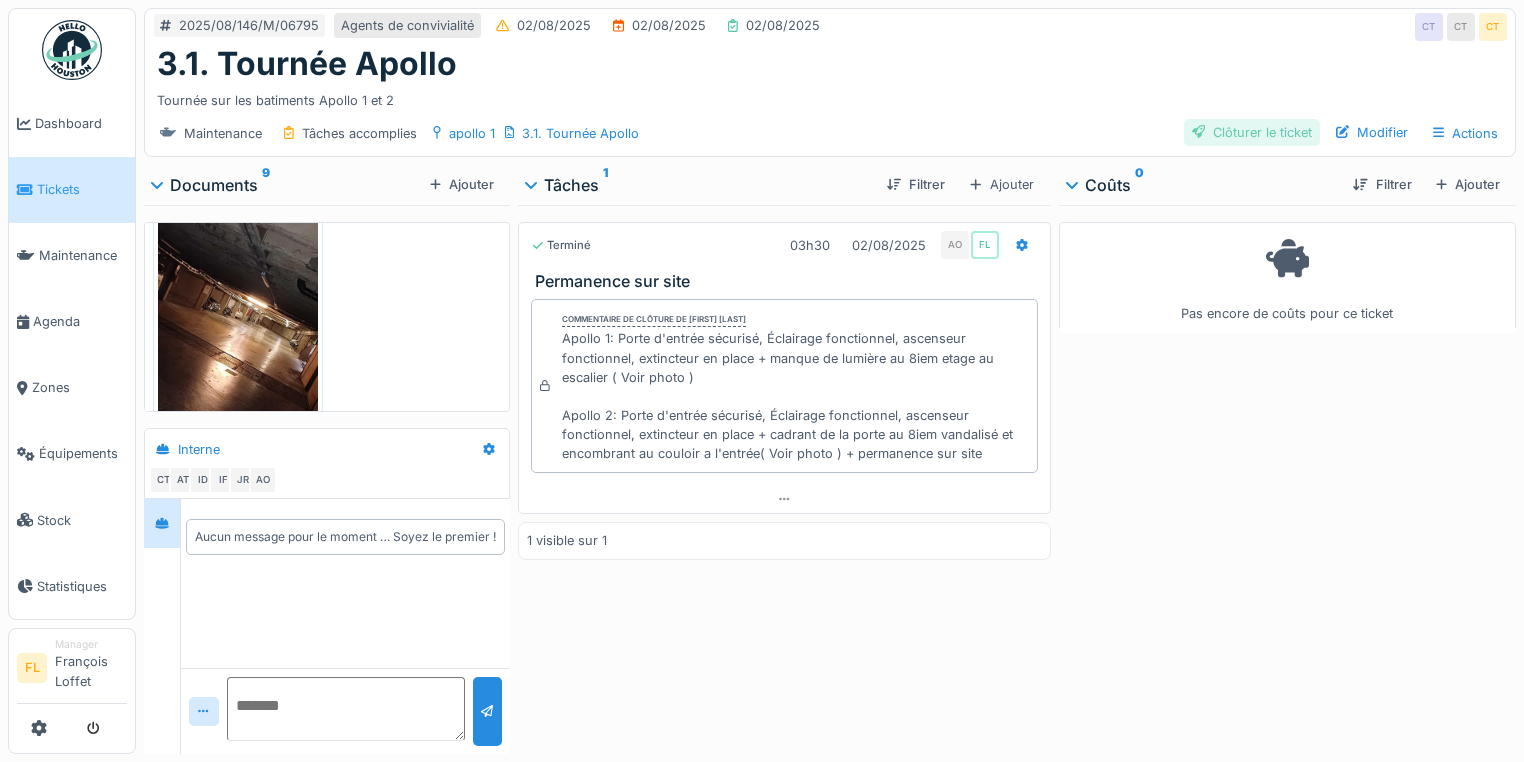 click on "Clôturer le ticket" at bounding box center [1252, 132] 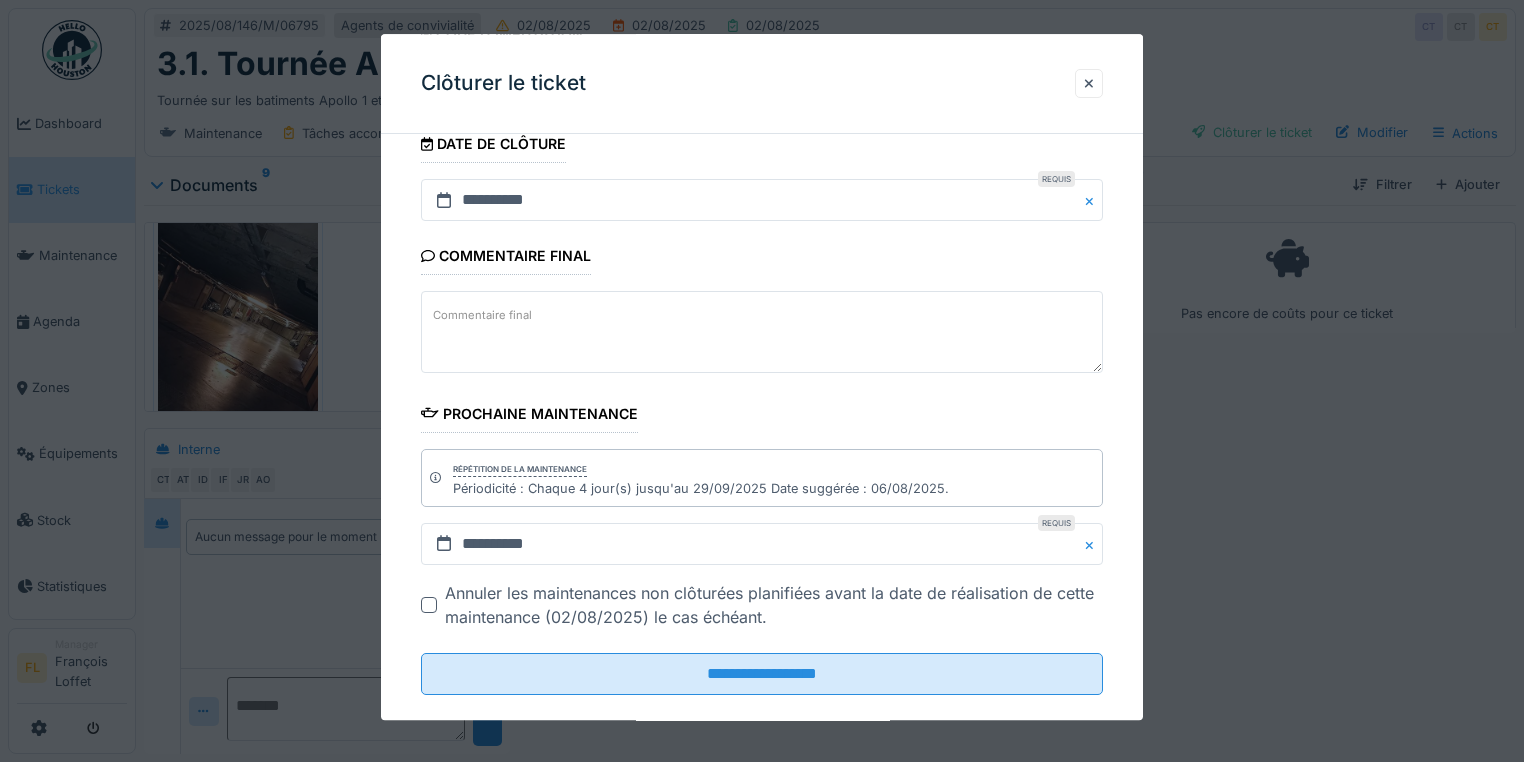 scroll, scrollTop: 272, scrollLeft: 0, axis: vertical 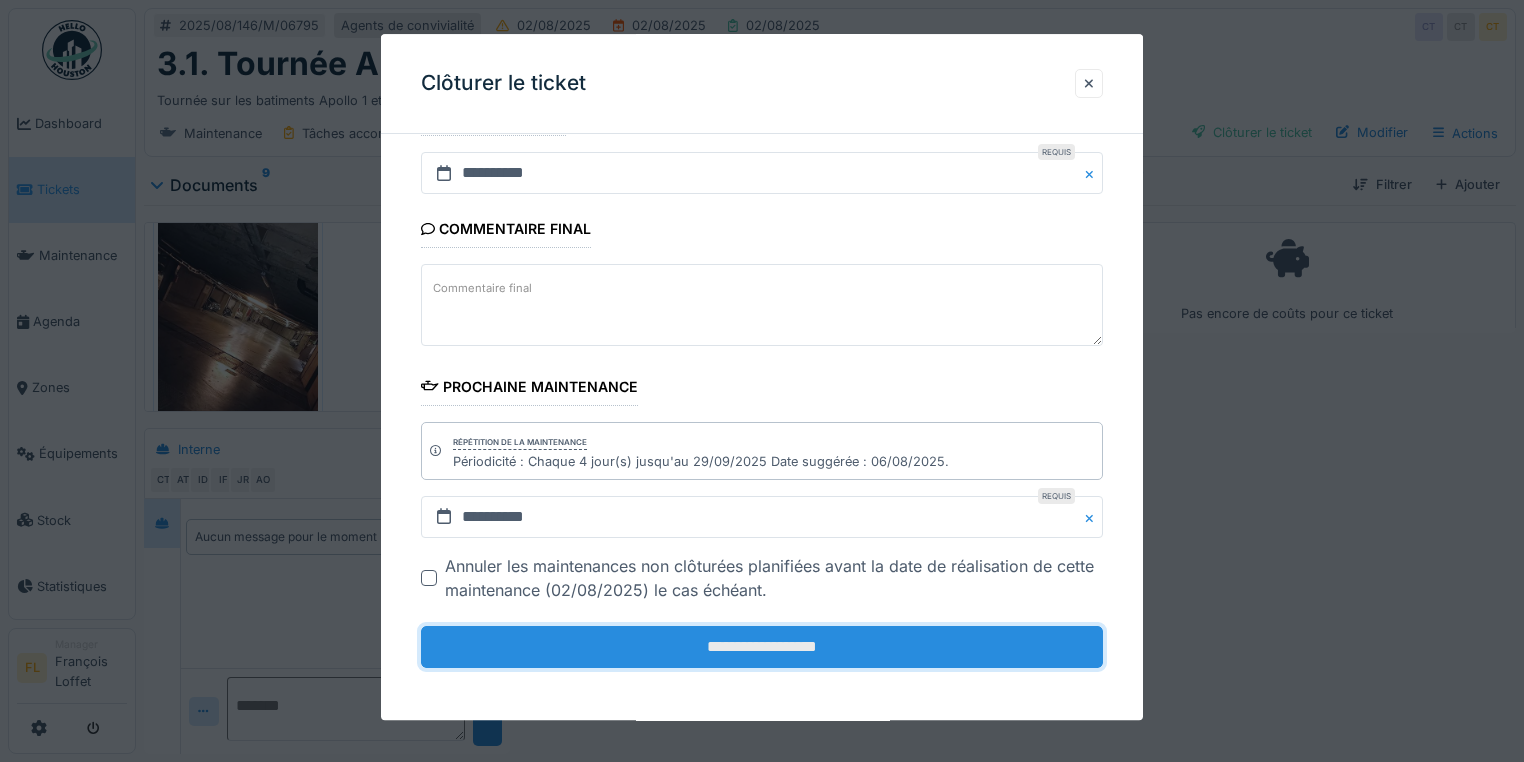 click on "**********" at bounding box center (762, 647) 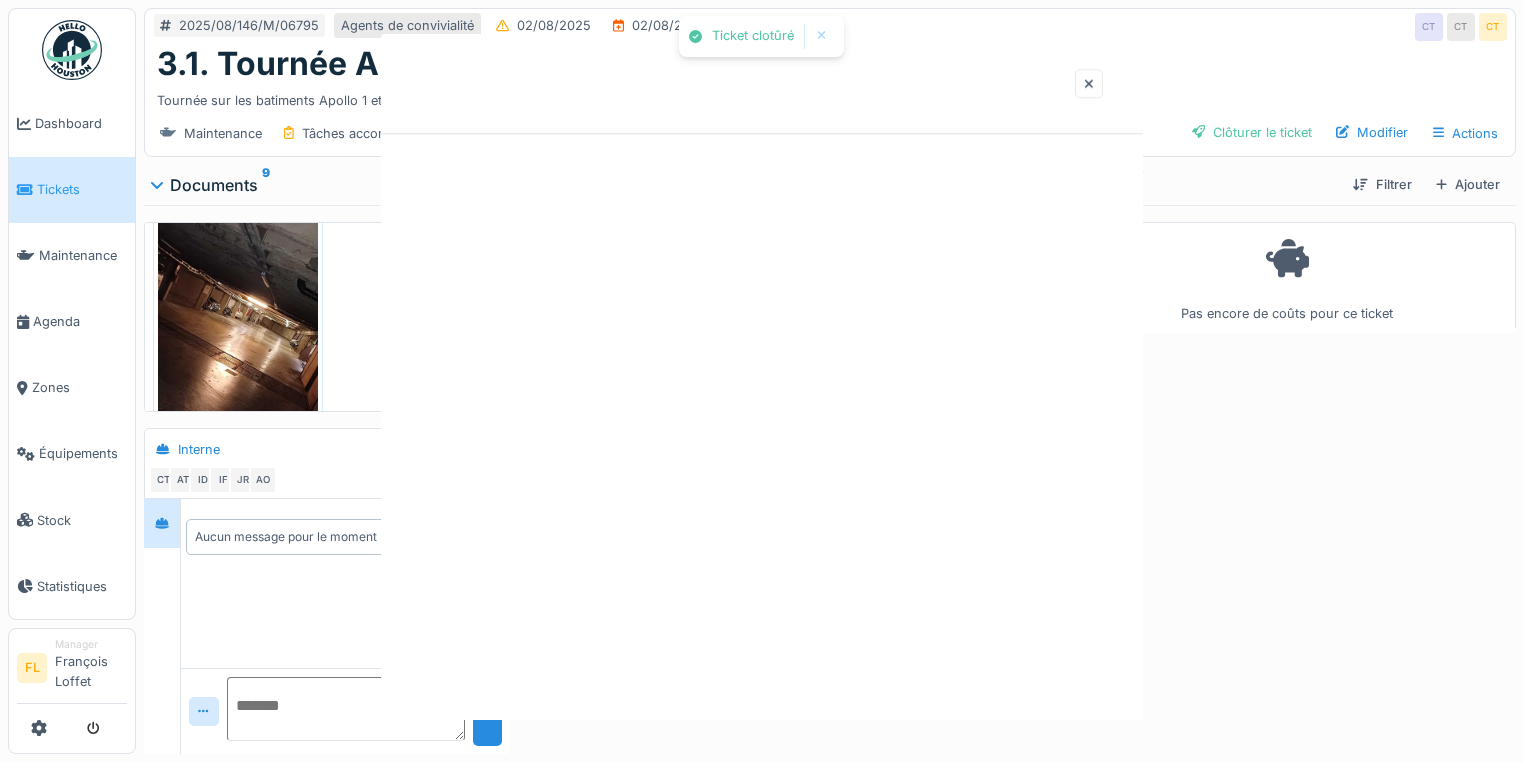 scroll, scrollTop: 0, scrollLeft: 0, axis: both 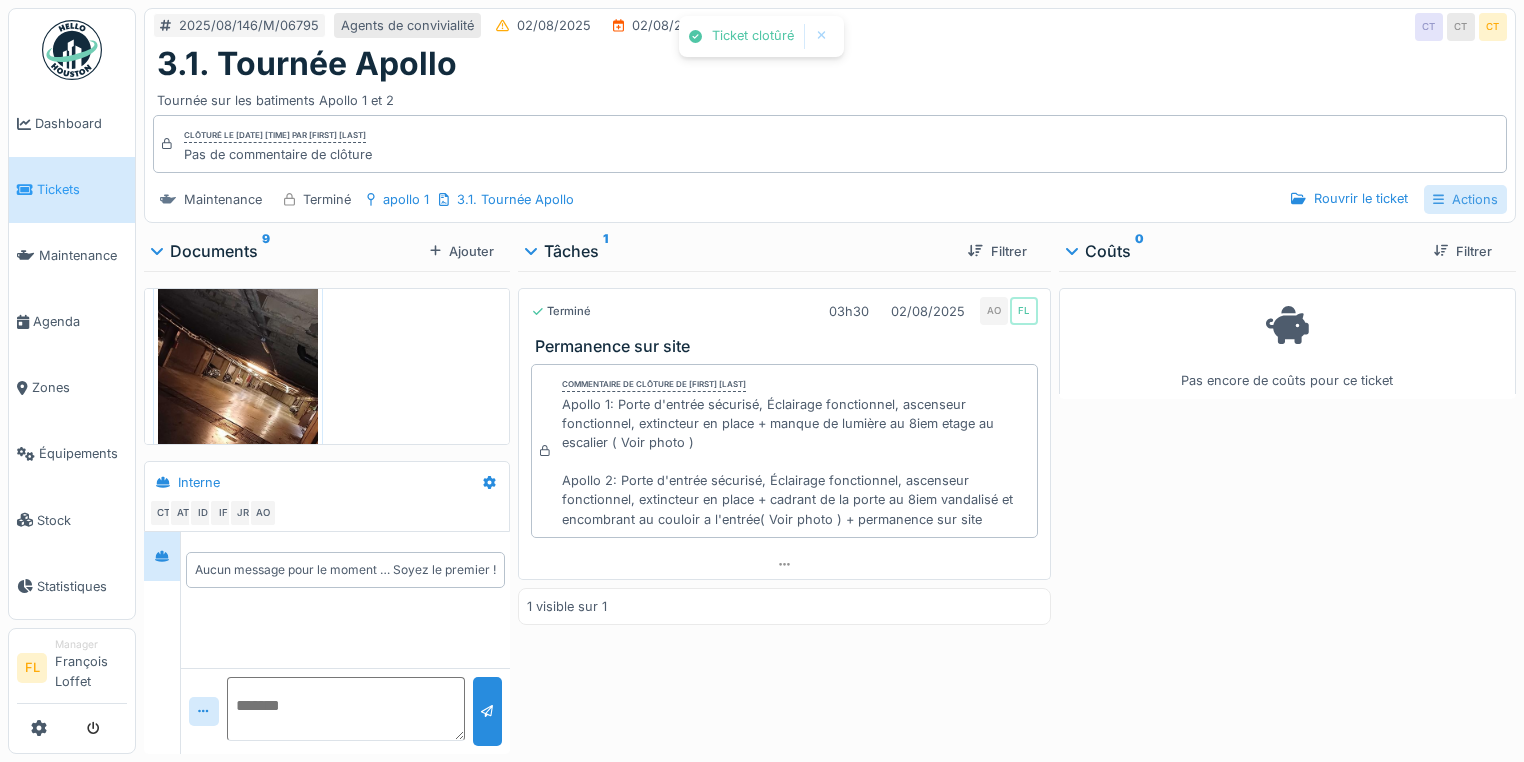 click on "Actions" at bounding box center [1465, 199] 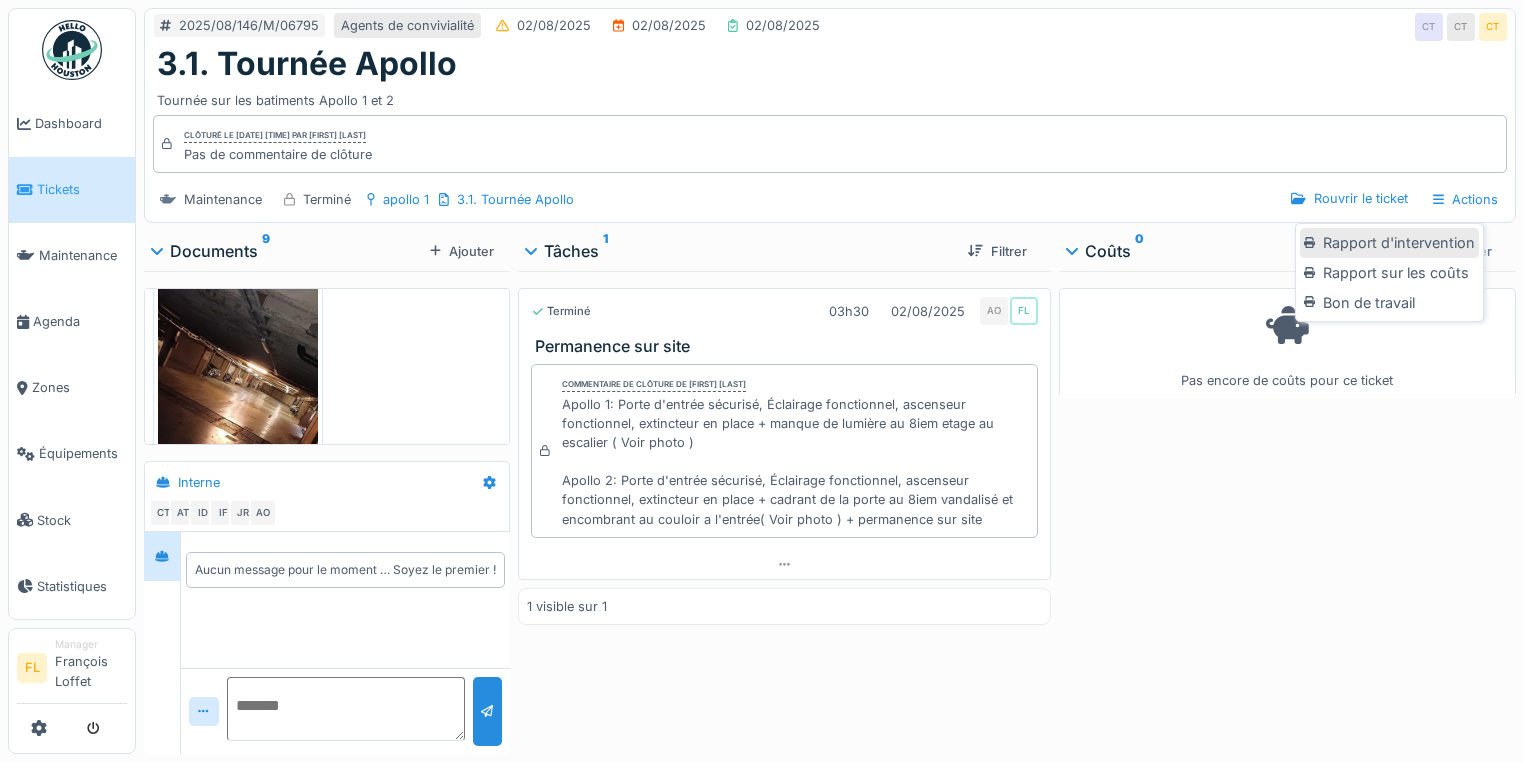 click on "Rapport d'intervention" at bounding box center (1389, 243) 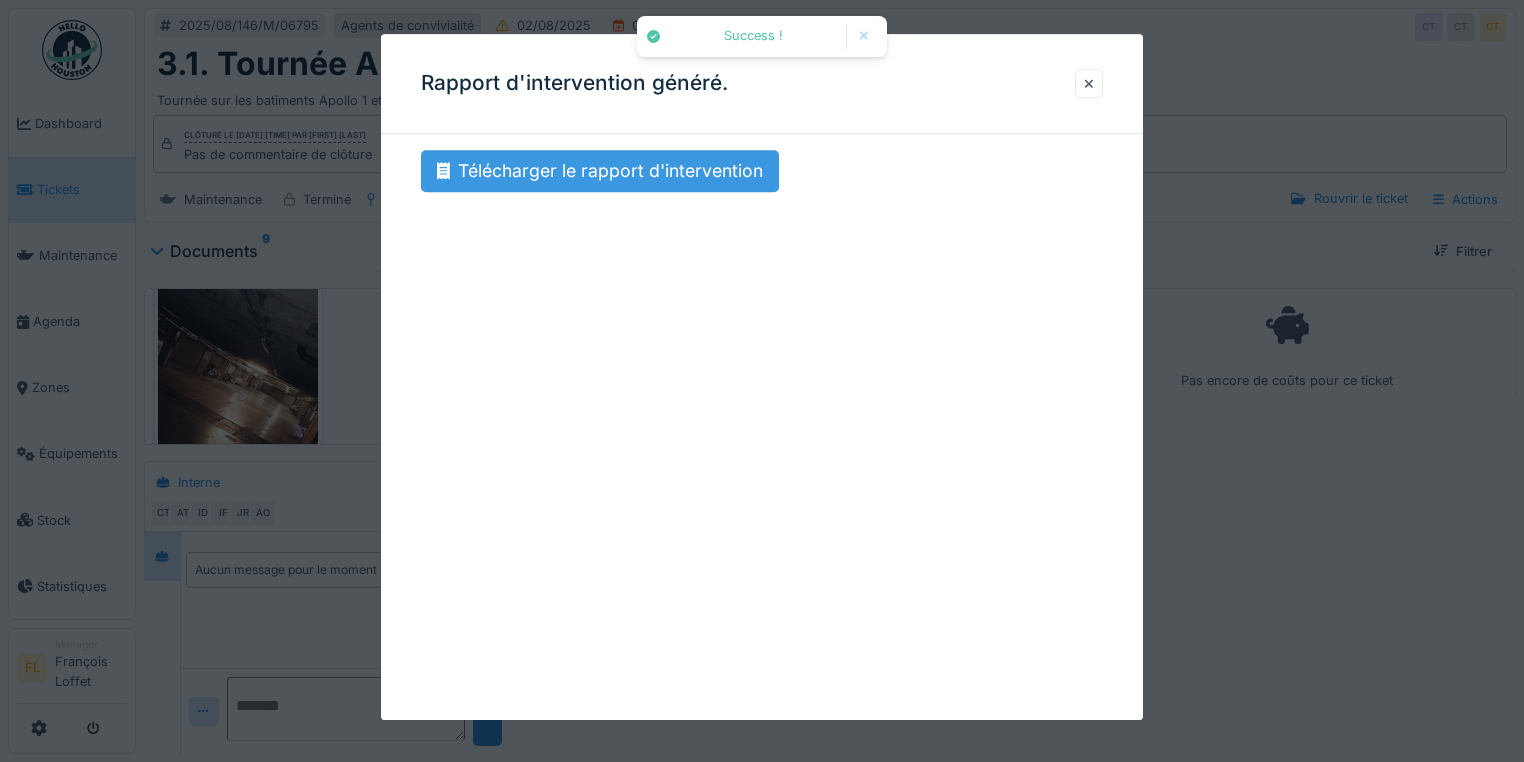 click on "Télécharger le rapport d'intervention" at bounding box center (600, 171) 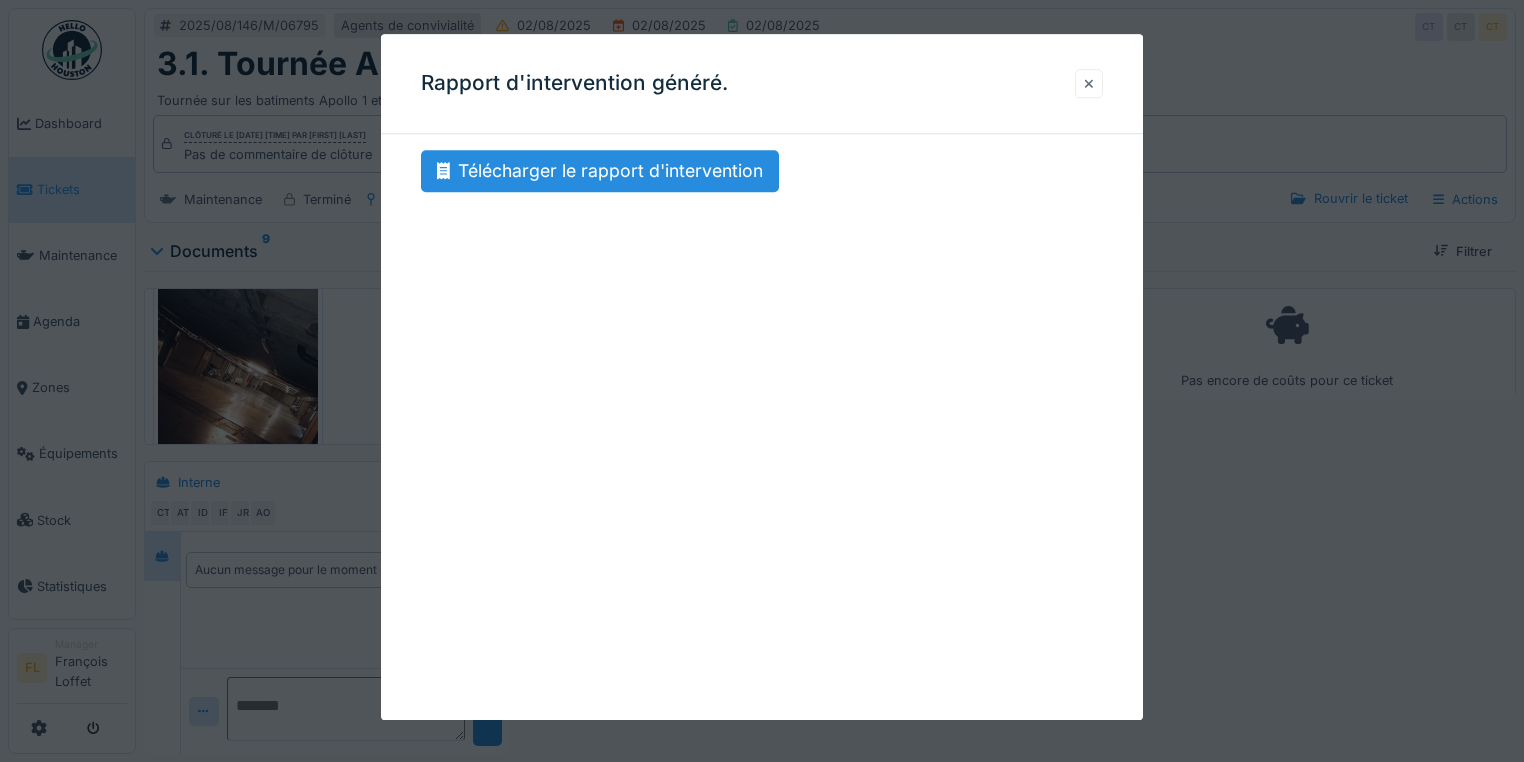 click at bounding box center [1089, 83] 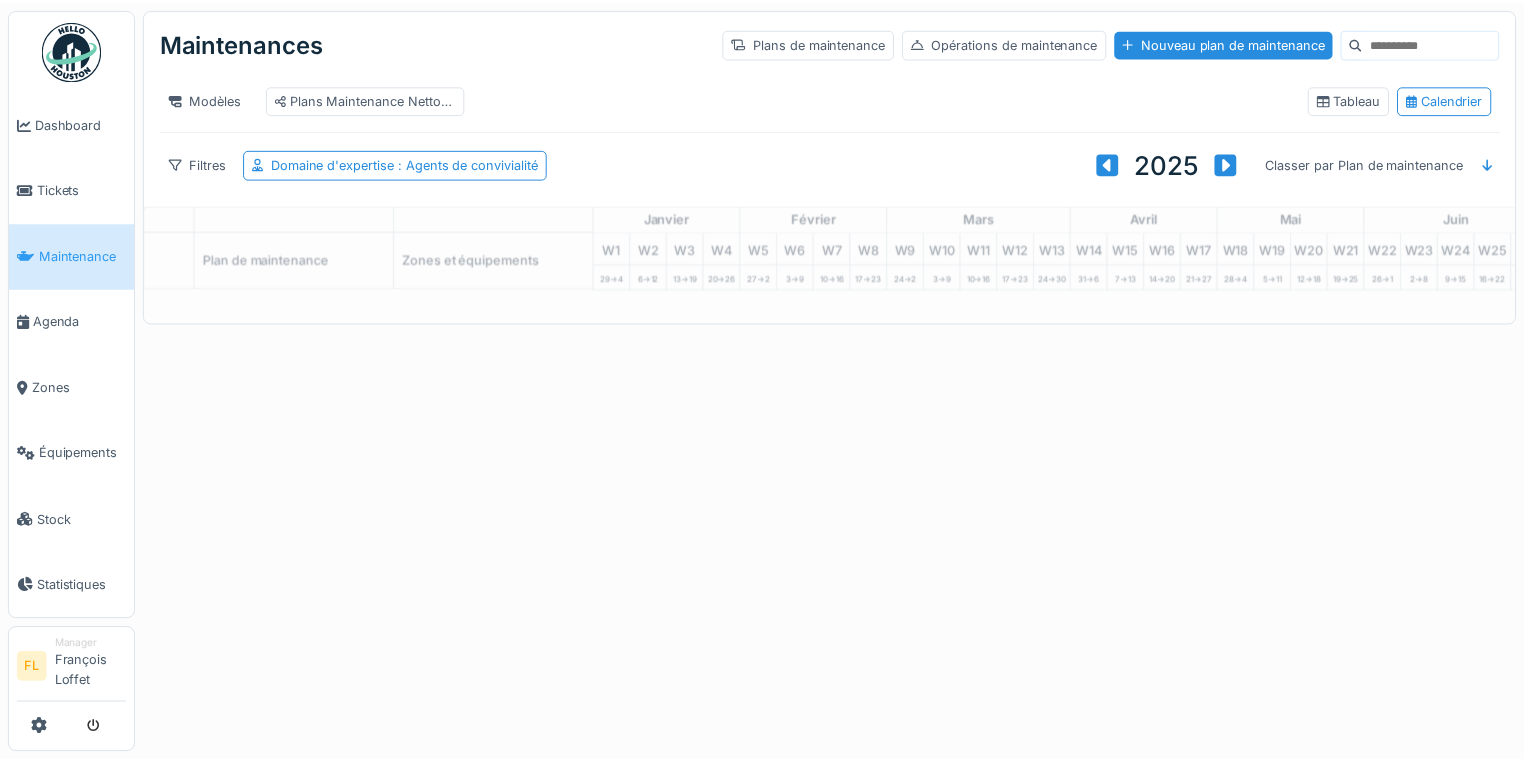 scroll, scrollTop: 0, scrollLeft: 0, axis: both 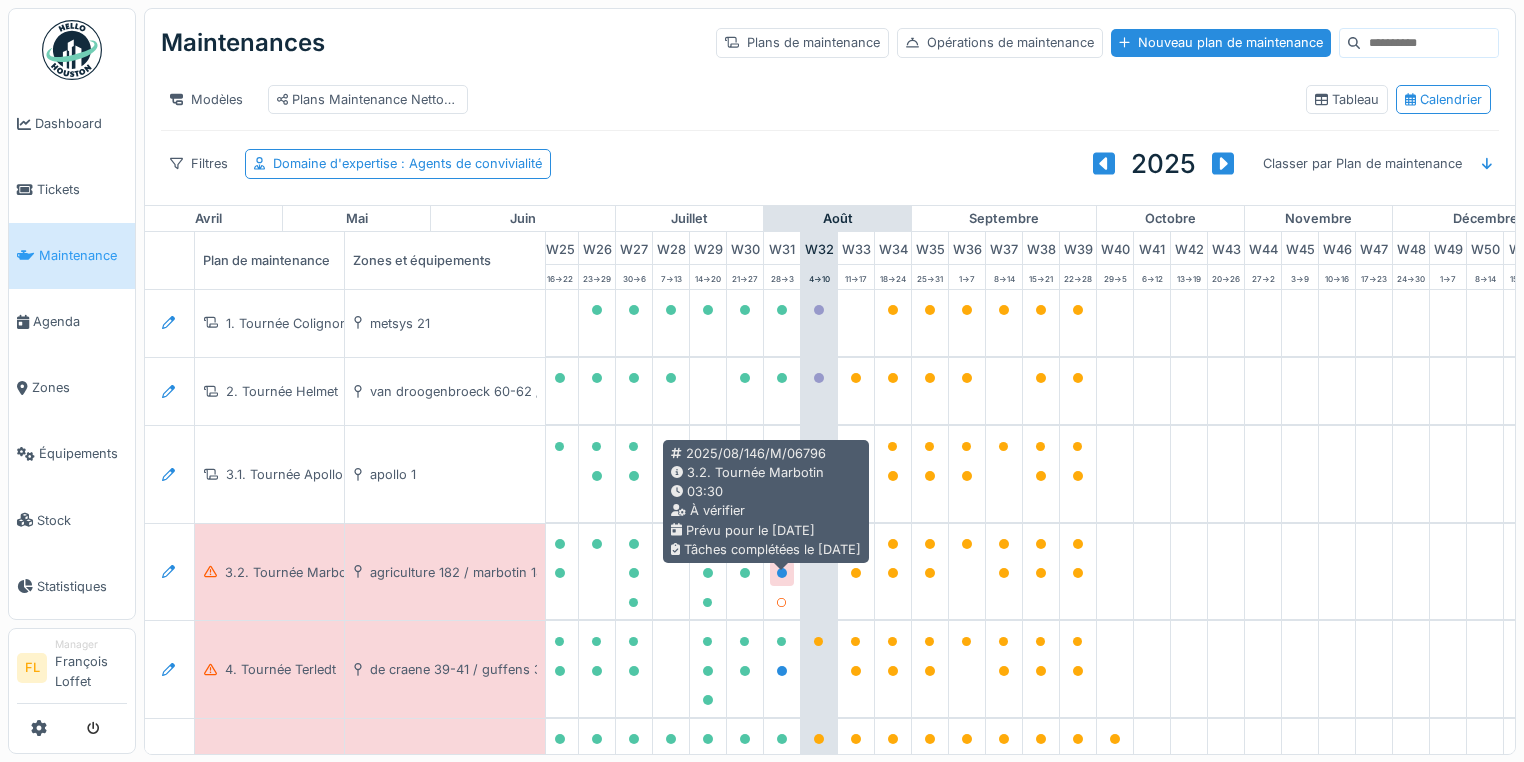 click 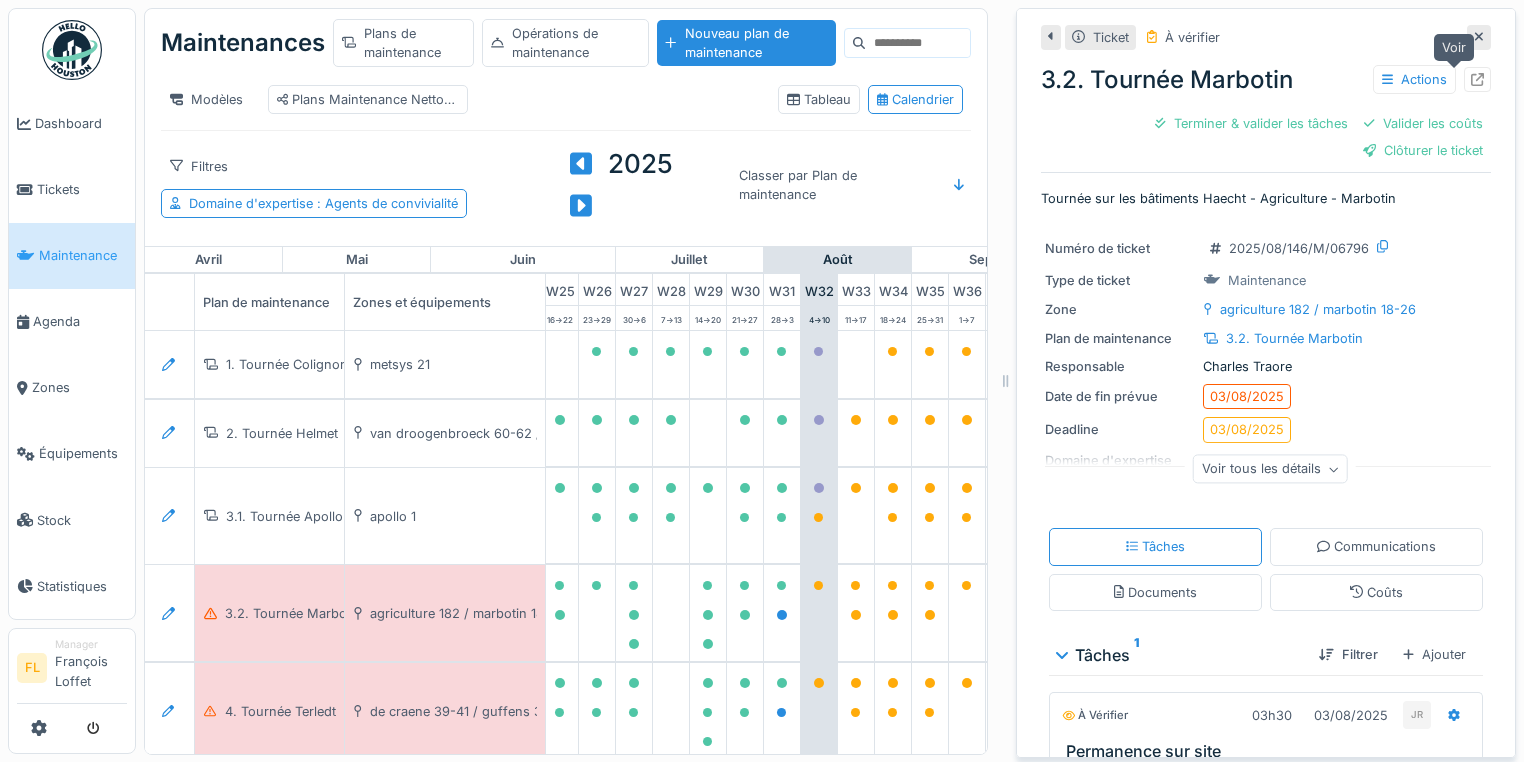 click 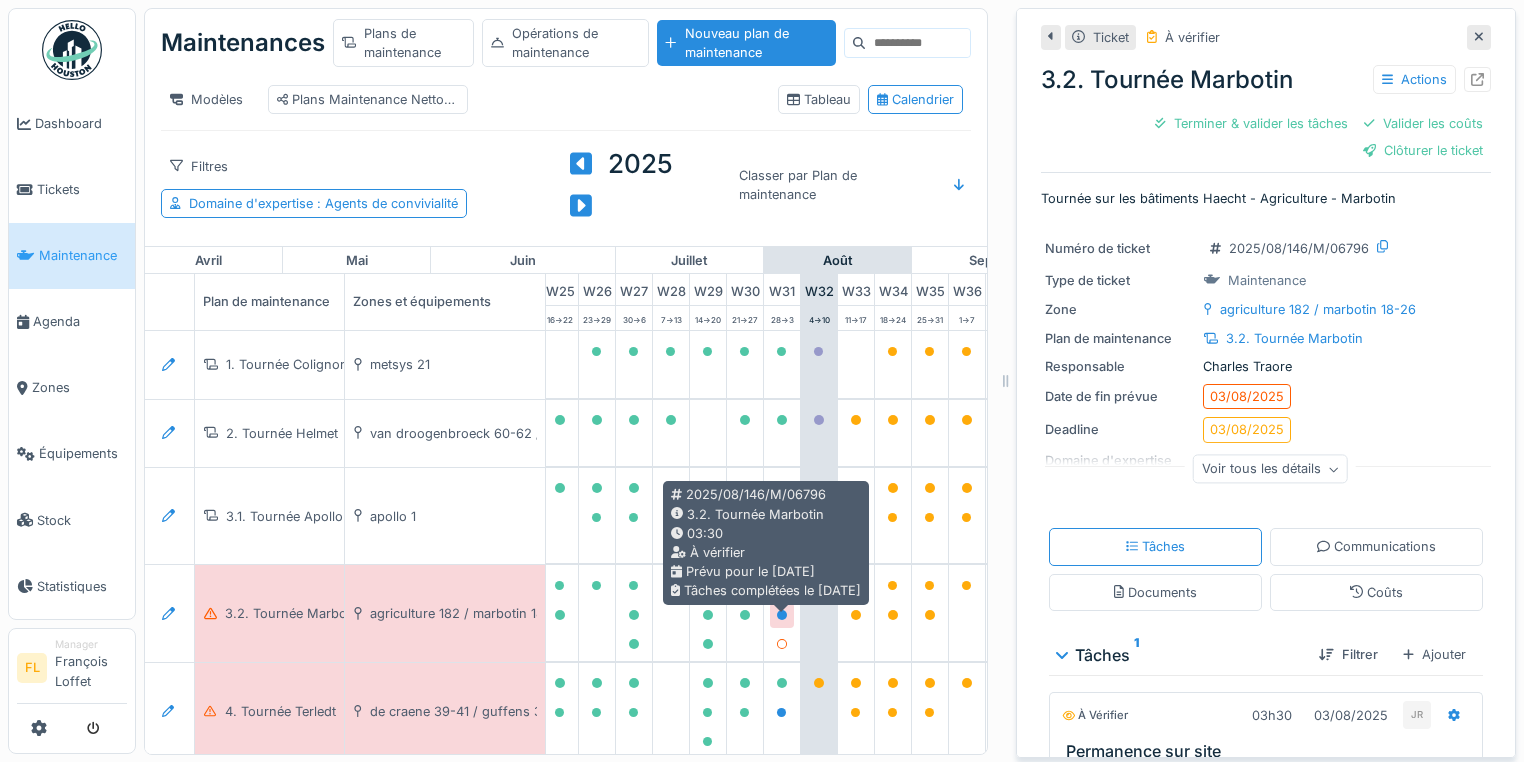 click 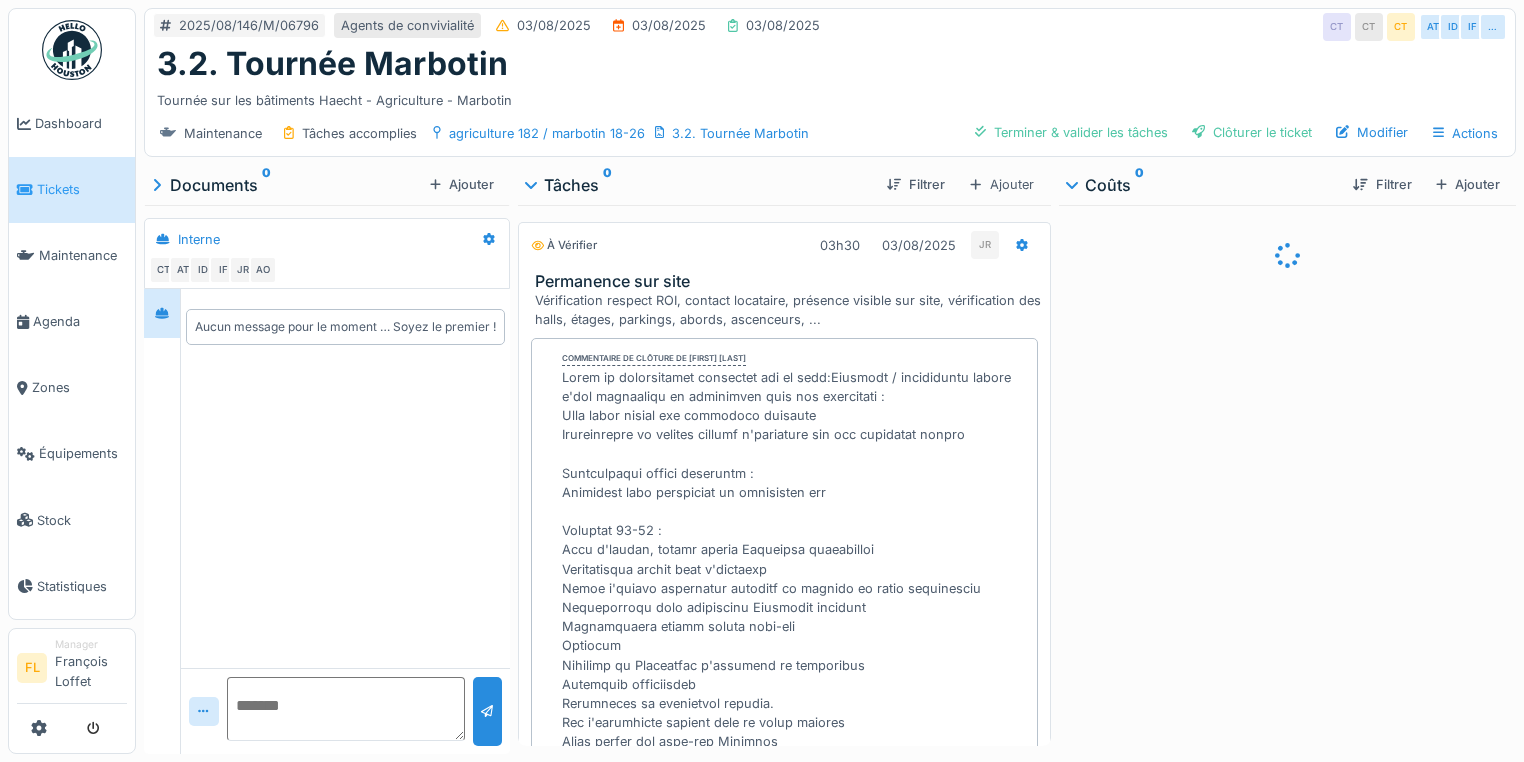scroll, scrollTop: 0, scrollLeft: 0, axis: both 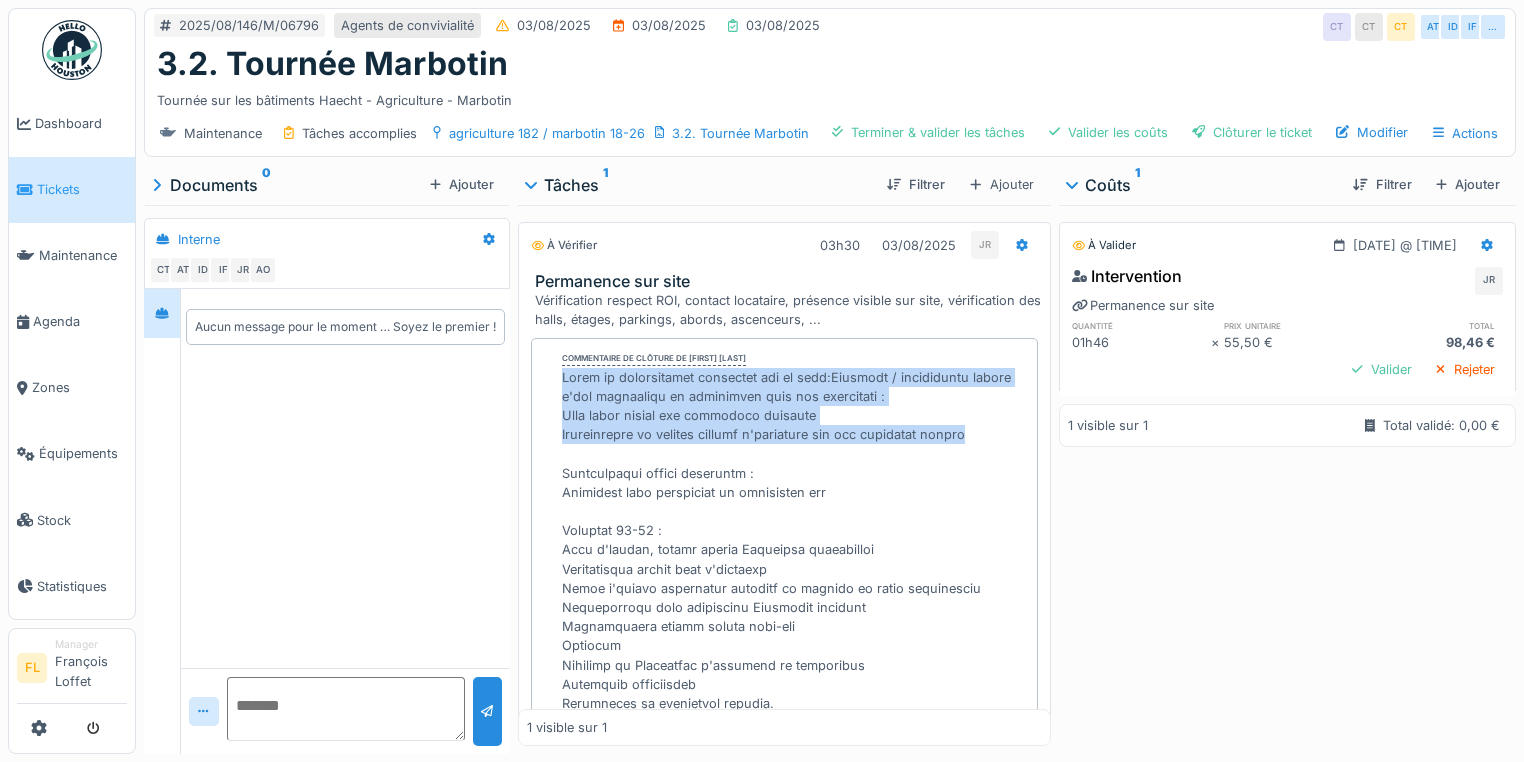 drag, startPoint x: 559, startPoint y: 378, endPoint x: 1006, endPoint y: 433, distance: 450.37097 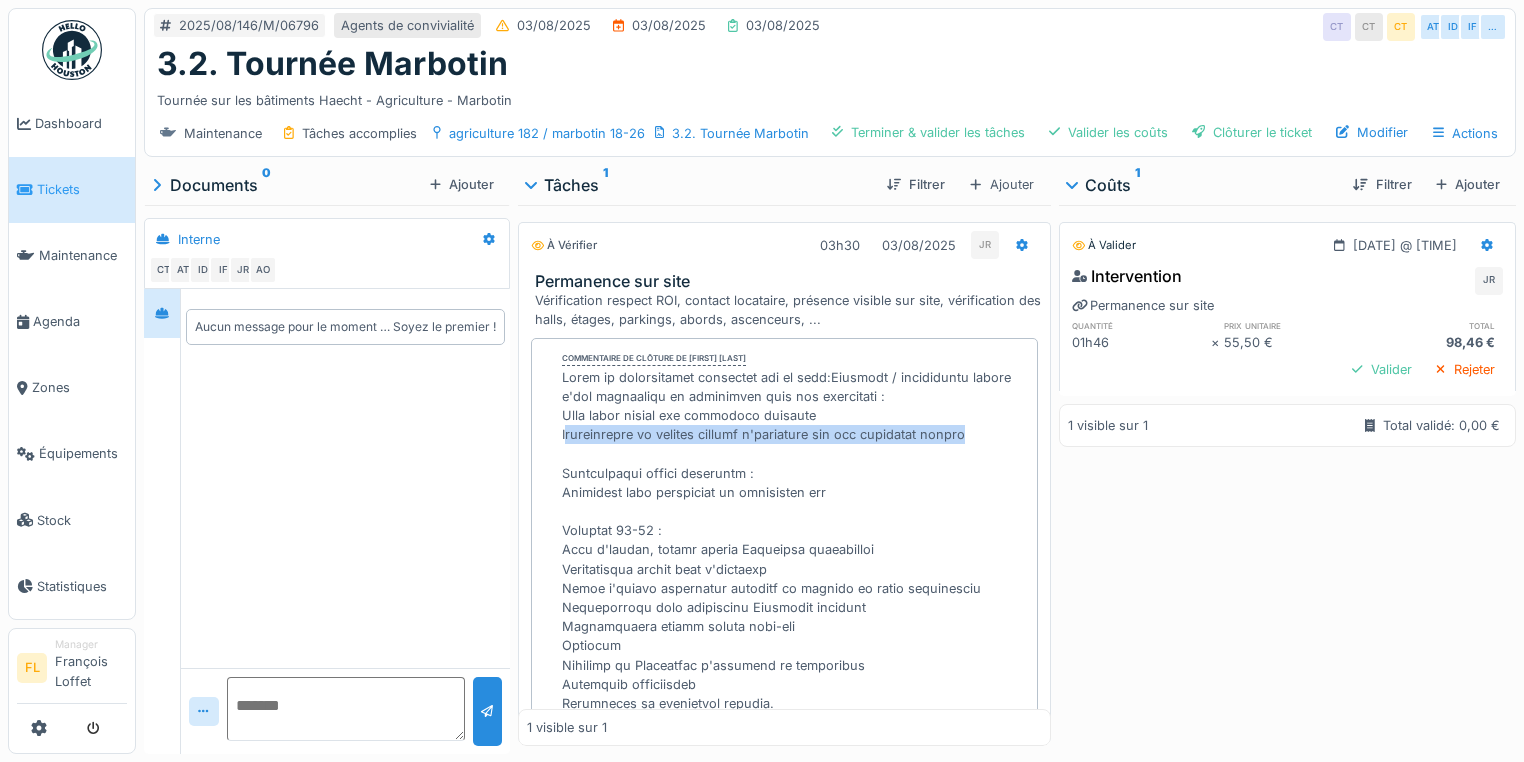 drag, startPoint x: 568, startPoint y: 430, endPoint x: 800, endPoint y: 435, distance: 232.05388 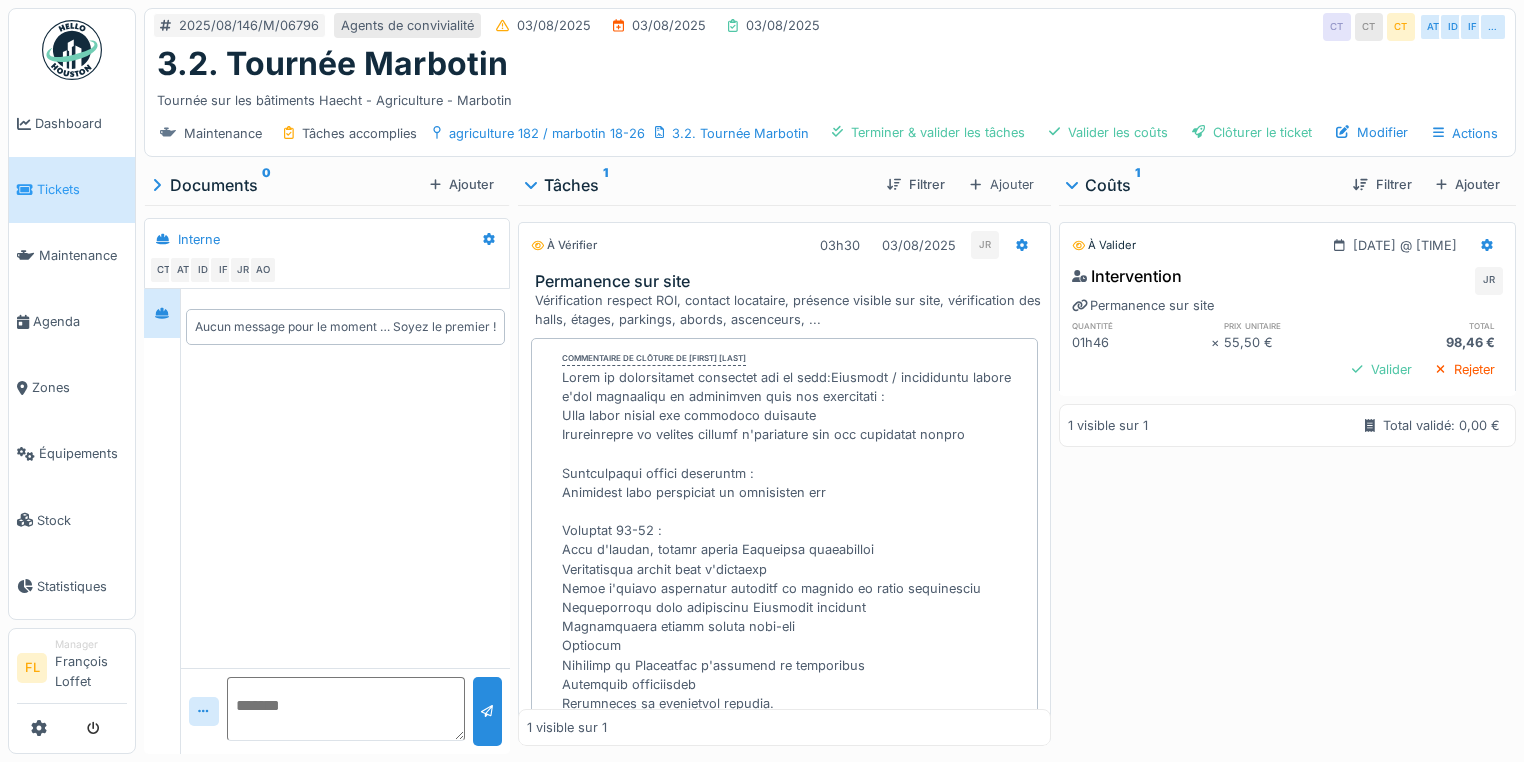 drag, startPoint x: 664, startPoint y: 444, endPoint x: 596, endPoint y: 456, distance: 69.050705 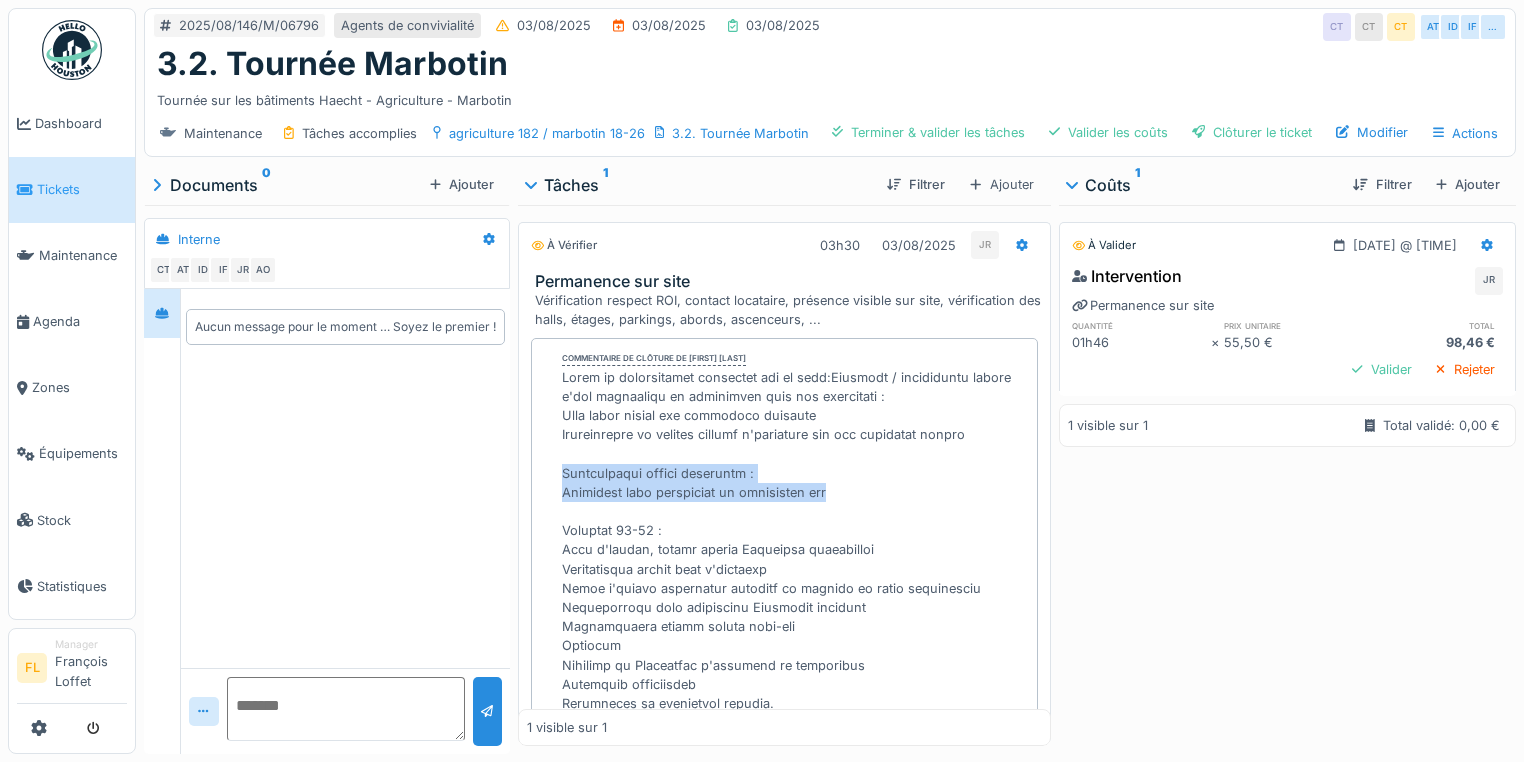drag, startPoint x: 554, startPoint y: 472, endPoint x: 858, endPoint y: 483, distance: 304.19894 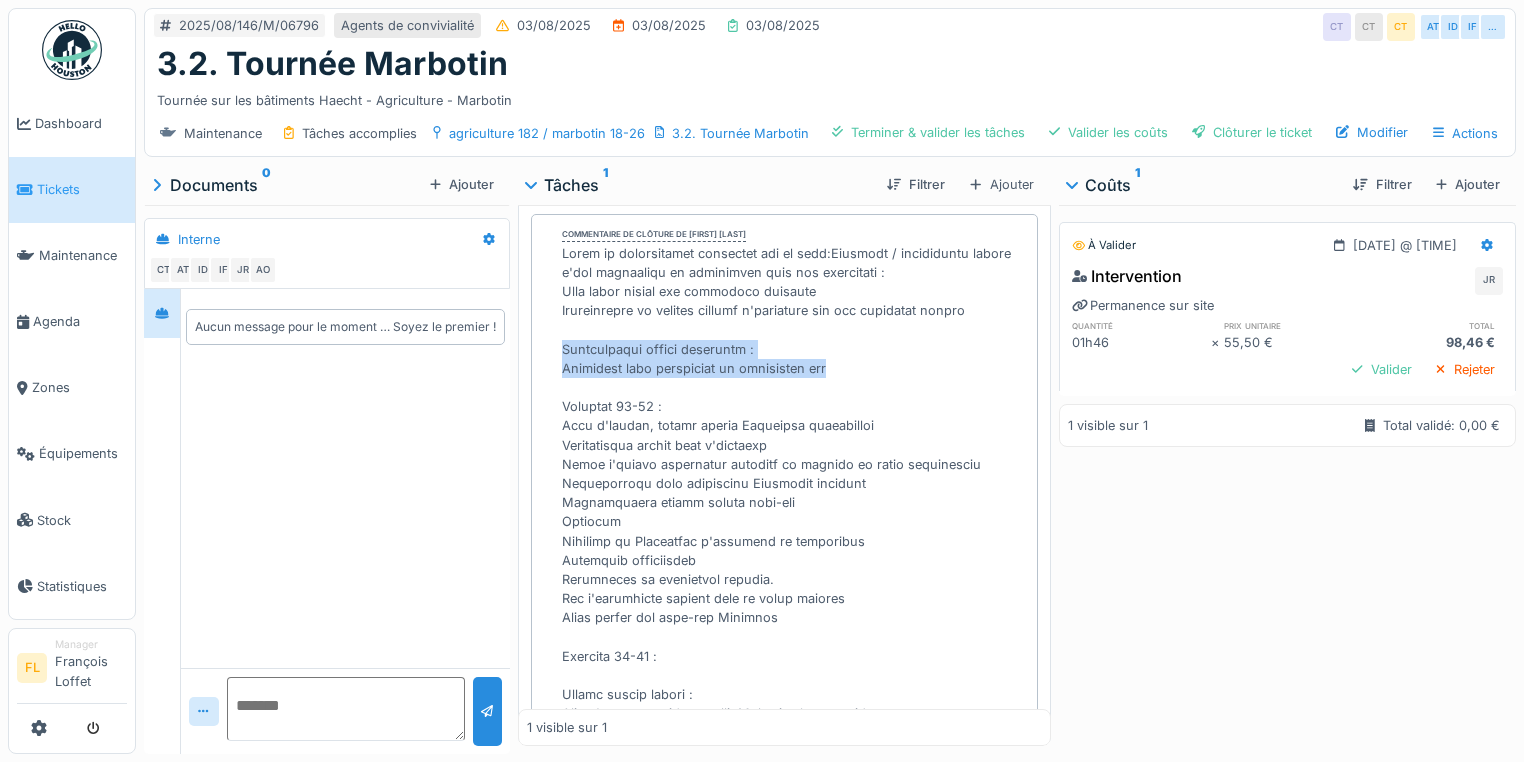 scroll, scrollTop: 160, scrollLeft: 0, axis: vertical 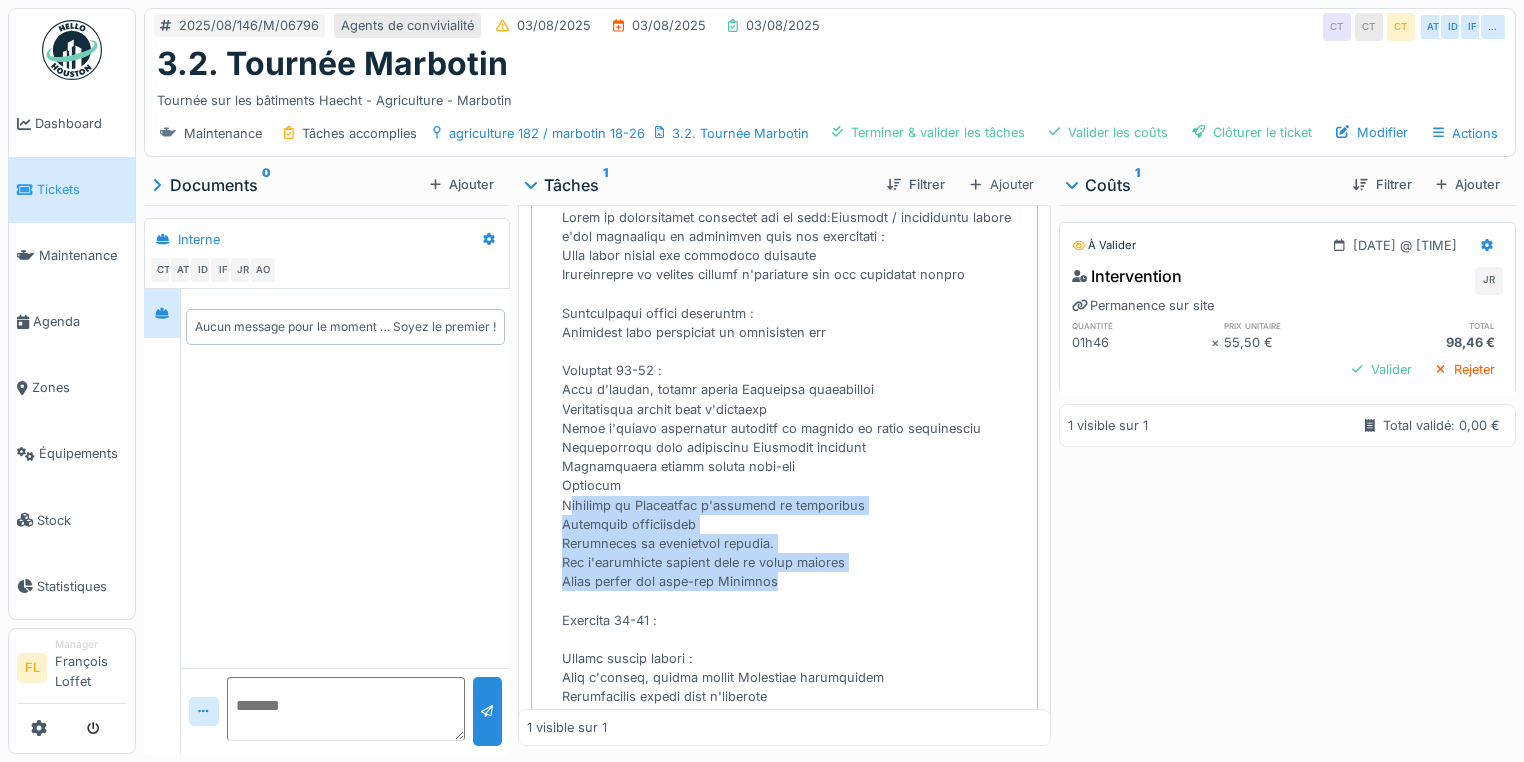 drag, startPoint x: 567, startPoint y: 509, endPoint x: 796, endPoint y: 579, distance: 239.45981 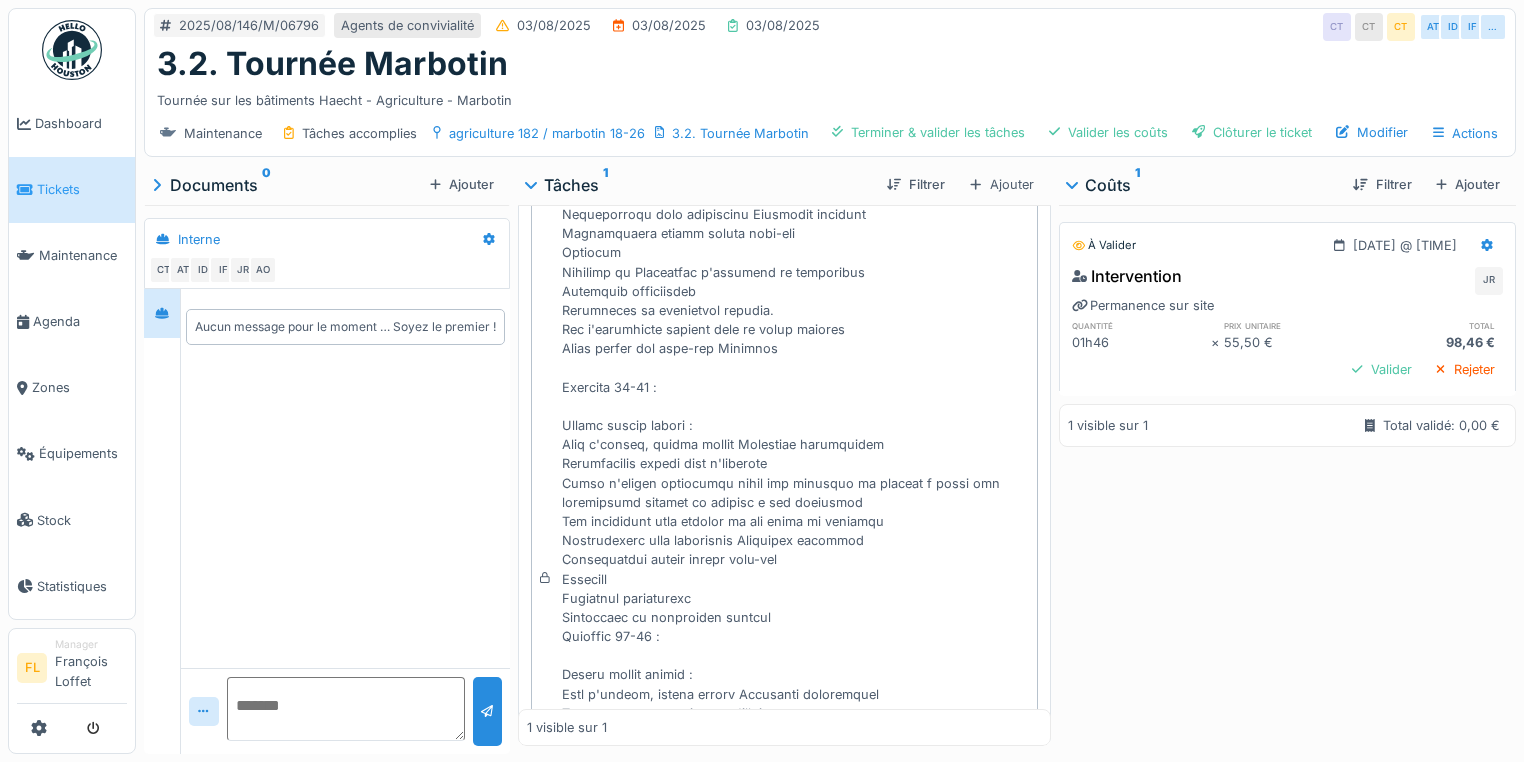 scroll, scrollTop: 400, scrollLeft: 0, axis: vertical 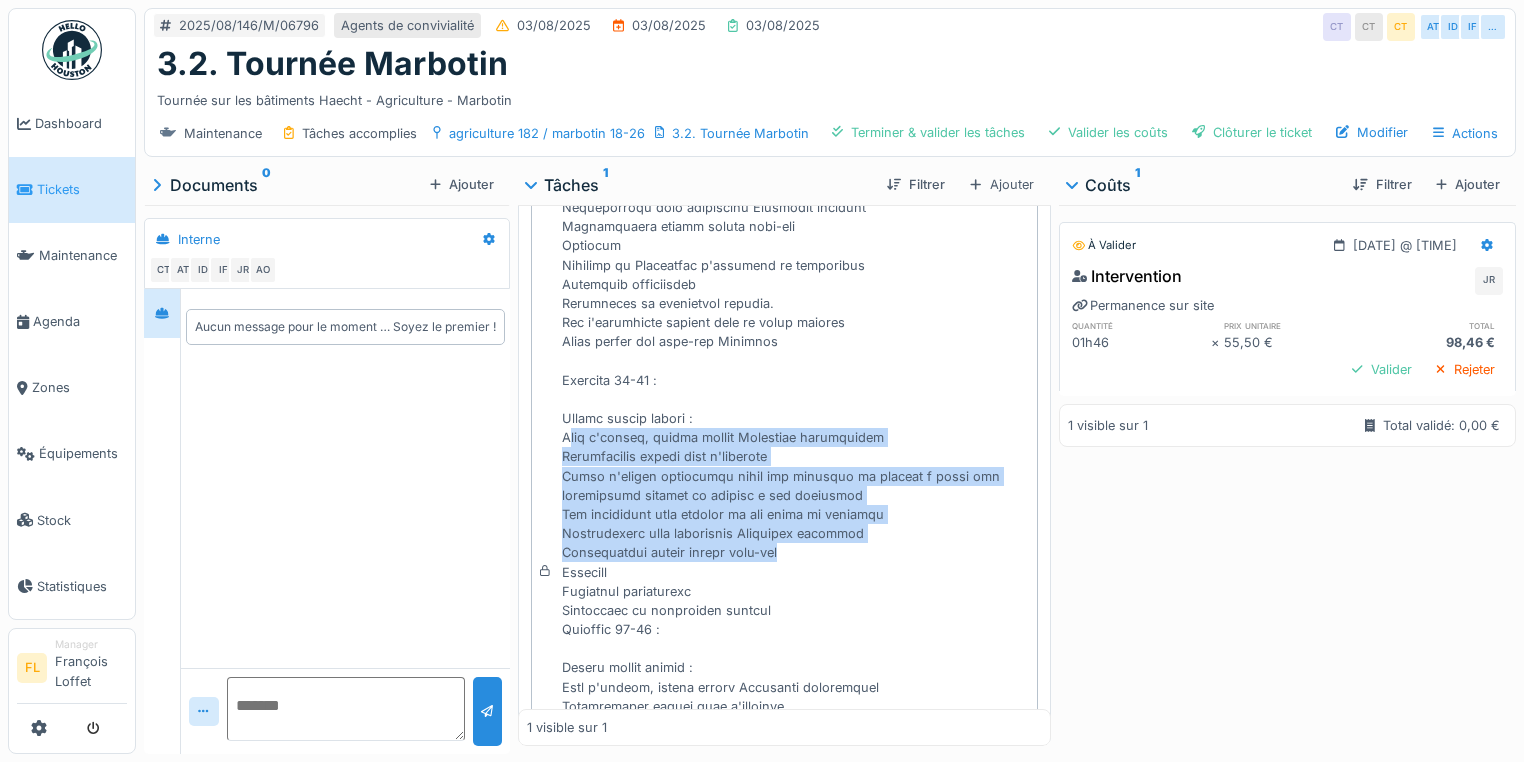 drag, startPoint x: 564, startPoint y: 436, endPoint x: 865, endPoint y: 543, distance: 319.45267 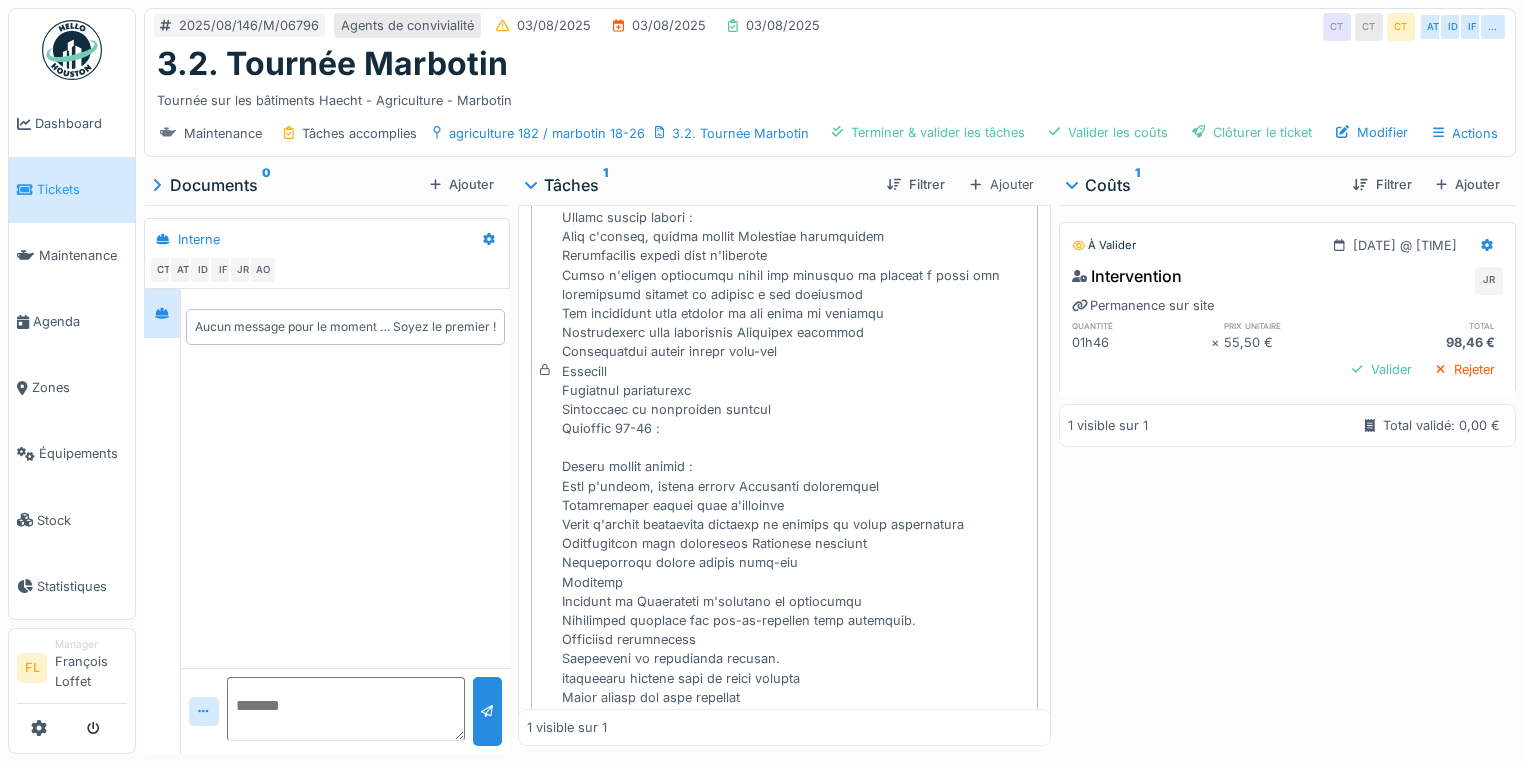 scroll, scrollTop: 640, scrollLeft: 0, axis: vertical 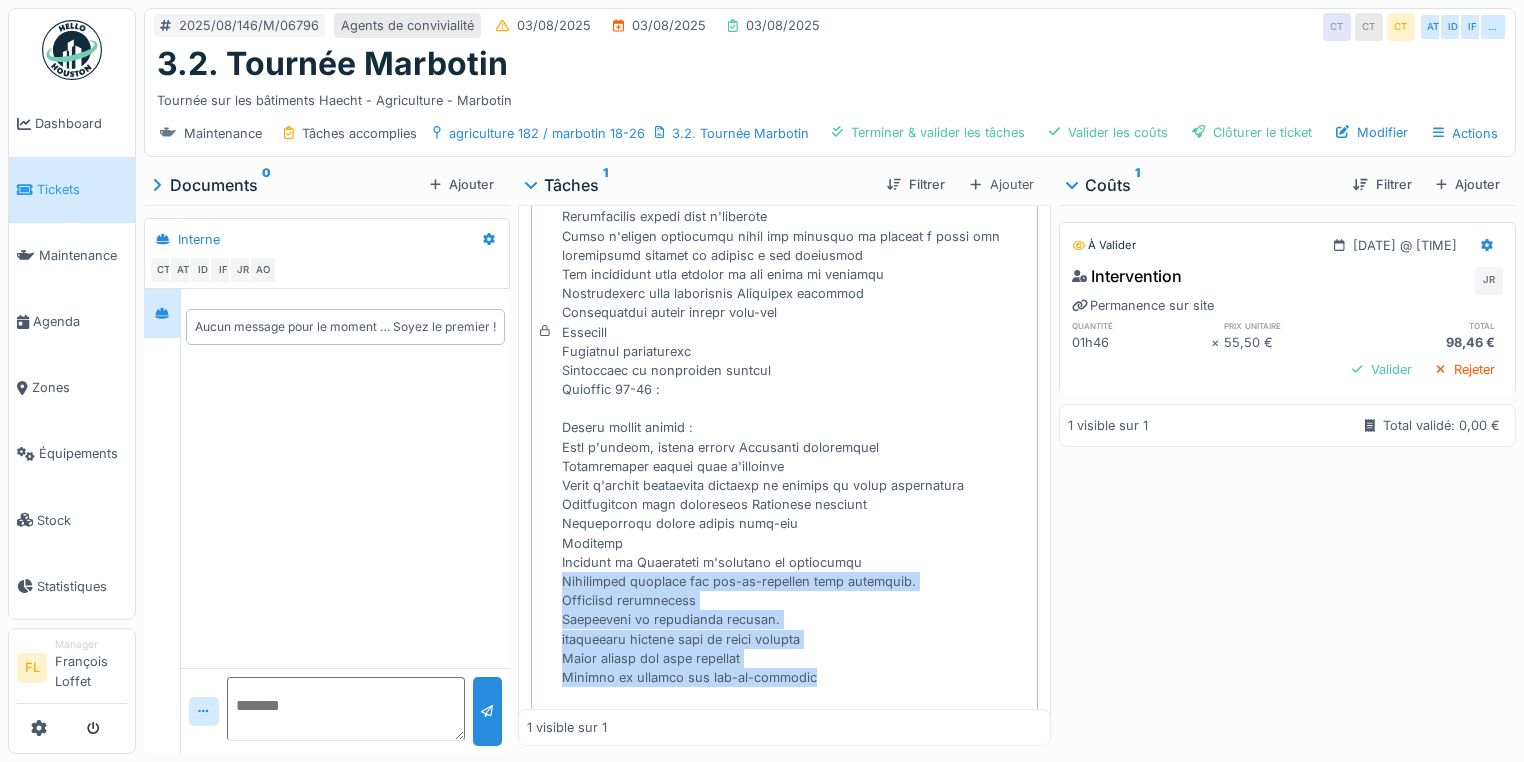 drag, startPoint x: 557, startPoint y: 583, endPoint x: 878, endPoint y: 676, distance: 334.20053 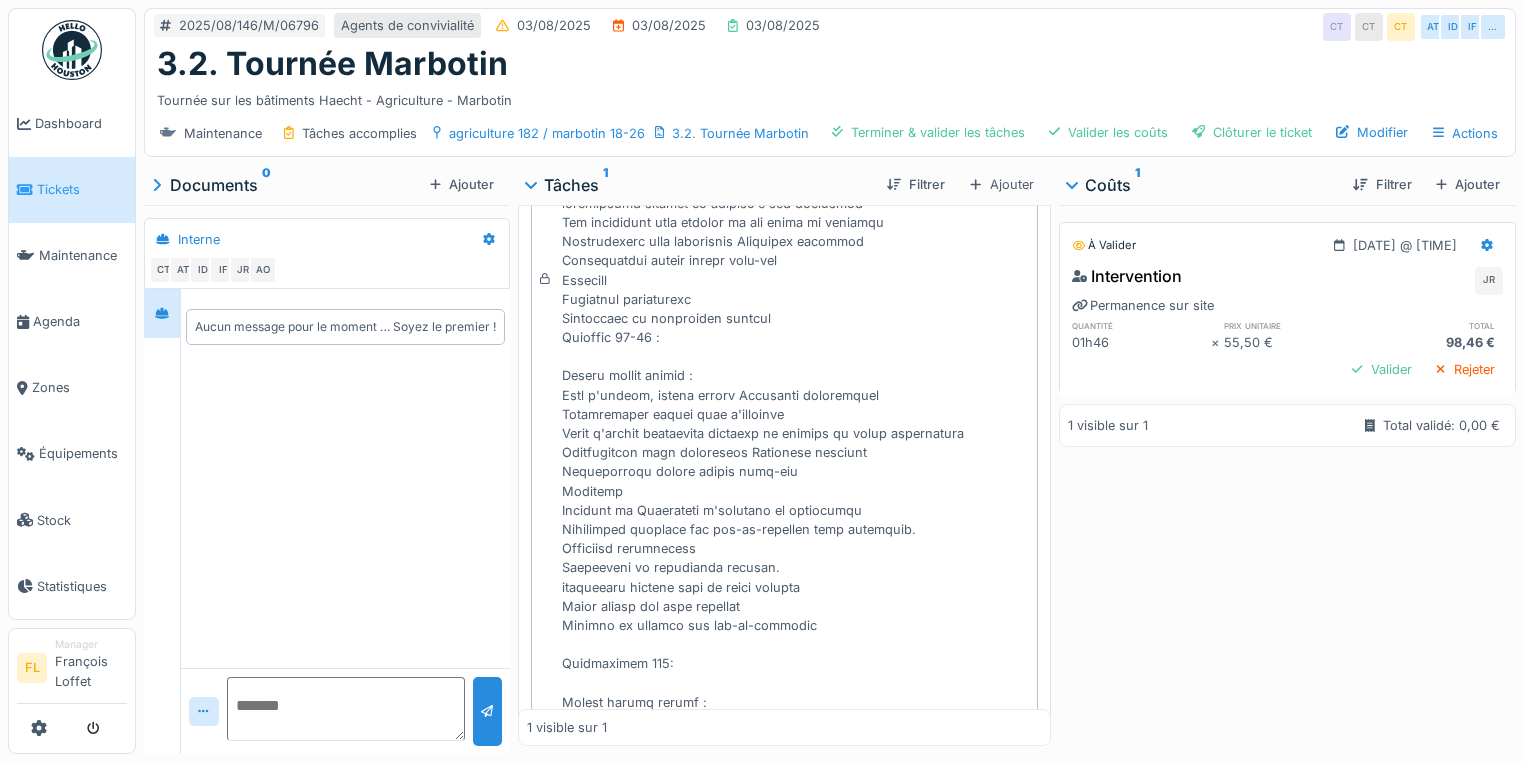 scroll, scrollTop: 720, scrollLeft: 0, axis: vertical 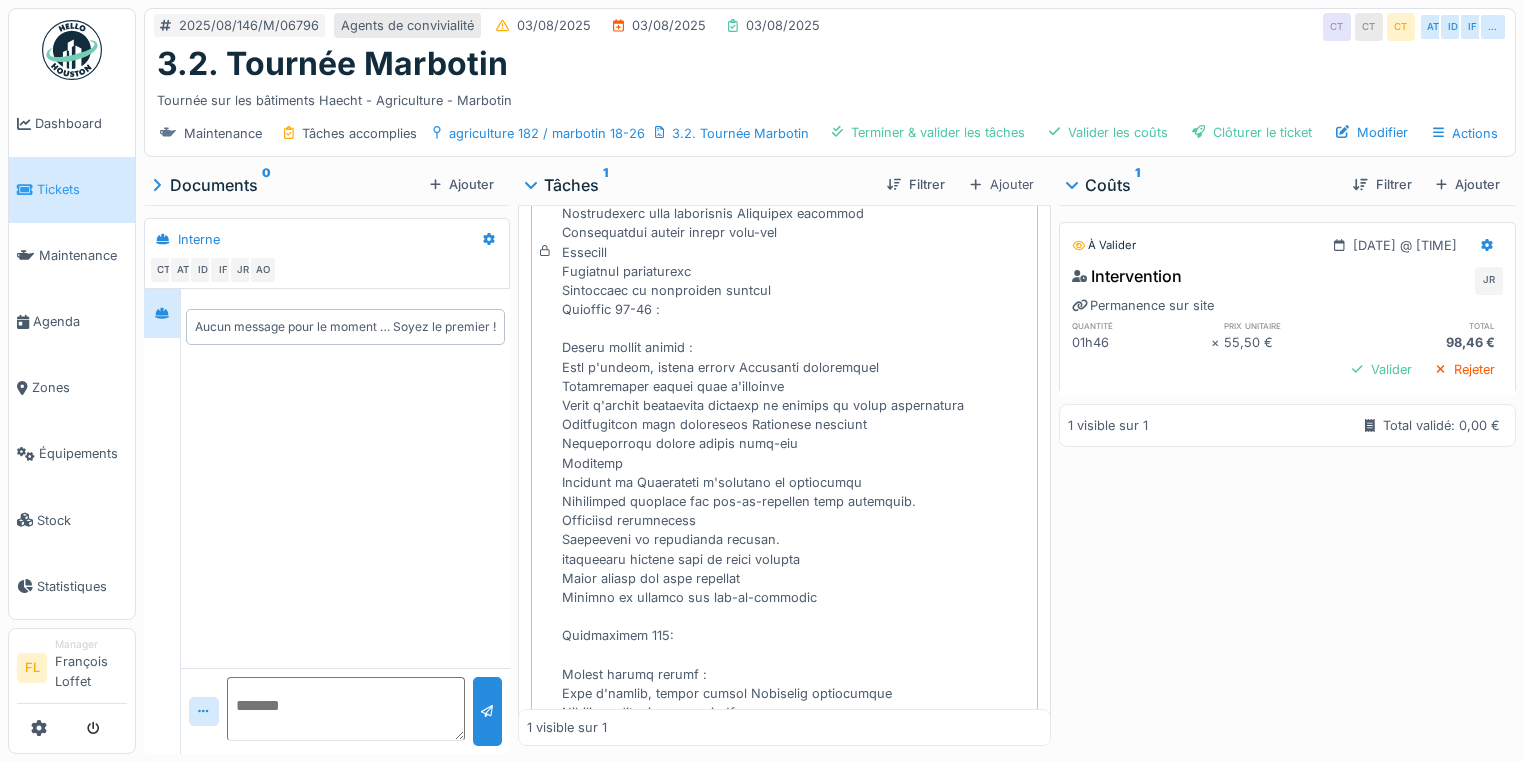 click at bounding box center [795, 262] 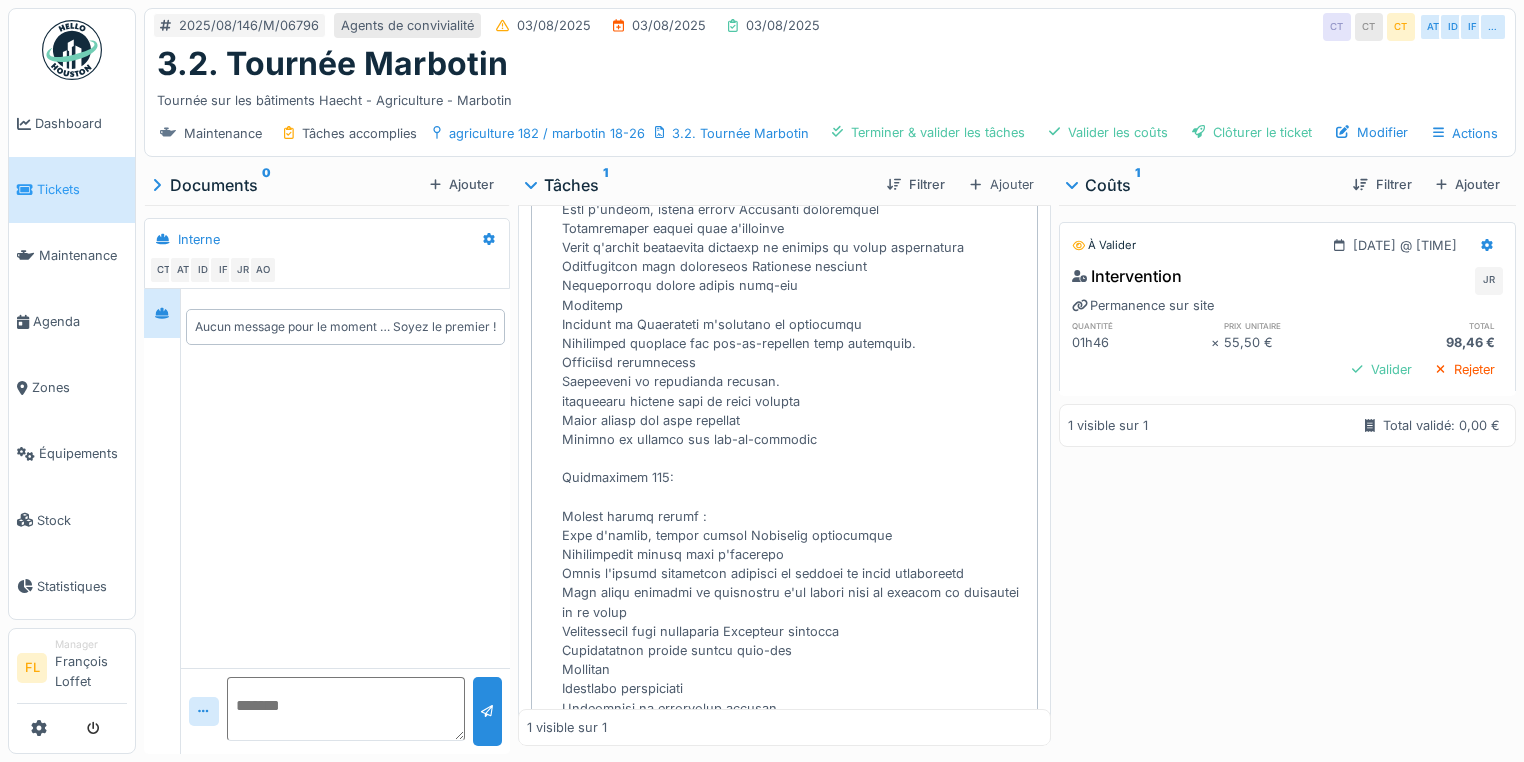 scroll, scrollTop: 880, scrollLeft: 0, axis: vertical 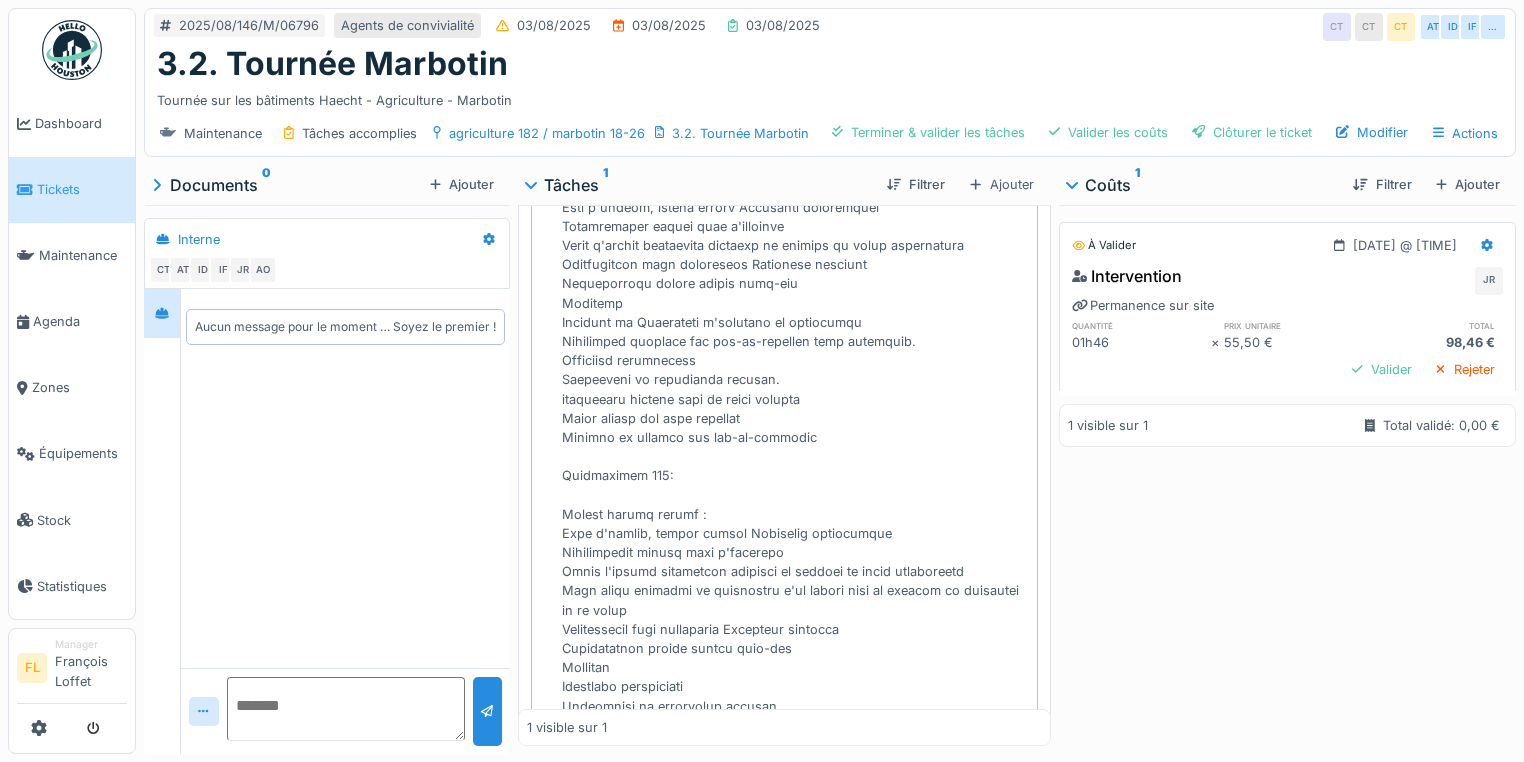 click at bounding box center [795, 102] 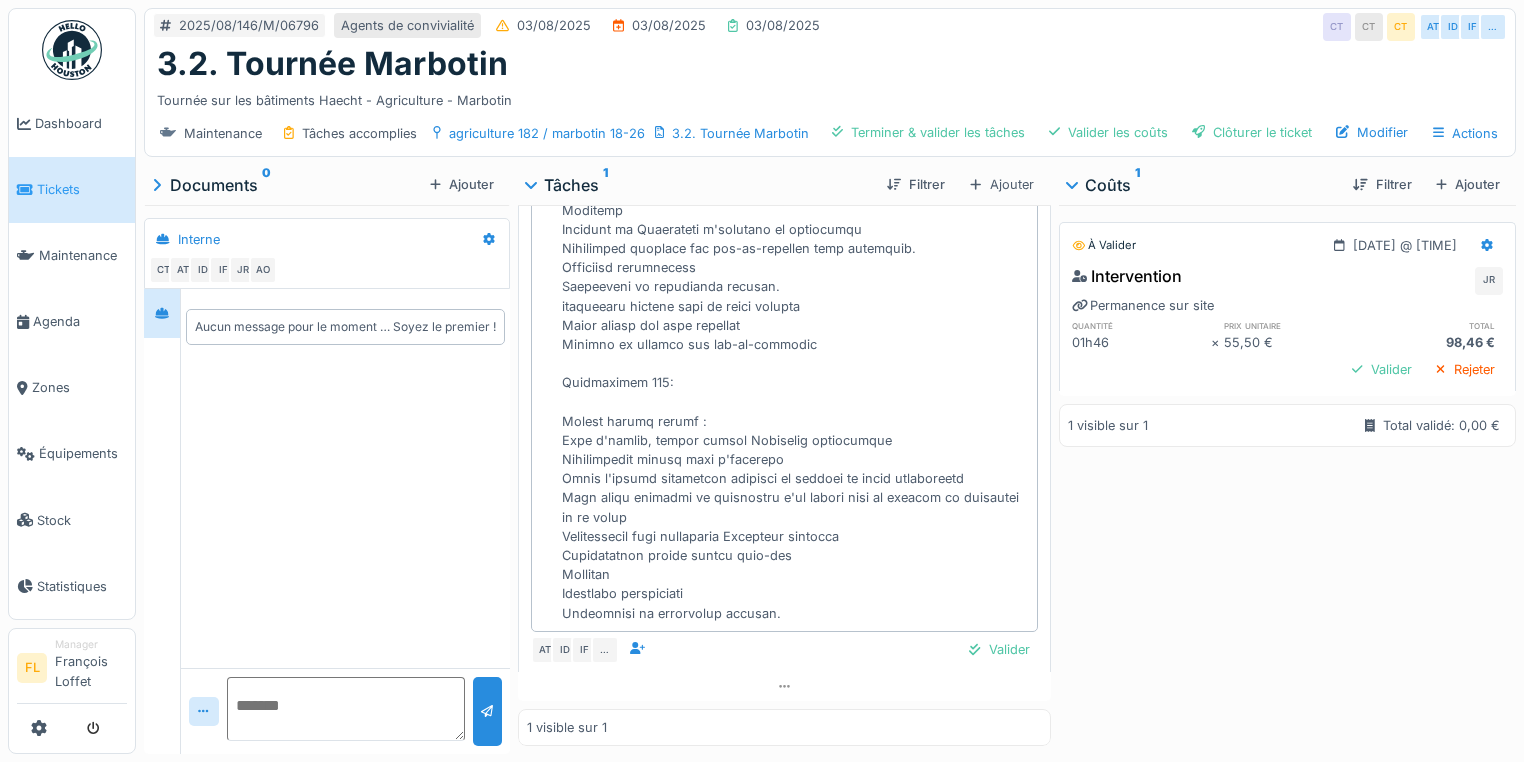 scroll, scrollTop: 991, scrollLeft: 0, axis: vertical 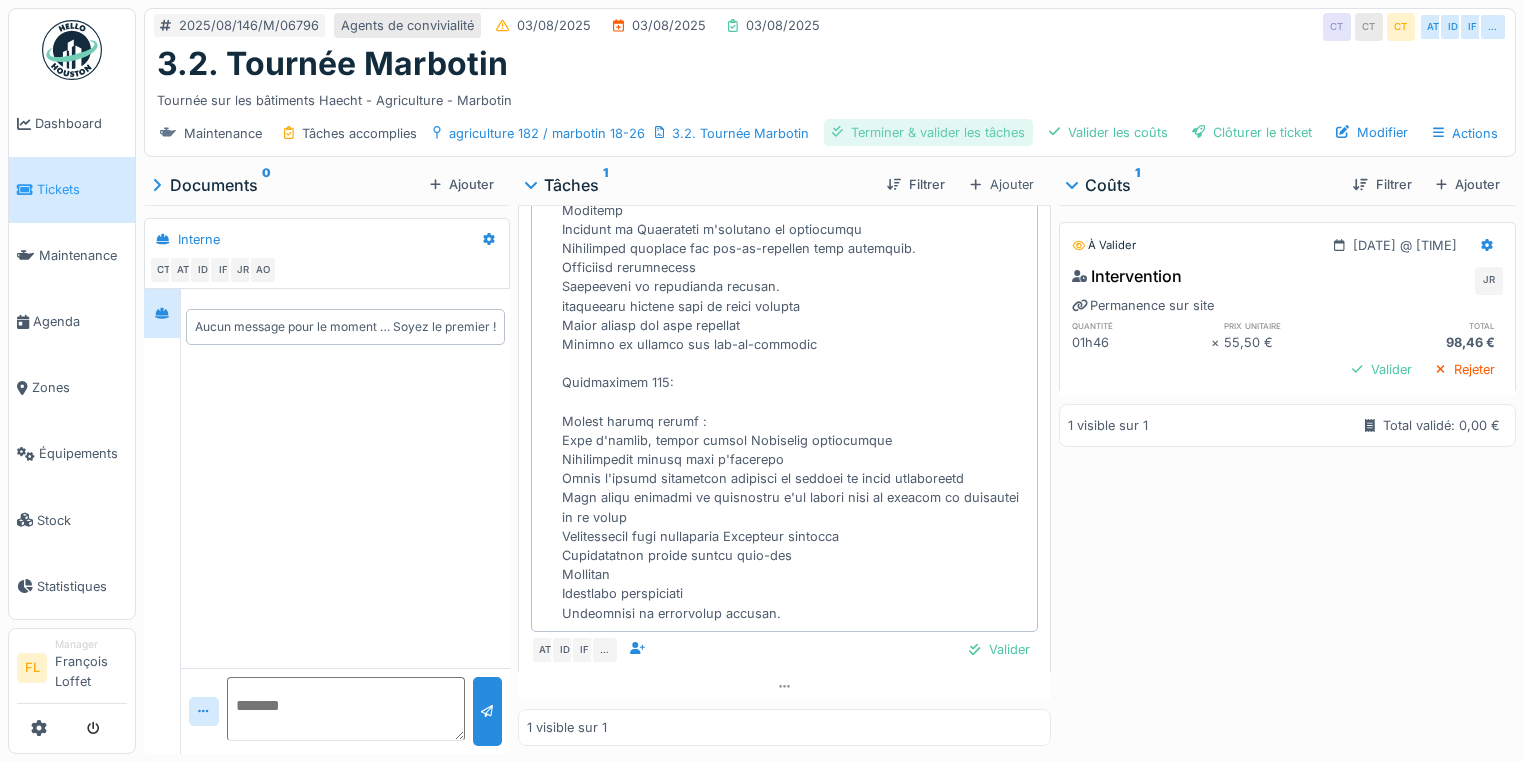 click on "Terminer & valider les tâches" at bounding box center [928, 132] 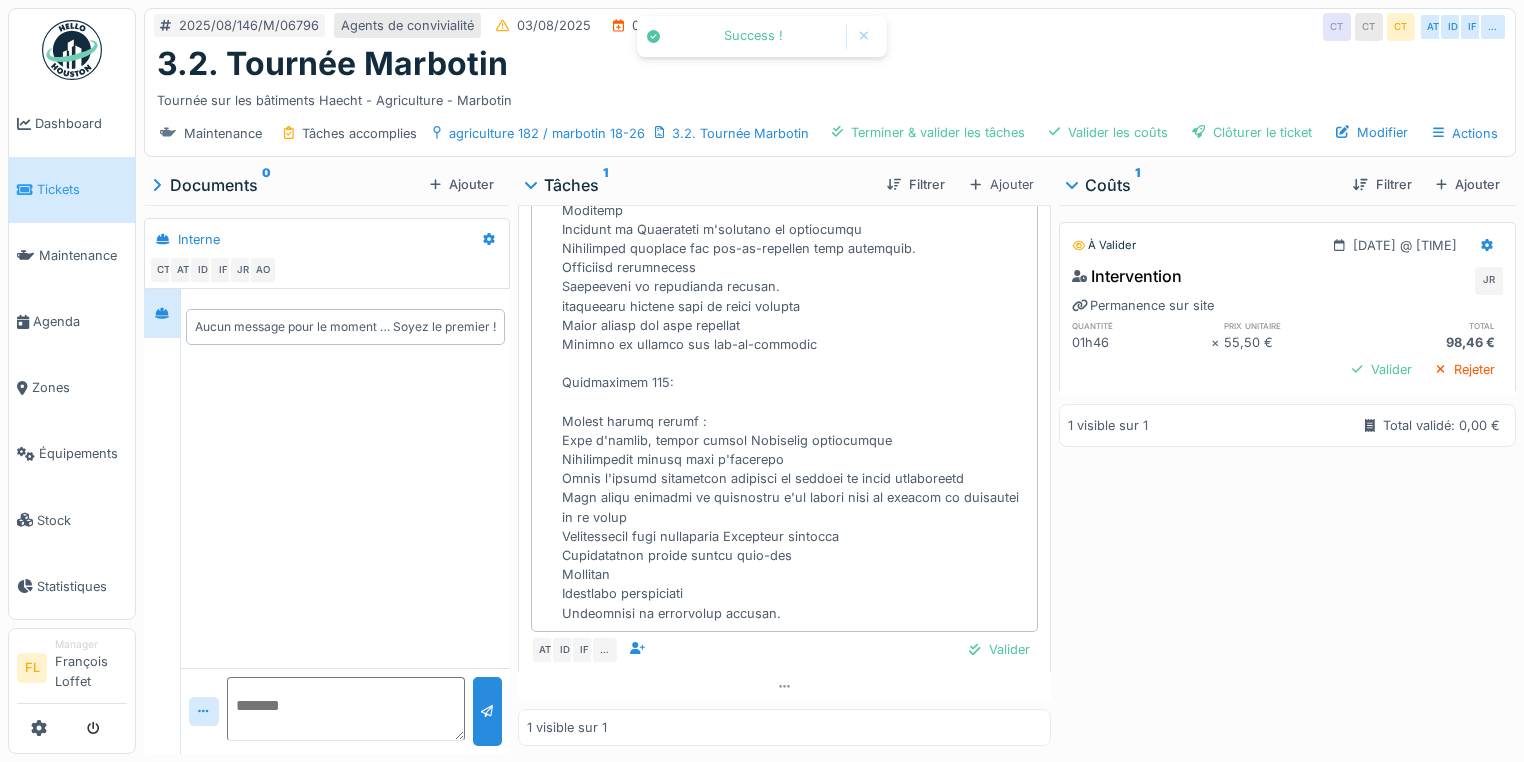 scroll, scrollTop: 924, scrollLeft: 0, axis: vertical 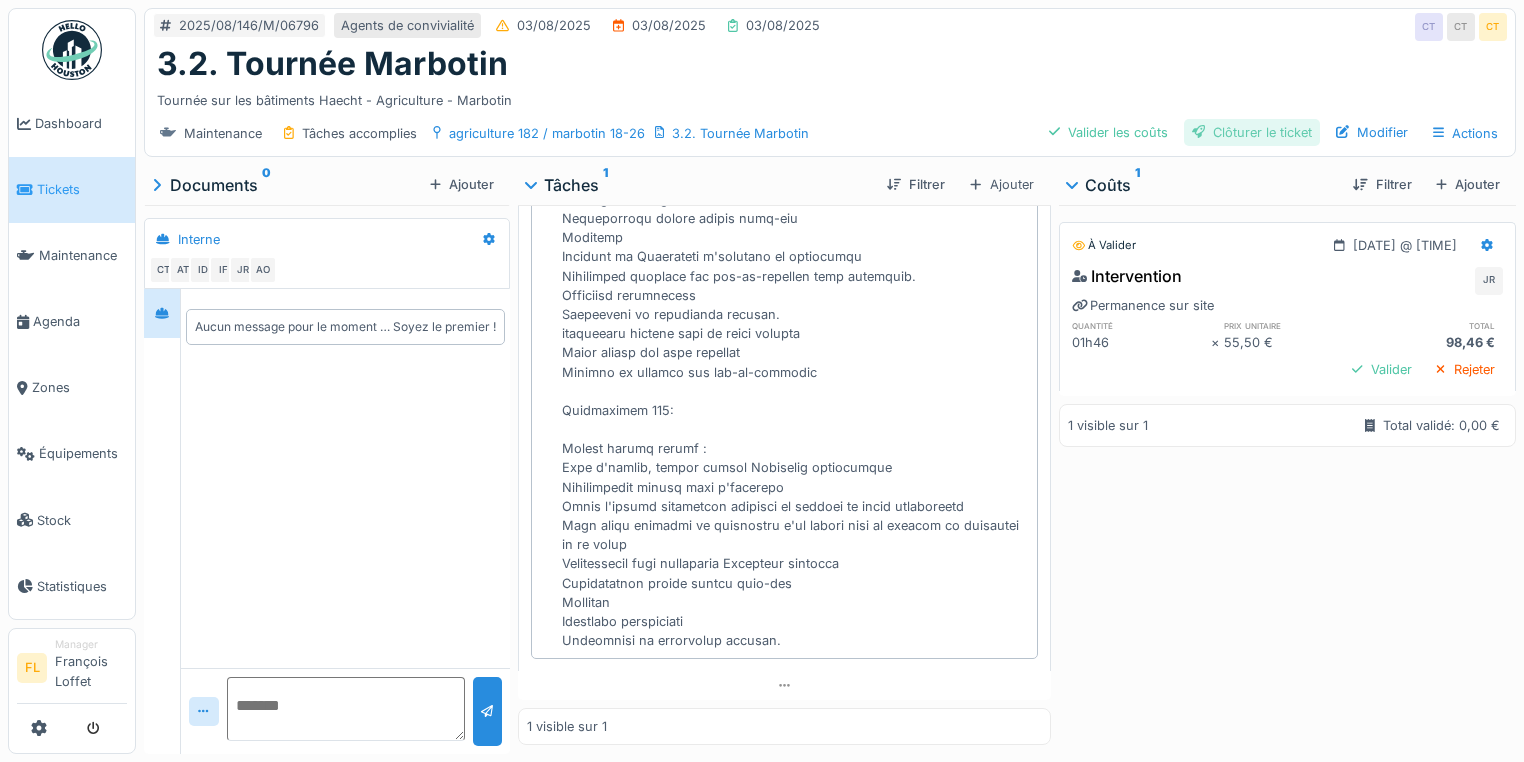 click on "Clôturer le ticket" at bounding box center (1252, 132) 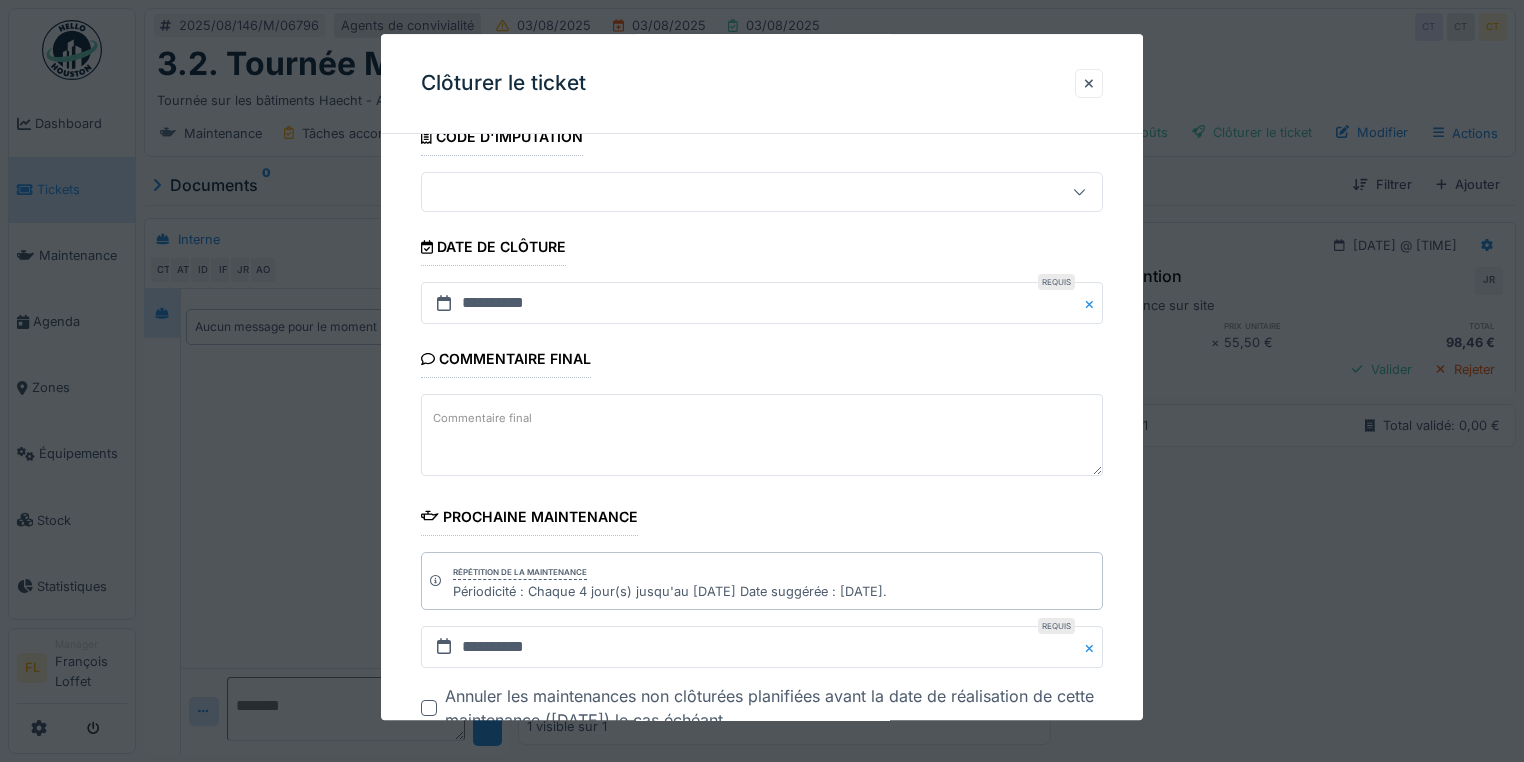 scroll, scrollTop: 272, scrollLeft: 0, axis: vertical 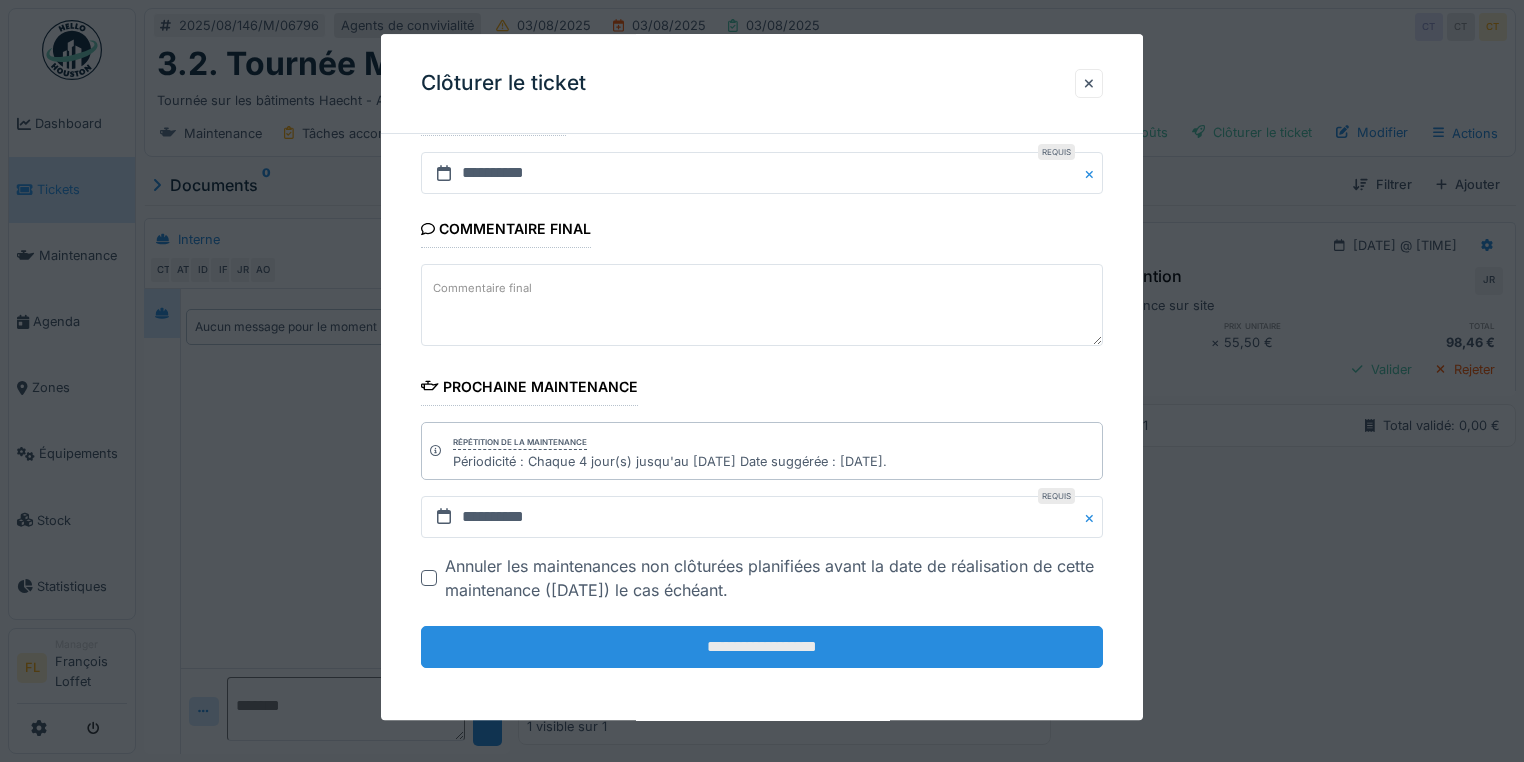 click on "**********" at bounding box center (762, 647) 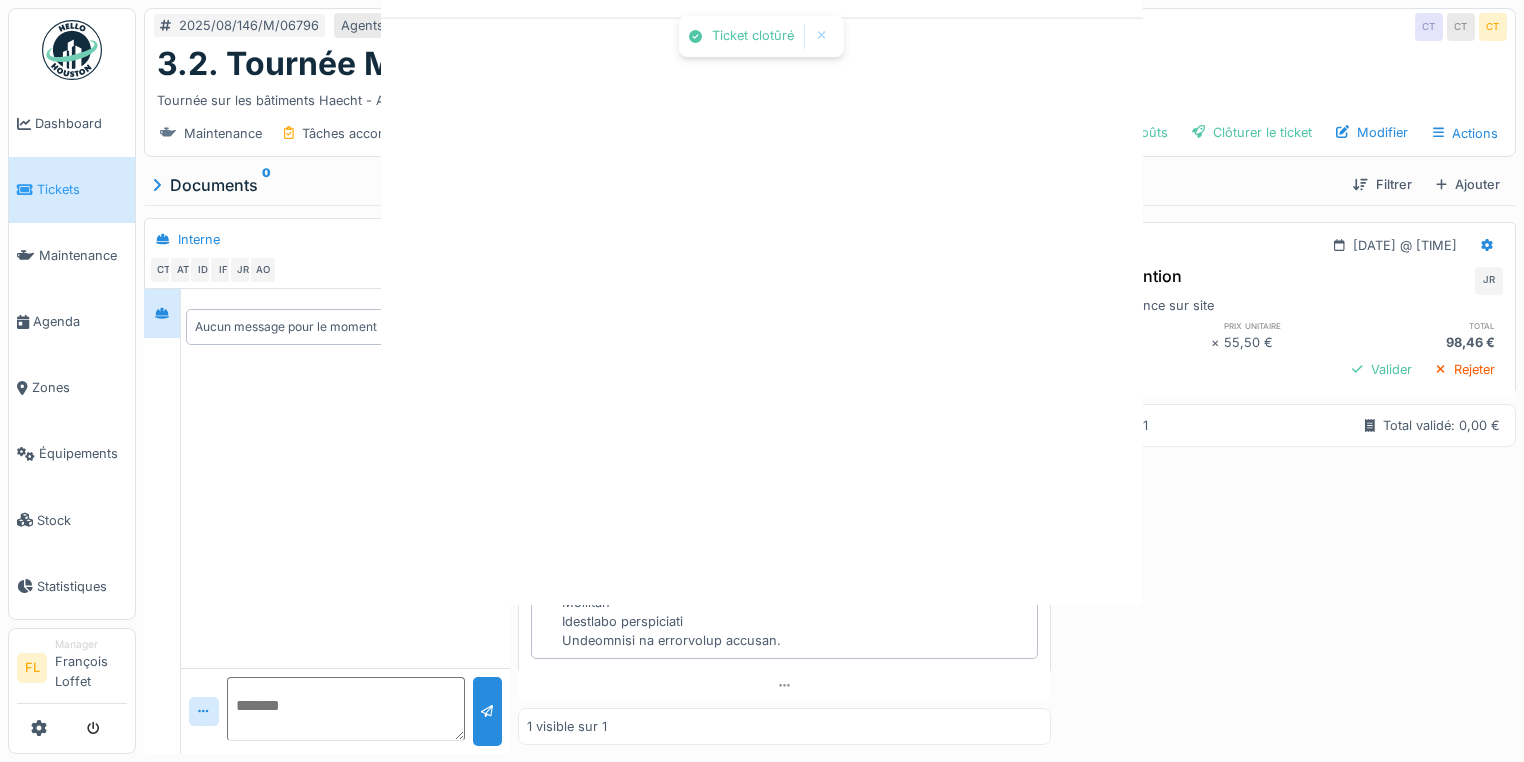 scroll, scrollTop: 0, scrollLeft: 0, axis: both 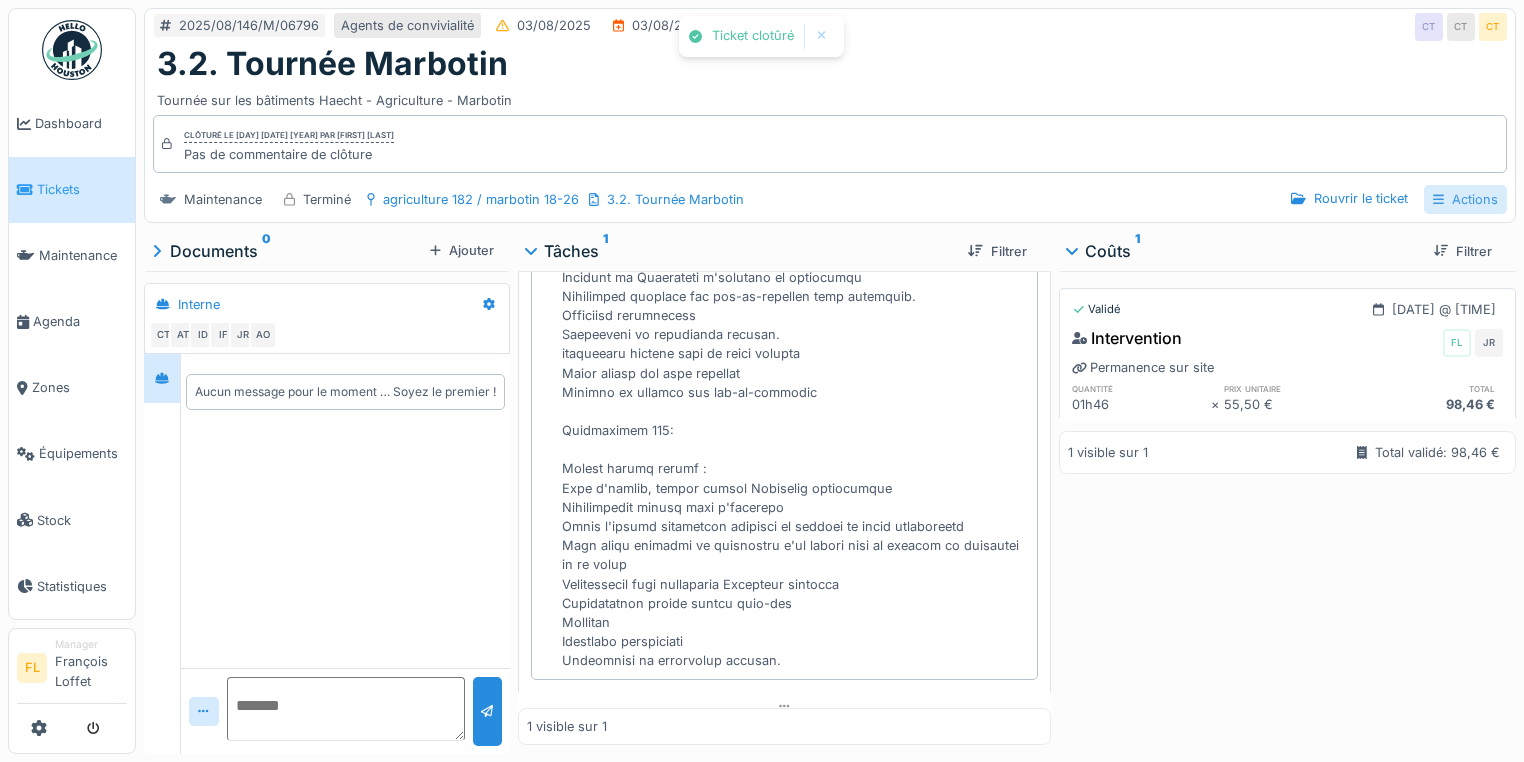 click on "Actions" at bounding box center [1465, 199] 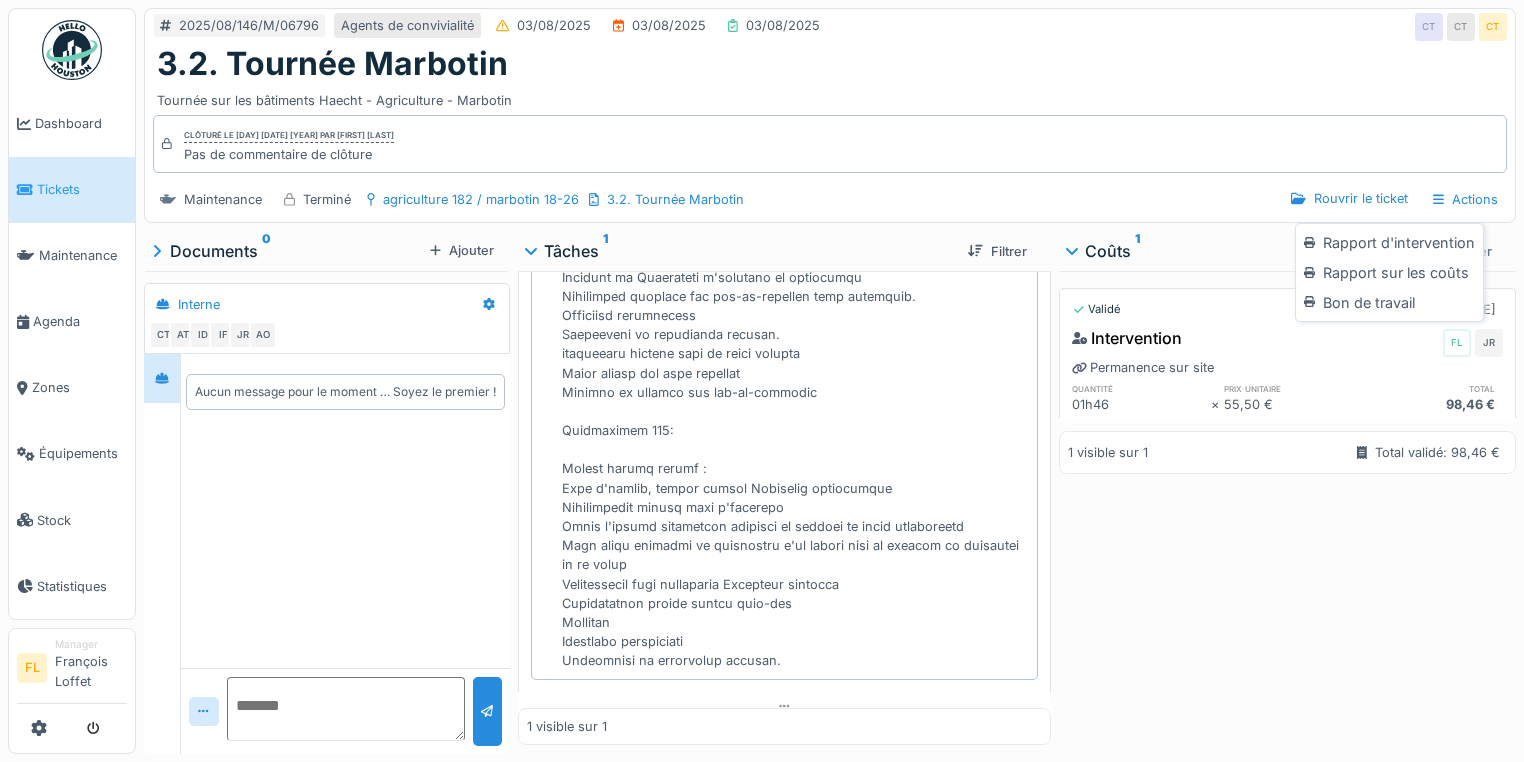 drag, startPoint x: 1344, startPoint y: 224, endPoint x: 1332, endPoint y: 241, distance: 20.808653 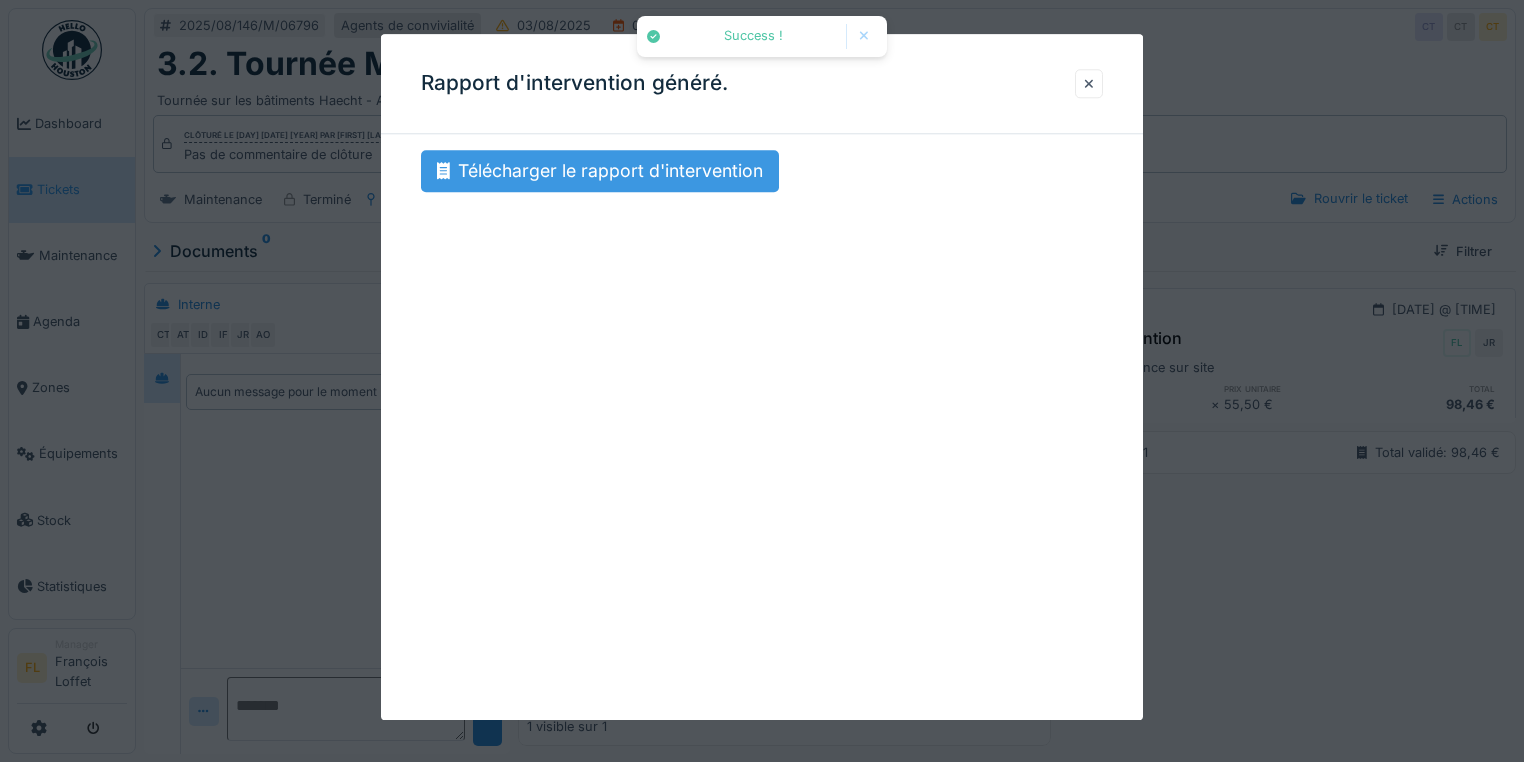 click on "Télécharger le rapport d'intervention" at bounding box center [600, 171] 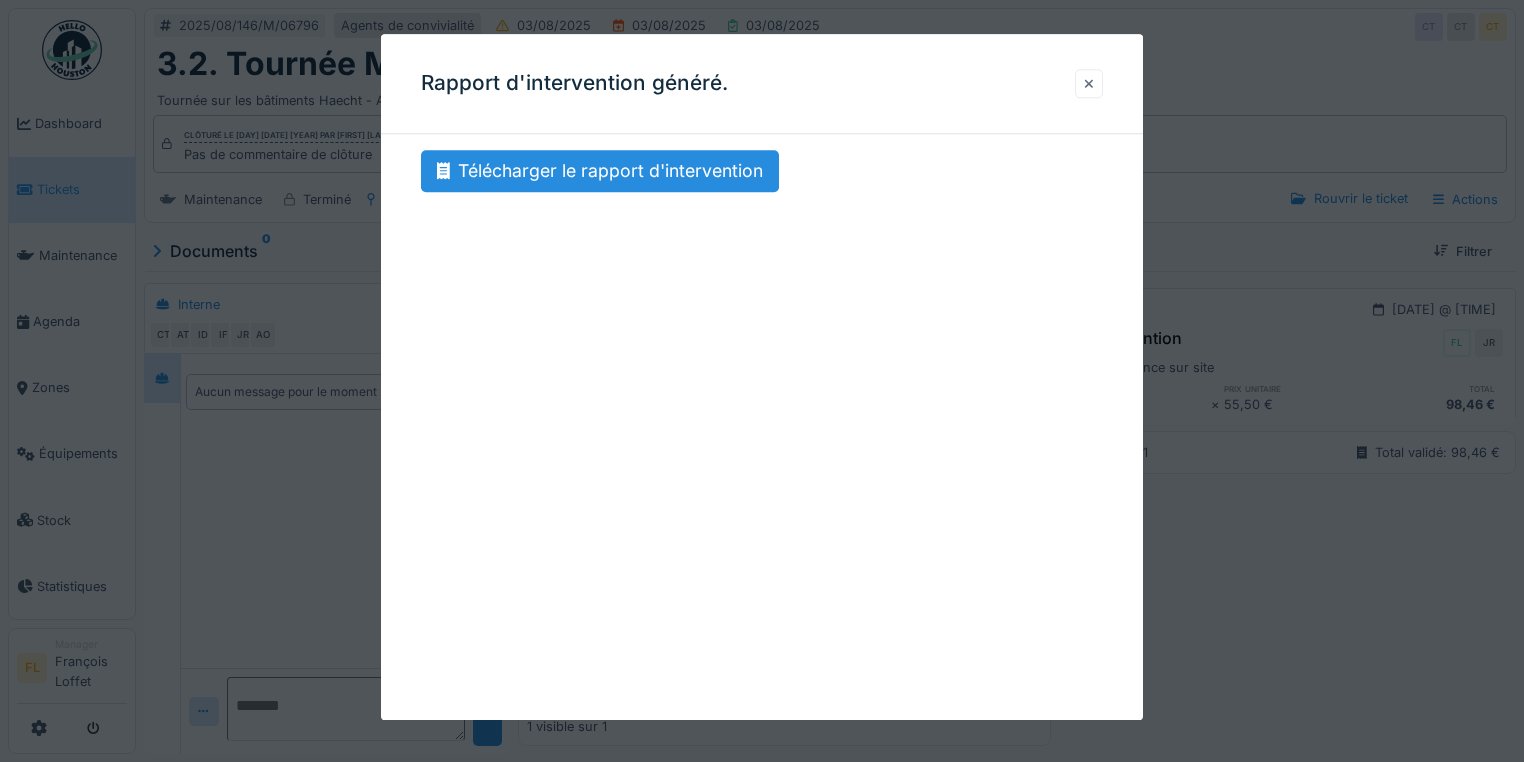 click at bounding box center [1089, 83] 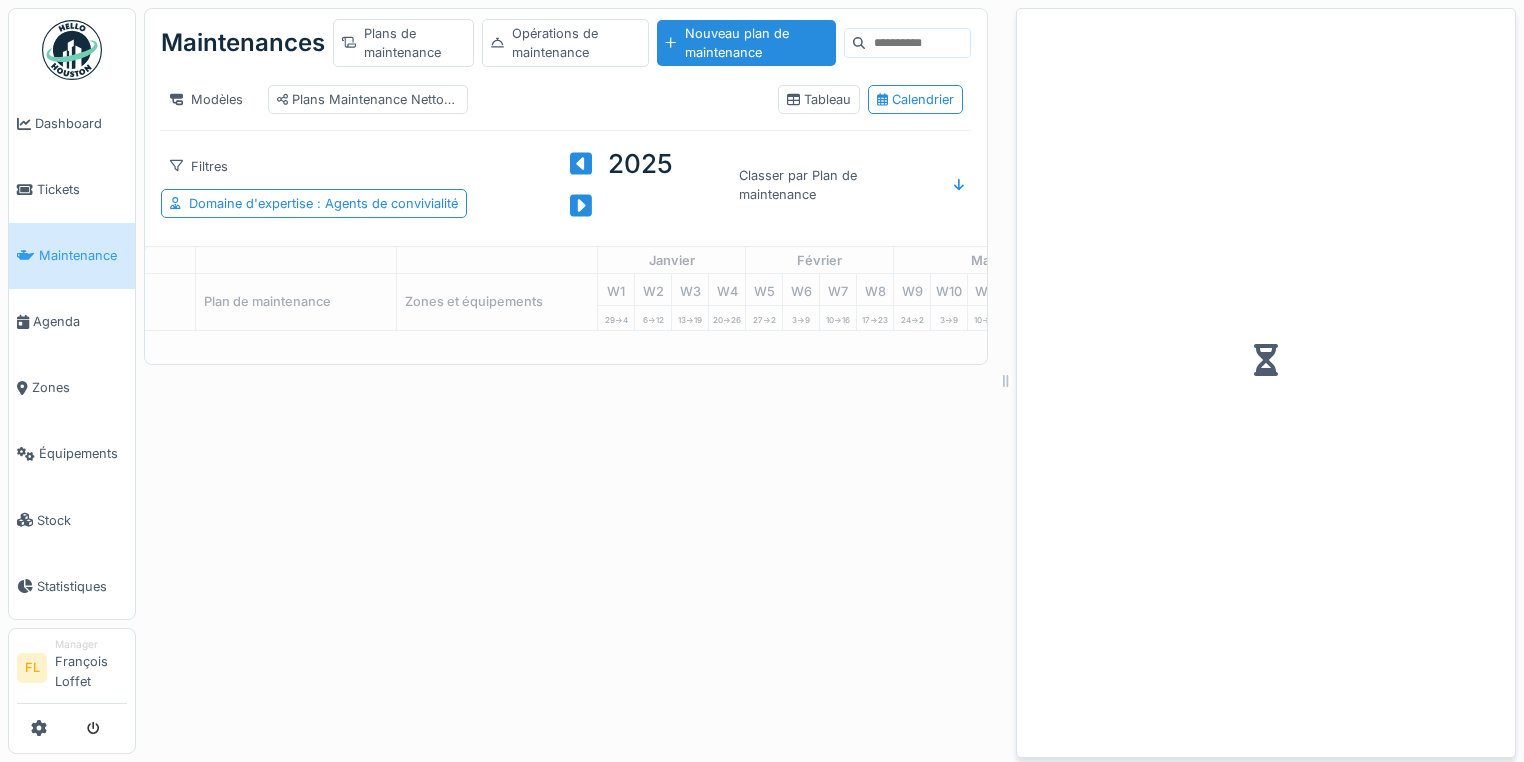 scroll, scrollTop: 0, scrollLeft: 0, axis: both 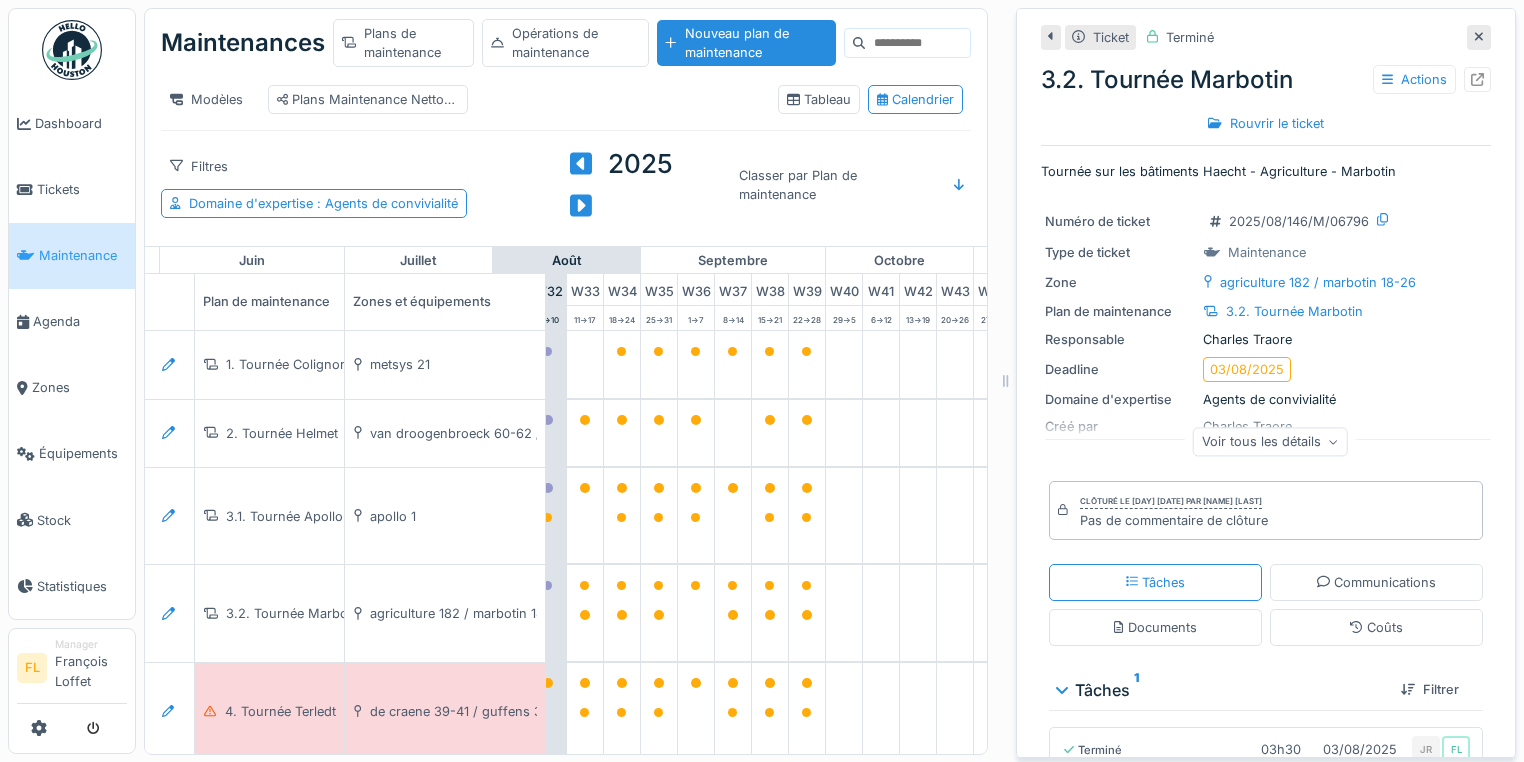 click 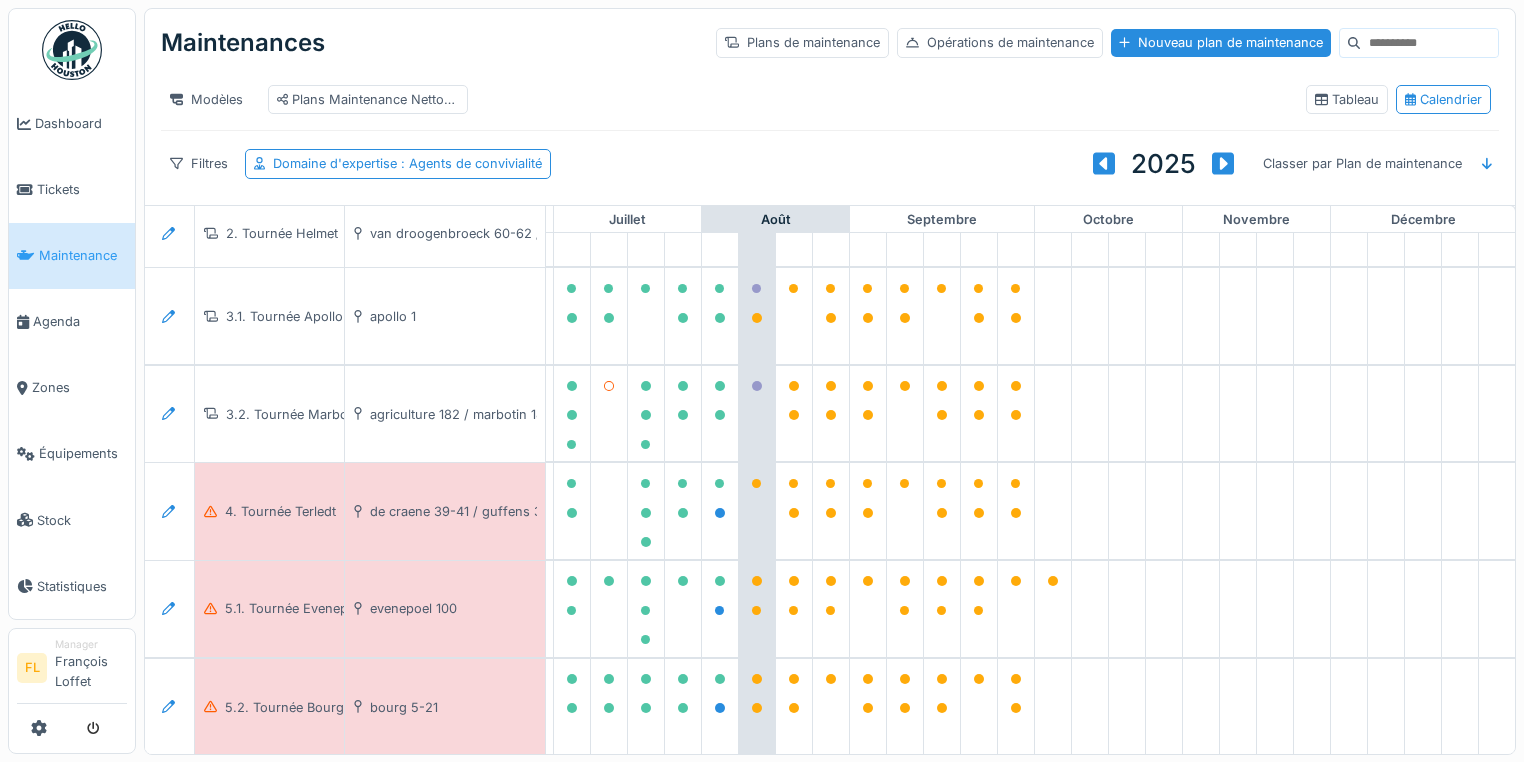 scroll, scrollTop: 160, scrollLeft: 1041, axis: both 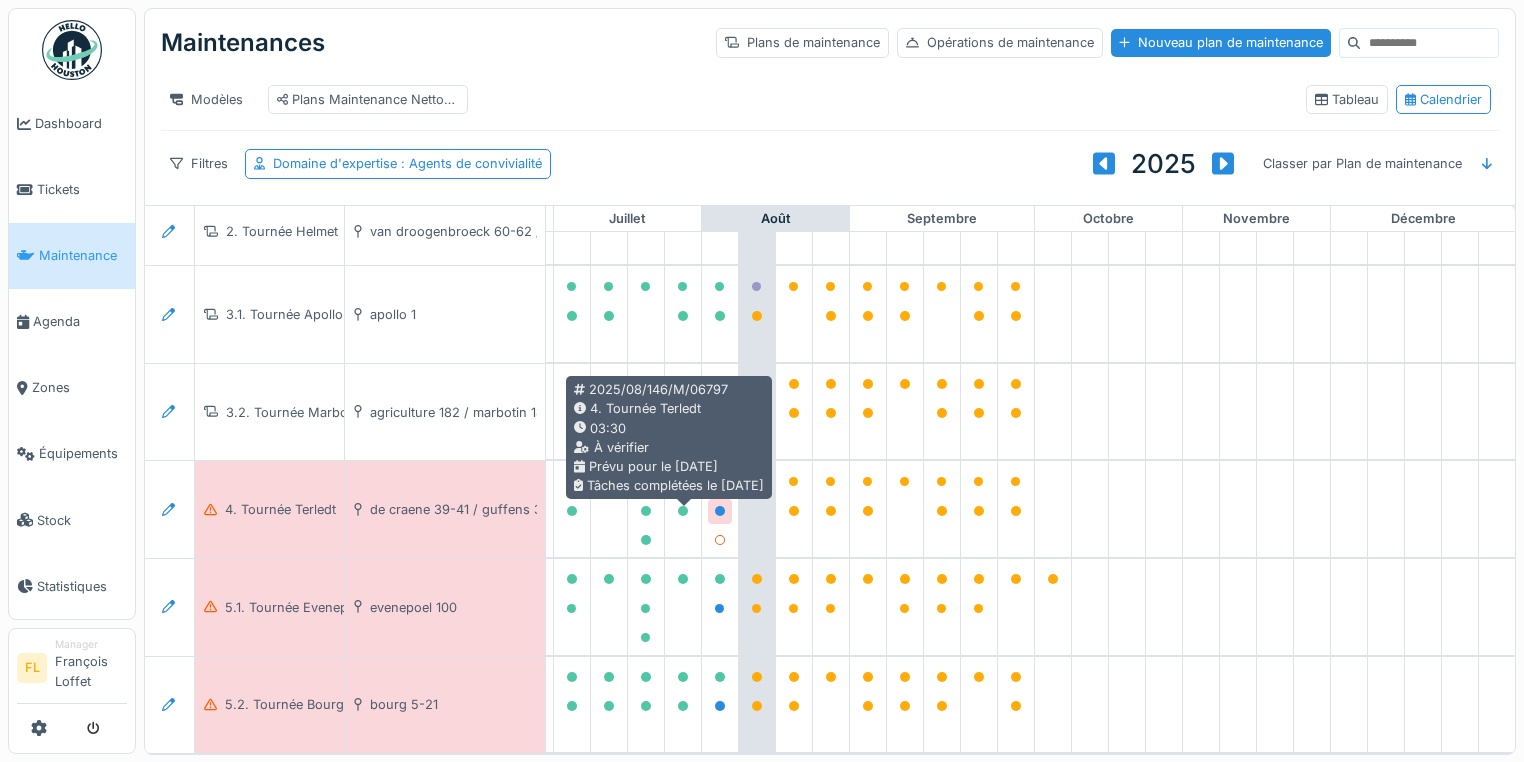 click 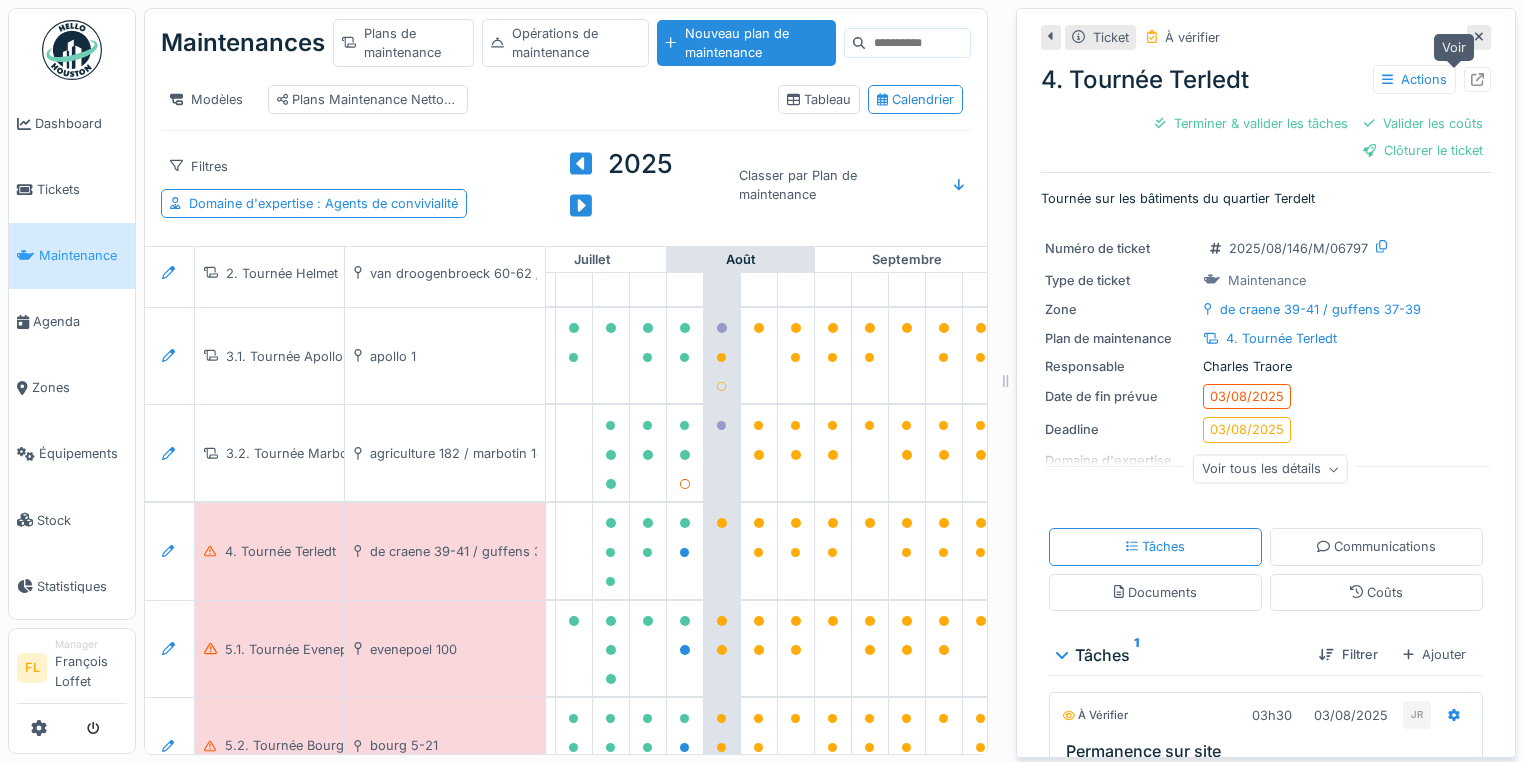 click 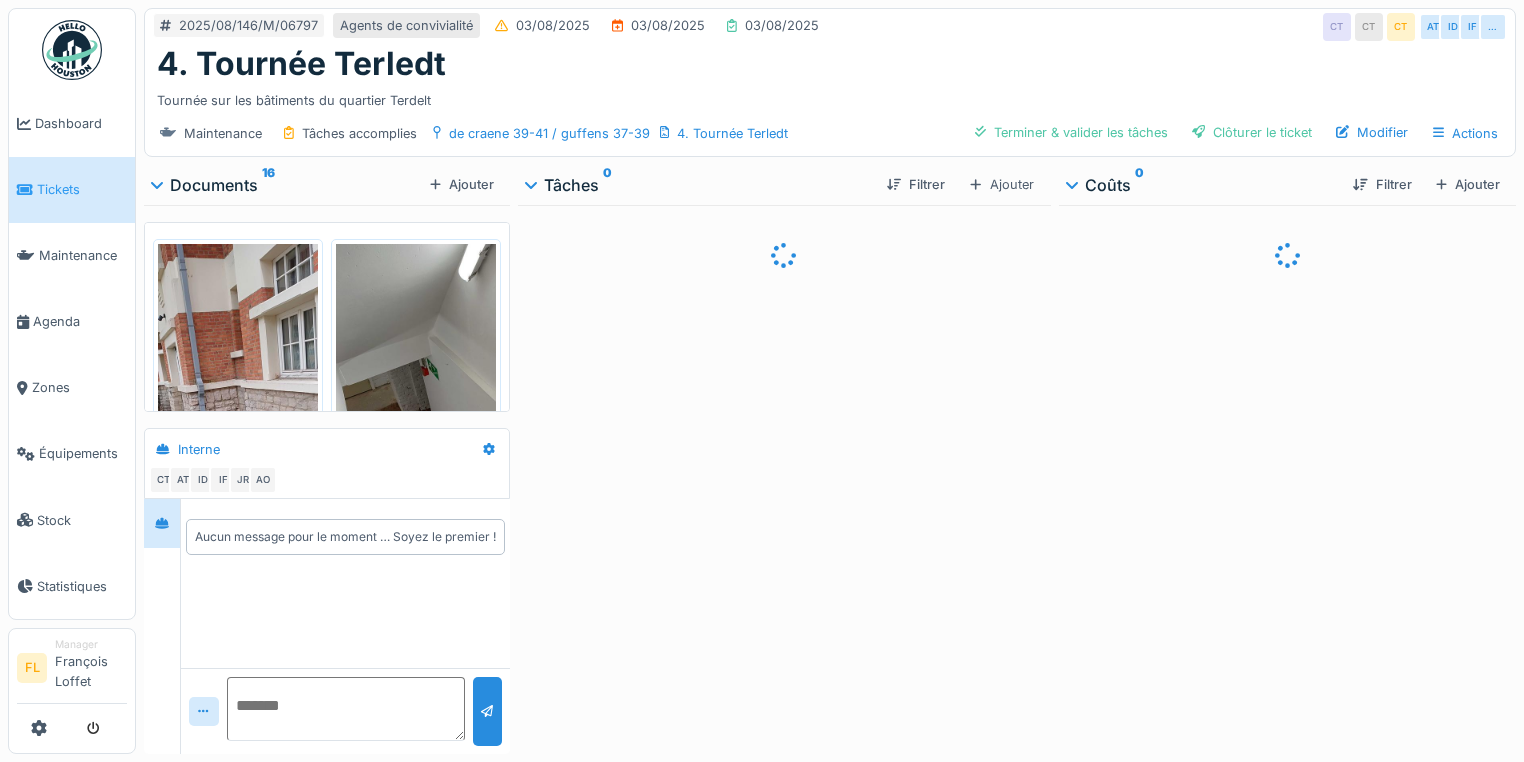 scroll, scrollTop: 0, scrollLeft: 0, axis: both 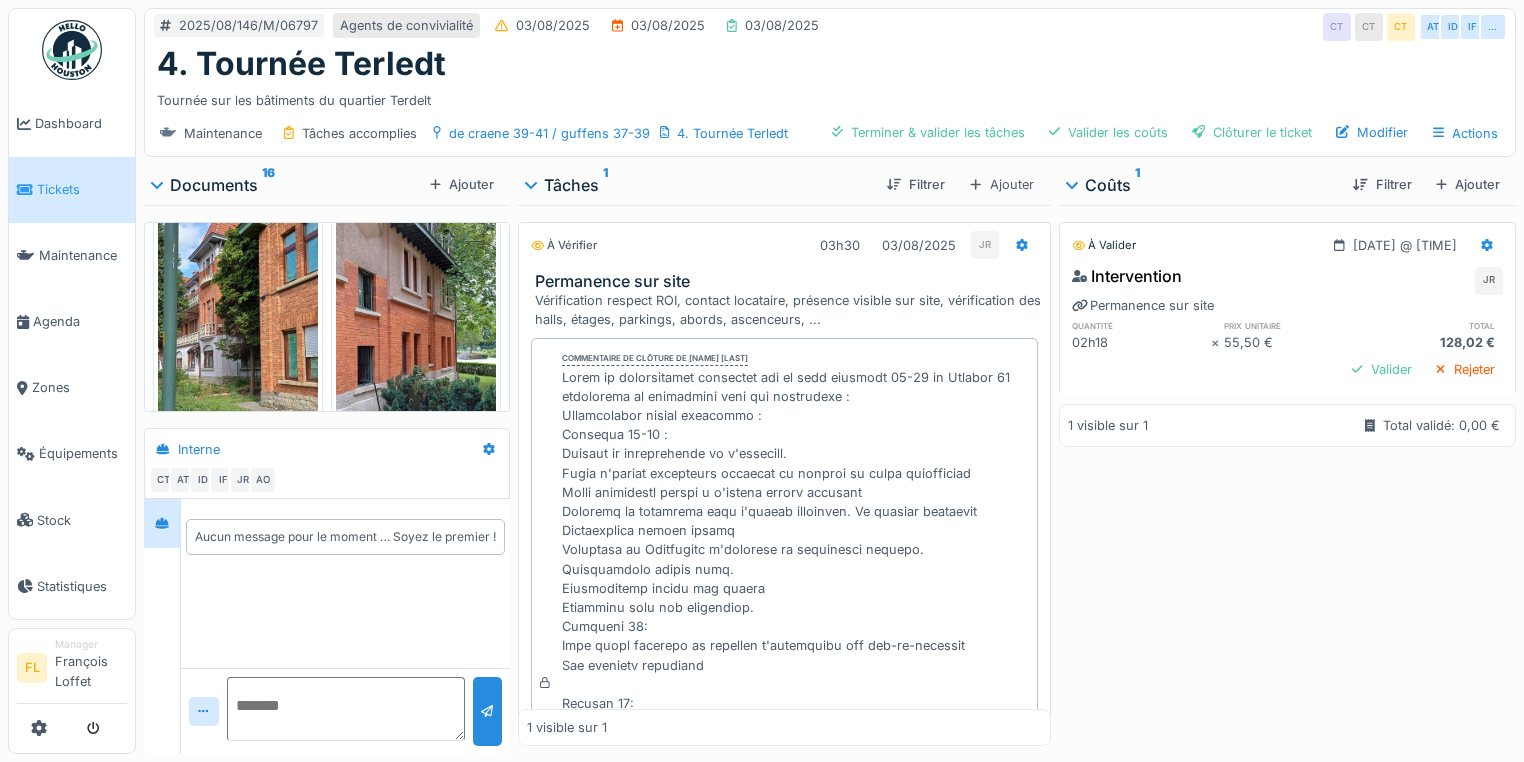 click at bounding box center (416, 338) 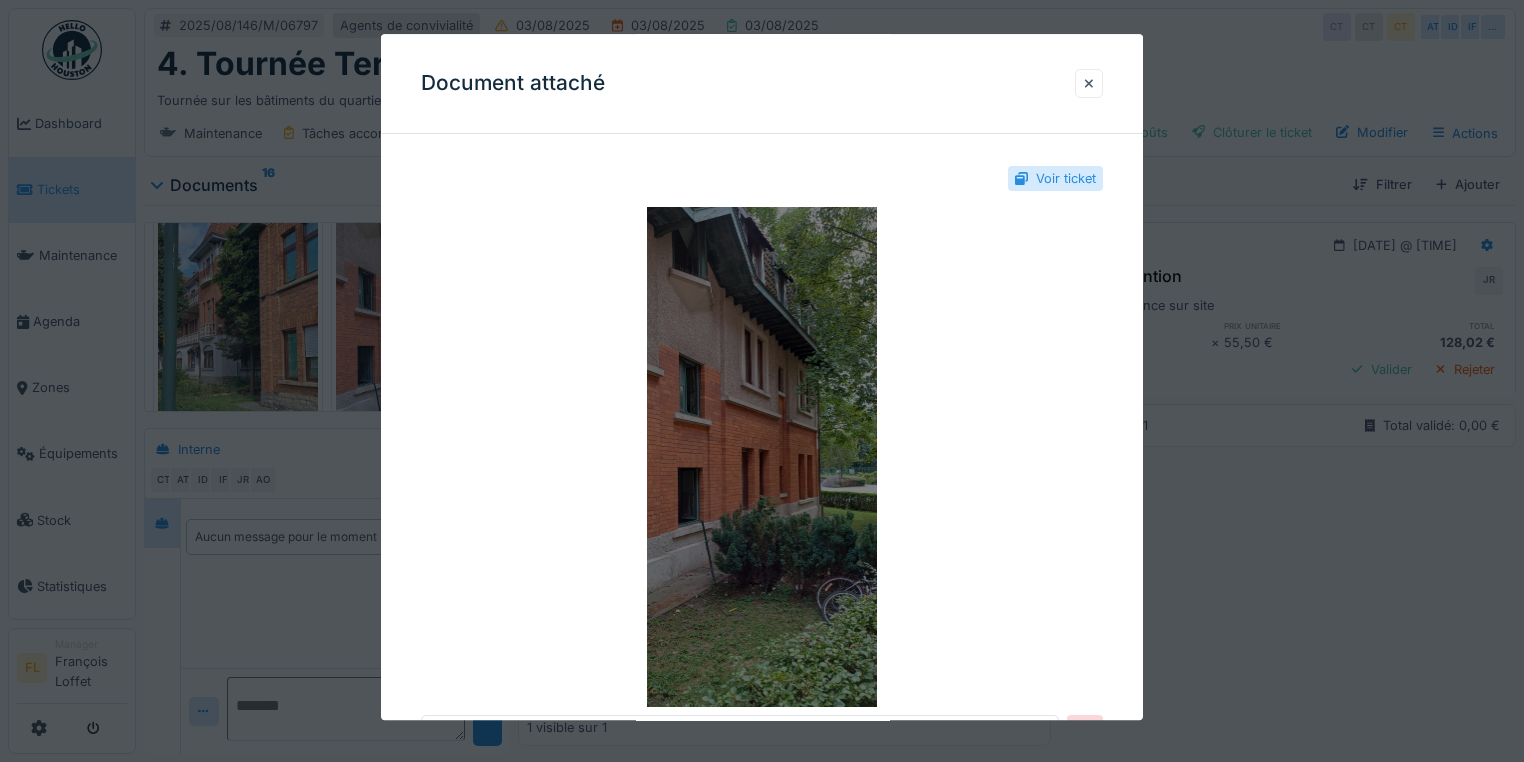 click at bounding box center [762, 457] 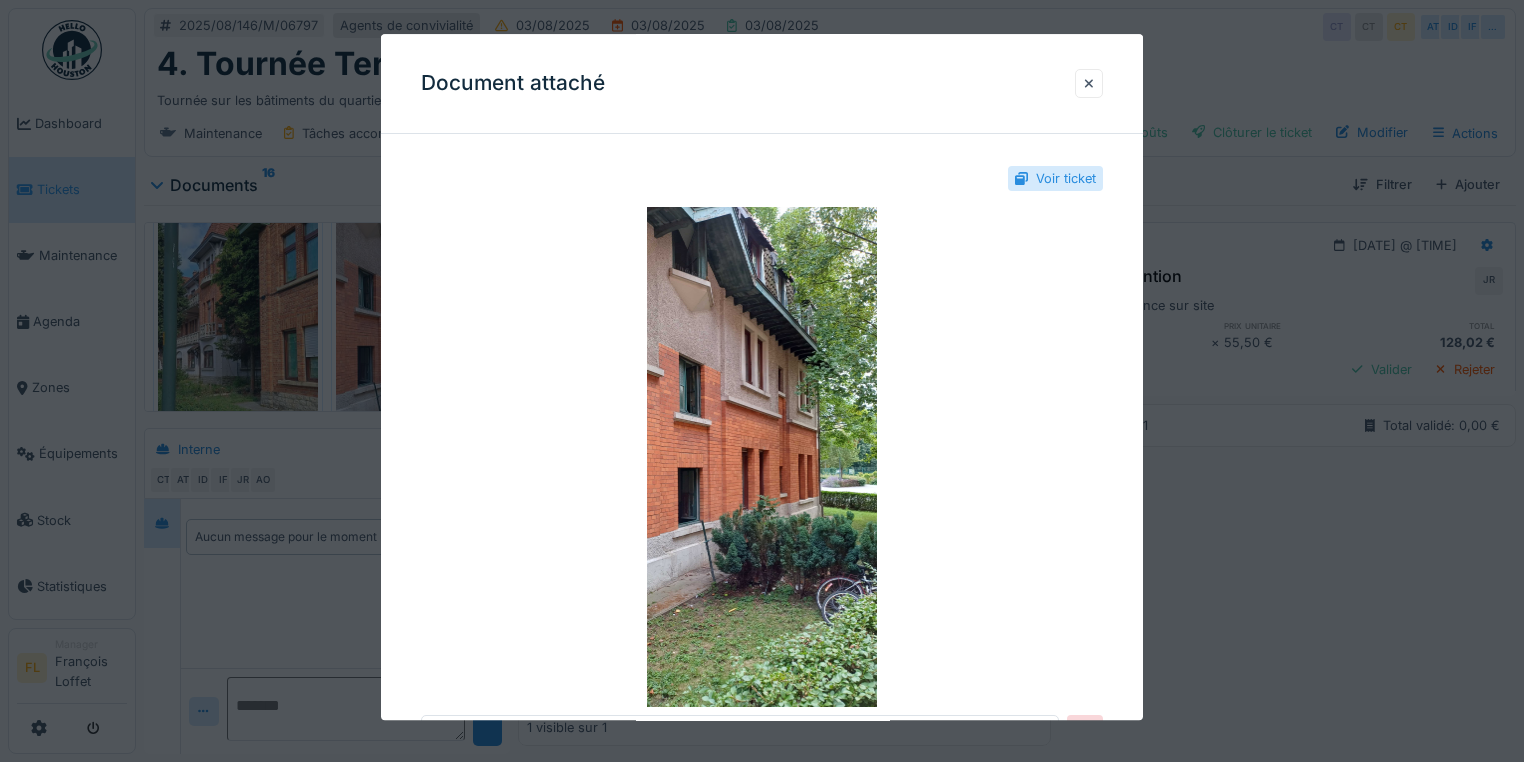 click at bounding box center [762, 381] 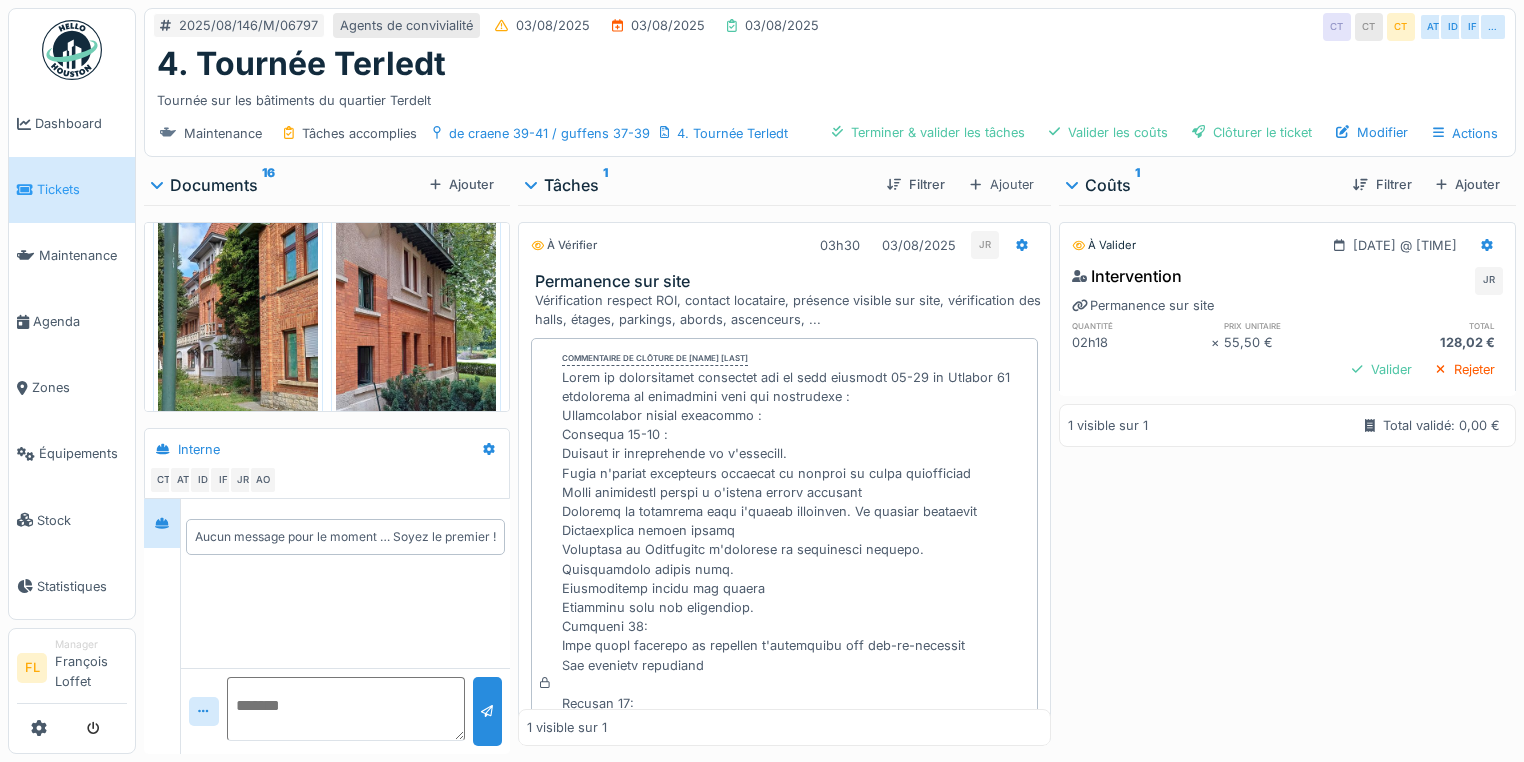 click at bounding box center (238, 338) 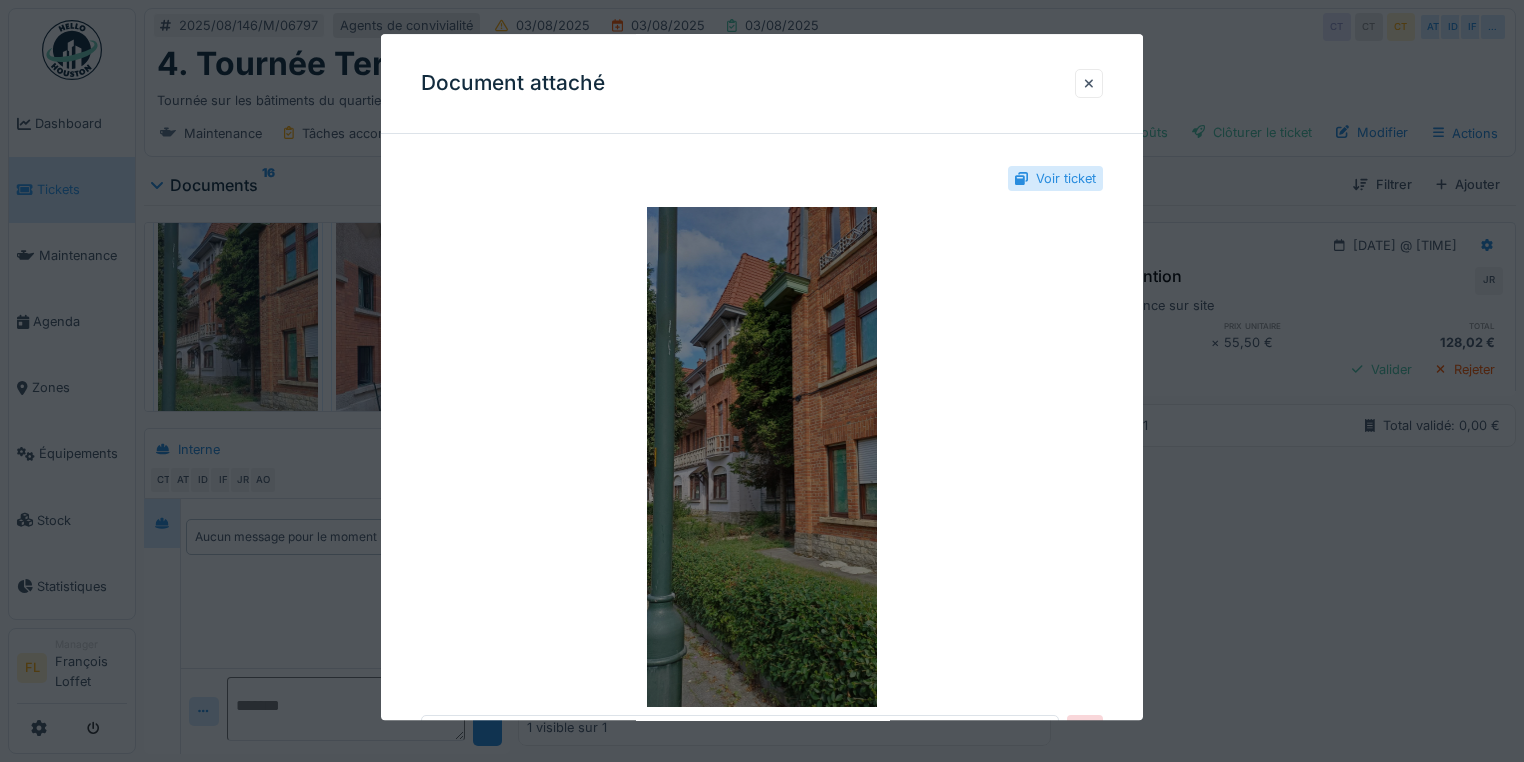 click at bounding box center [762, 457] 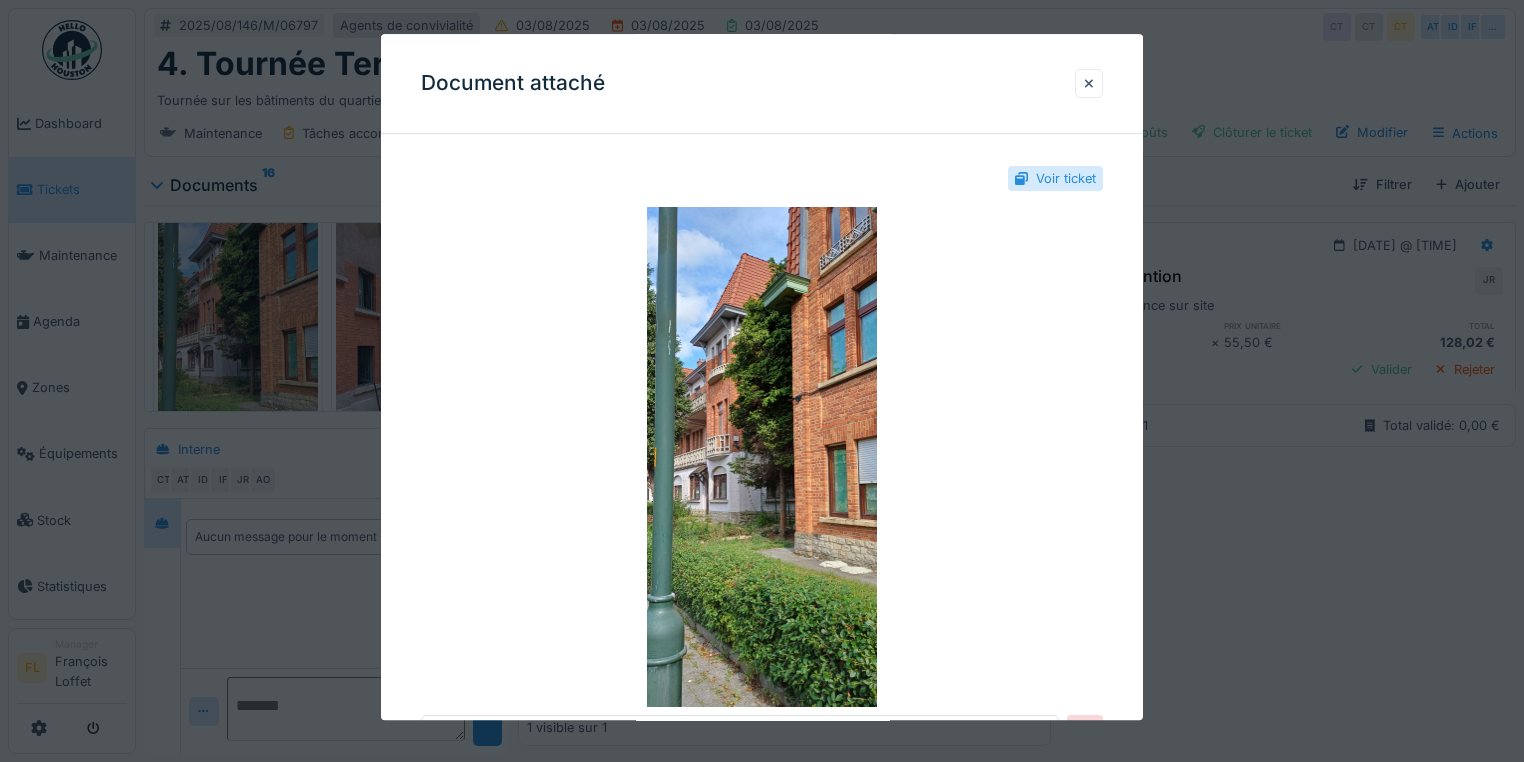 drag, startPoint x: 1100, startPoint y: 80, endPoint x: 963, endPoint y: 141, distance: 149.96666 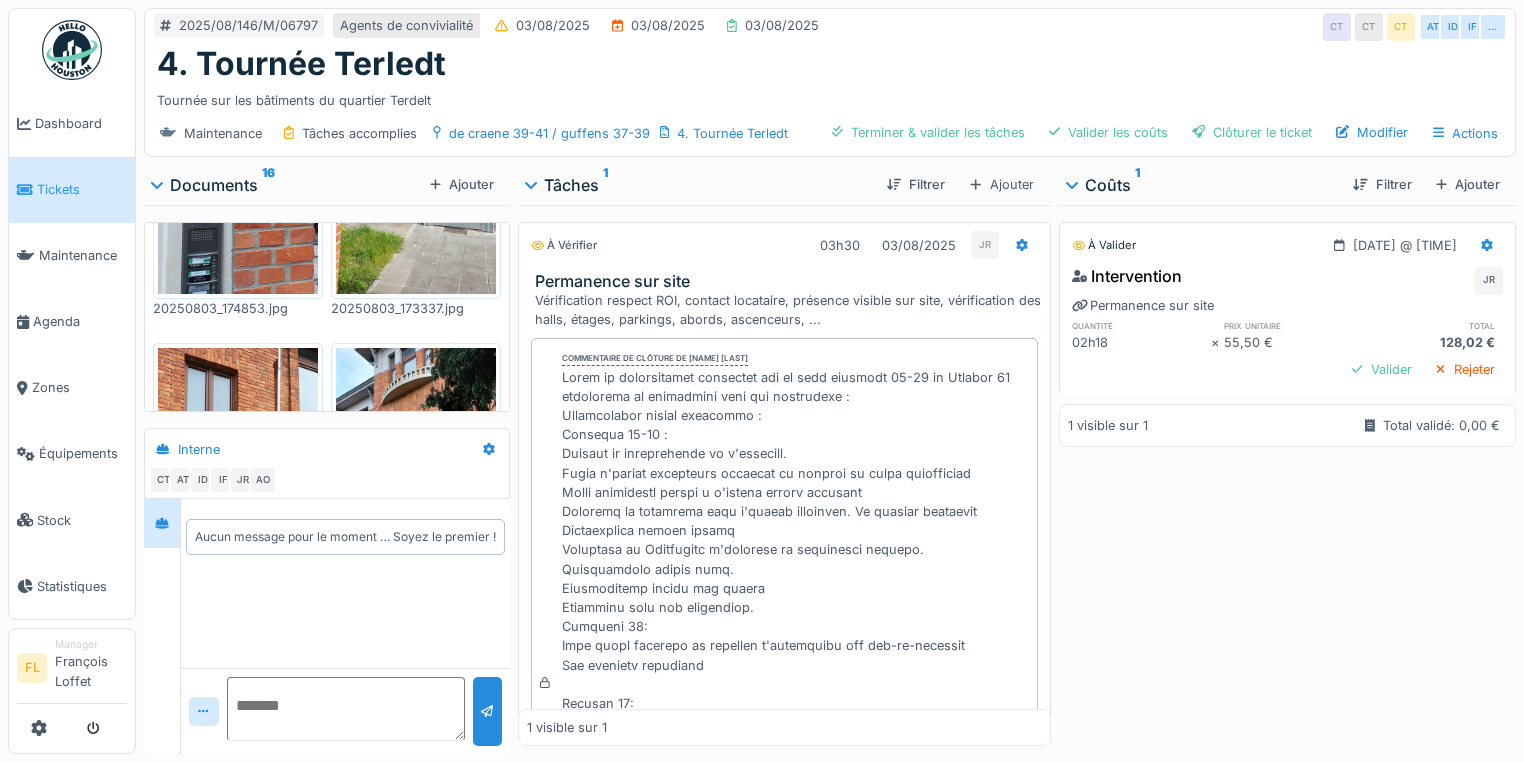 scroll, scrollTop: 2800, scrollLeft: 0, axis: vertical 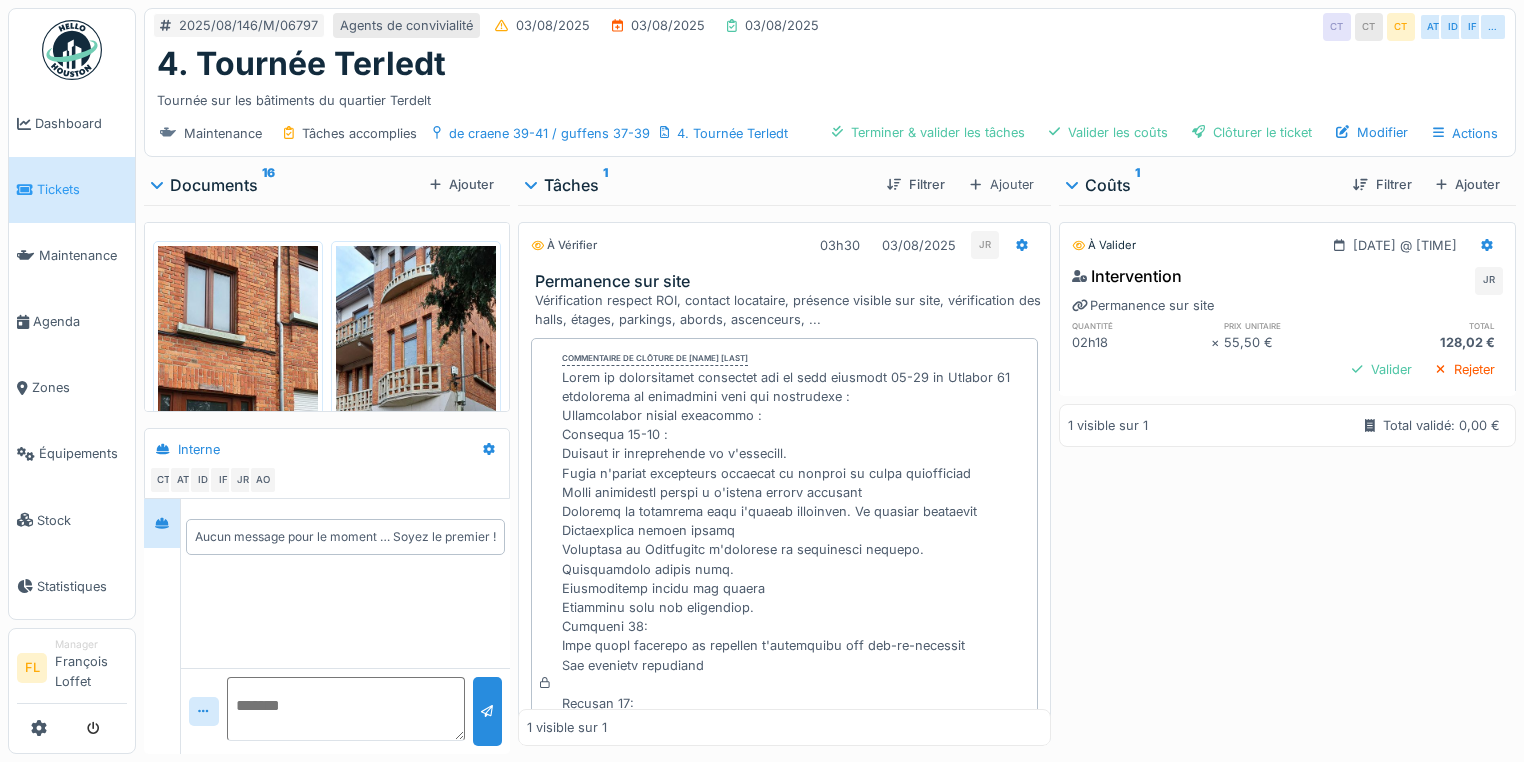 click at bounding box center (416, 419) 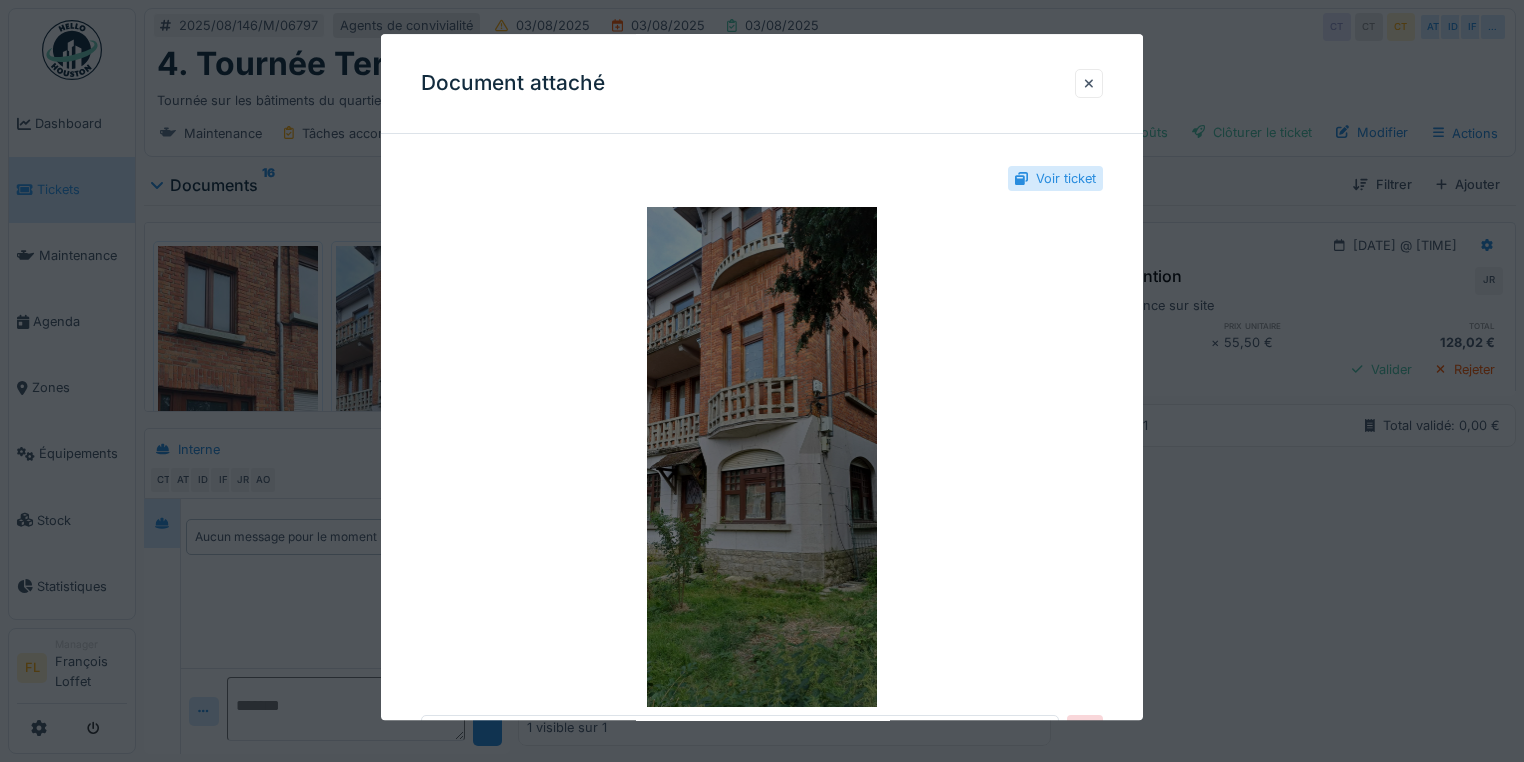 click at bounding box center (762, 457) 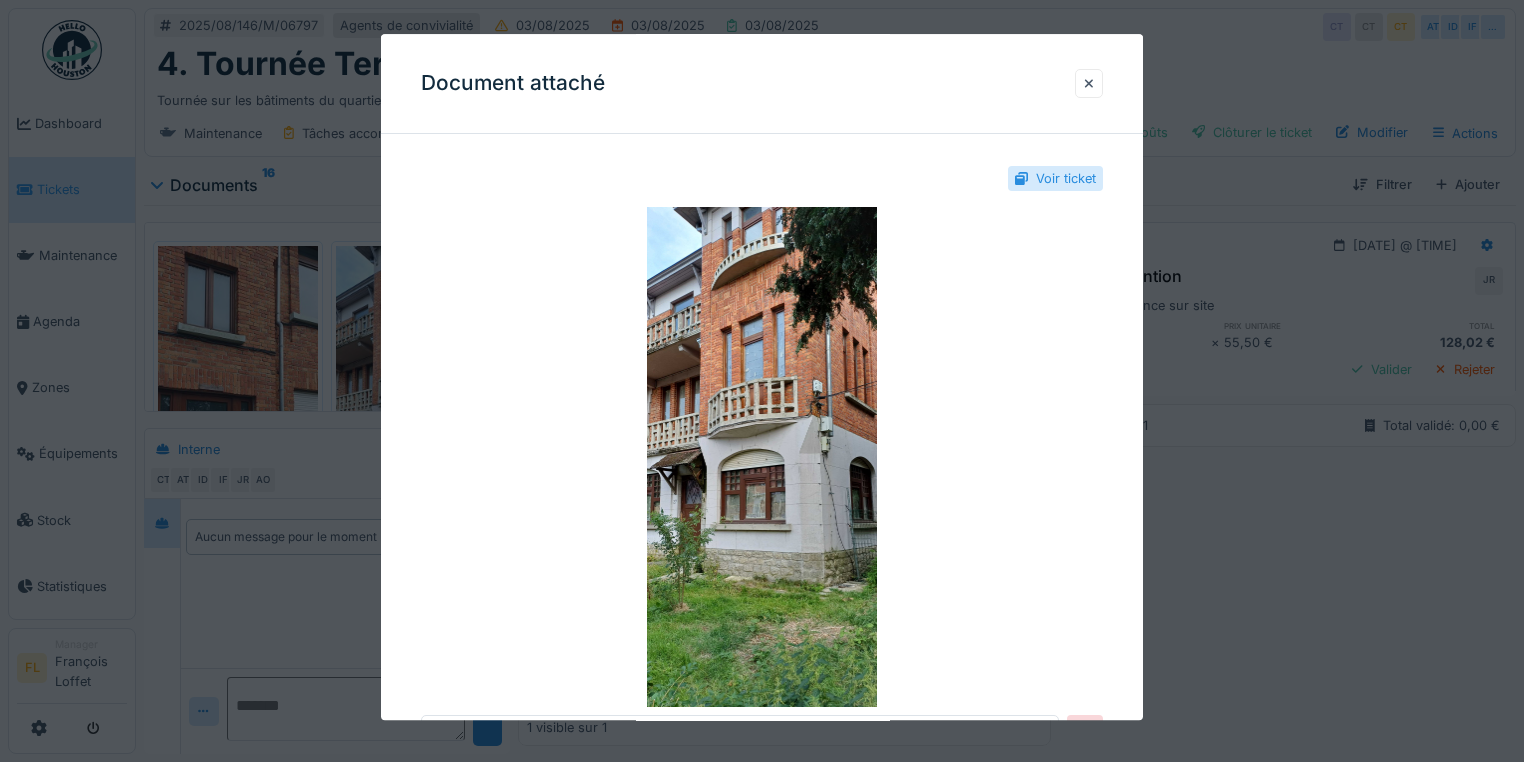 drag, startPoint x: 1095, startPoint y: 86, endPoint x: 1044, endPoint y: 84, distance: 51.0392 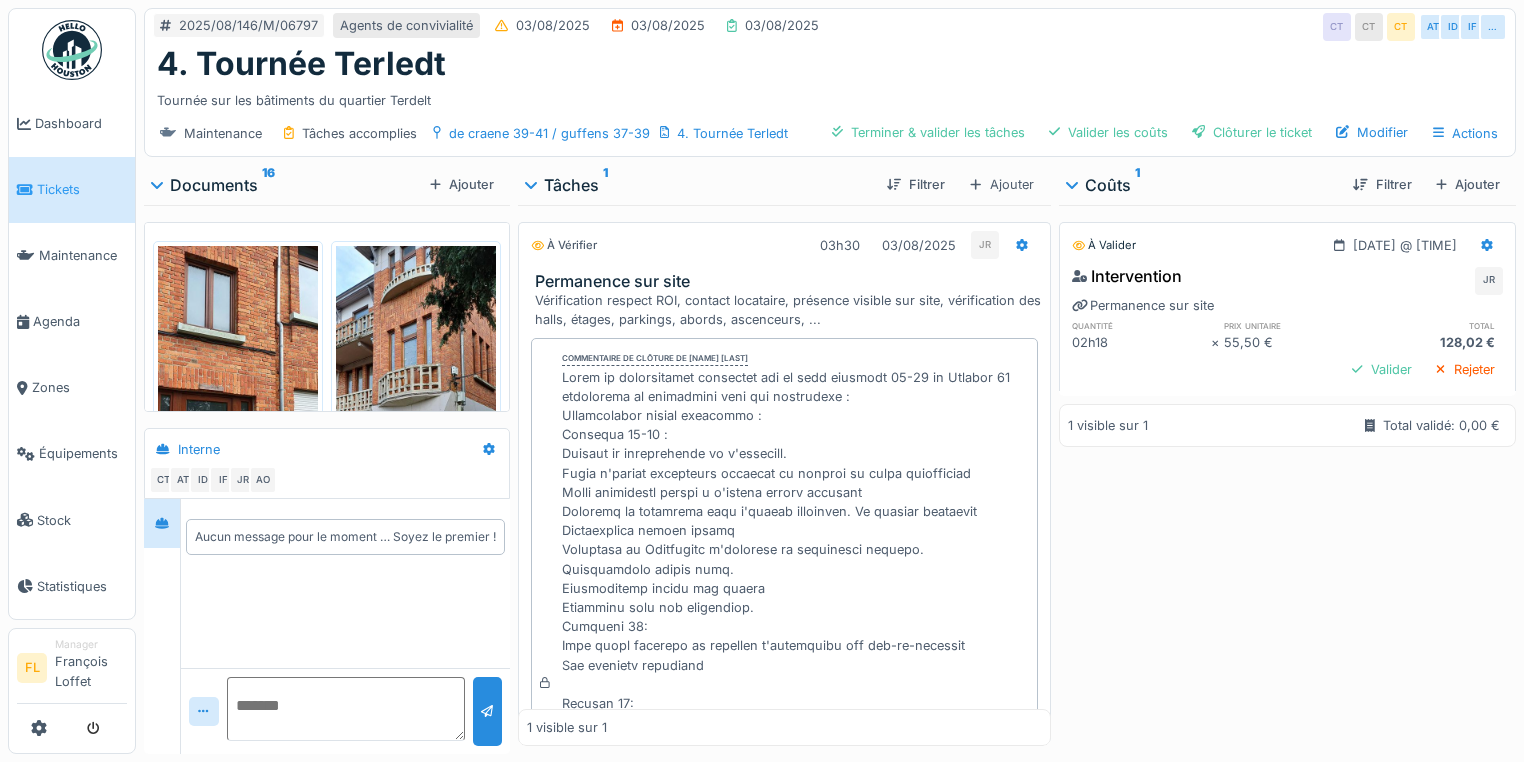 click at bounding box center [238, 419] 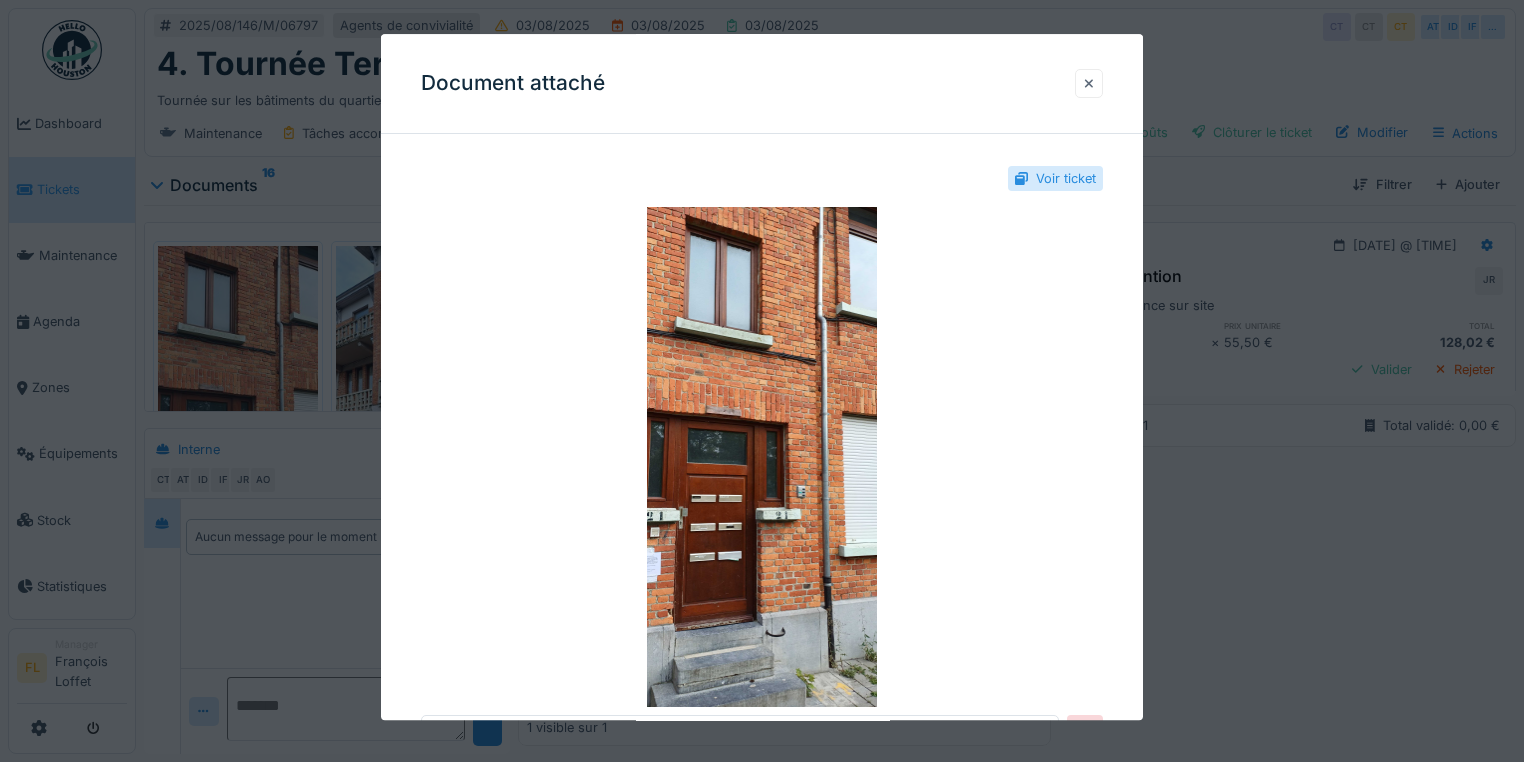 click at bounding box center [1089, 83] 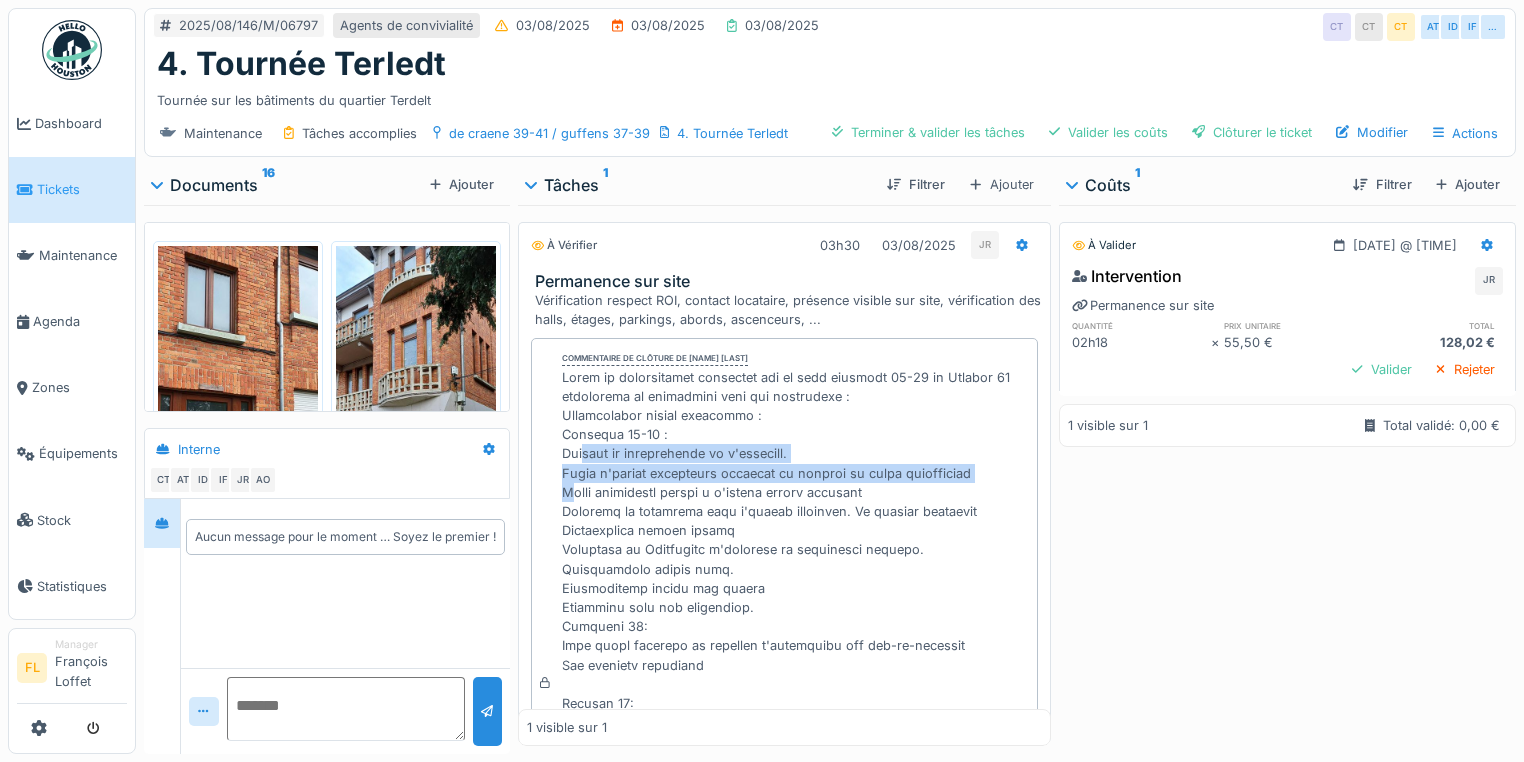 drag, startPoint x: 550, startPoint y: 506, endPoint x: 980, endPoint y: 532, distance: 430.78534 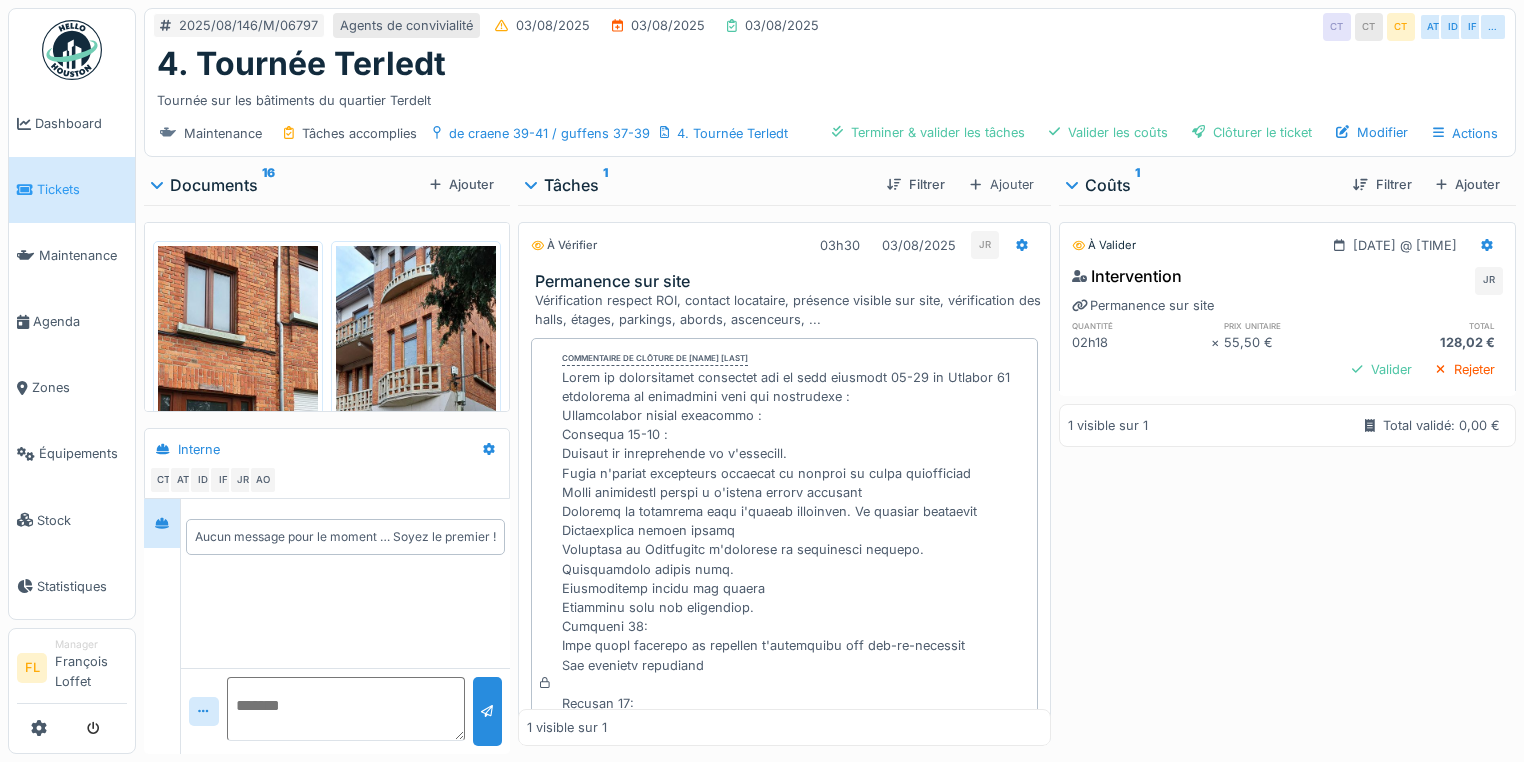 click at bounding box center (795, 694) 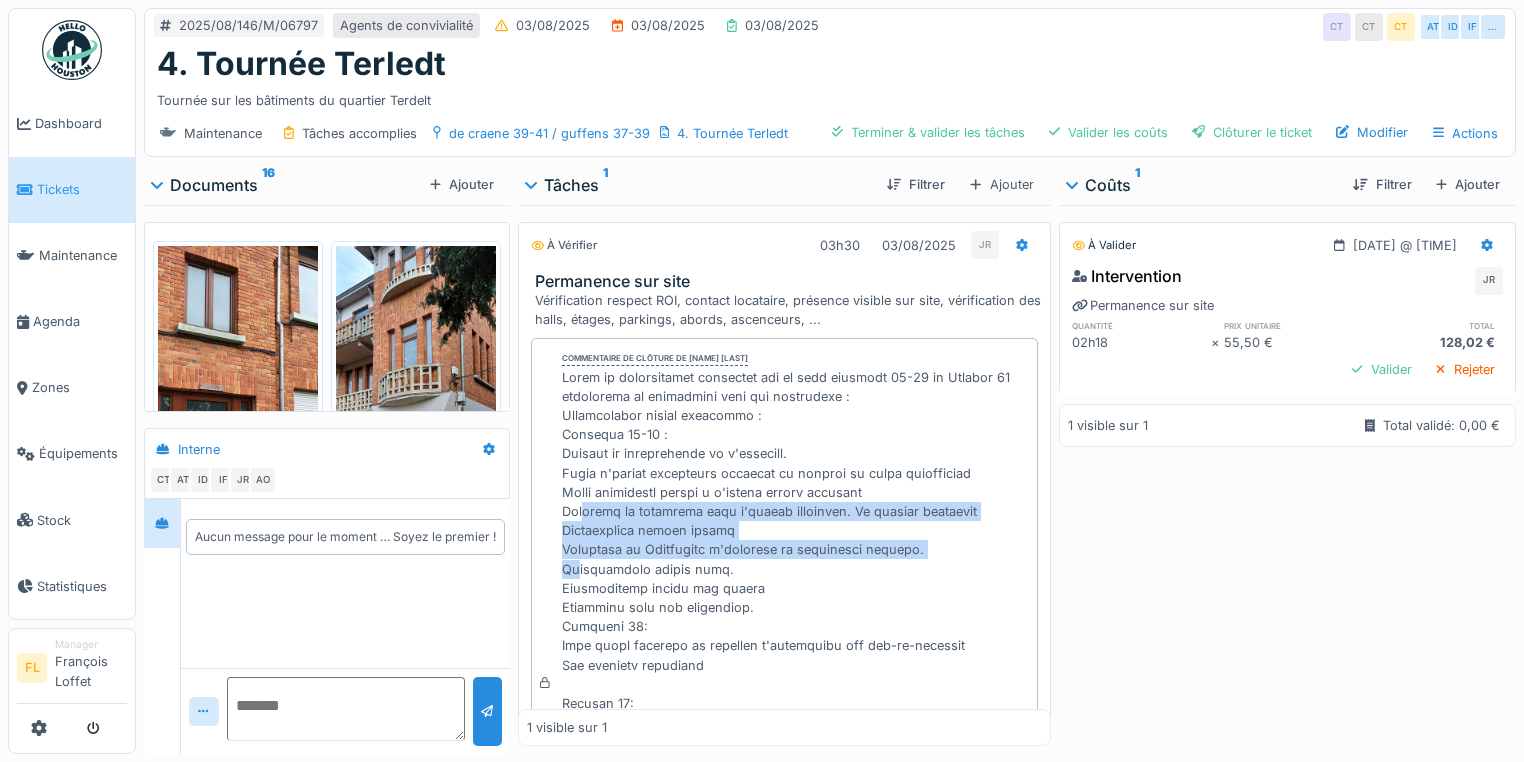 drag, startPoint x: 558, startPoint y: 569, endPoint x: 916, endPoint y: 607, distance: 360.0111 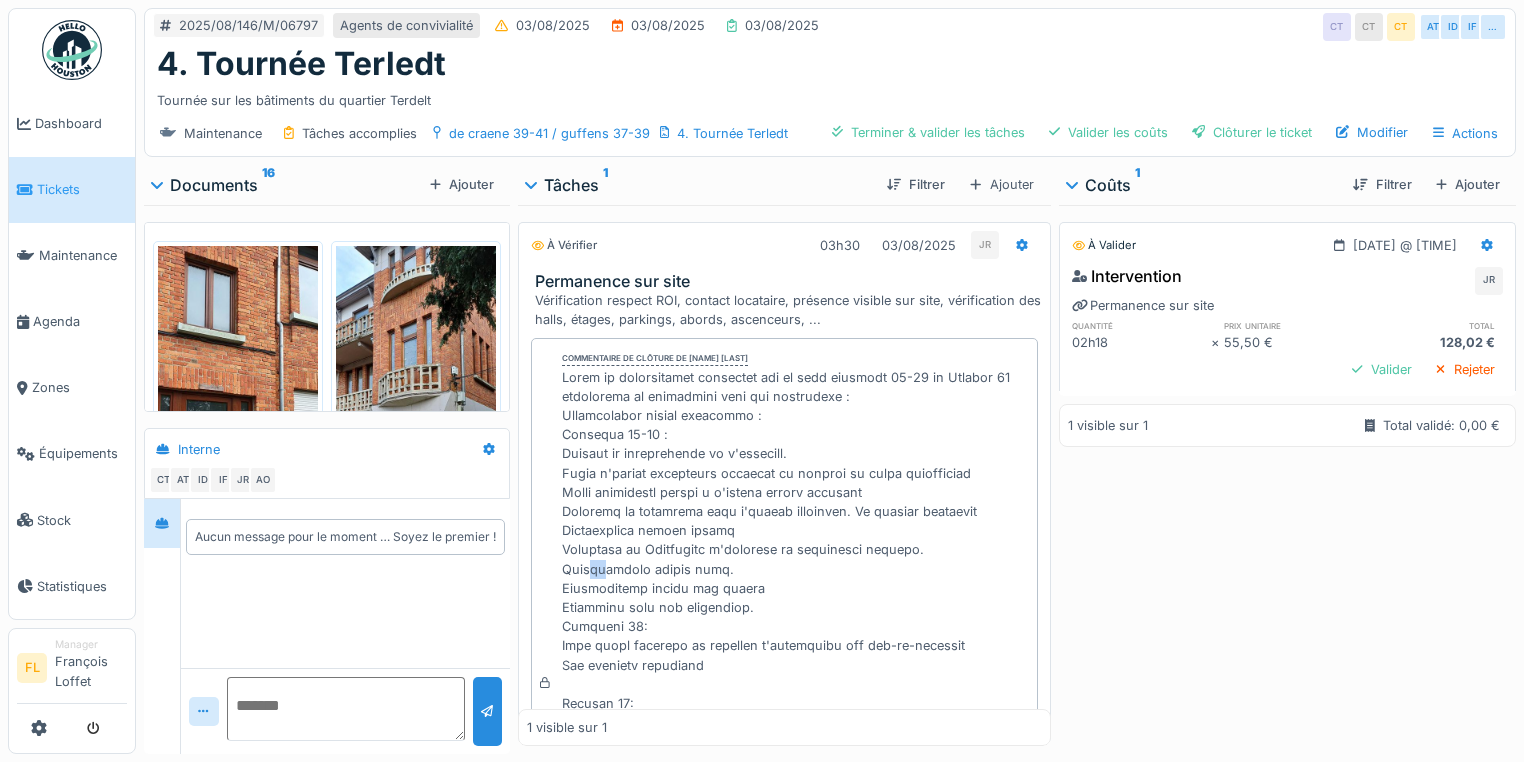 click at bounding box center (795, 694) 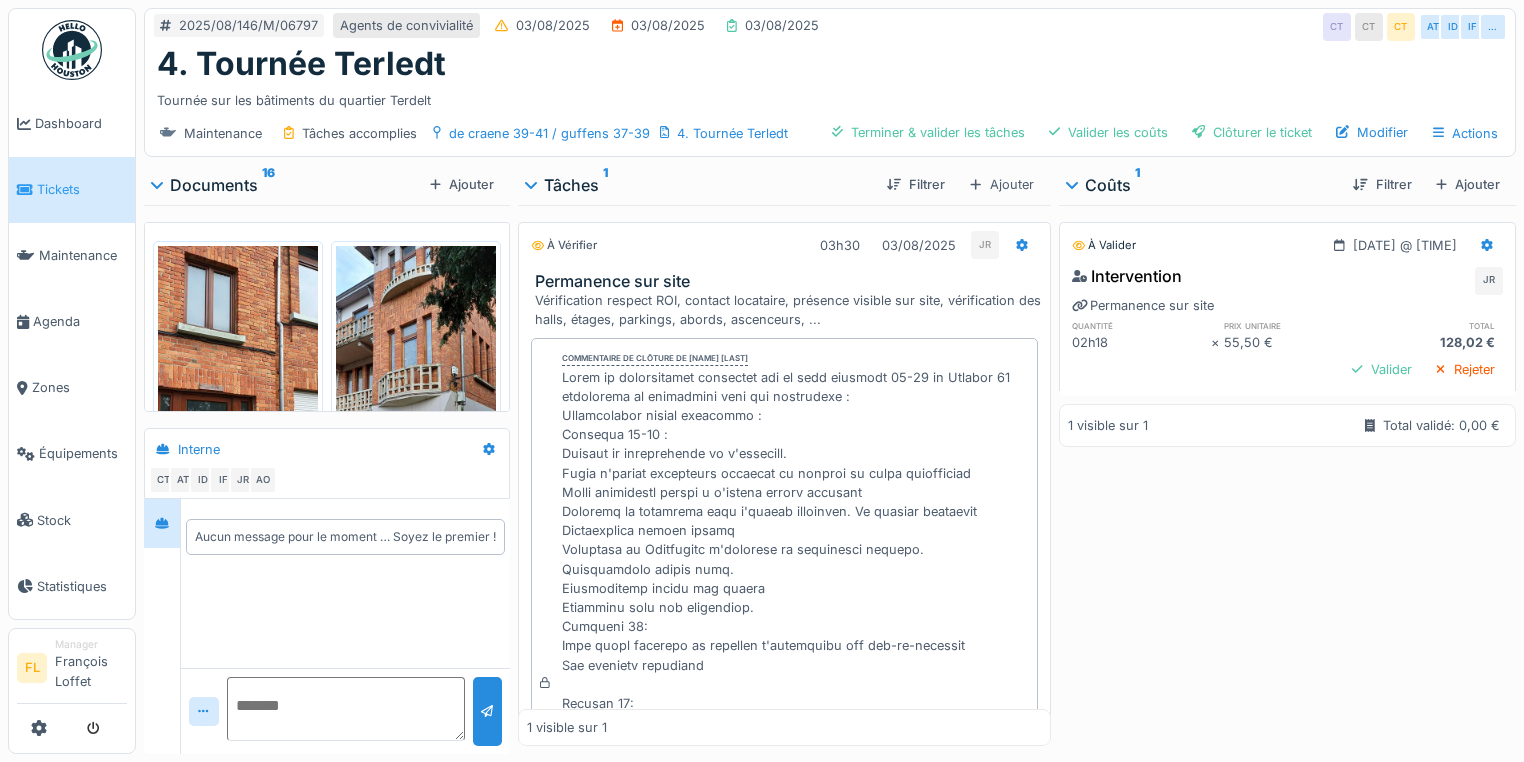 click at bounding box center [795, 694] 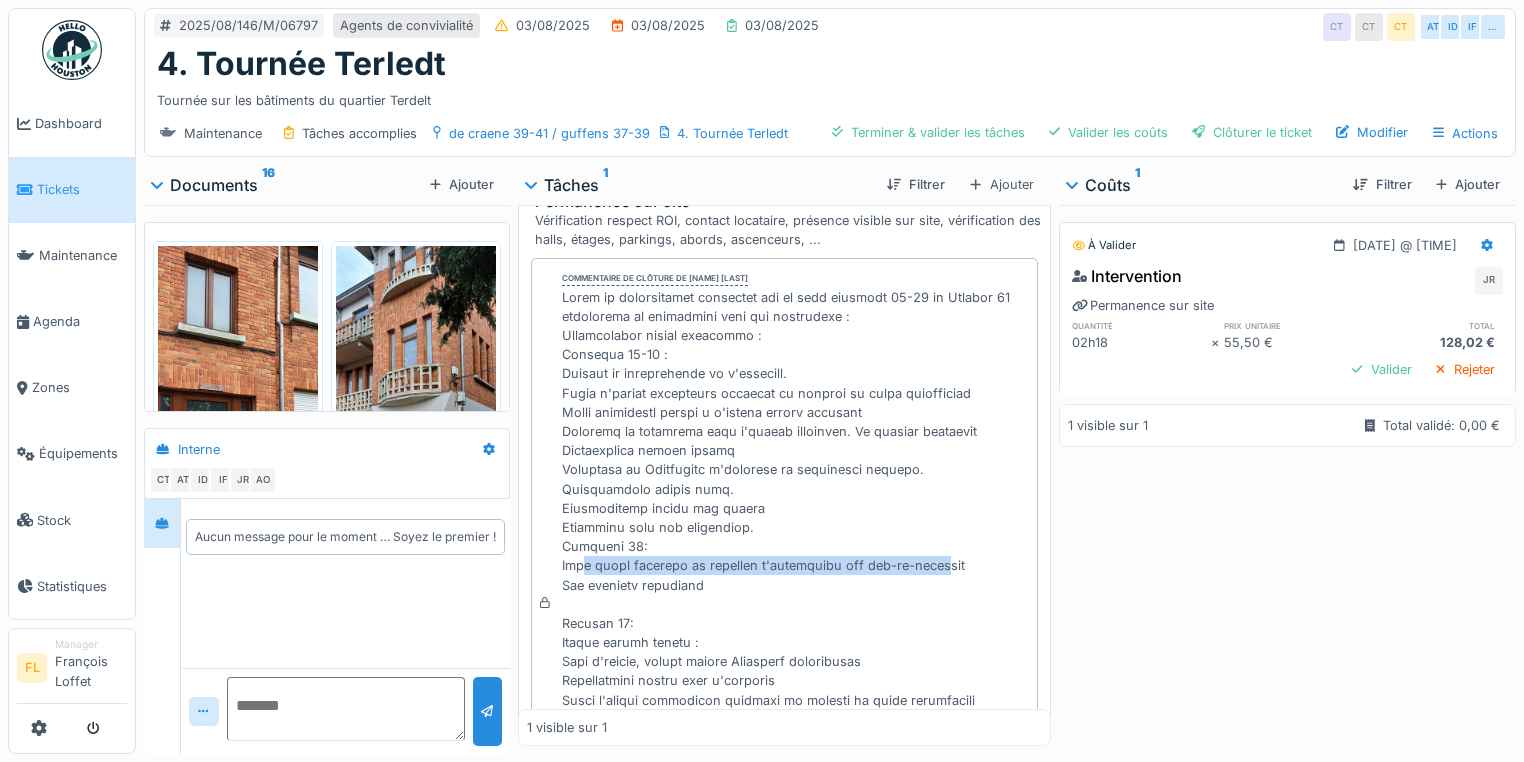 drag, startPoint x: 560, startPoint y: 630, endPoint x: 934, endPoint y: 623, distance: 374.0655 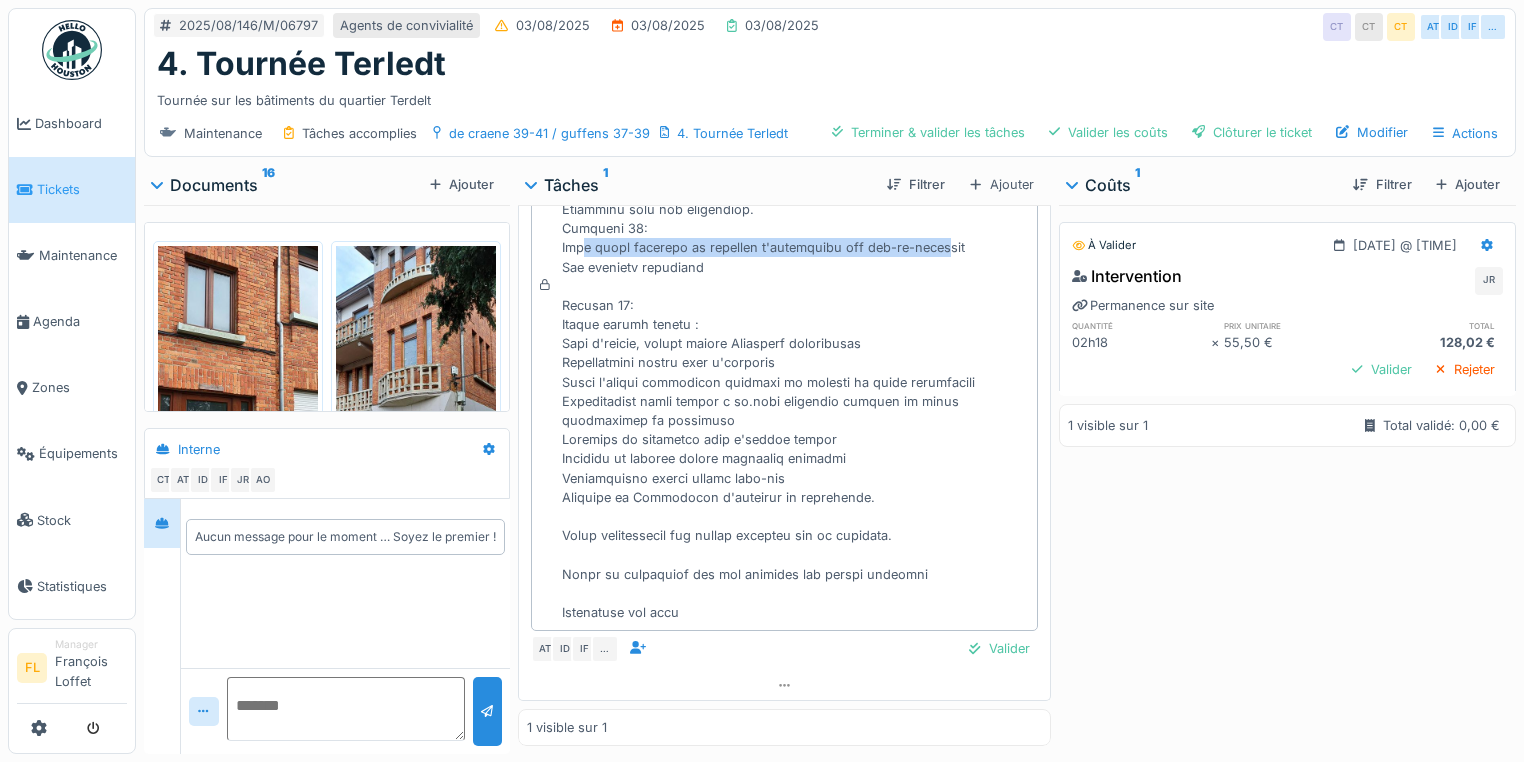 scroll, scrollTop: 453, scrollLeft: 0, axis: vertical 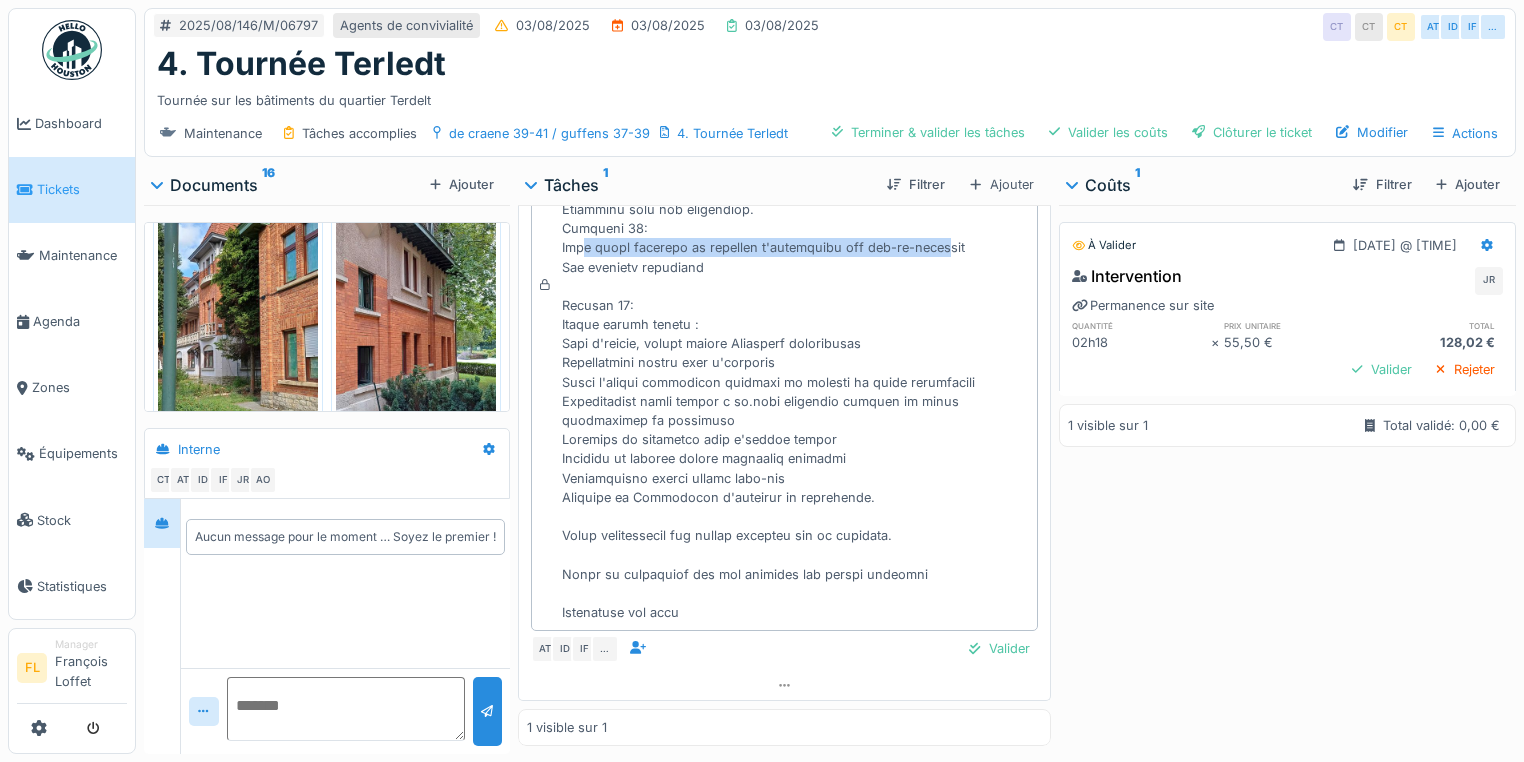 click at bounding box center [416, 338] 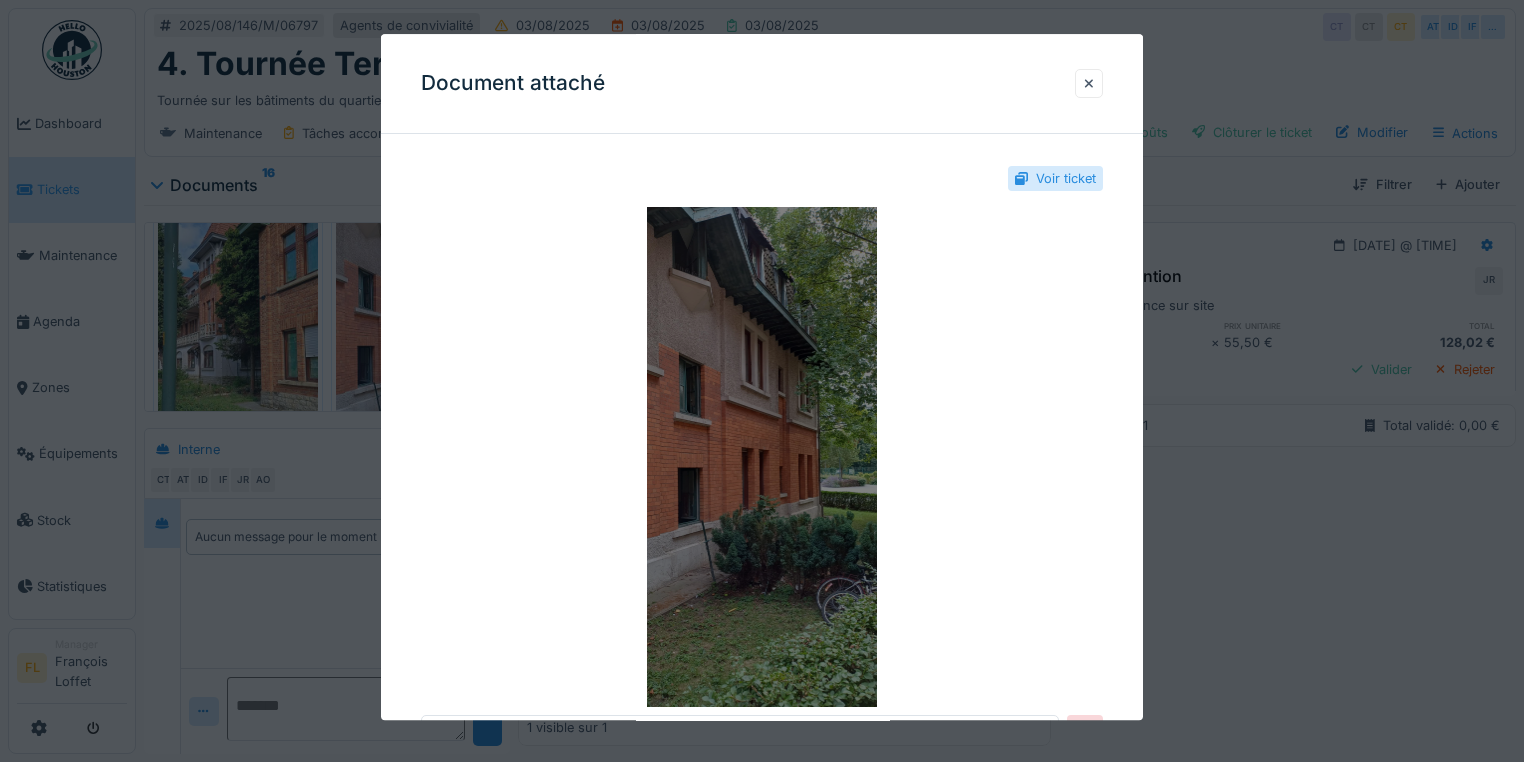 click at bounding box center (762, 457) 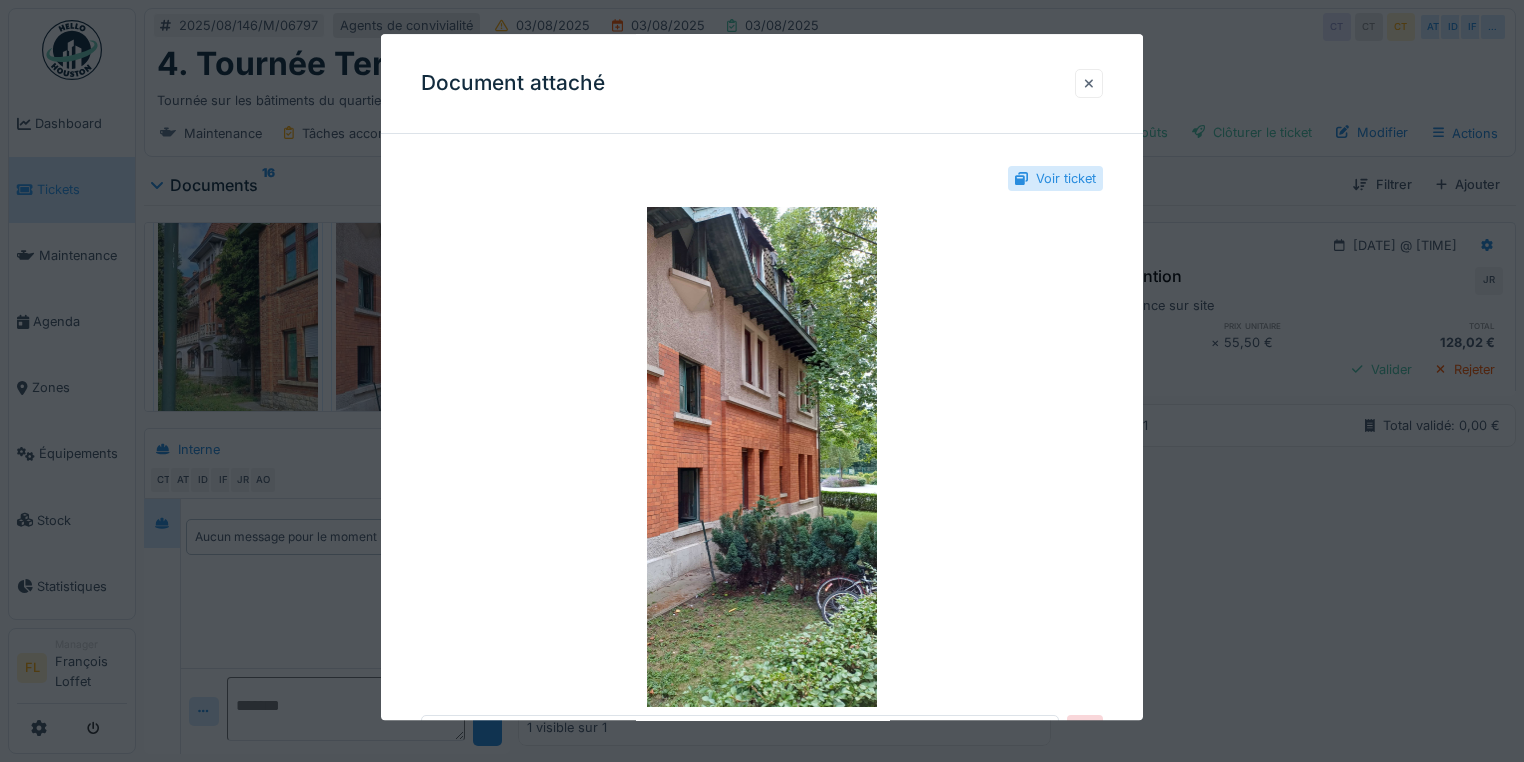 click at bounding box center (1089, 83) 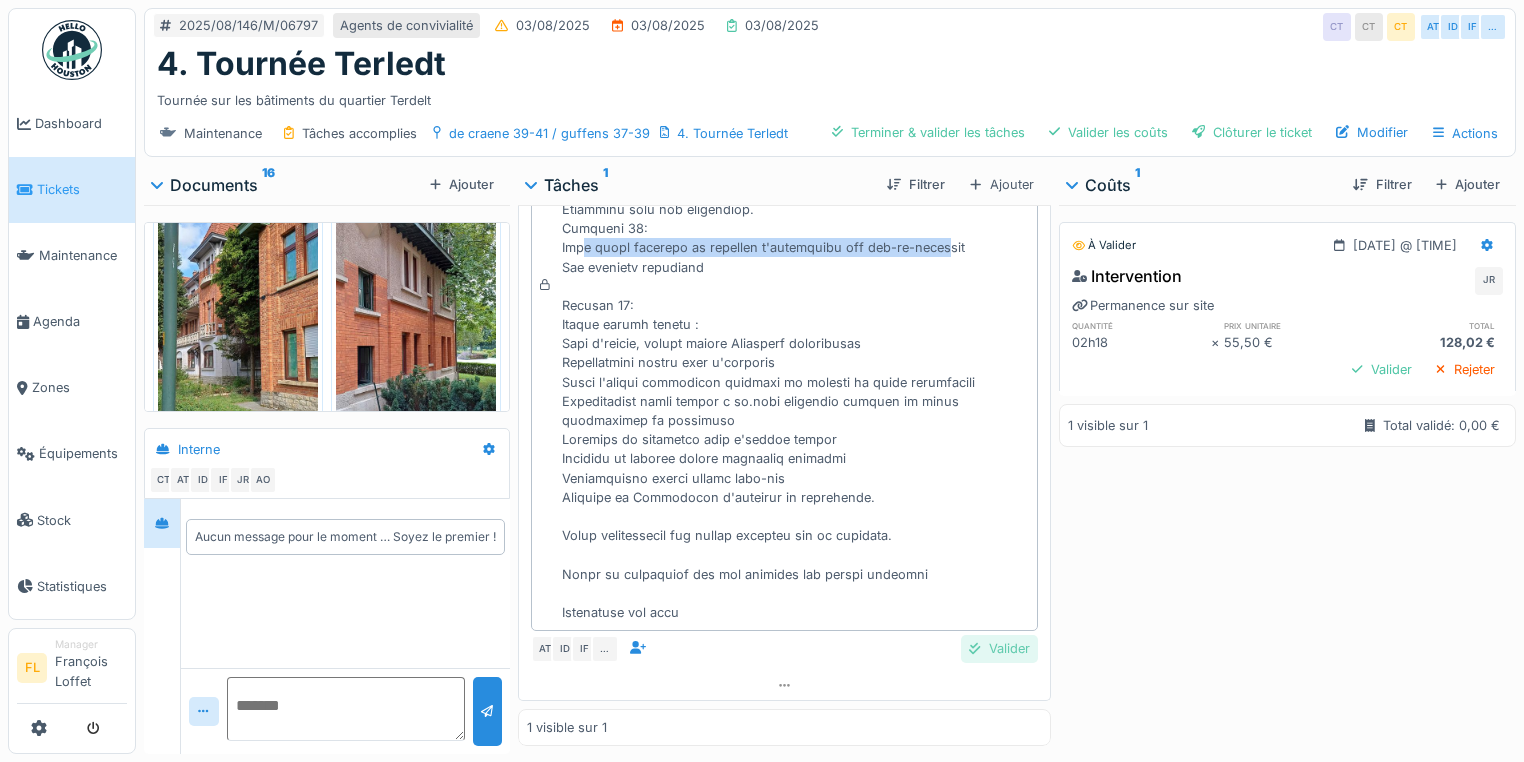 drag, startPoint x: 955, startPoint y: 636, endPoint x: 944, endPoint y: 648, distance: 16.27882 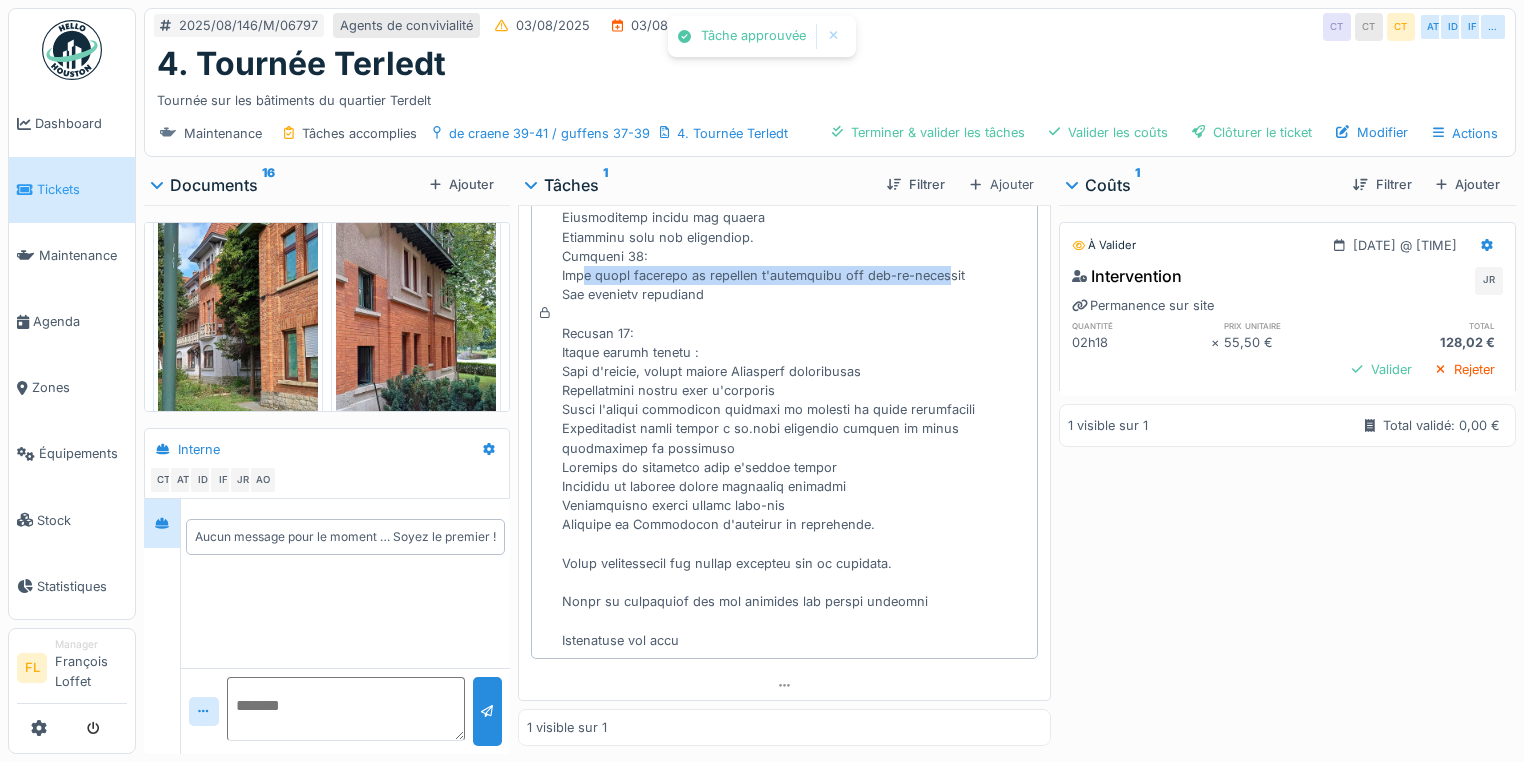scroll, scrollTop: 387, scrollLeft: 0, axis: vertical 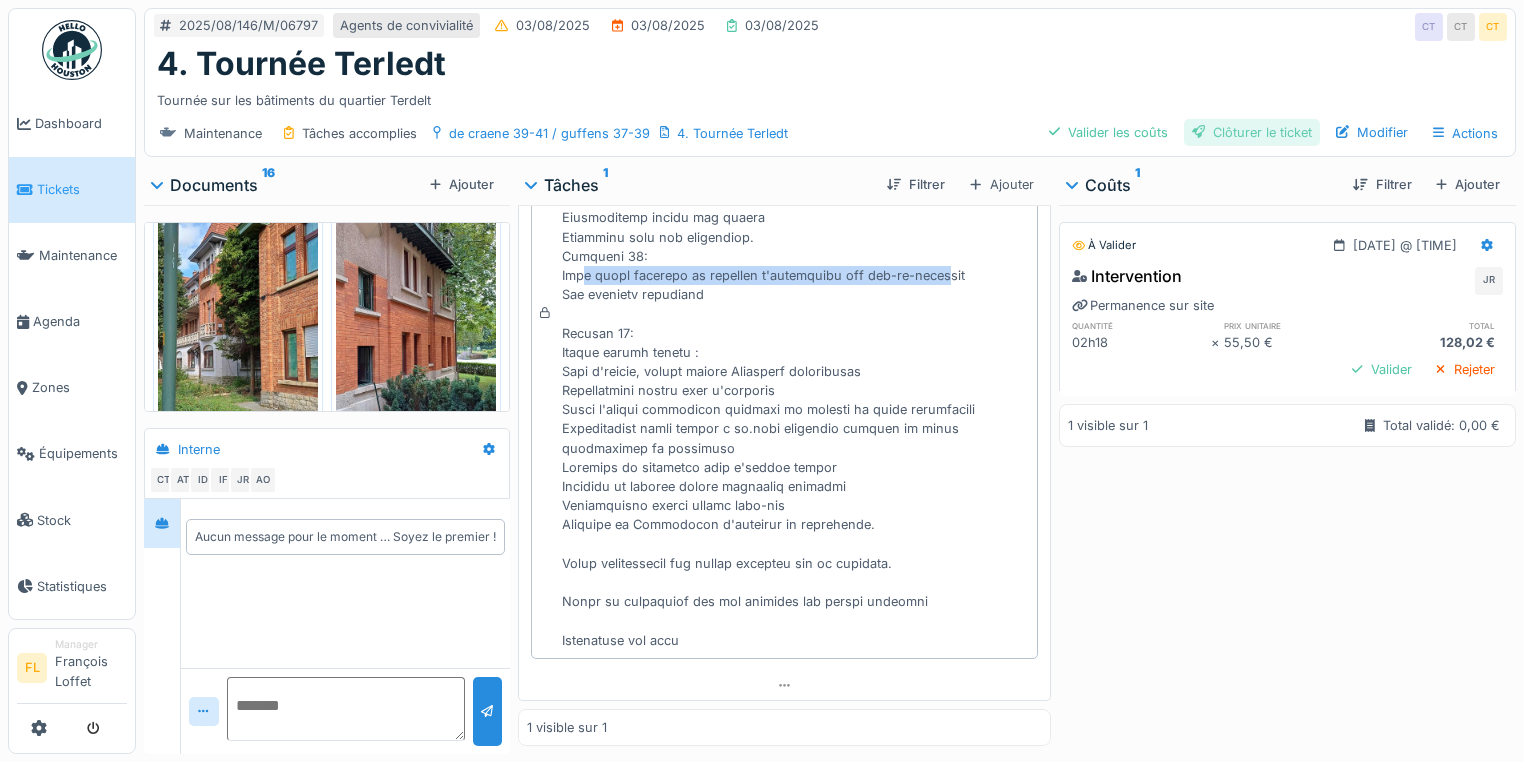 click on "Clôturer le ticket" at bounding box center (1252, 132) 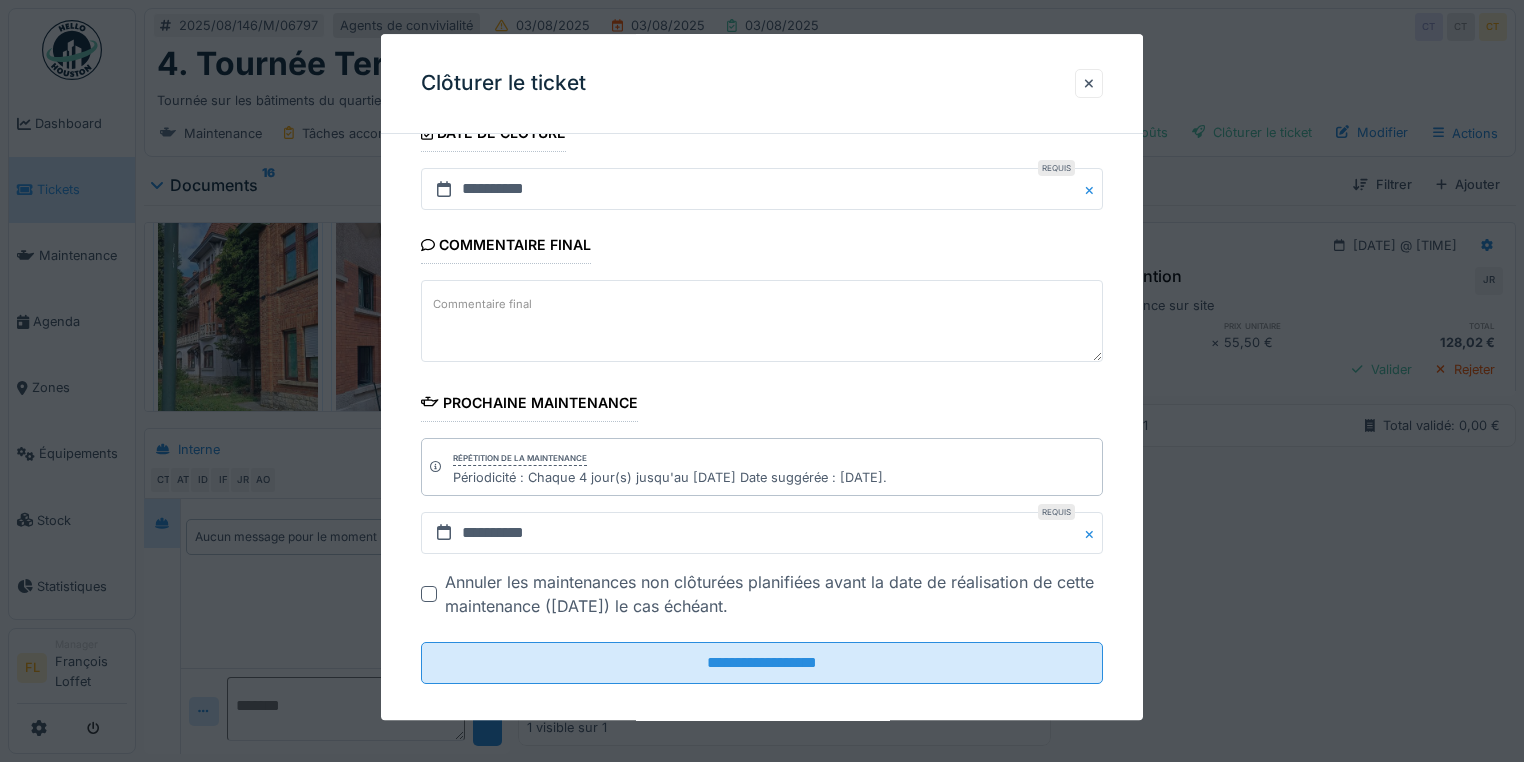 scroll, scrollTop: 272, scrollLeft: 0, axis: vertical 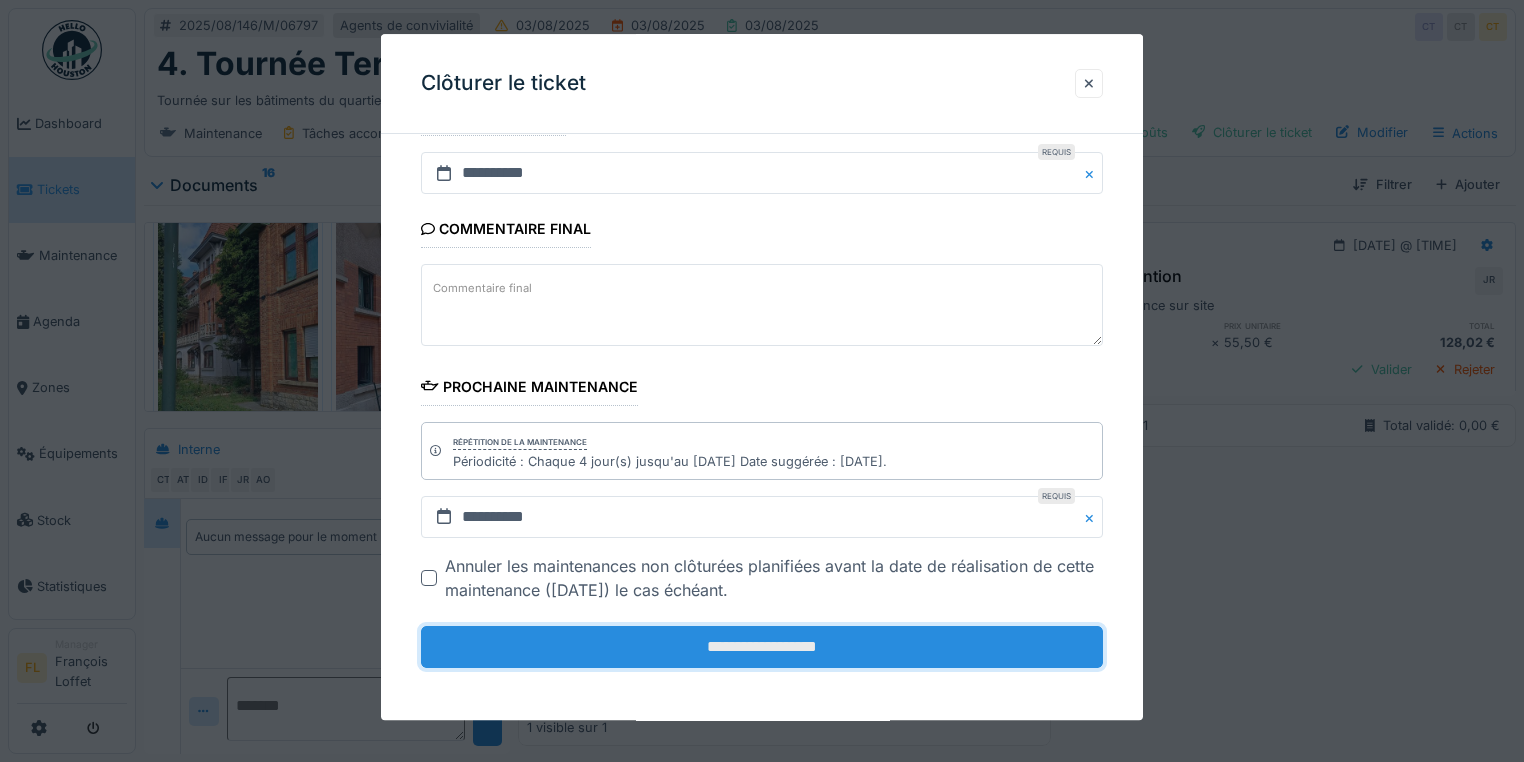 click on "**********" at bounding box center (762, 647) 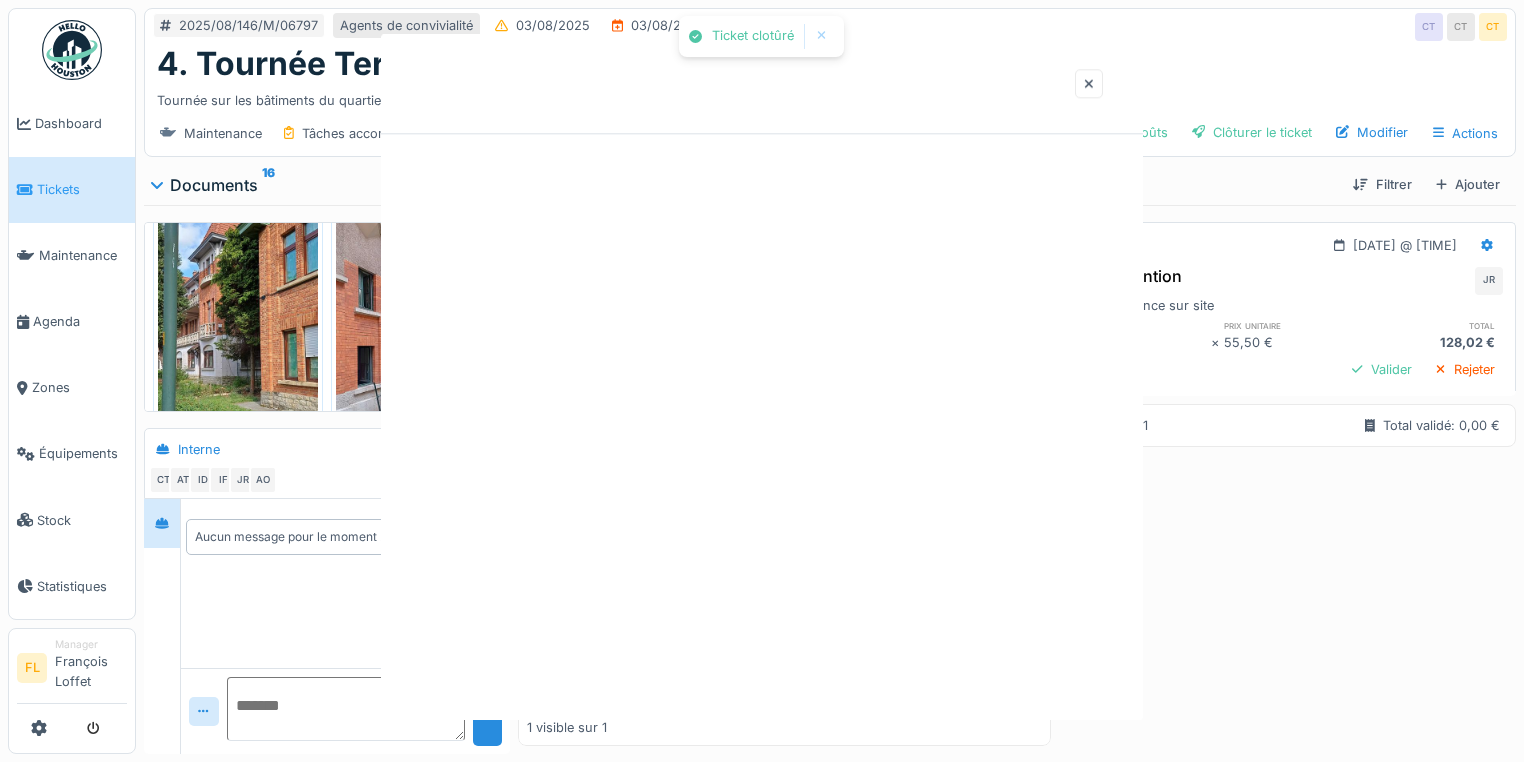 scroll, scrollTop: 0, scrollLeft: 0, axis: both 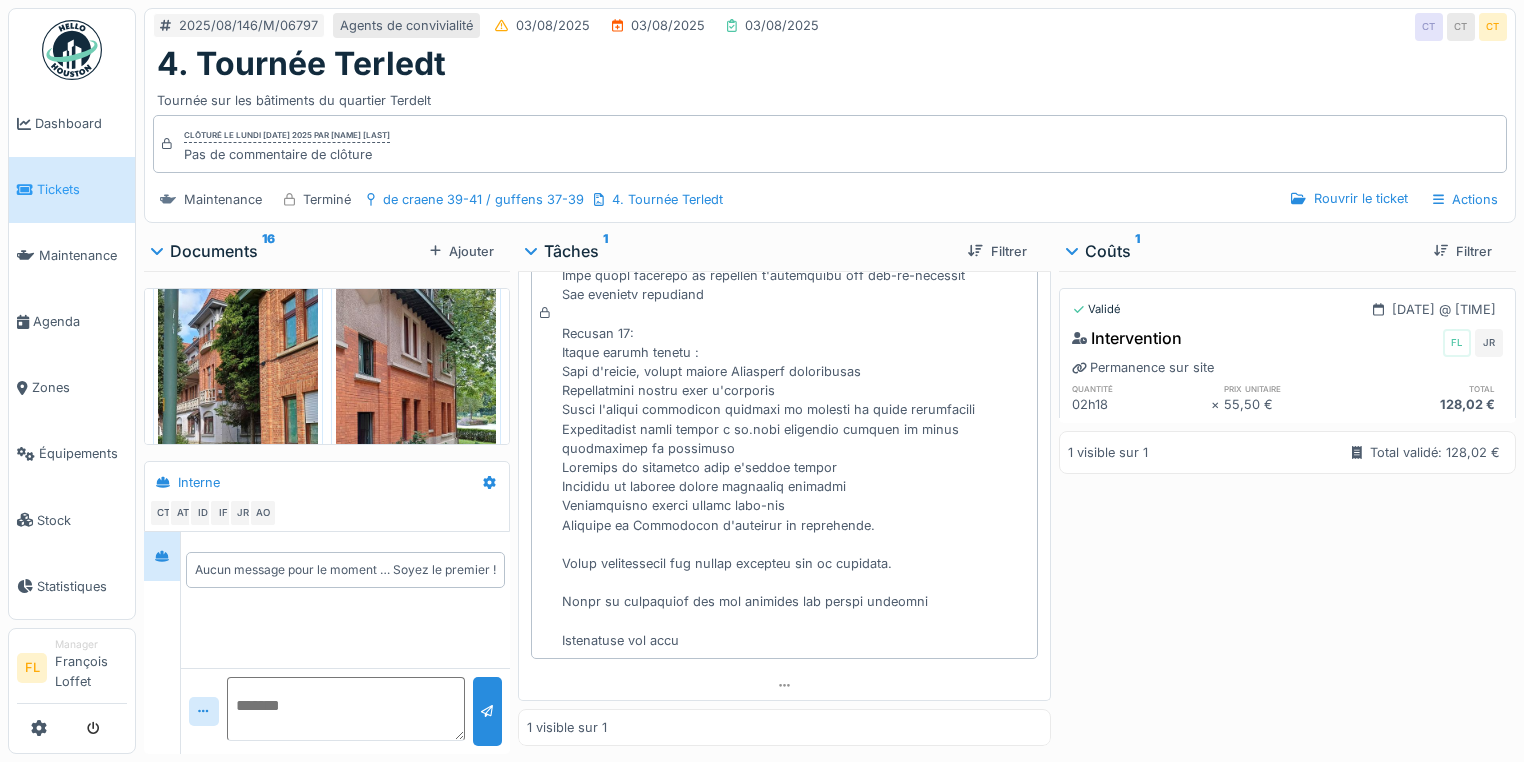 drag, startPoint x: 1168, startPoint y: 563, endPoint x: 1135, endPoint y: 451, distance: 116.76044 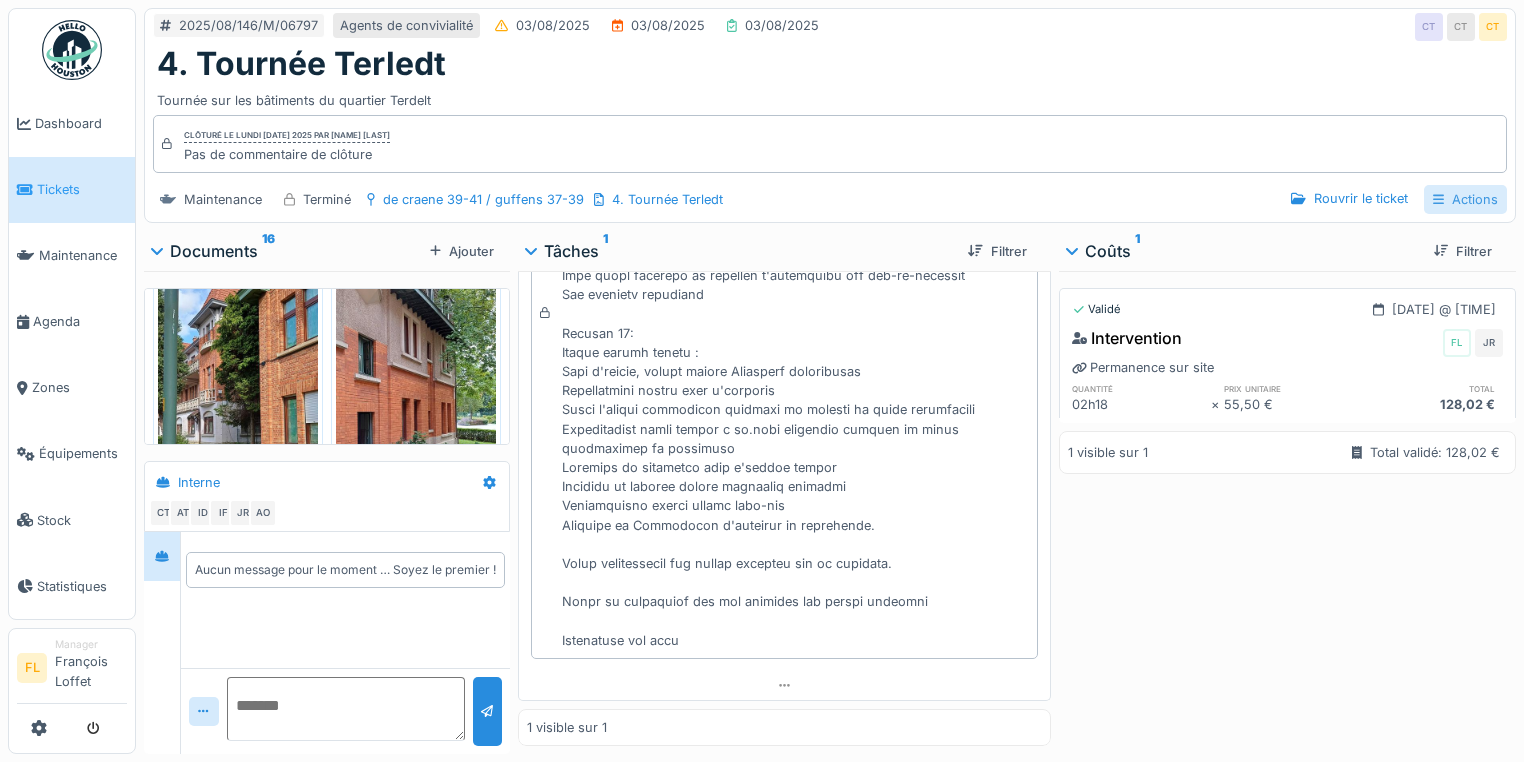 click on "Actions" at bounding box center (1465, 199) 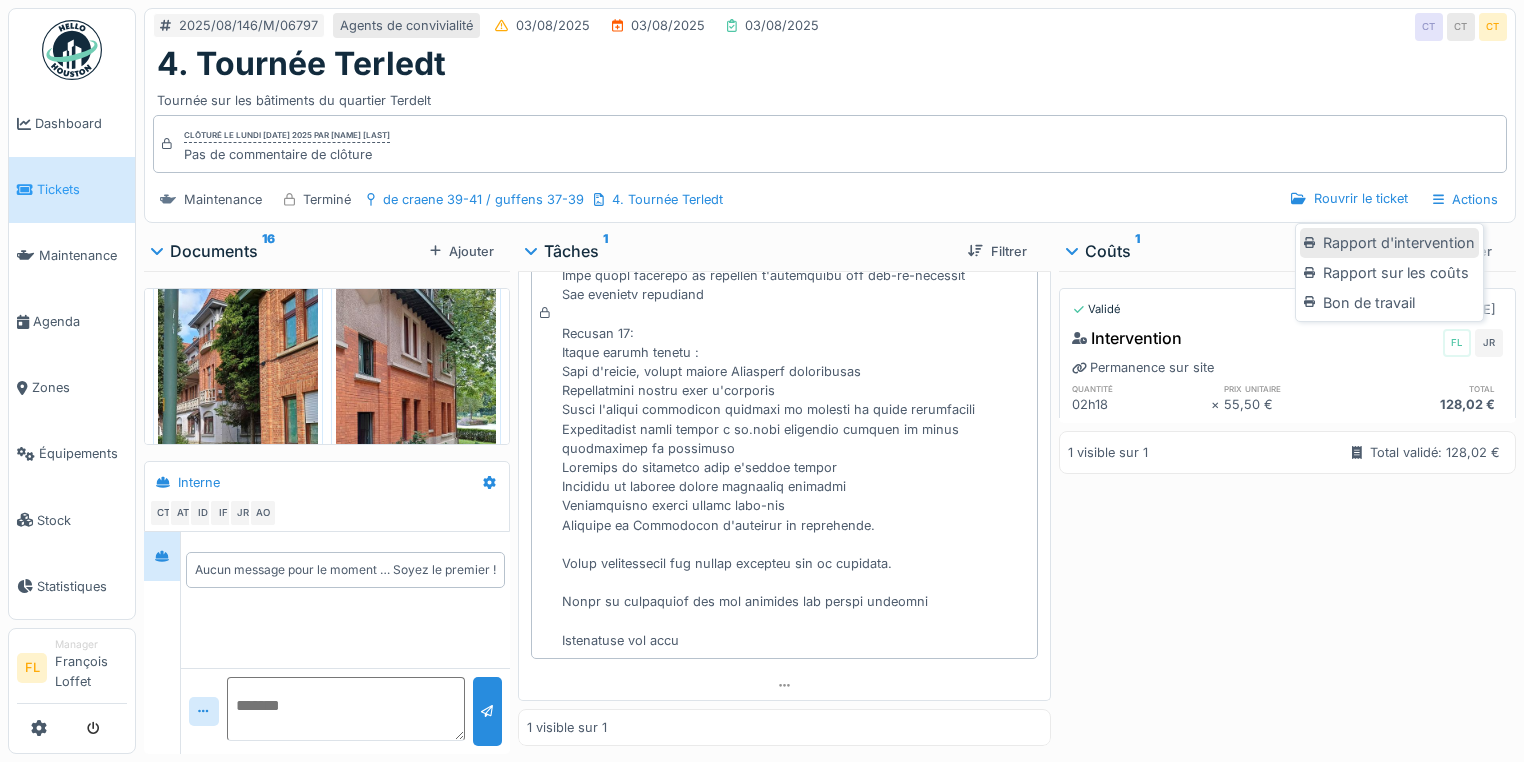 click on "Rapport d'intervention" at bounding box center [1389, 243] 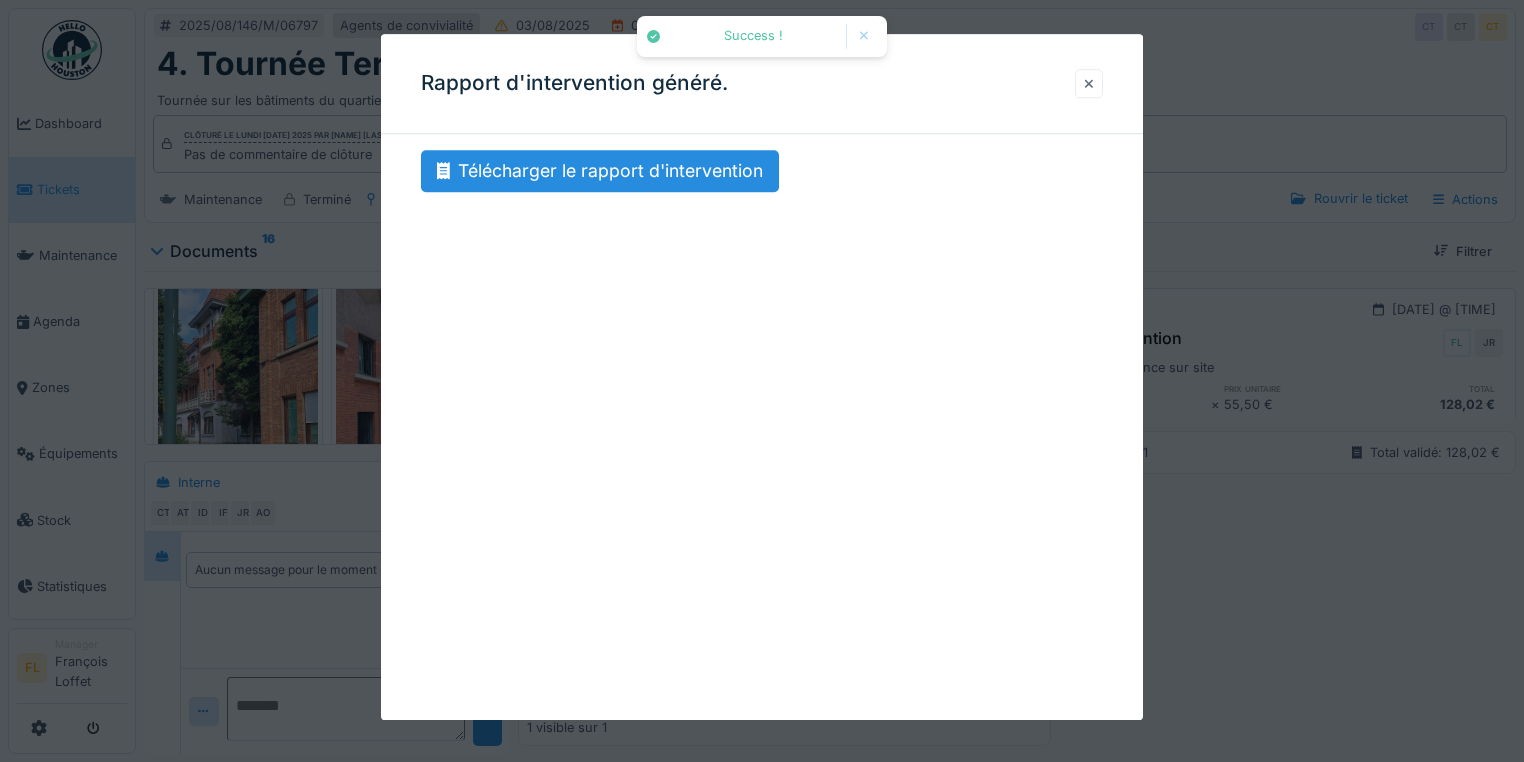 click at bounding box center [1089, 83] 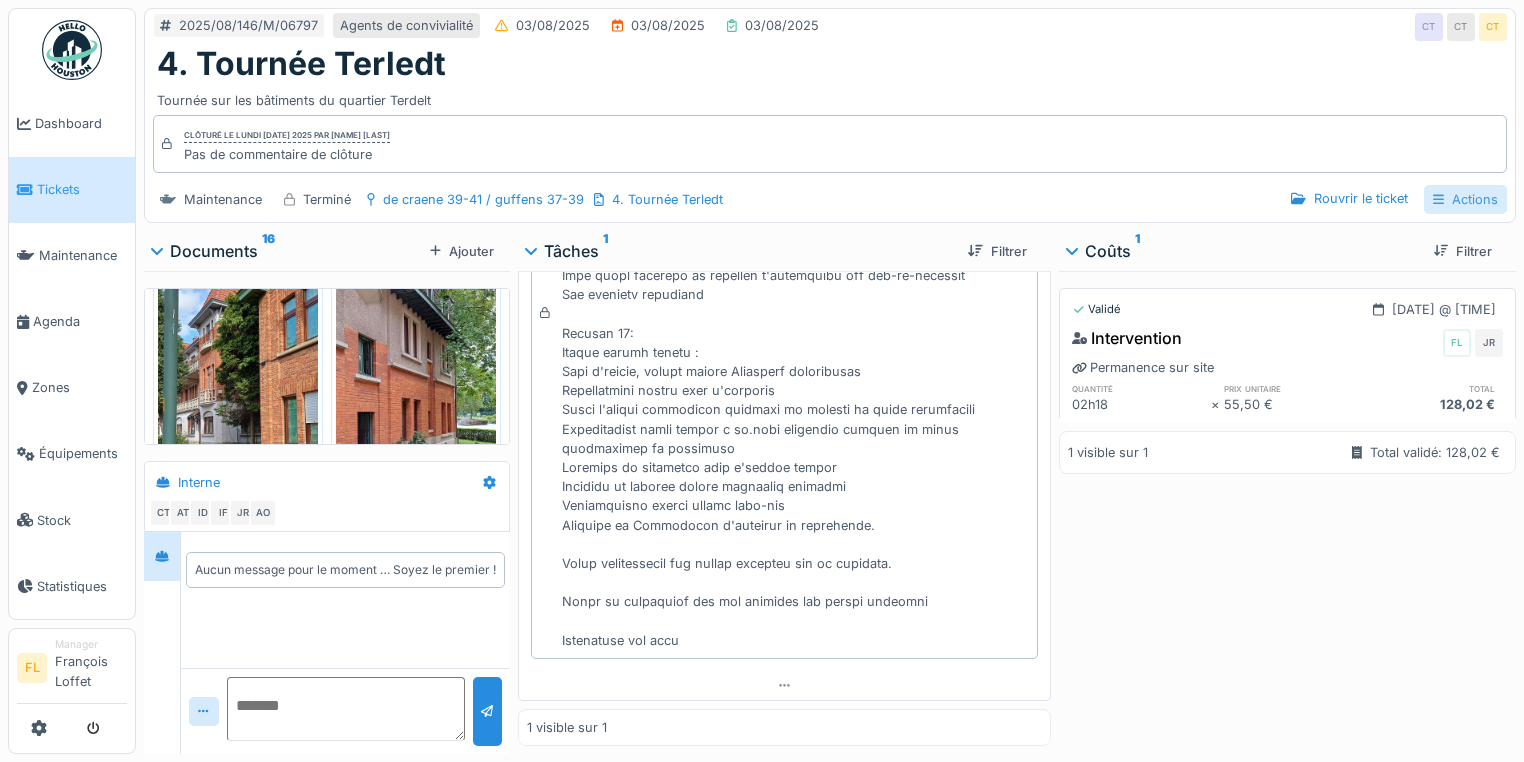 click on "Actions" at bounding box center (1465, 199) 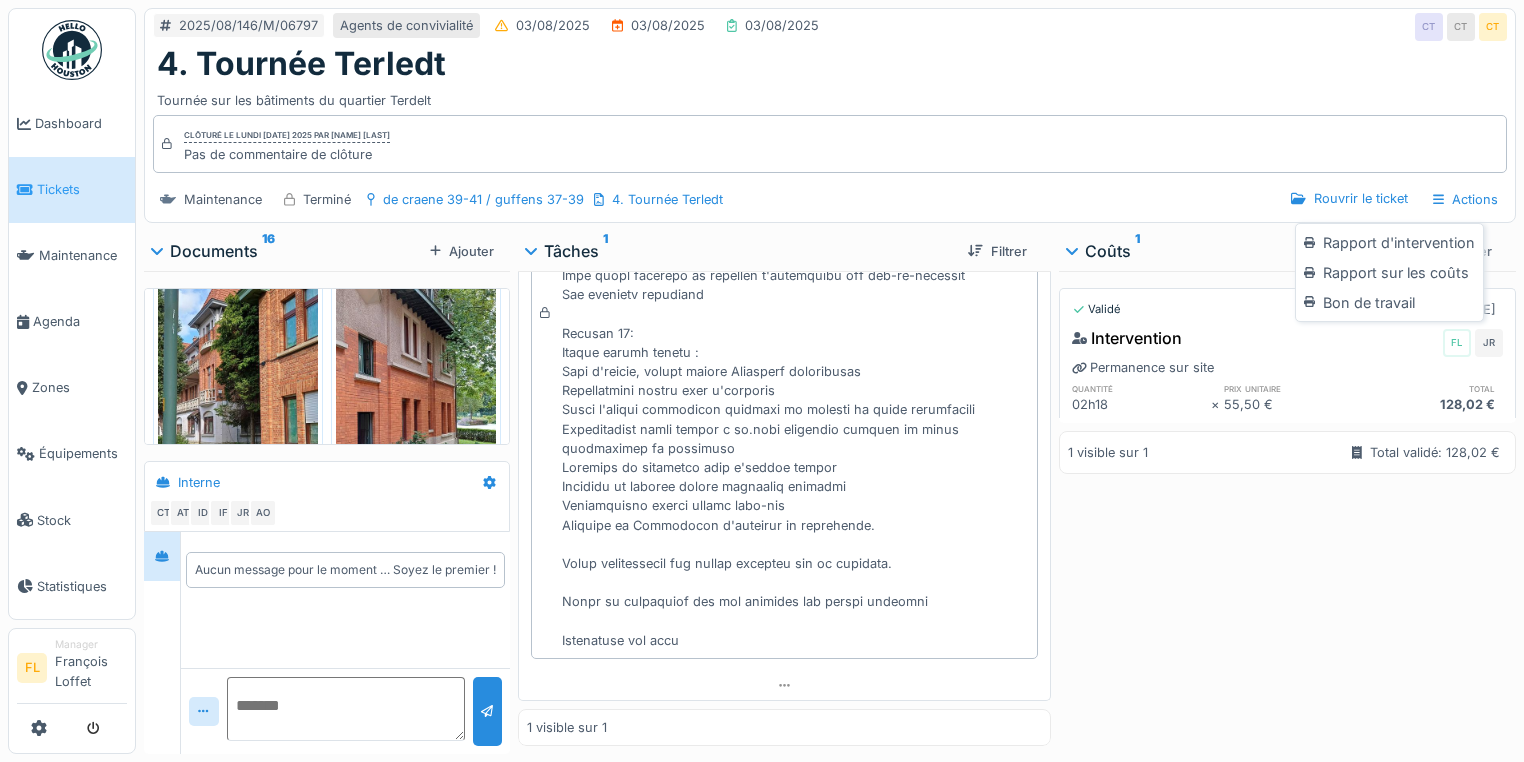 click on "Rapport d'intervention" at bounding box center (1389, 243) 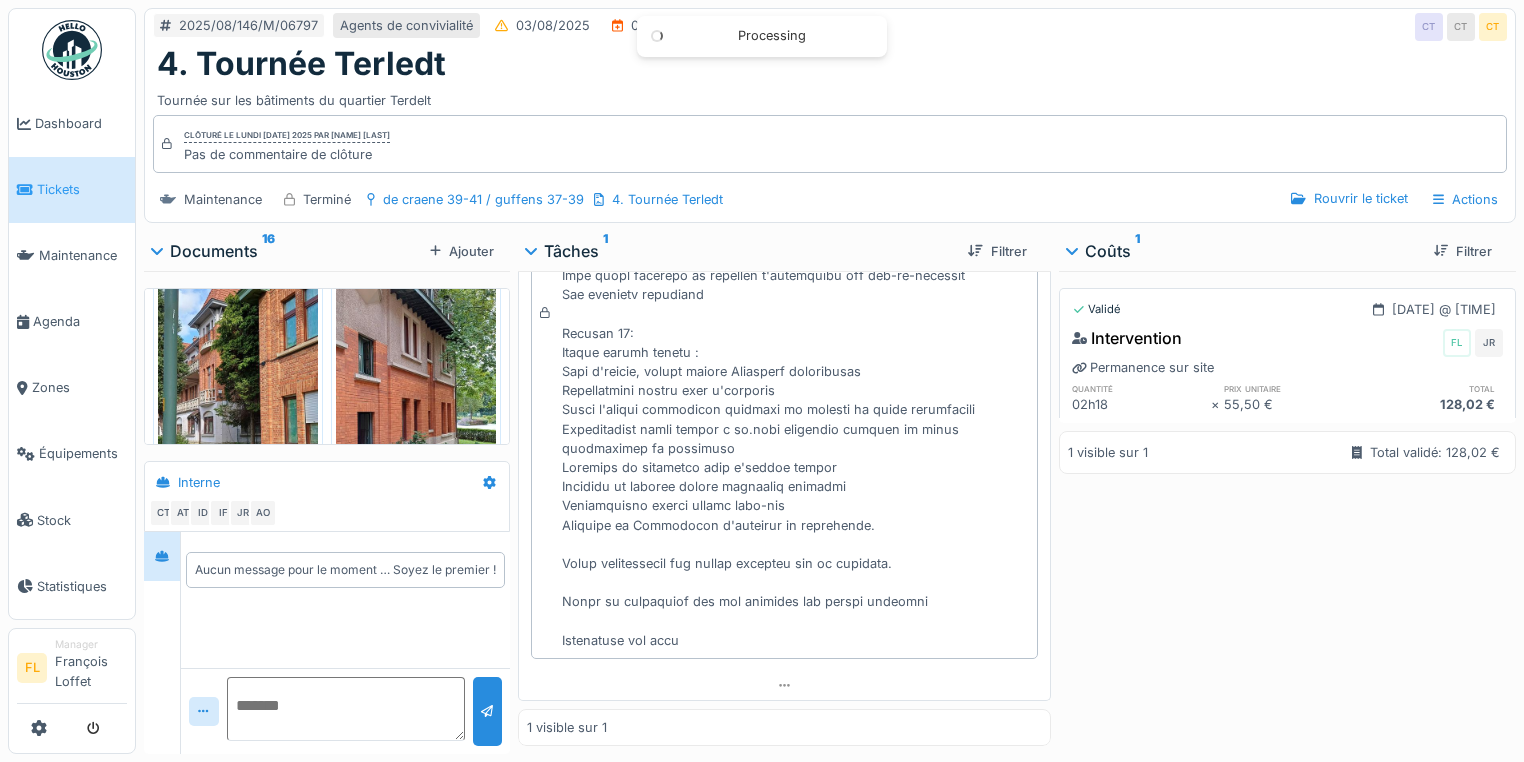 click on "4. Tournée Terledt" at bounding box center (830, 64) 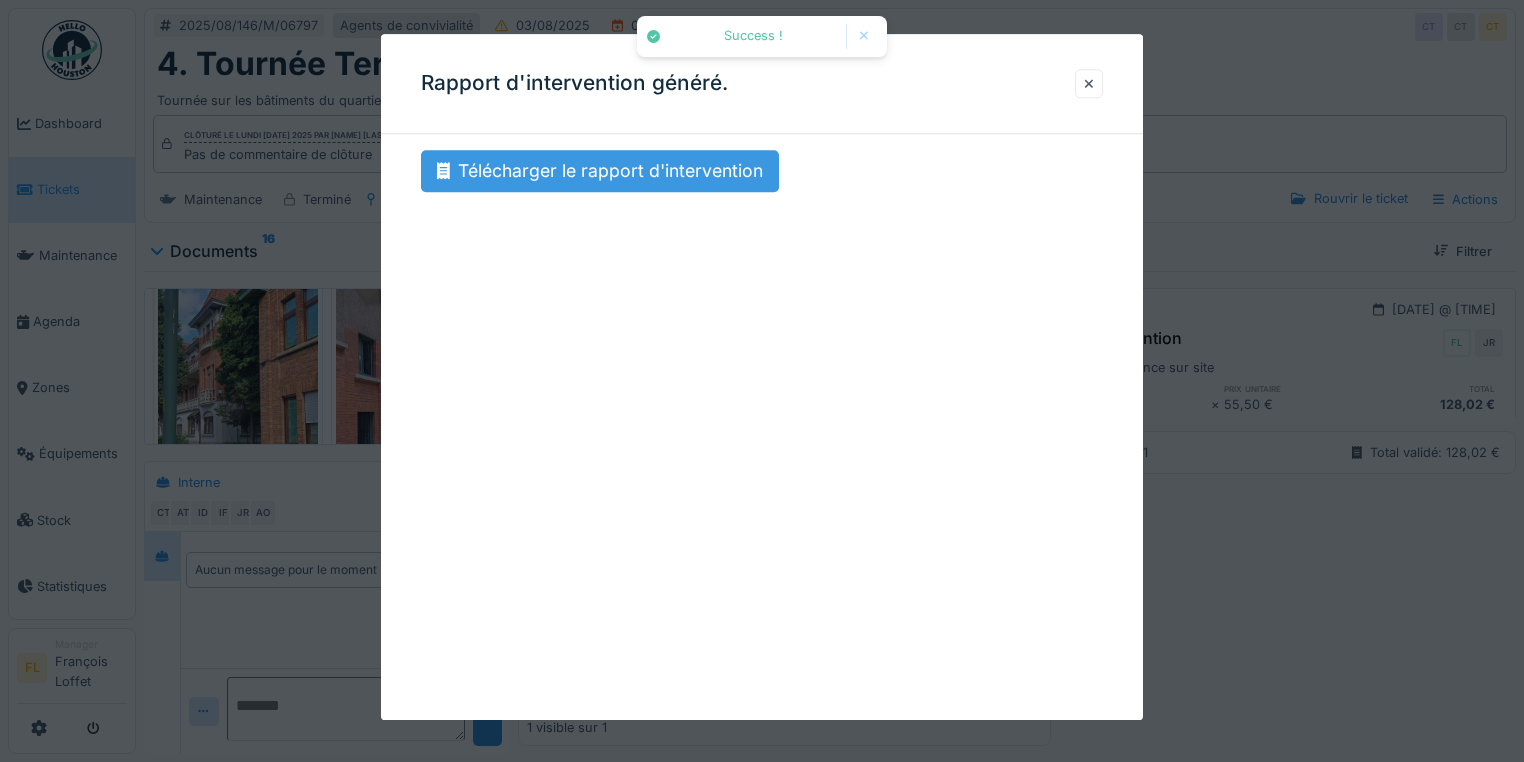 click on "Télécharger le rapport d'intervention" at bounding box center [600, 171] 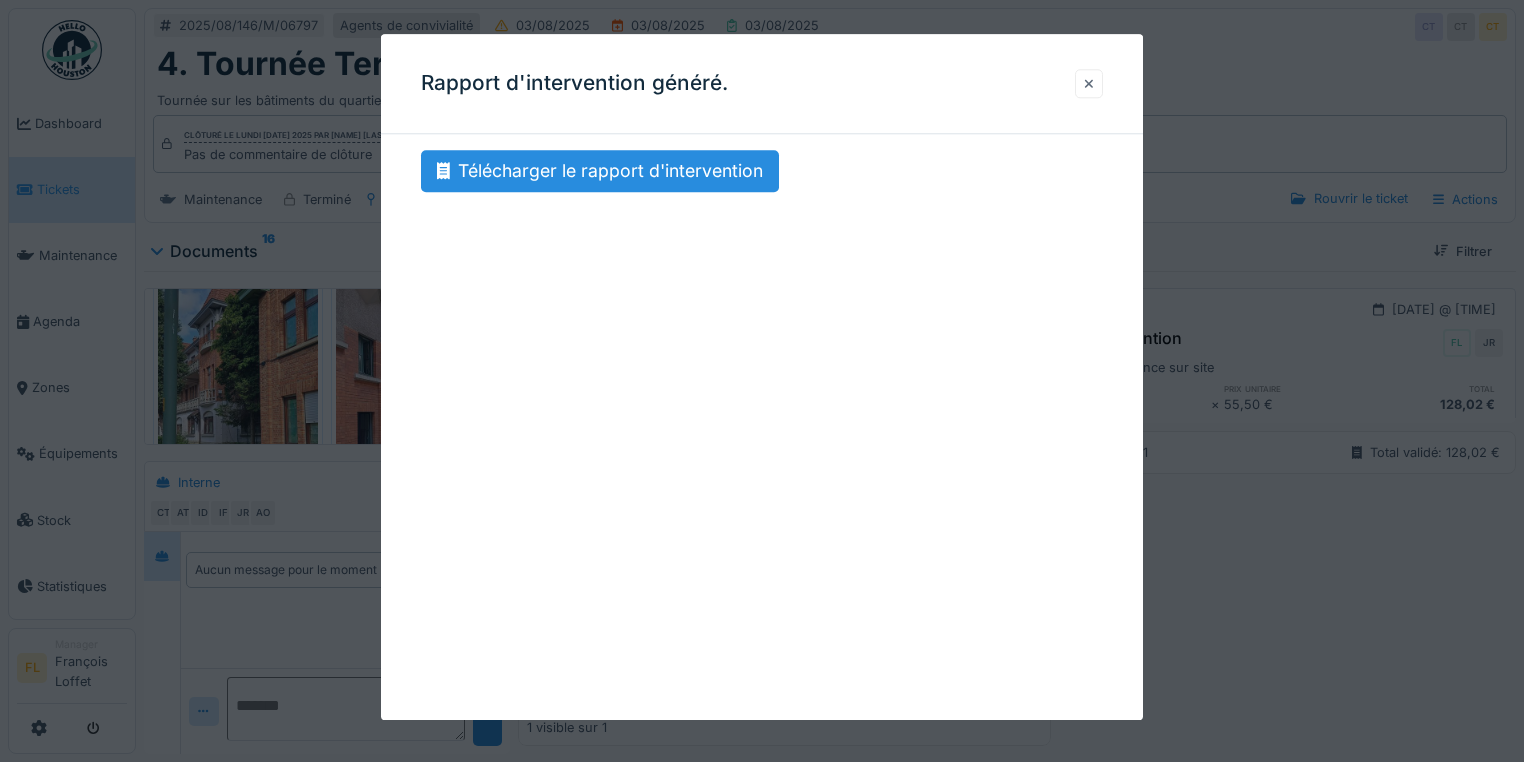 click at bounding box center [1089, 83] 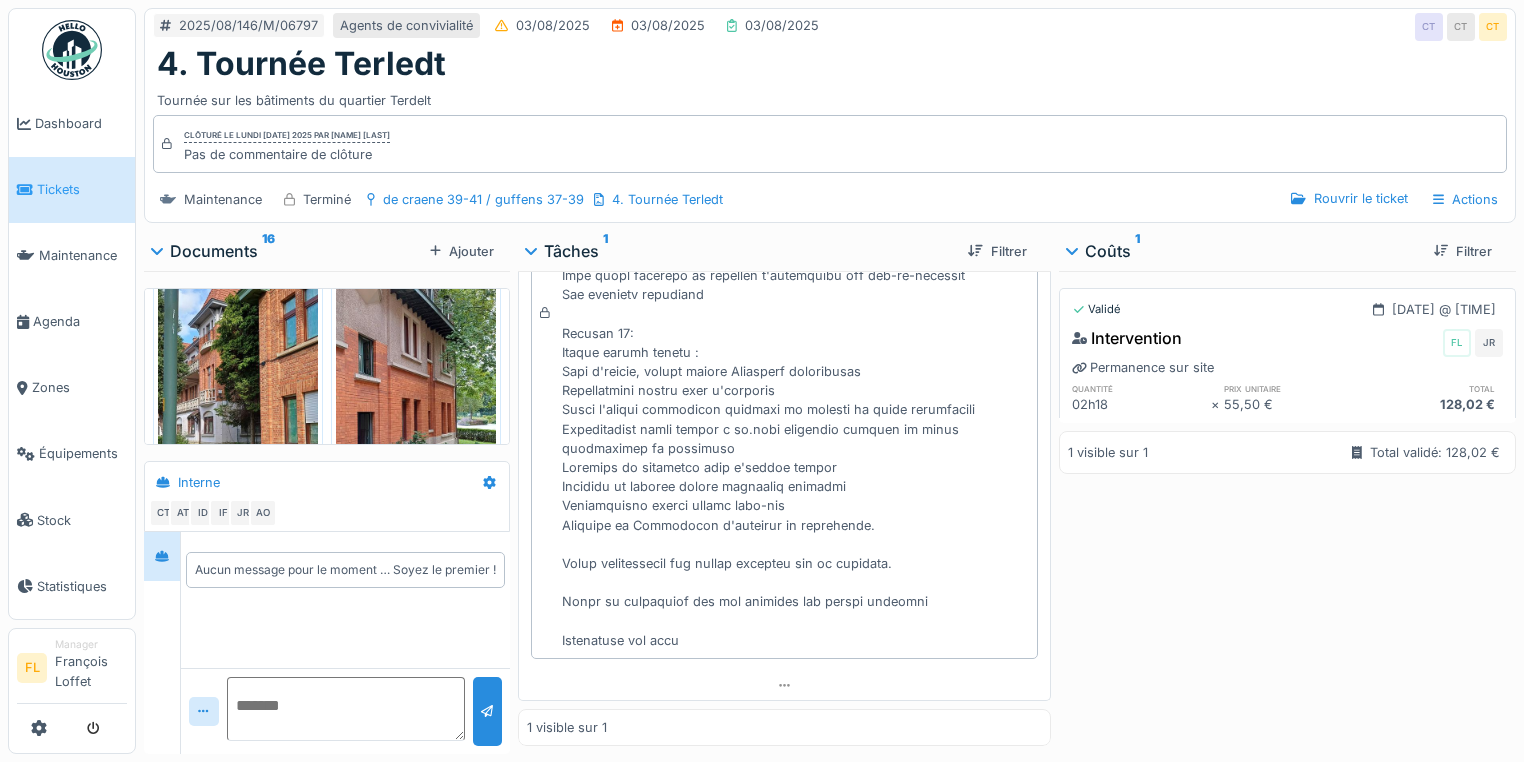 click on "Tournée sur les bâtiments du quartier Terdelt" at bounding box center (830, 96) 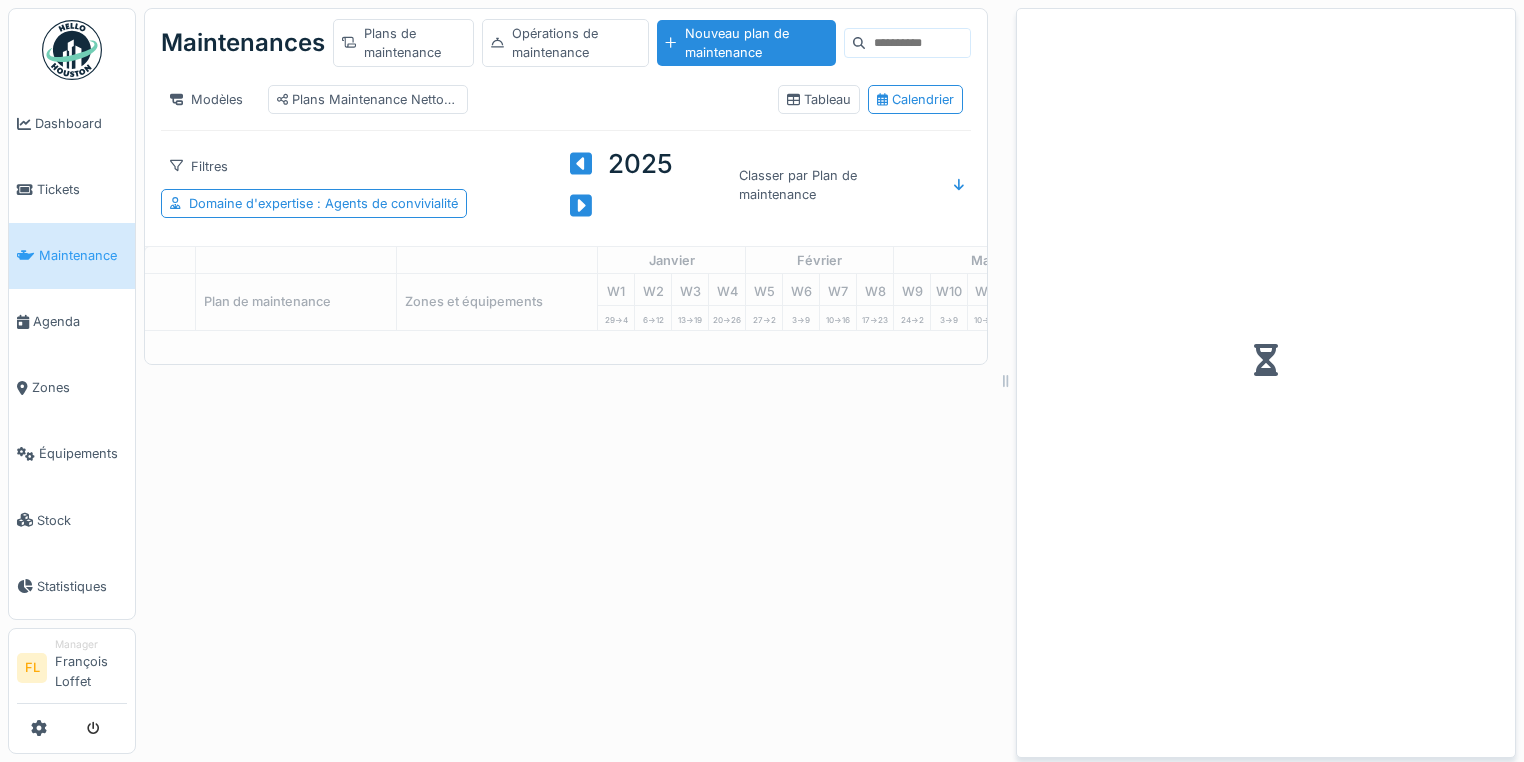 scroll, scrollTop: 0, scrollLeft: 0, axis: both 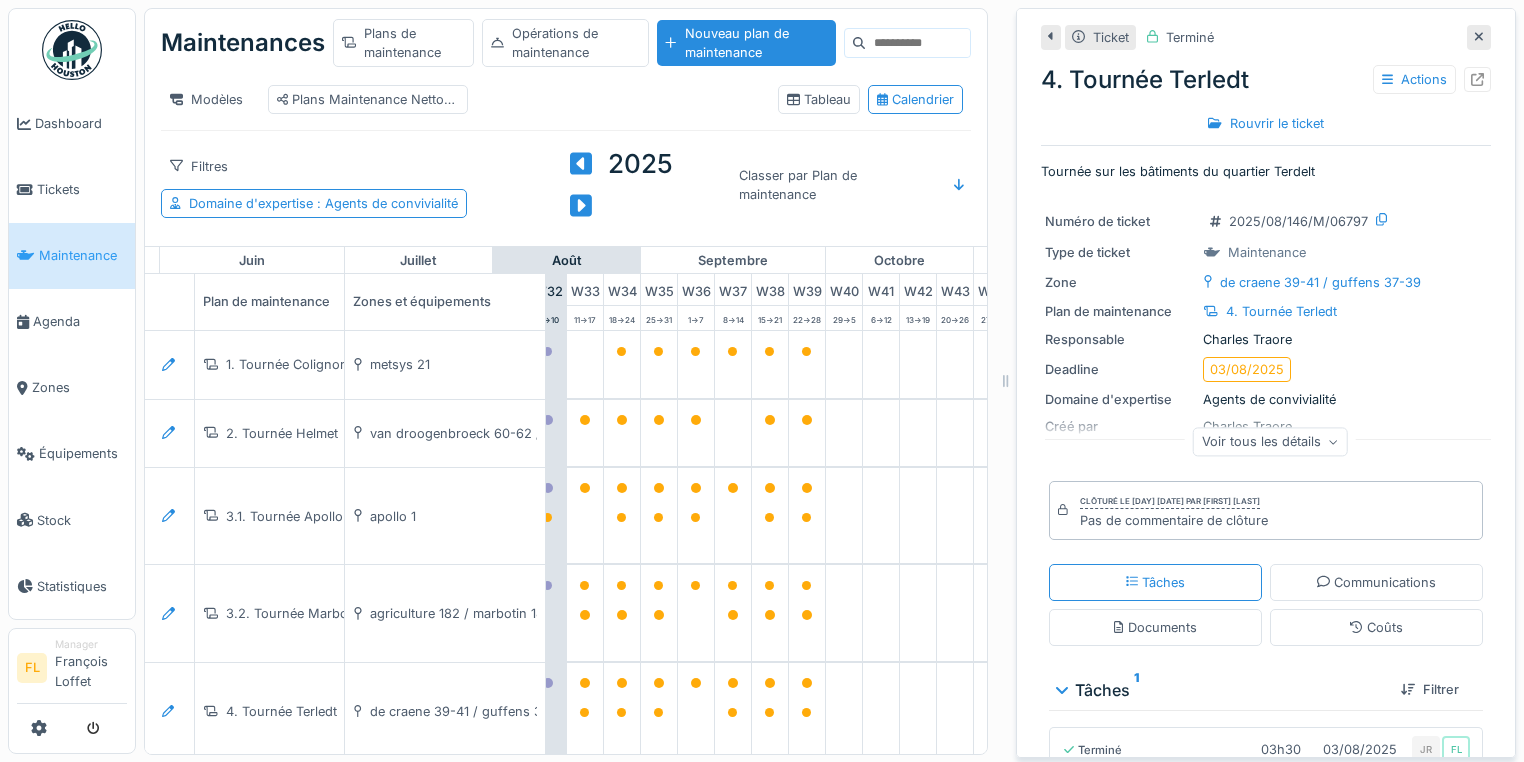 drag, startPoint x: 1455, startPoint y: 35, endPoint x: 1112, endPoint y: 217, distance: 388.29498 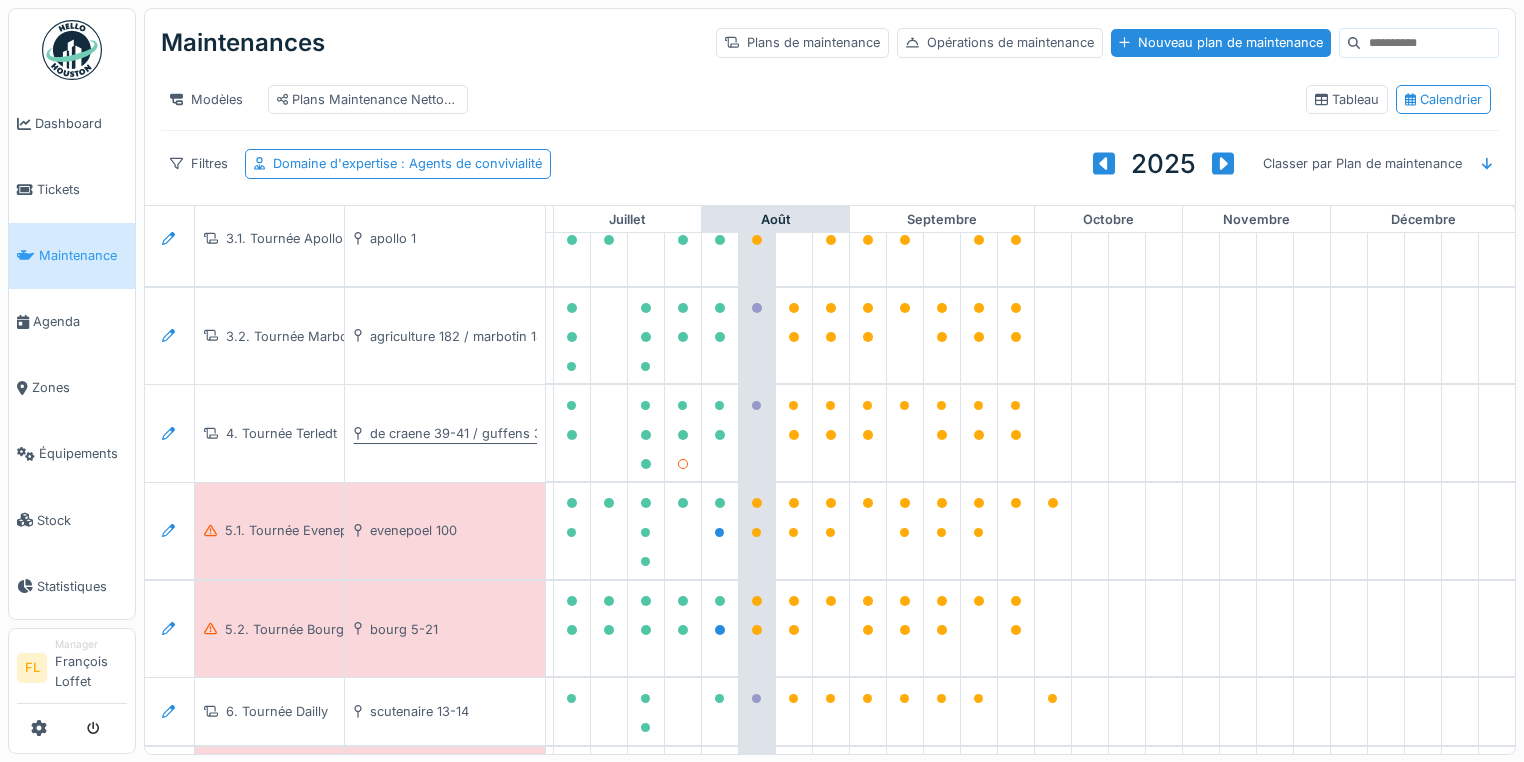 scroll, scrollTop: 240, scrollLeft: 1041, axis: both 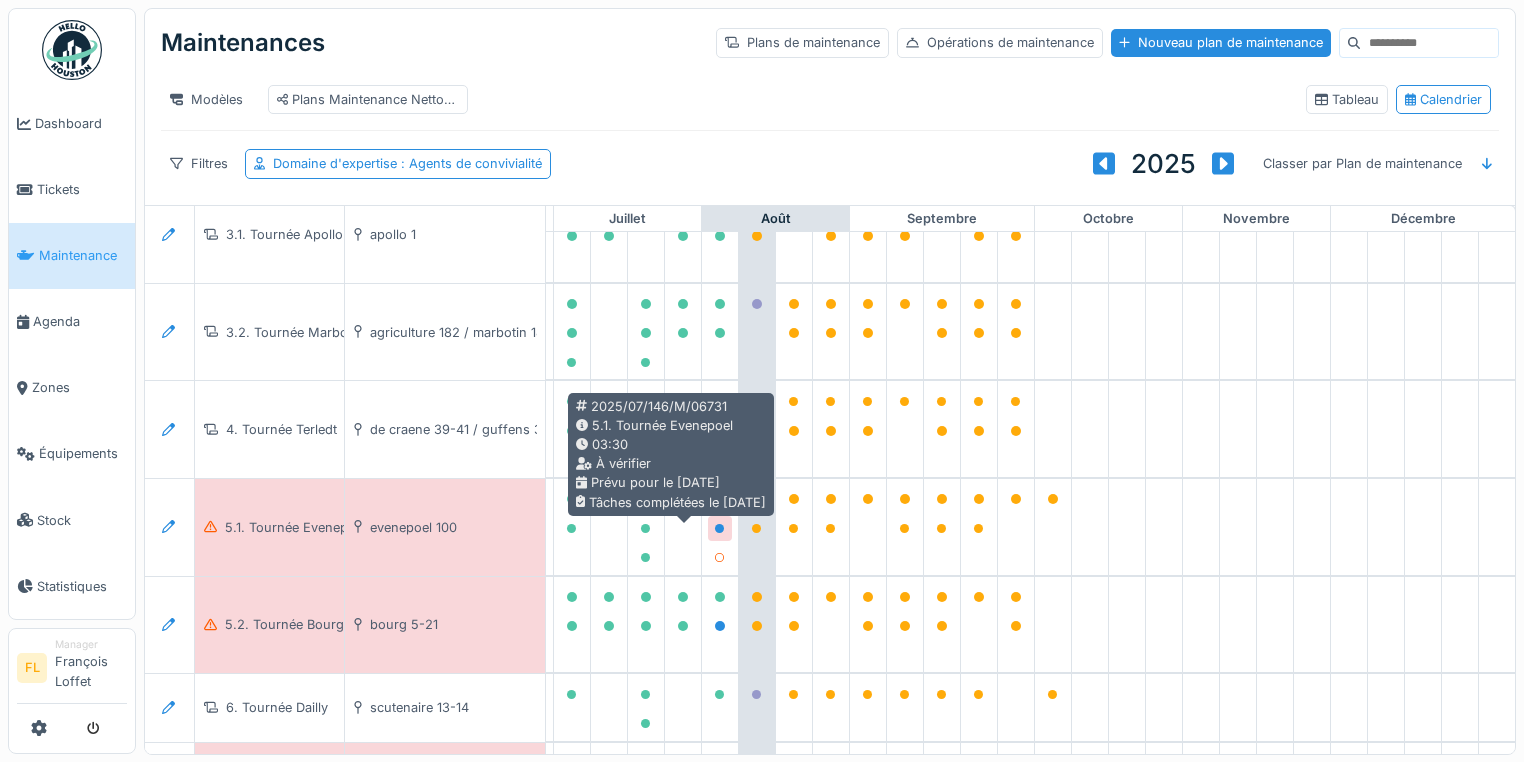 click 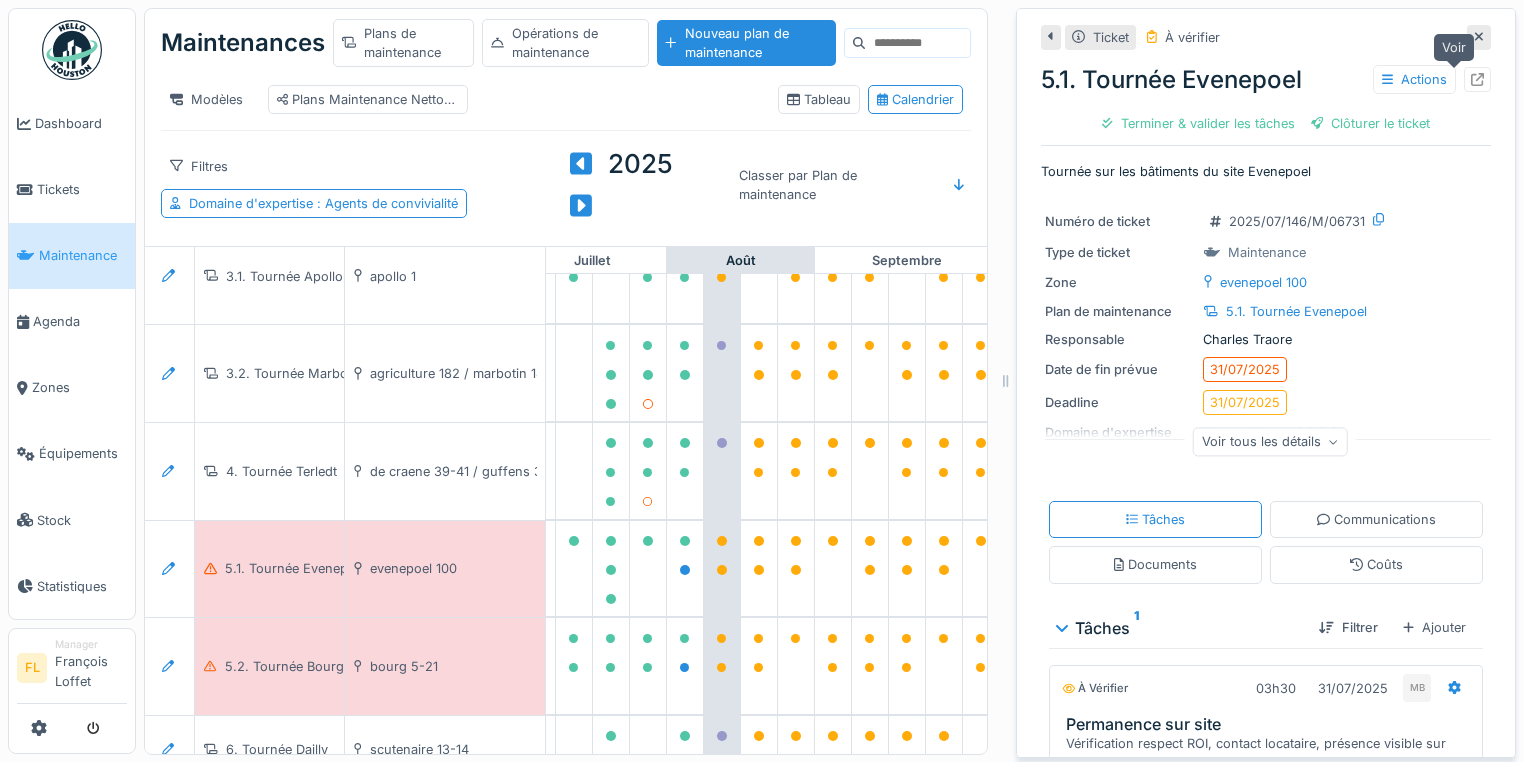 click 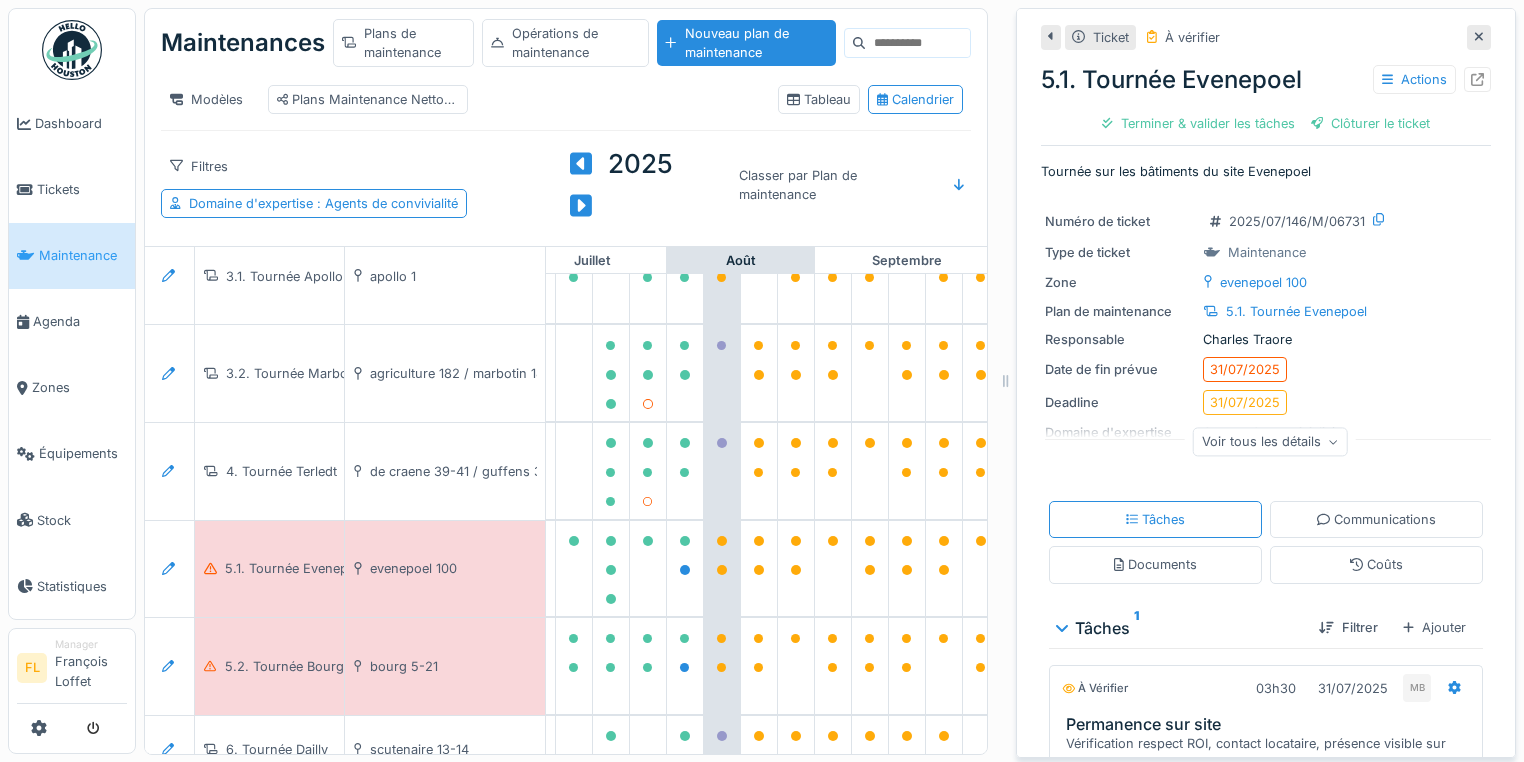 click 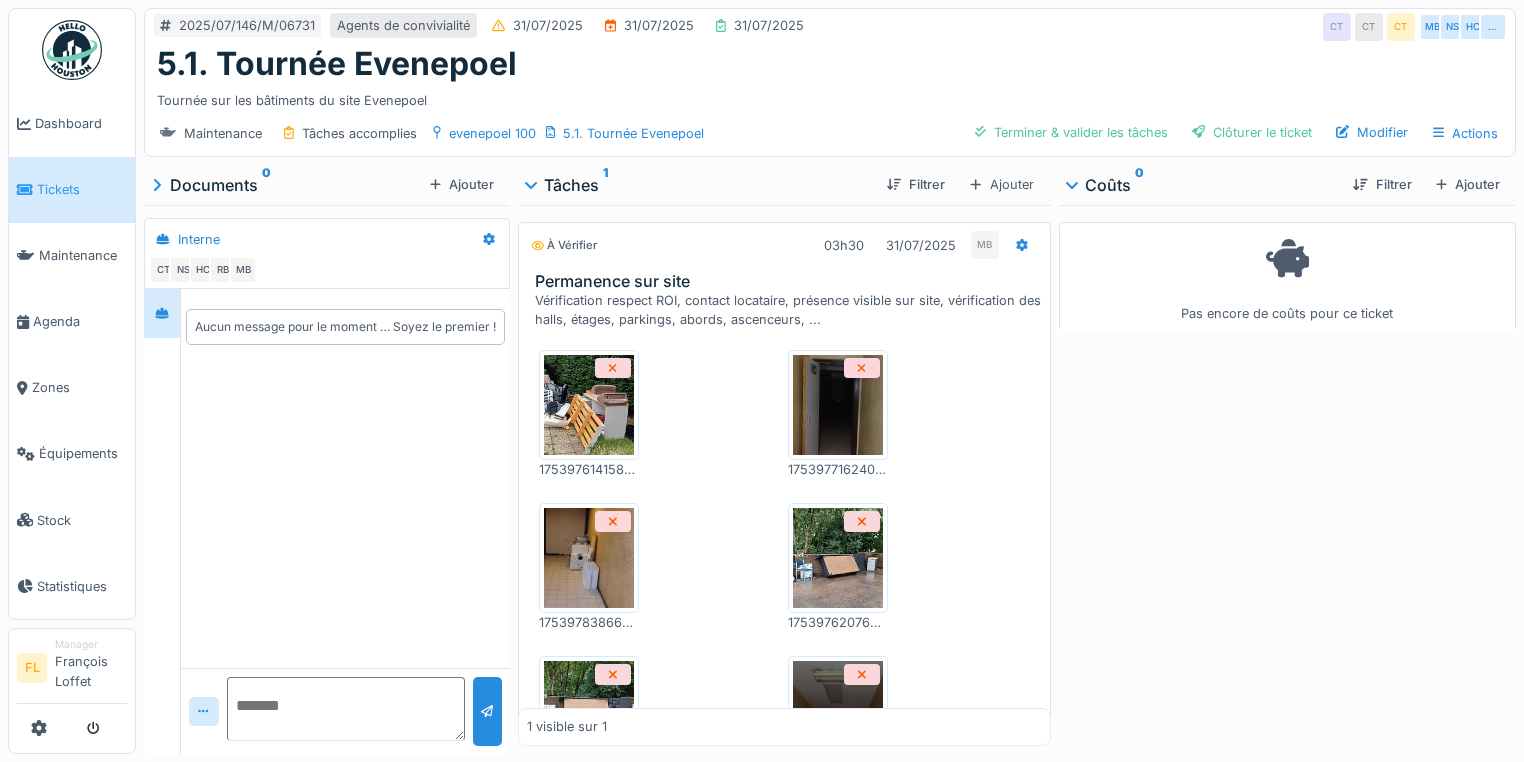 scroll, scrollTop: 12, scrollLeft: 0, axis: vertical 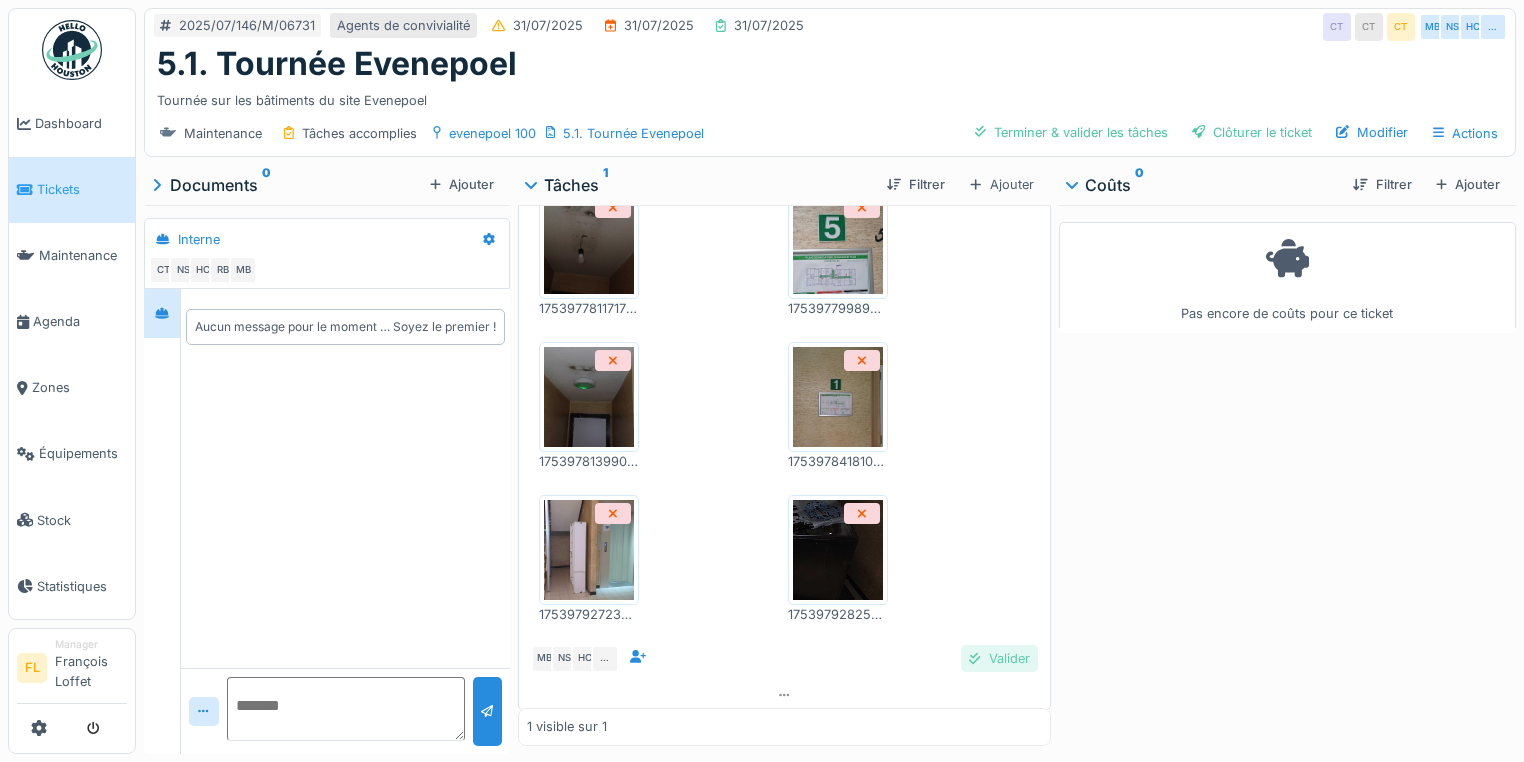 click on "Valider" at bounding box center [999, 658] 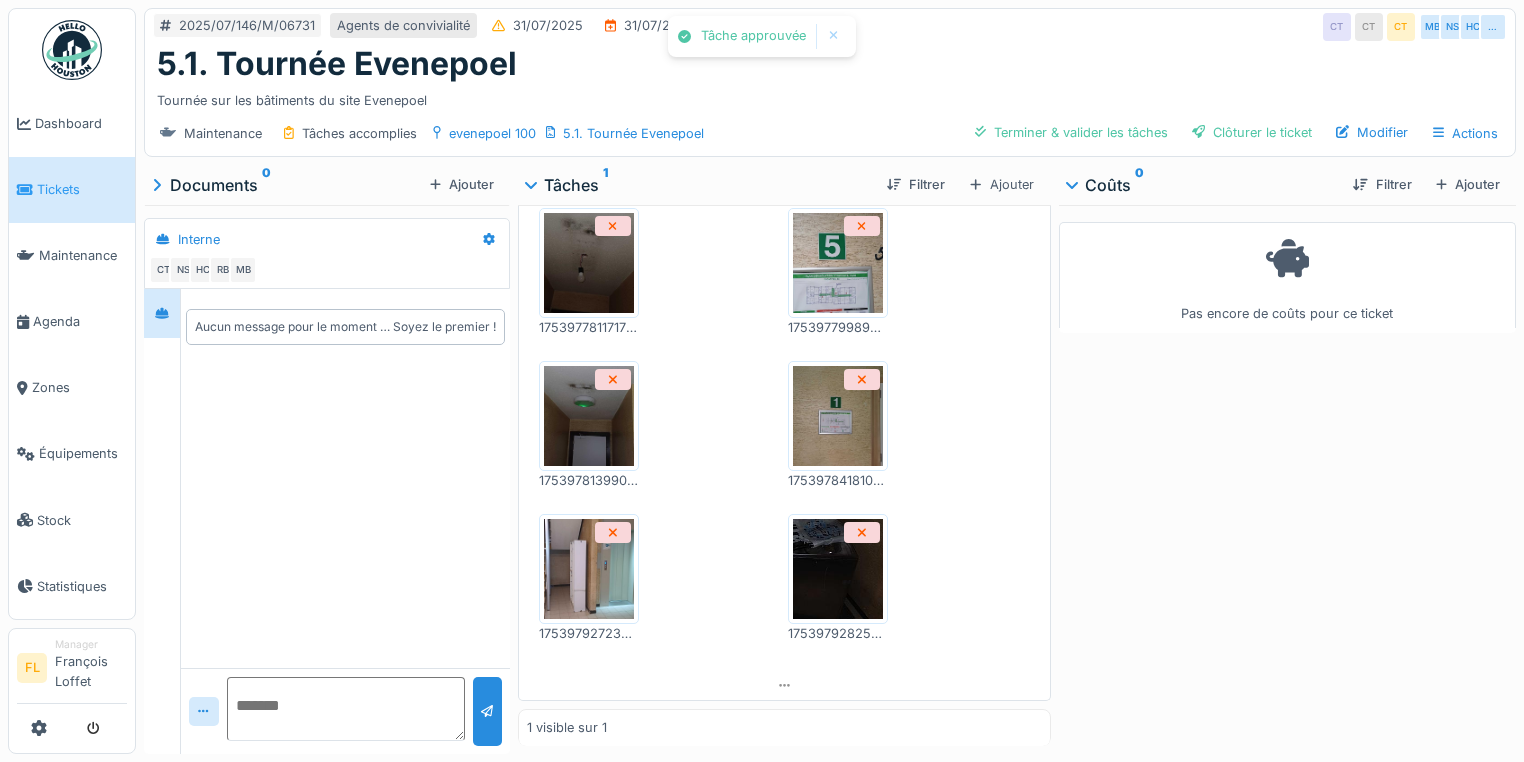 scroll, scrollTop: 2086, scrollLeft: 0, axis: vertical 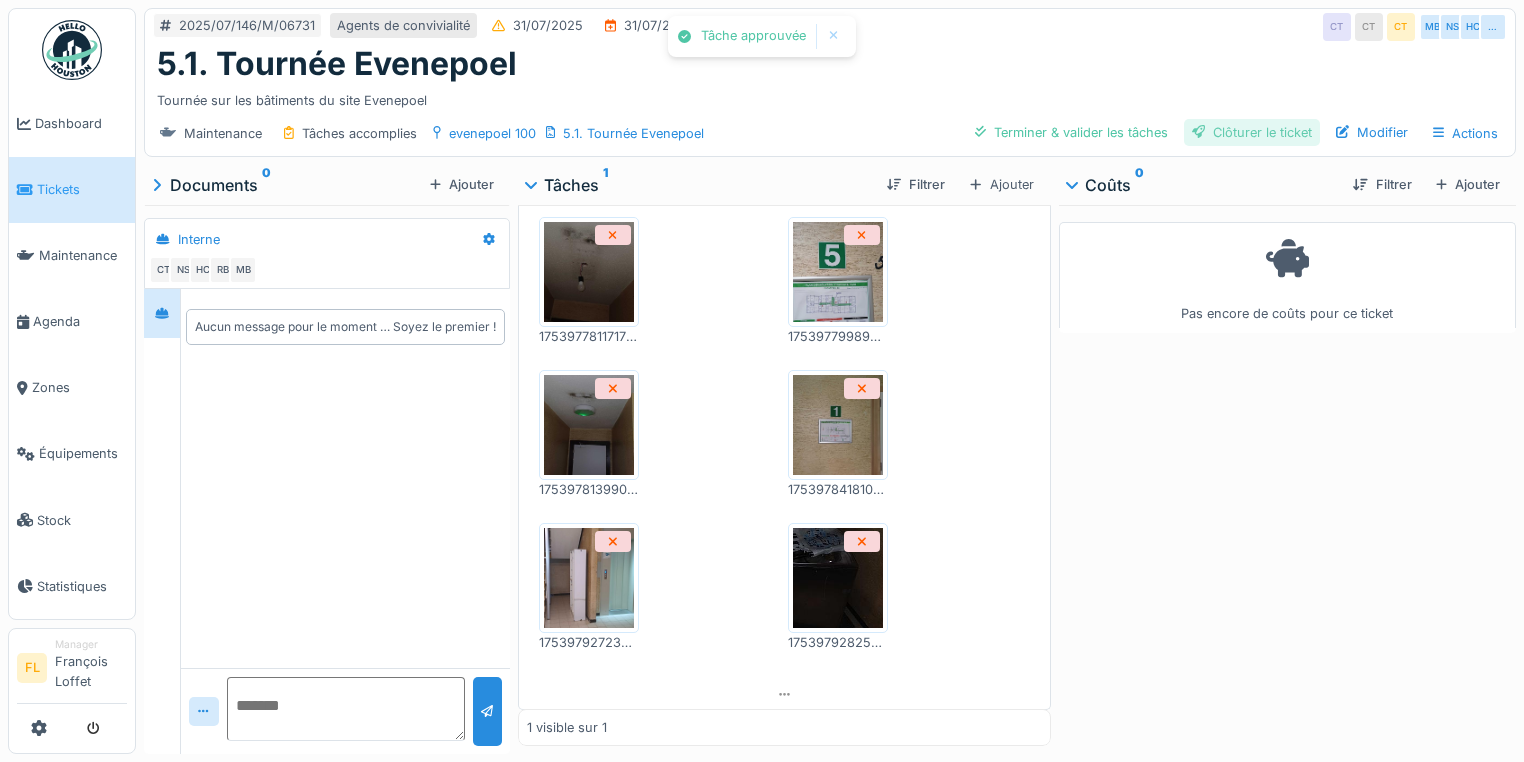 click on "Clôturer le ticket" at bounding box center [1252, 132] 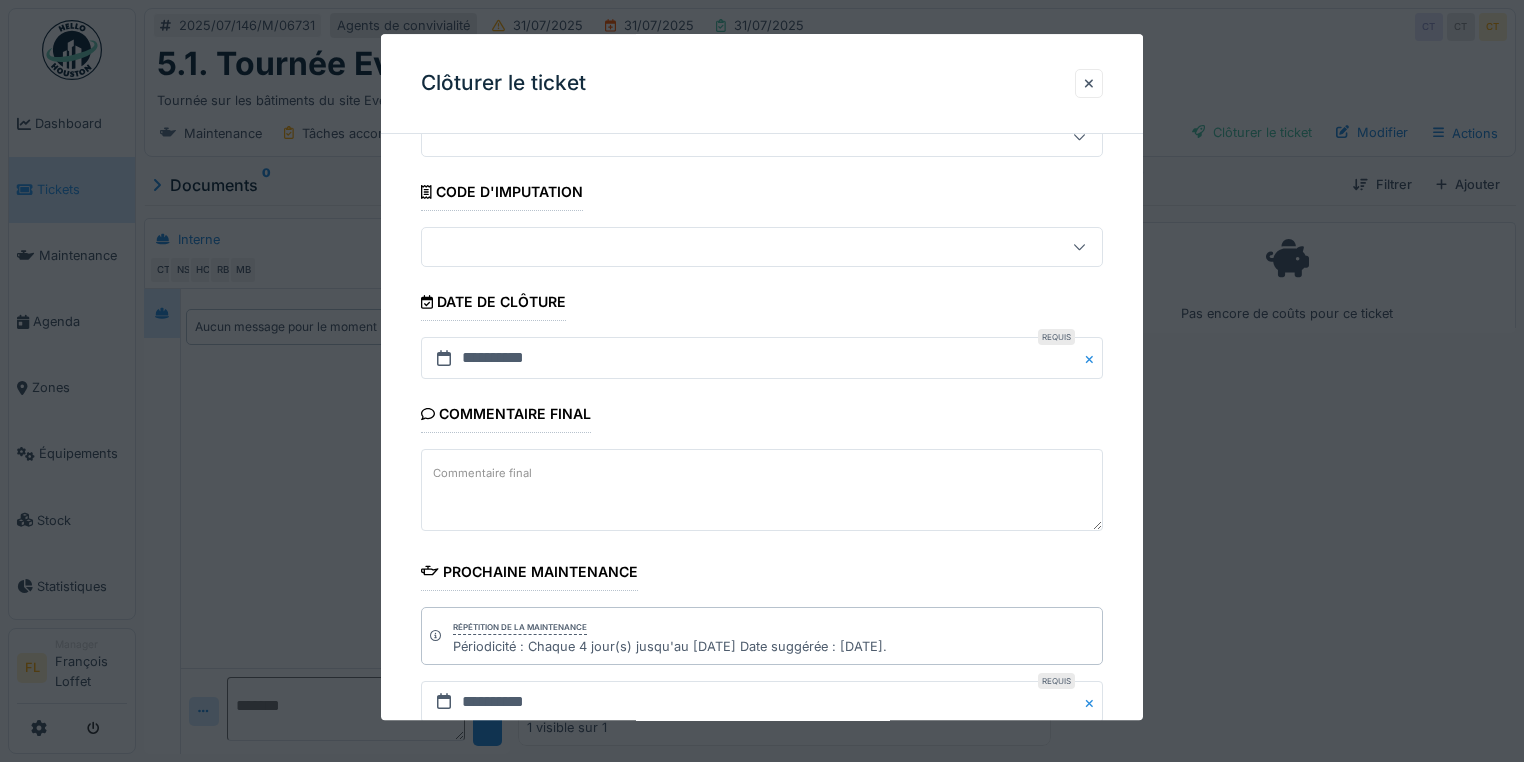 scroll, scrollTop: 272, scrollLeft: 0, axis: vertical 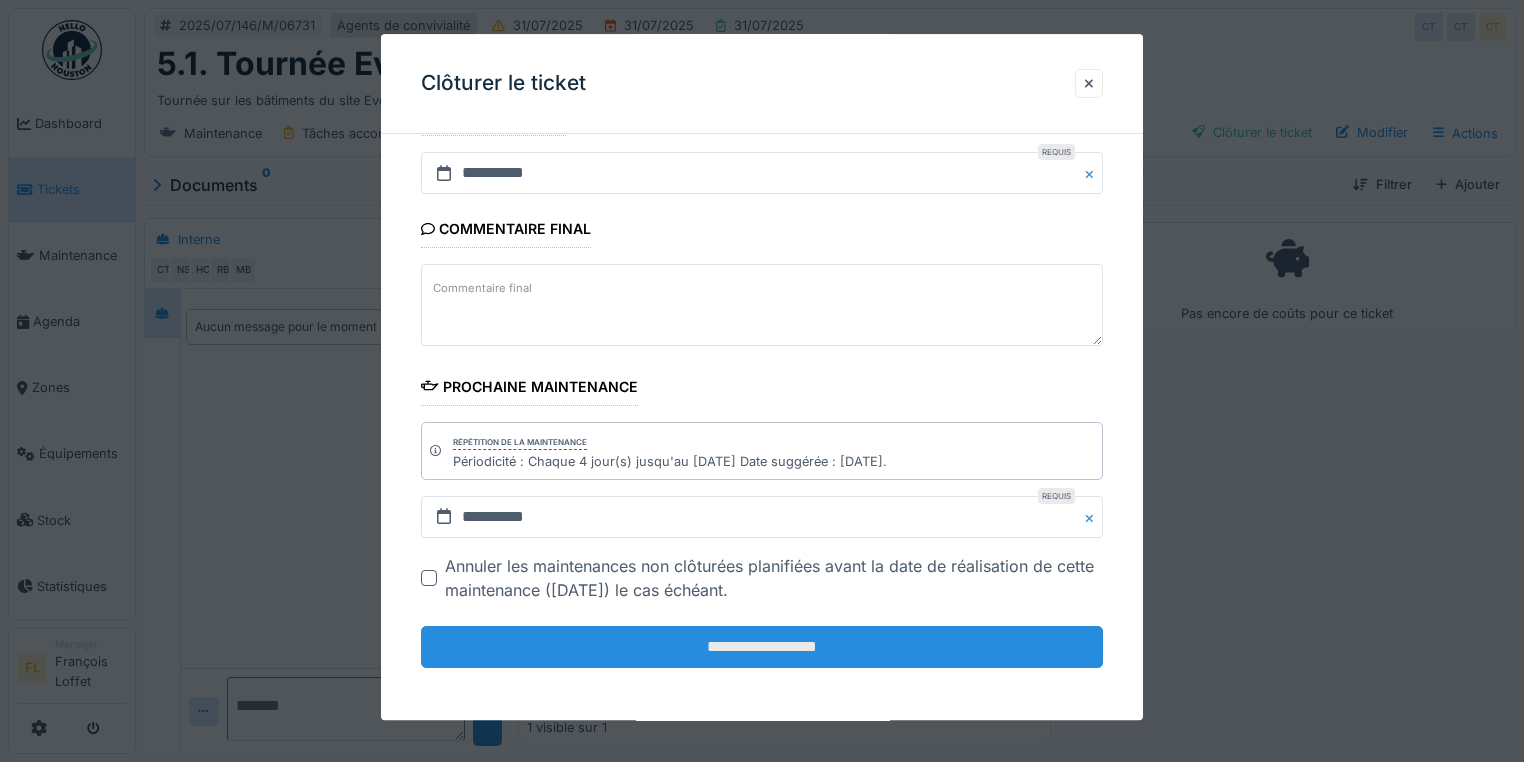 click on "**********" at bounding box center [762, 647] 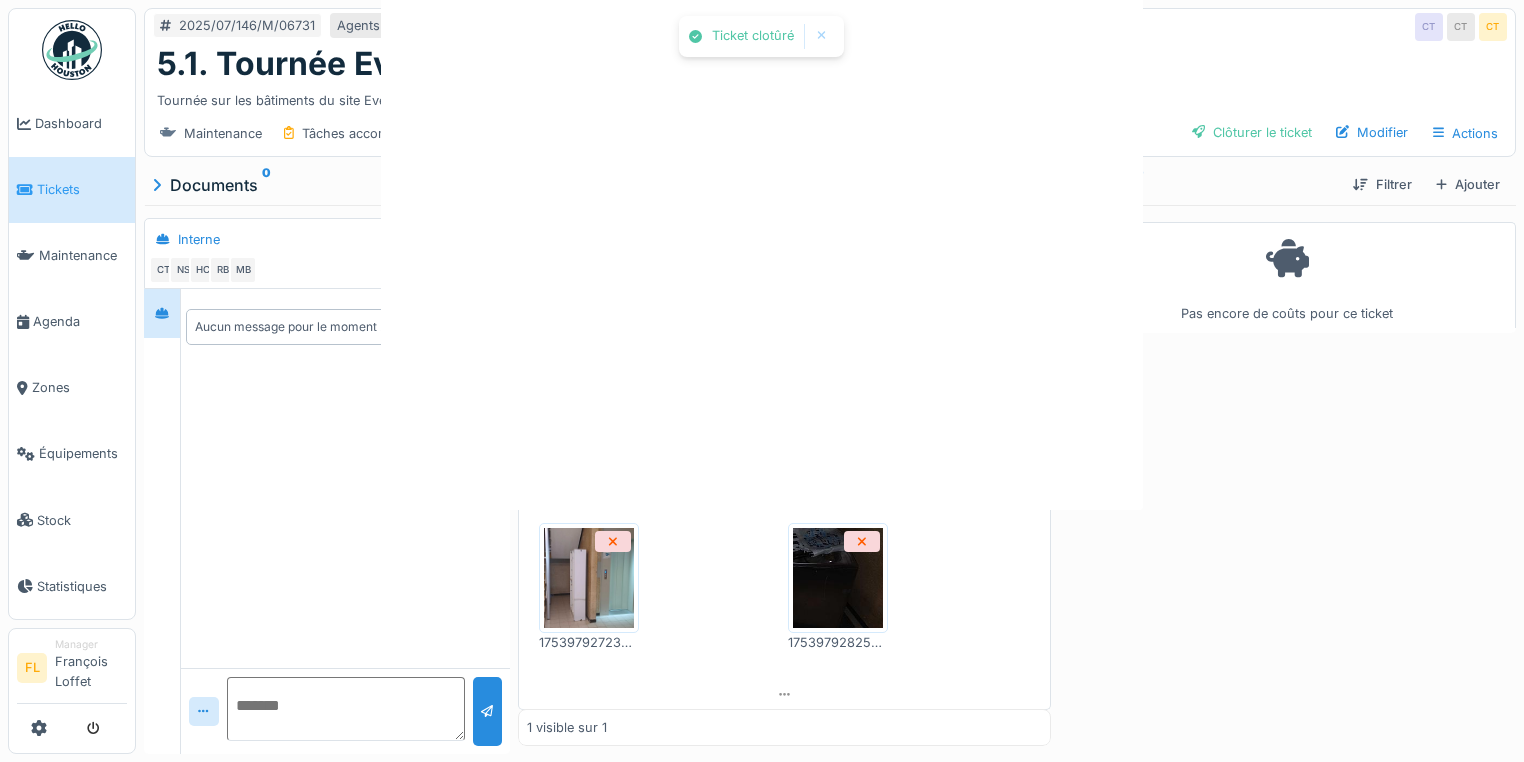scroll, scrollTop: 0, scrollLeft: 0, axis: both 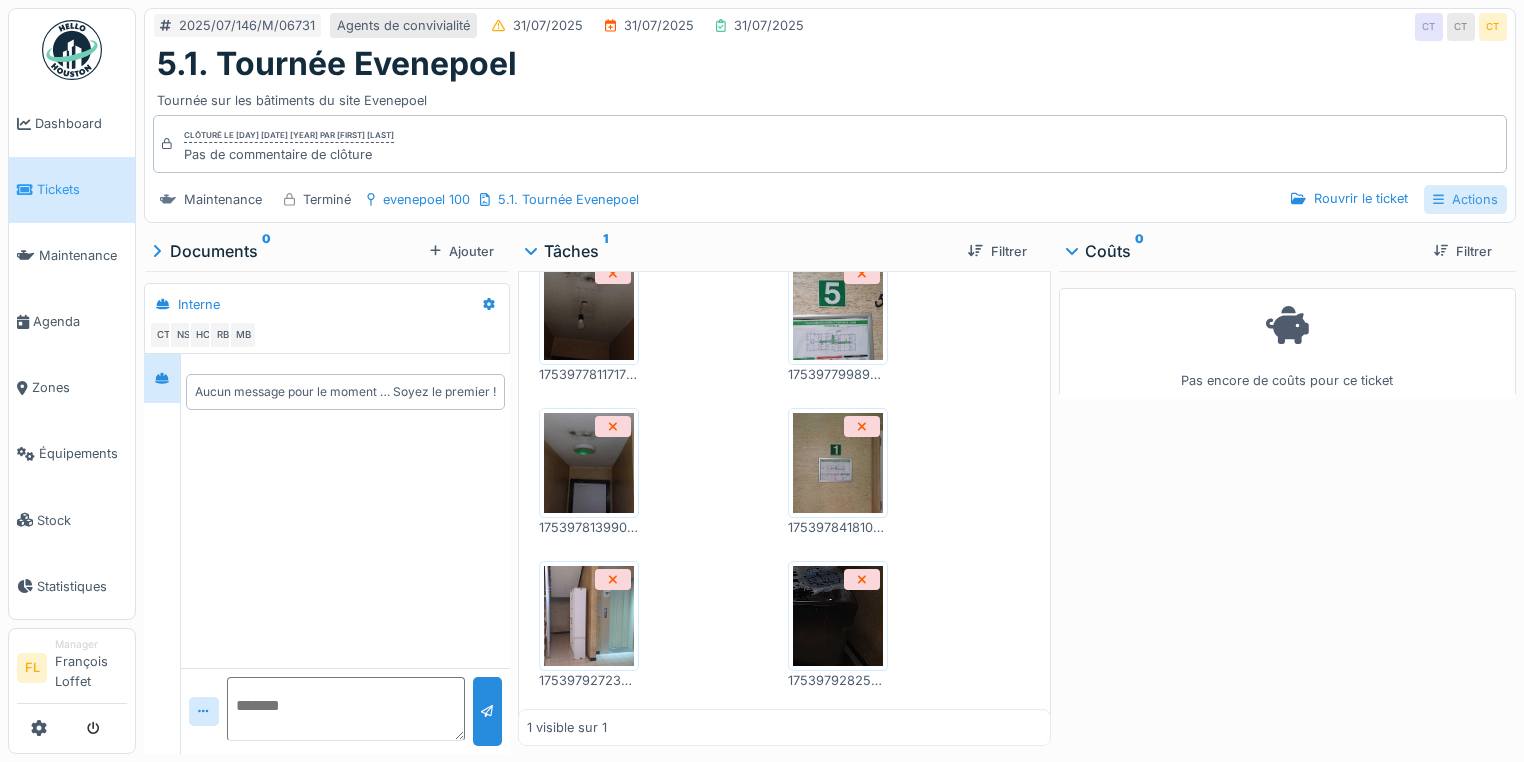 click 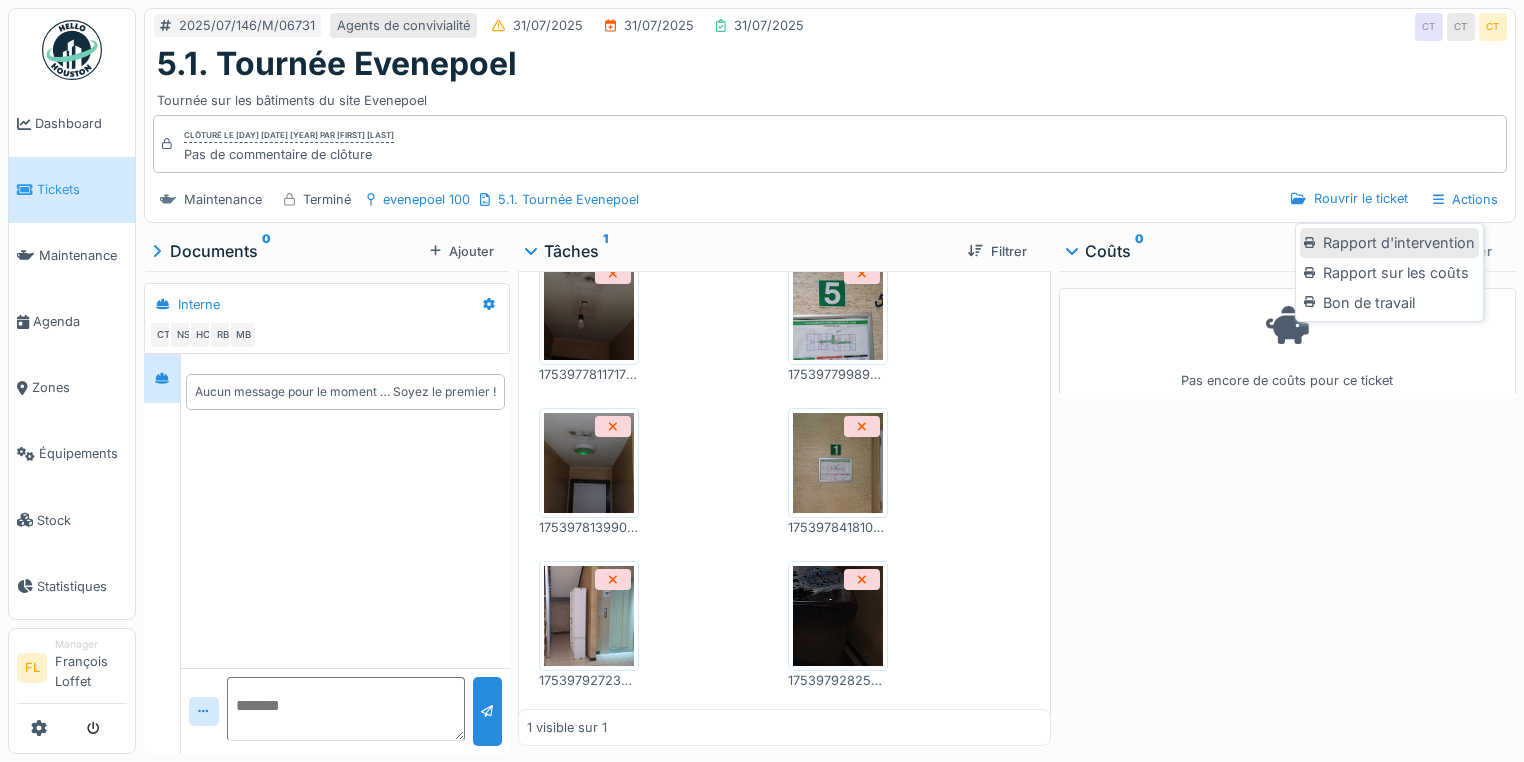 click on "Rapport d'intervention" at bounding box center (1389, 243) 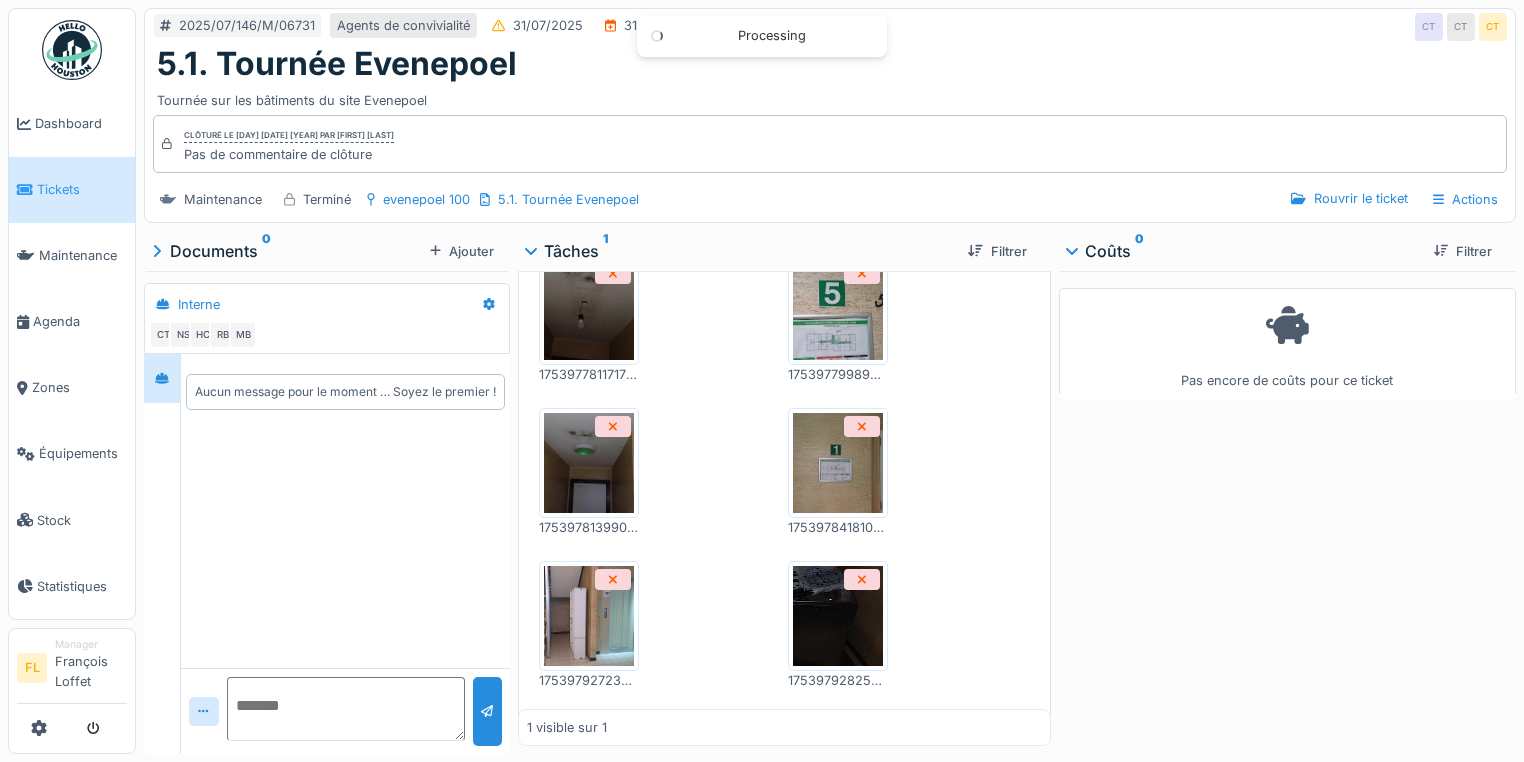 click at bounding box center (589, 310) 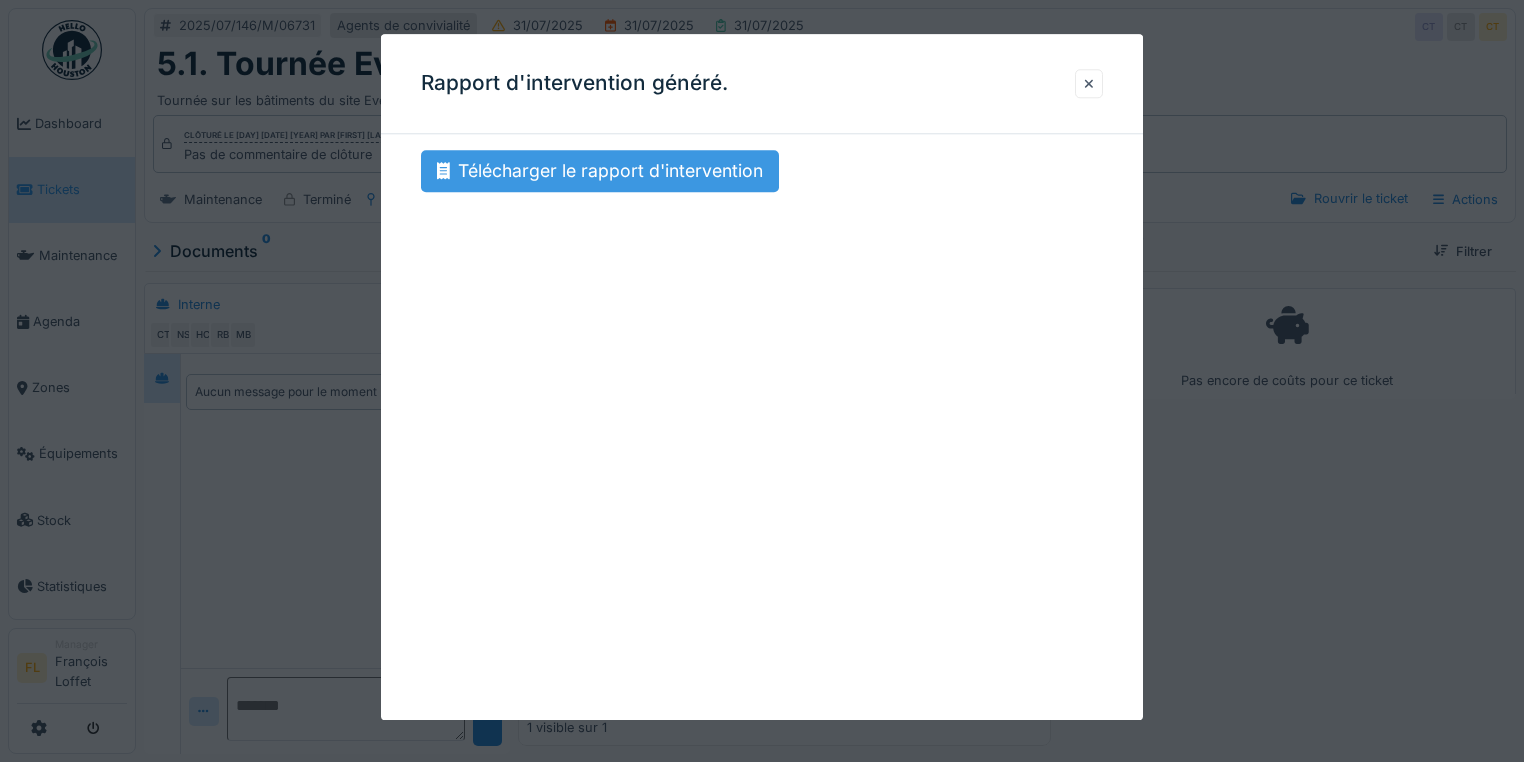 click on "Télécharger le rapport d'intervention" at bounding box center [600, 171] 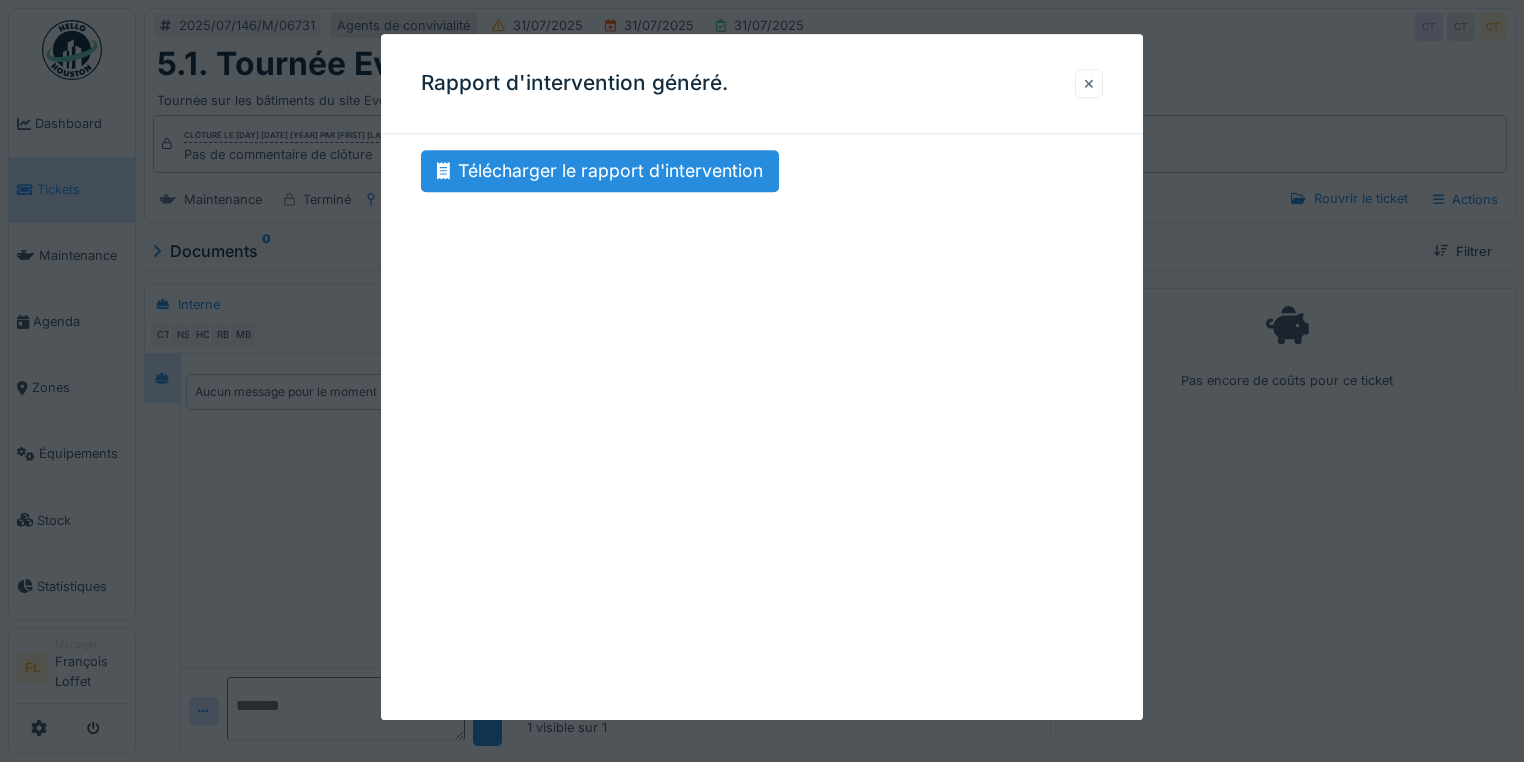 click at bounding box center [1089, 83] 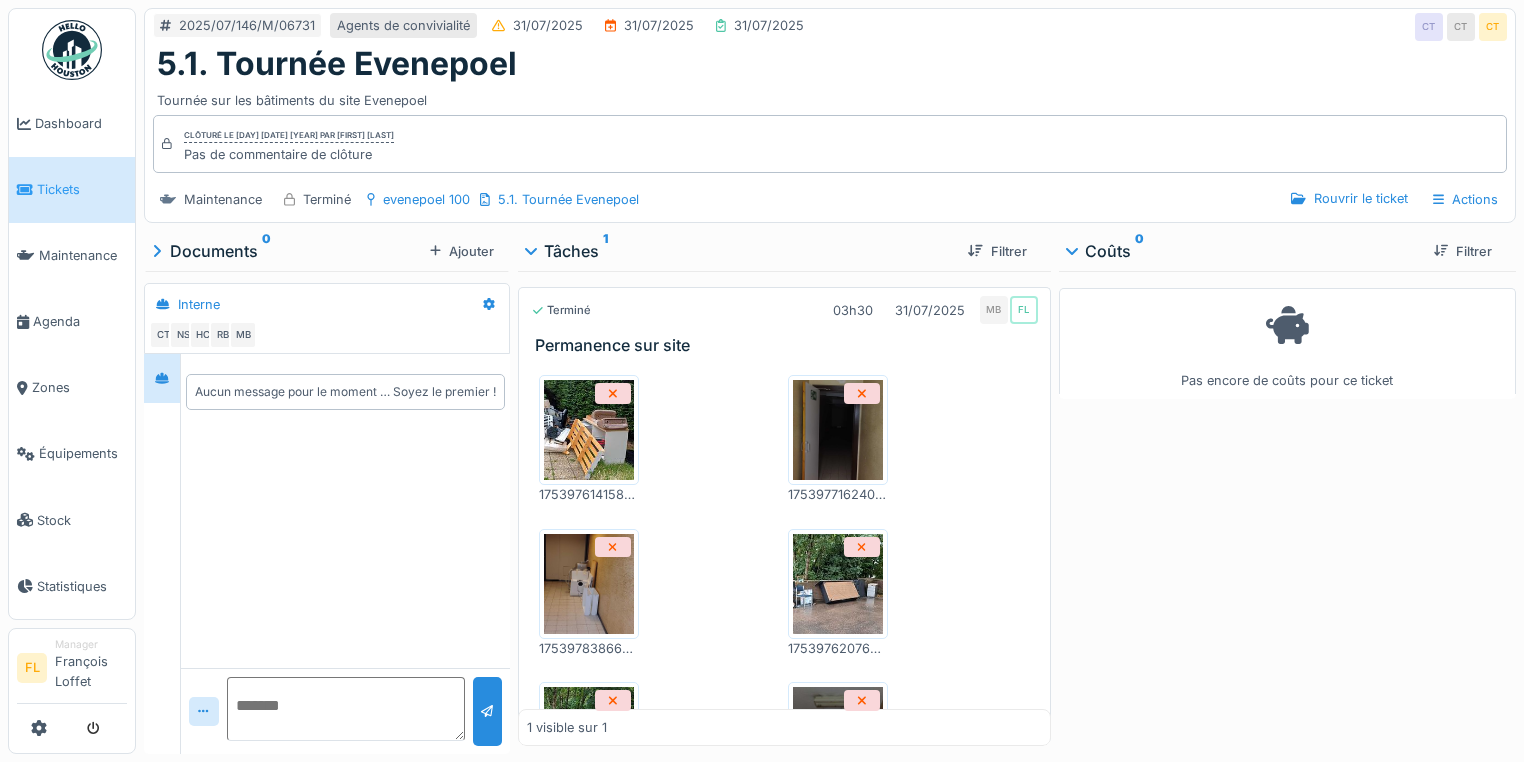 scroll, scrollTop: 0, scrollLeft: 0, axis: both 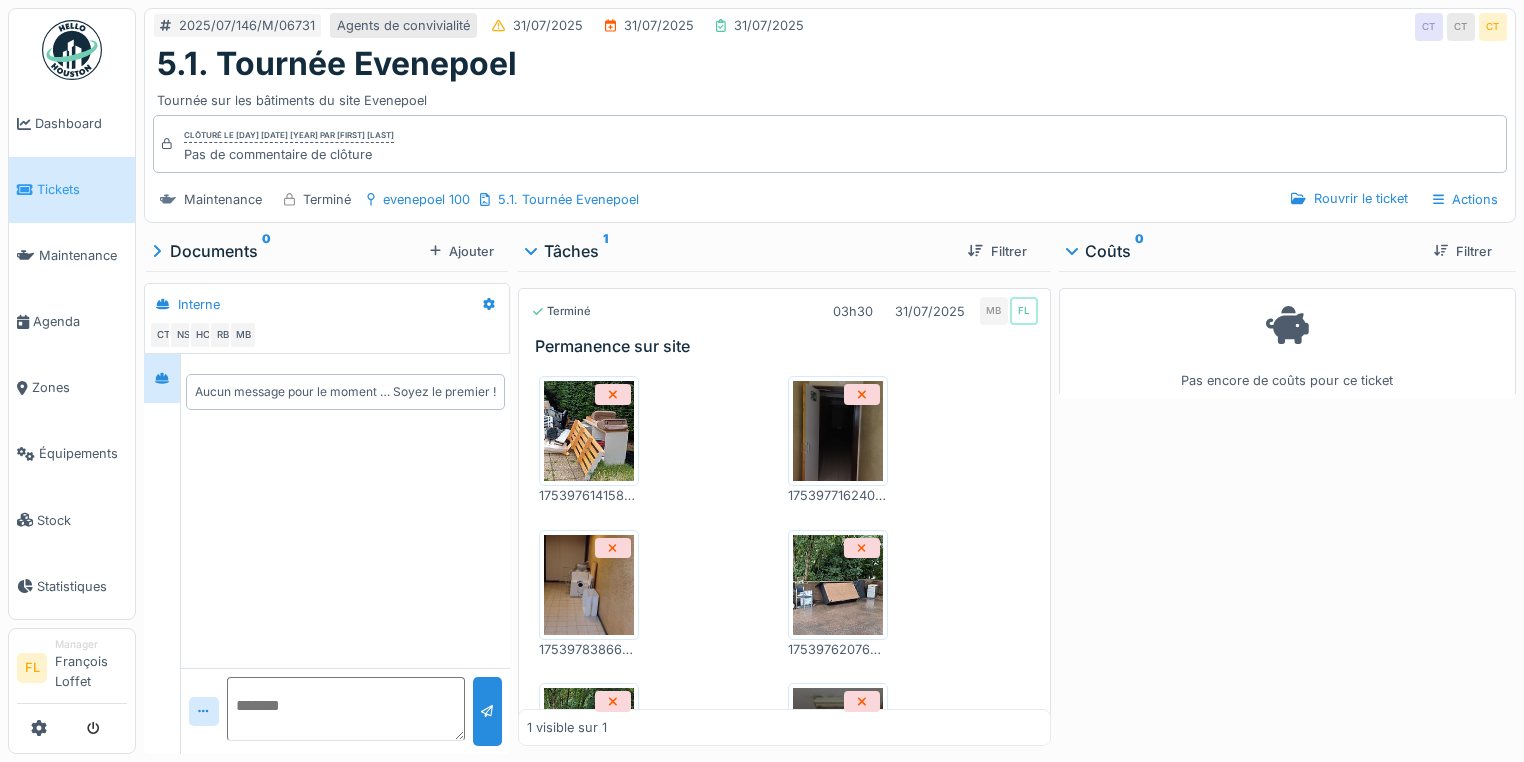 click at bounding box center (838, 431) 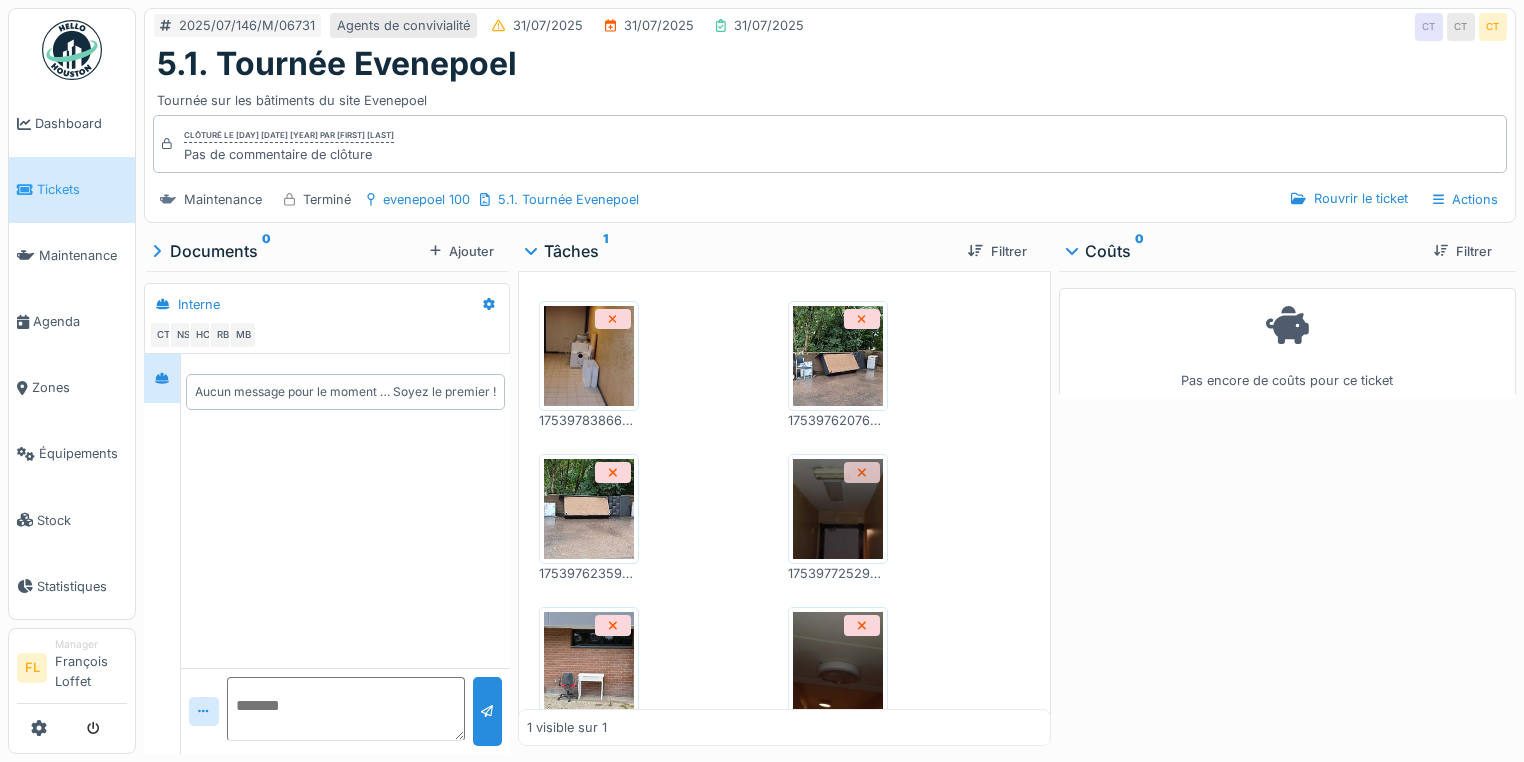 scroll, scrollTop: 240, scrollLeft: 0, axis: vertical 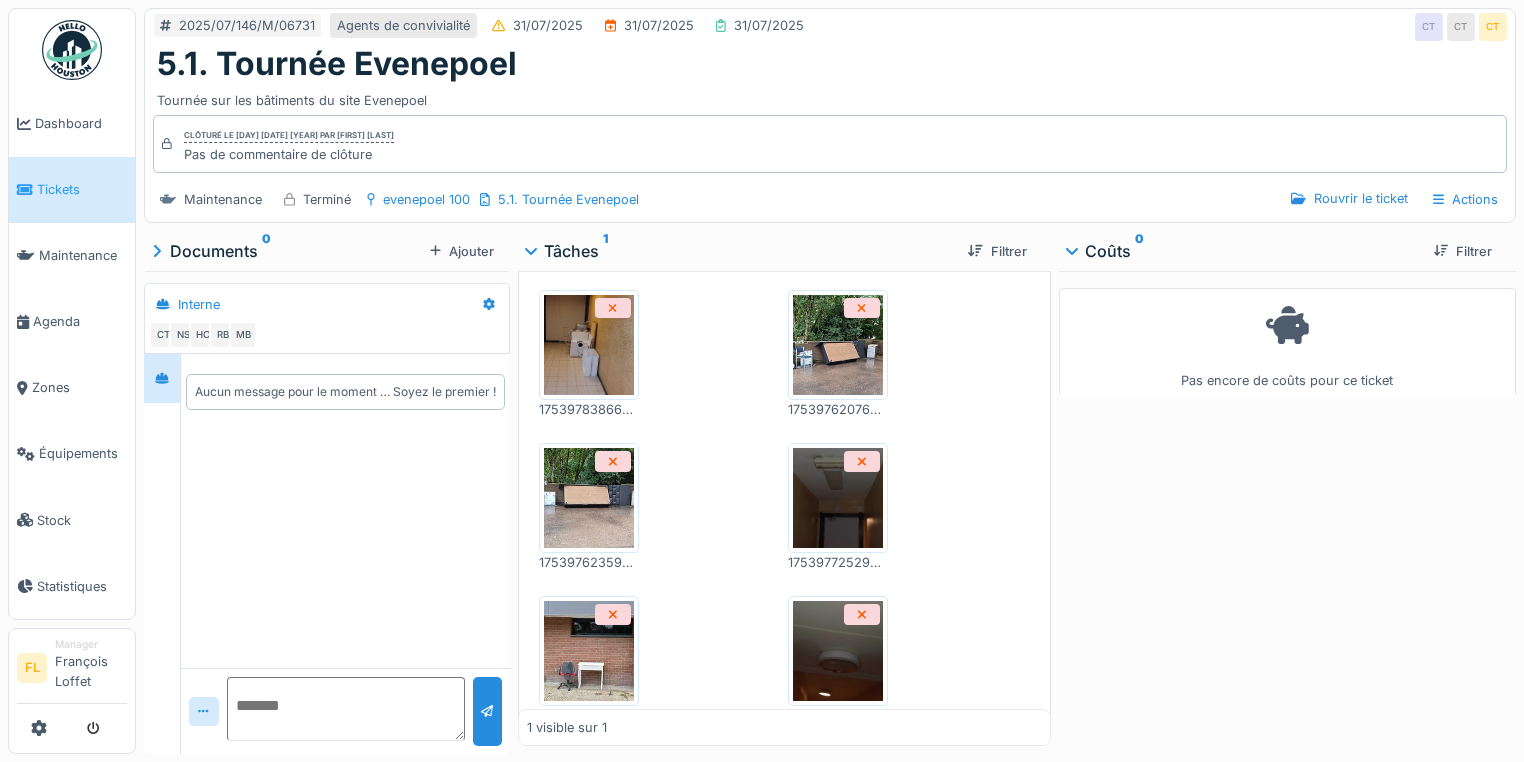 click at bounding box center (838, 498) 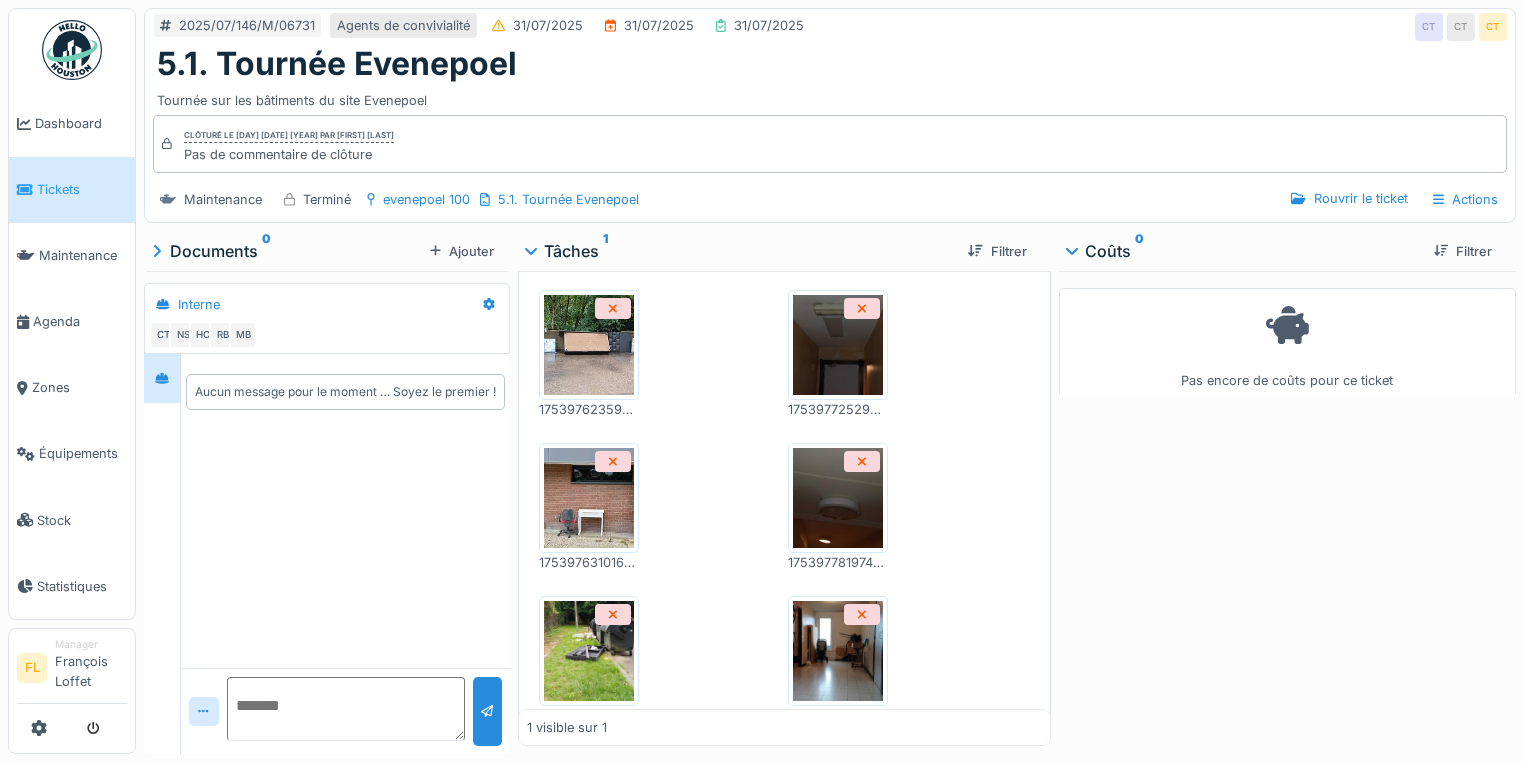 scroll, scrollTop: 400, scrollLeft: 0, axis: vertical 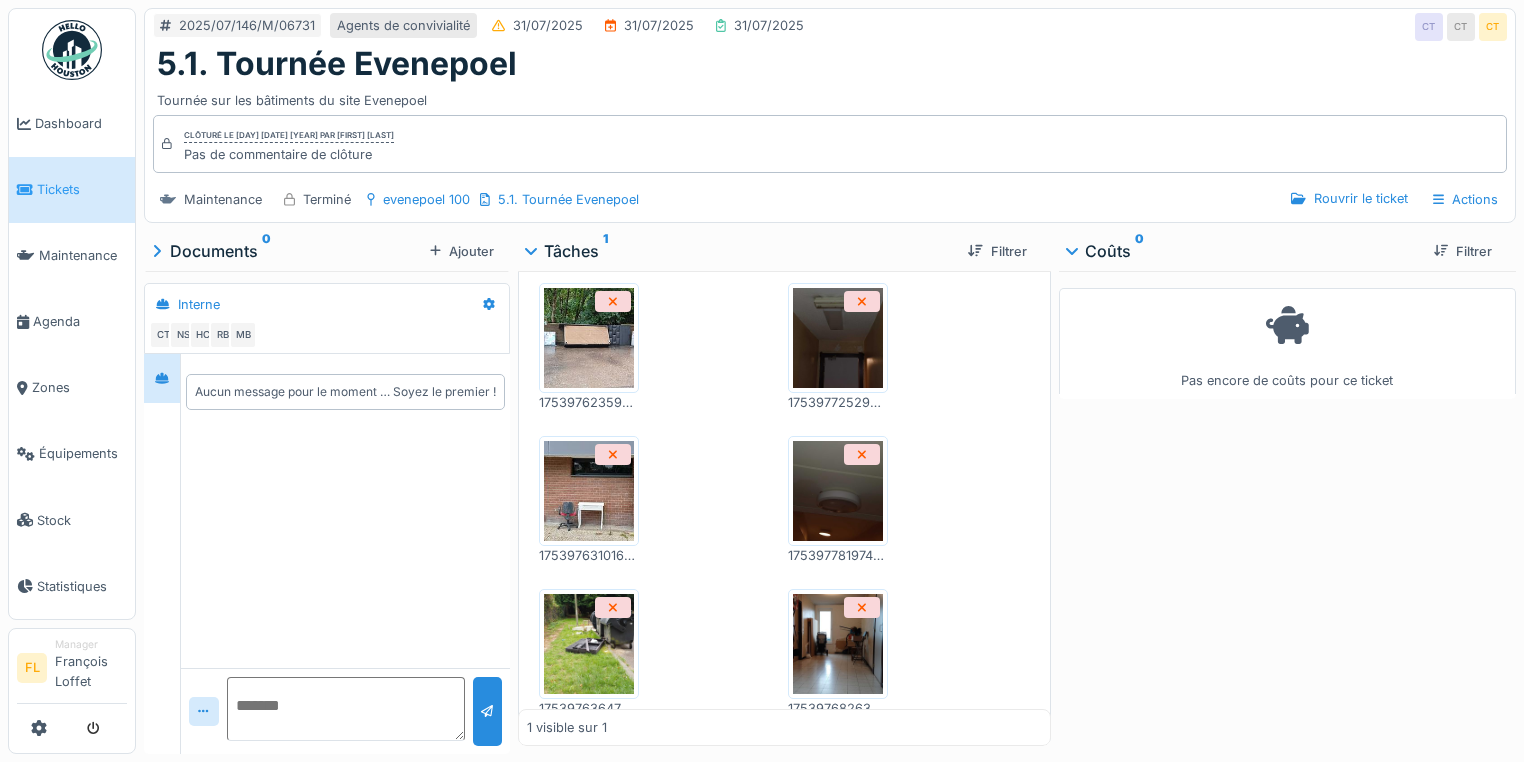 click at bounding box center (838, 491) 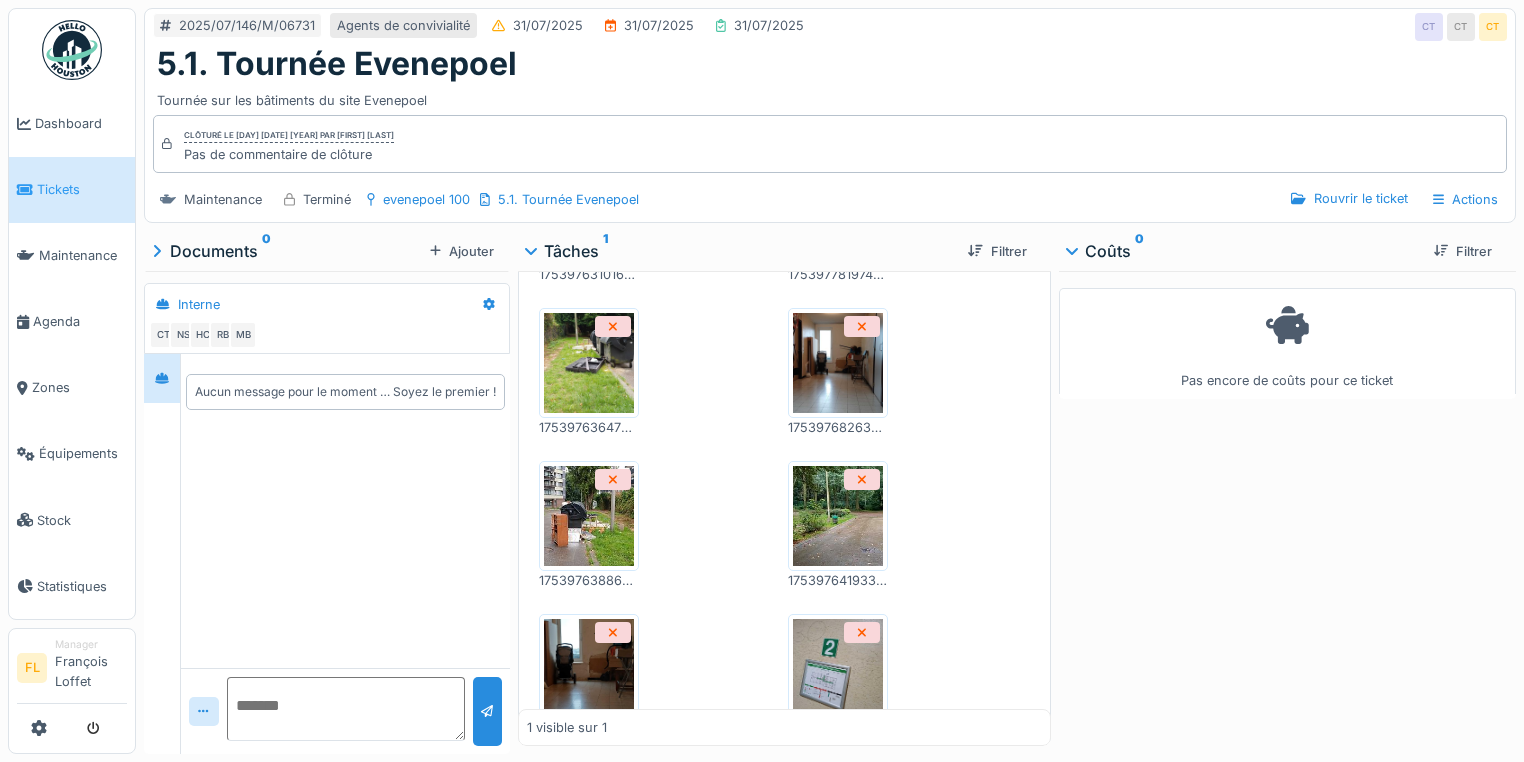 scroll, scrollTop: 720, scrollLeft: 0, axis: vertical 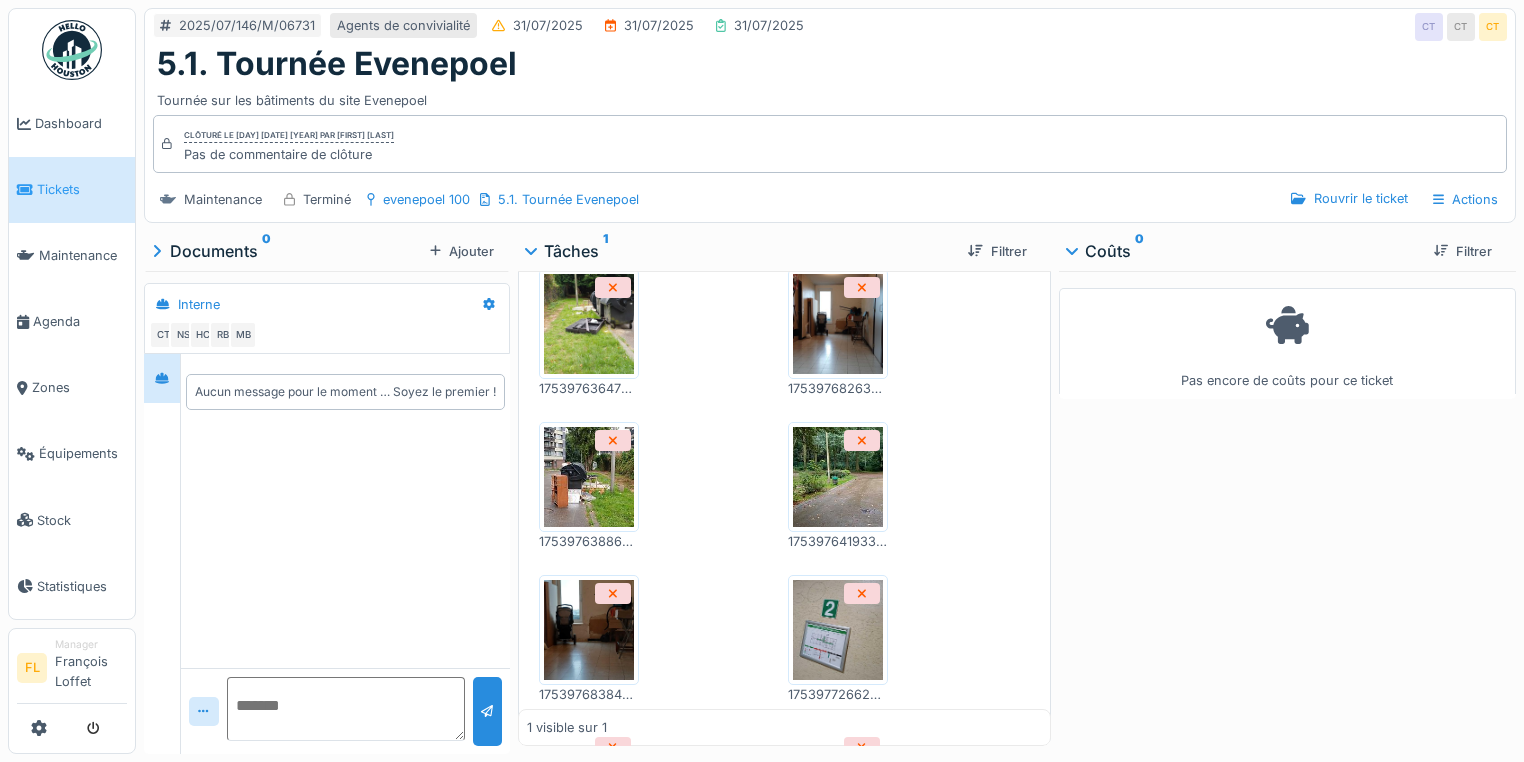 click at bounding box center [838, 477] 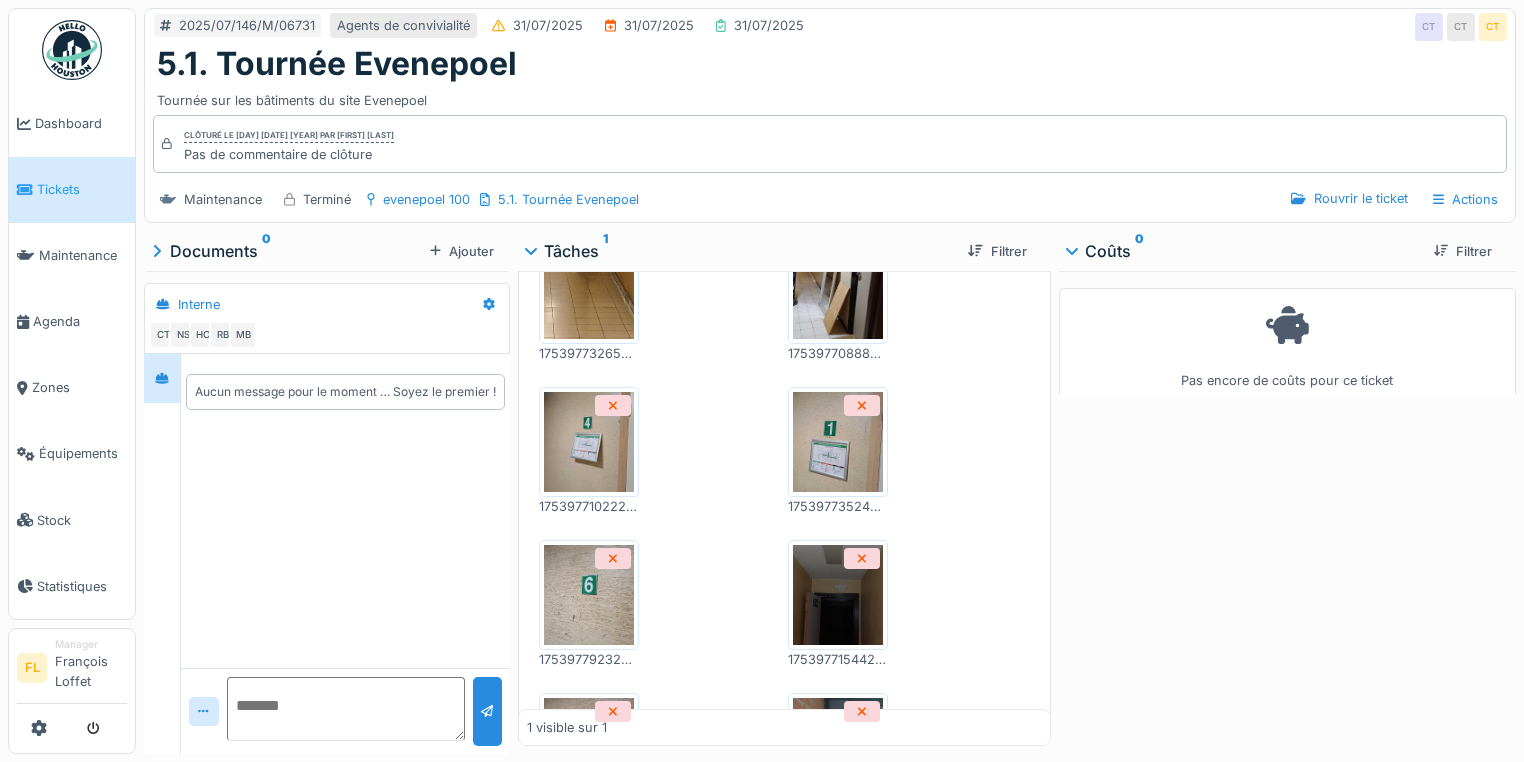 scroll, scrollTop: 1440, scrollLeft: 0, axis: vertical 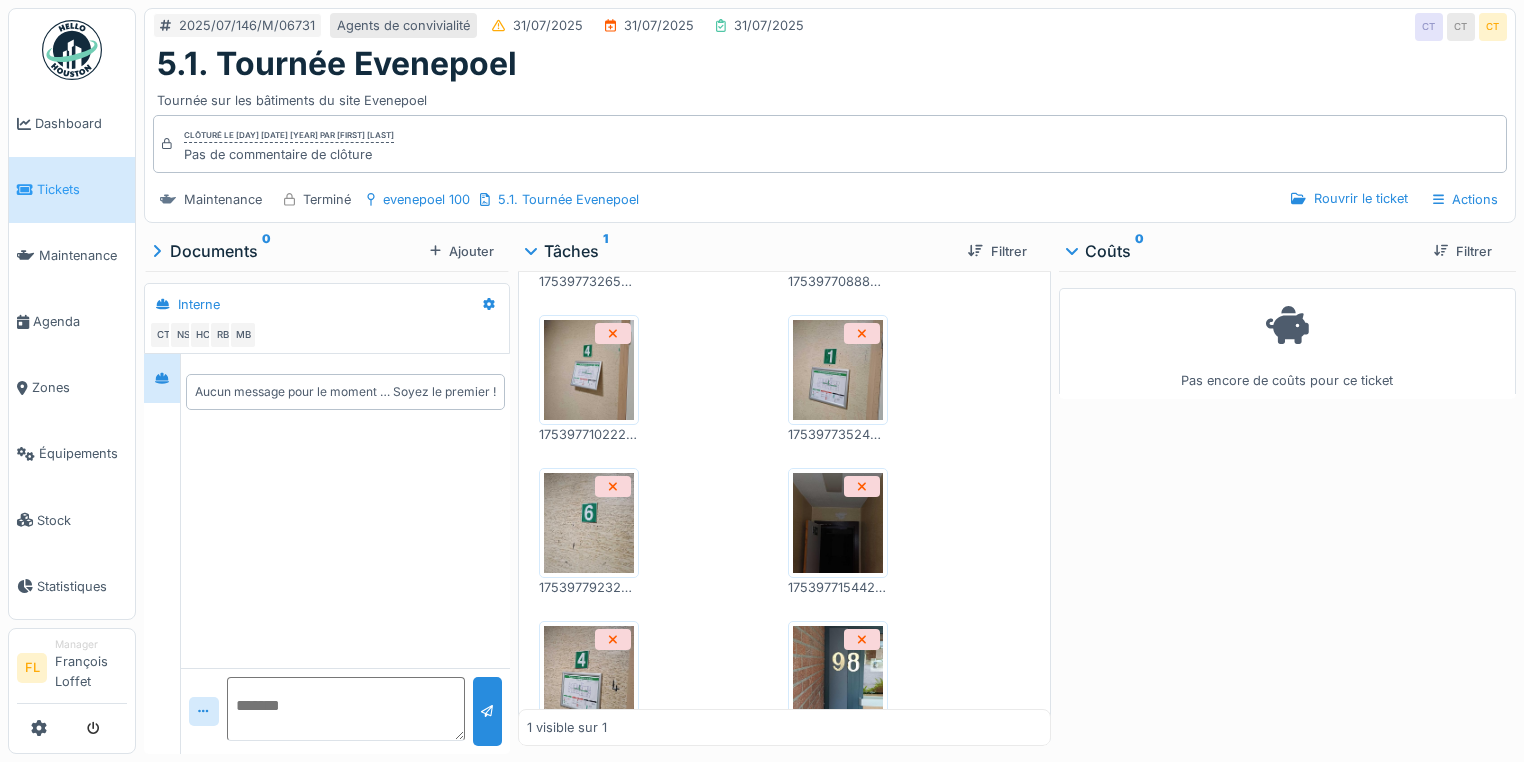 click at bounding box center [838, 523] 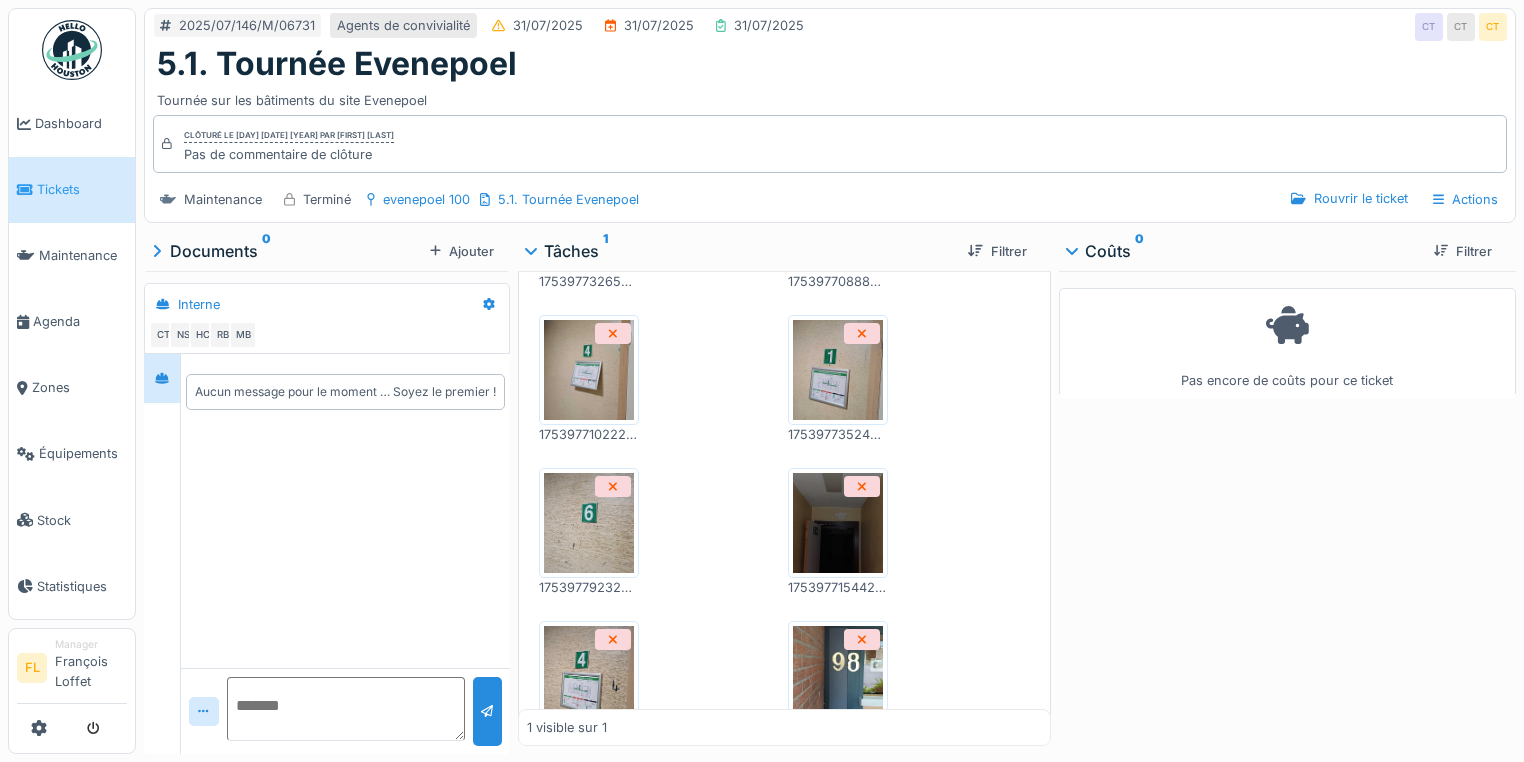 scroll, scrollTop: 12, scrollLeft: 0, axis: vertical 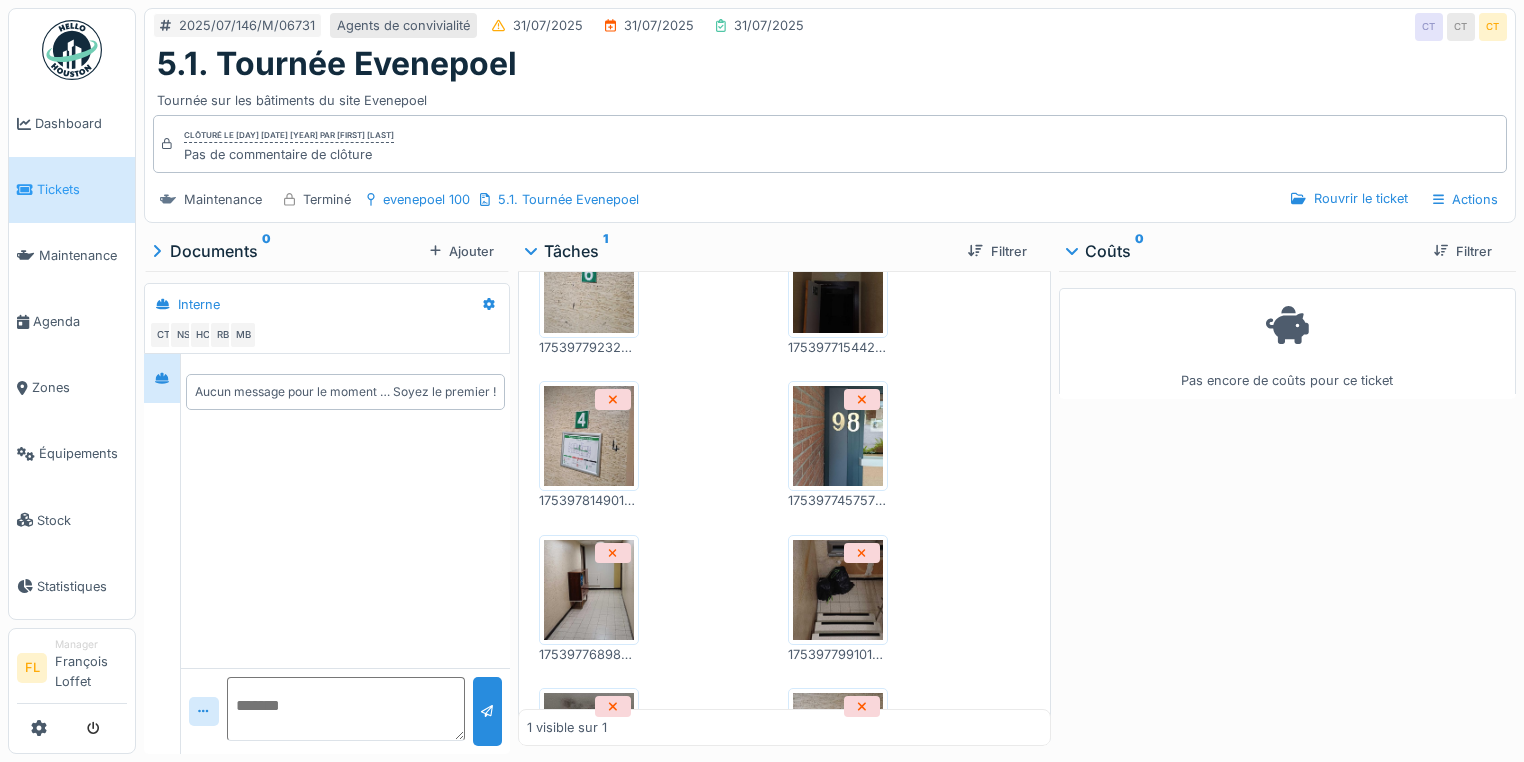 click at bounding box center (838, 436) 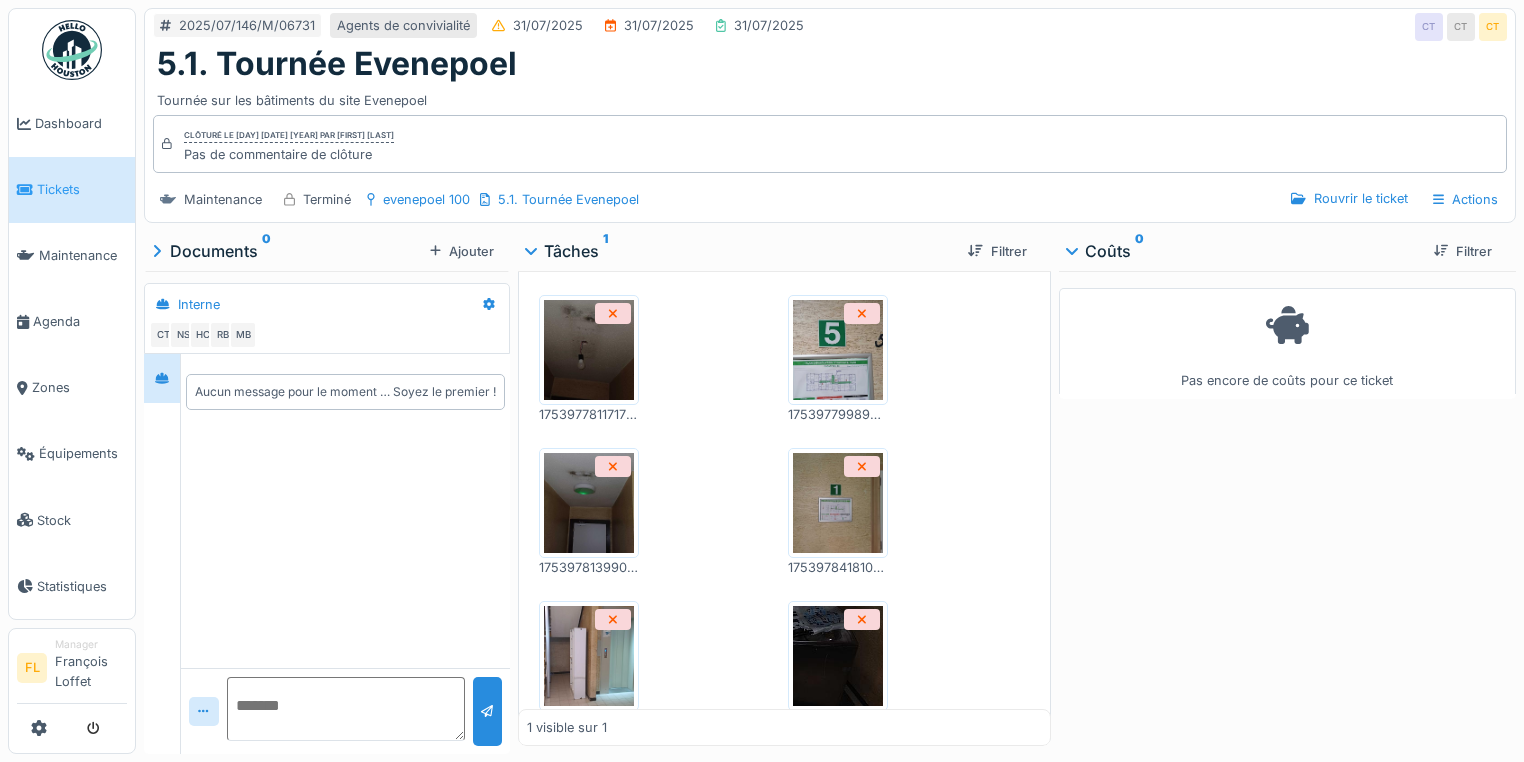 scroll, scrollTop: 2152, scrollLeft: 0, axis: vertical 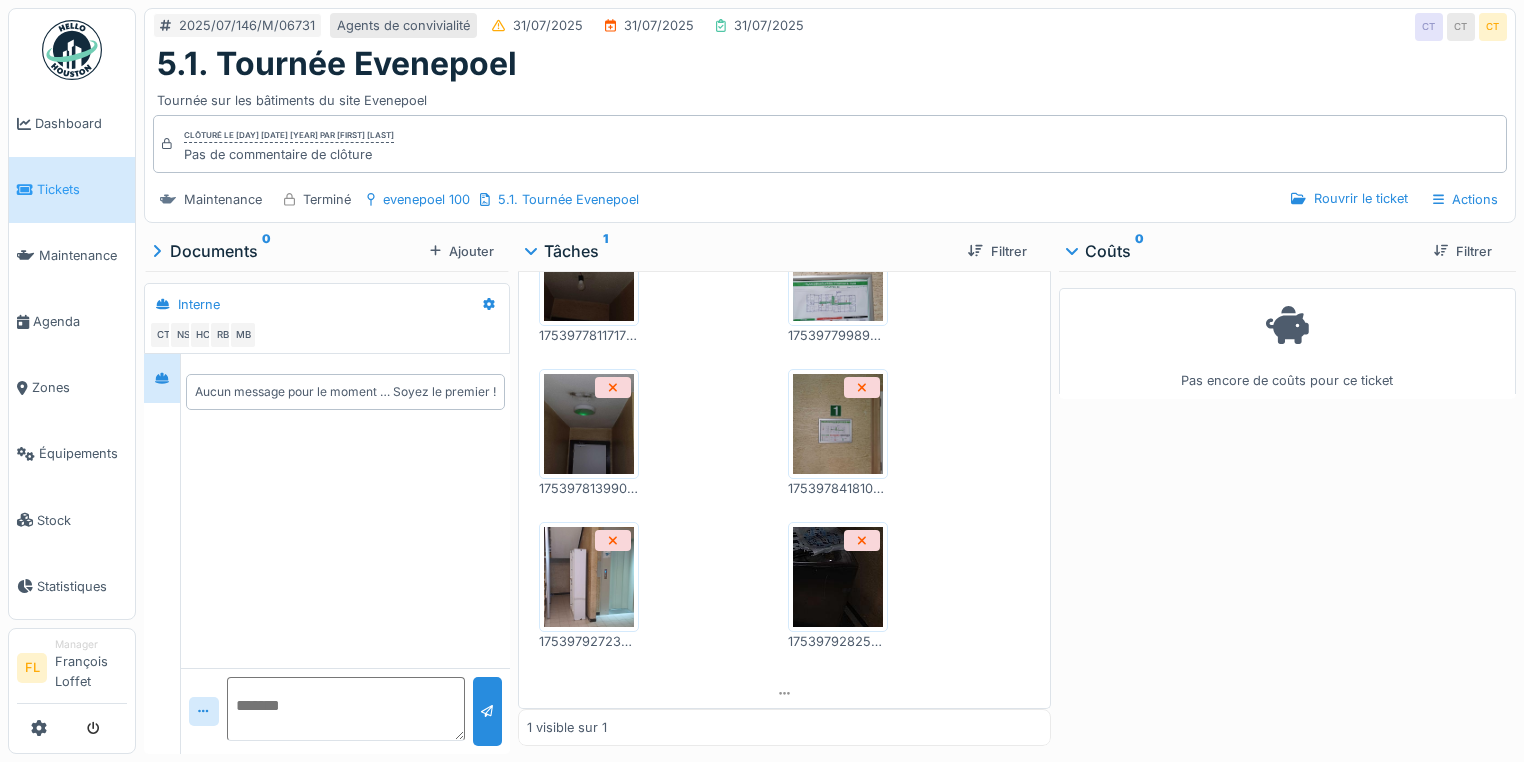 click at bounding box center (838, 577) 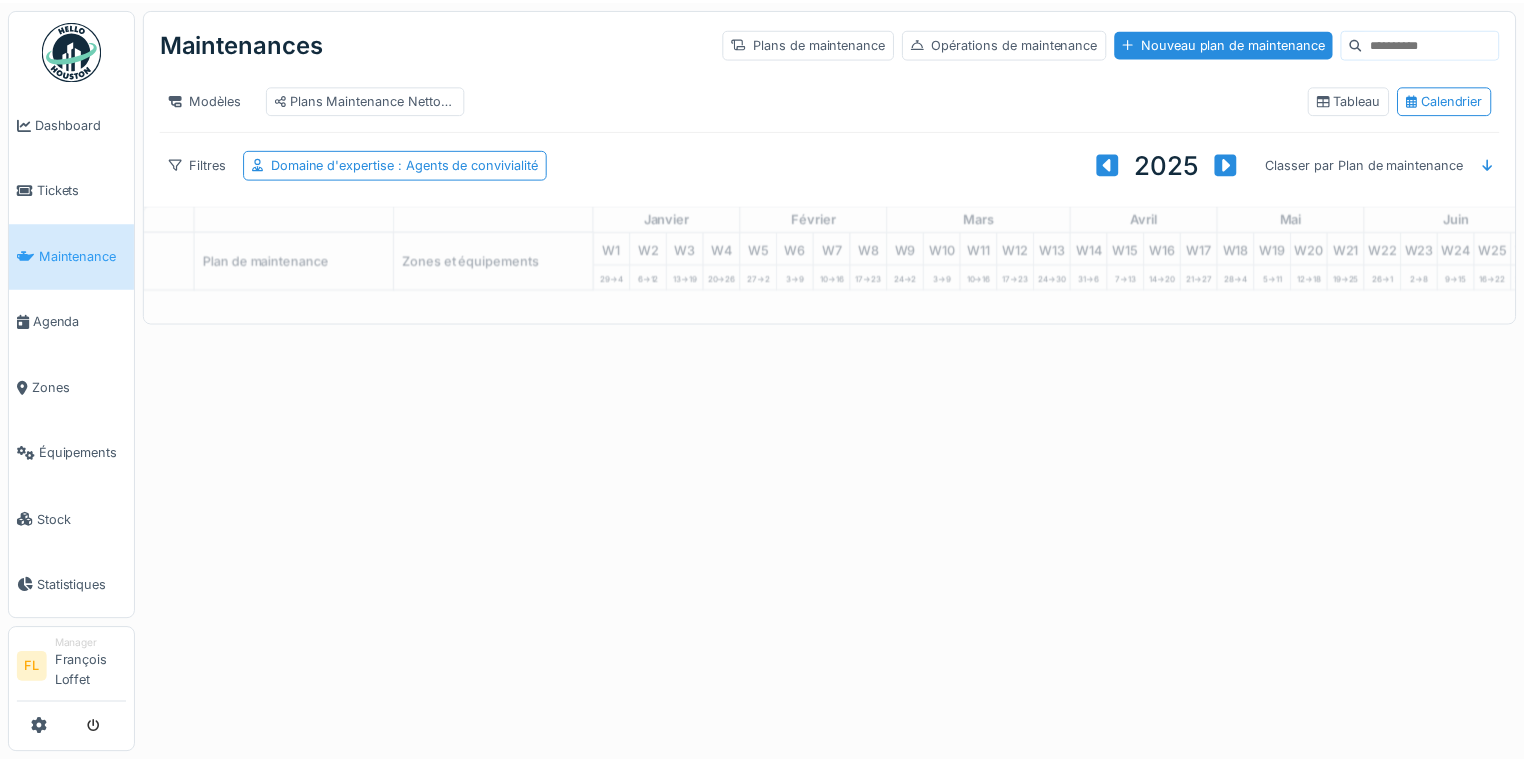scroll, scrollTop: 0, scrollLeft: 0, axis: both 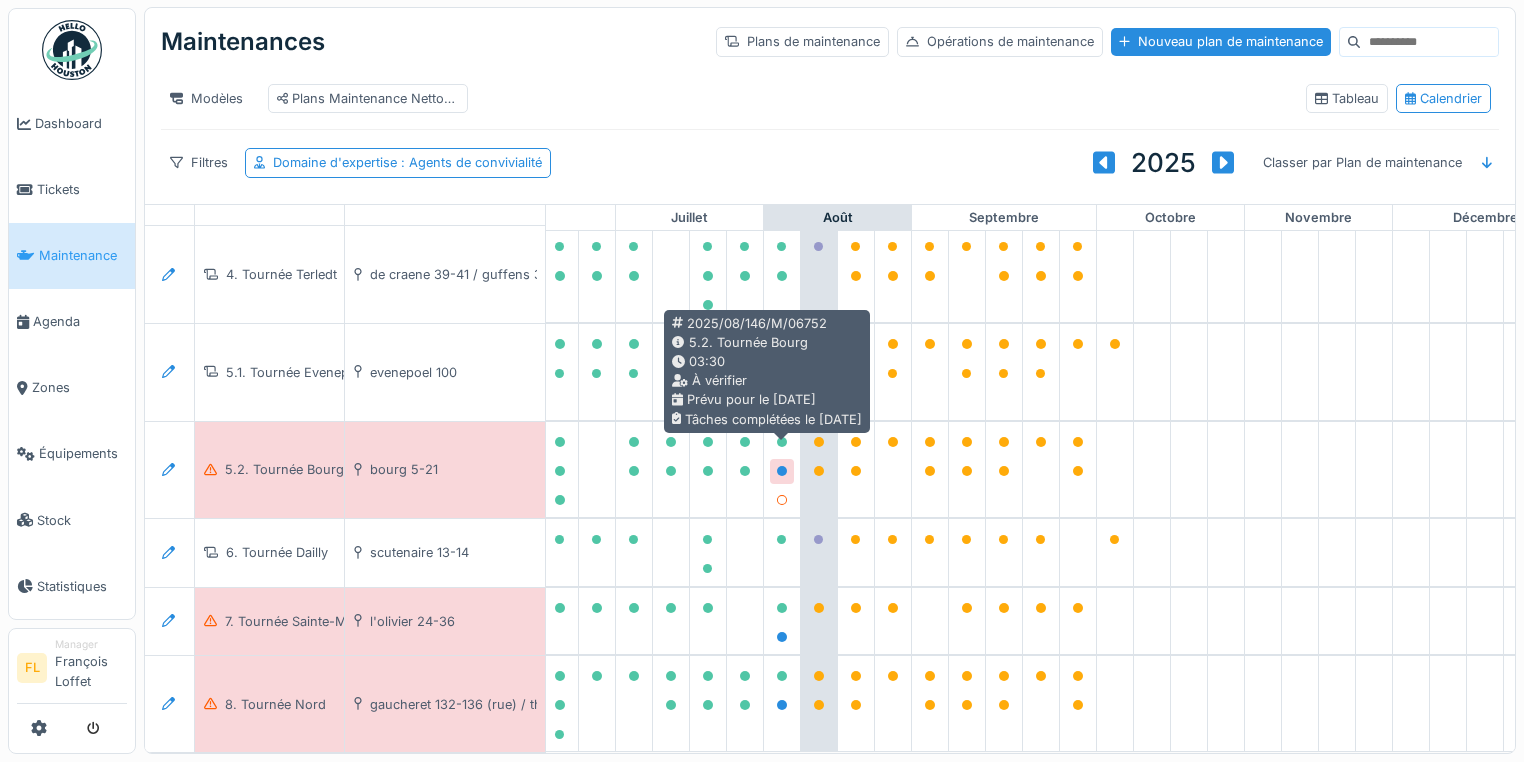 click 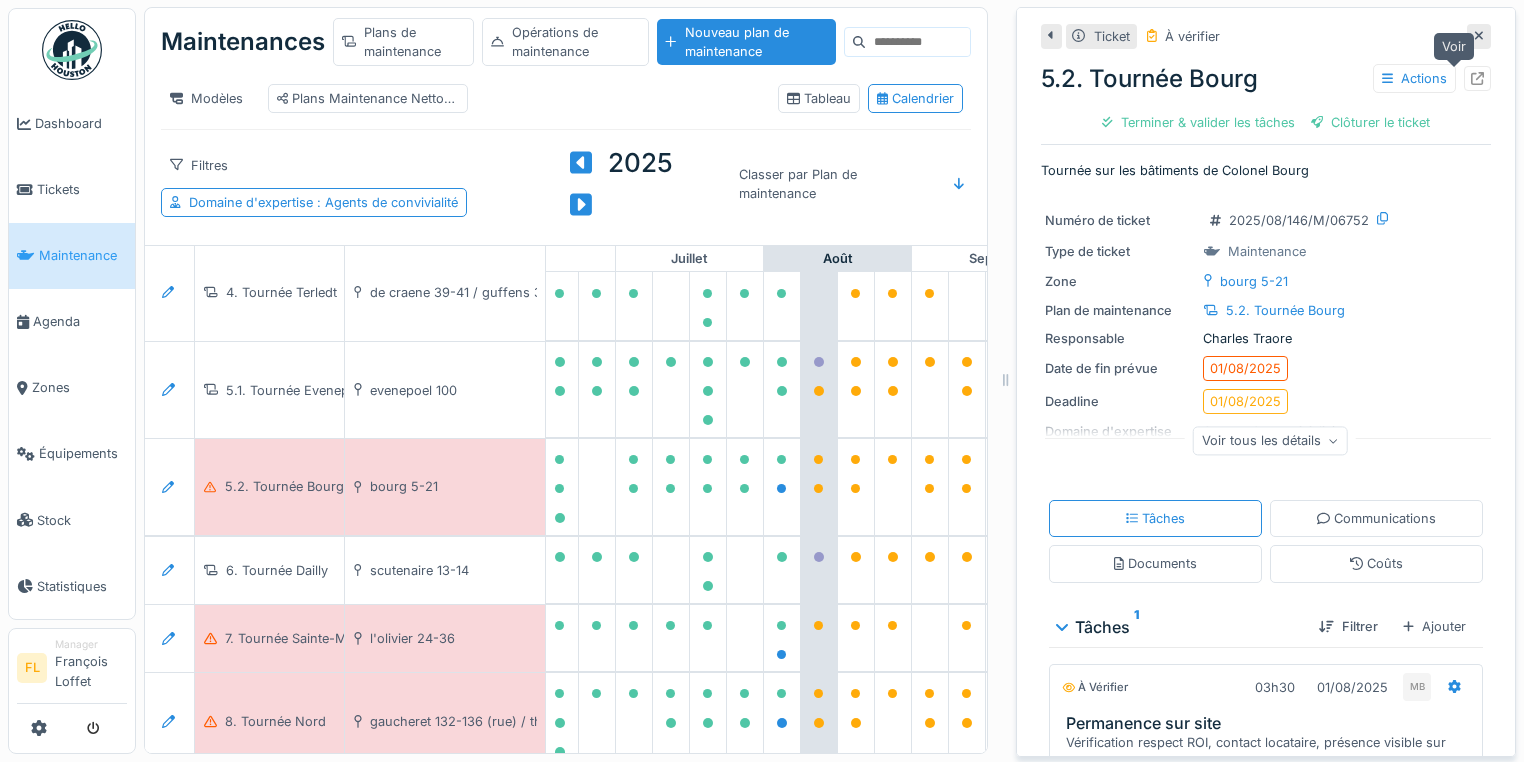 click 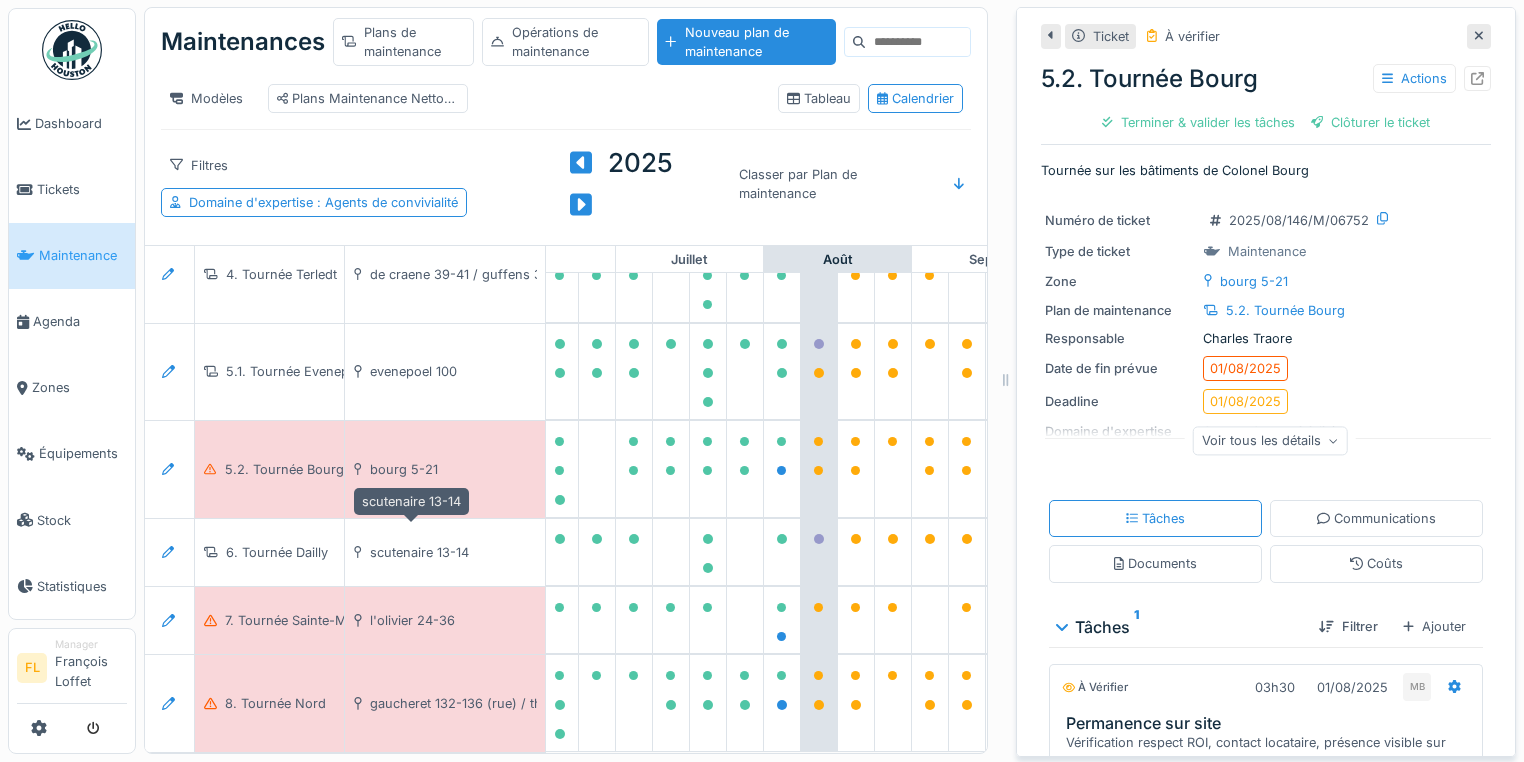 scroll, scrollTop: 460, scrollLeft: 944, axis: both 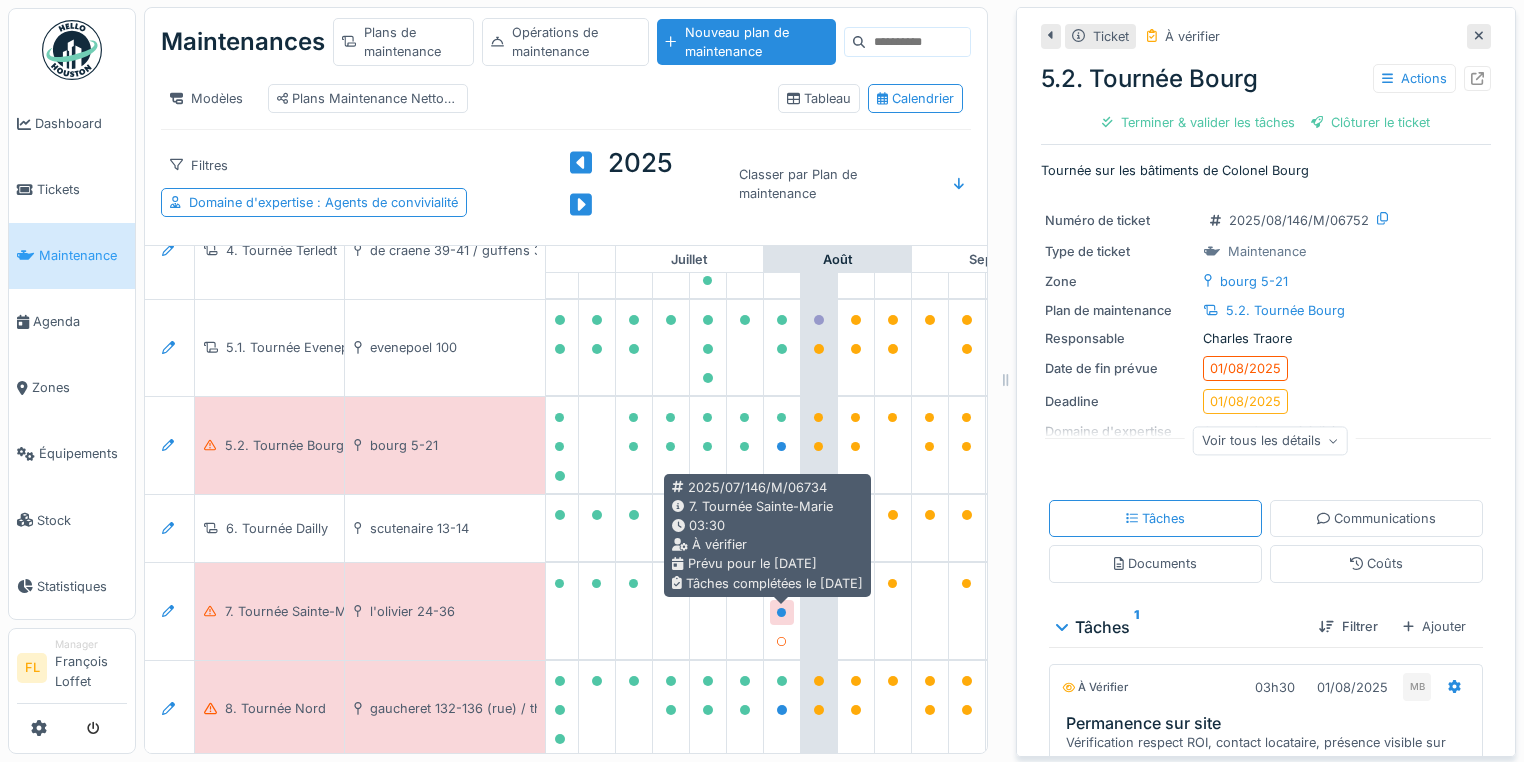 click 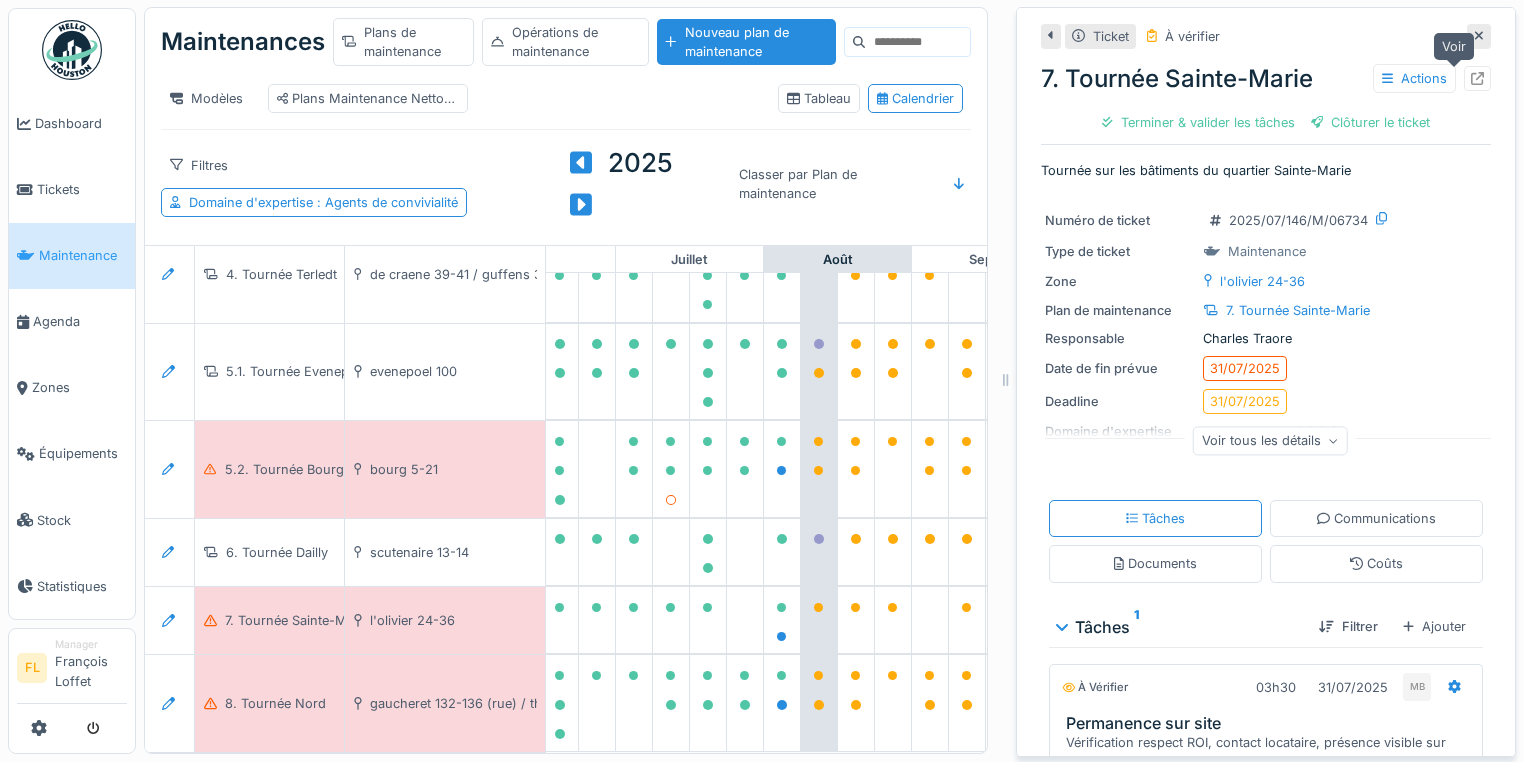 click 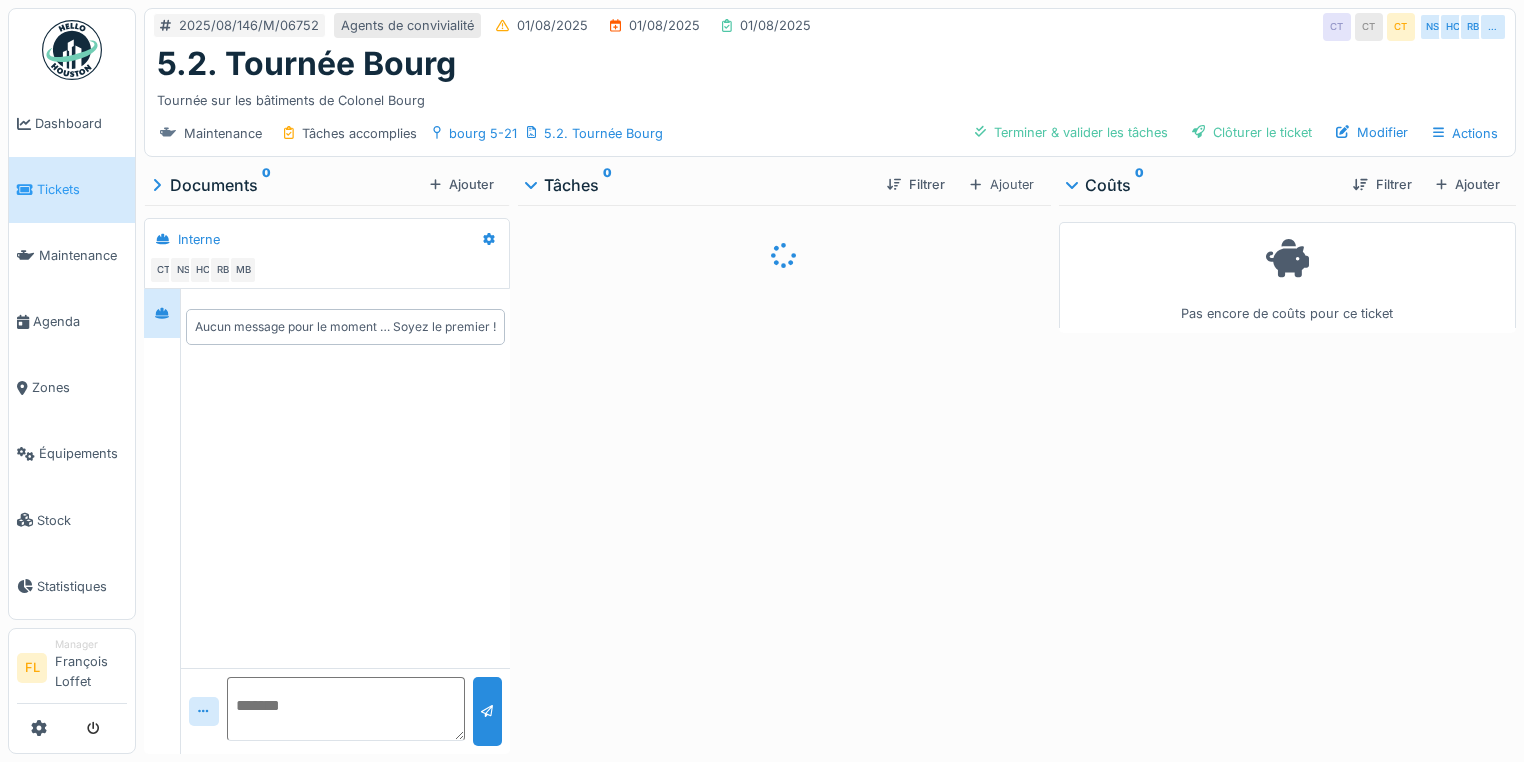 scroll, scrollTop: 0, scrollLeft: 0, axis: both 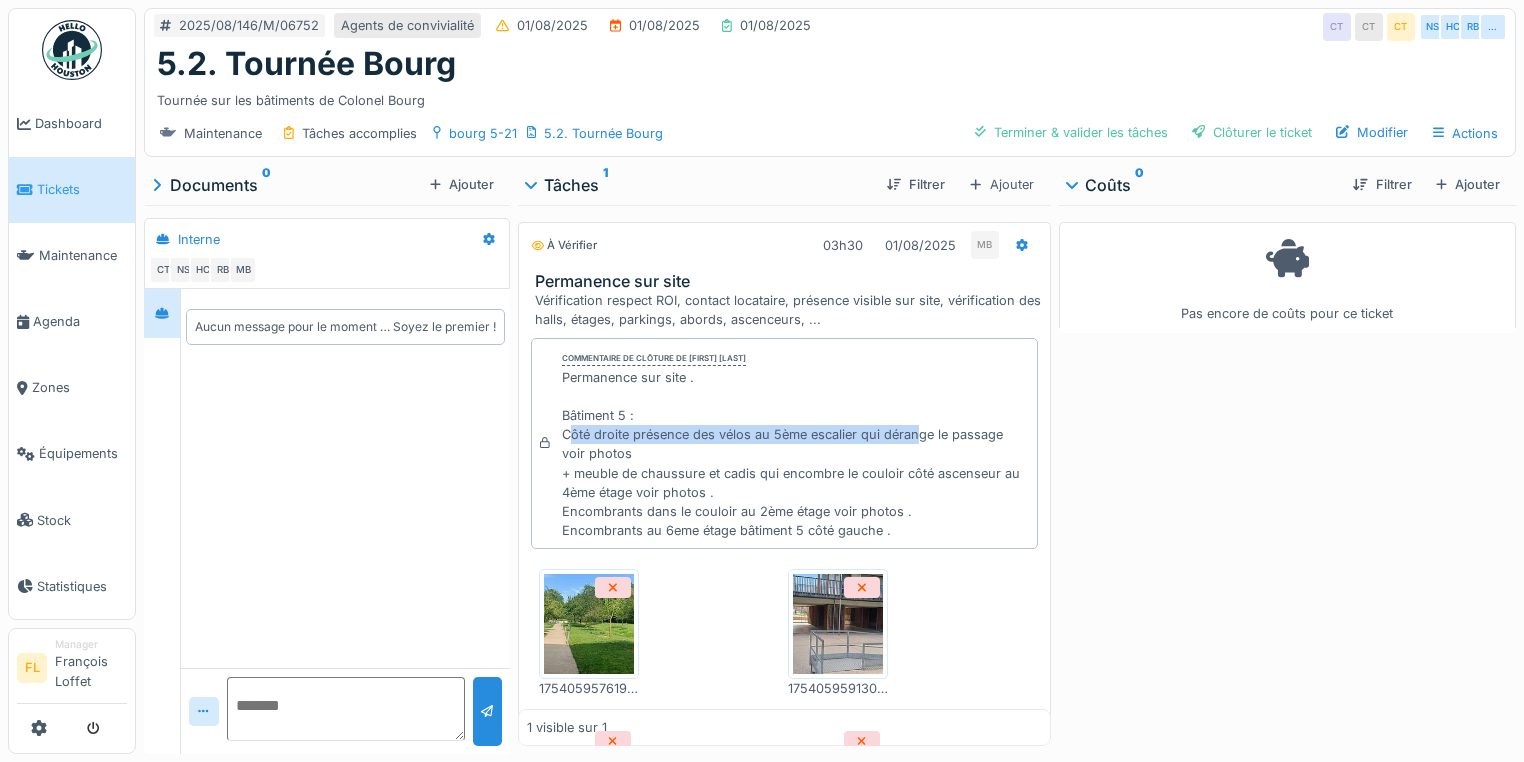 drag, startPoint x: 564, startPoint y: 437, endPoint x: 880, endPoint y: 437, distance: 316 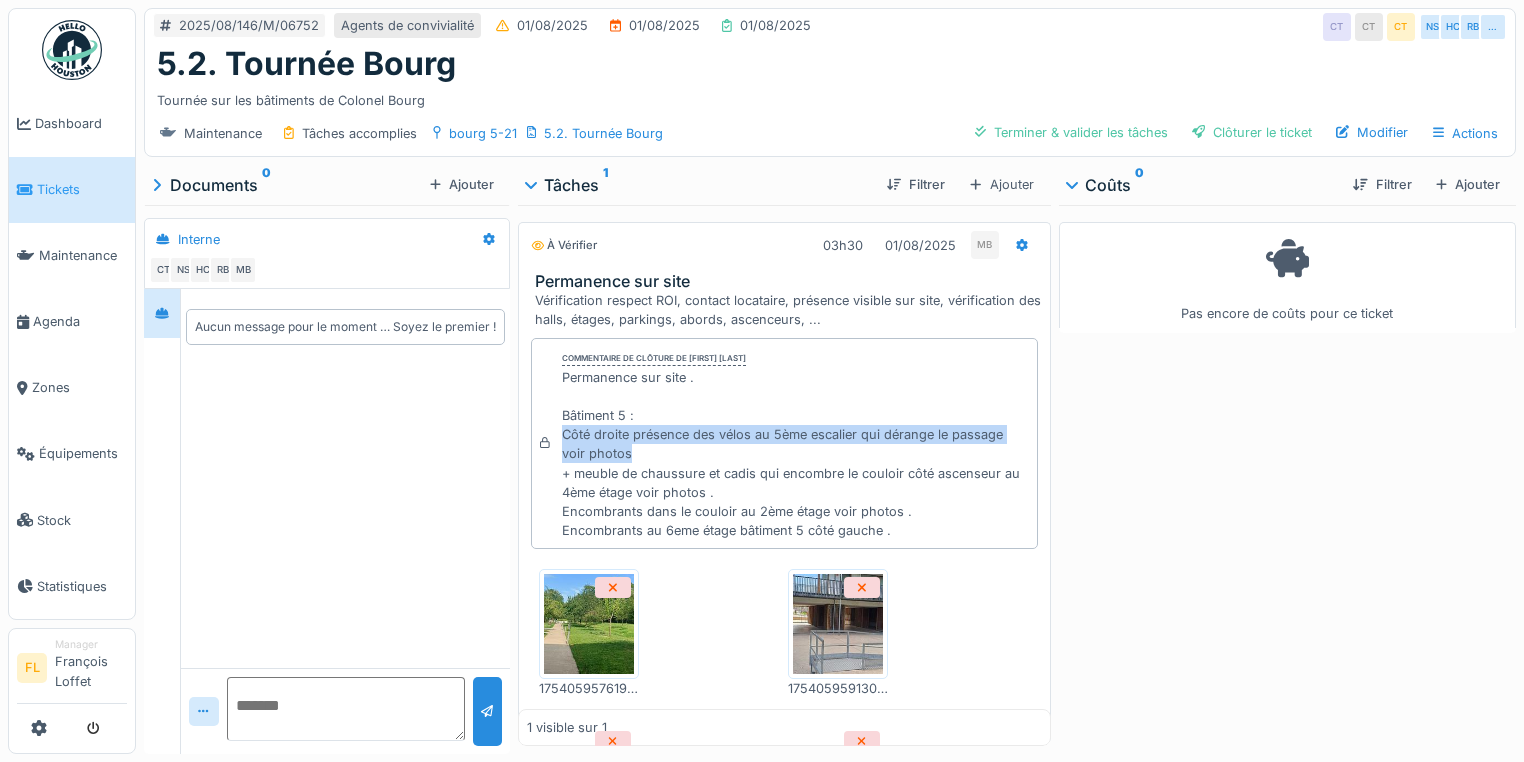 drag, startPoint x: 562, startPoint y: 442, endPoint x: 678, endPoint y: 443, distance: 116.00431 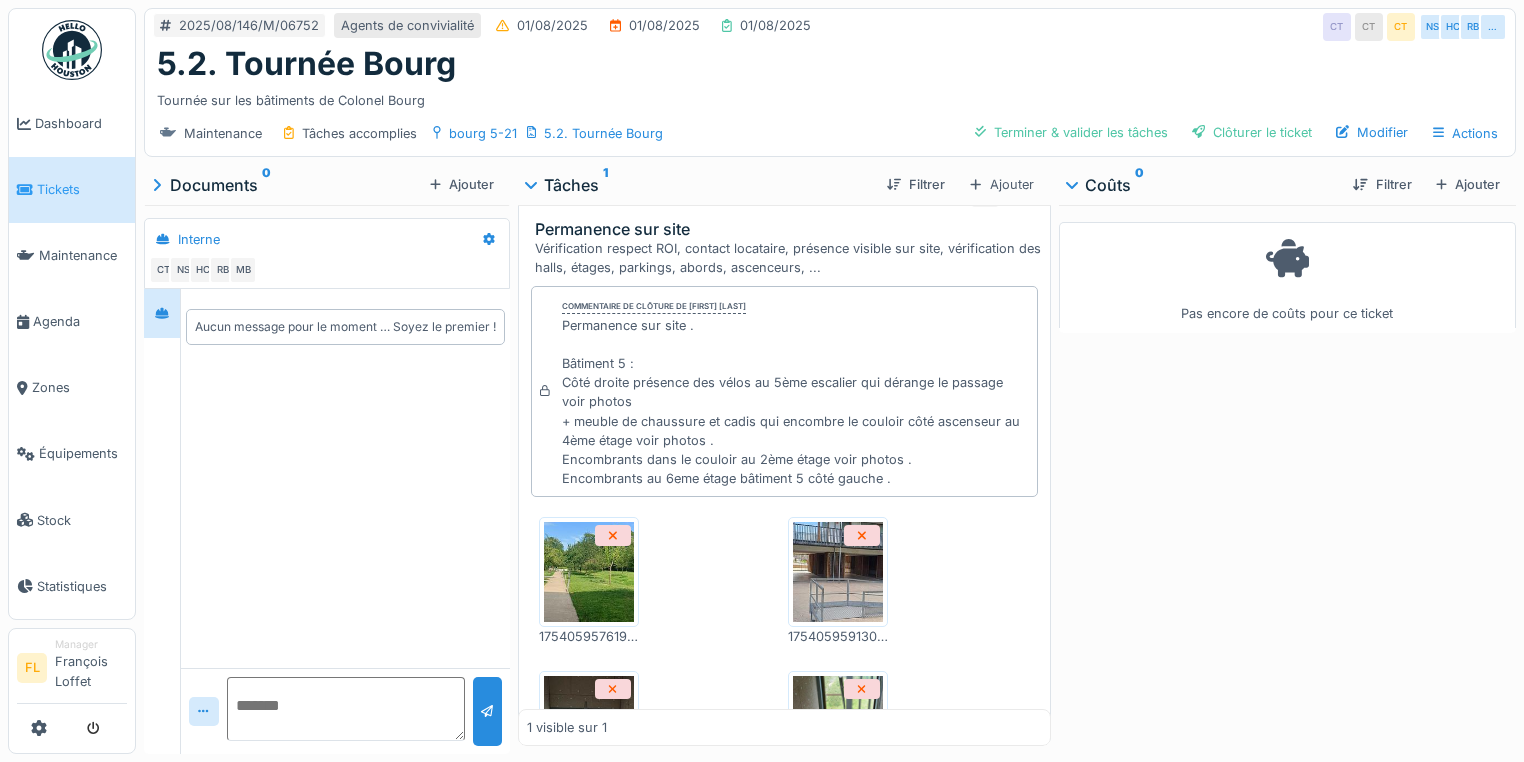 scroll, scrollTop: 80, scrollLeft: 0, axis: vertical 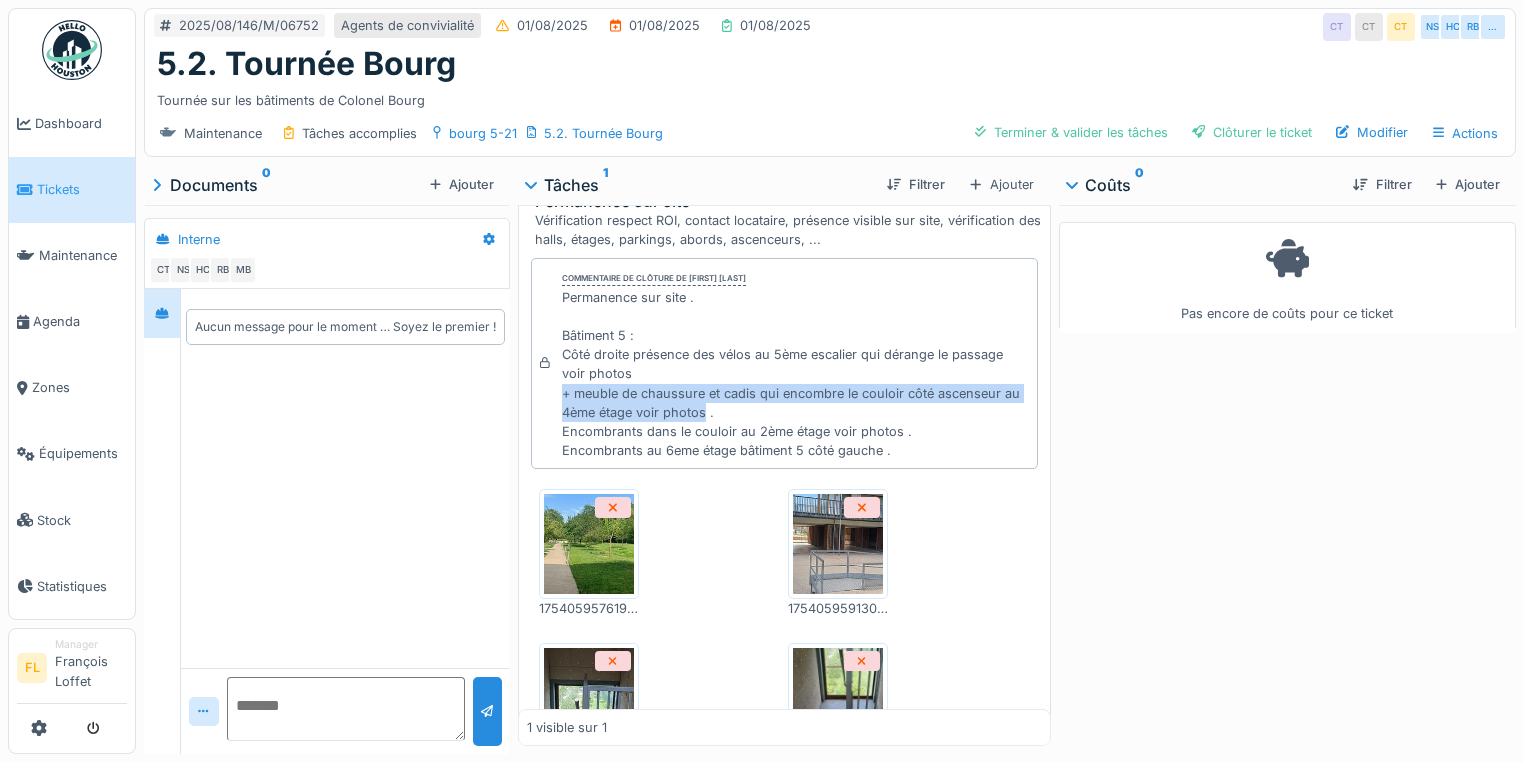 drag, startPoint x: 553, startPoint y: 396, endPoint x: 716, endPoint y: 404, distance: 163.1962 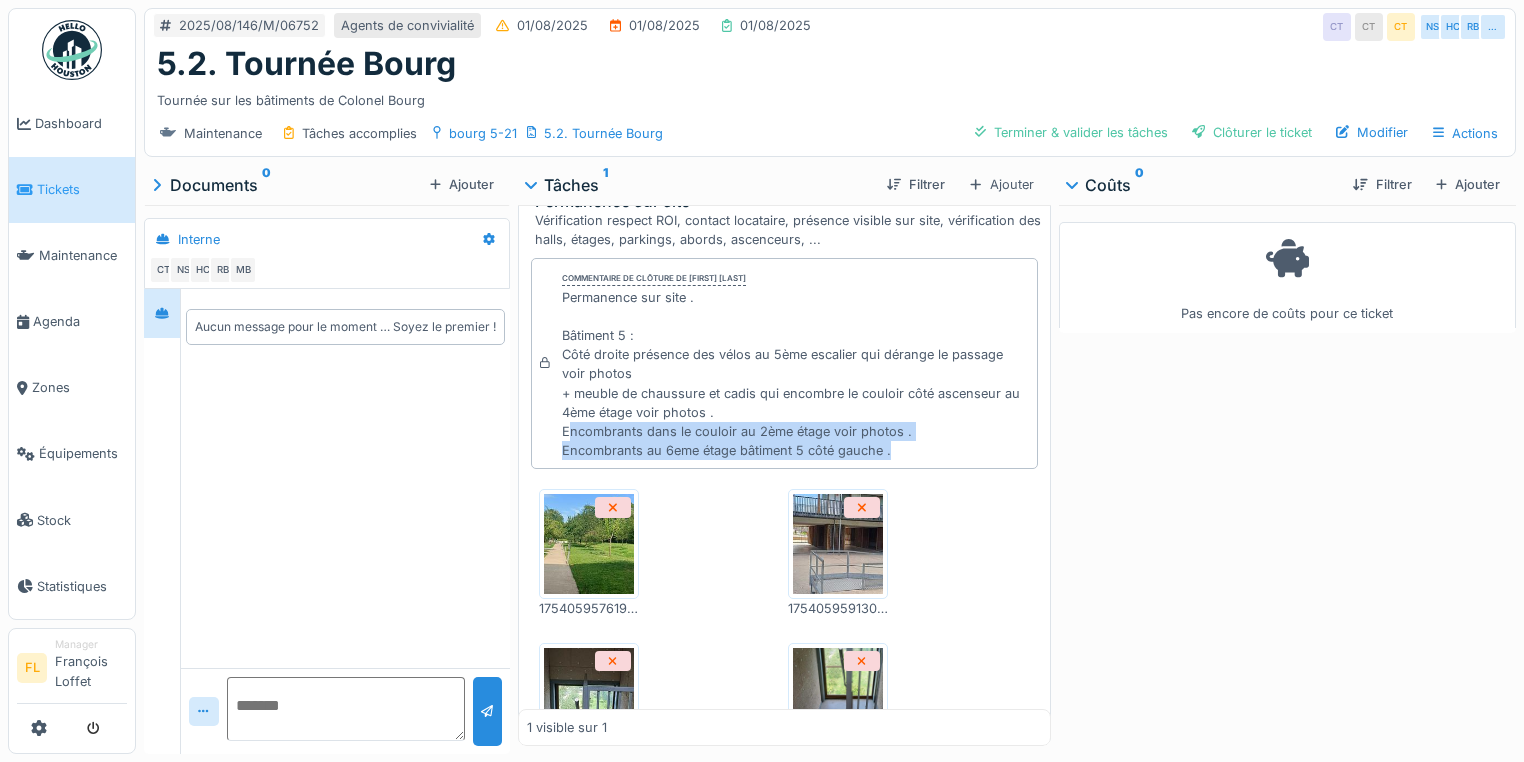 drag, startPoint x: 564, startPoint y: 432, endPoint x: 899, endPoint y: 449, distance: 335.43106 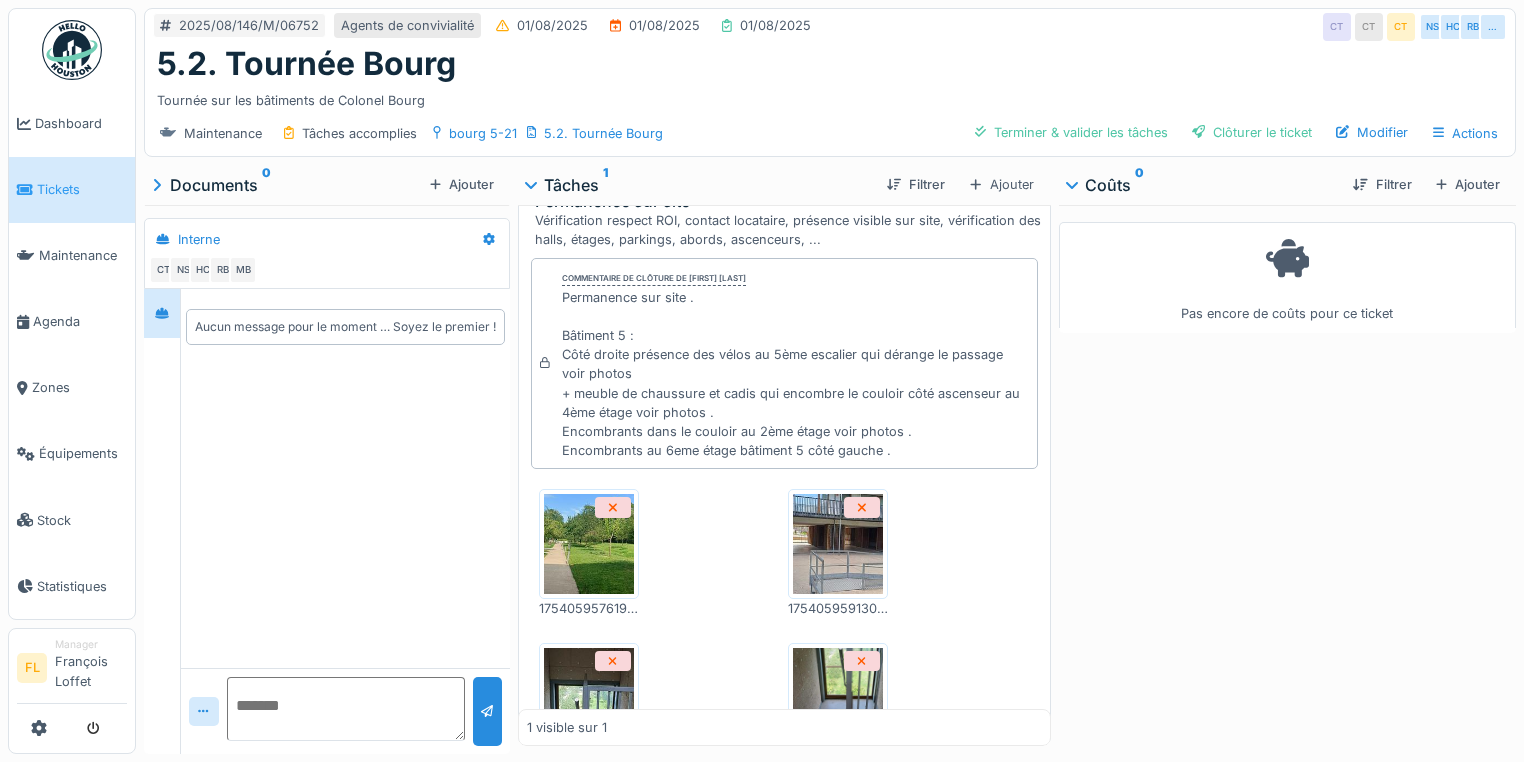 click on "Permanence sur site  .
Bâtiment  5 :
Côté droite  présence des vélos au 5ème escalier qui dérange le passage  voir photos
+ meuble de chaussure et cadis qui encombre le couloir côté ascenseur au 4ème étage voir photos  .
Encombrants dans le couloir au 2ème étage voir photos  .
Encombrants au 6eme étage  bâtiment 5 côté gauche  ." at bounding box center (795, 374) 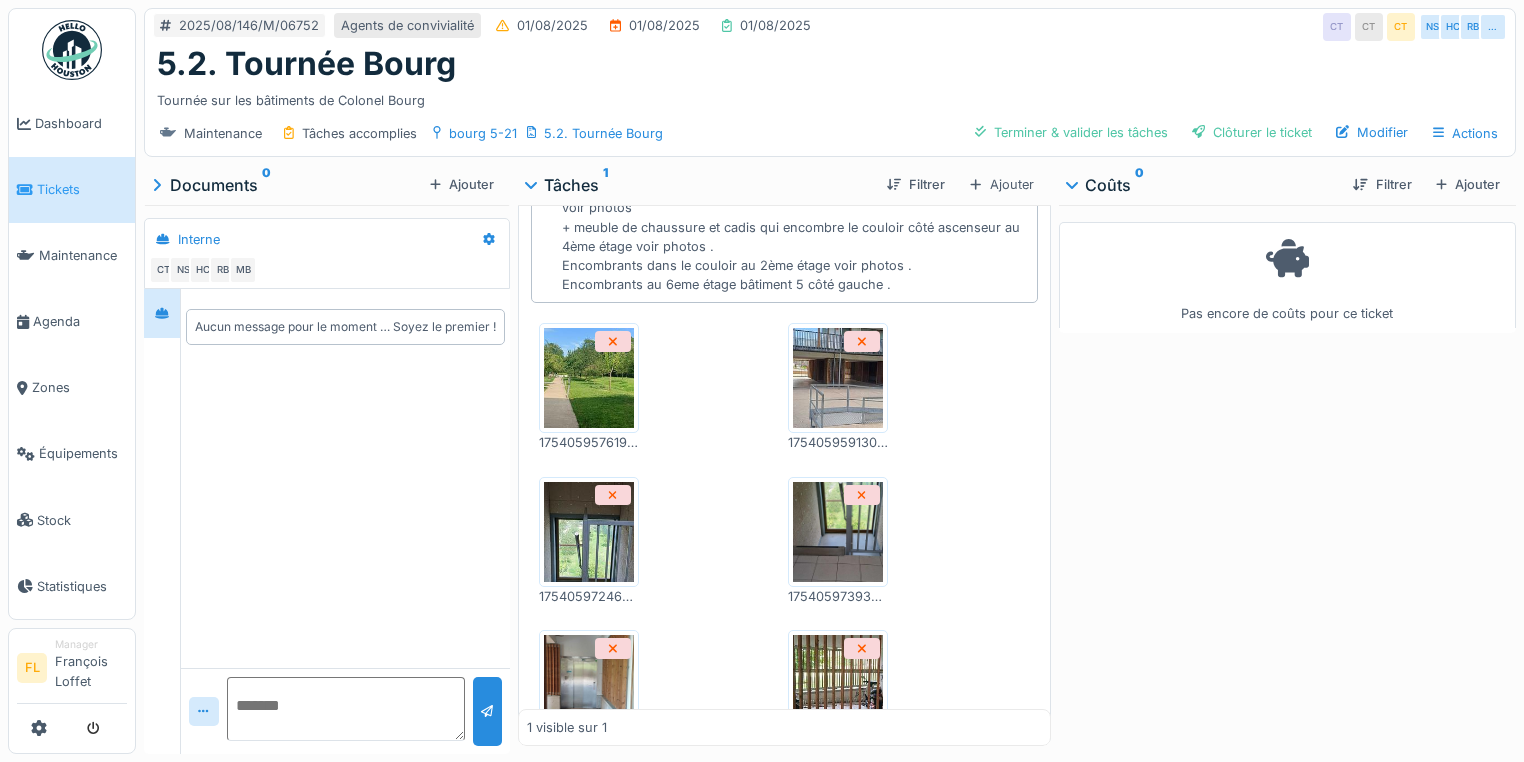 scroll, scrollTop: 320, scrollLeft: 0, axis: vertical 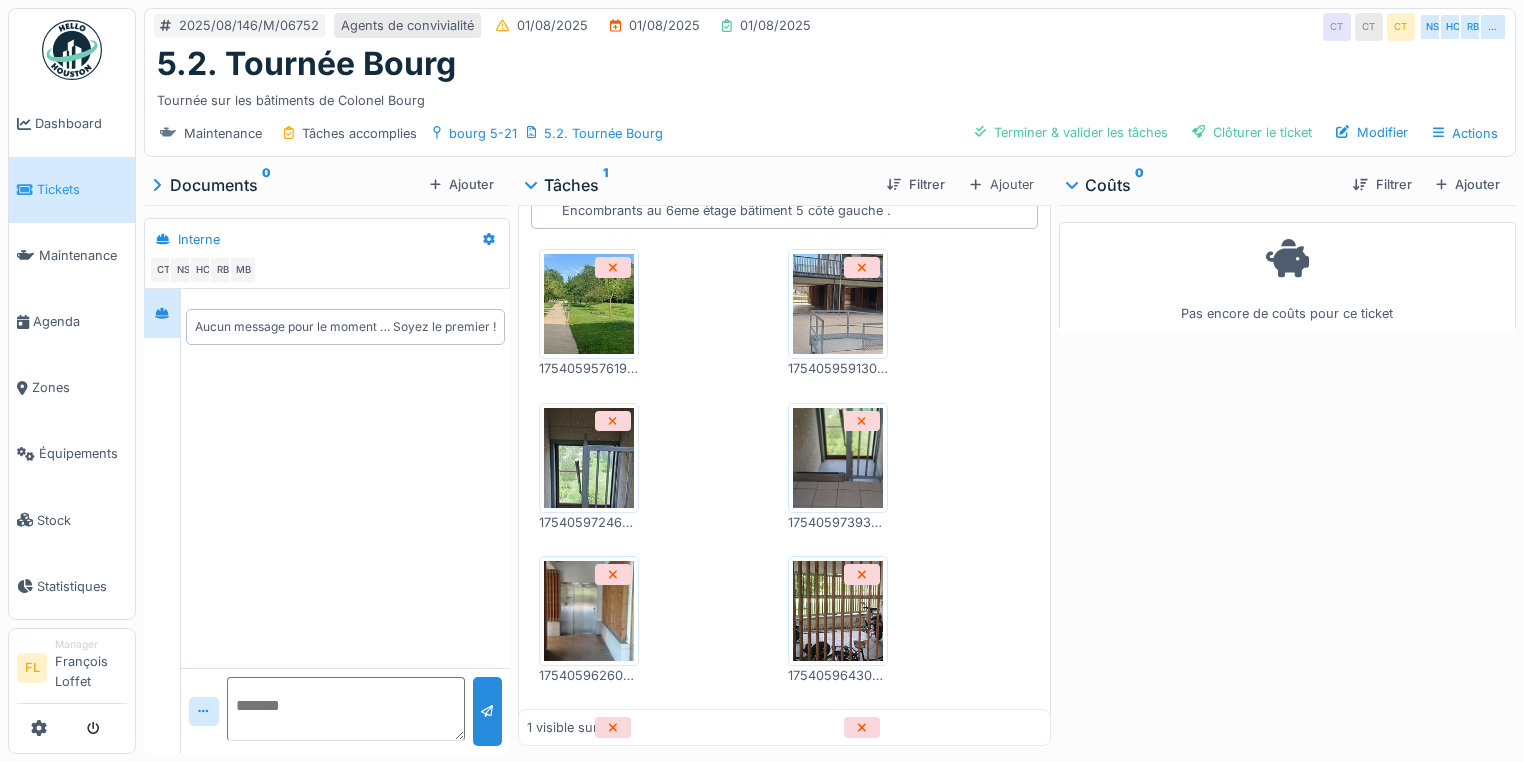 click at bounding box center (838, 611) 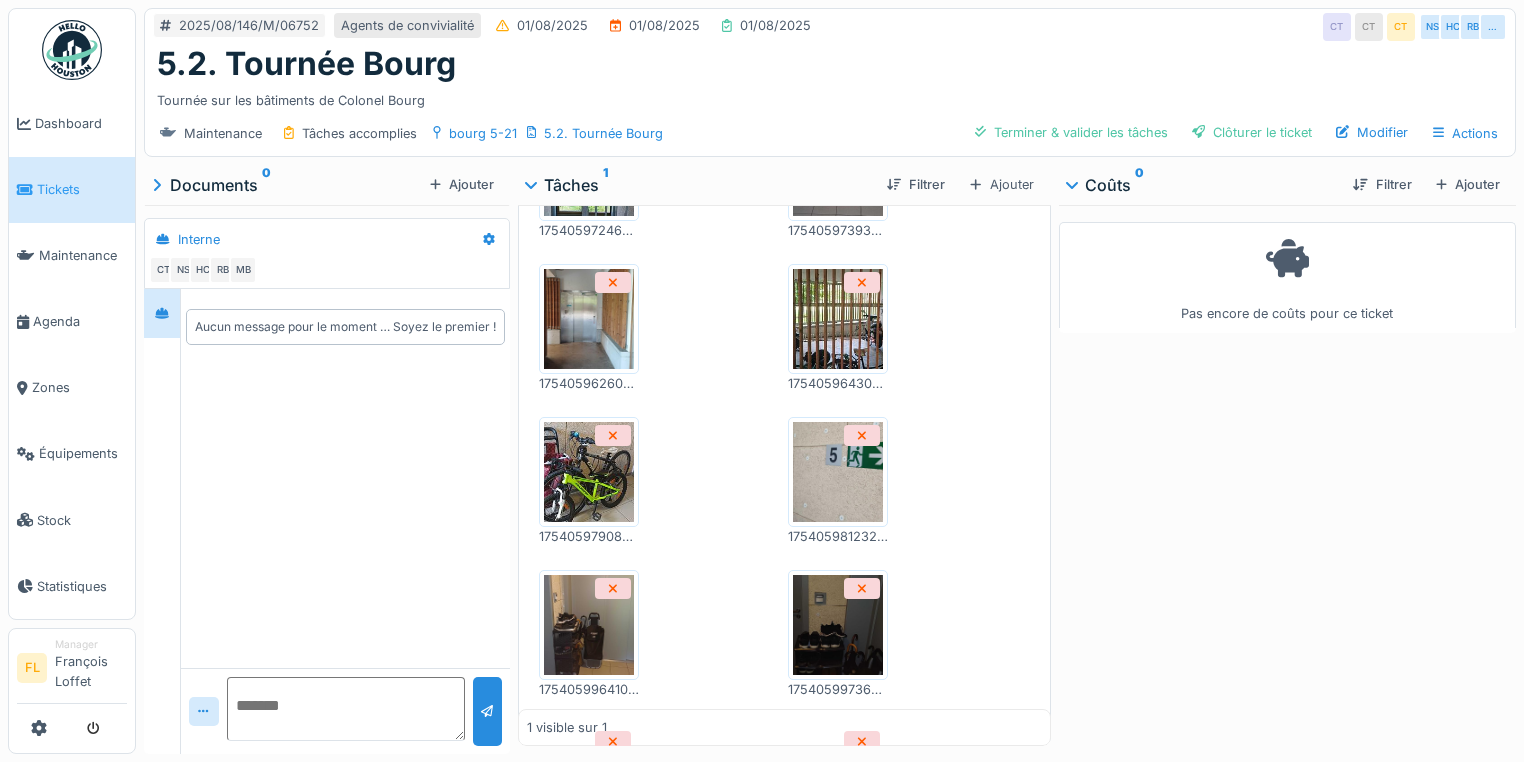 scroll, scrollTop: 640, scrollLeft: 0, axis: vertical 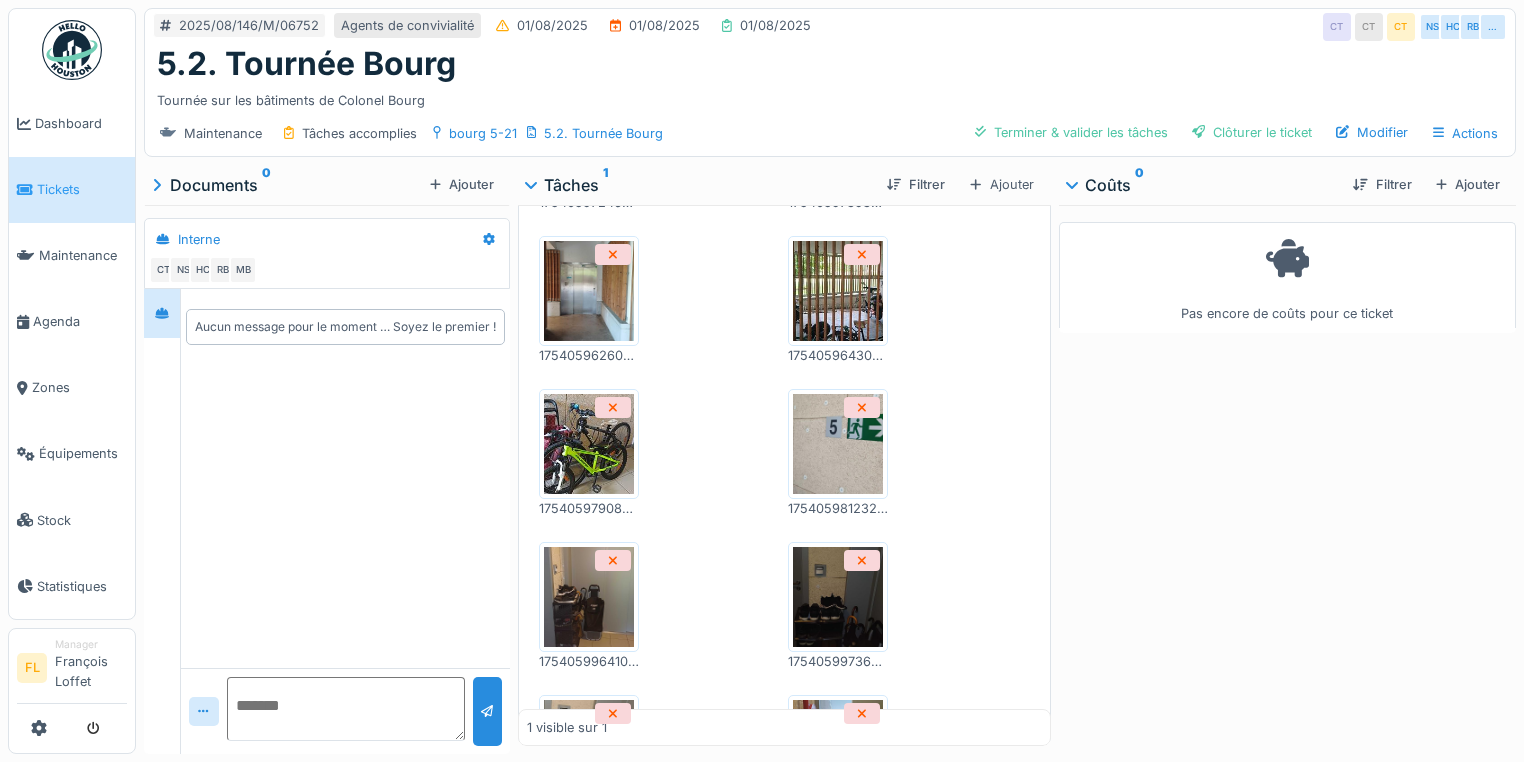 click at bounding box center (589, 444) 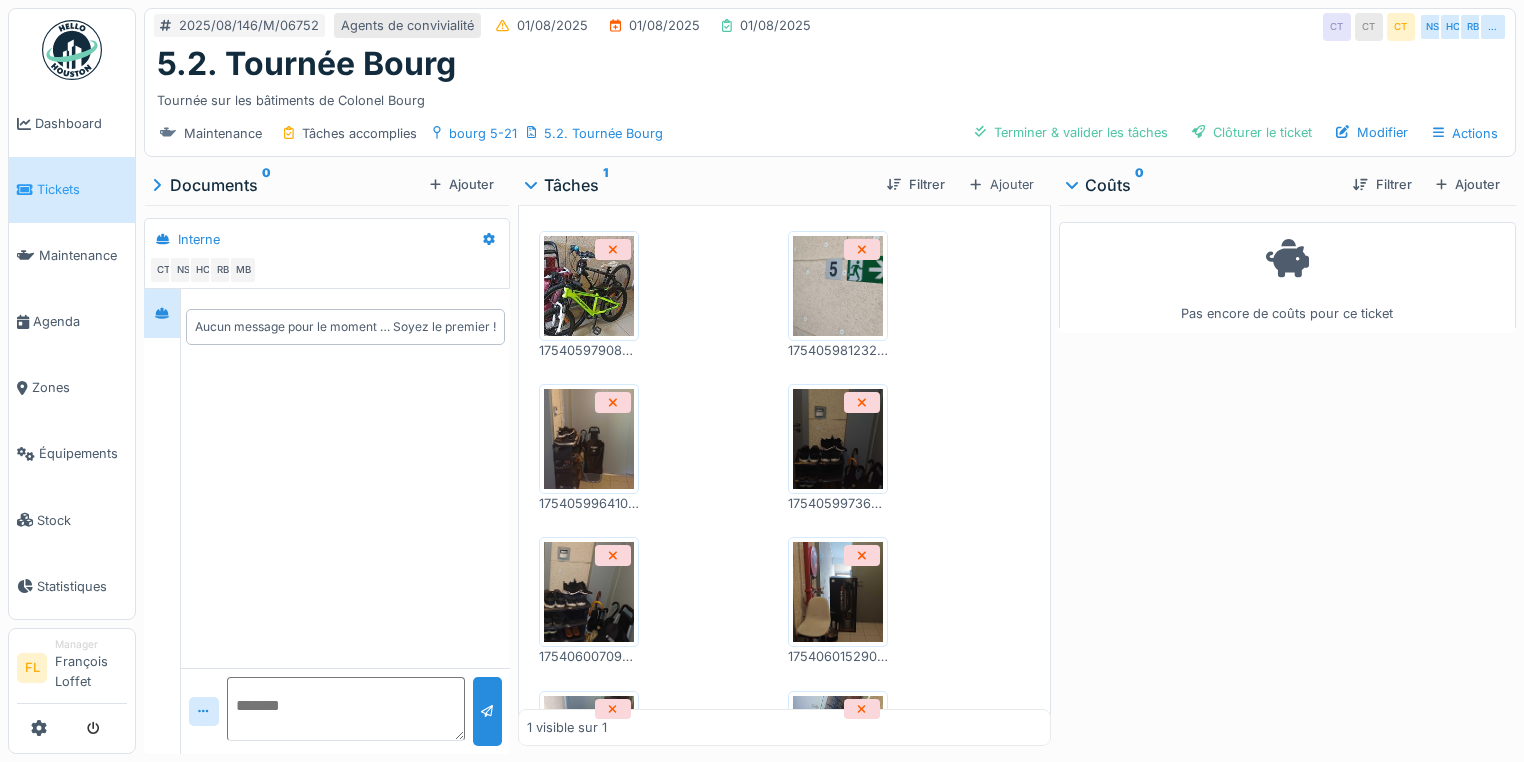 scroll, scrollTop: 800, scrollLeft: 0, axis: vertical 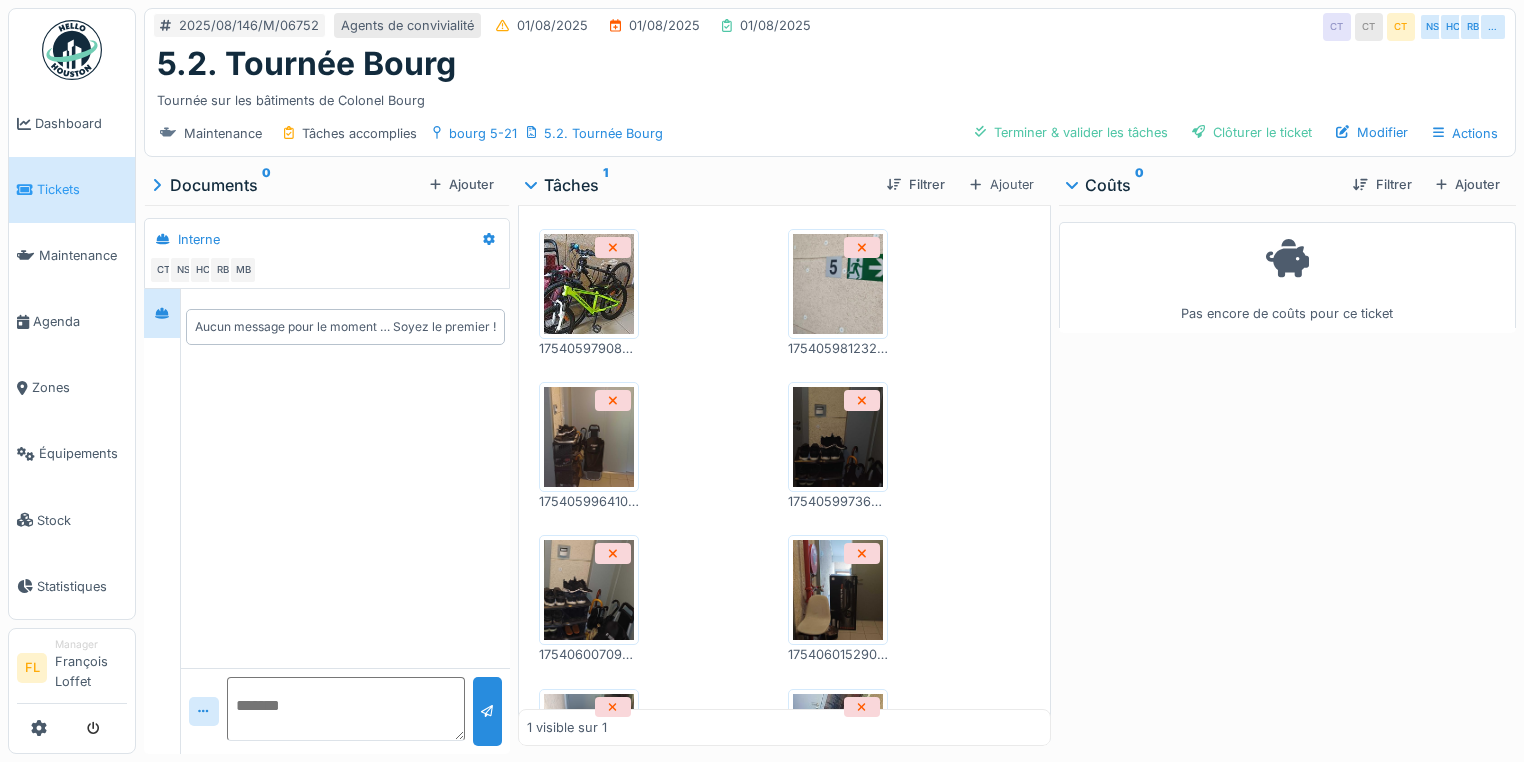 click at bounding box center (589, 590) 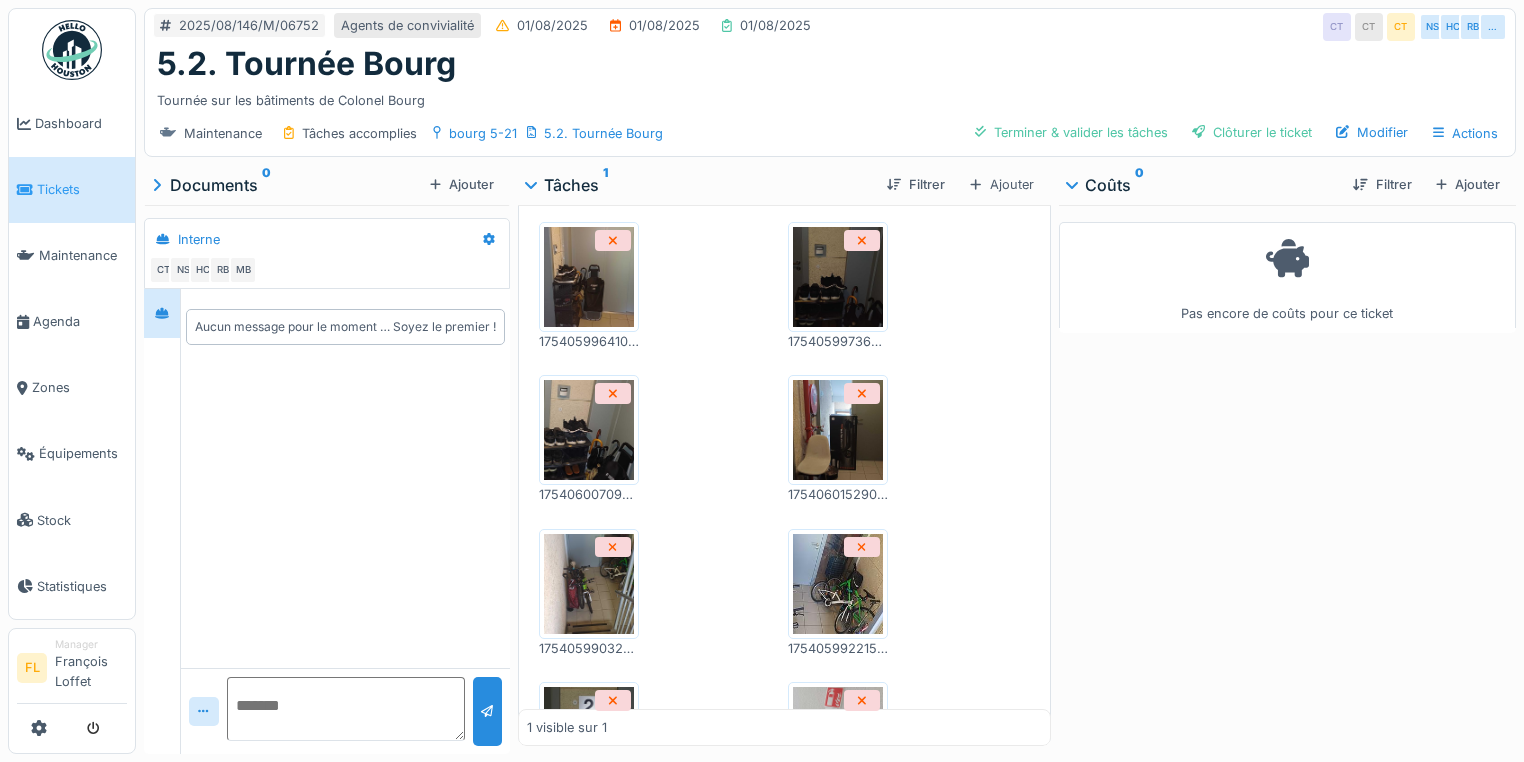 scroll, scrollTop: 1040, scrollLeft: 0, axis: vertical 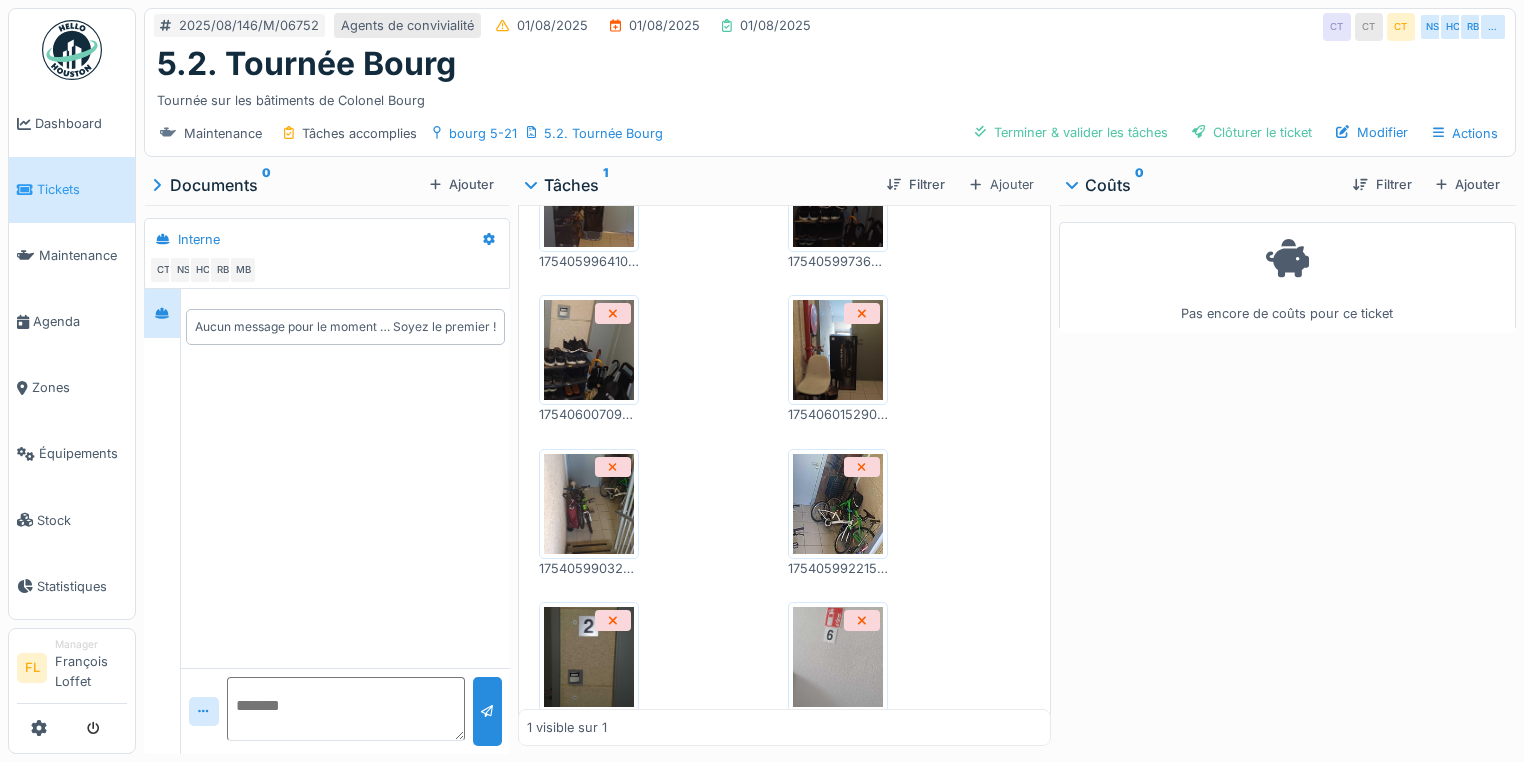 click at bounding box center (838, 504) 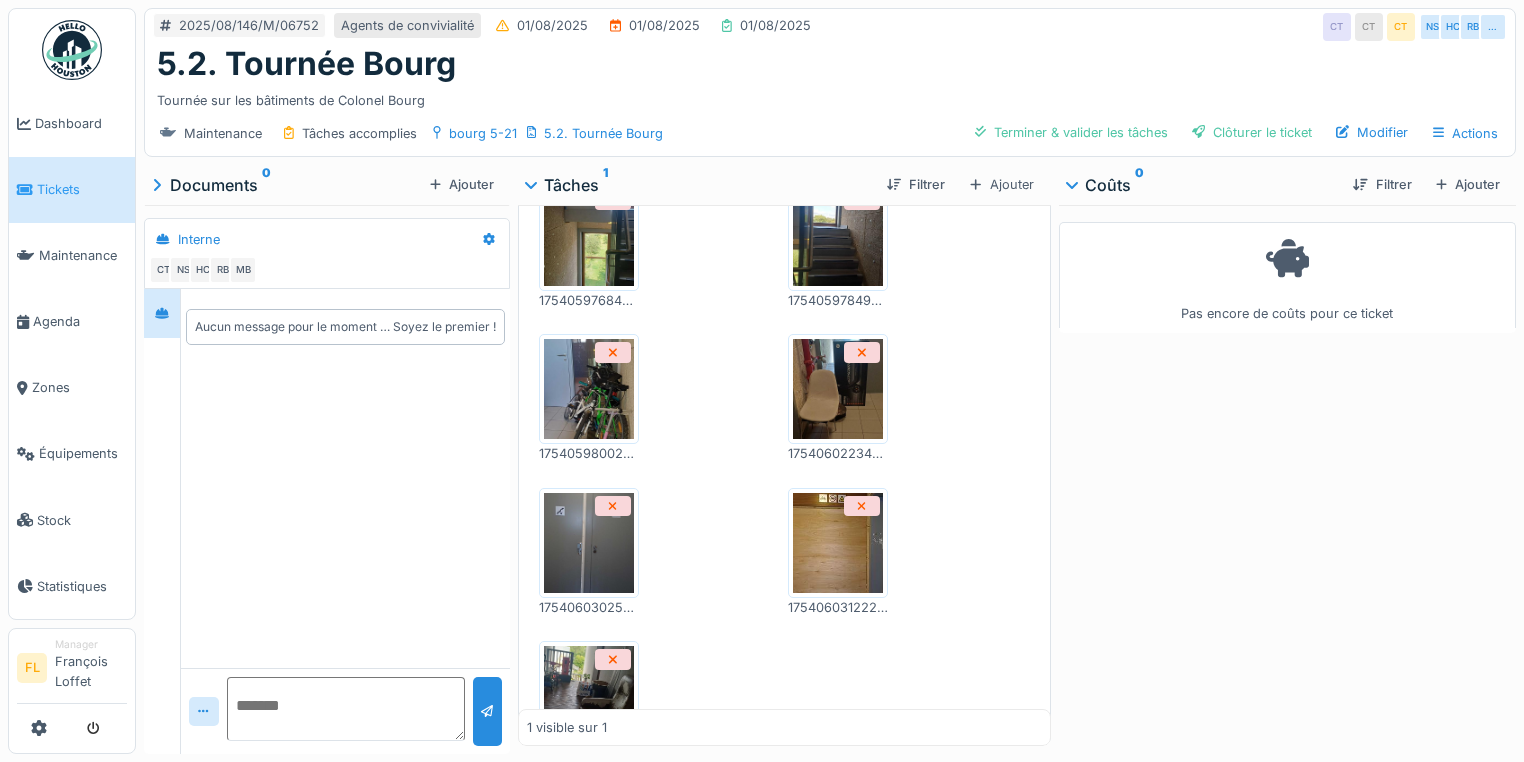 scroll, scrollTop: 2067, scrollLeft: 0, axis: vertical 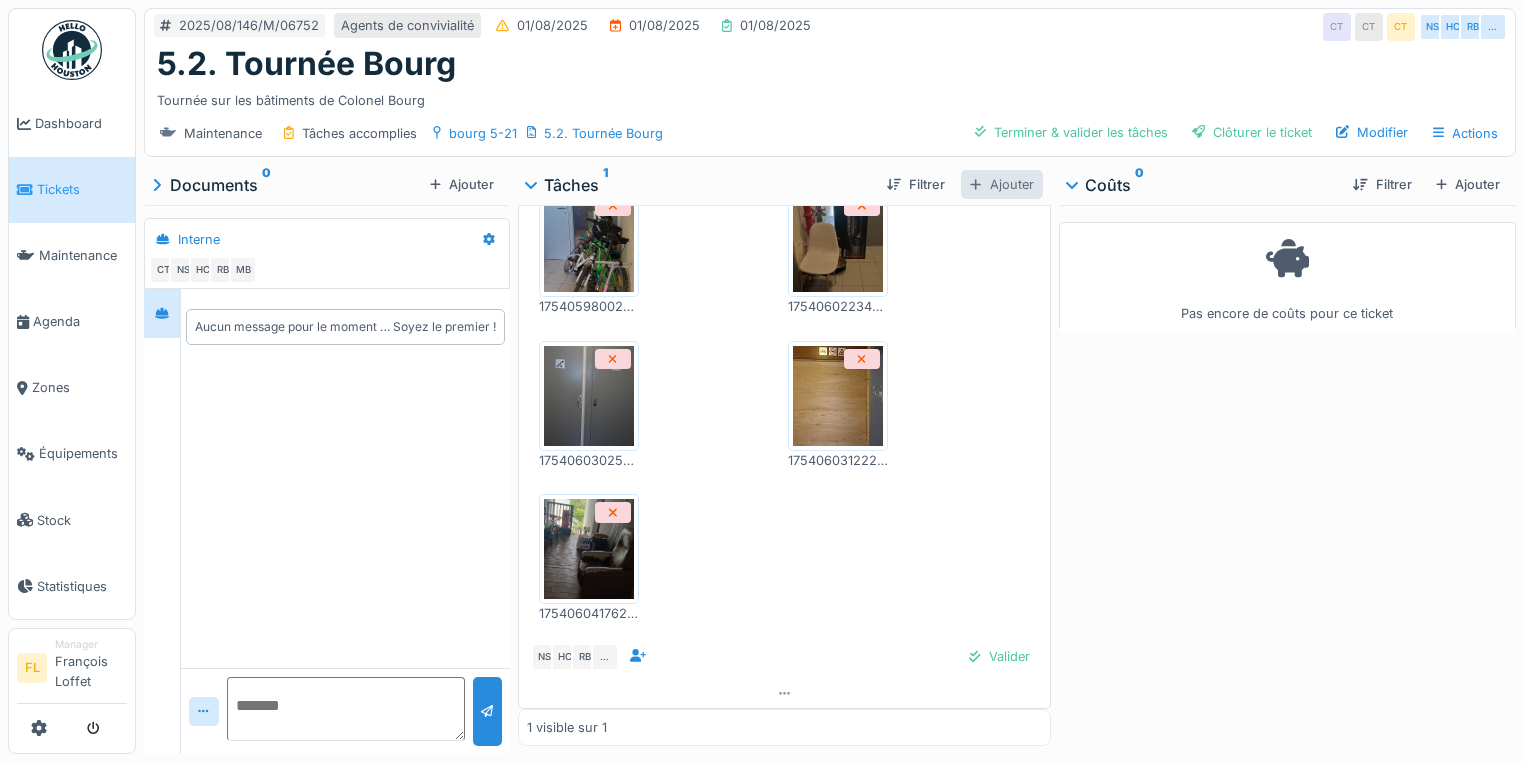 click on "Ajouter" at bounding box center [1001, 184] 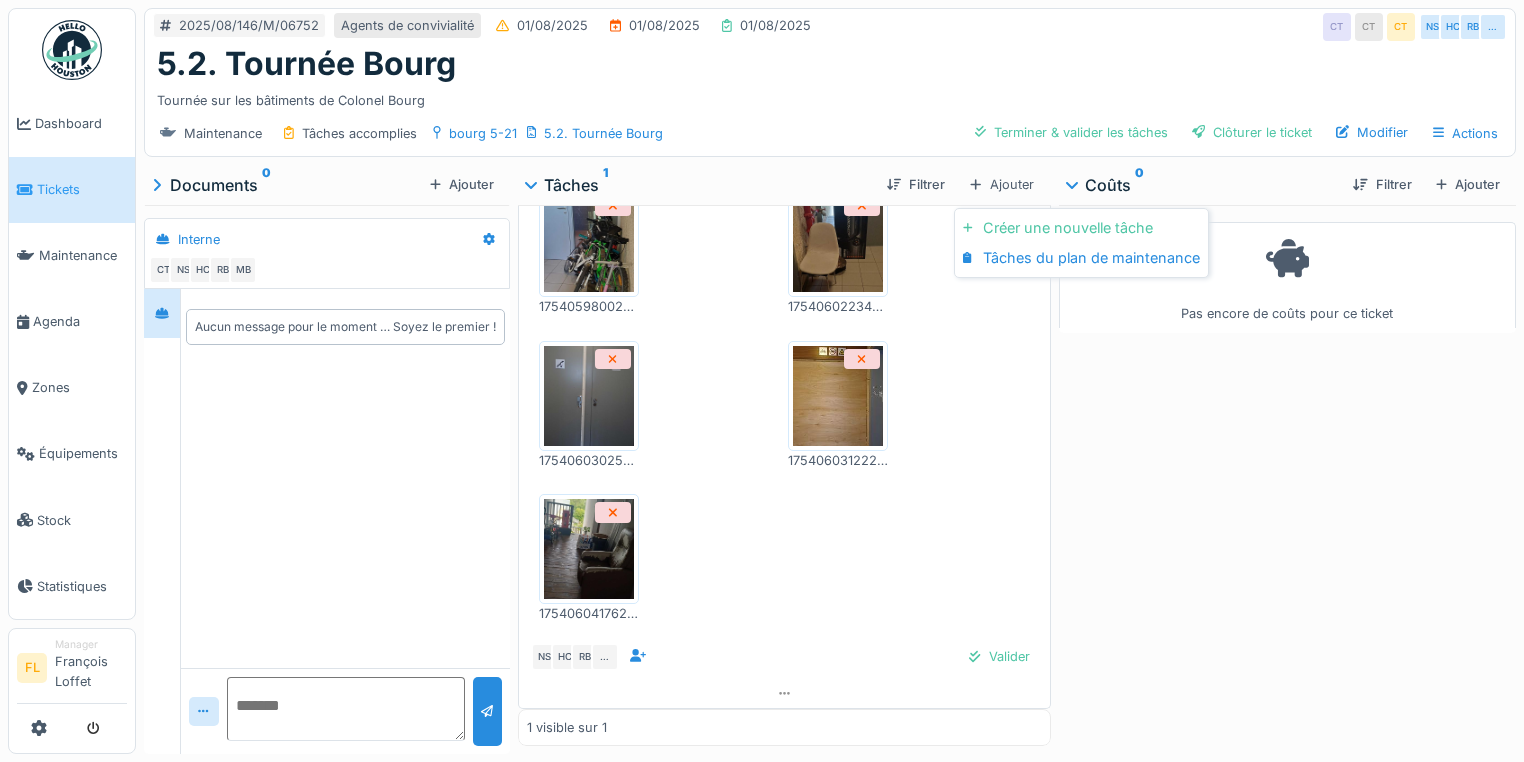 drag, startPoint x: 1010, startPoint y: 212, endPoint x: 939, endPoint y: 248, distance: 79.60528 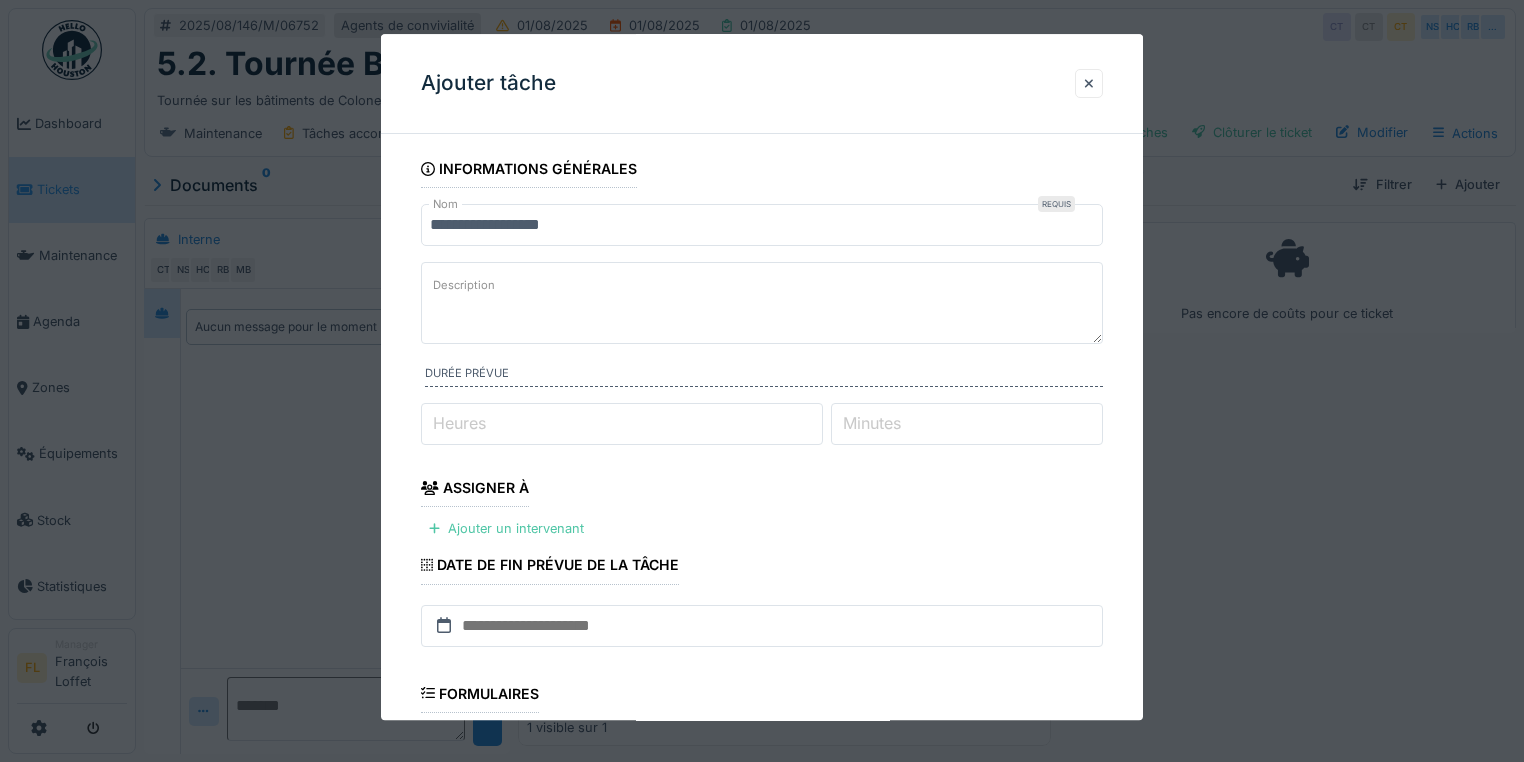 click on "Description" at bounding box center (762, 303) 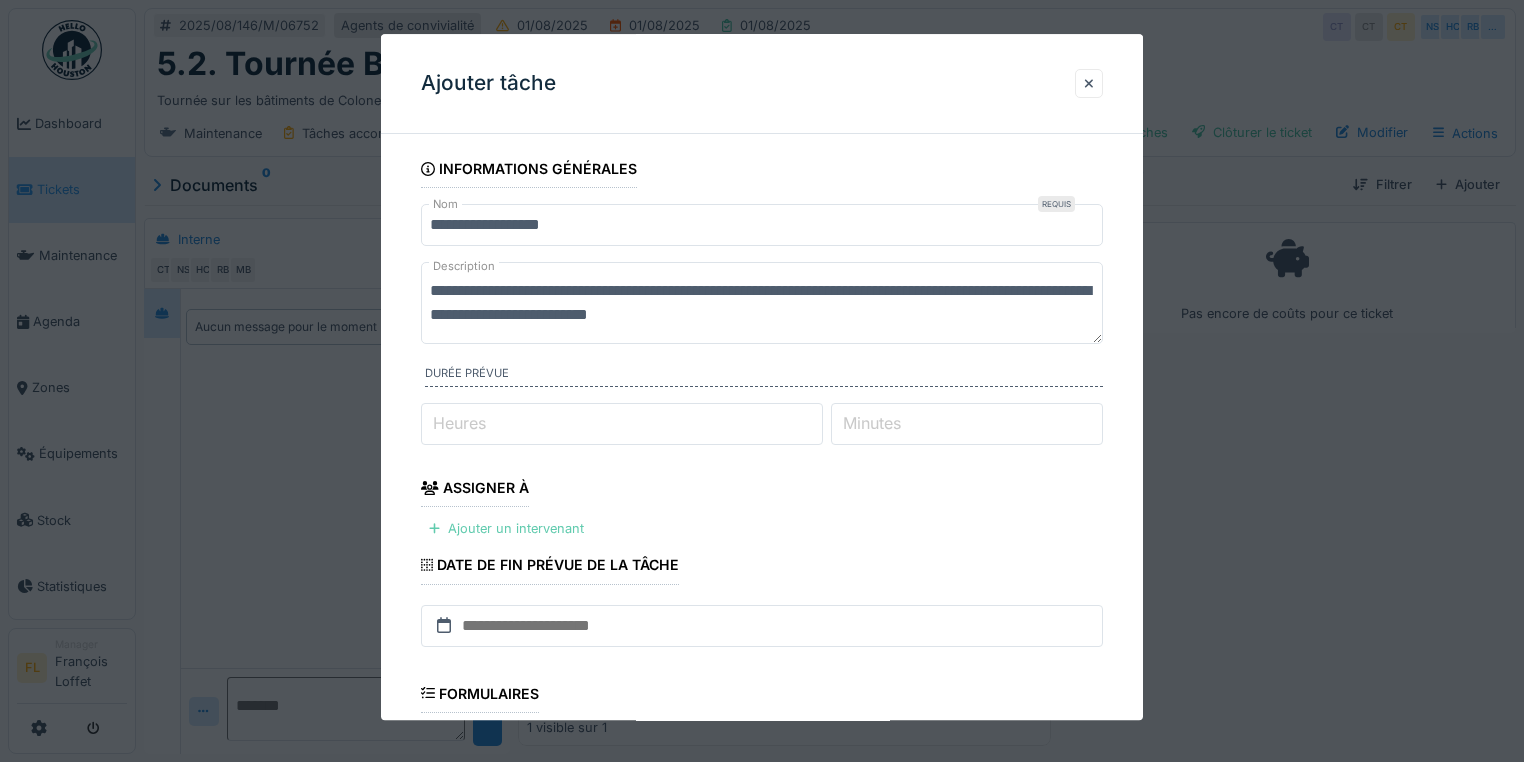 type on "**********" 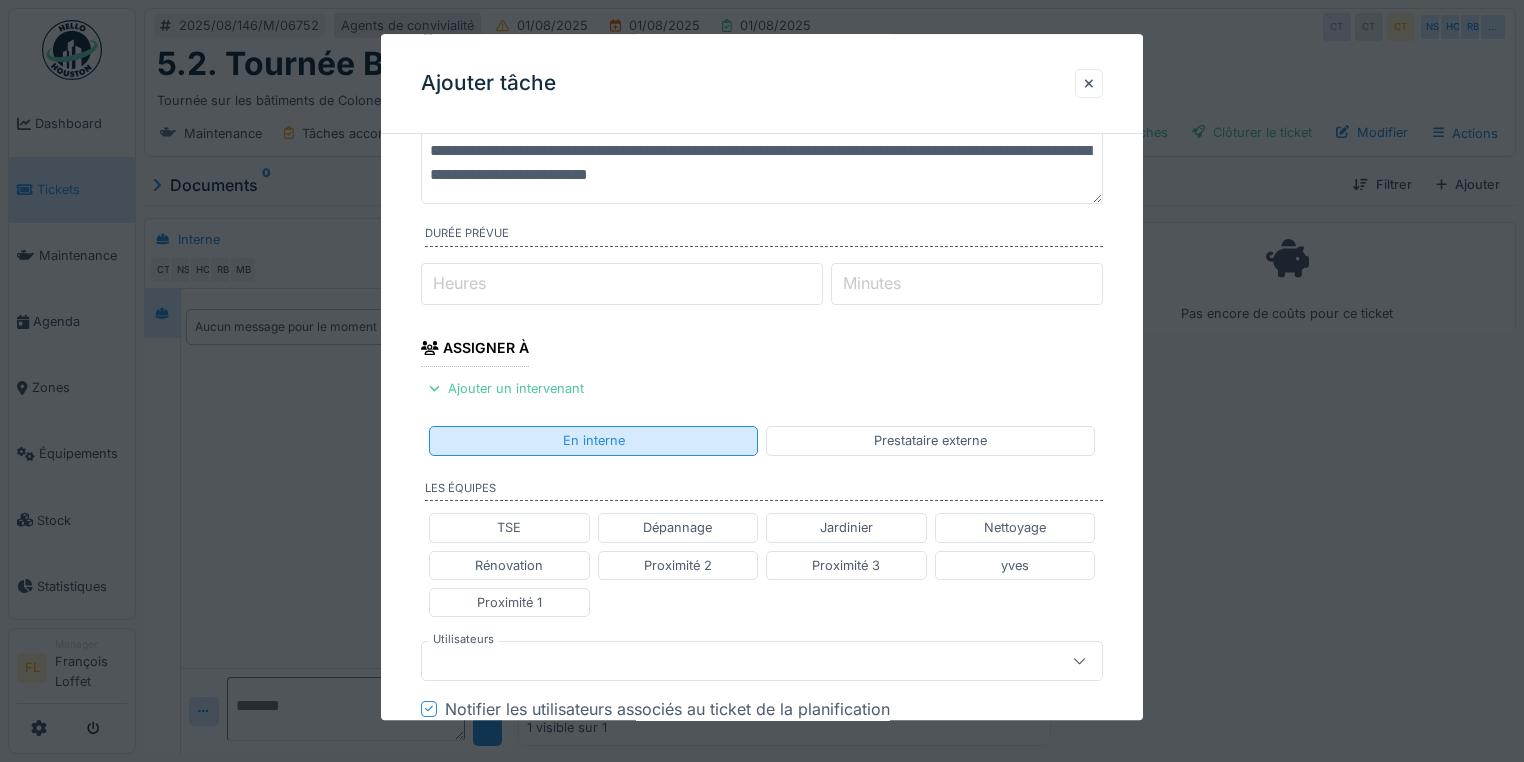 scroll, scrollTop: 160, scrollLeft: 0, axis: vertical 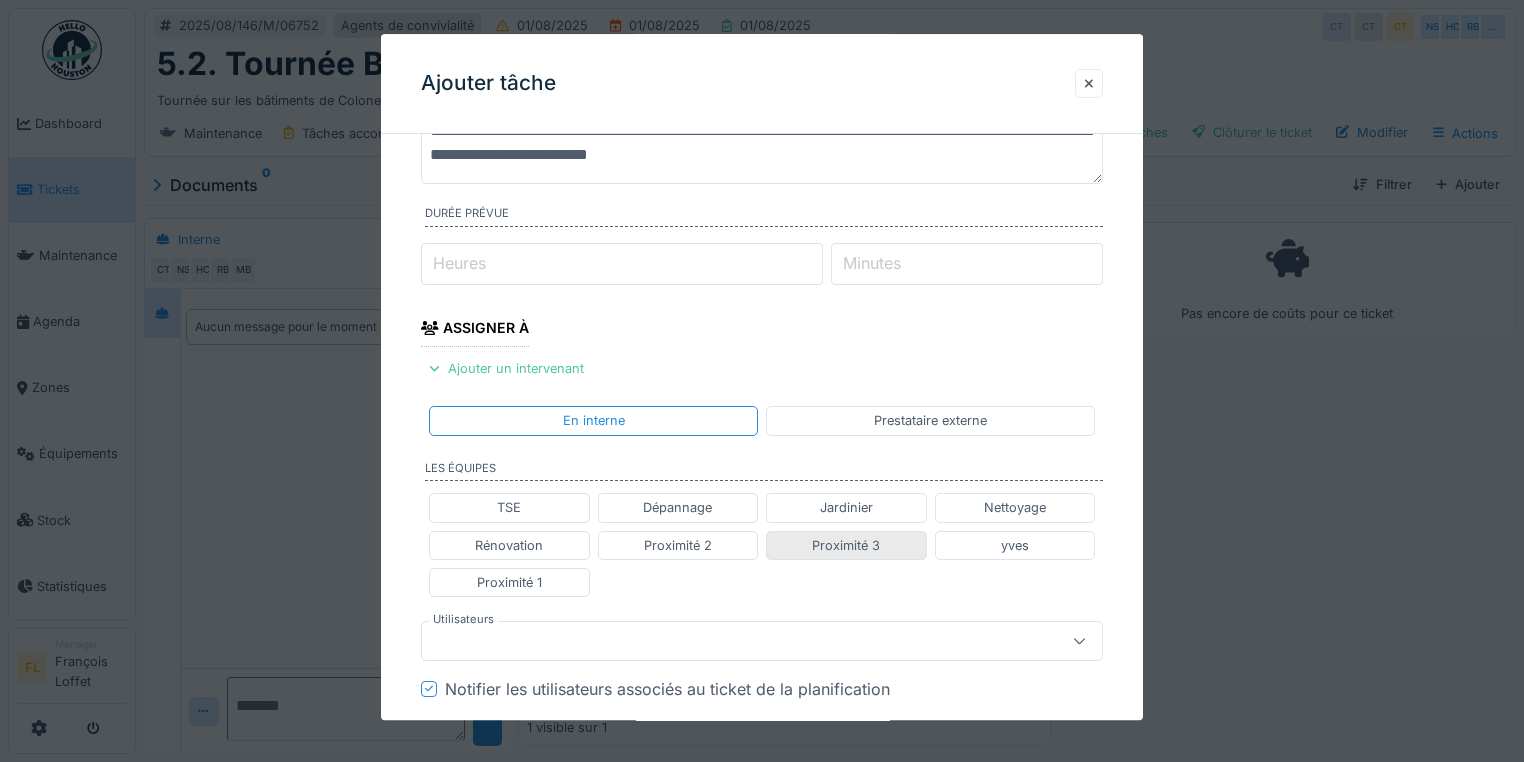click on "Proximité 3" at bounding box center [846, 545] 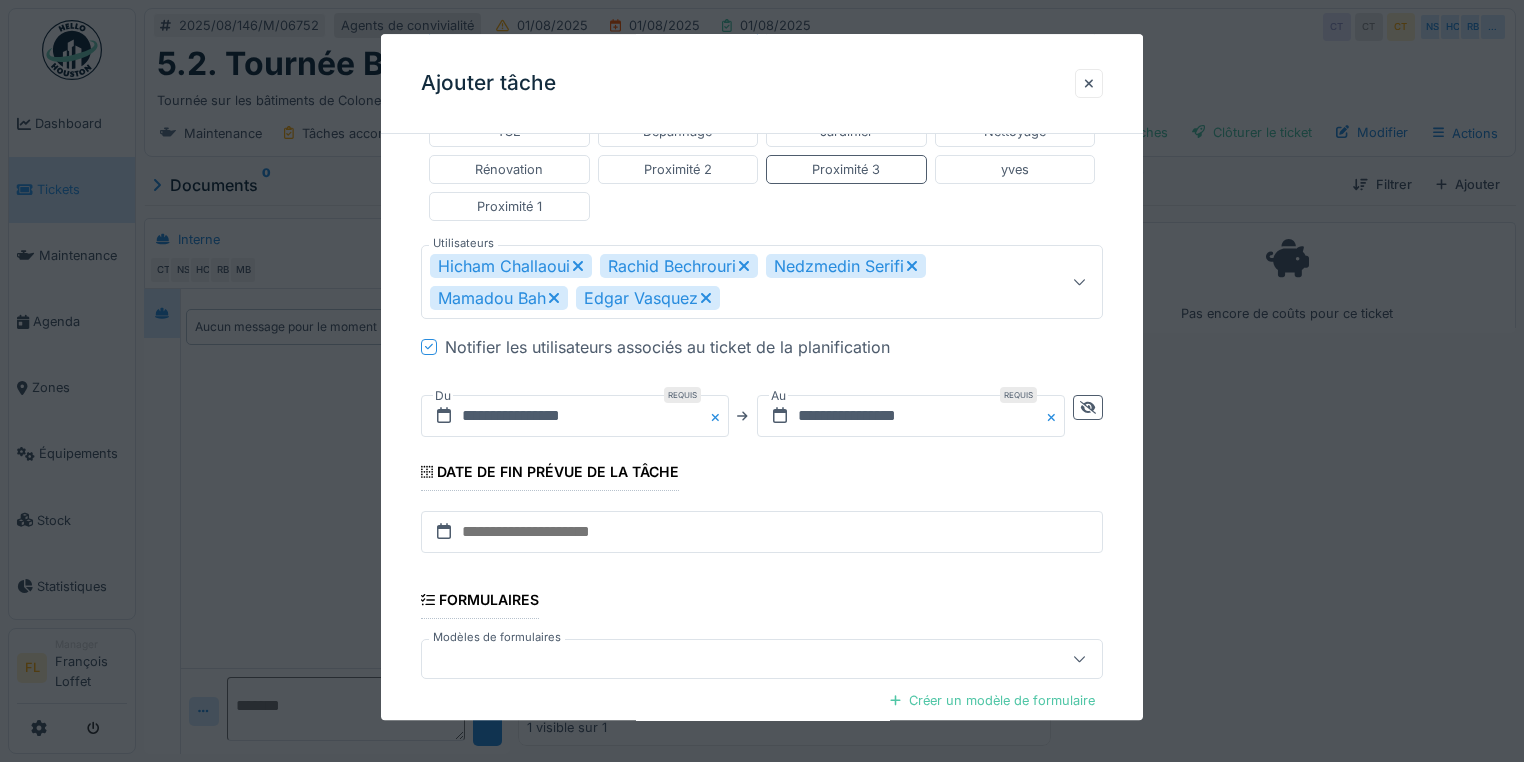 scroll, scrollTop: 500, scrollLeft: 0, axis: vertical 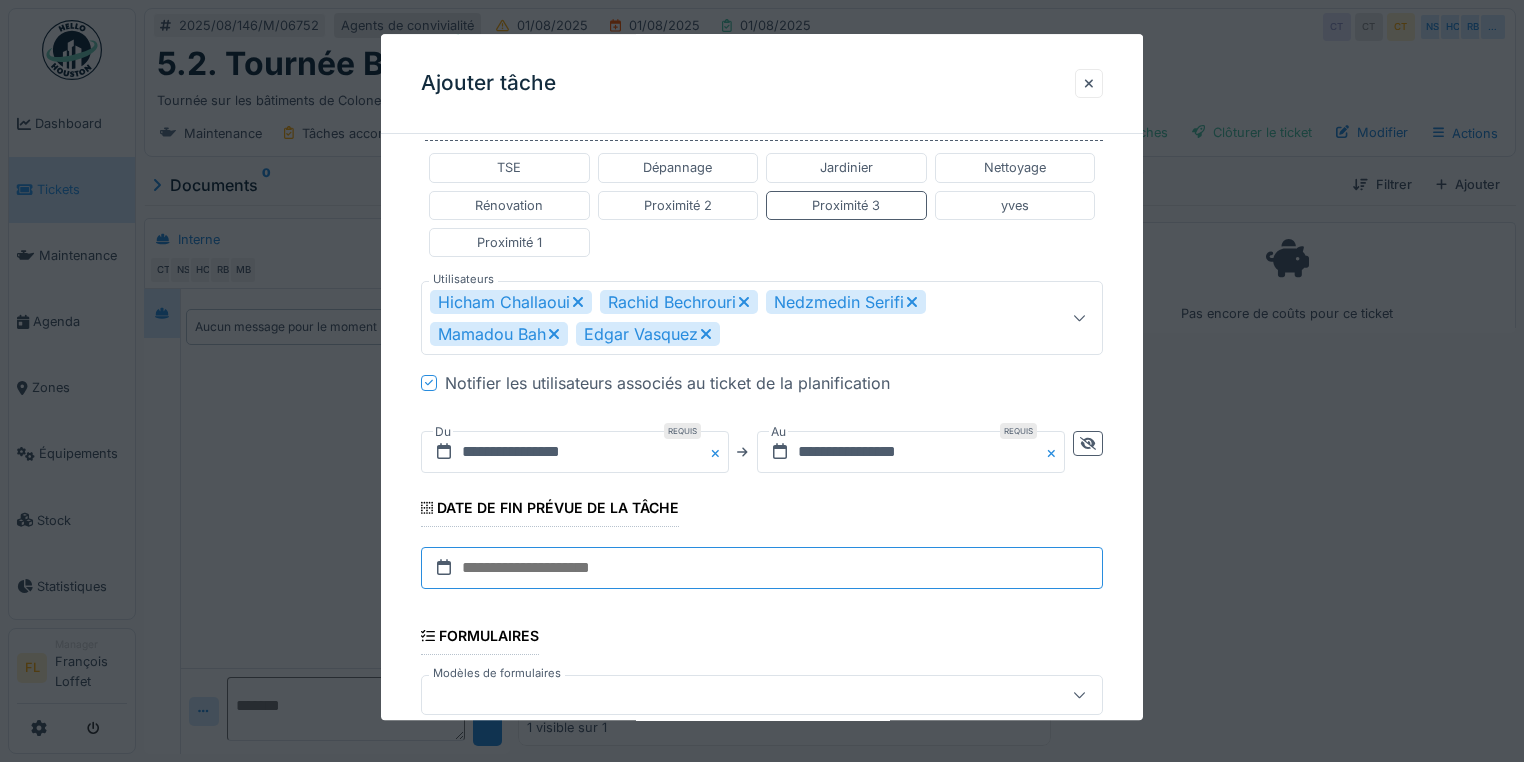 click at bounding box center [762, 568] 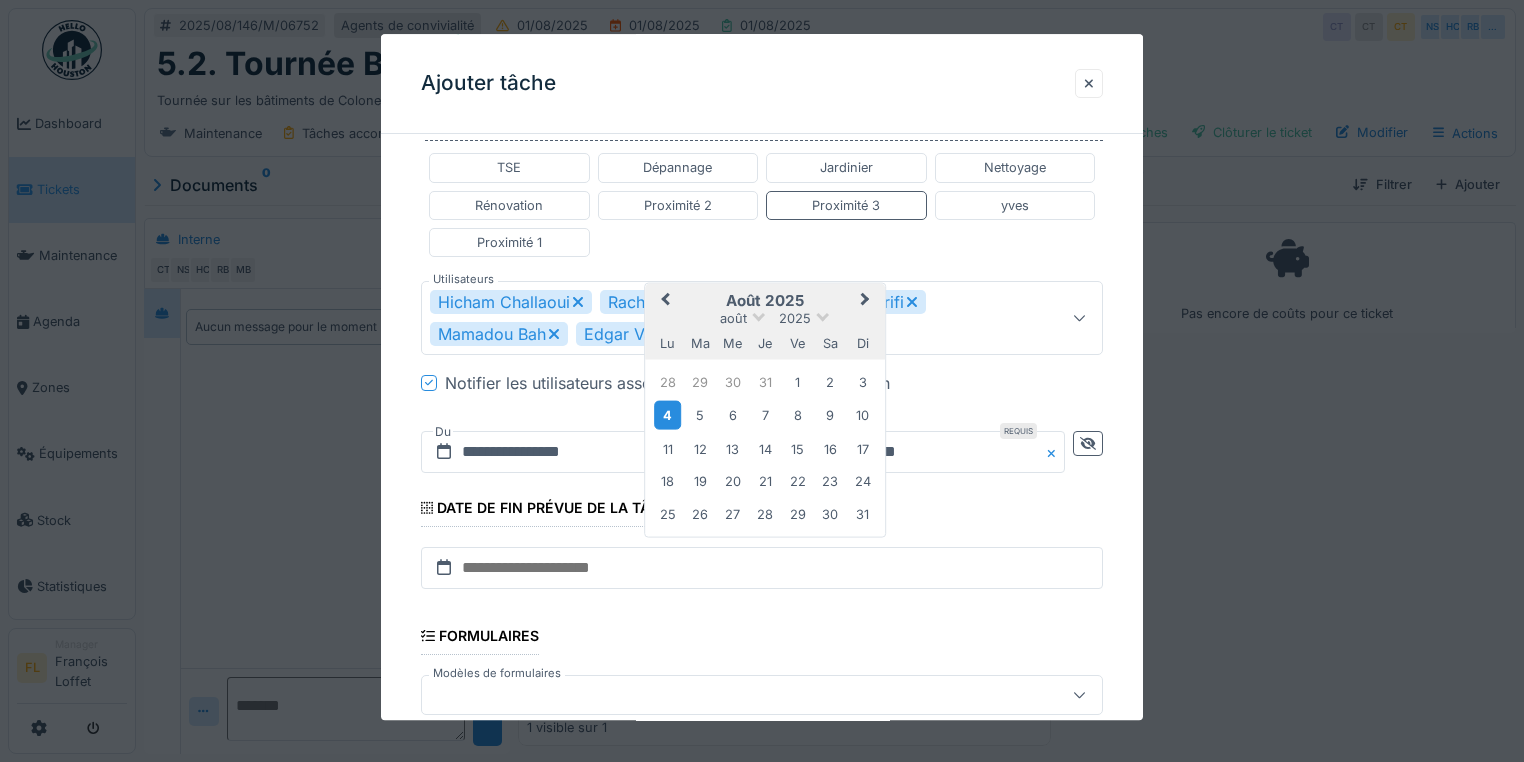 click on "4" at bounding box center [667, 415] 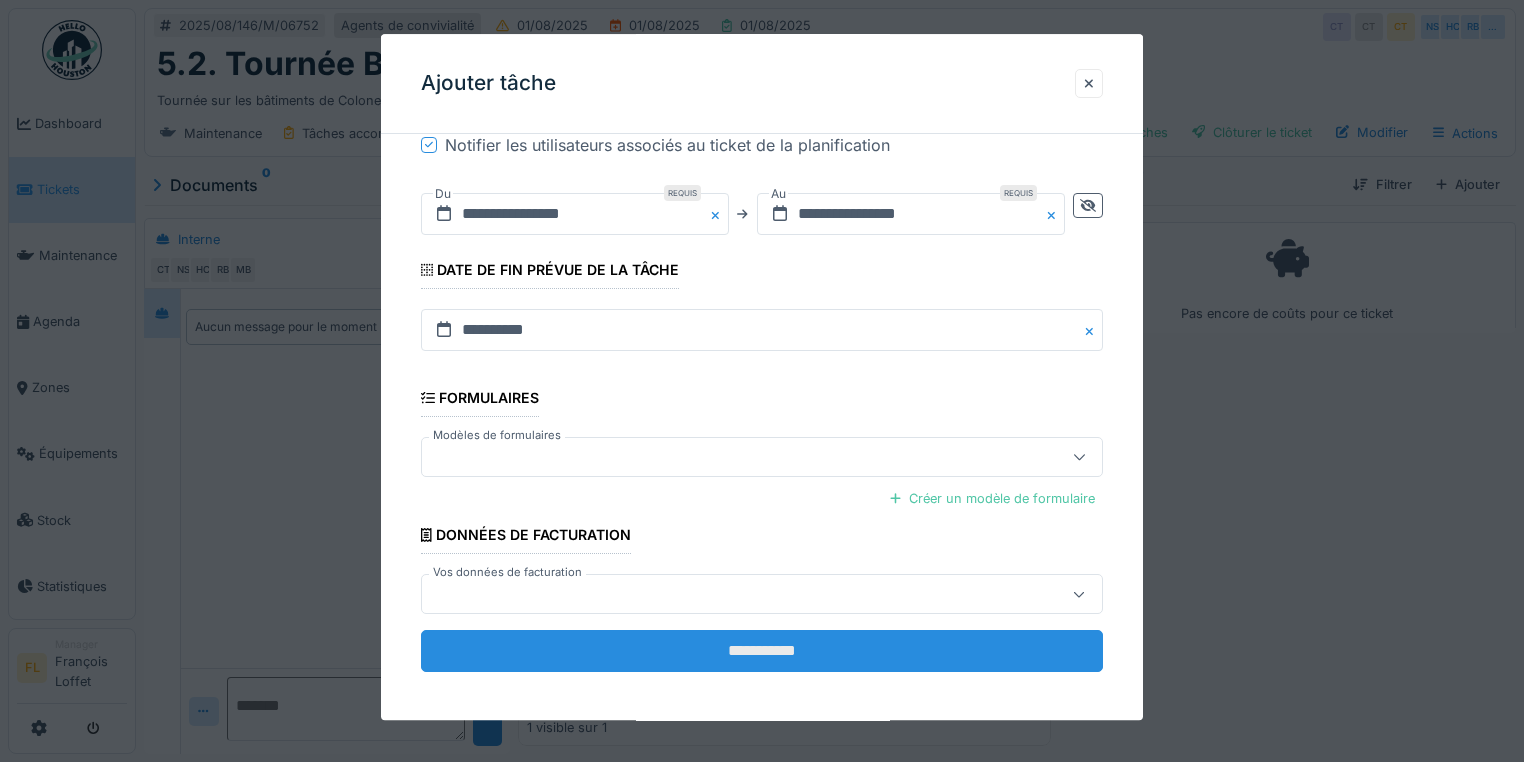 scroll, scrollTop: 740, scrollLeft: 0, axis: vertical 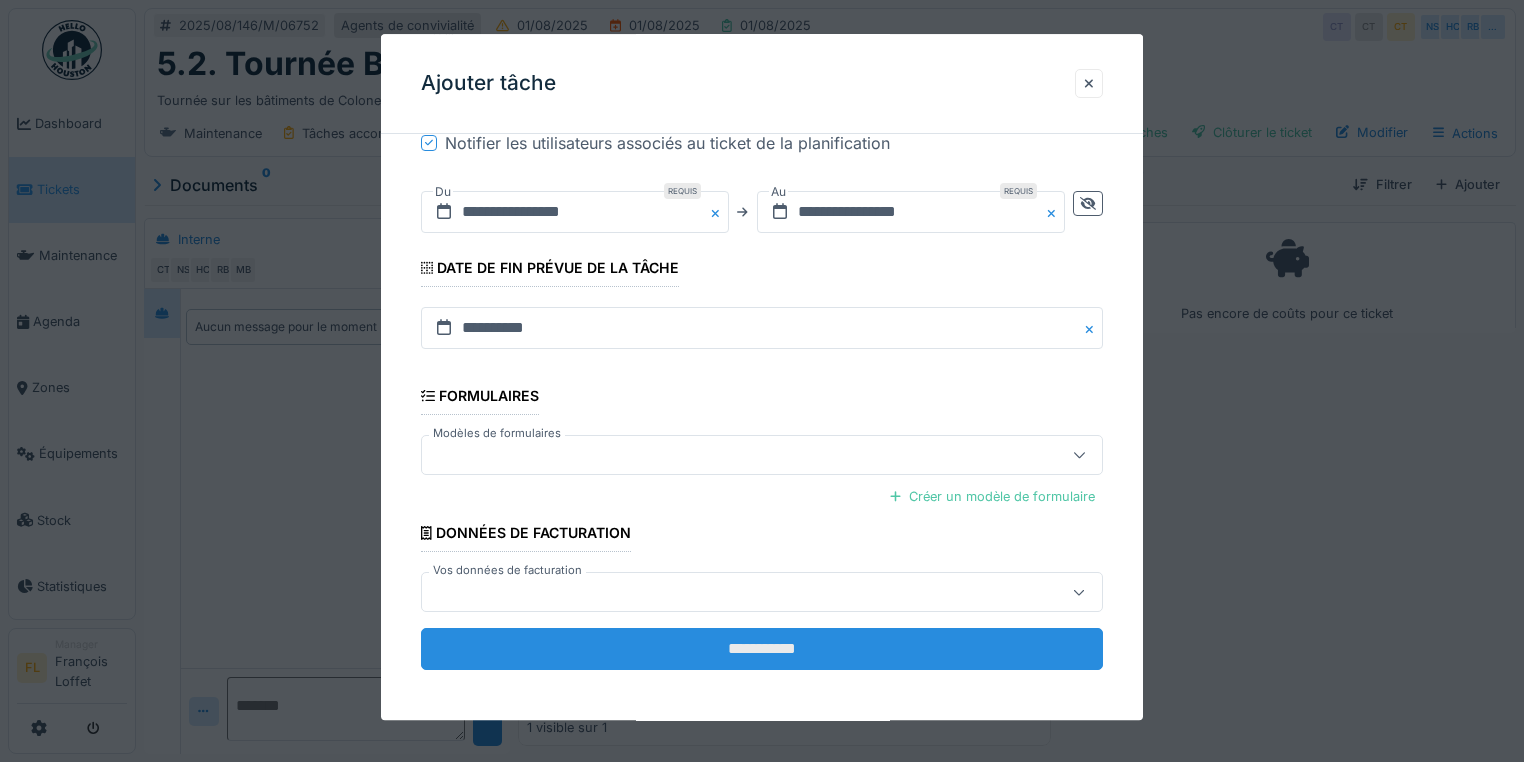 click on "**********" at bounding box center (762, 650) 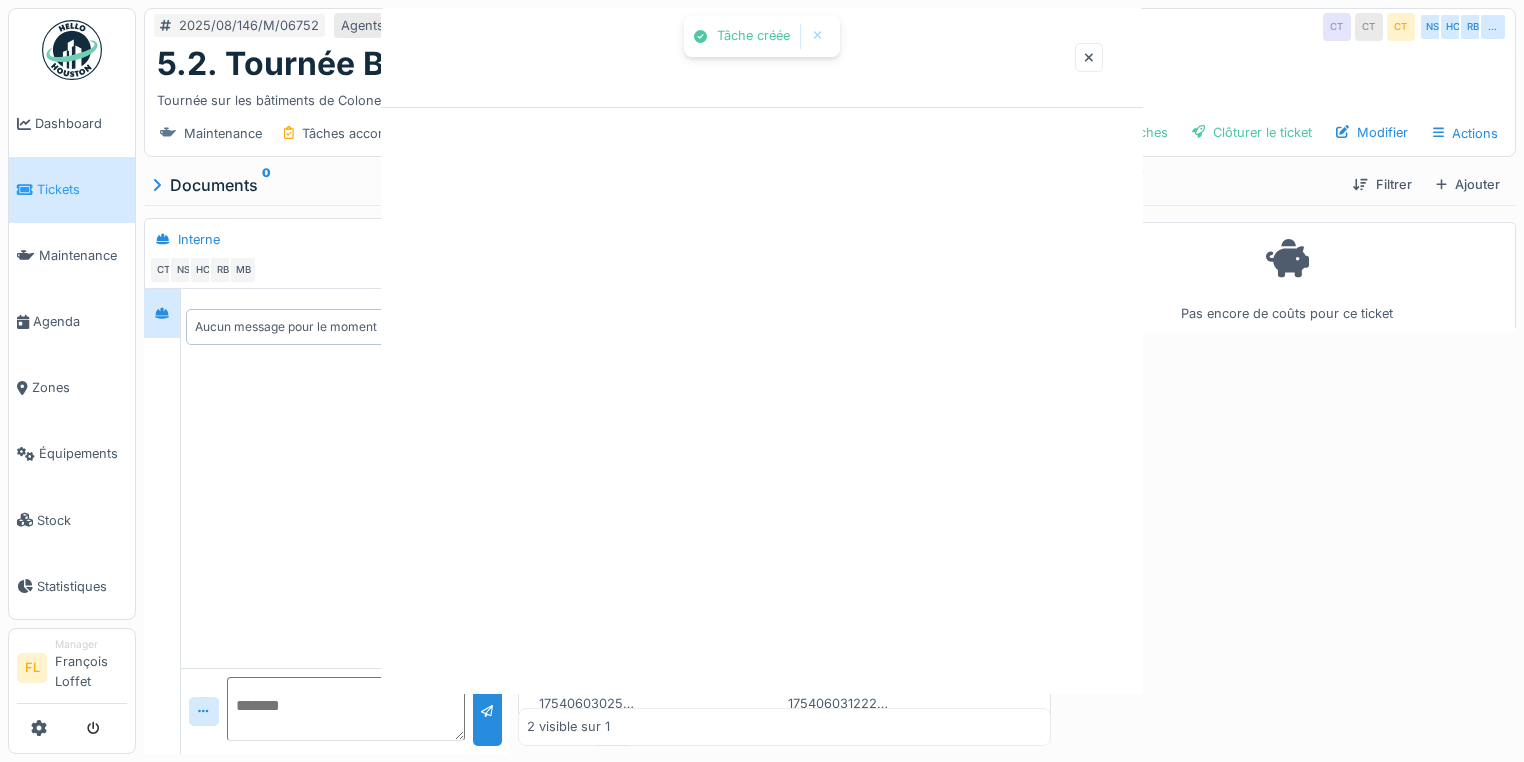 scroll, scrollTop: 0, scrollLeft: 0, axis: both 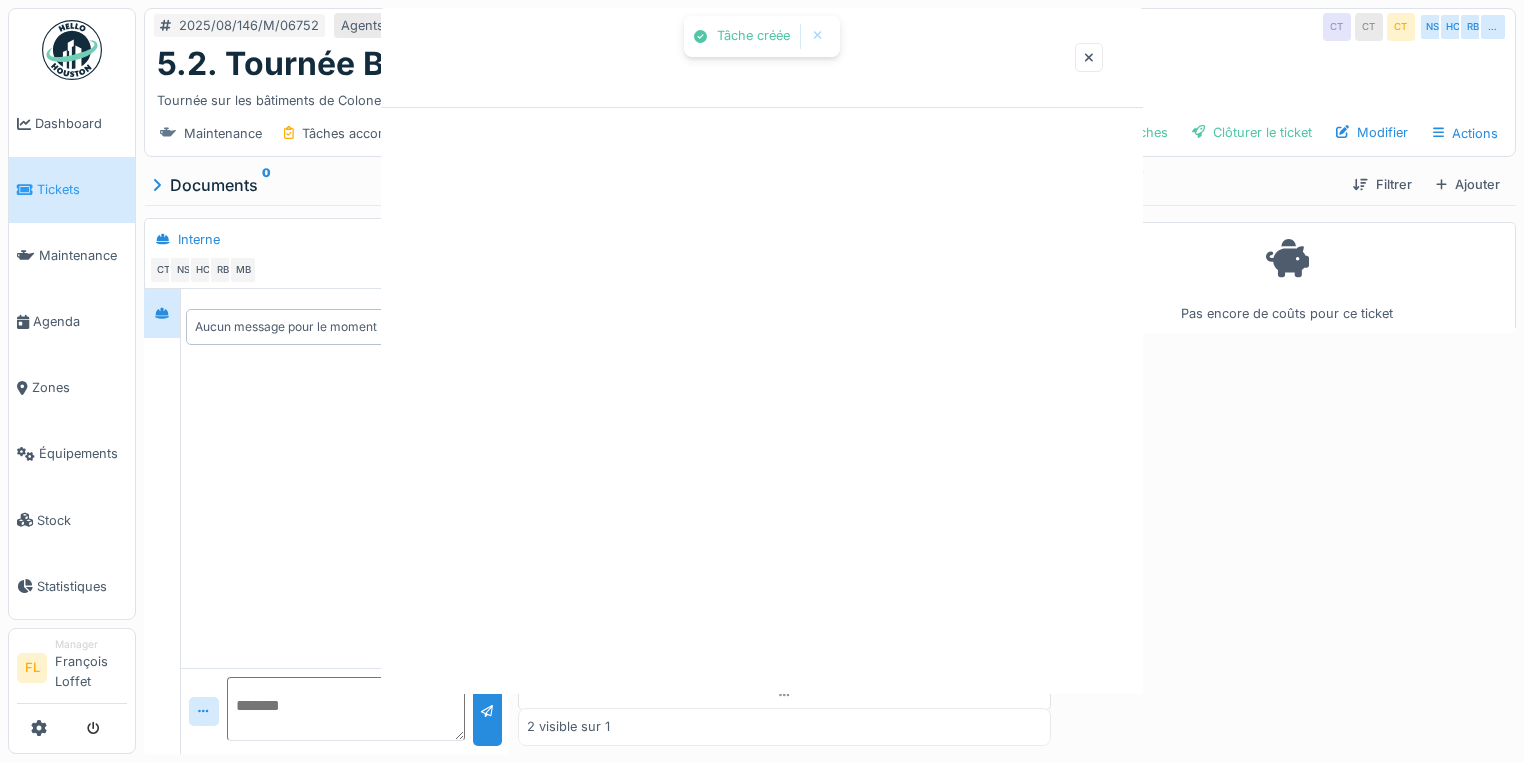 click at bounding box center [762, 381] 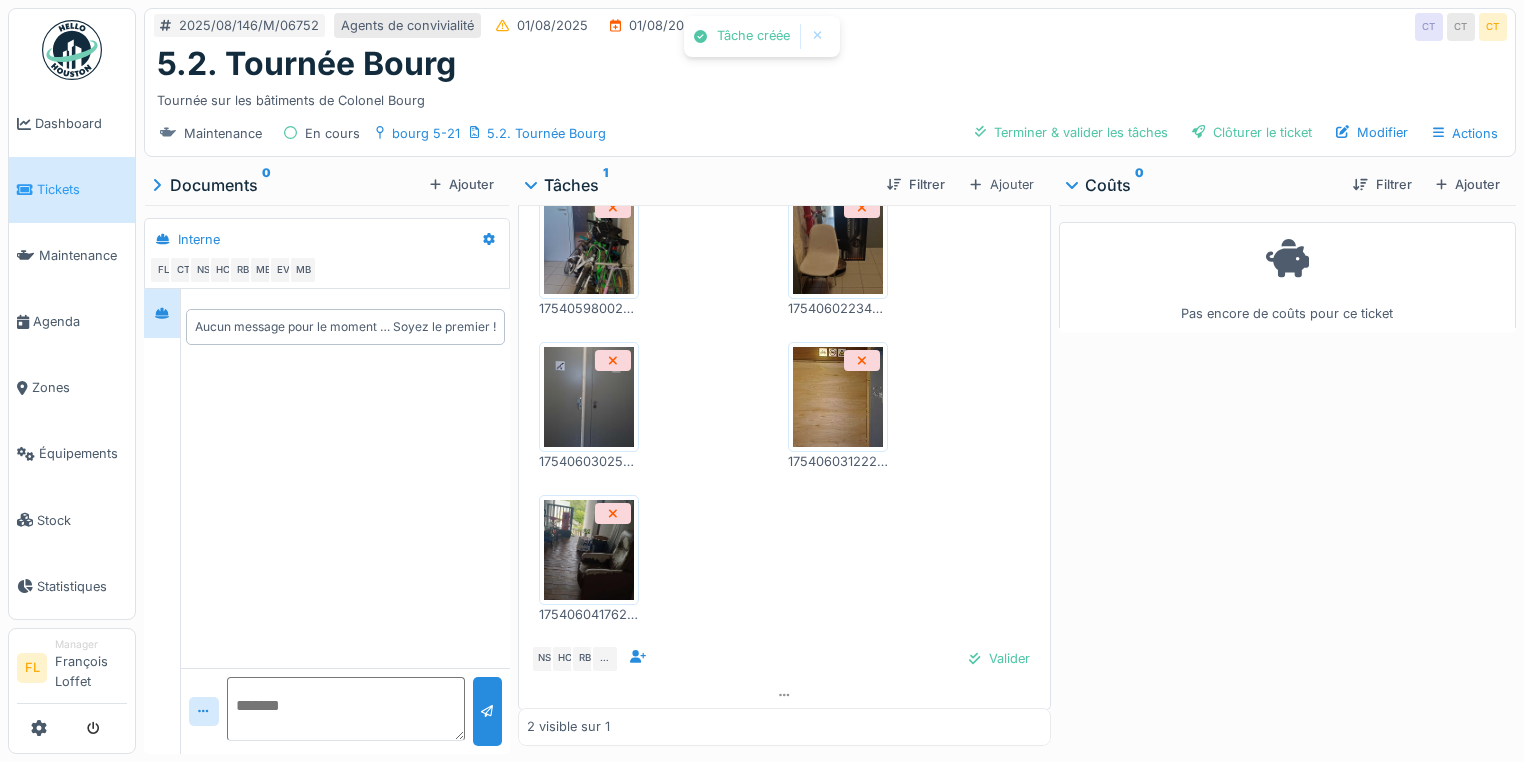 click on "Pas encore de coûts pour ce ticket" at bounding box center (1287, 475) 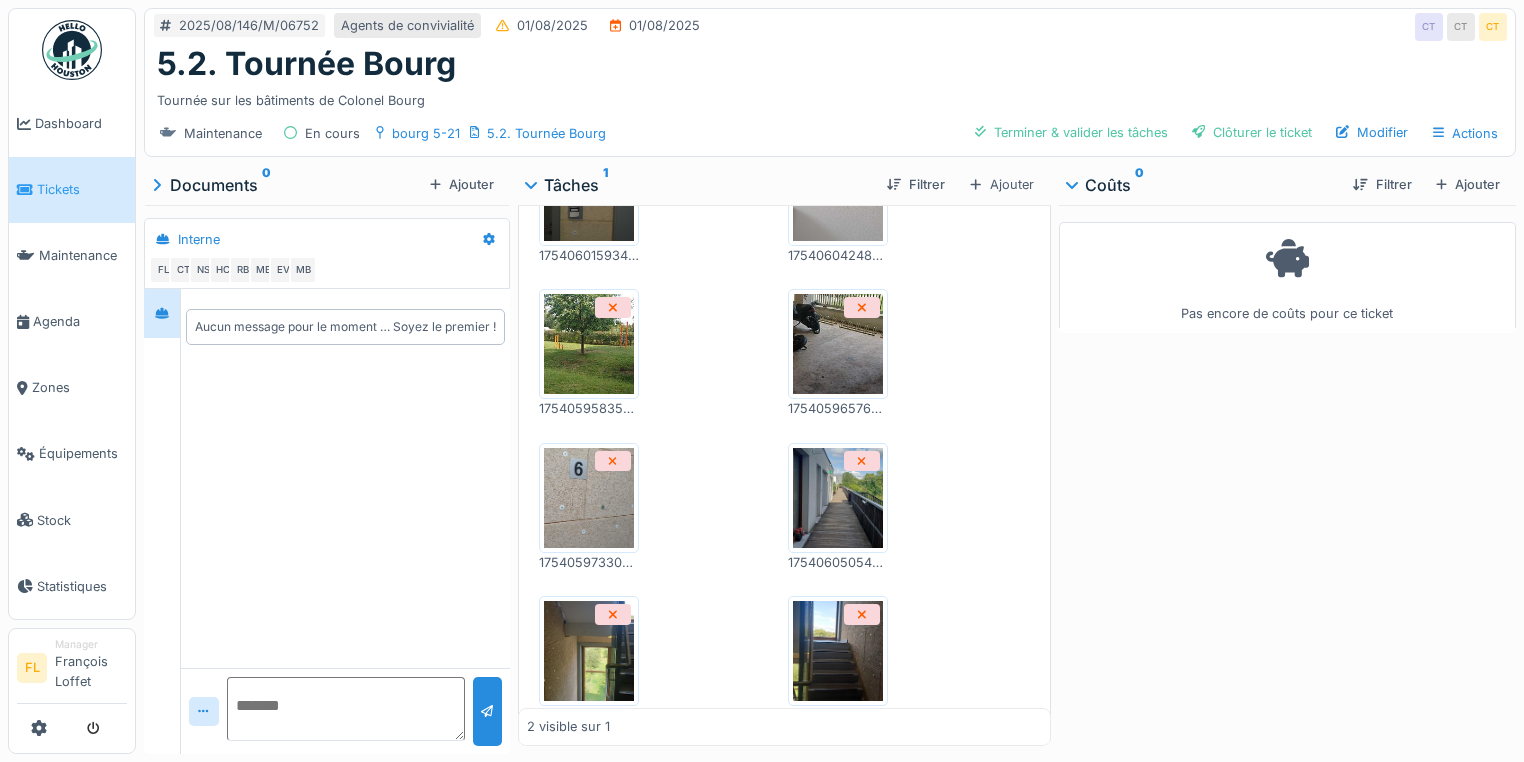 scroll, scrollTop: 1189, scrollLeft: 0, axis: vertical 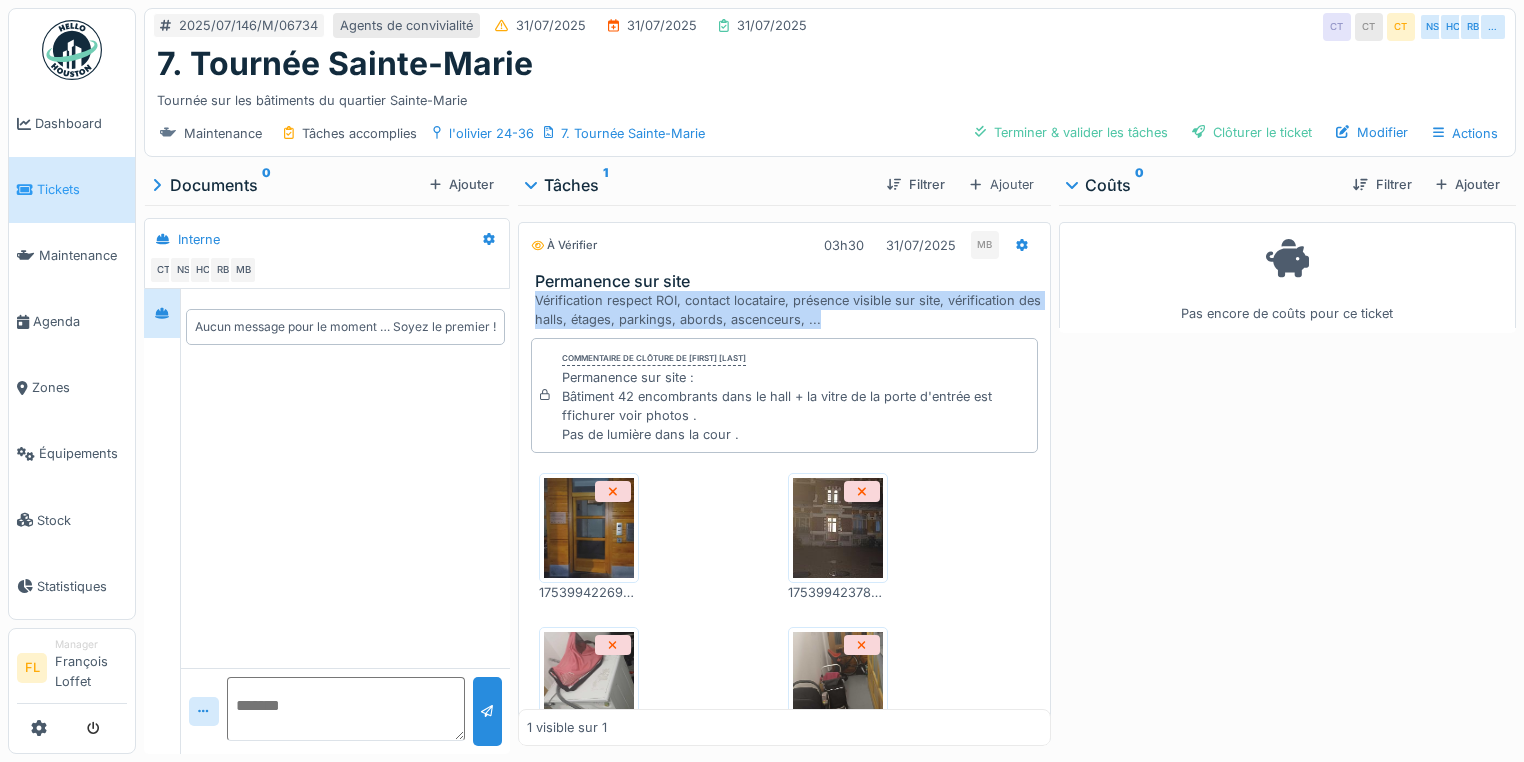 drag, startPoint x: 531, startPoint y: 296, endPoint x: 970, endPoint y: 325, distance: 439.95682 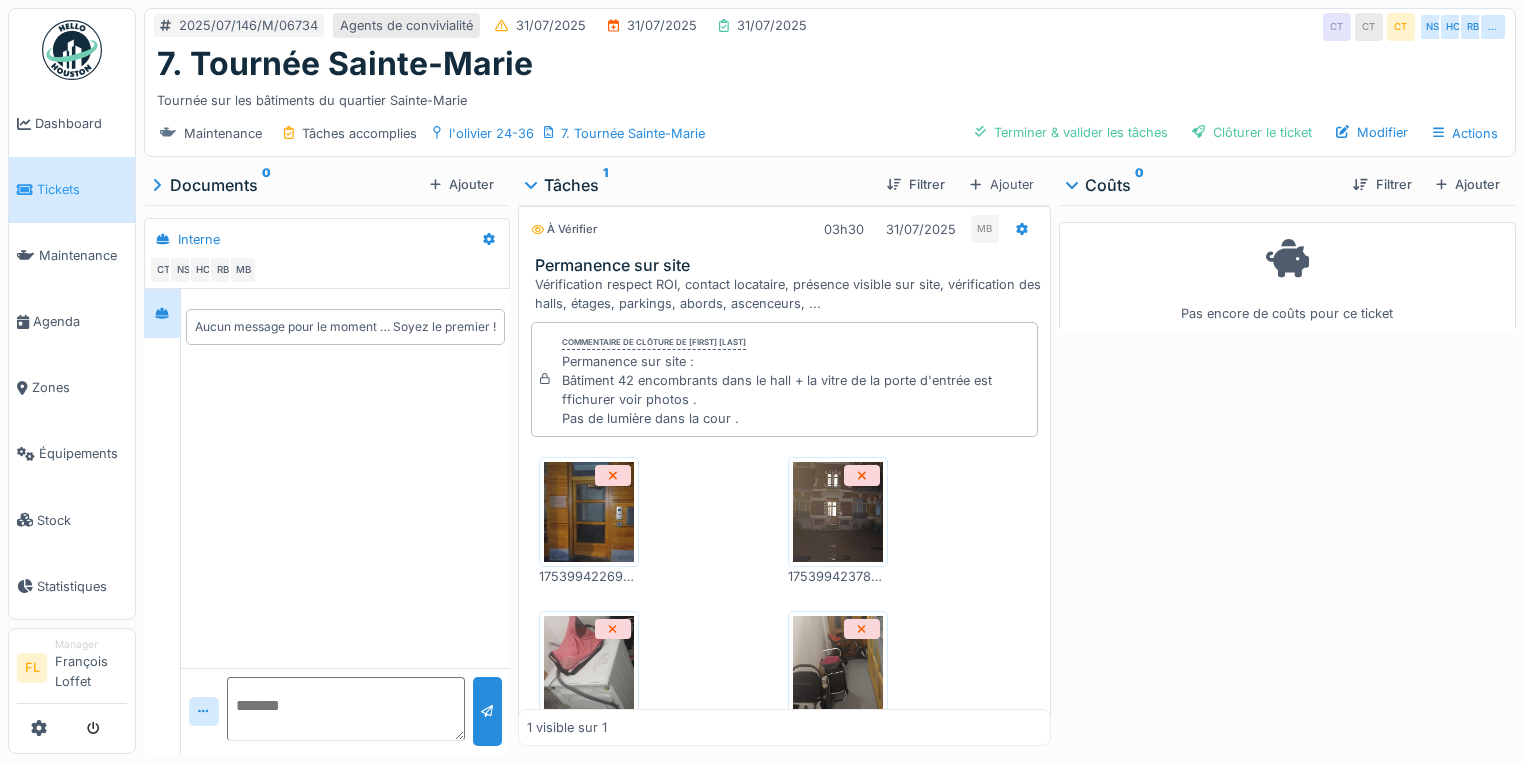 click on "Commentaire de clôture de Mamadou Bah Permanence sur site  :
Bâtiment 42 encombrants dans le hall   + la vitre de la porte d'entrée est ffichurer voir photos  .
Pas de lumière dans la cour  ." at bounding box center [795, 380] 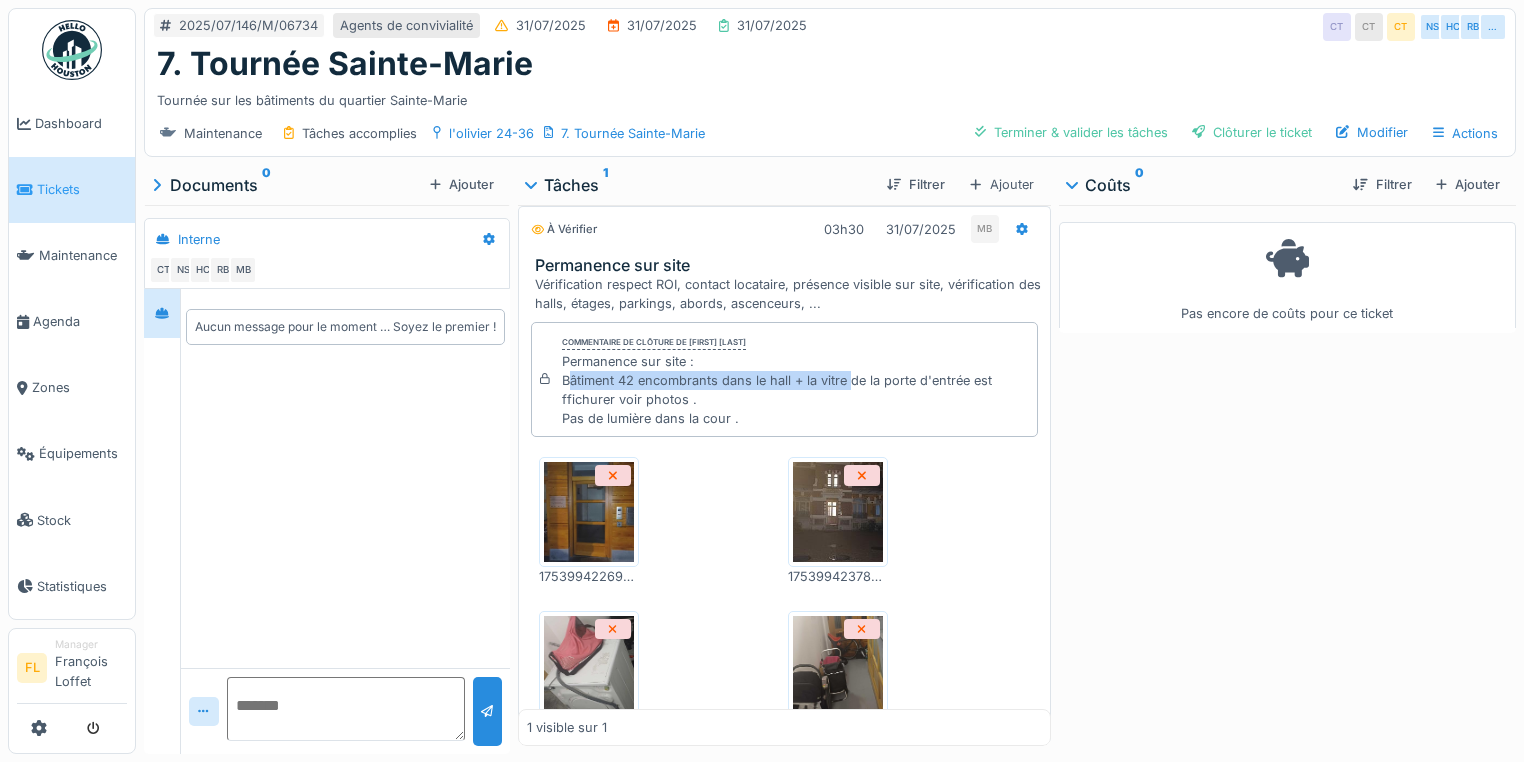 drag, startPoint x: 568, startPoint y: 358, endPoint x: 844, endPoint y: 376, distance: 276.58633 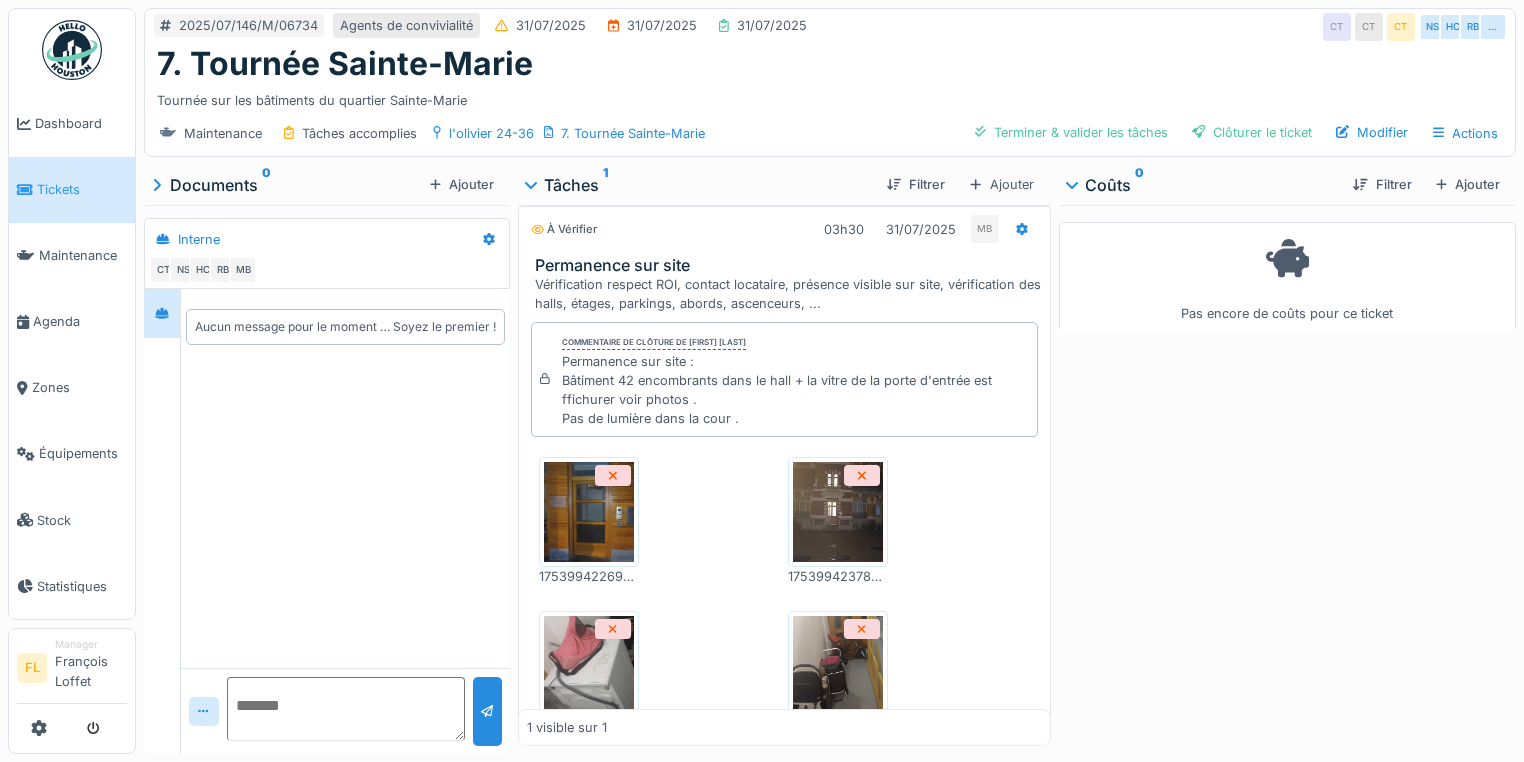 click at bounding box center (589, 512) 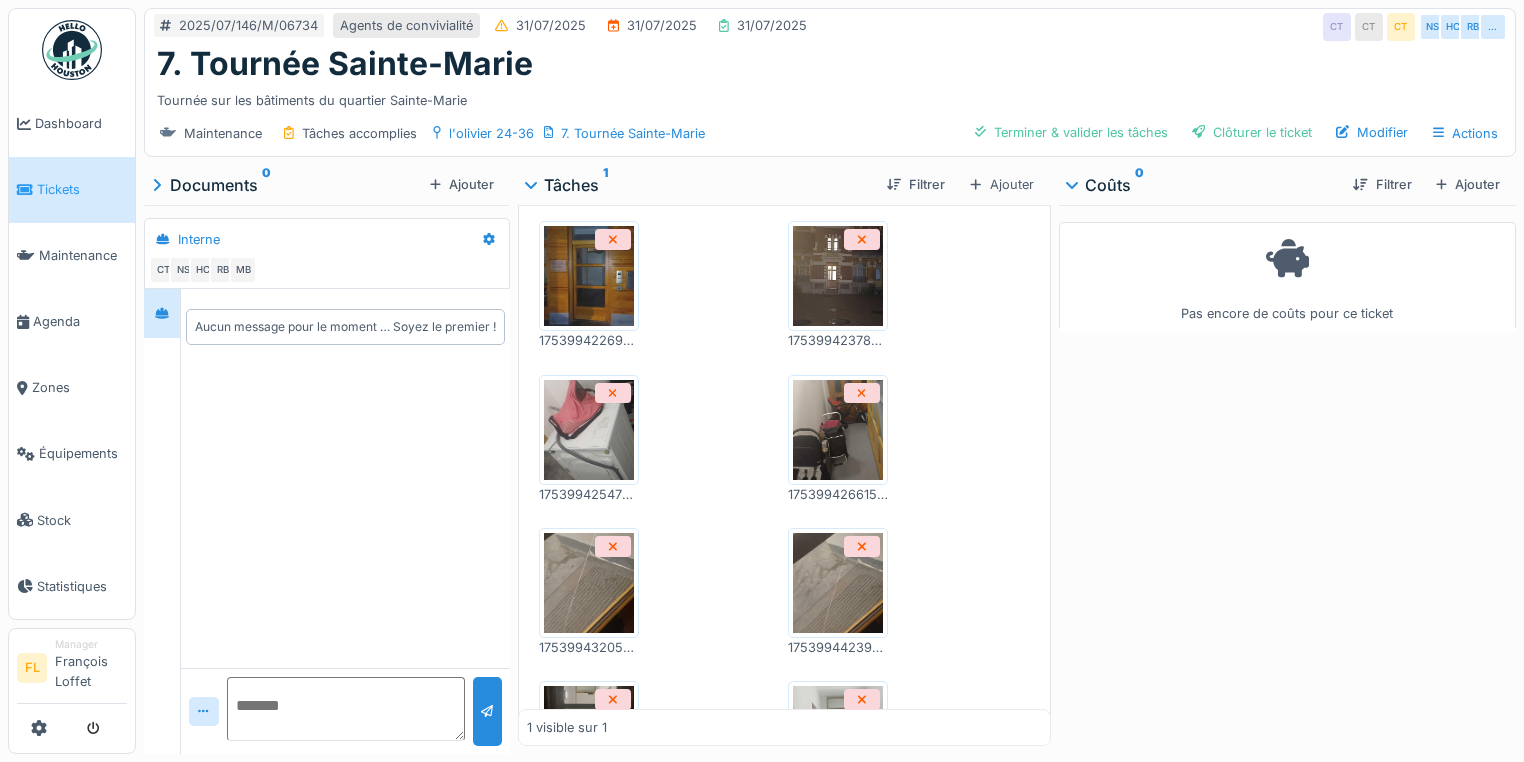 scroll, scrollTop: 256, scrollLeft: 0, axis: vertical 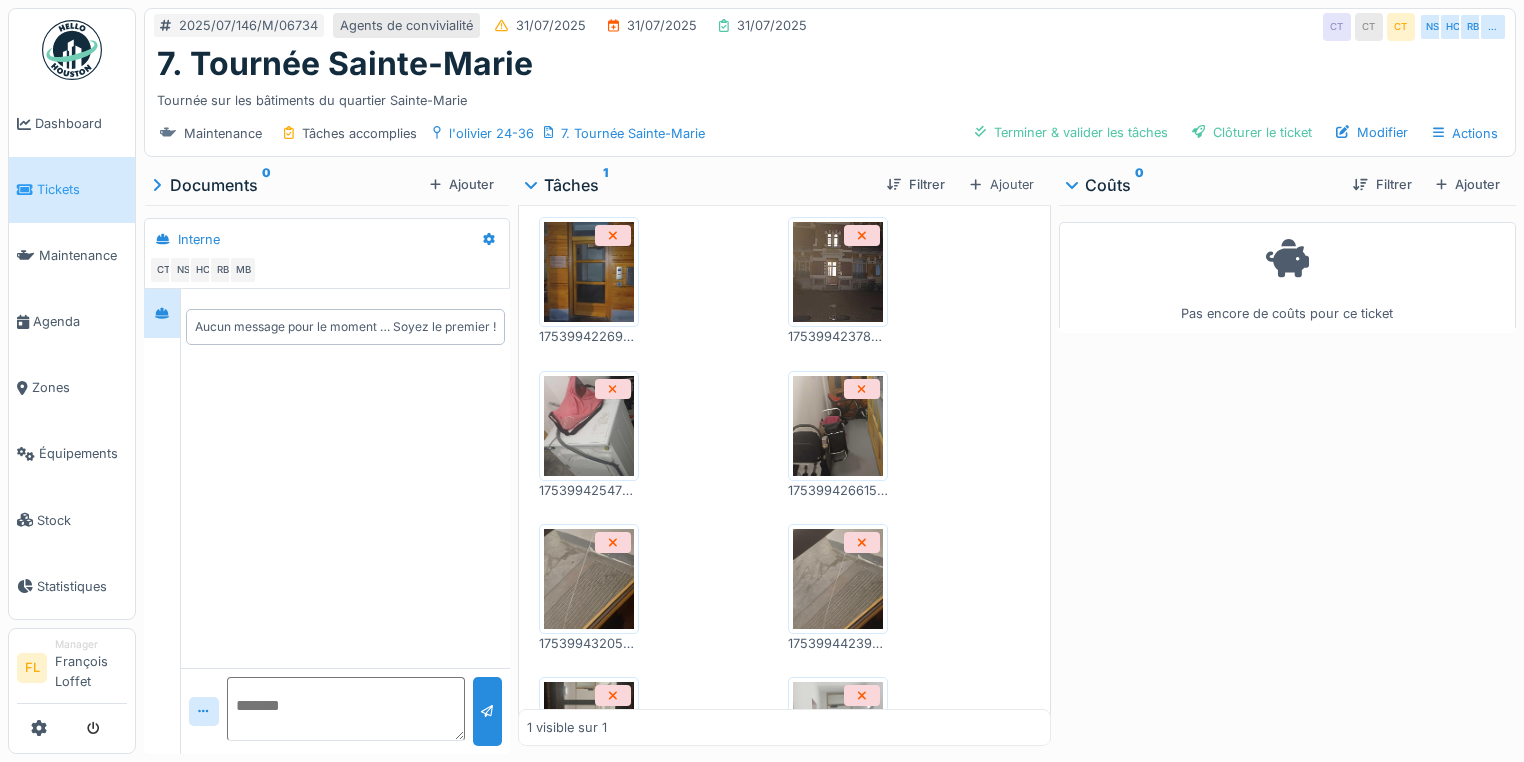 click at bounding box center [838, 426] 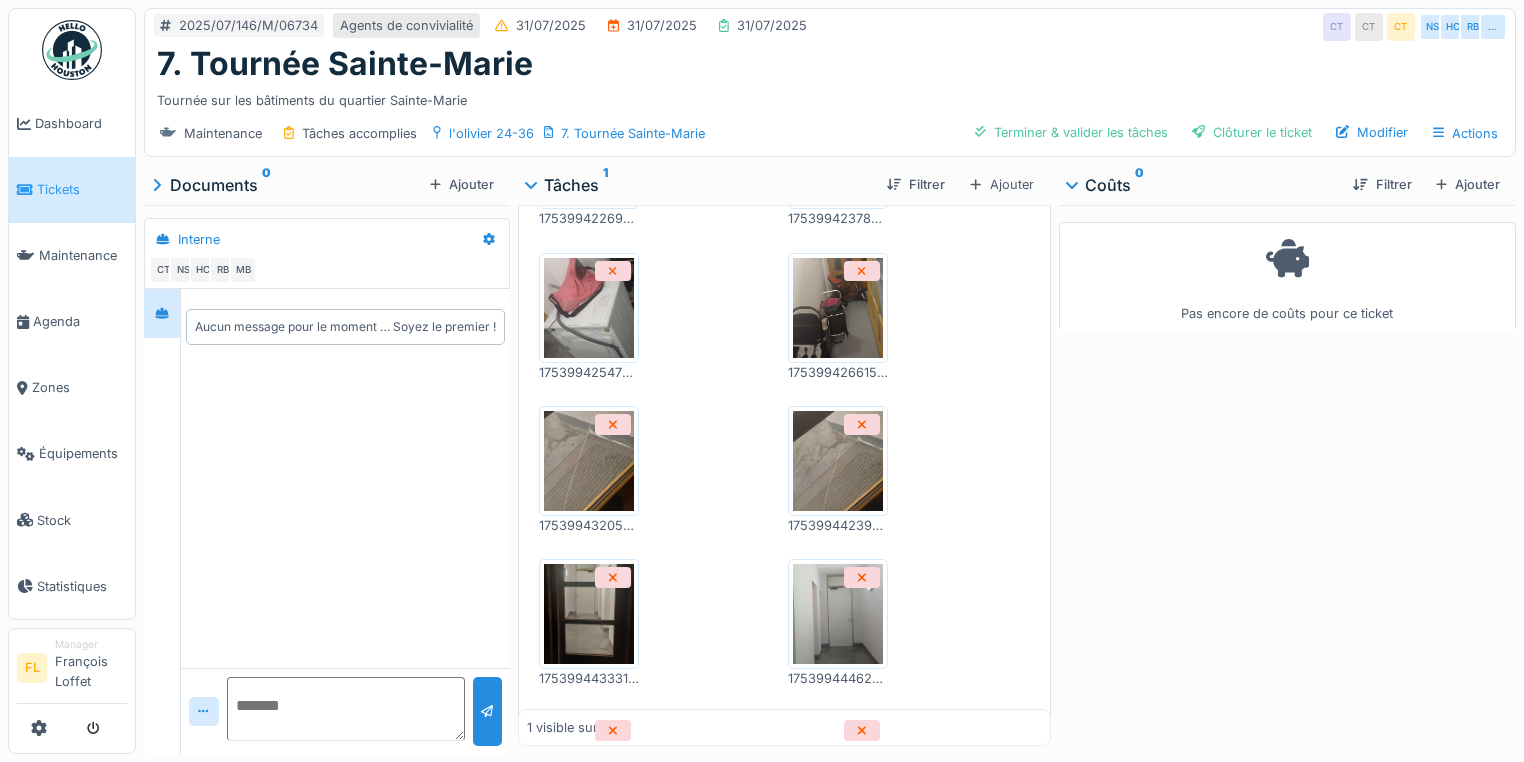 scroll, scrollTop: 416, scrollLeft: 0, axis: vertical 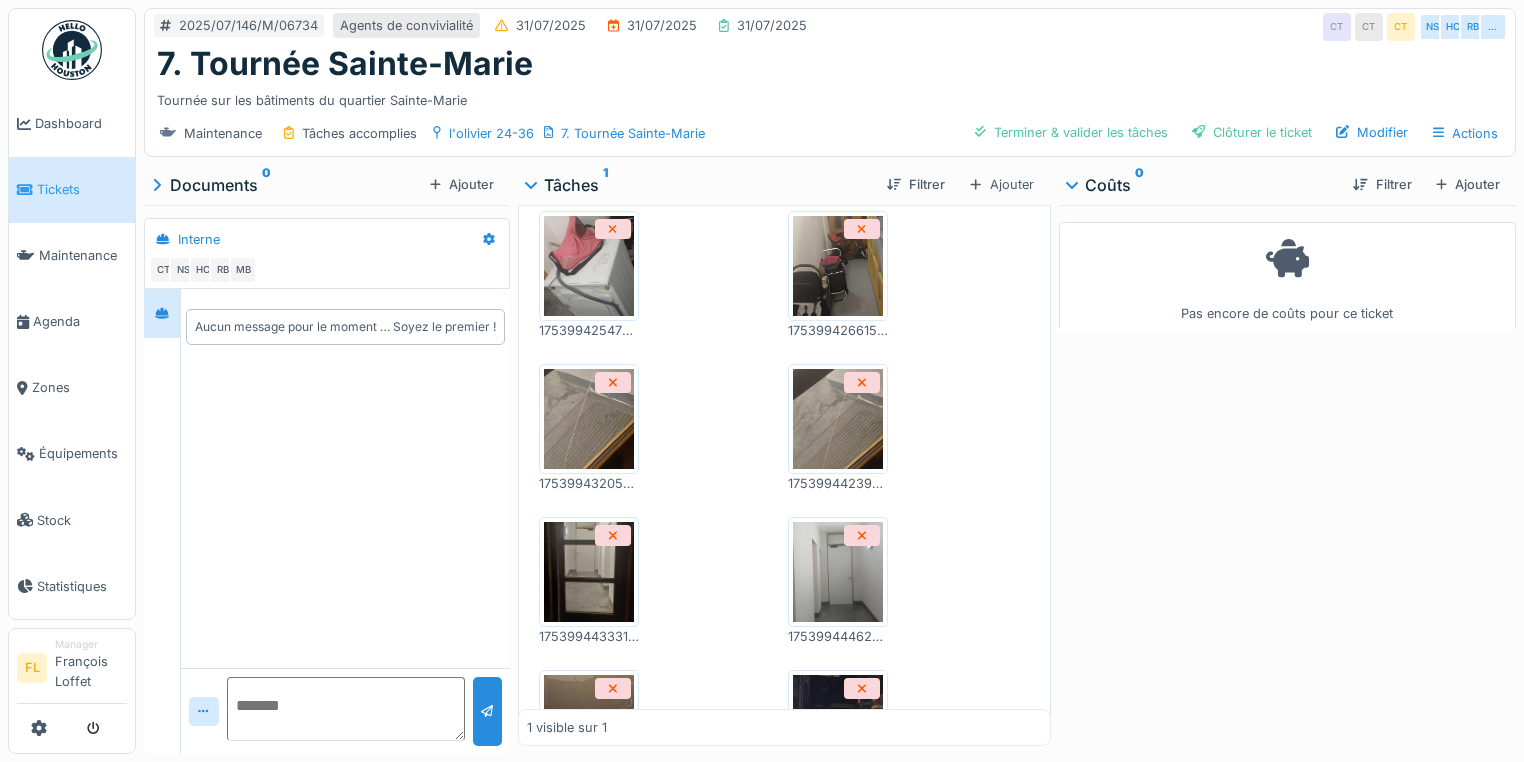 click at bounding box center (589, 419) 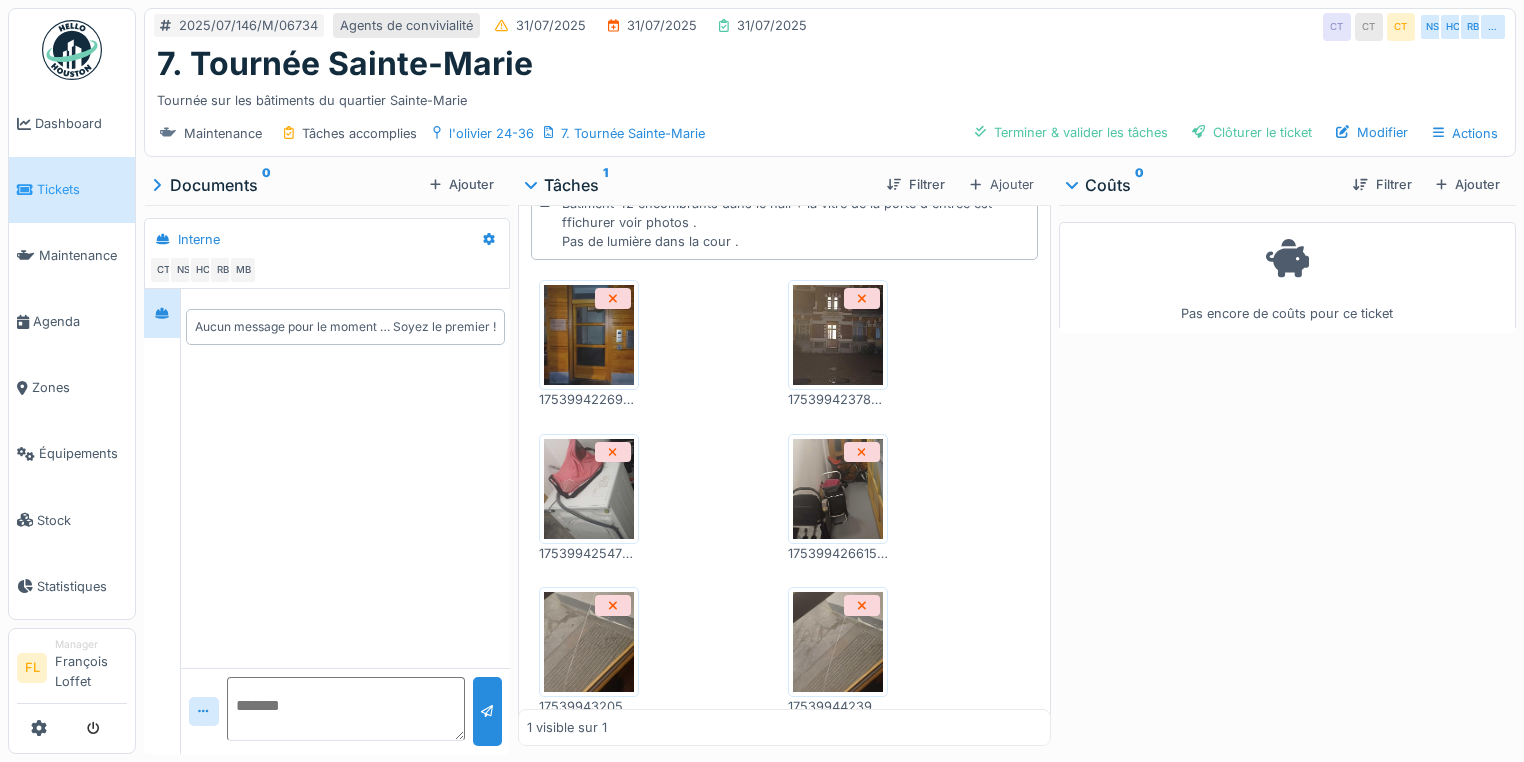 scroll, scrollTop: 0, scrollLeft: 0, axis: both 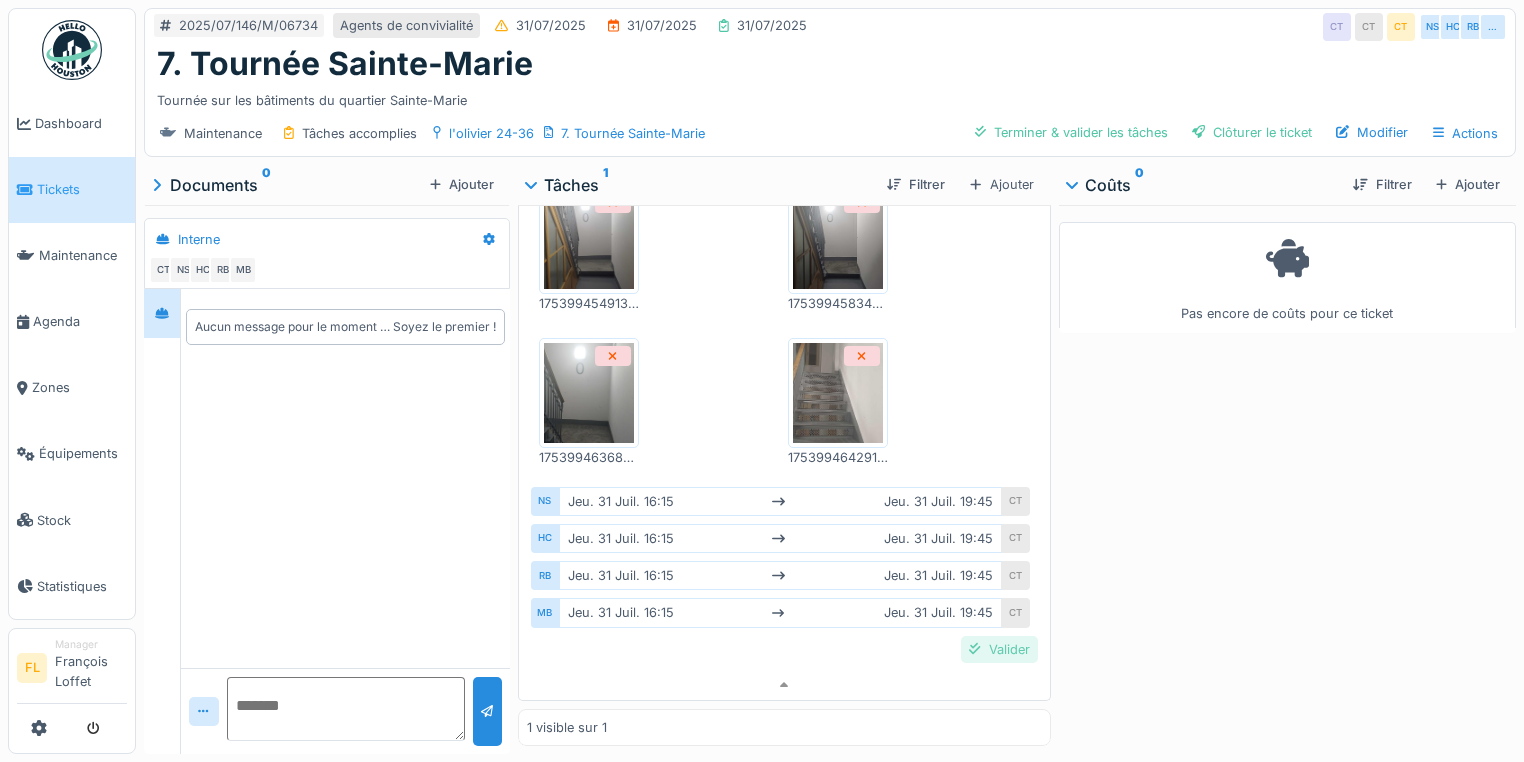 click on "Valider" at bounding box center (999, 649) 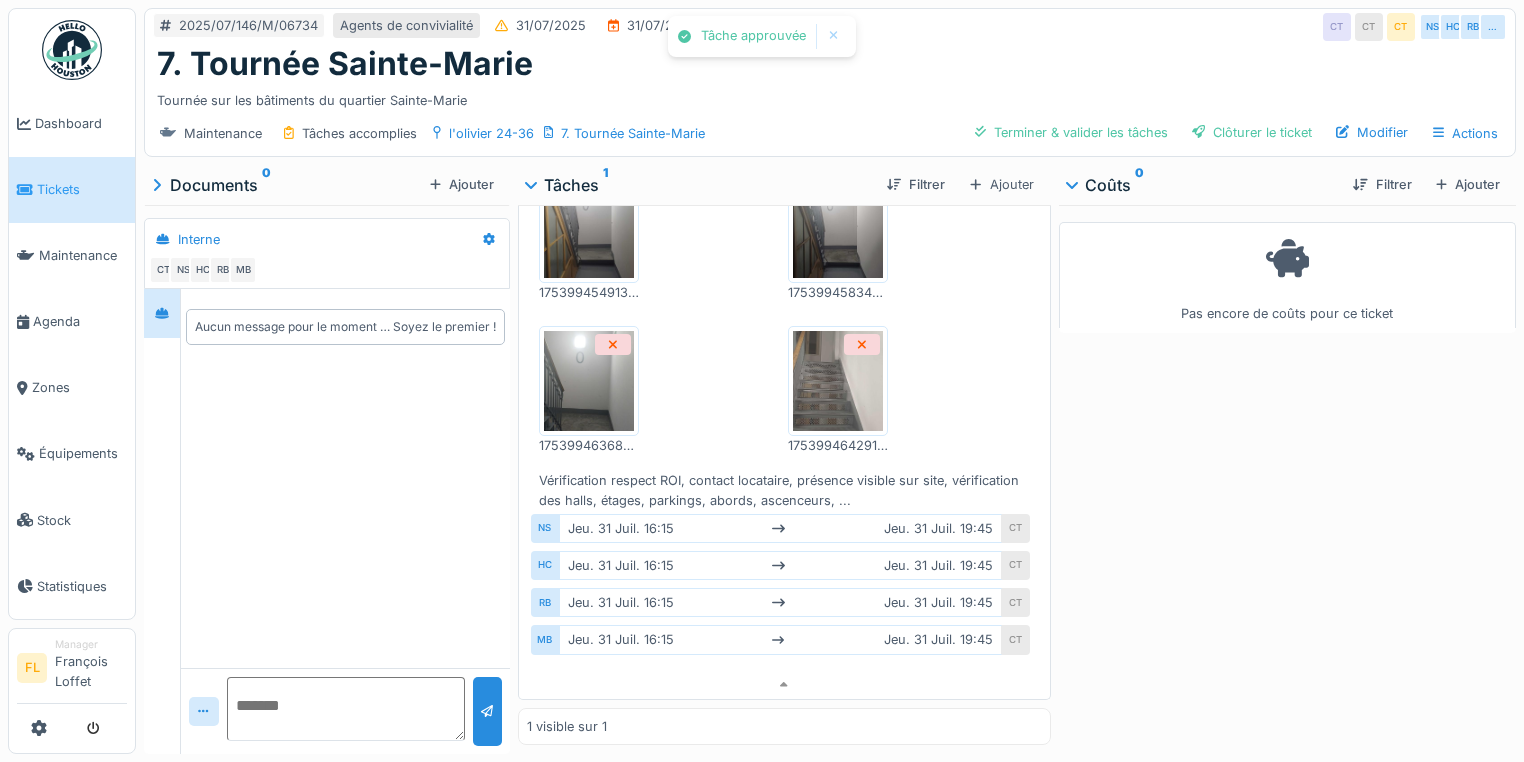 scroll, scrollTop: 1048, scrollLeft: 0, axis: vertical 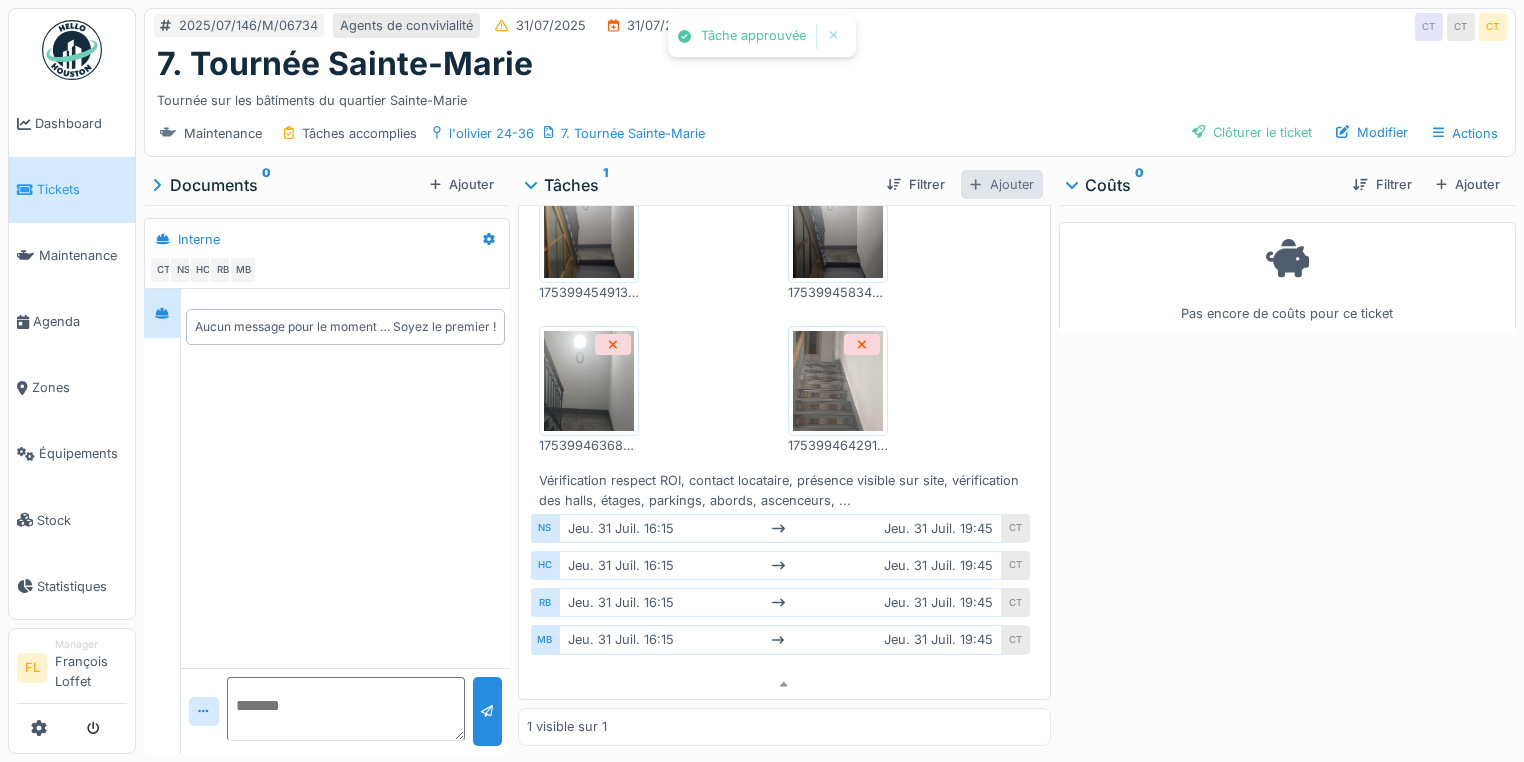 click on "Ajouter" at bounding box center (1001, 184) 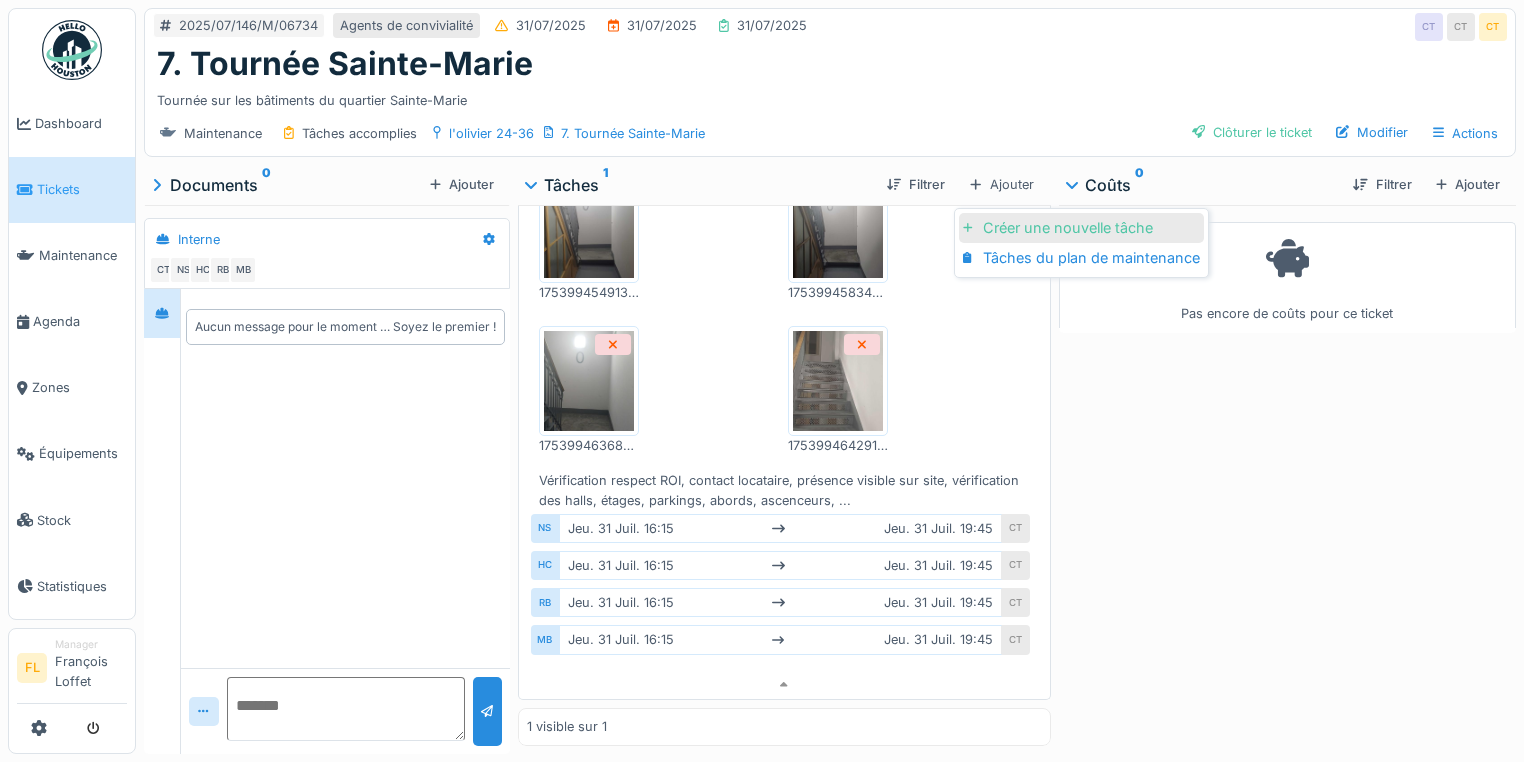 click on "Créer une nouvelle tâche" at bounding box center (1081, 228) 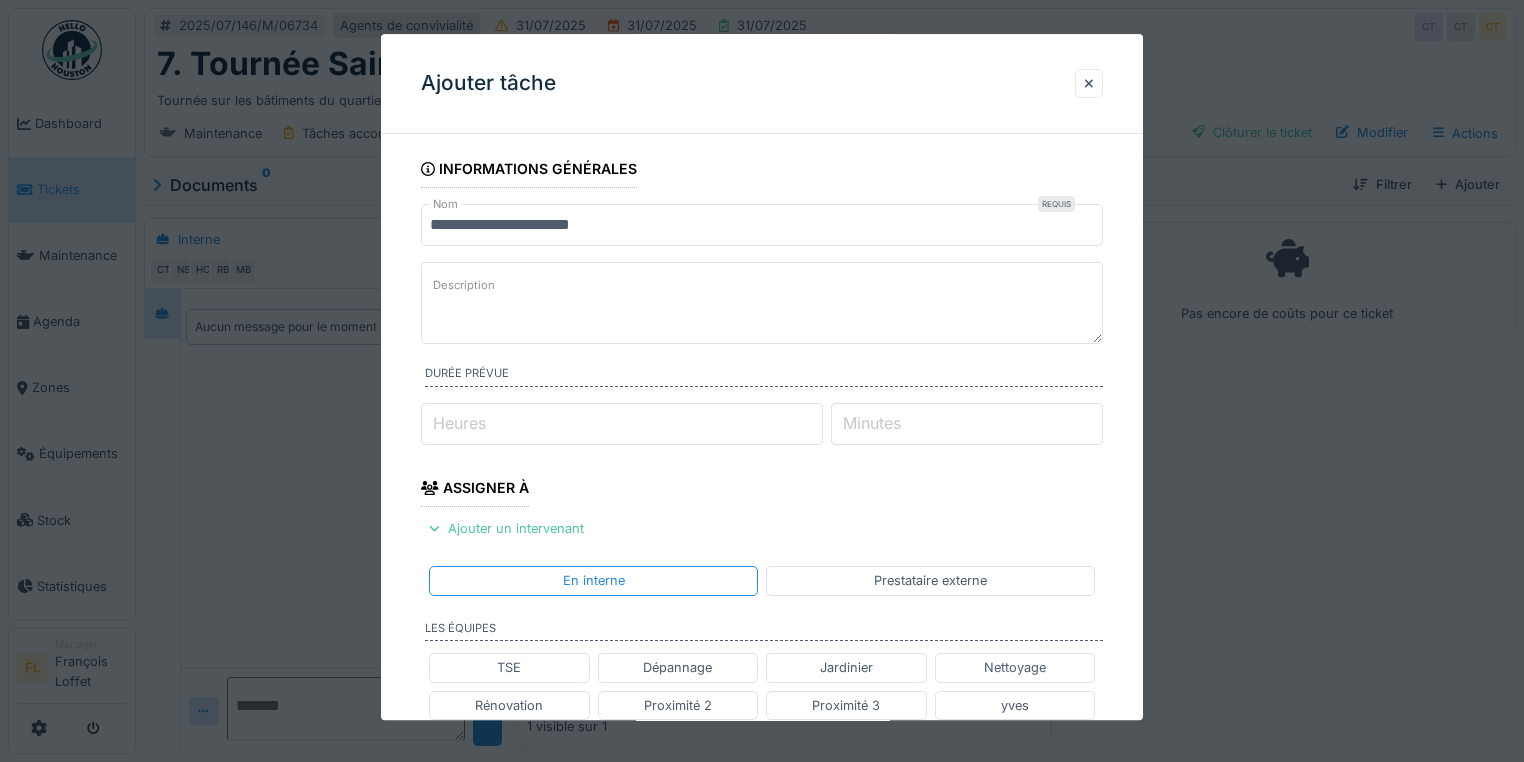 click on "Description" at bounding box center [464, 286] 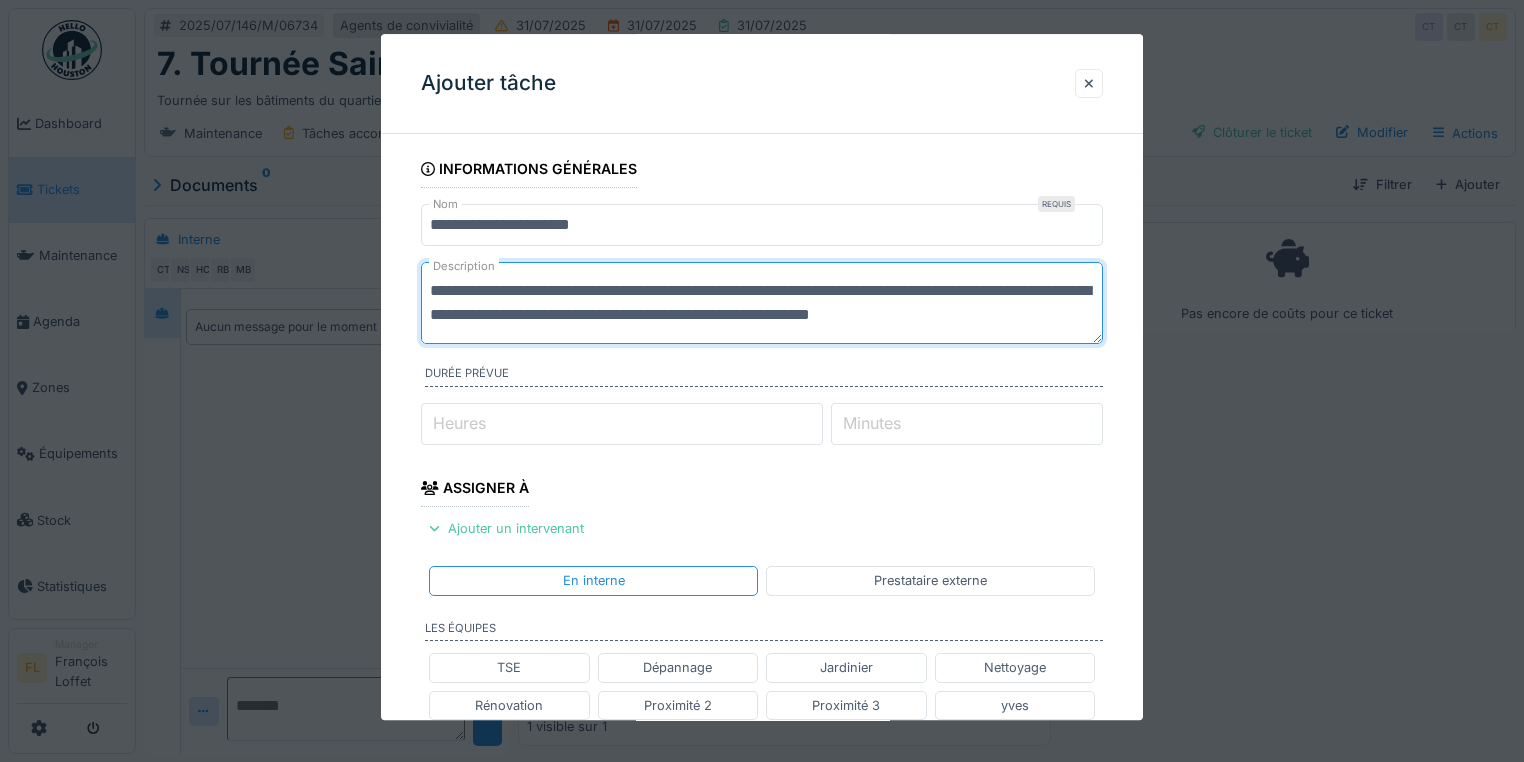 scroll, scrollTop: 6, scrollLeft: 0, axis: vertical 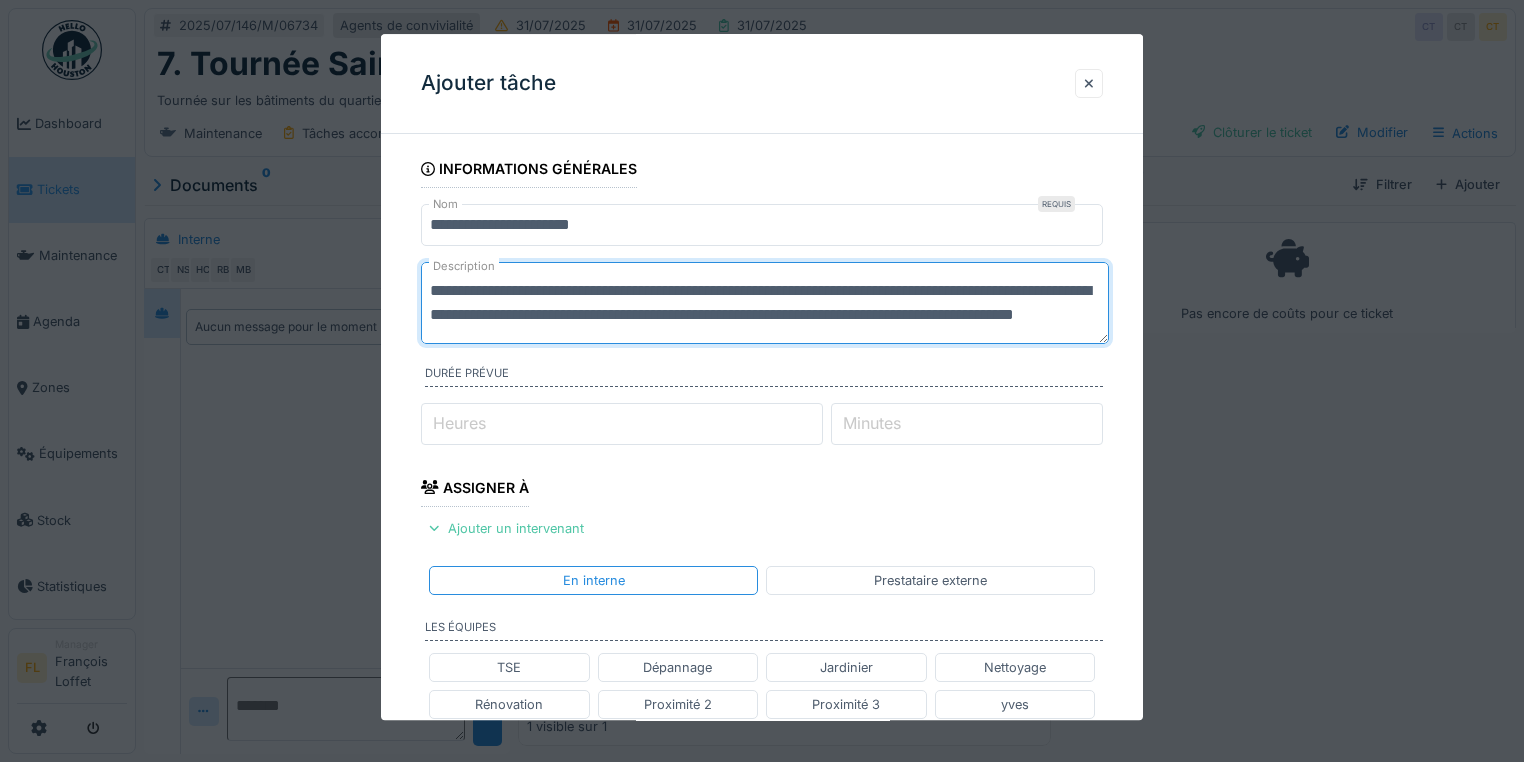 click on "**********" at bounding box center (765, 303) 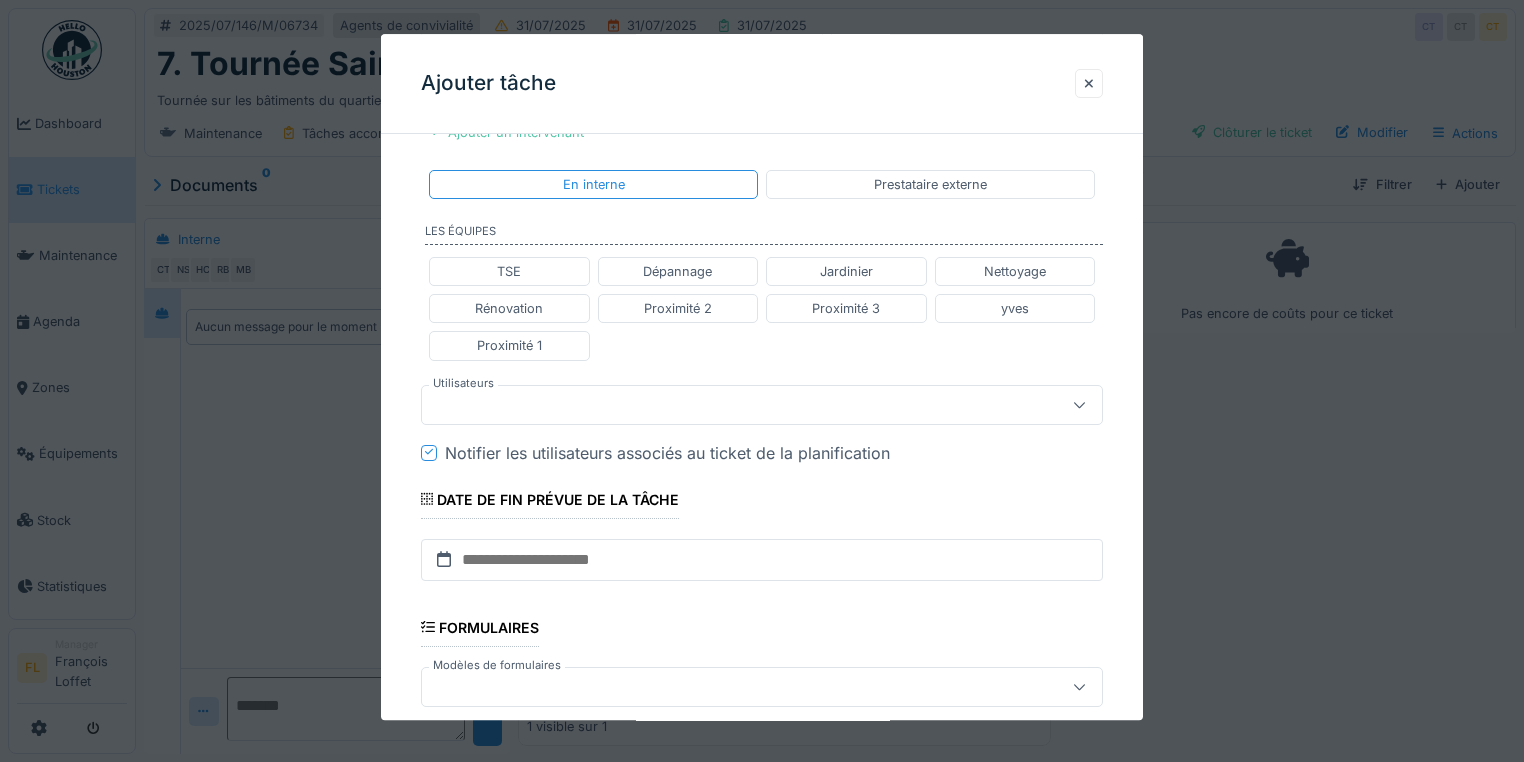 scroll, scrollTop: 400, scrollLeft: 0, axis: vertical 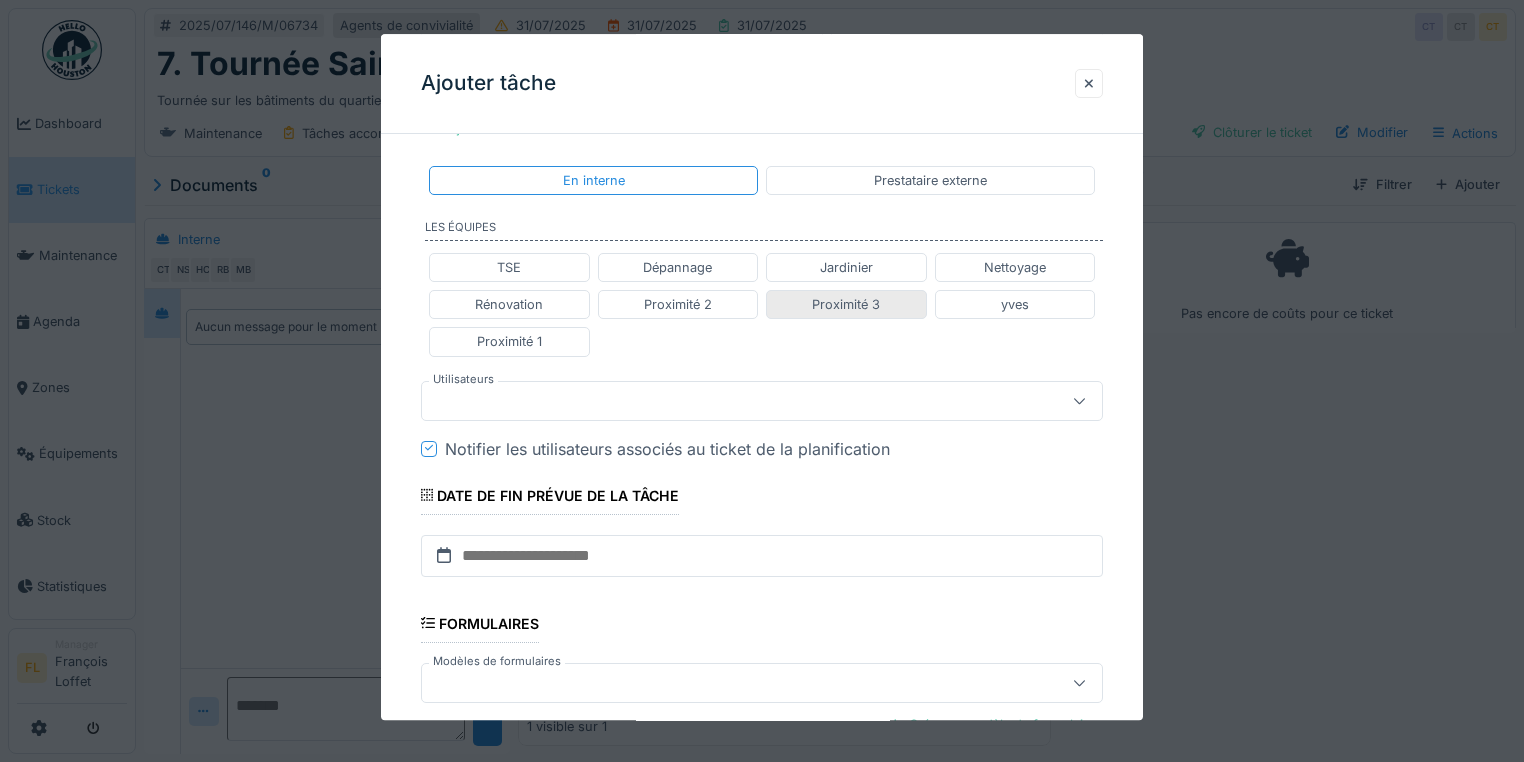 type on "**********" 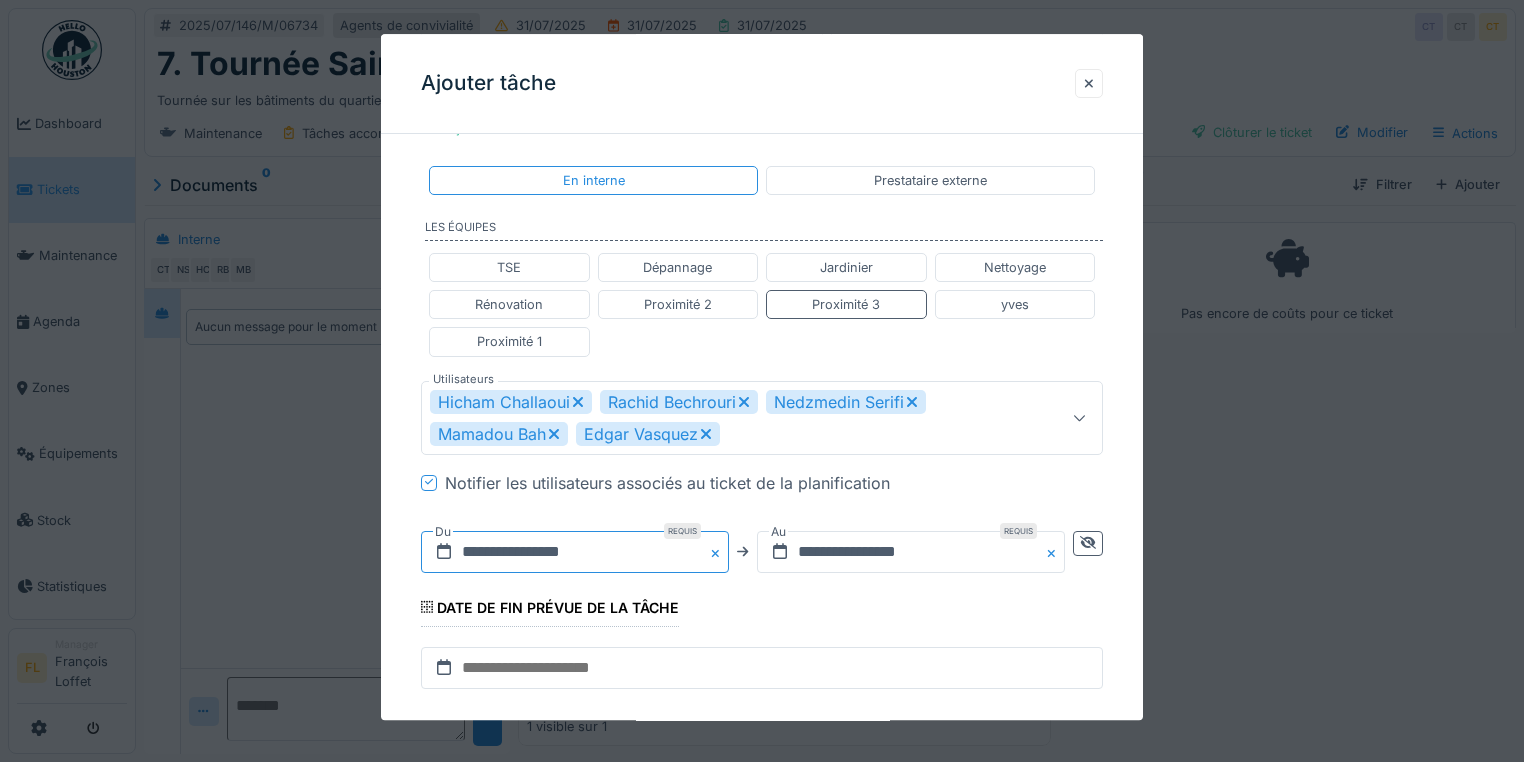 click on "**********" at bounding box center (575, 552) 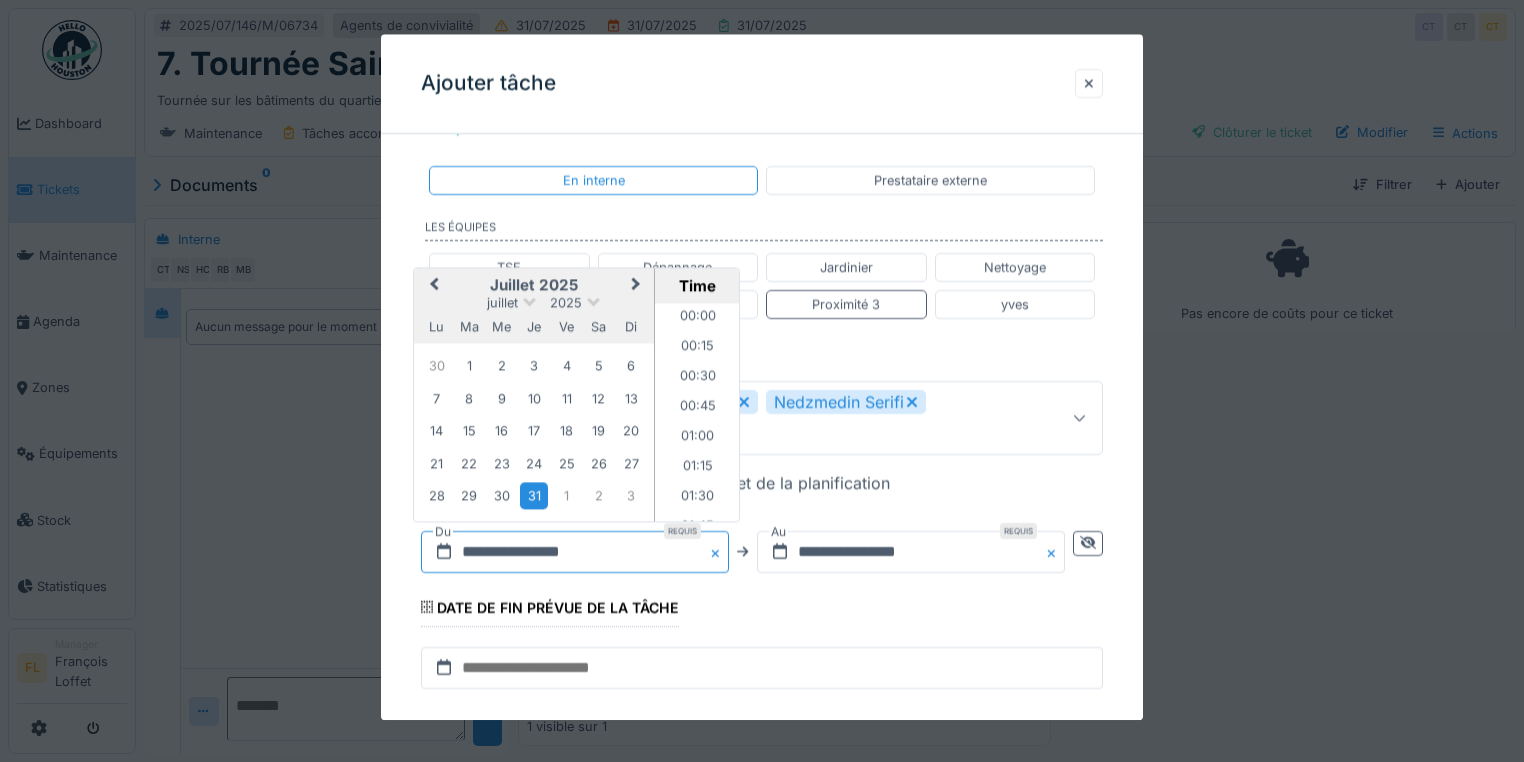 scroll, scrollTop: 1856, scrollLeft: 0, axis: vertical 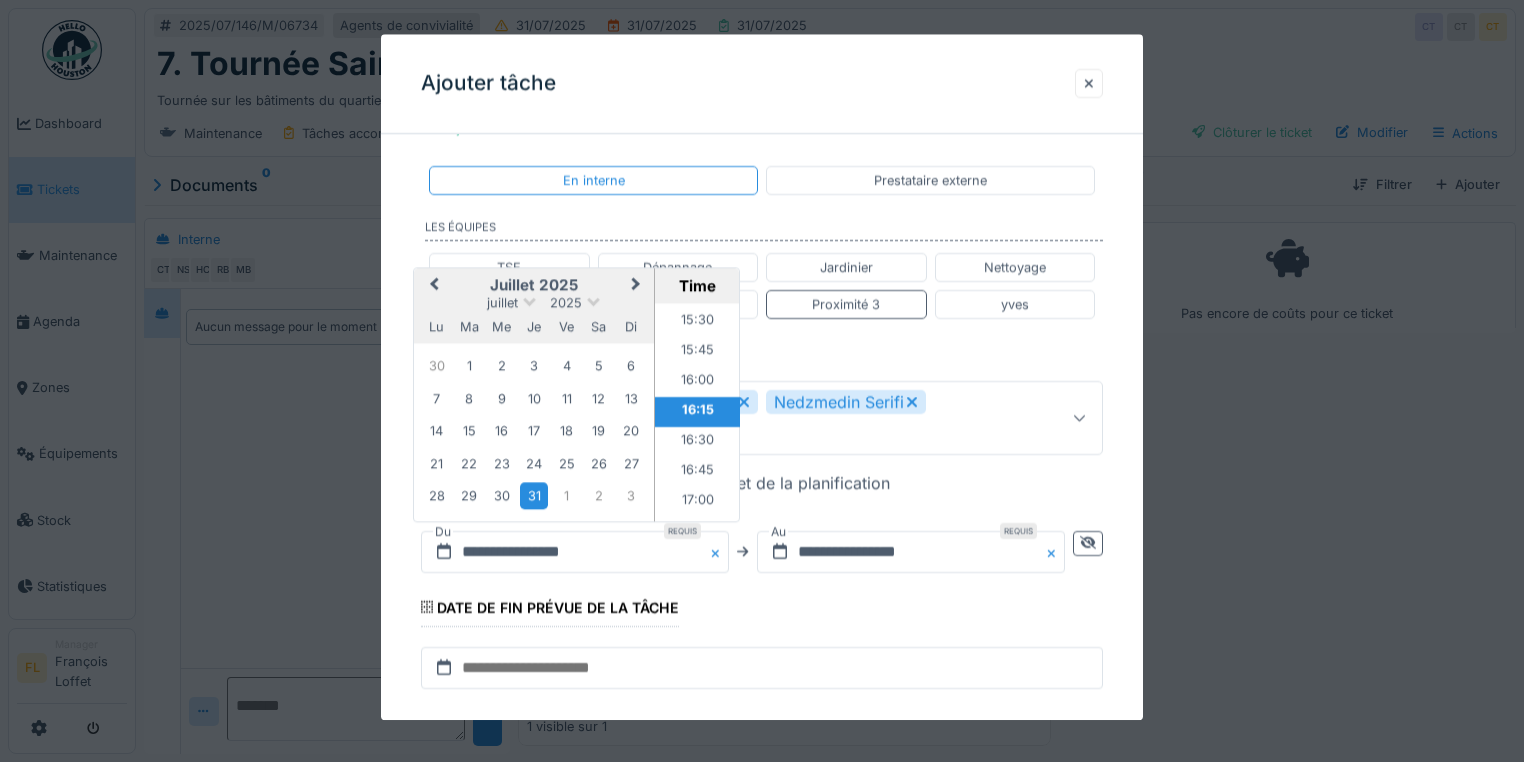 click on "Next Month" at bounding box center (638, 286) 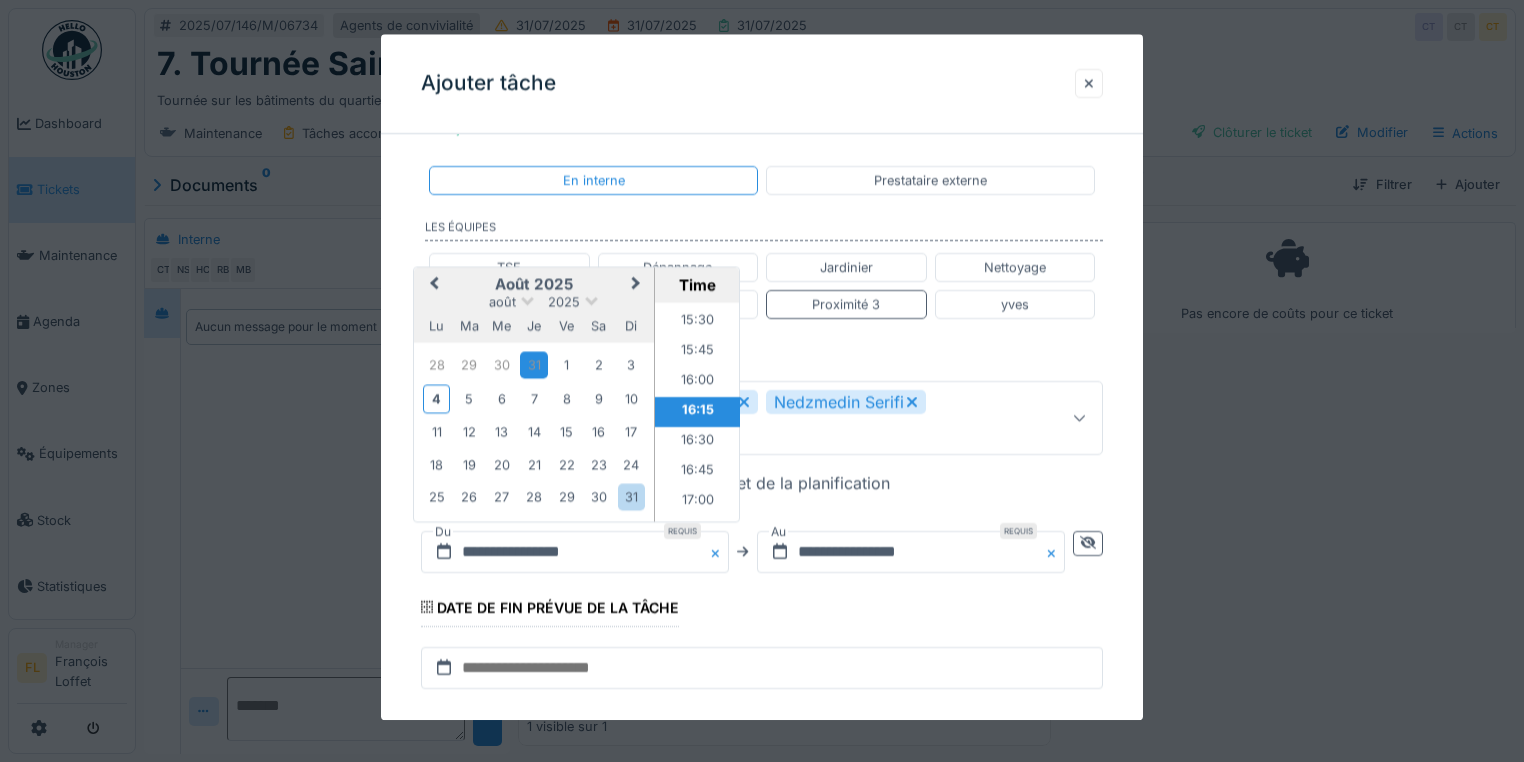 drag, startPoint x: 434, startPoint y: 395, endPoint x: 758, endPoint y: 478, distance: 334.46225 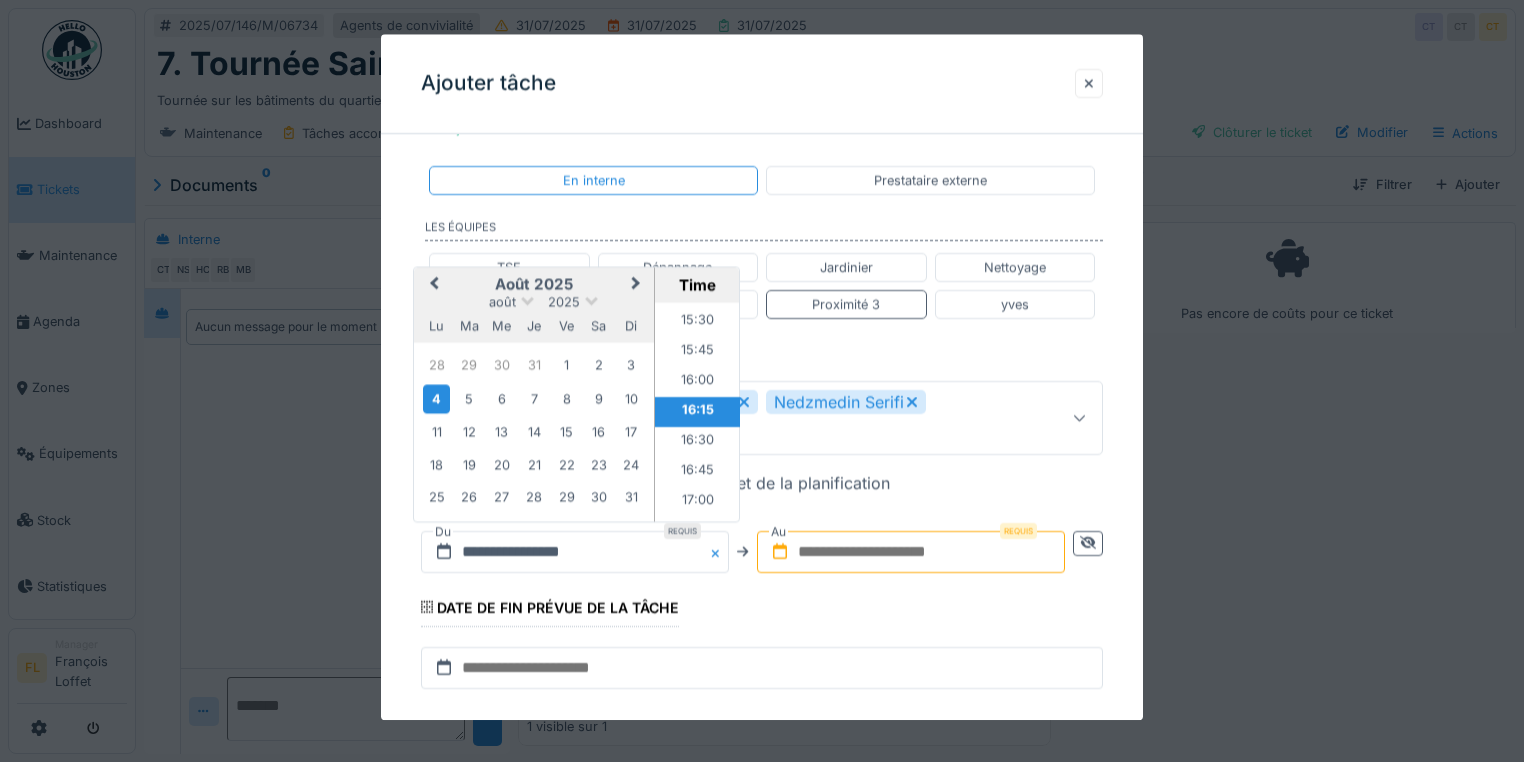 click at bounding box center [911, 552] 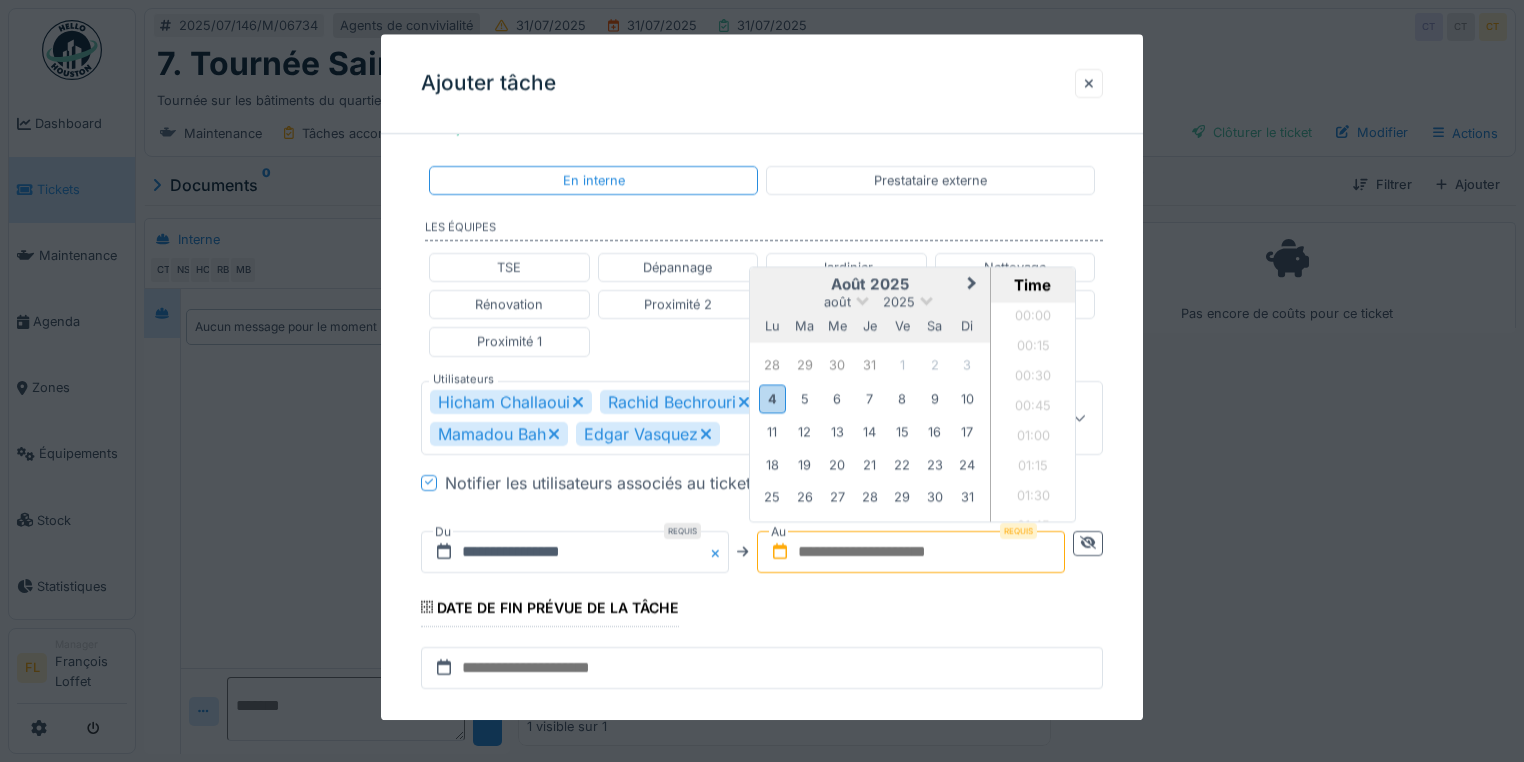 scroll, scrollTop: 925, scrollLeft: 0, axis: vertical 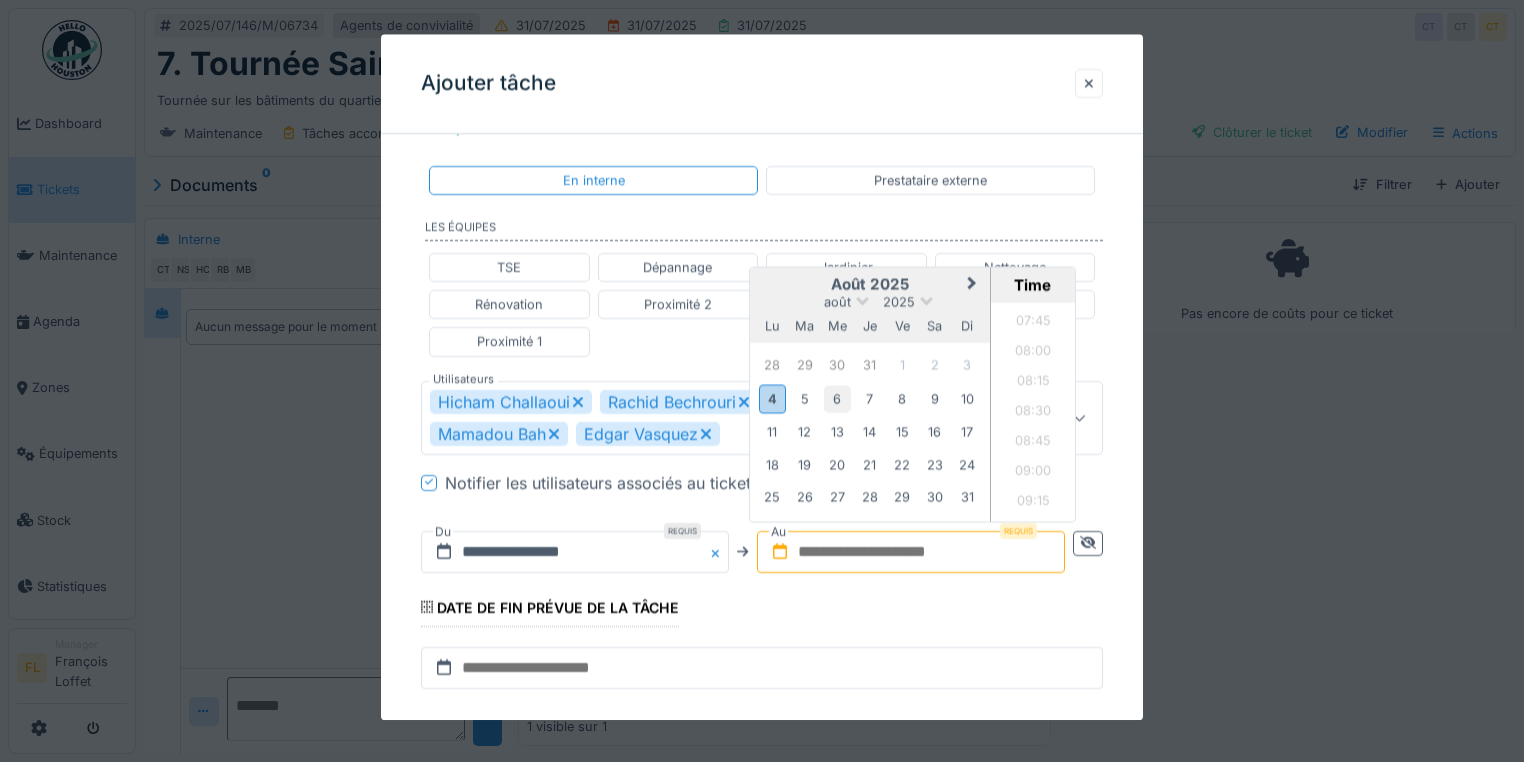 drag, startPoint x: 836, startPoint y: 393, endPoint x: 837, endPoint y: 408, distance: 15.033297 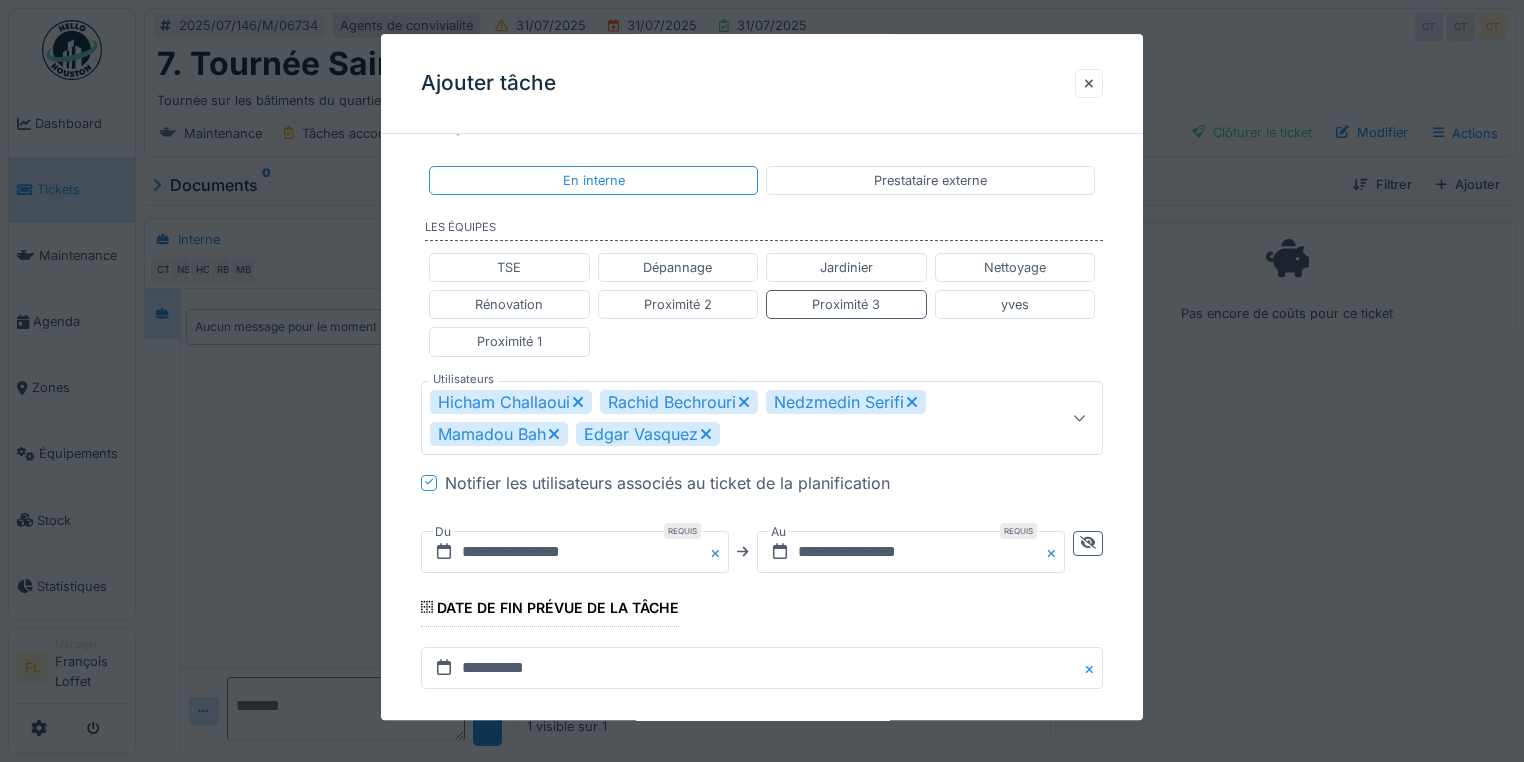 click on "**********" at bounding box center (762, 388) 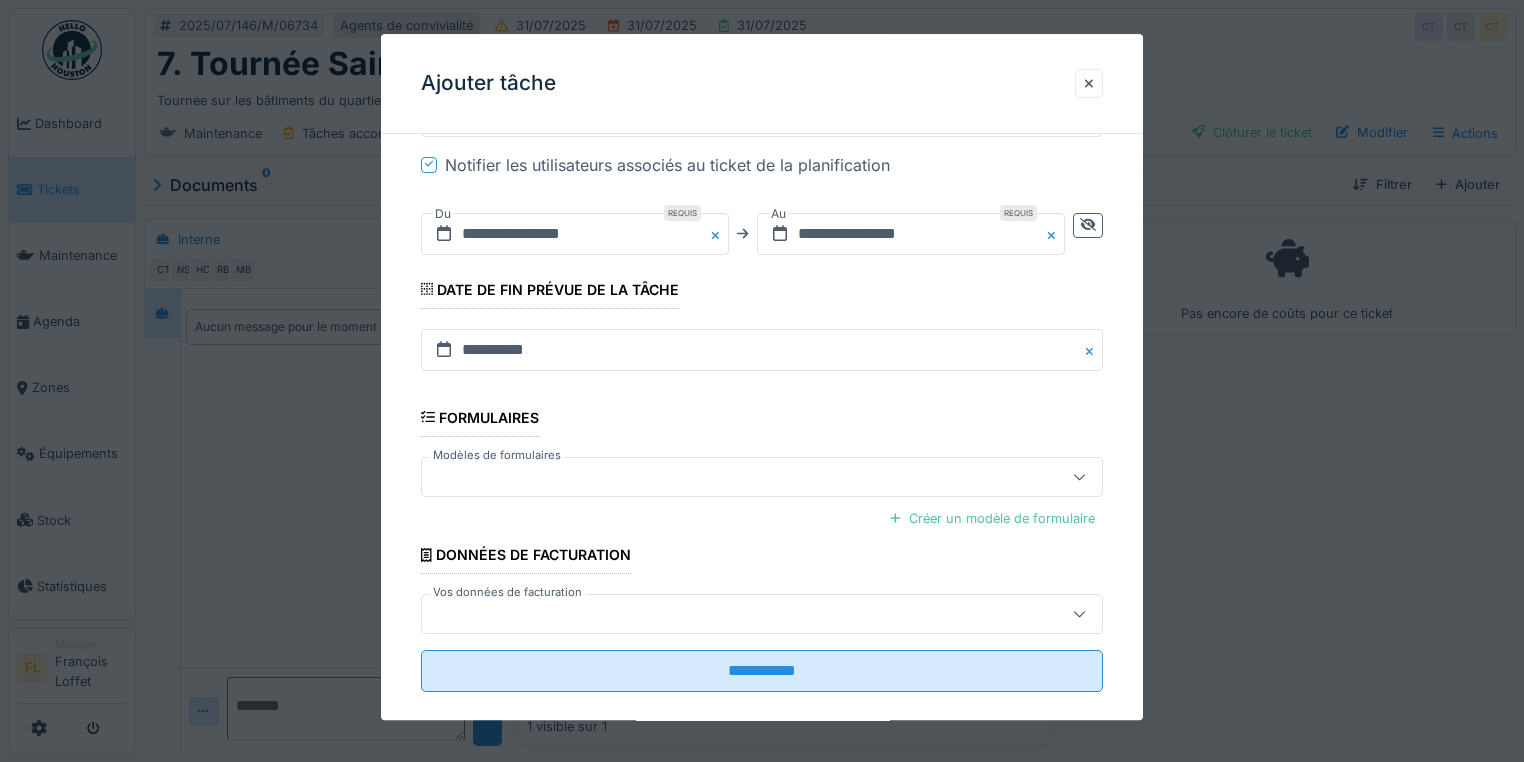 scroll, scrollTop: 720, scrollLeft: 0, axis: vertical 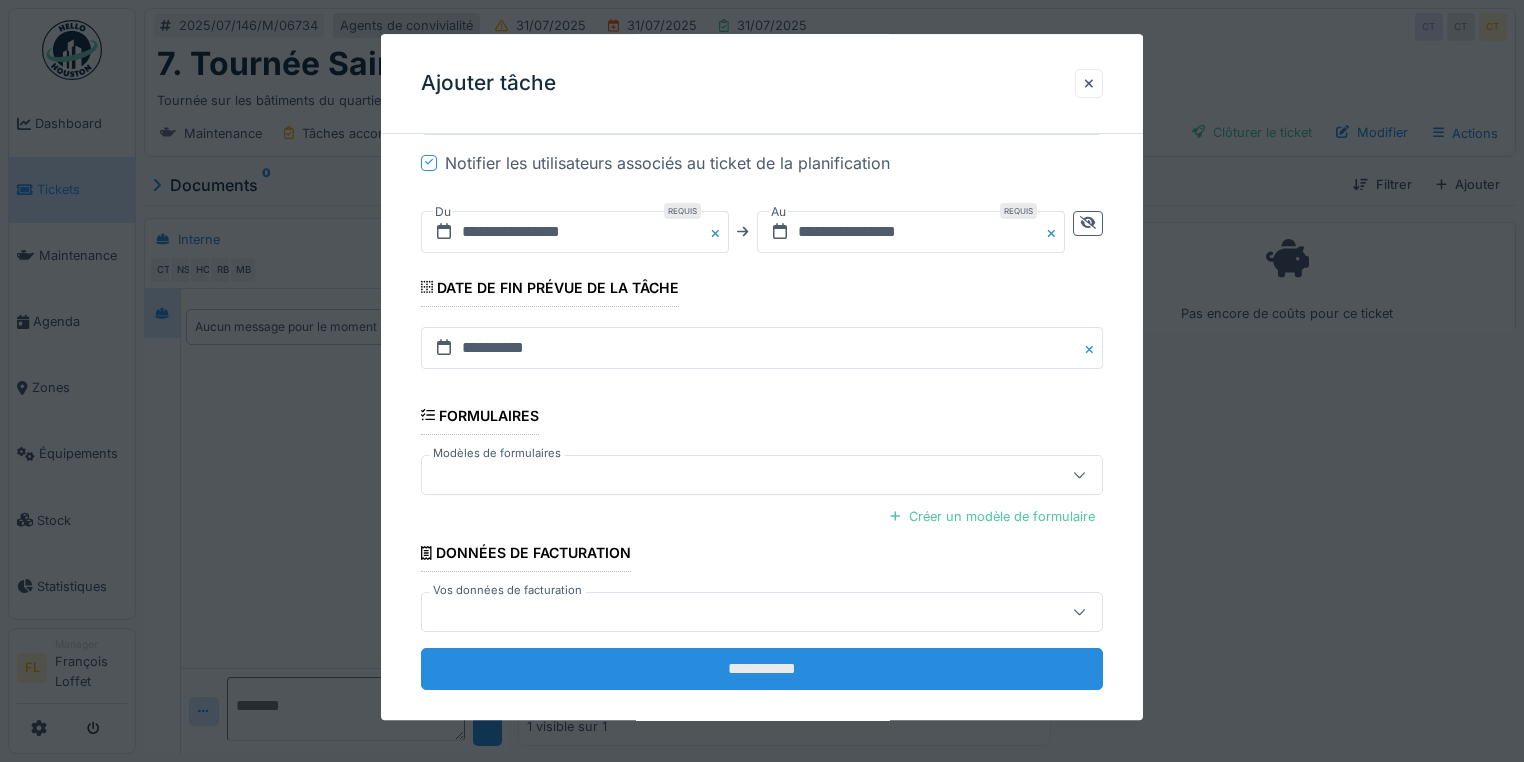 click on "**********" at bounding box center [762, 669] 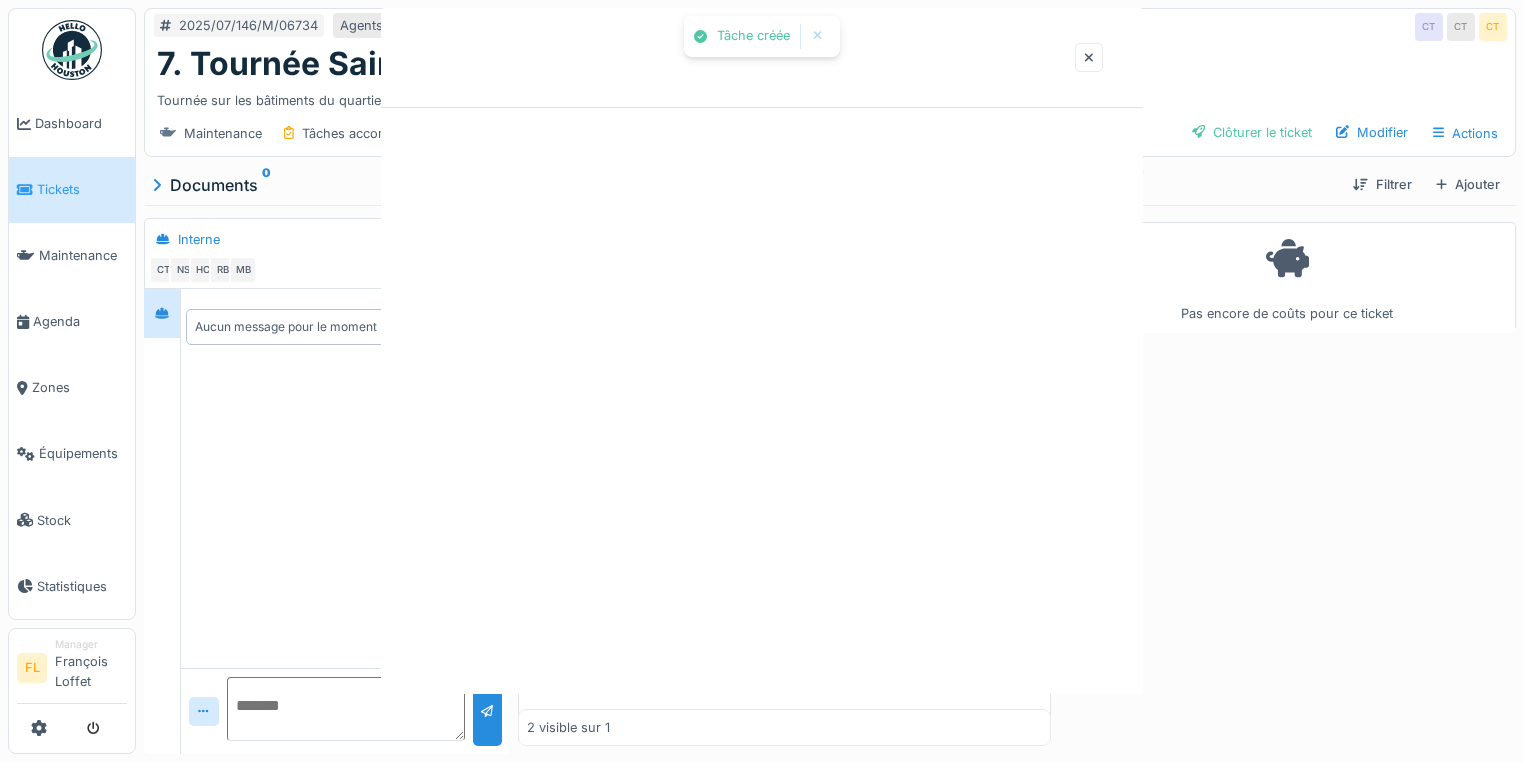 scroll, scrollTop: 0, scrollLeft: 0, axis: both 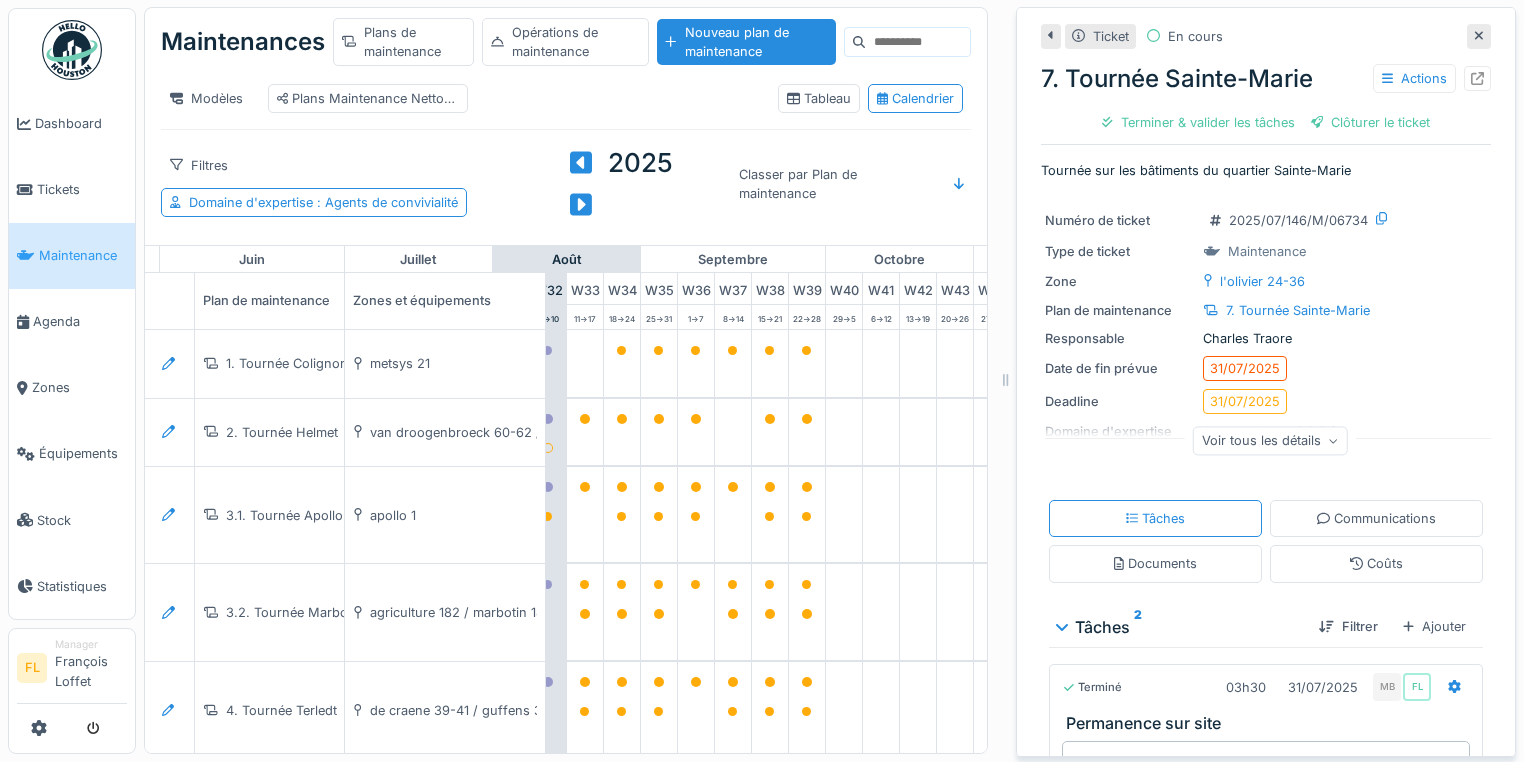 click 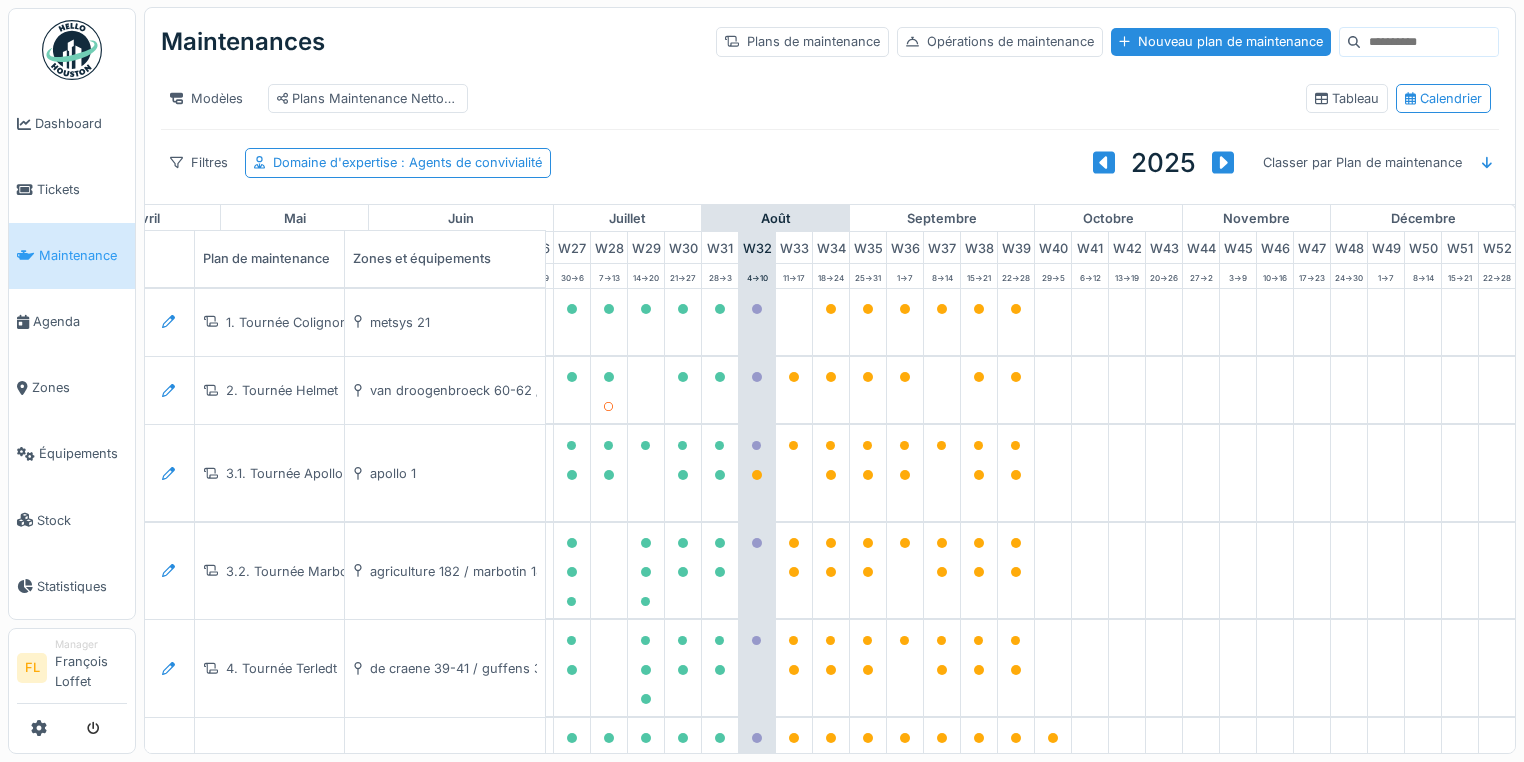 scroll, scrollTop: 0, scrollLeft: 1041, axis: horizontal 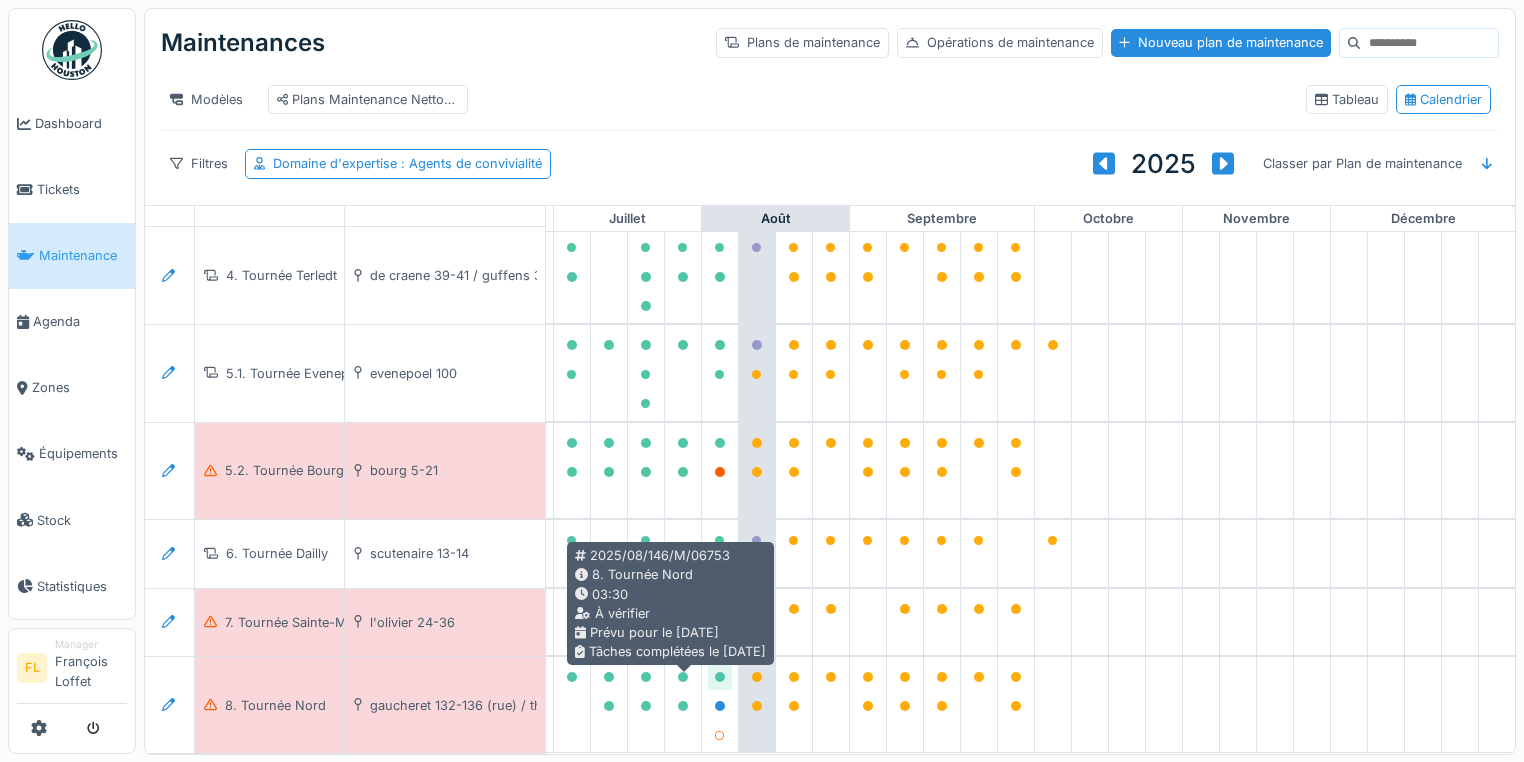 click 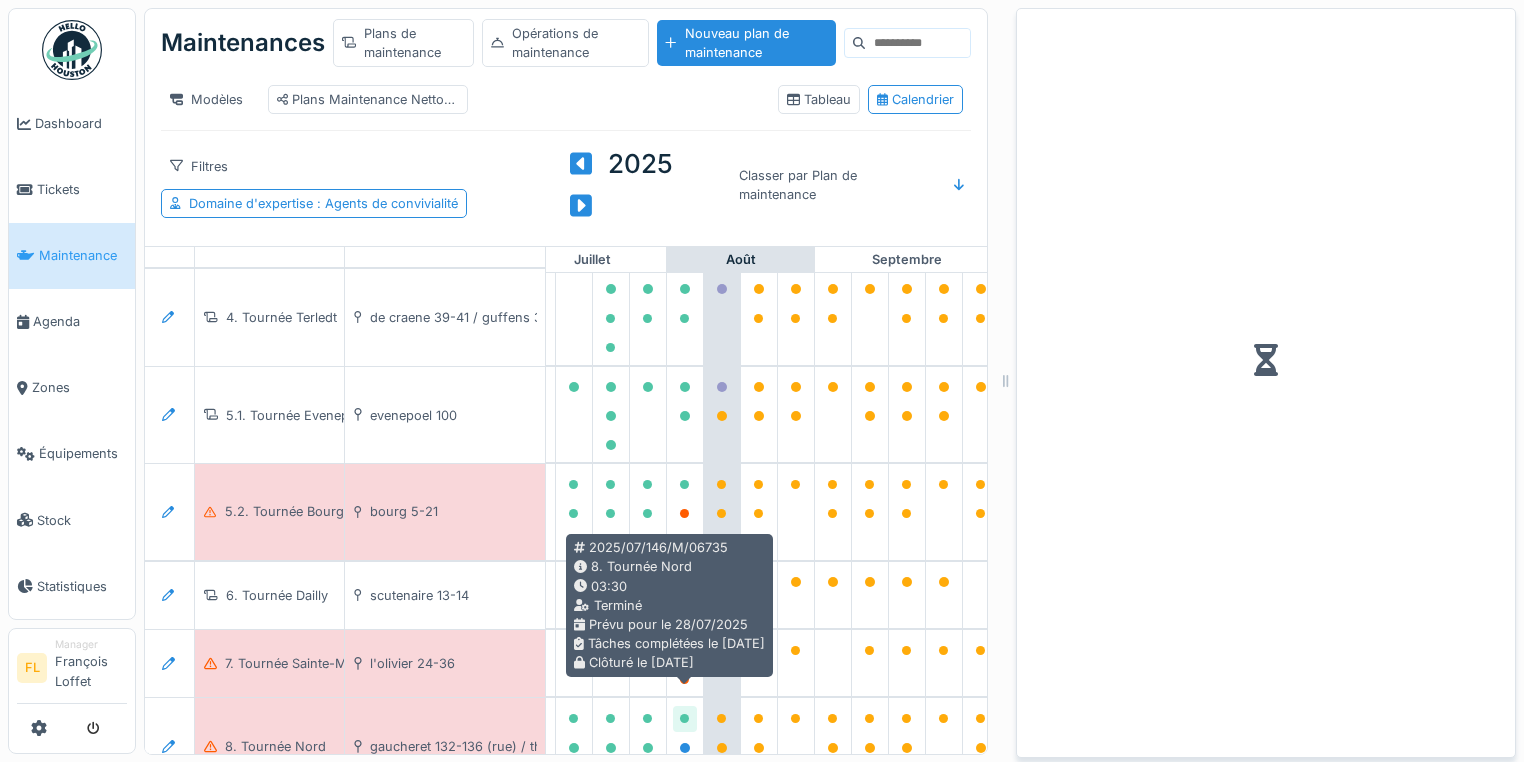 scroll, scrollTop: 420, scrollLeft: 1041, axis: both 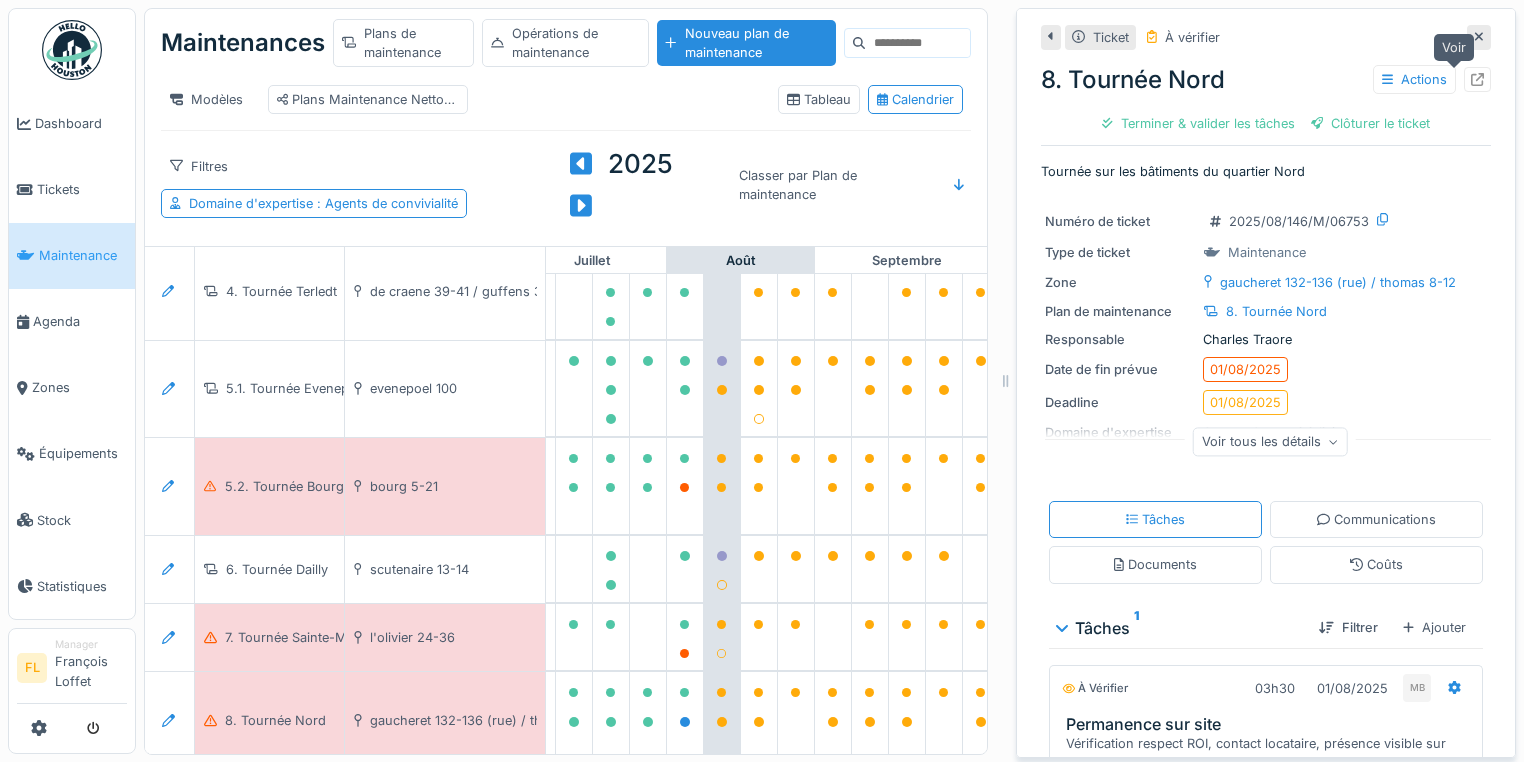 click 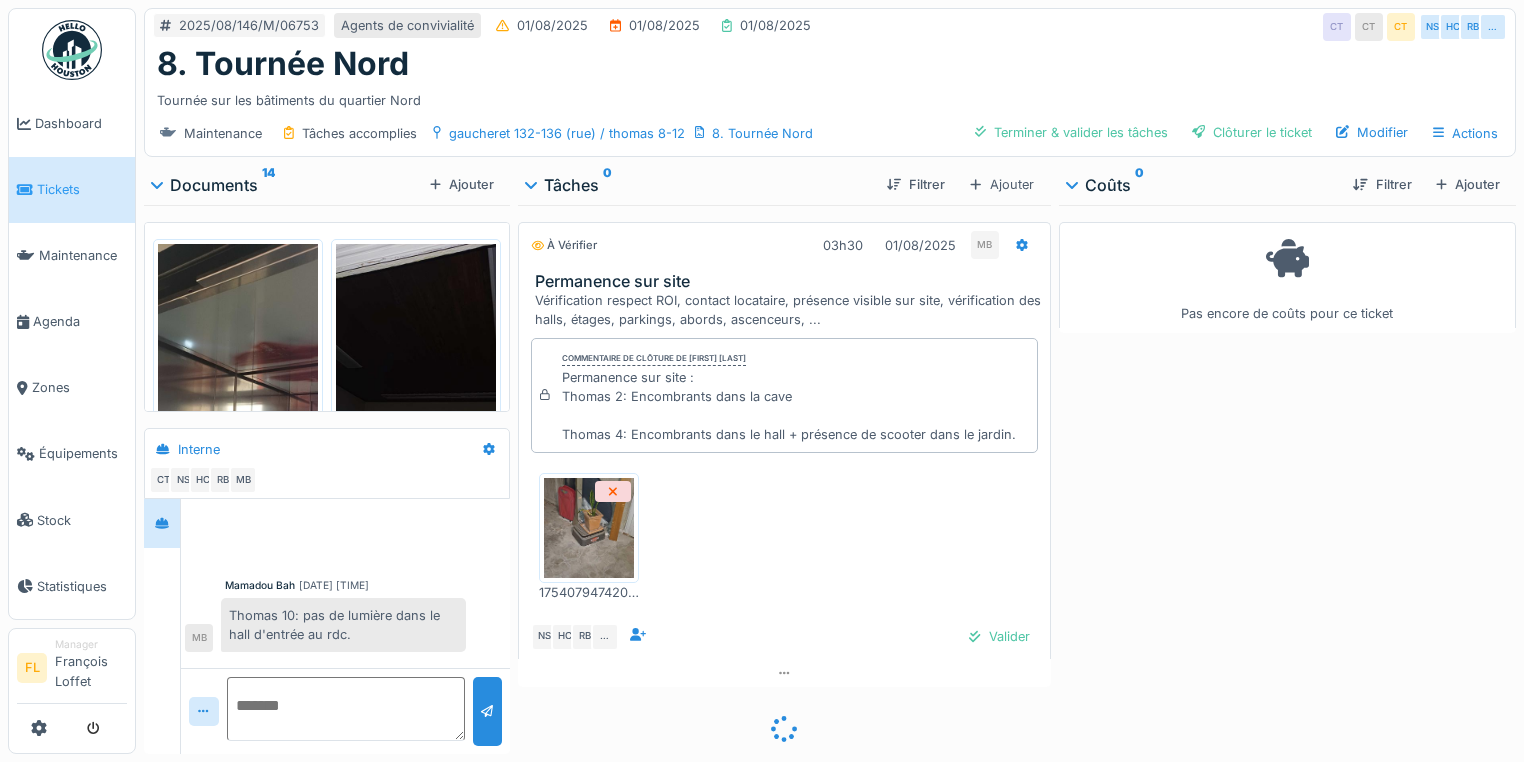 scroll, scrollTop: 0, scrollLeft: 0, axis: both 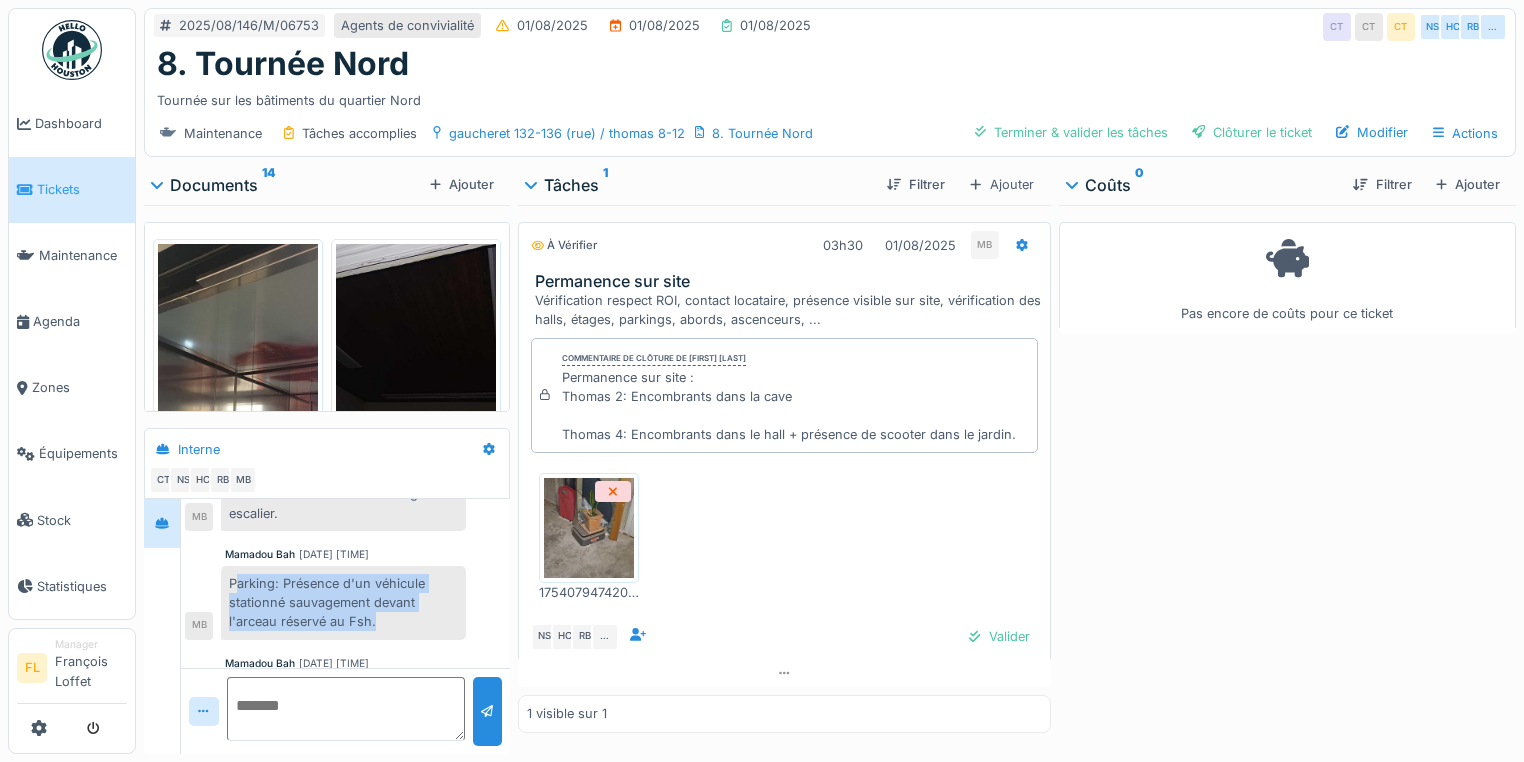 drag, startPoint x: 236, startPoint y: 584, endPoint x: 399, endPoint y: 630, distance: 169.36647 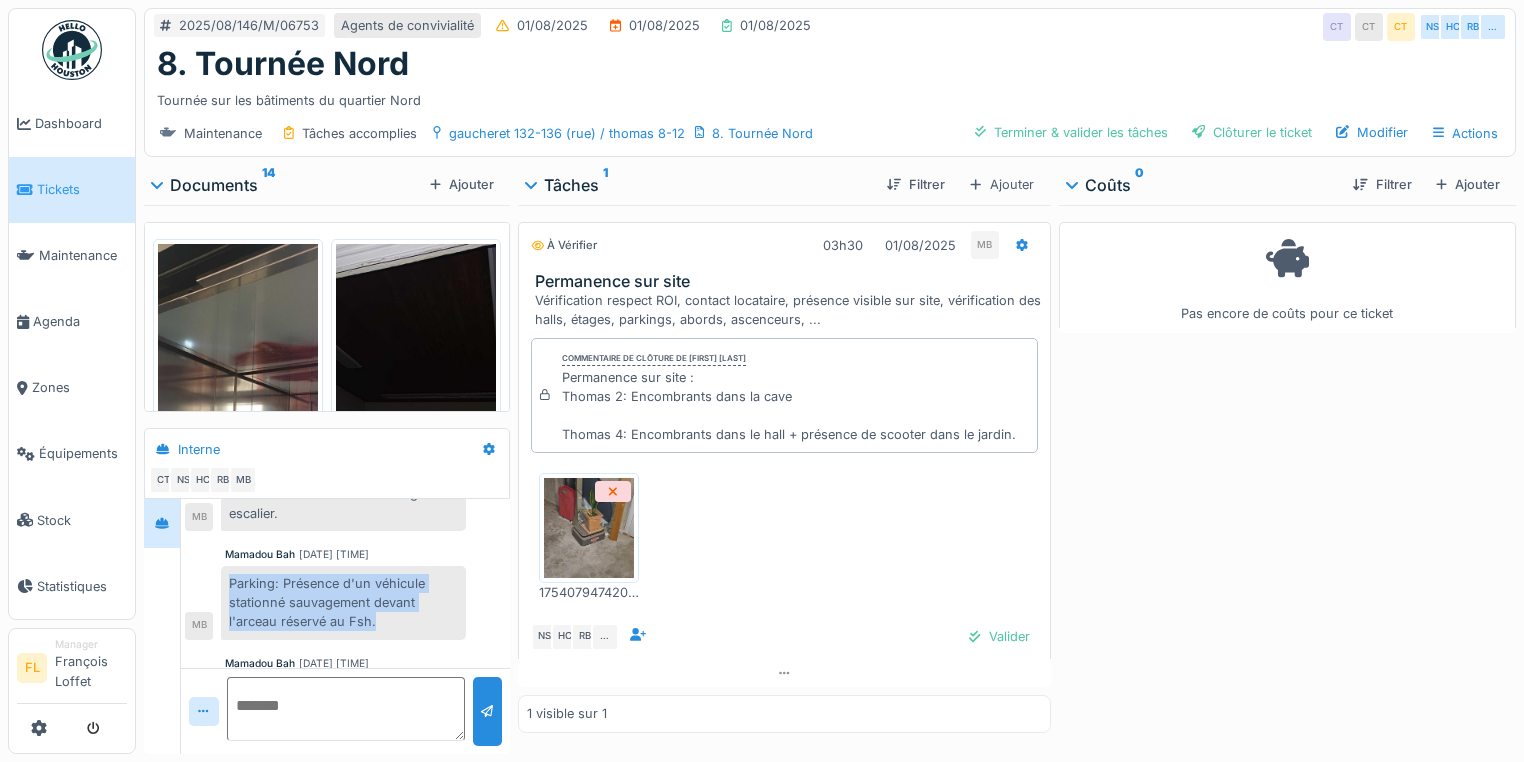 drag, startPoint x: 388, startPoint y: 624, endPoint x: 228, endPoint y: 582, distance: 165.42067 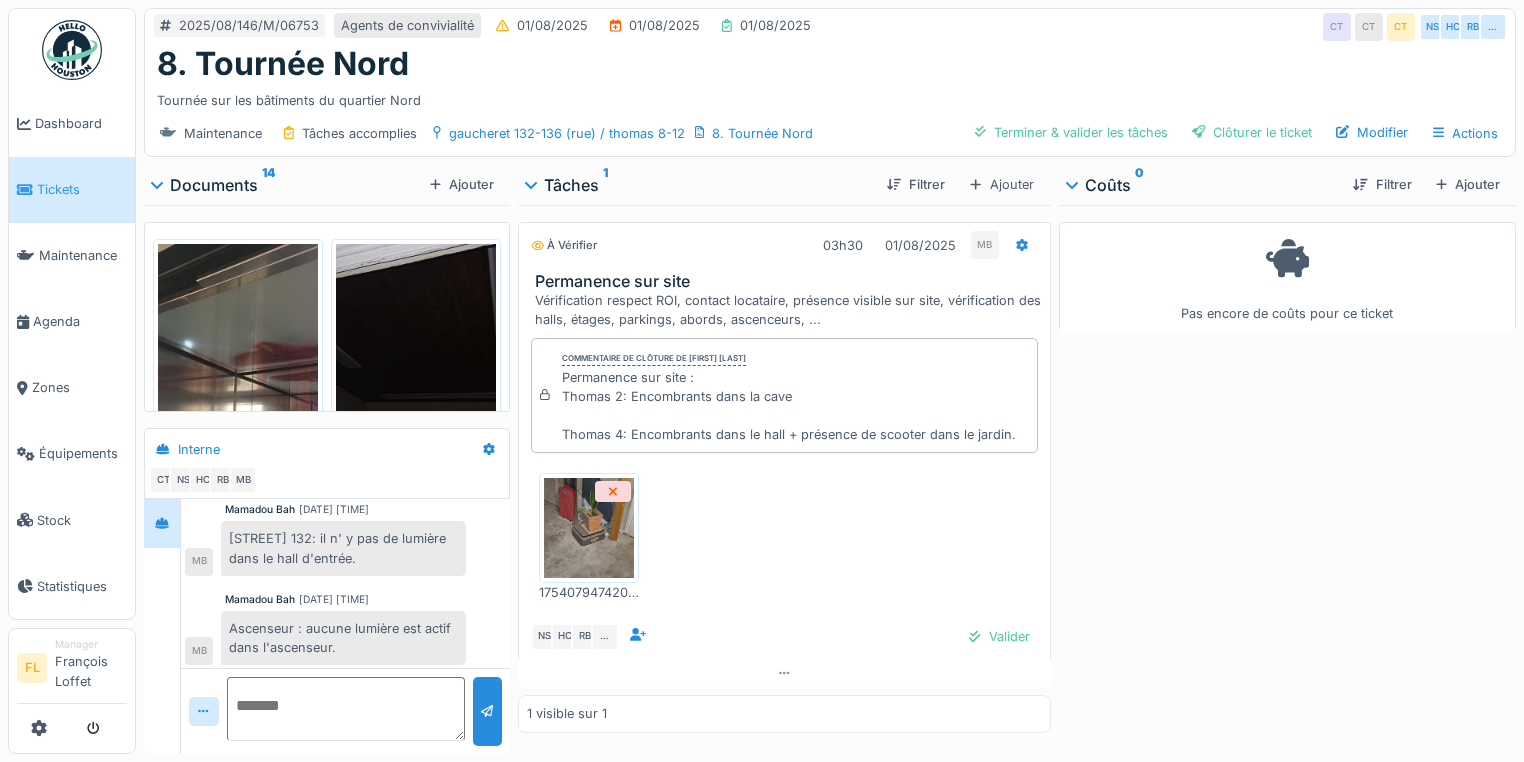 scroll, scrollTop: 940, scrollLeft: 0, axis: vertical 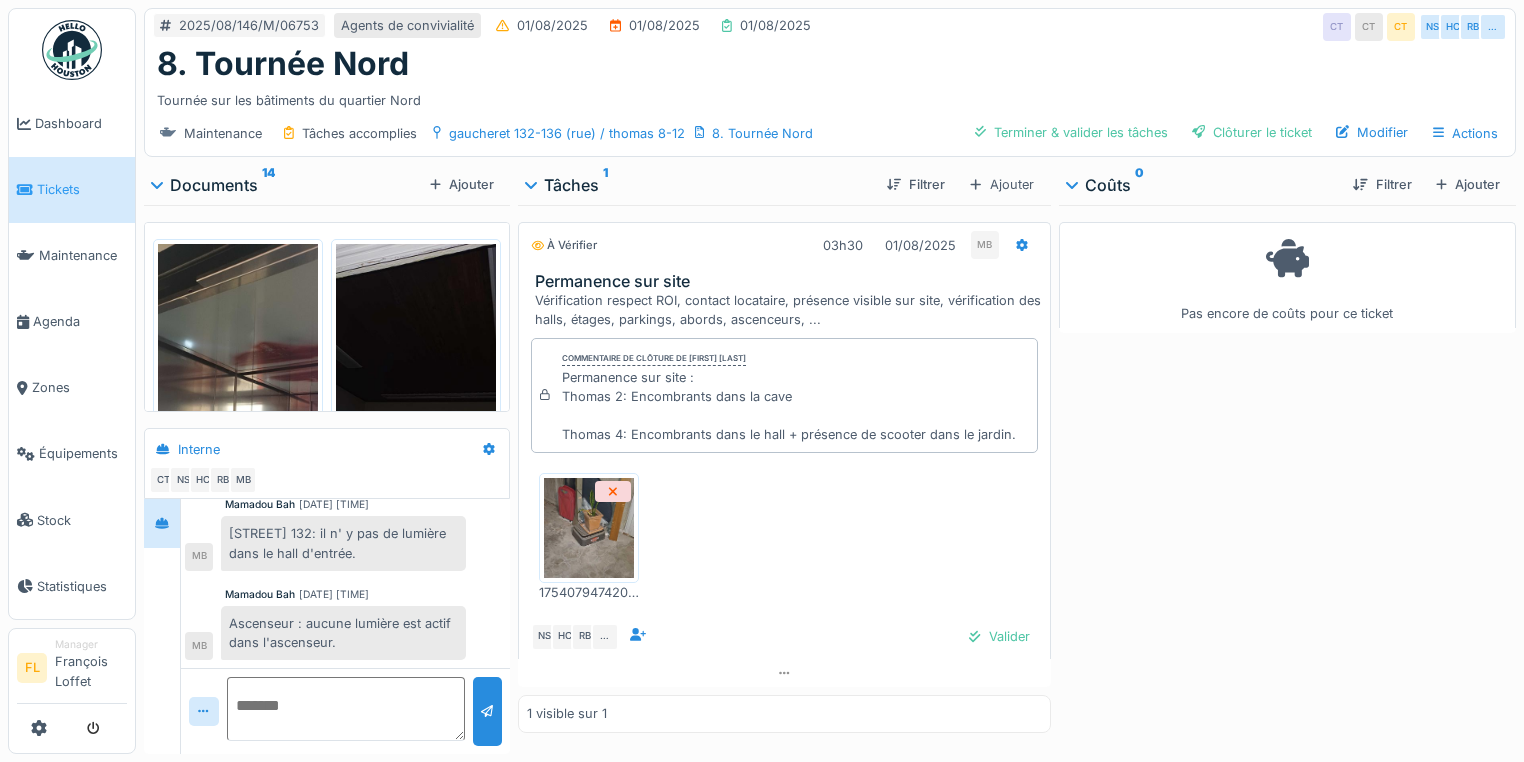click at bounding box center (589, 528) 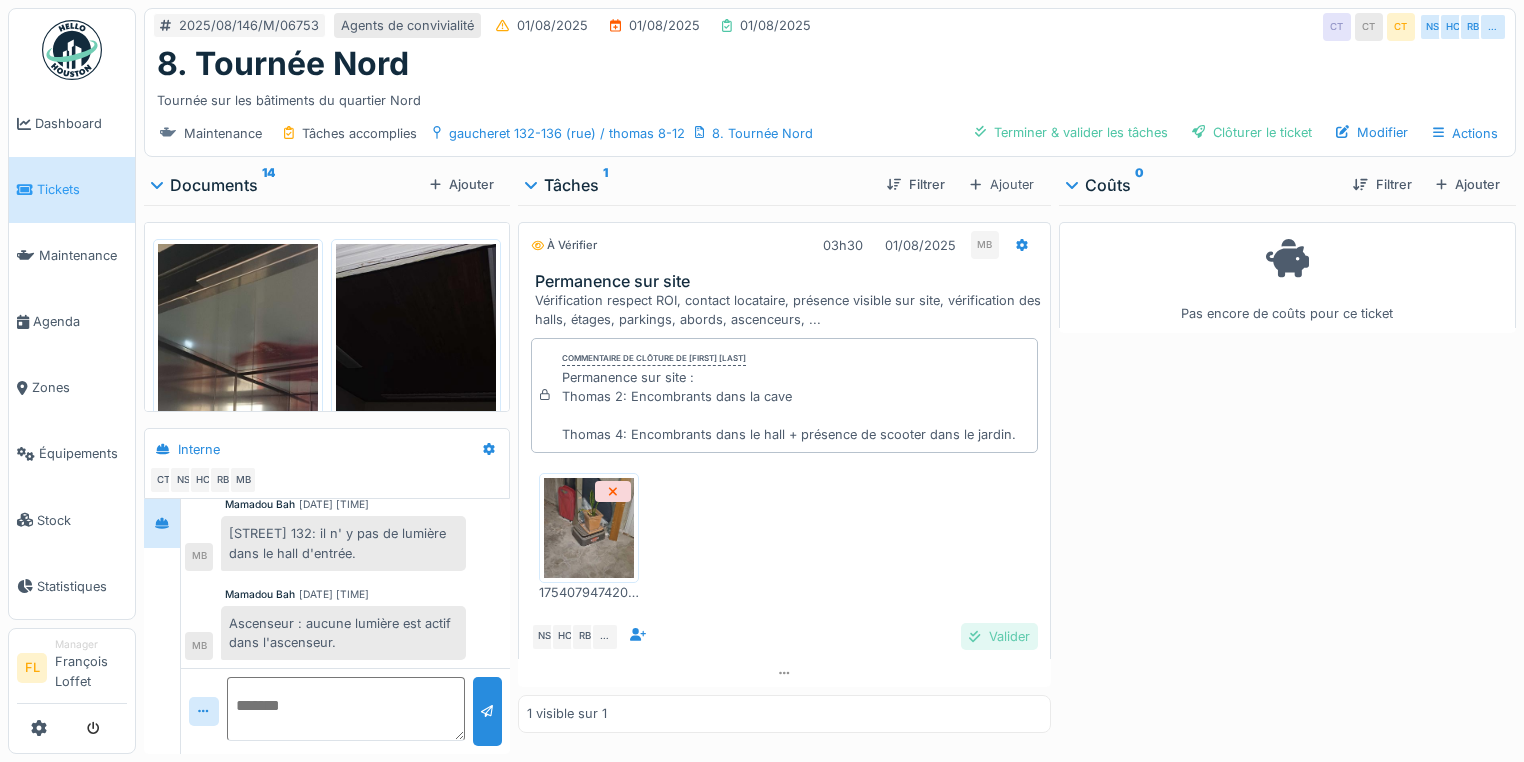 click on "Valider" at bounding box center (999, 636) 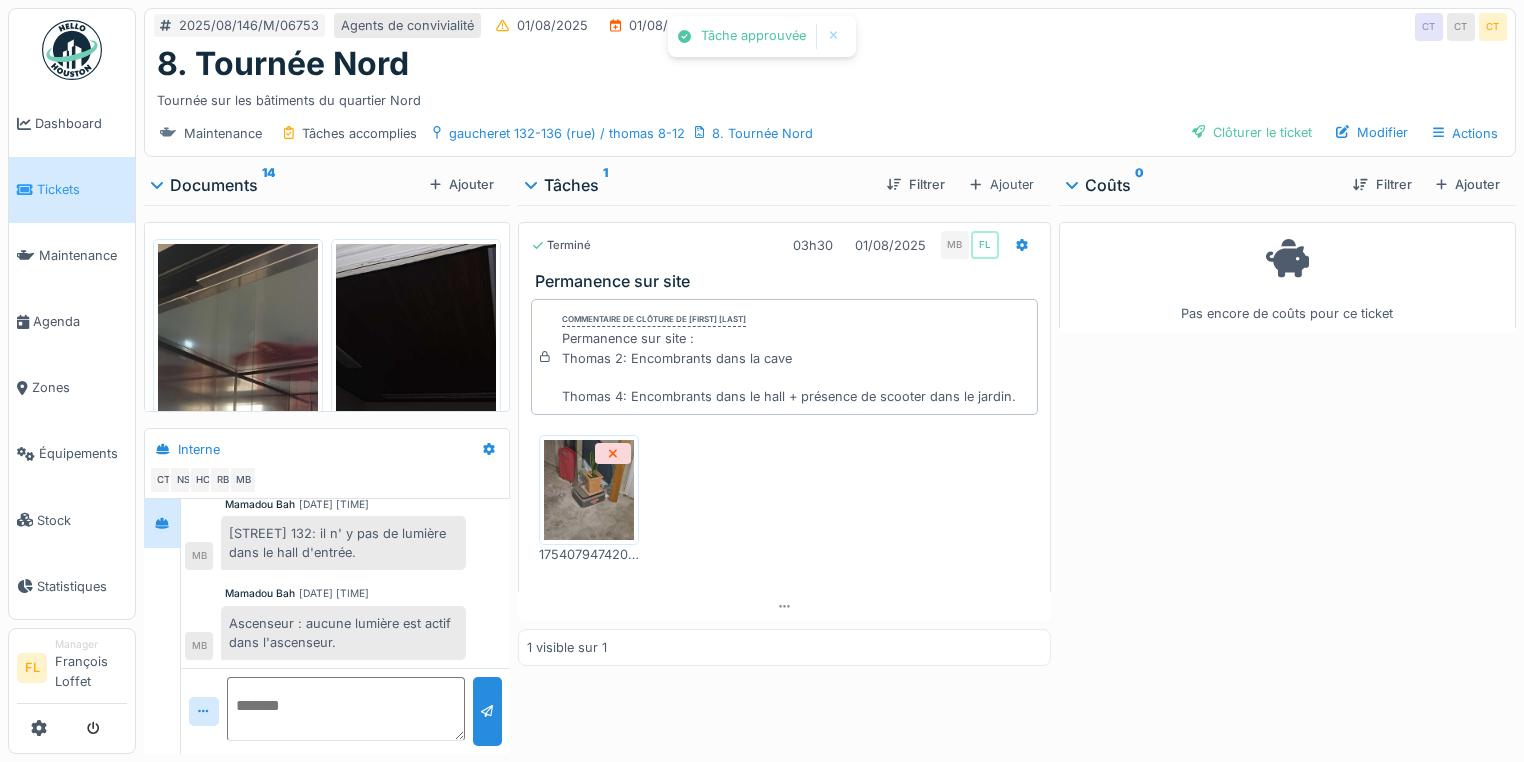 scroll, scrollTop: 760, scrollLeft: 0, axis: vertical 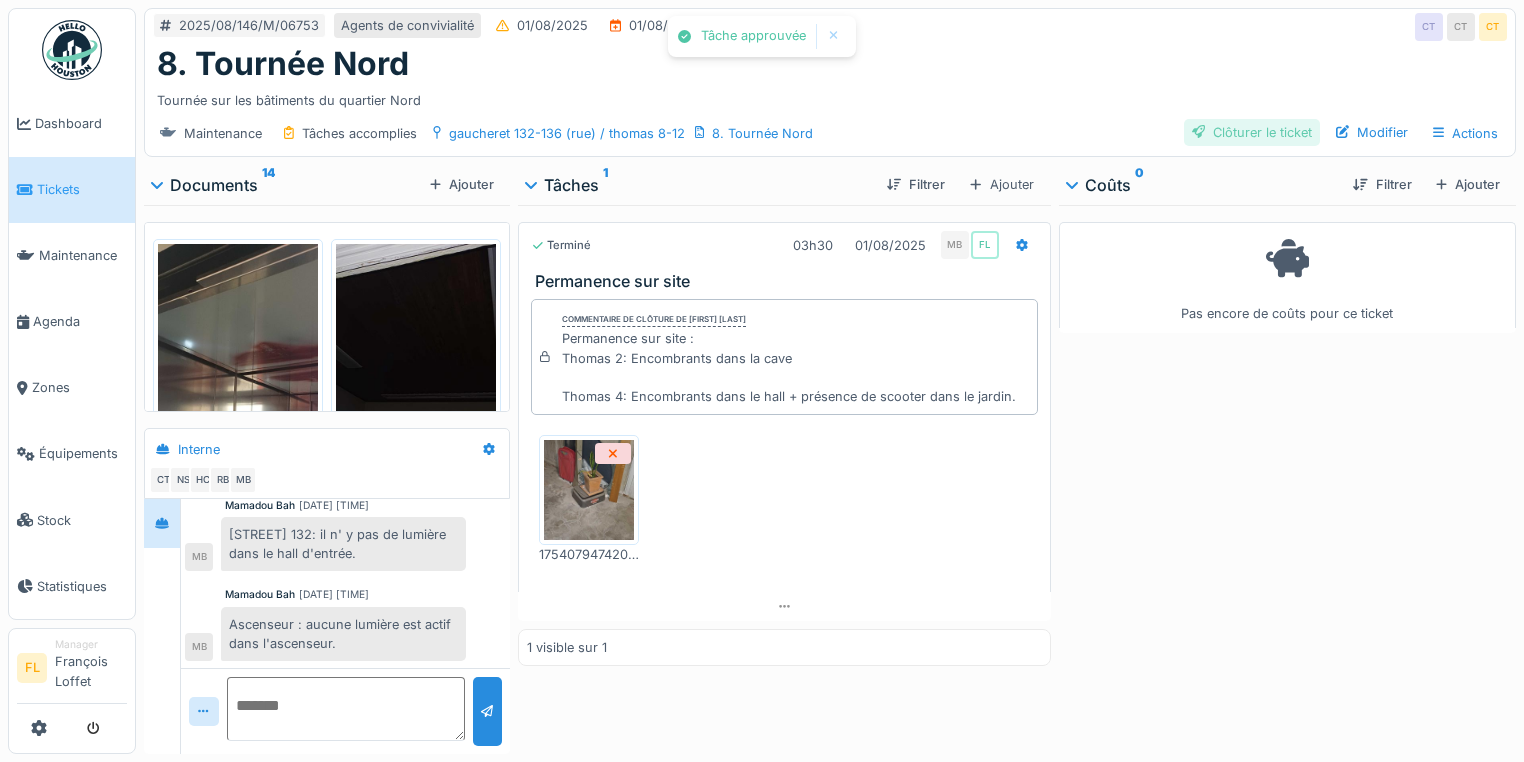 click on "Clôturer le ticket" at bounding box center (1252, 132) 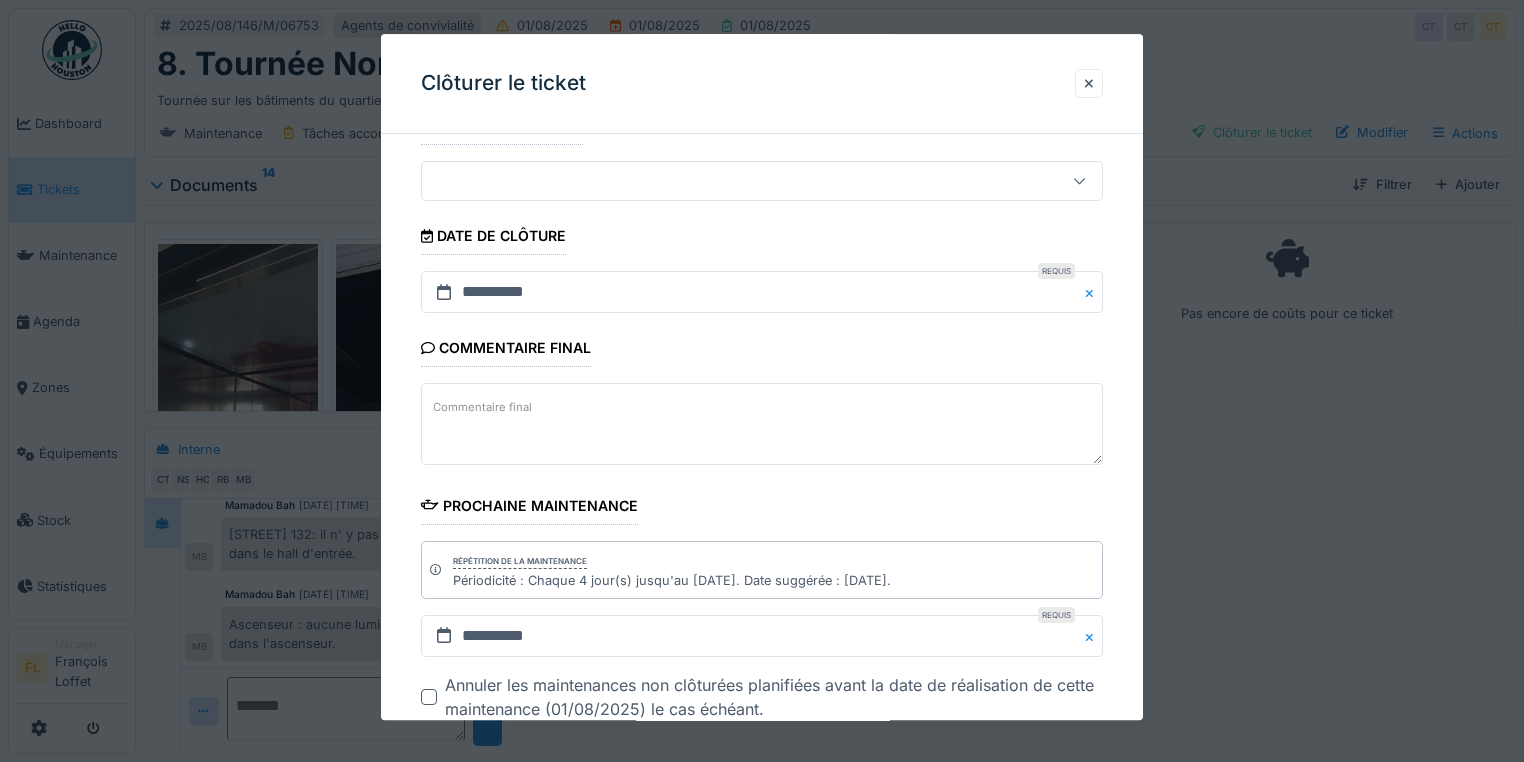 scroll, scrollTop: 272, scrollLeft: 0, axis: vertical 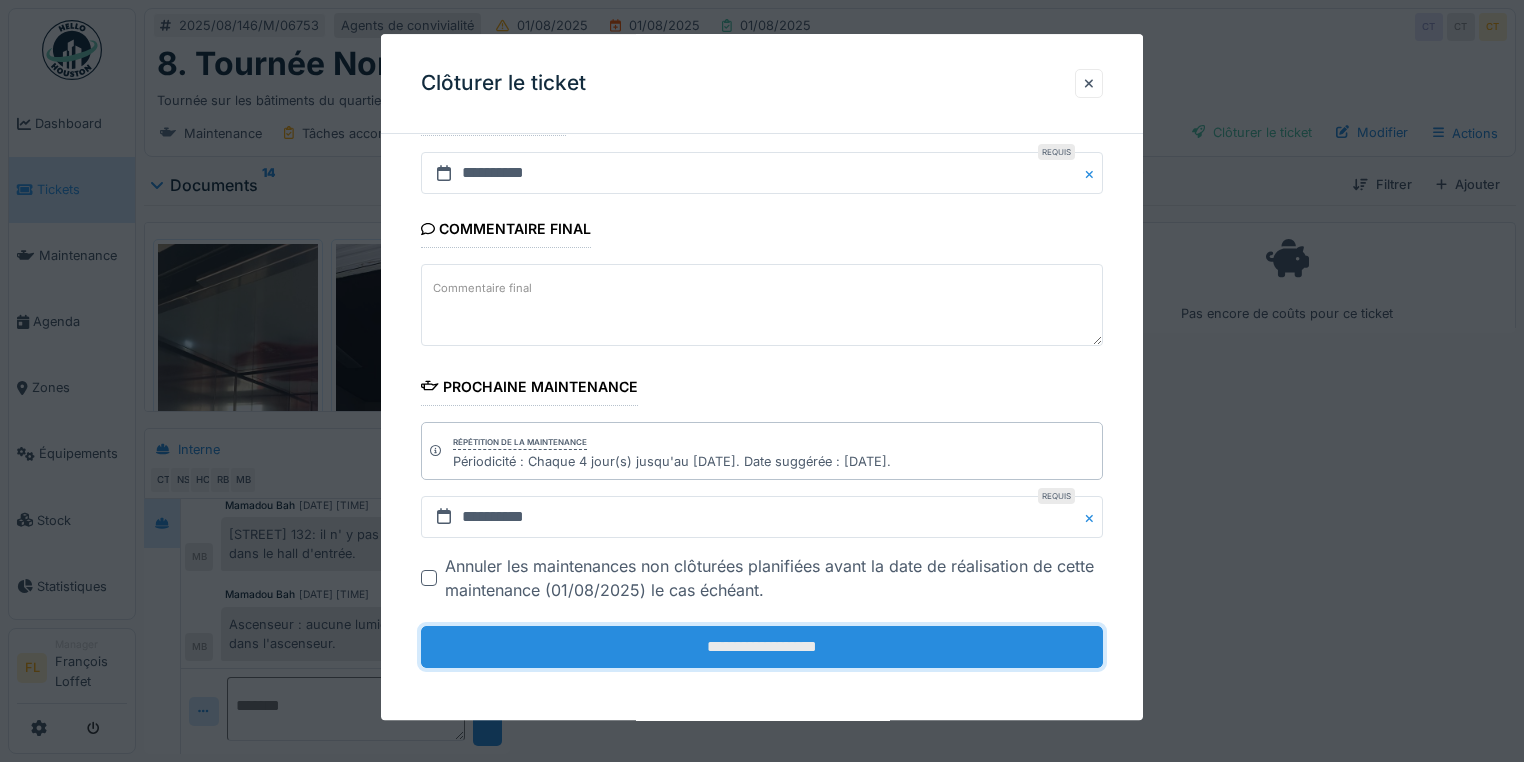 click on "**********" at bounding box center (762, 647) 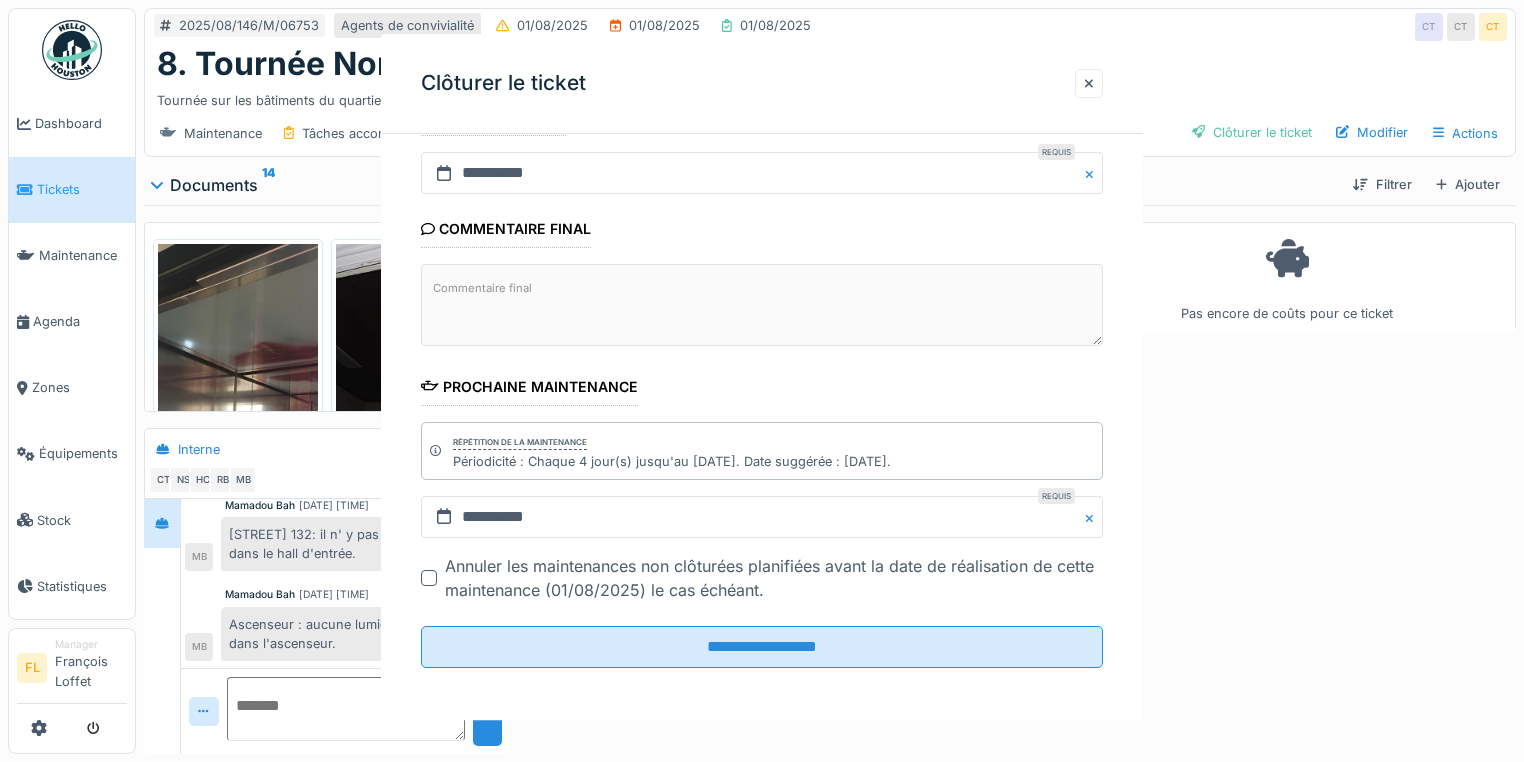 scroll, scrollTop: 0, scrollLeft: 0, axis: both 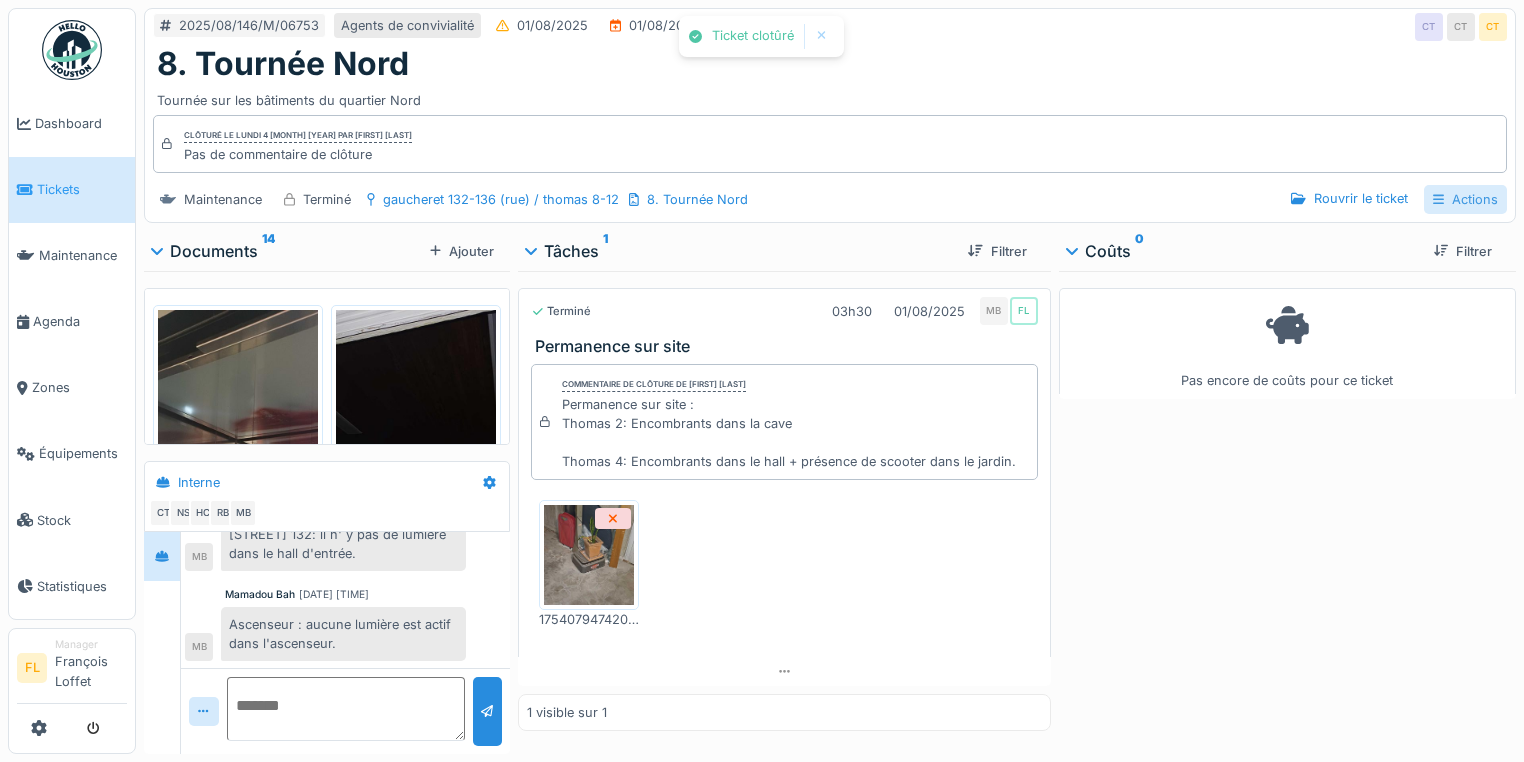 drag, startPoint x: 1436, startPoint y: 187, endPoint x: 1435, endPoint y: 177, distance: 10.049875 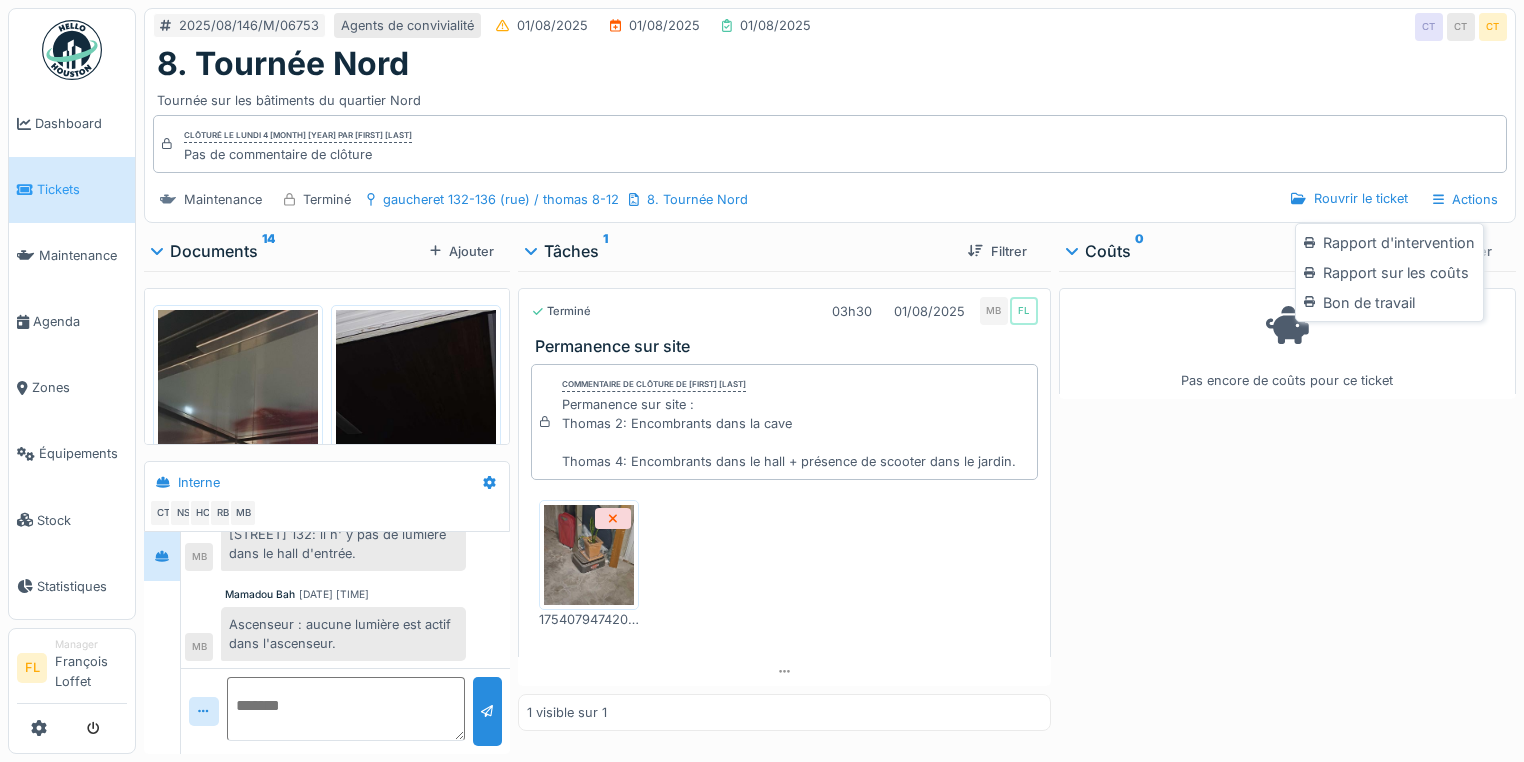 click on "Rapport d'intervention" at bounding box center [1389, 243] 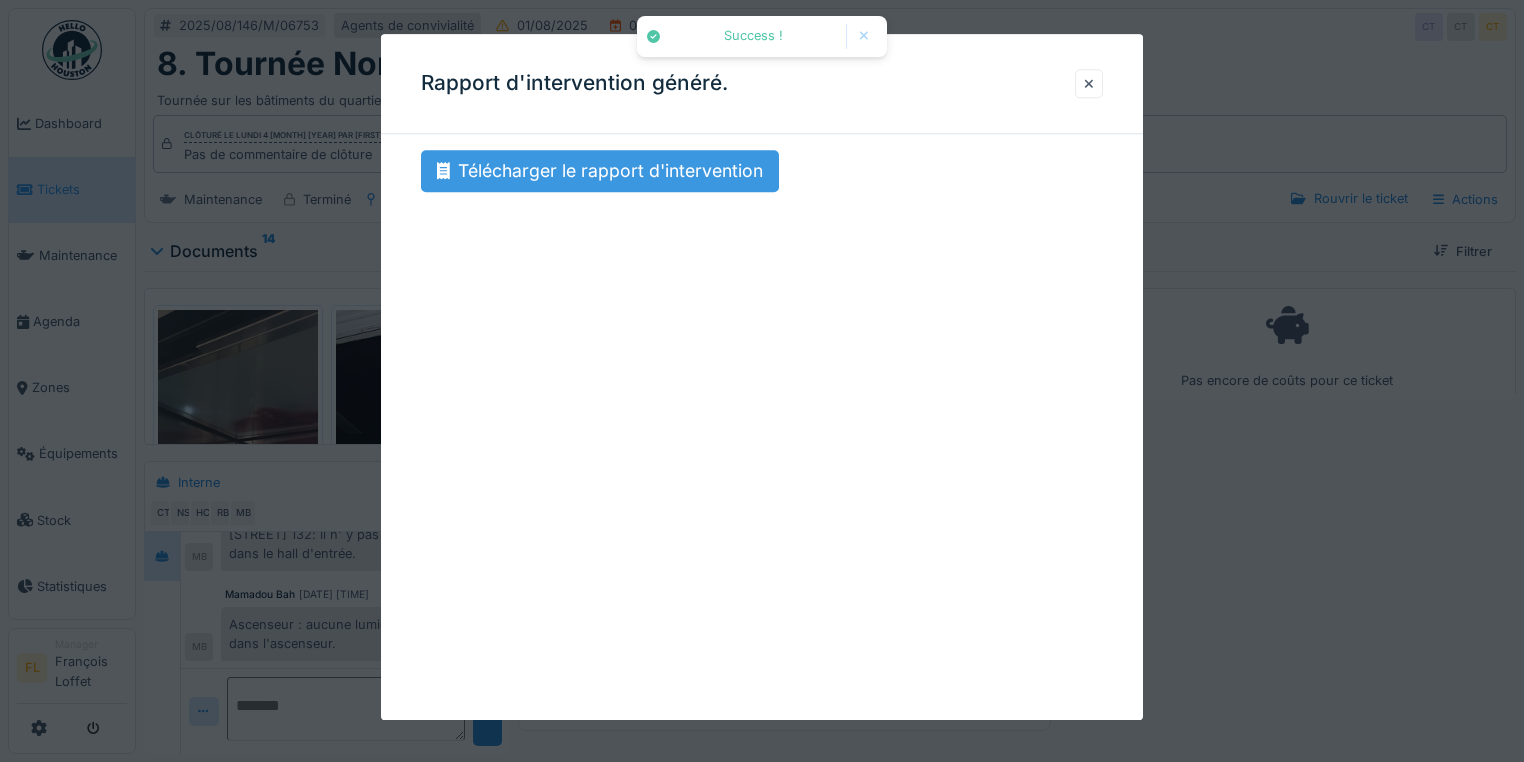 click on "Télécharger le rapport d'intervention" at bounding box center [600, 171] 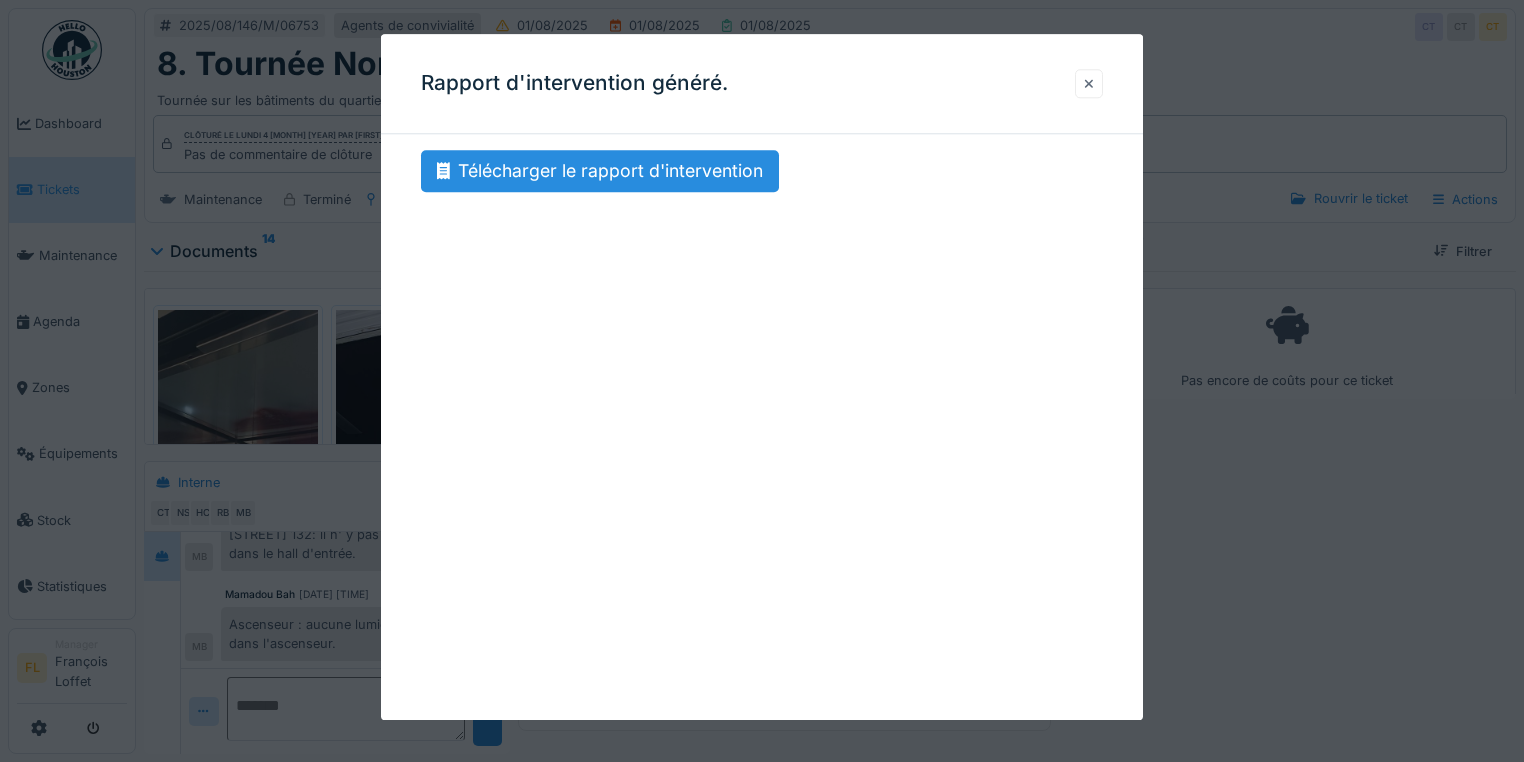 click at bounding box center (1089, 83) 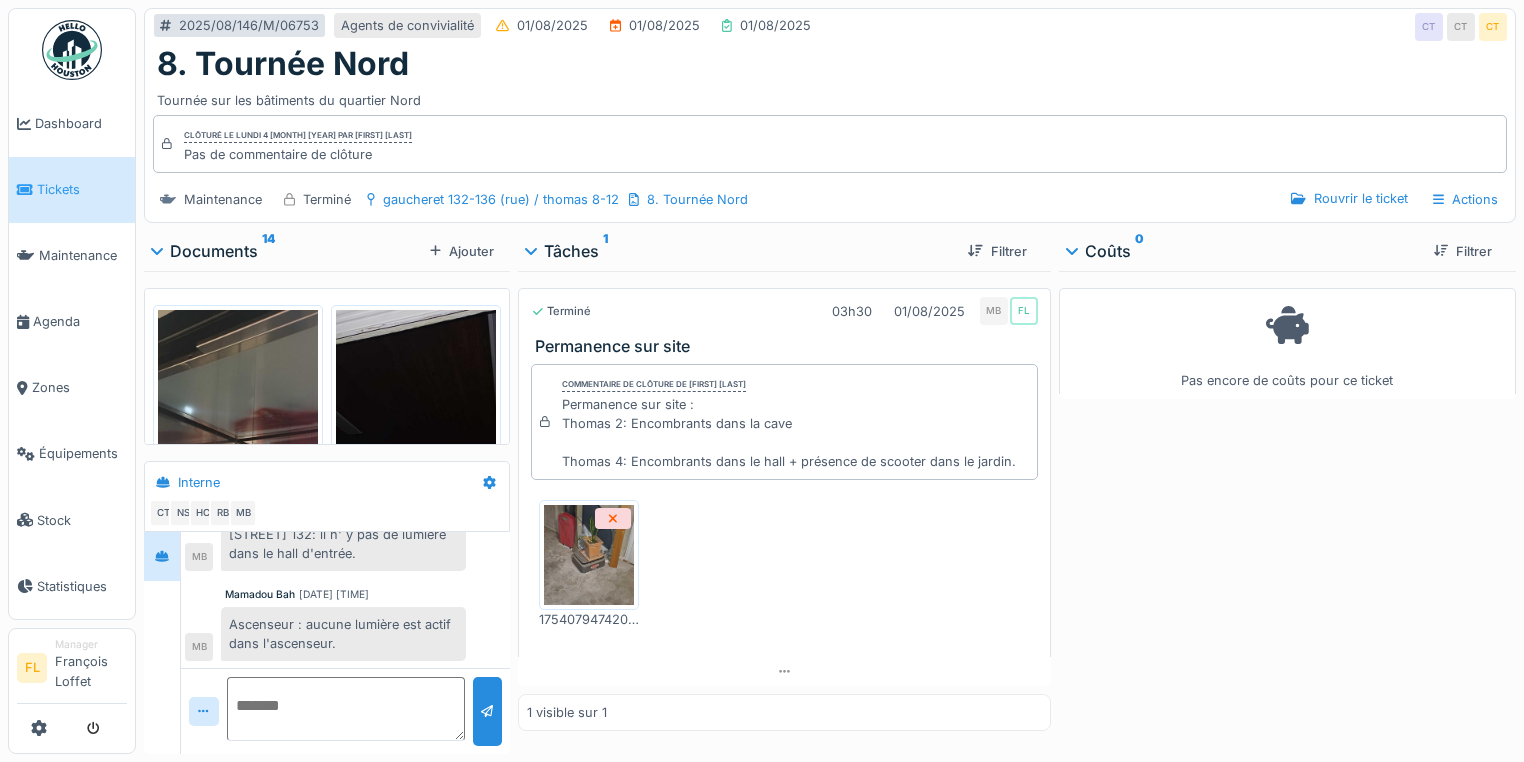 drag, startPoint x: 944, startPoint y: 100, endPoint x: 188, endPoint y: 13, distance: 760.9895 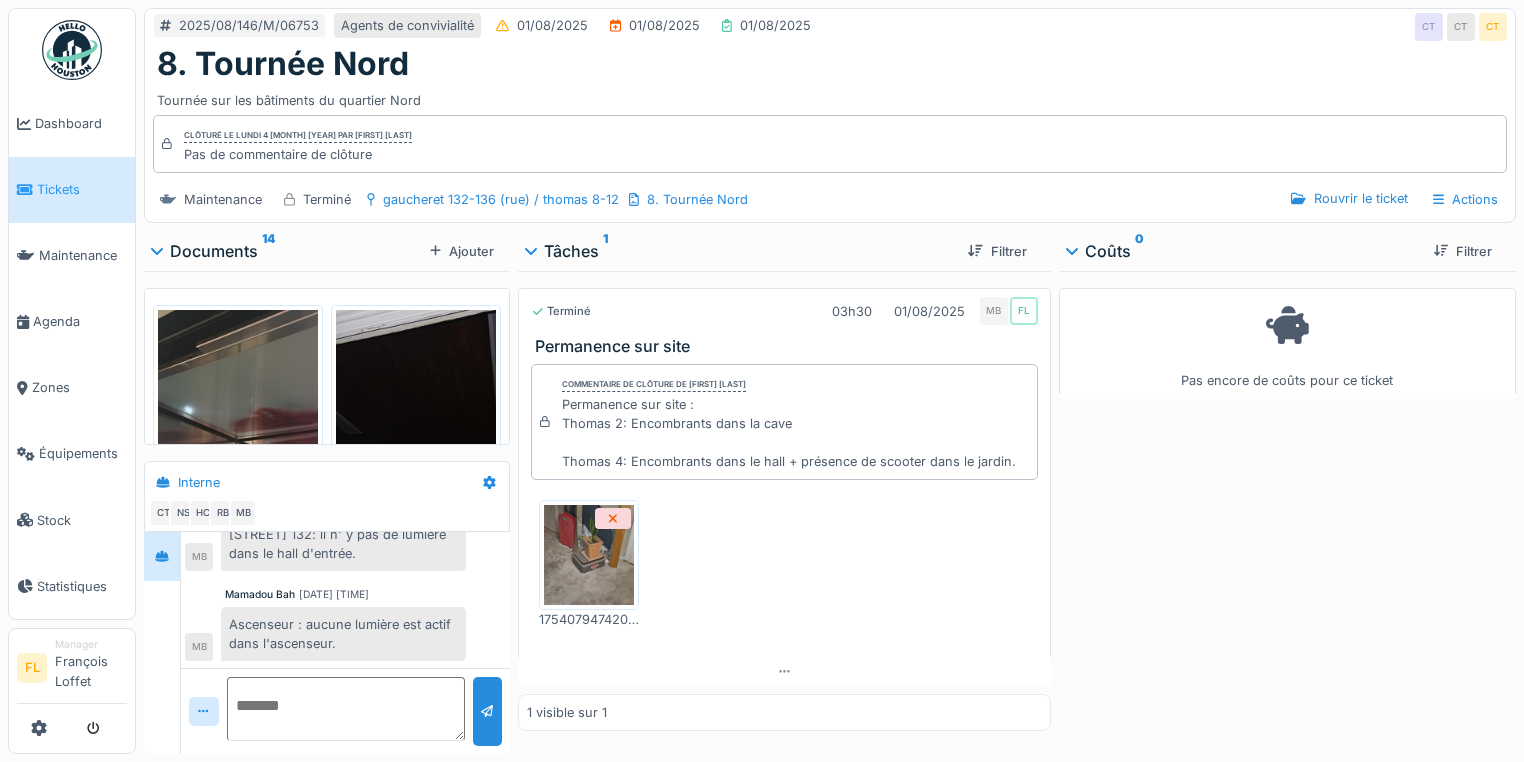 click on "Tickets" at bounding box center (82, 189) 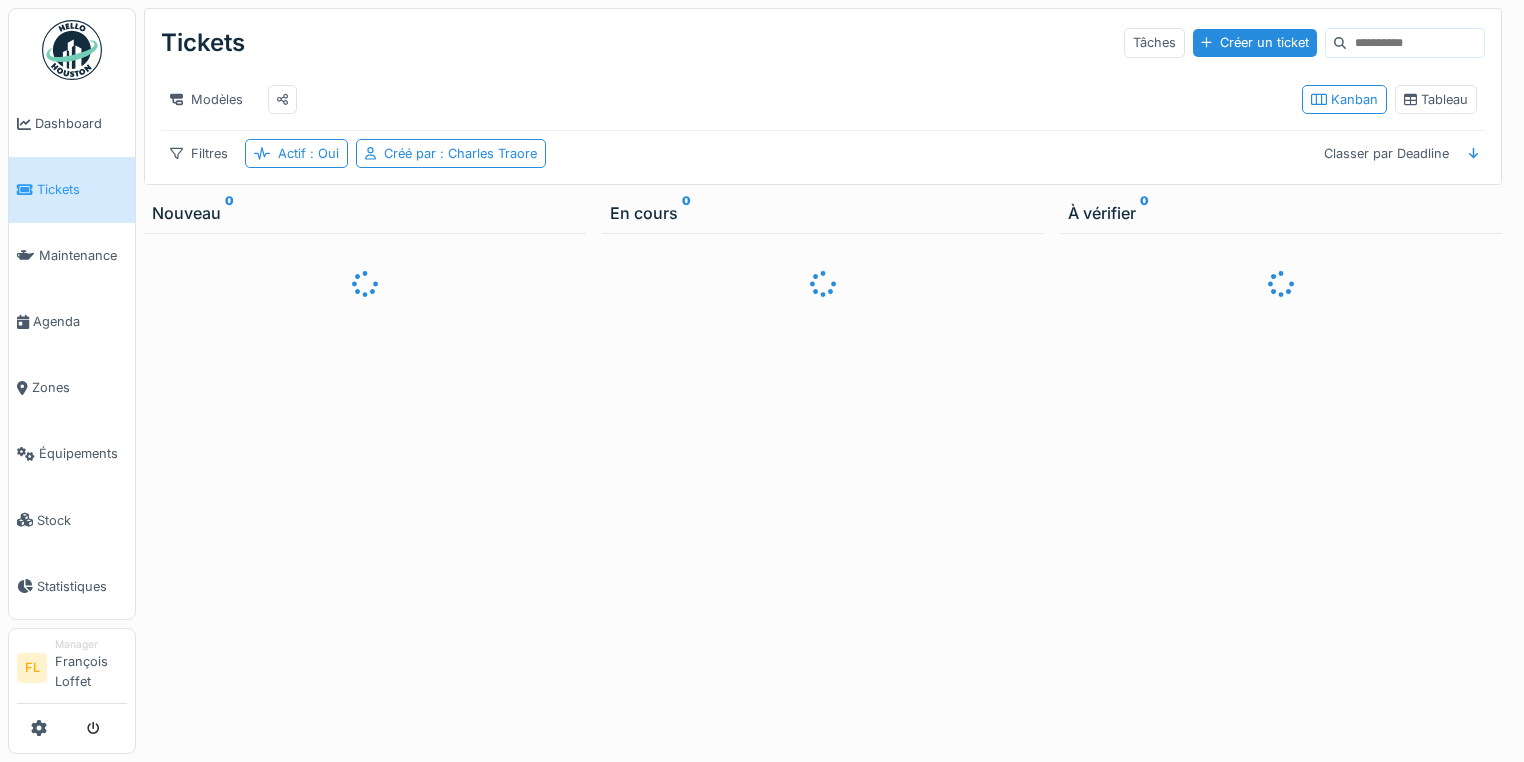 scroll, scrollTop: 0, scrollLeft: 0, axis: both 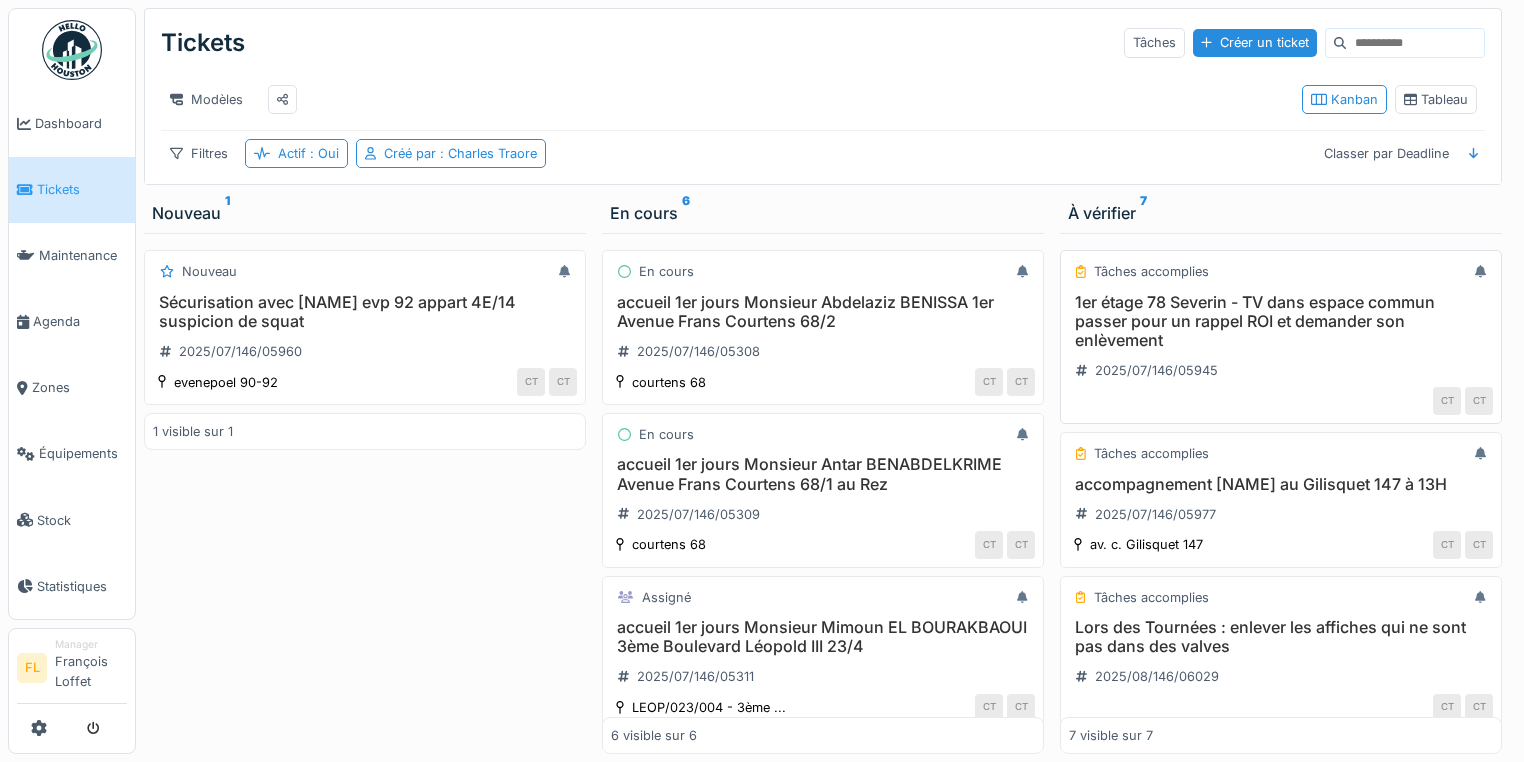 click on "1er étage 78 Severin - TV dans espace commun passer pour un rappel ROI et demander son enlèvement" at bounding box center [1281, 322] 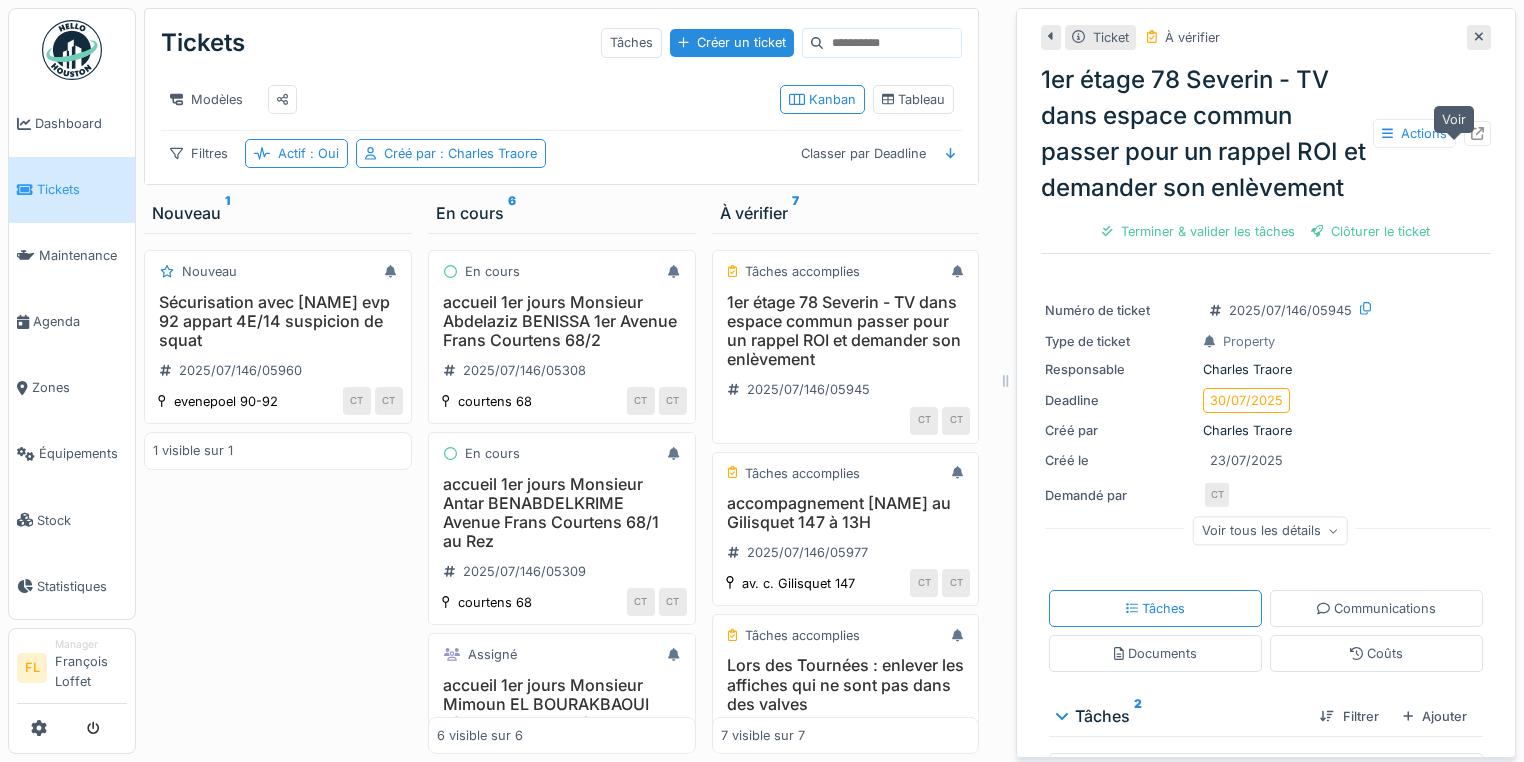 click at bounding box center [1477, 133] 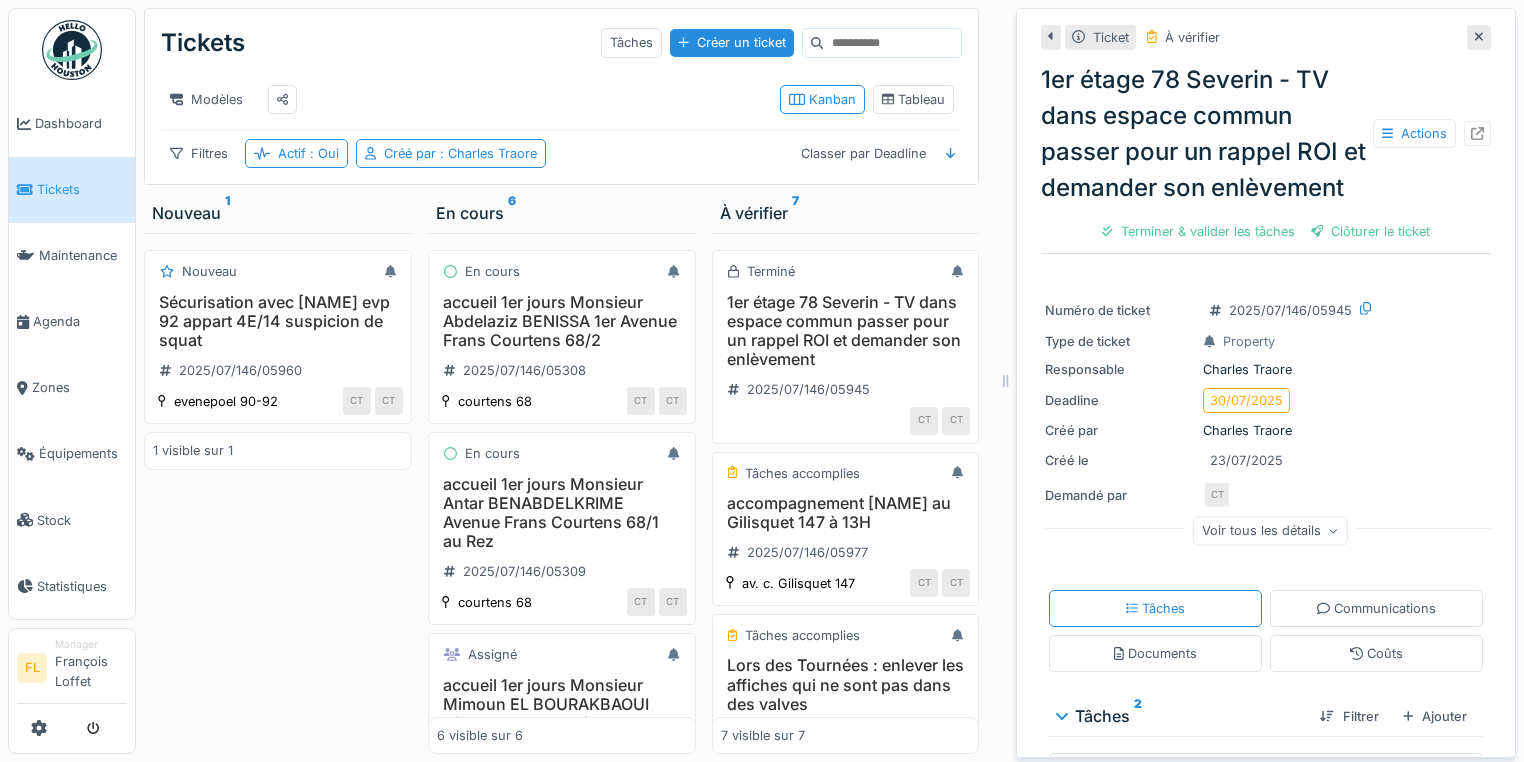 click at bounding box center (1479, 37) 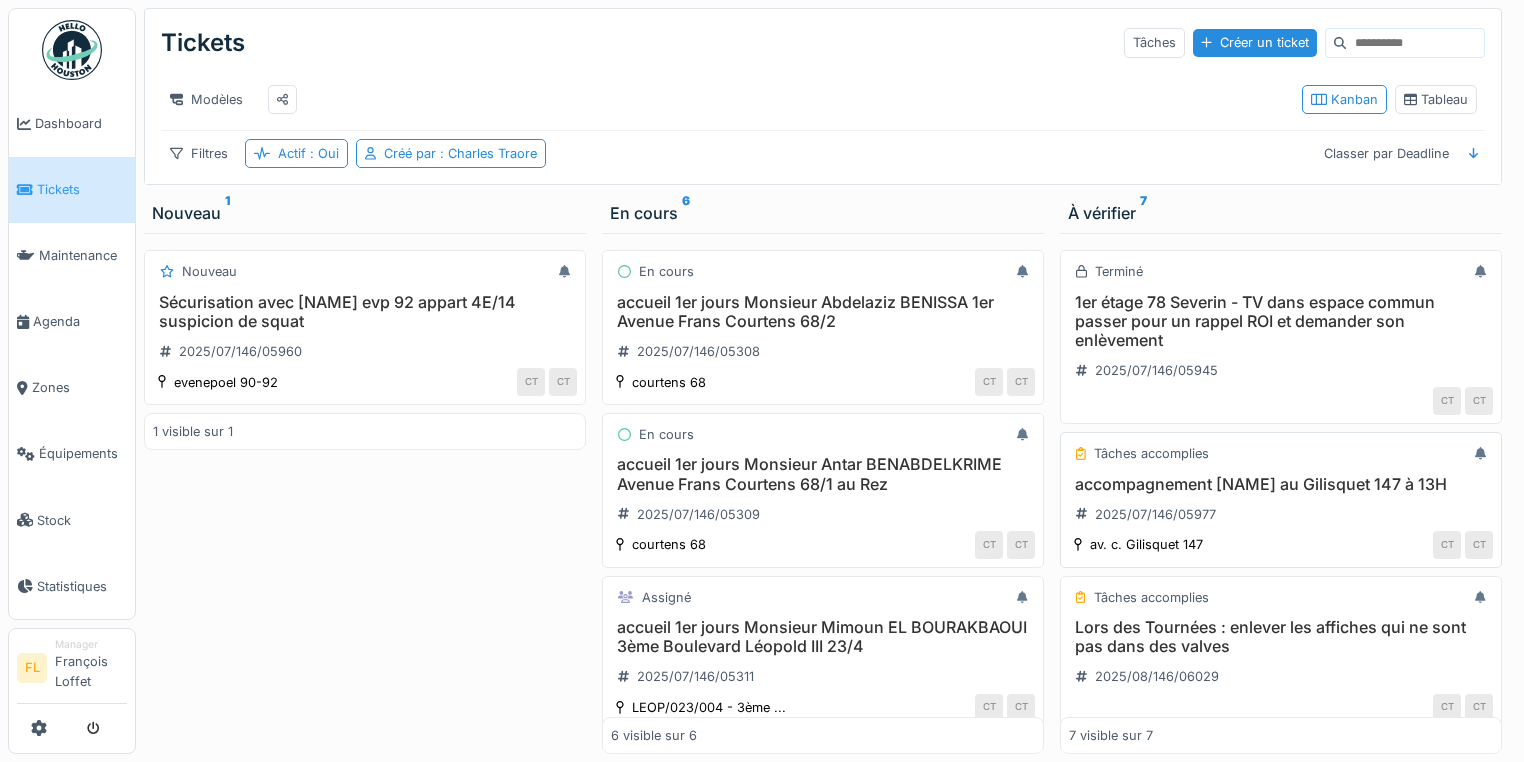click on "accompagnement [NAME] au Gilisquet 147 à 13H" at bounding box center [1281, 484] 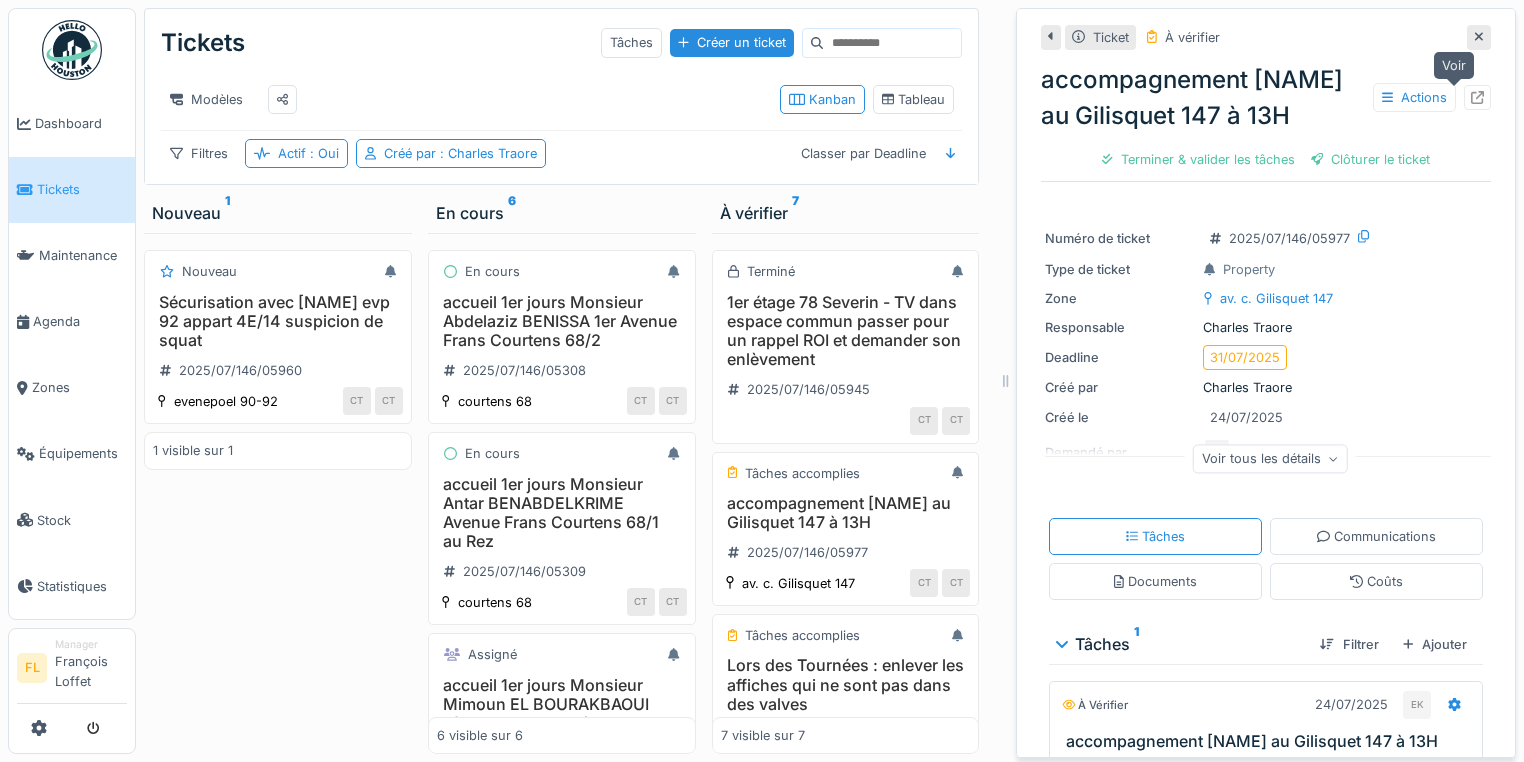 click 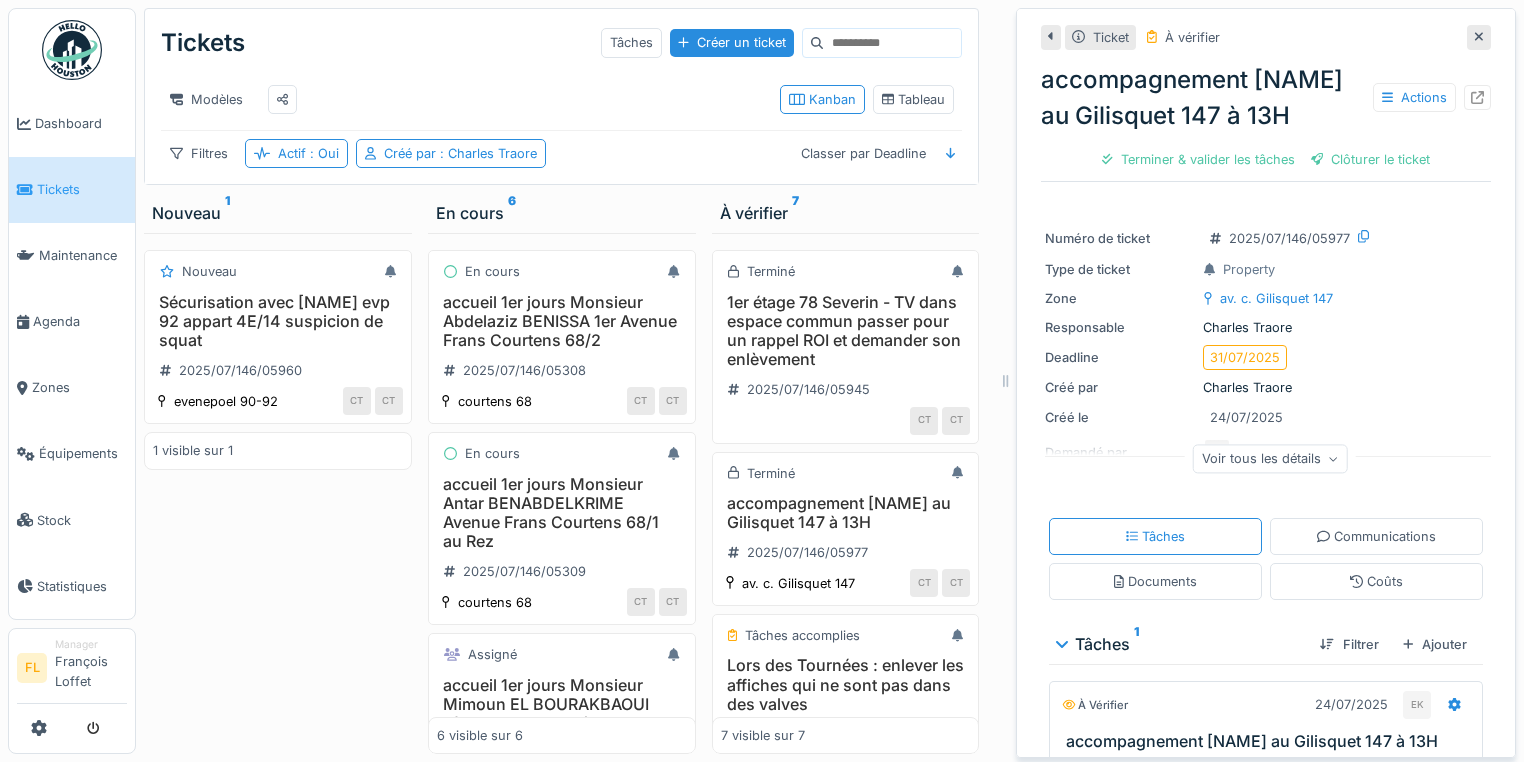 drag, startPoint x: 1456, startPoint y: 42, endPoint x: 1327, endPoint y: 73, distance: 132.67253 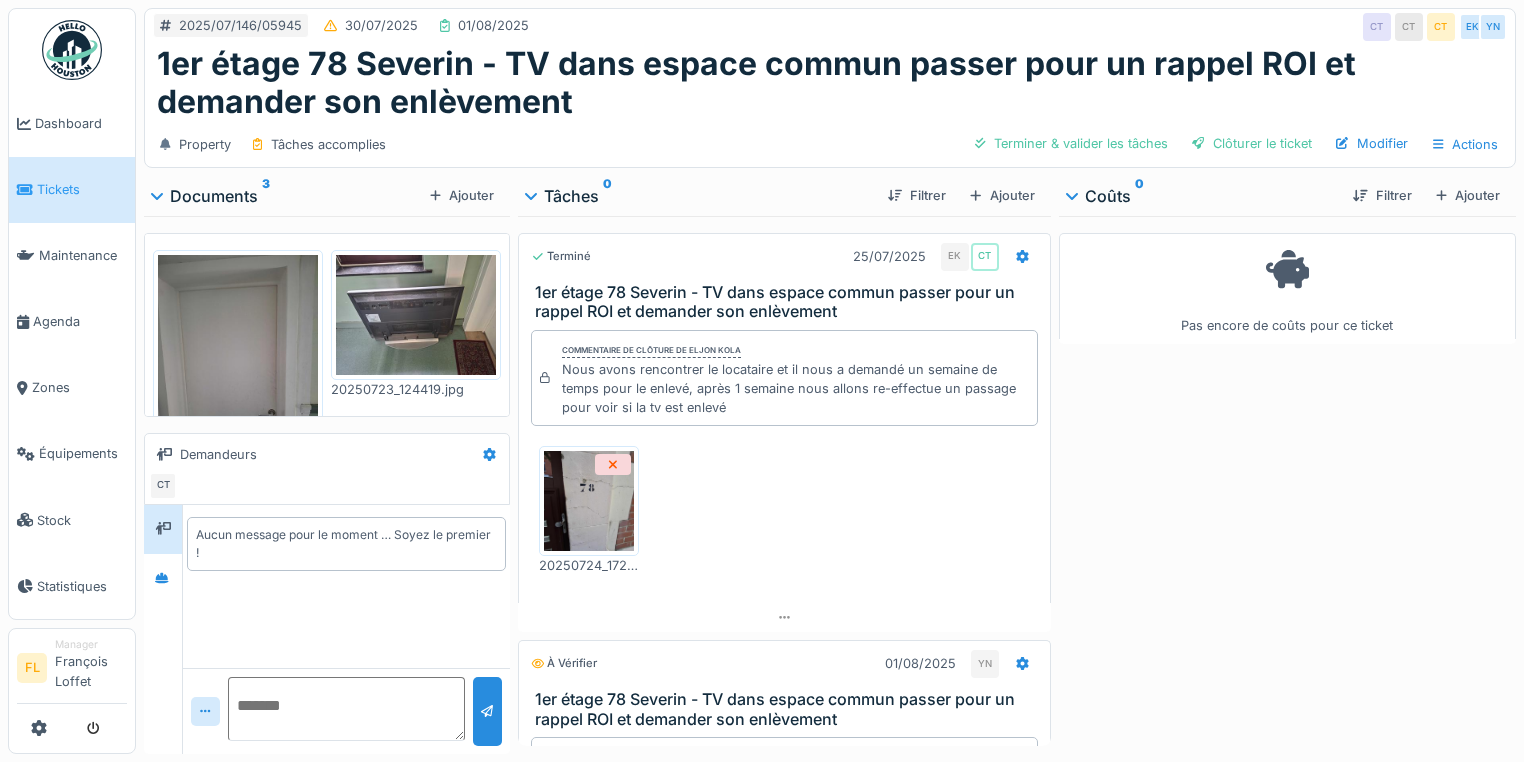 scroll, scrollTop: 0, scrollLeft: 0, axis: both 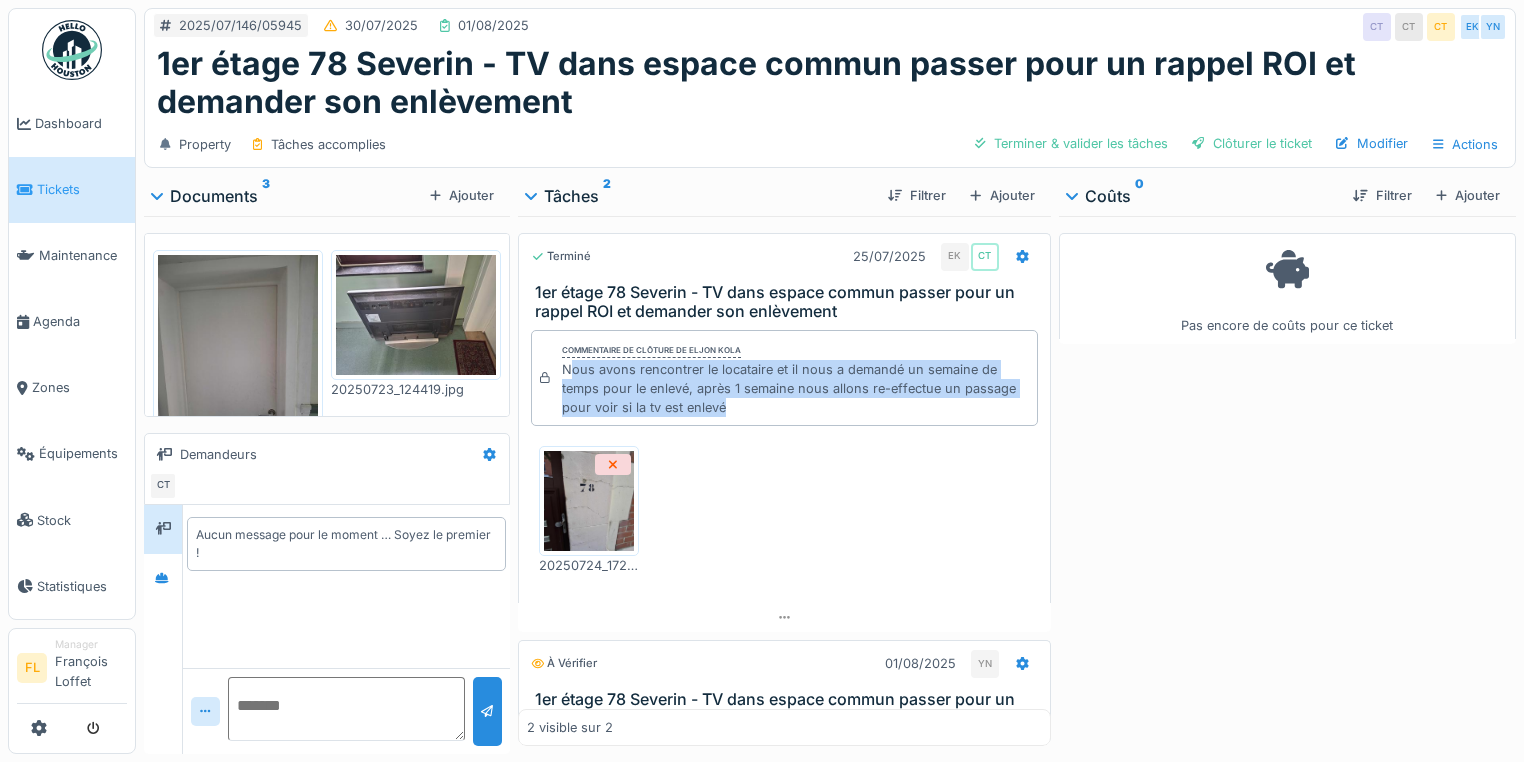 drag, startPoint x: 568, startPoint y: 368, endPoint x: 851, endPoint y: 410, distance: 286.09964 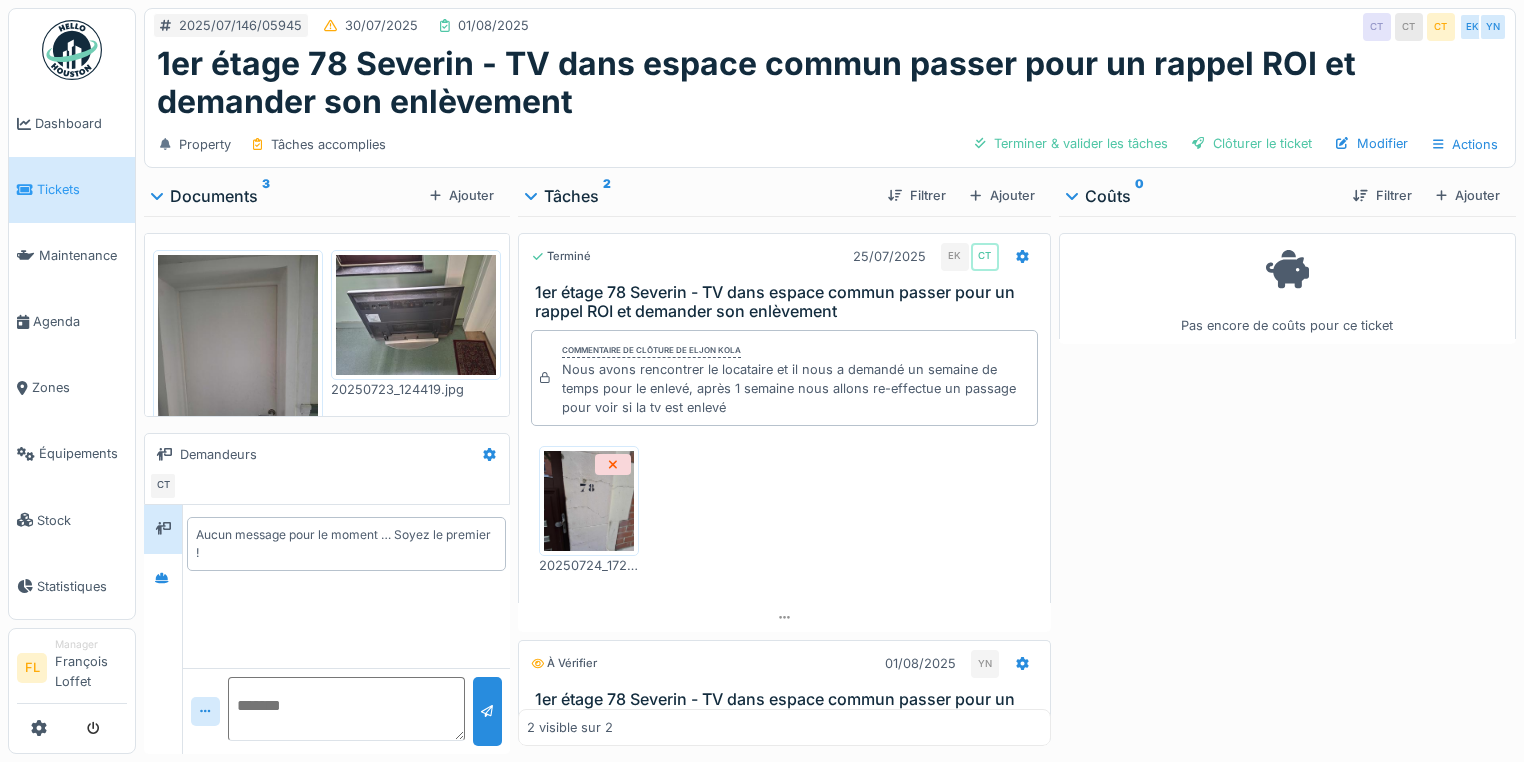 scroll, scrollTop: 12, scrollLeft: 0, axis: vertical 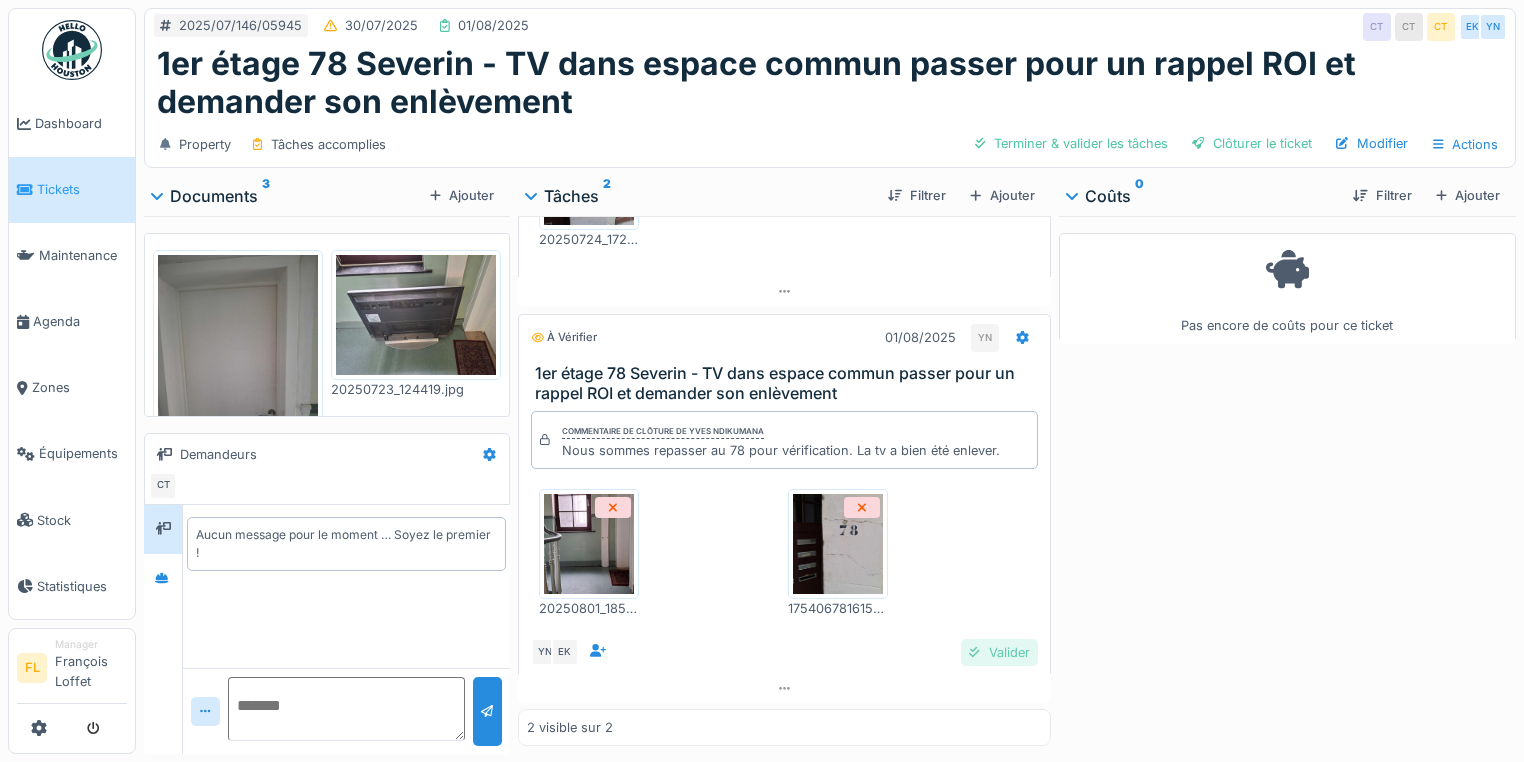click on "Valider" at bounding box center (999, 652) 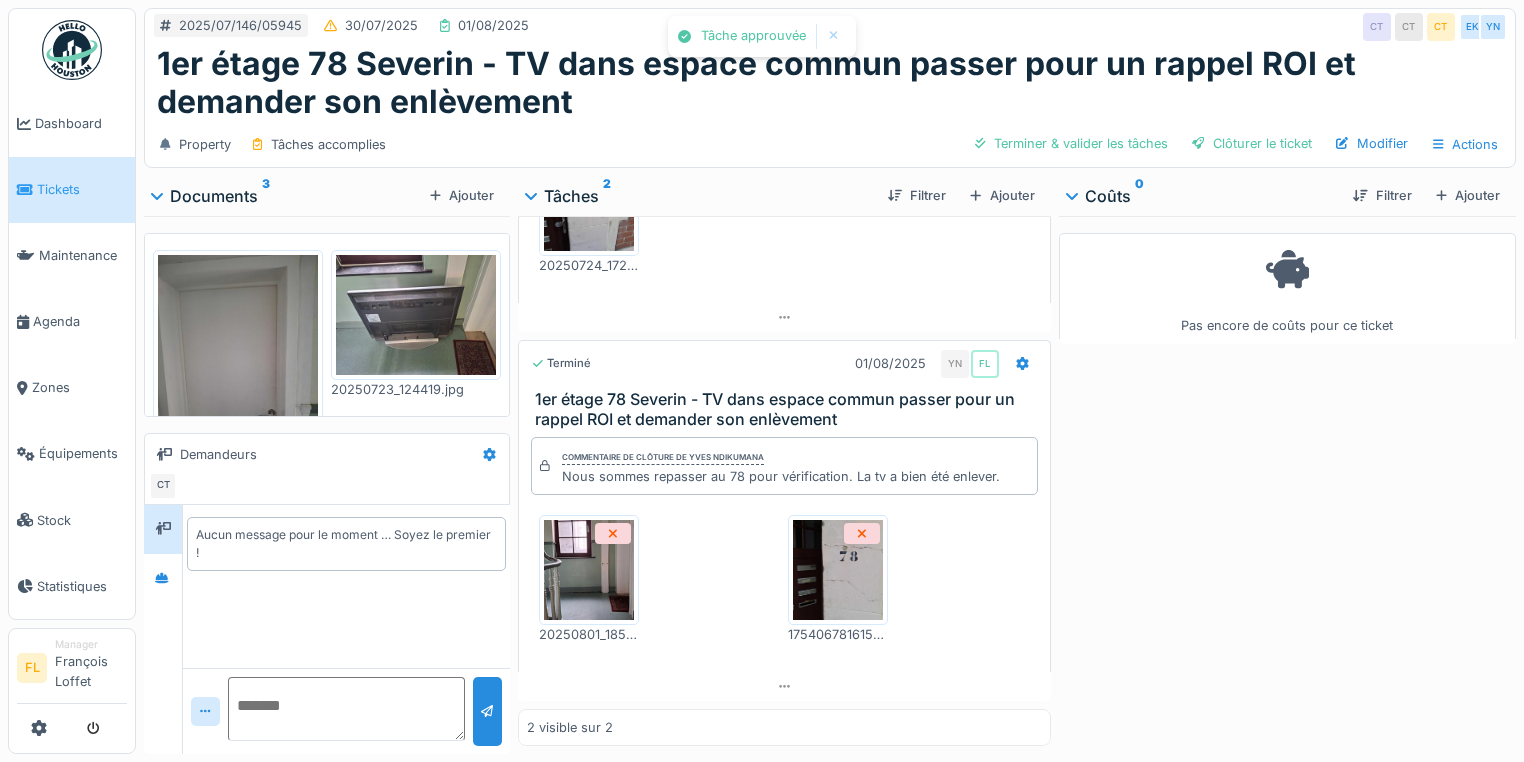 scroll, scrollTop: 298, scrollLeft: 0, axis: vertical 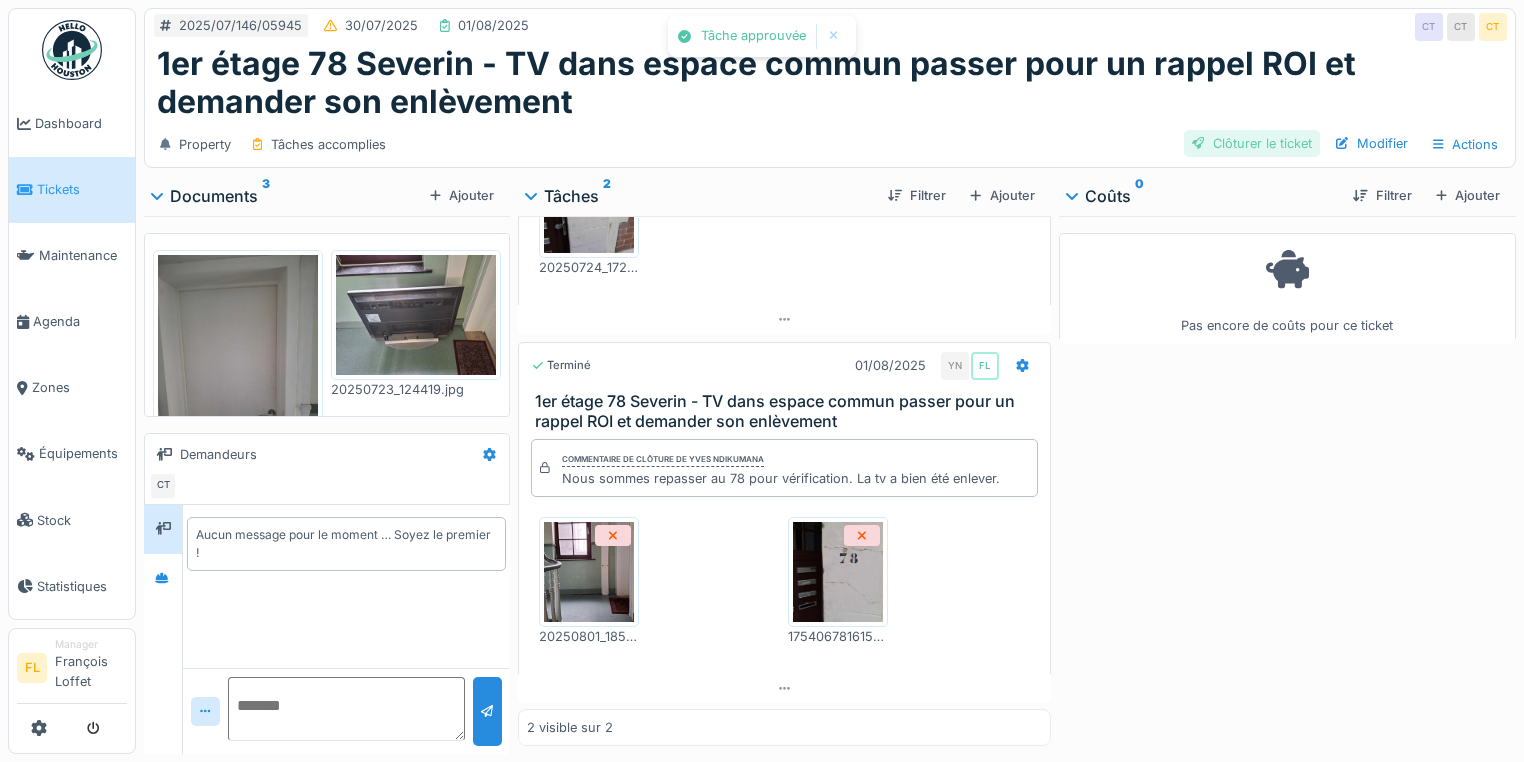 click on "Clôturer le ticket" at bounding box center [1252, 143] 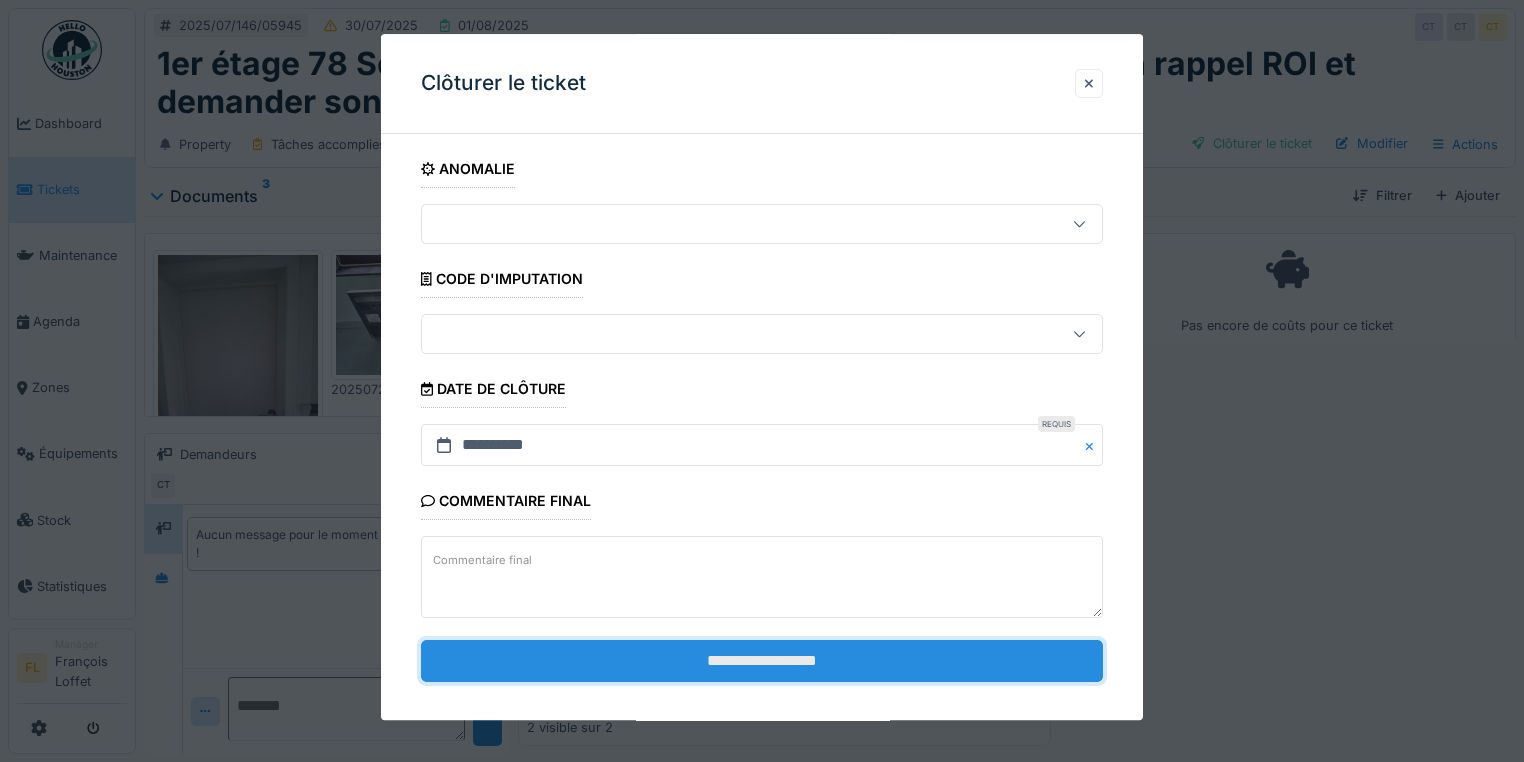 click on "**********" at bounding box center [762, 661] 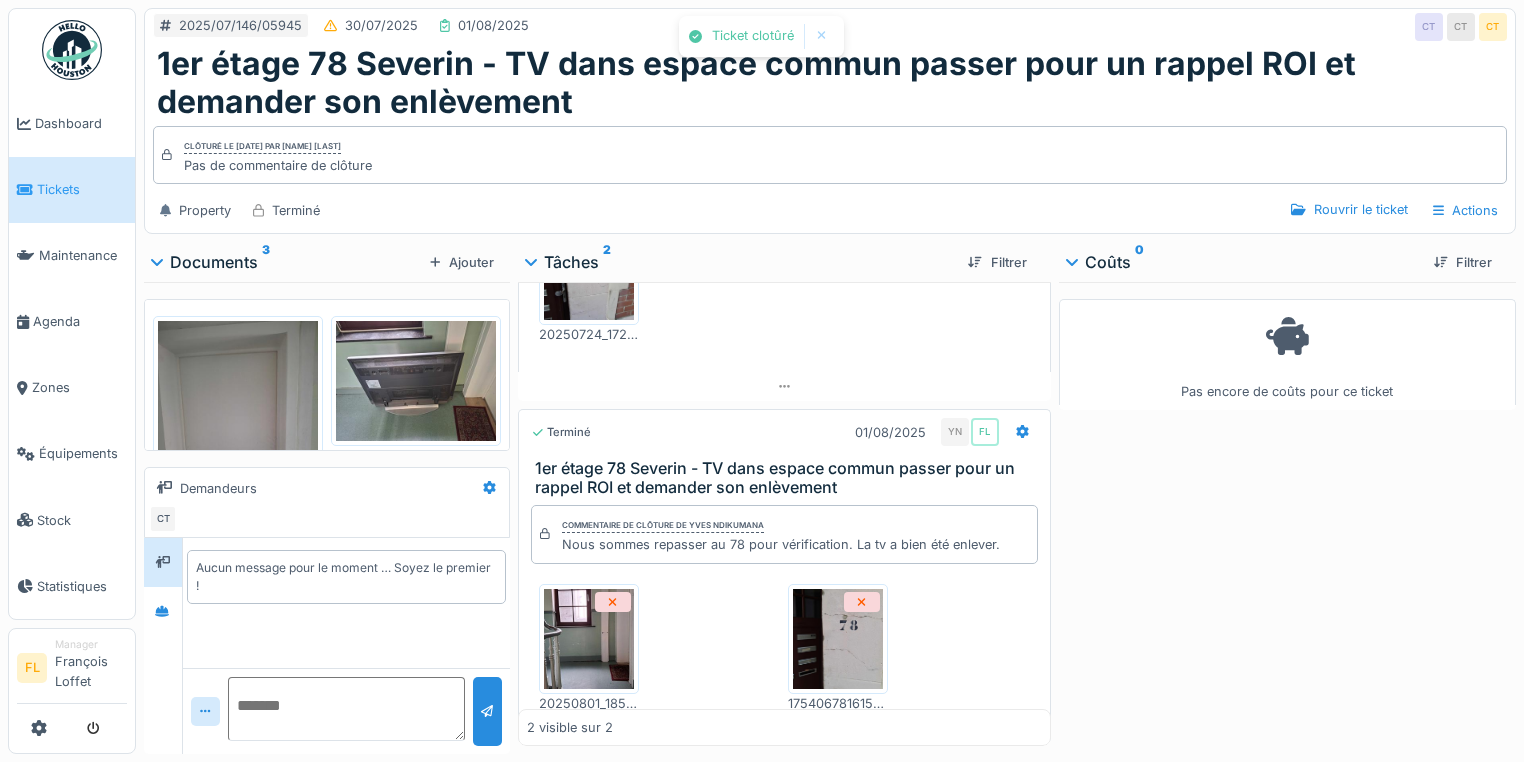 scroll, scrollTop: 325, scrollLeft: 0, axis: vertical 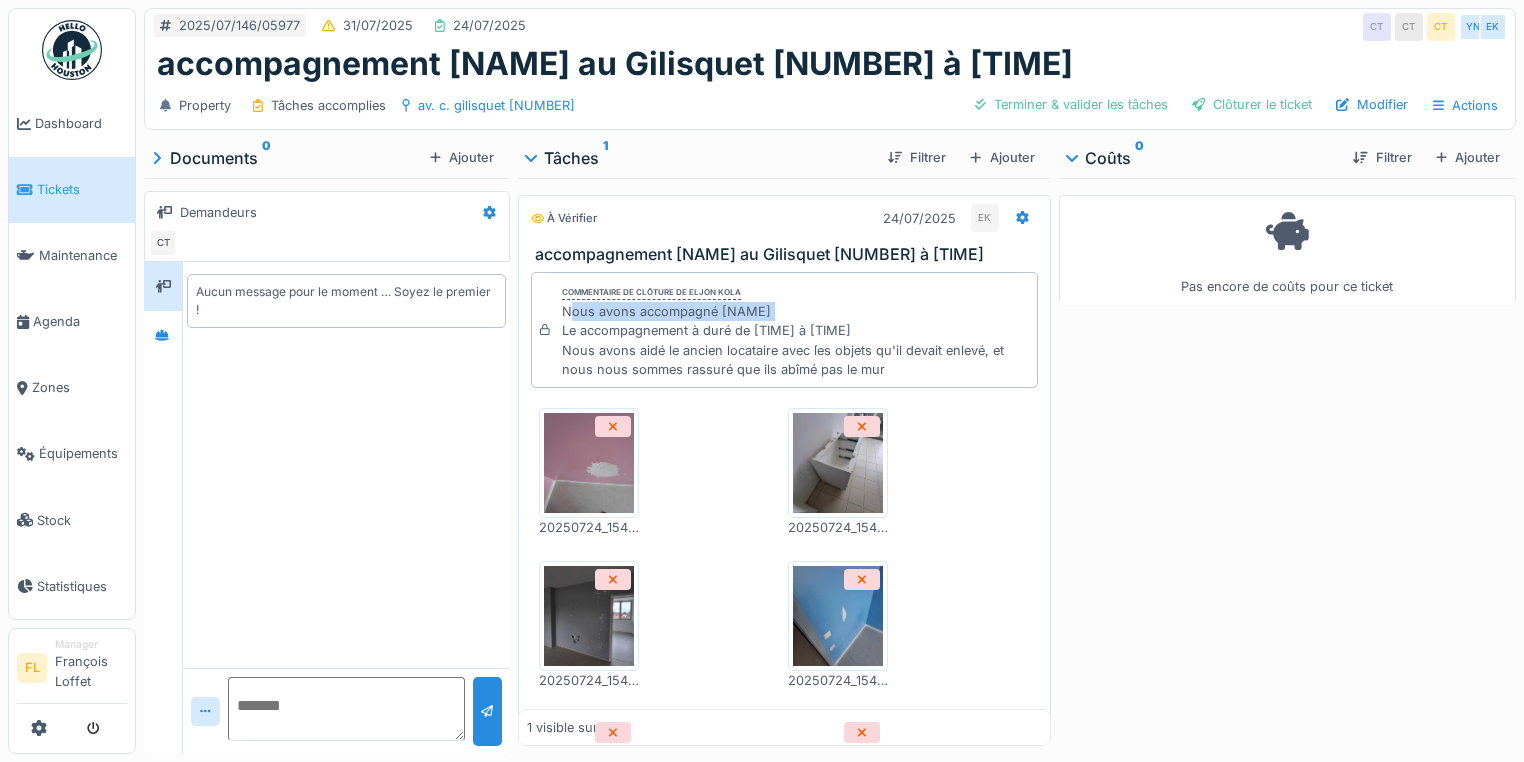 drag, startPoint x: 571, startPoint y: 312, endPoint x: 834, endPoint y: 316, distance: 263.03043 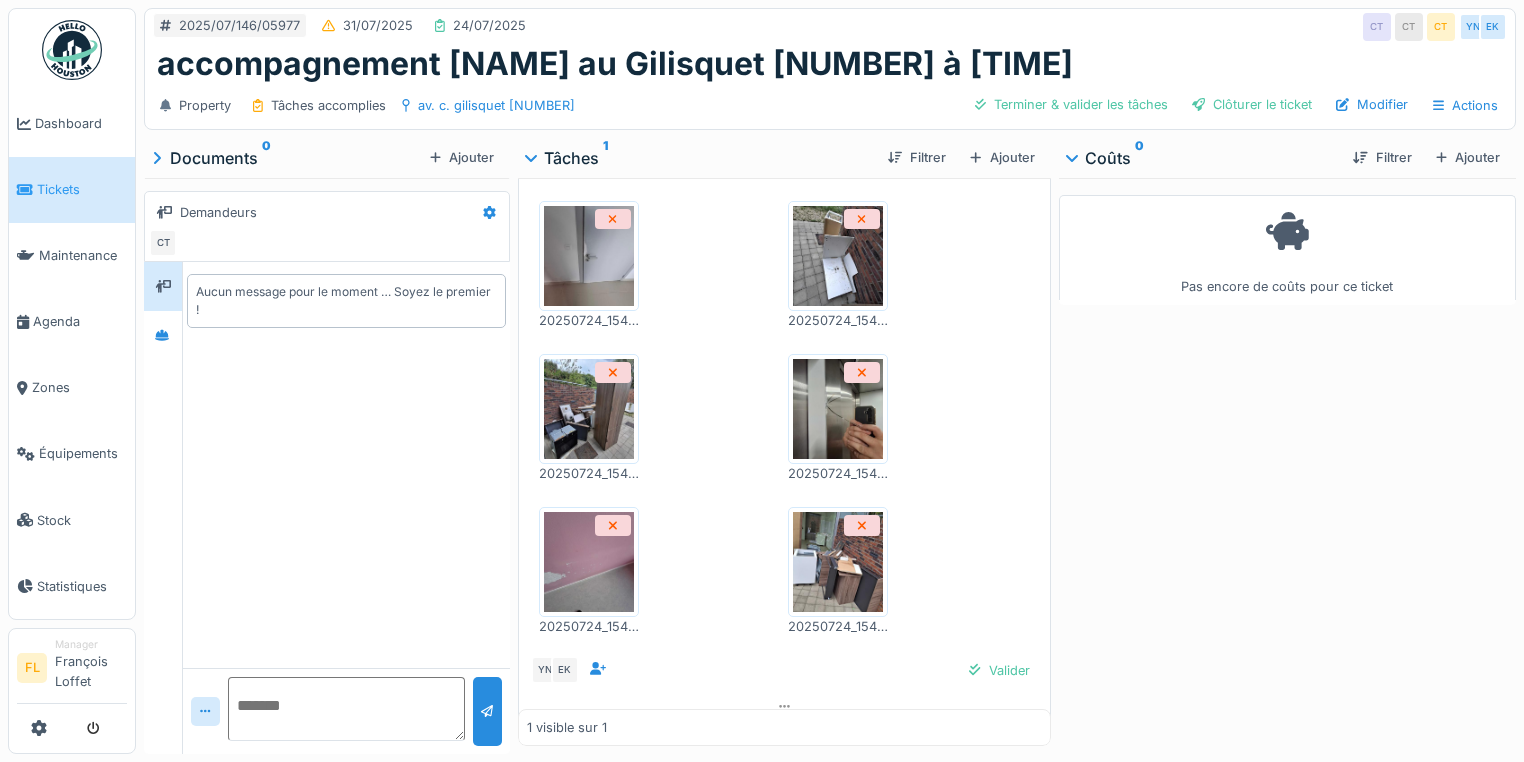 scroll, scrollTop: 836, scrollLeft: 0, axis: vertical 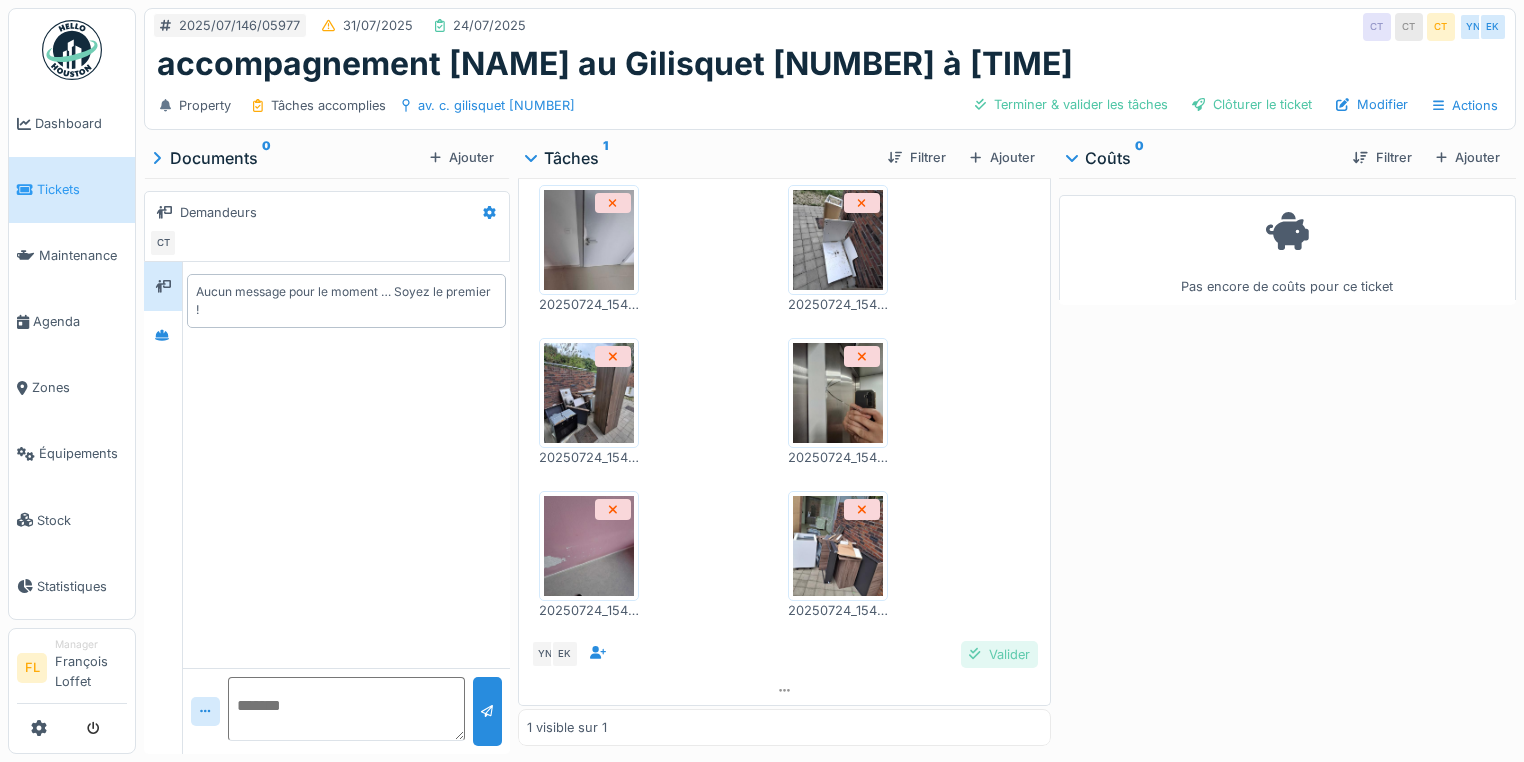 click at bounding box center [974, 654] 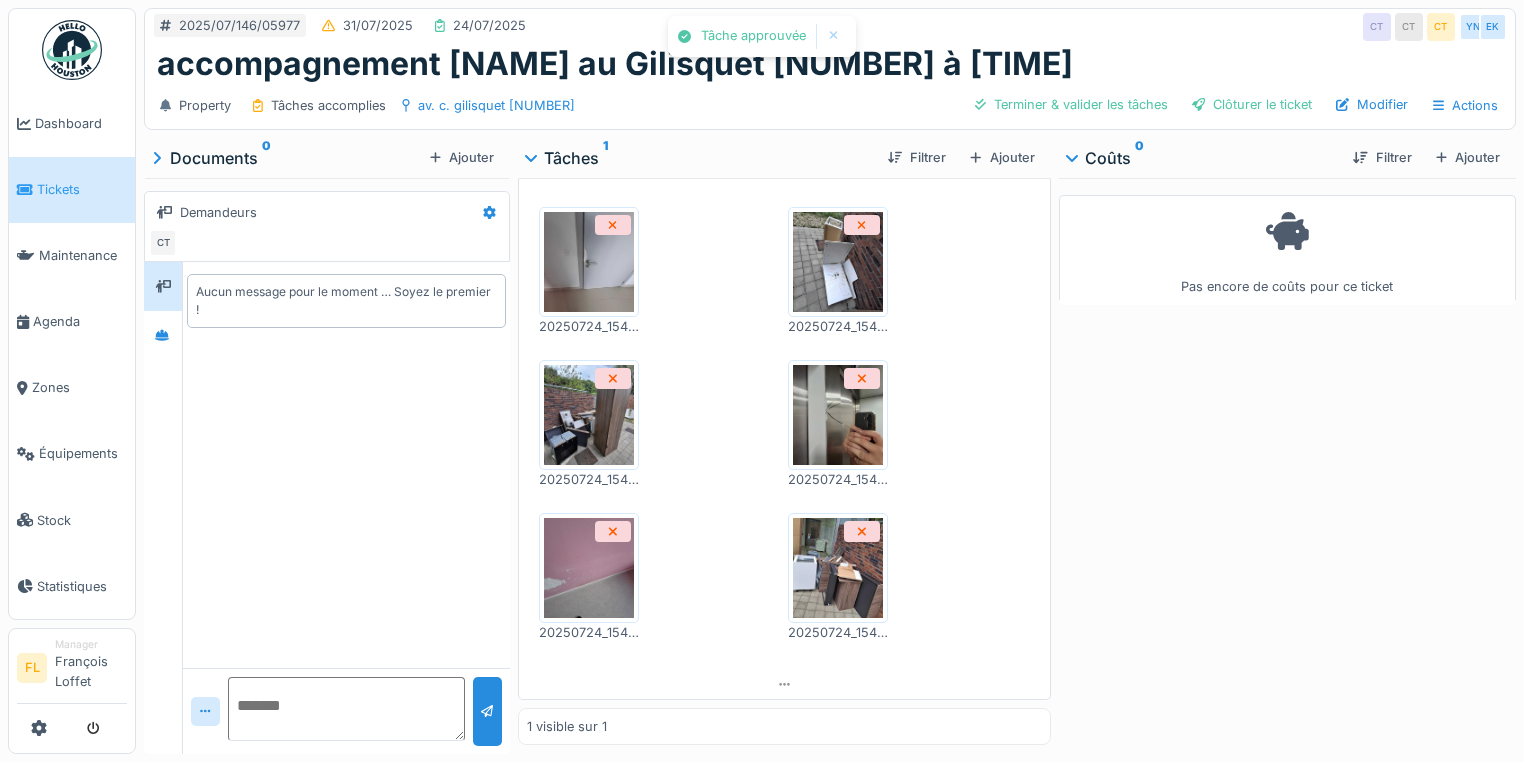 scroll, scrollTop: 808, scrollLeft: 0, axis: vertical 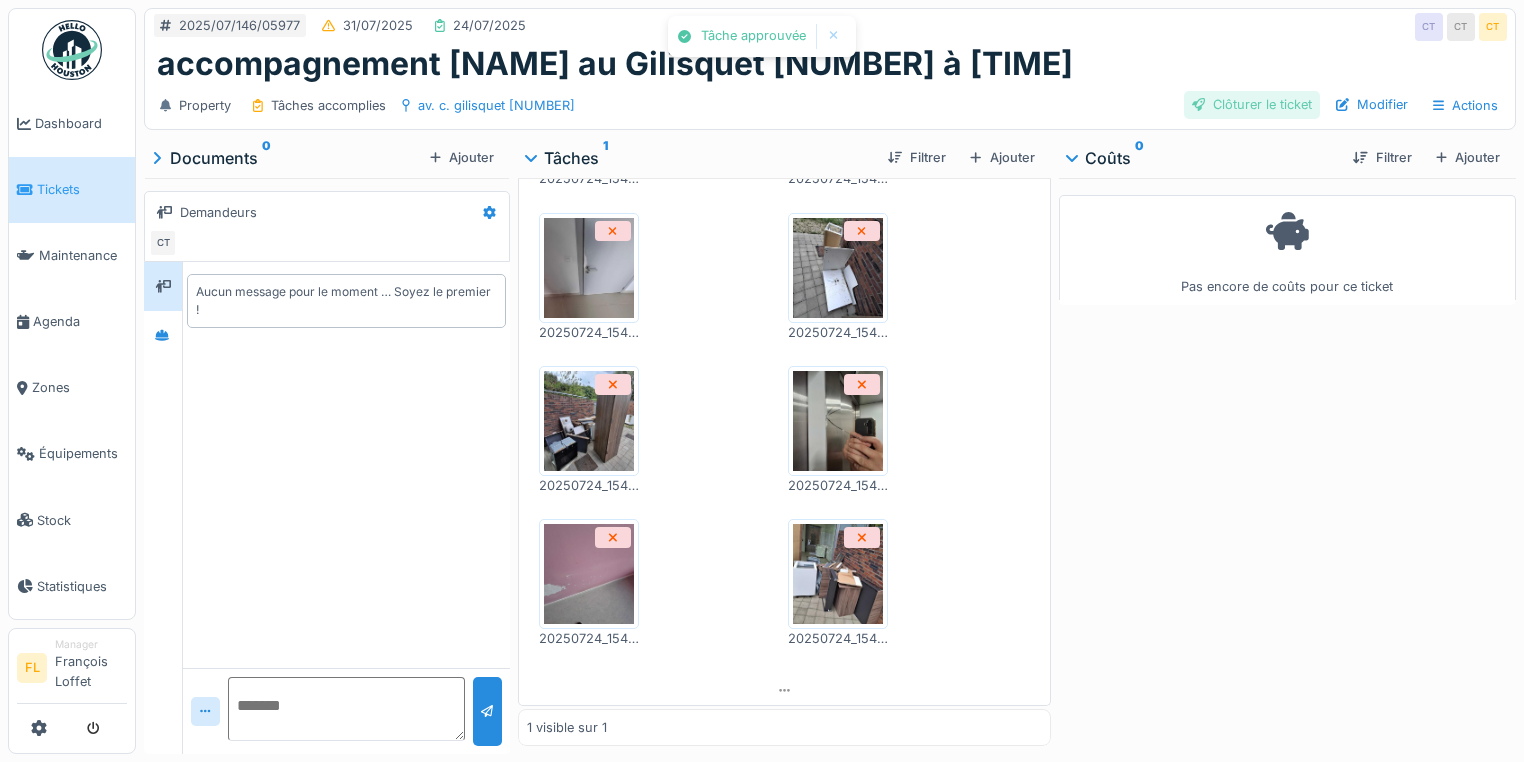 click on "Clôturer le ticket" at bounding box center [1252, 104] 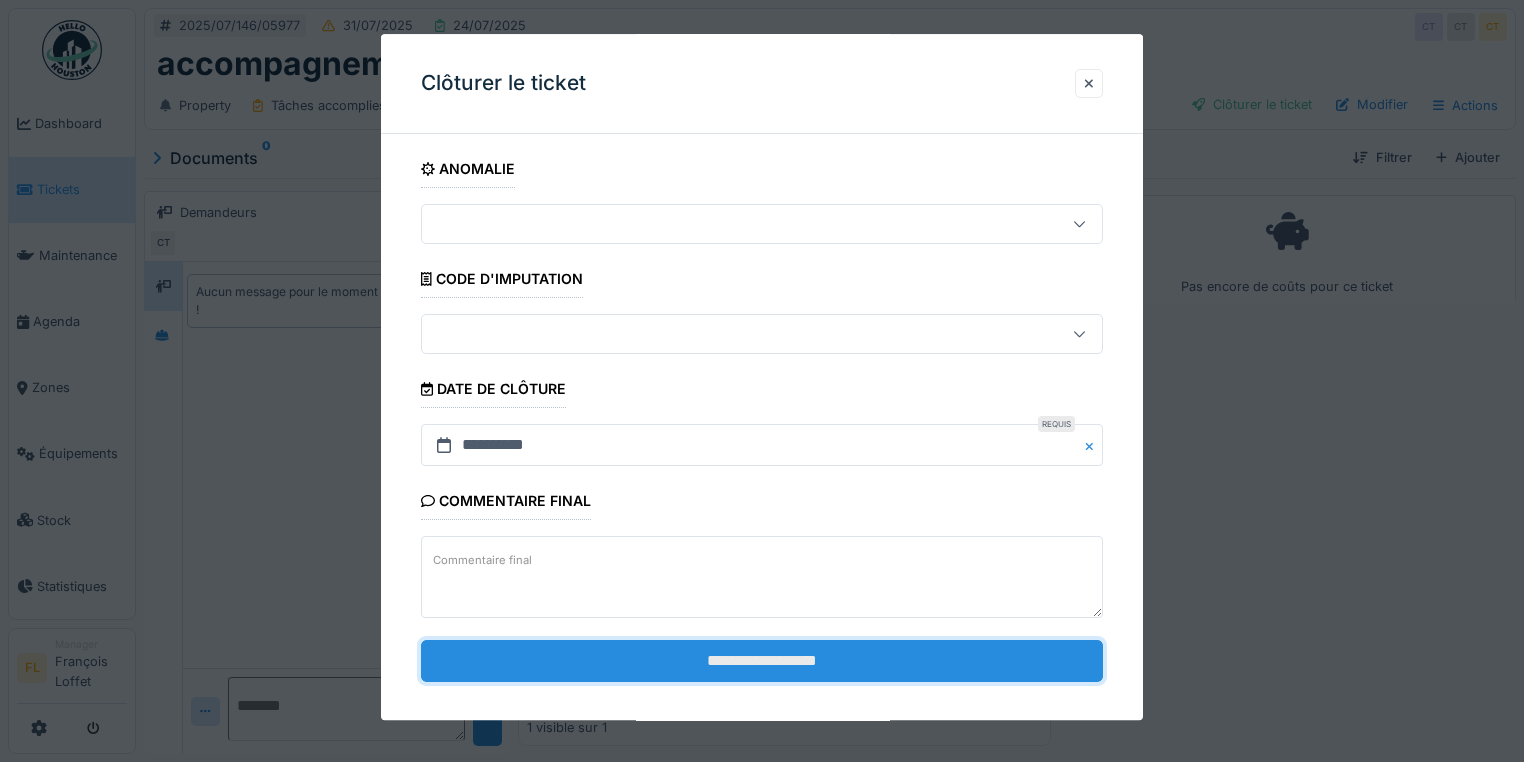 click on "**********" at bounding box center (762, 661) 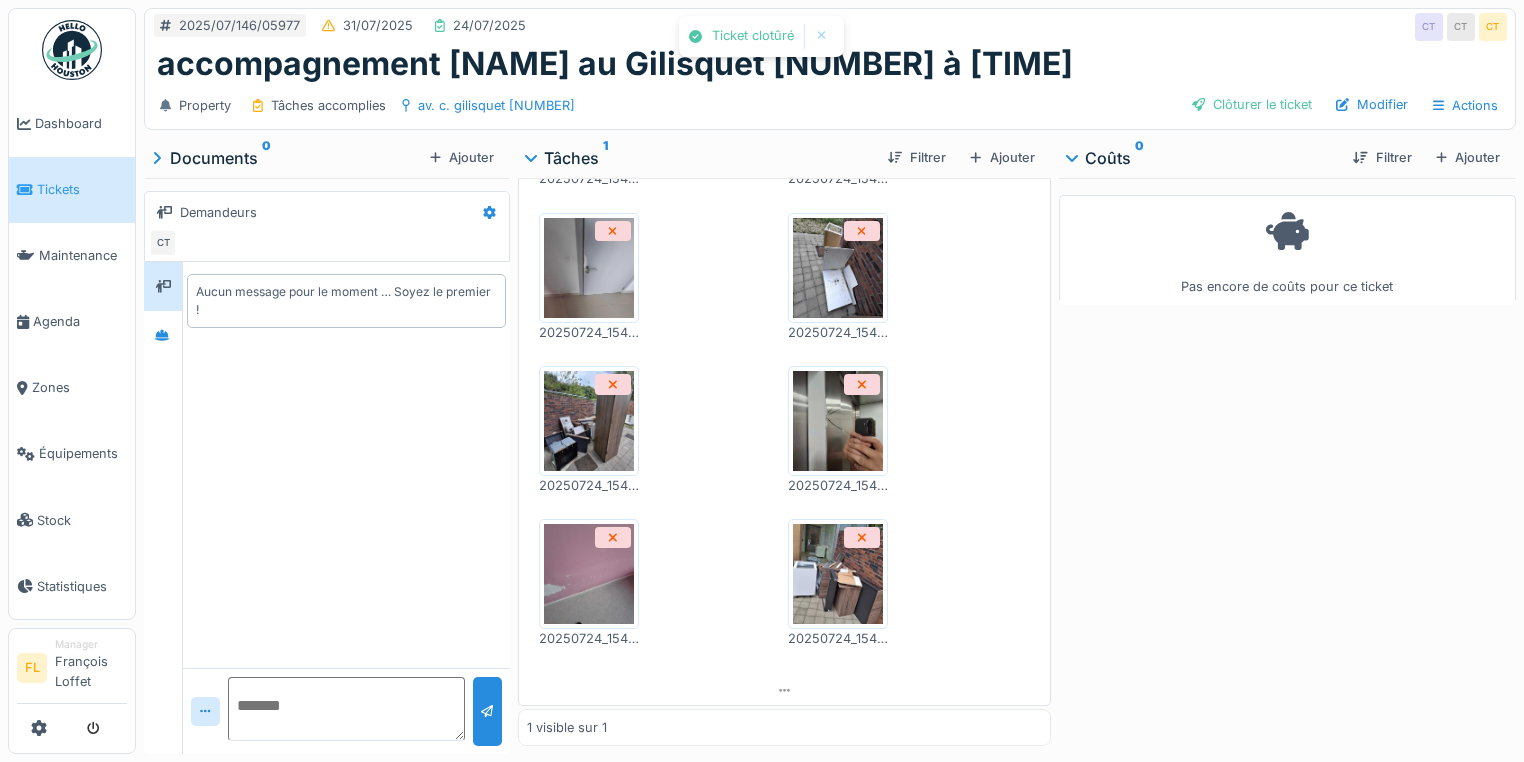 scroll, scrollTop: 835, scrollLeft: 0, axis: vertical 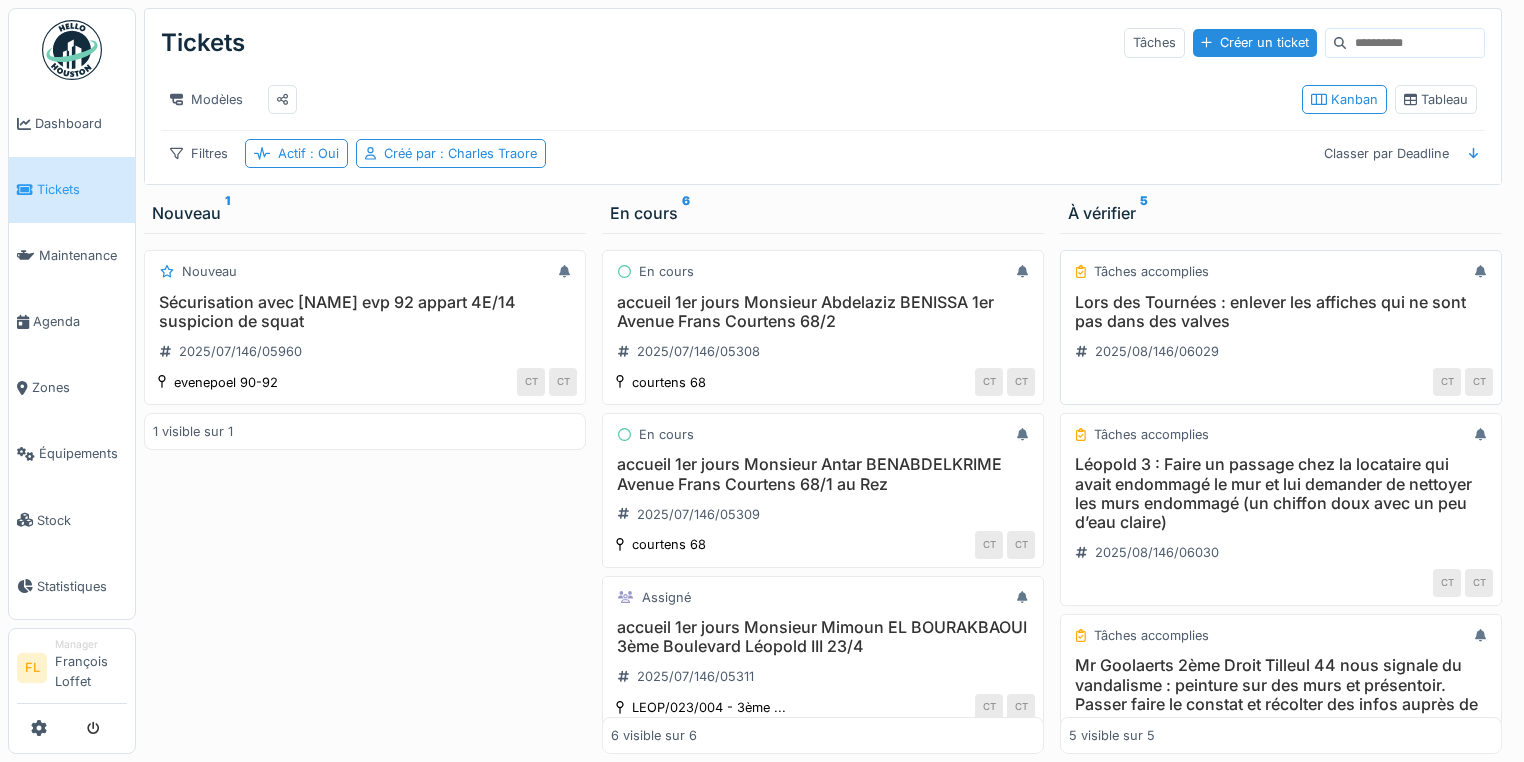 click on "Lors des Tournées : enlever les affiches qui ne sont pas dans des valves" at bounding box center (1281, 312) 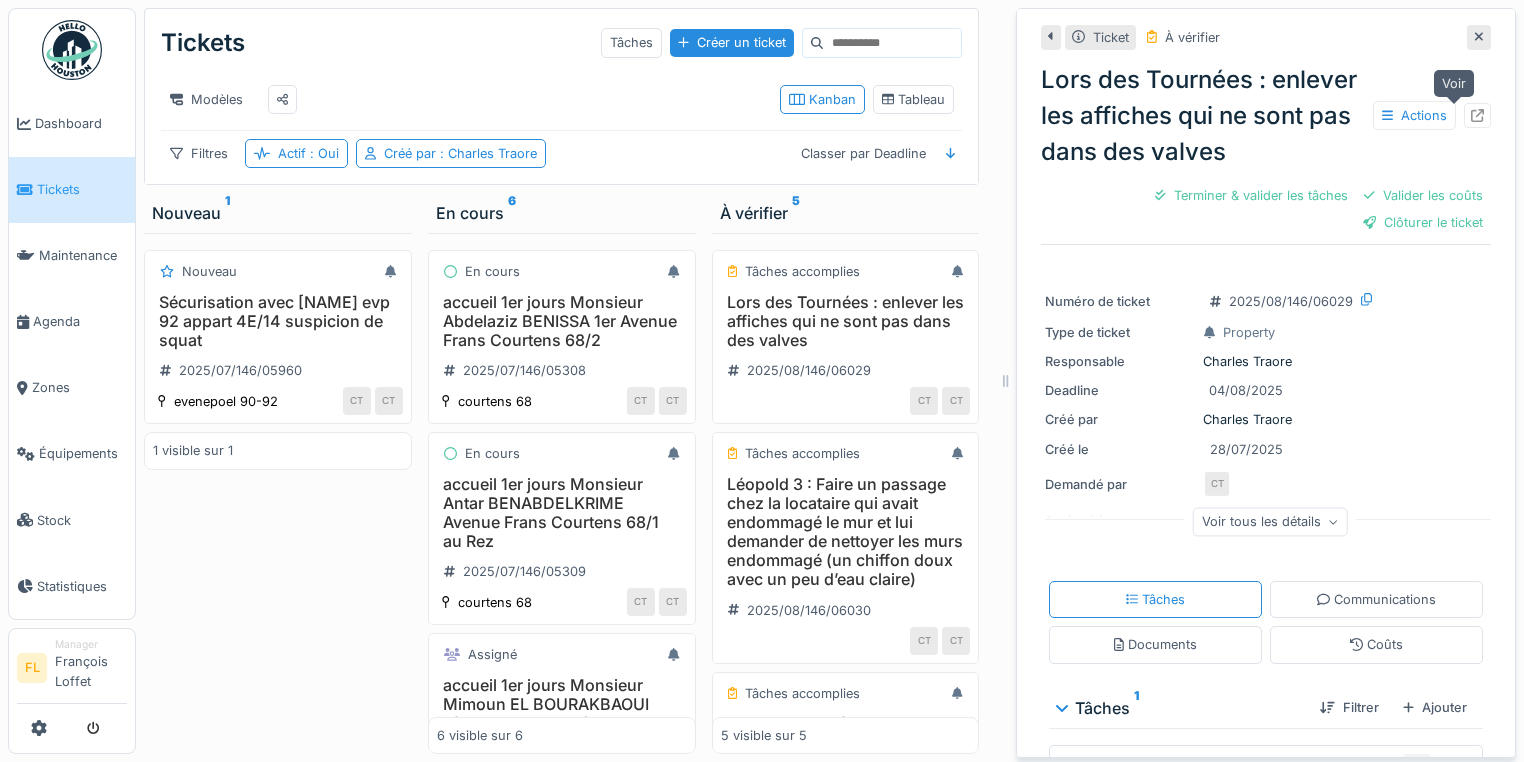 click 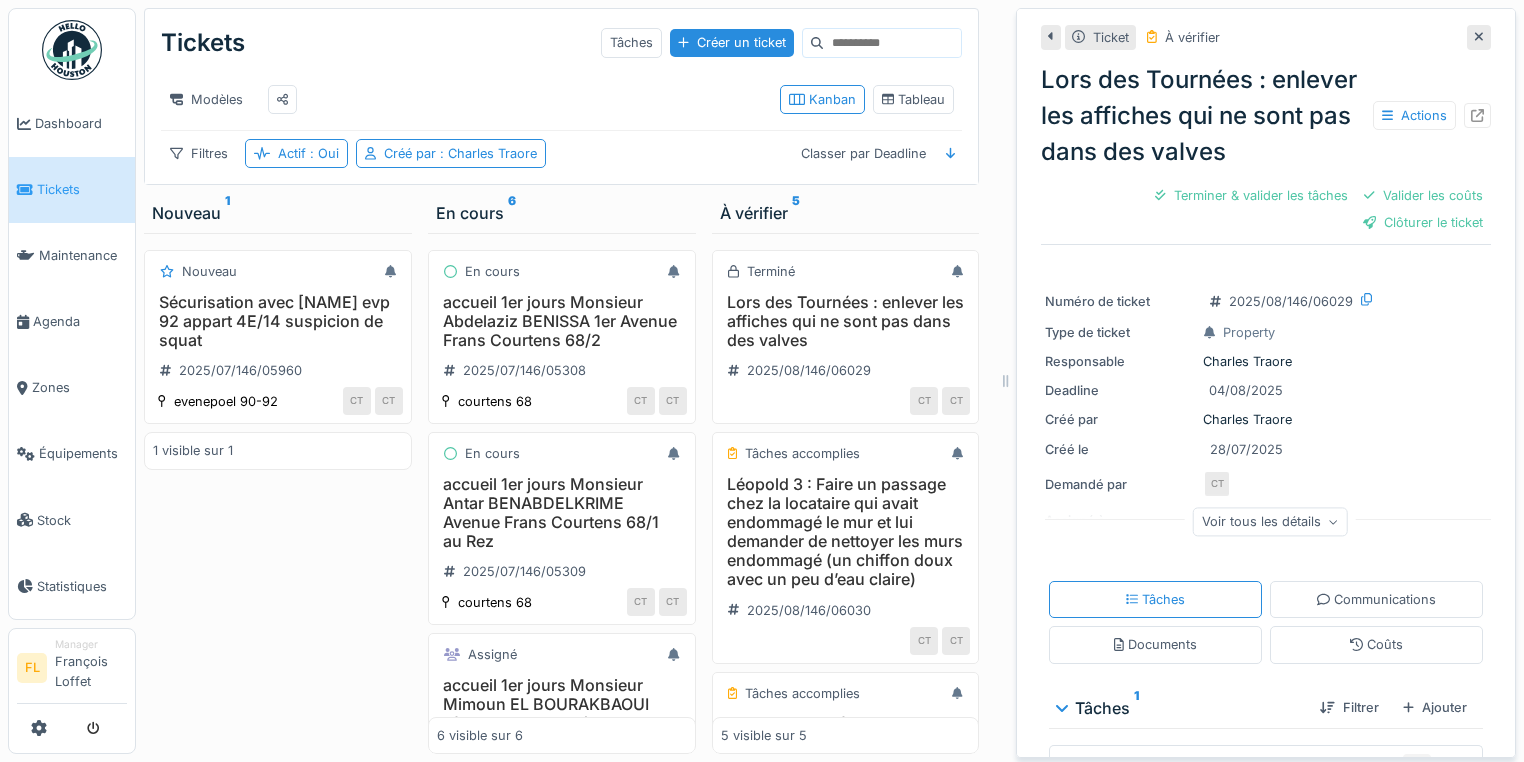 click at bounding box center [1479, 37] 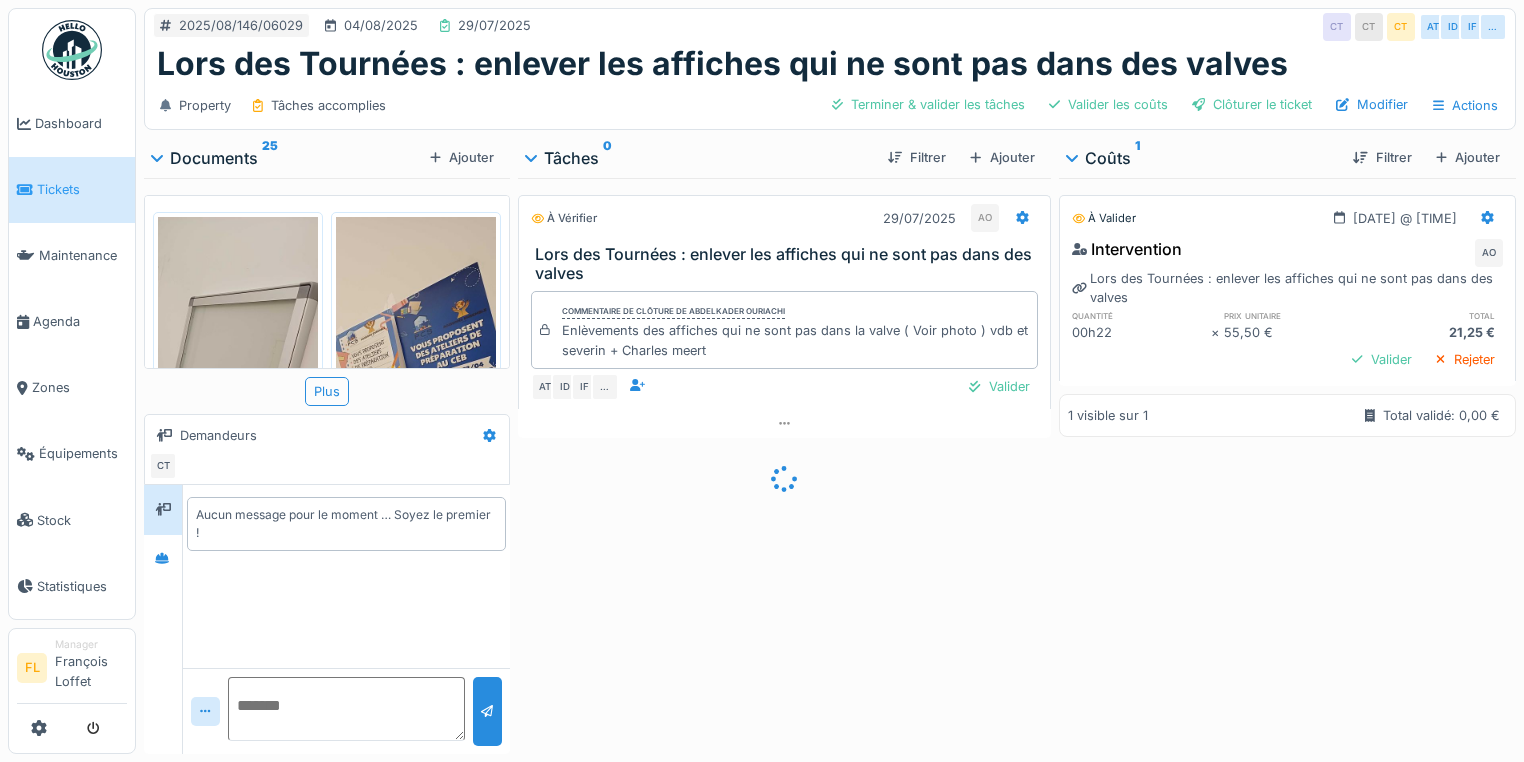 scroll, scrollTop: 0, scrollLeft: 0, axis: both 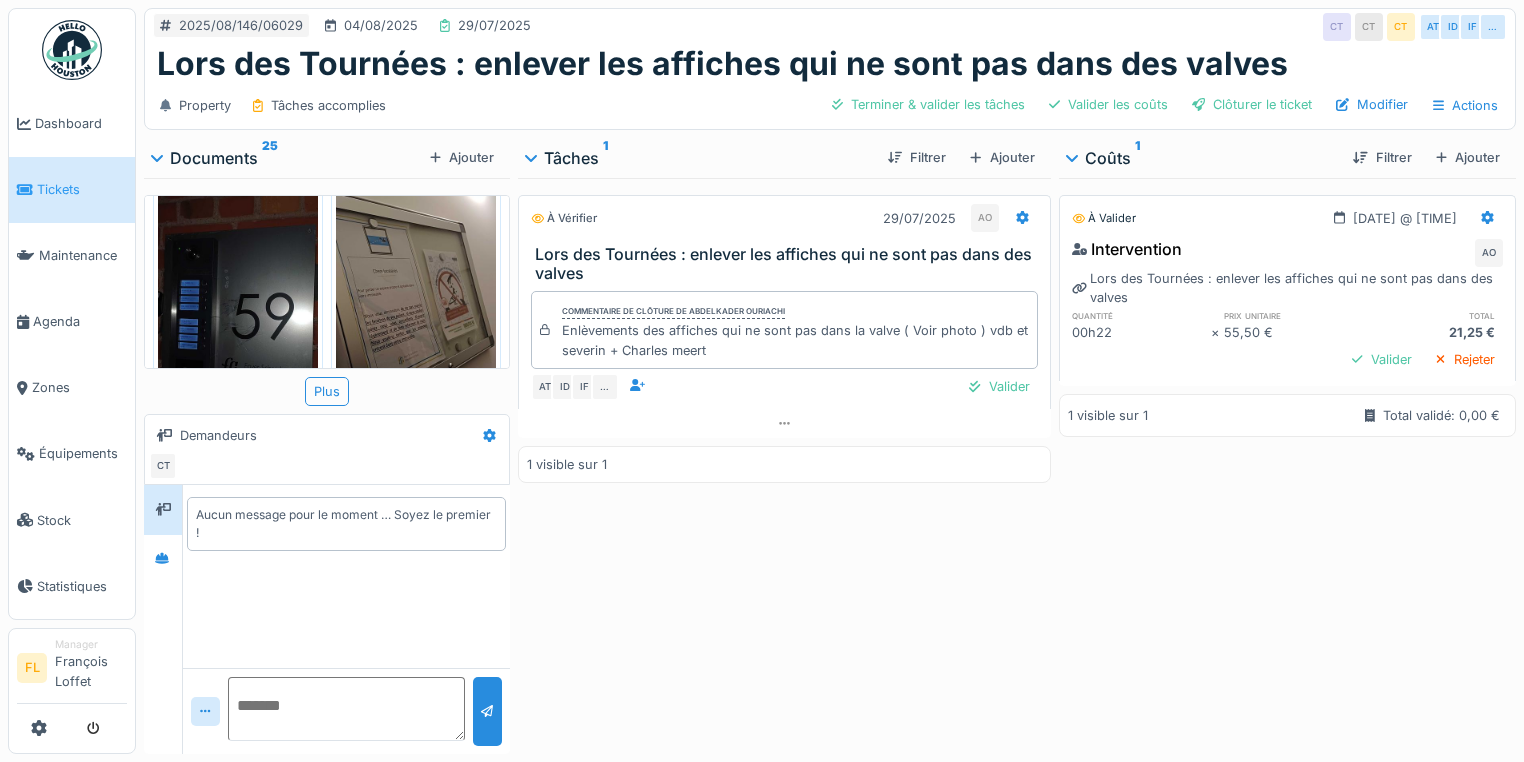 click on "À vérifier 29/07/2025 AO Lors des Tournées : enlever les affiches qui ne sont pas dans des valves   Commentaire de clôture de Abdelkader Ouriachi Enlèvements des affiches qui ne sont pas dans la valve ( Voir photo ) vdb et severin + Charles meert  AT ID IF … Valider 1 visible sur 1" at bounding box center (784, 462) 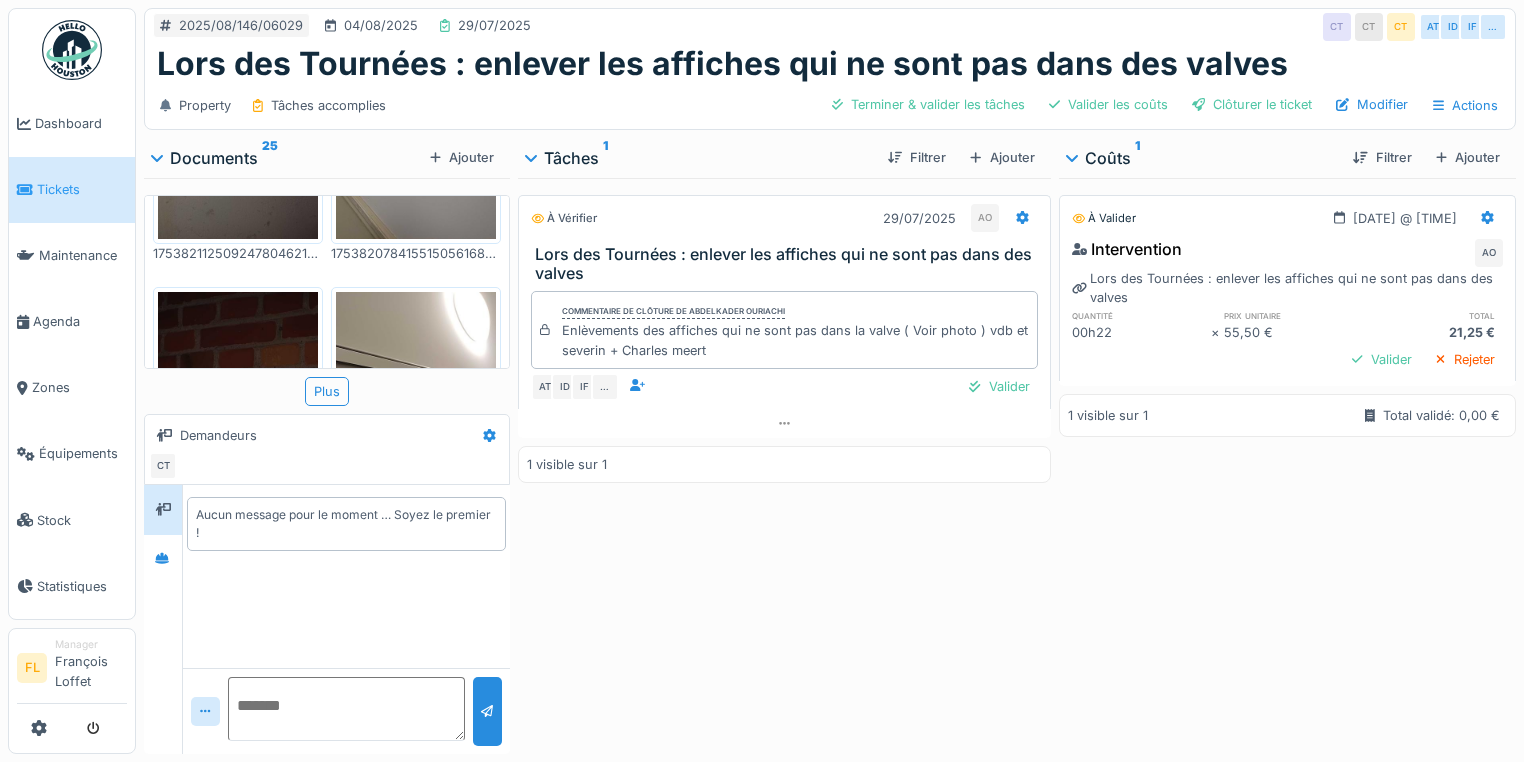 scroll, scrollTop: 3520, scrollLeft: 0, axis: vertical 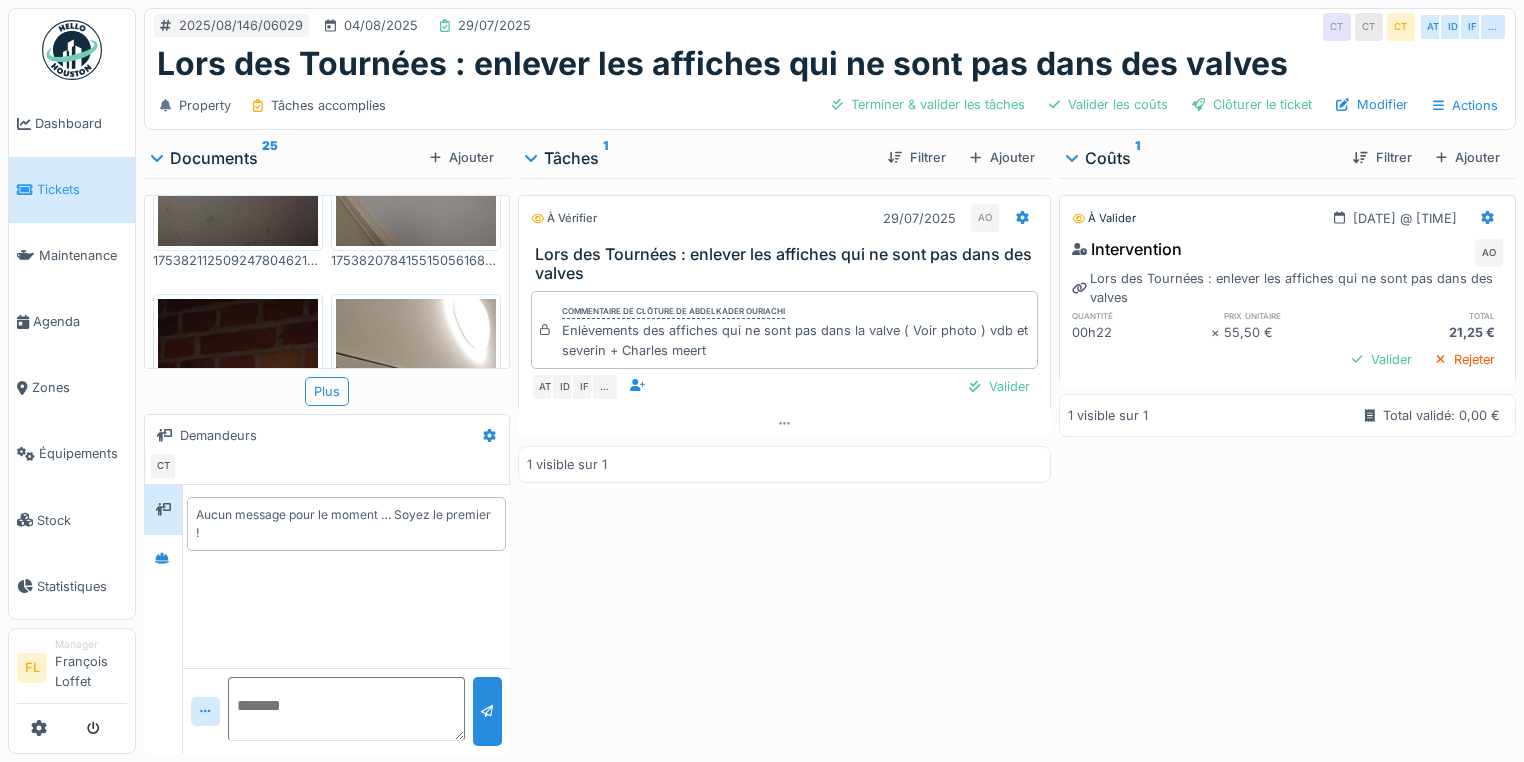 click at bounding box center [416, 472] 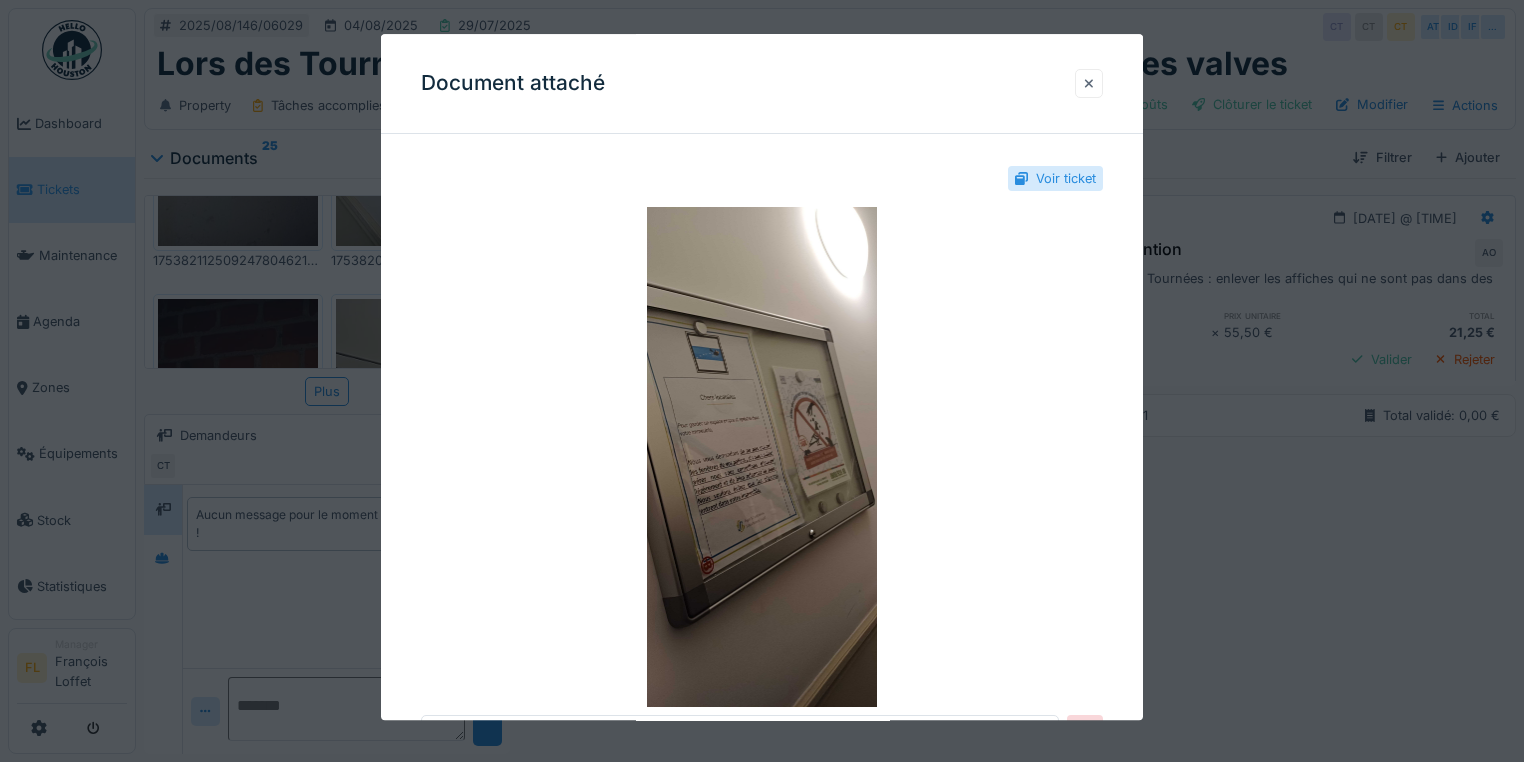 click at bounding box center [1089, 83] 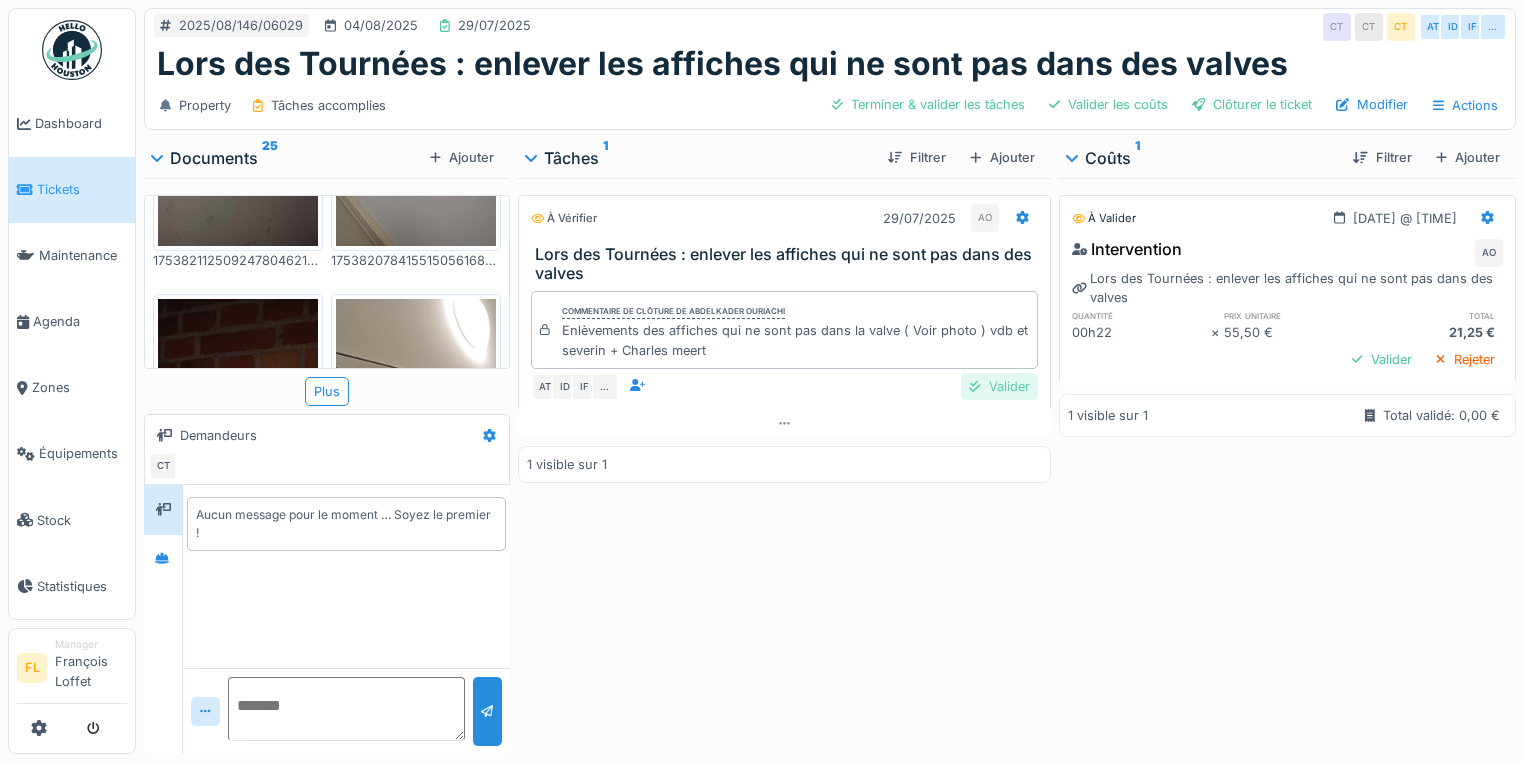 click on "Valider" at bounding box center [999, 386] 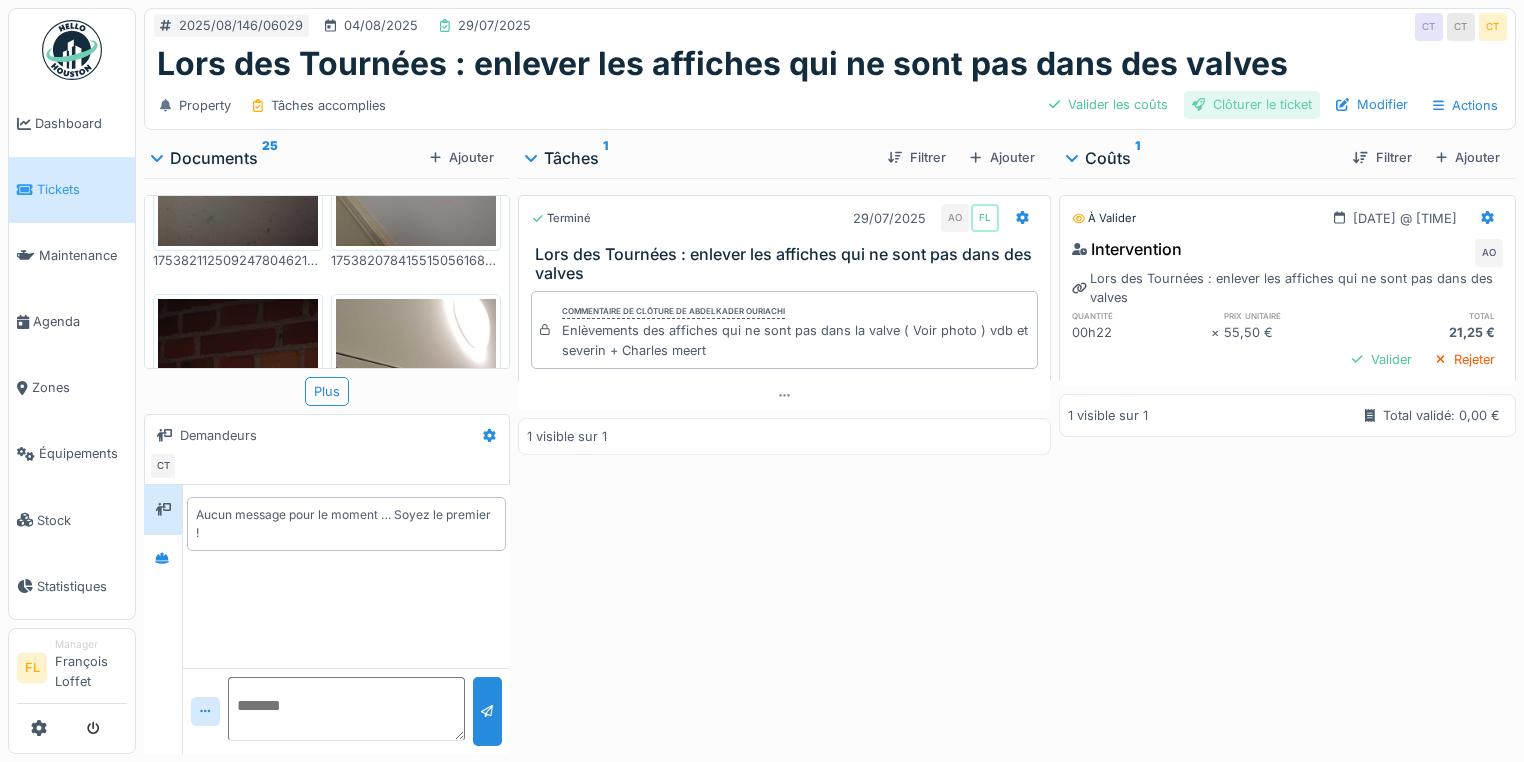 click on "Clôturer le ticket" at bounding box center [1252, 104] 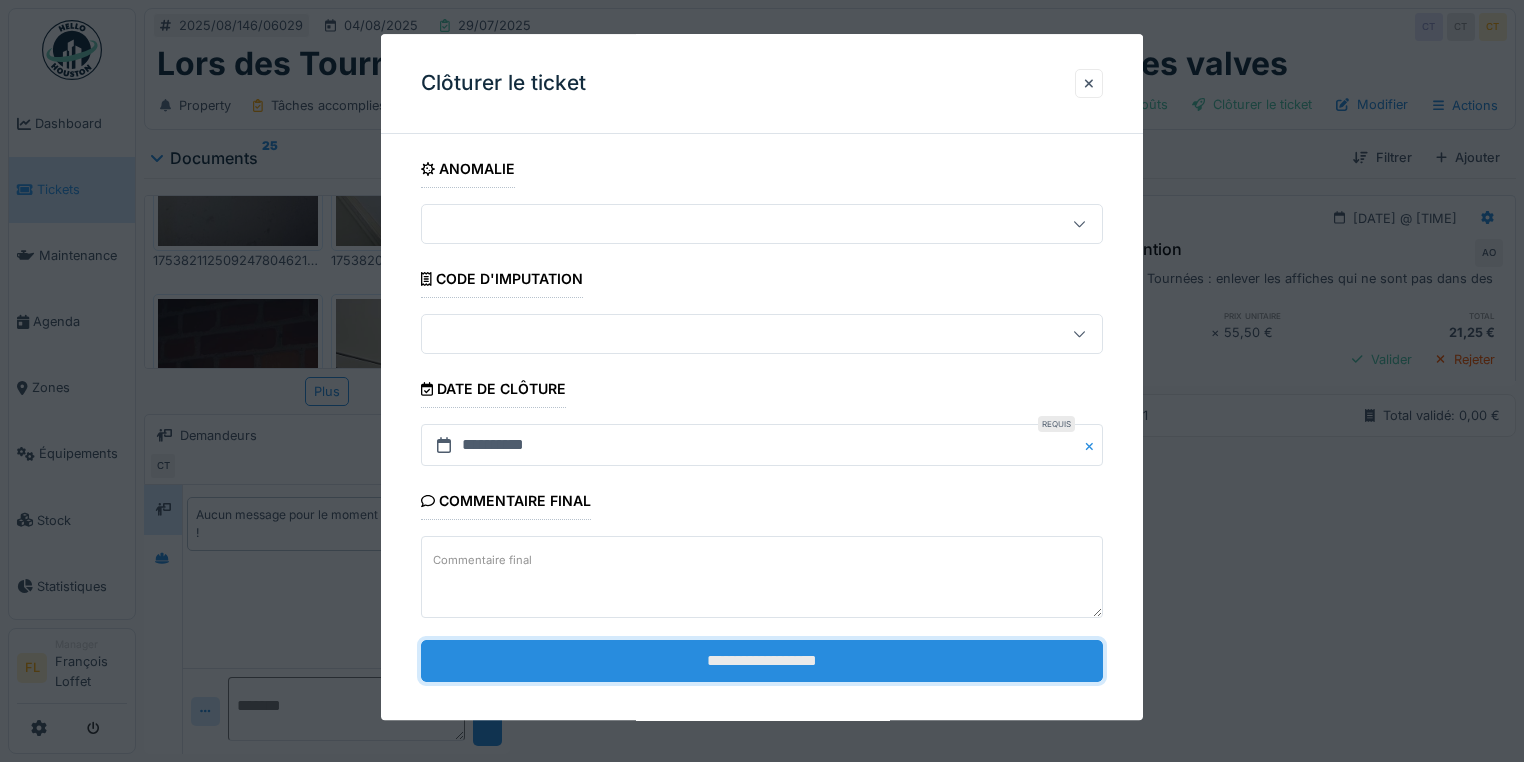 click on "**********" at bounding box center [762, 661] 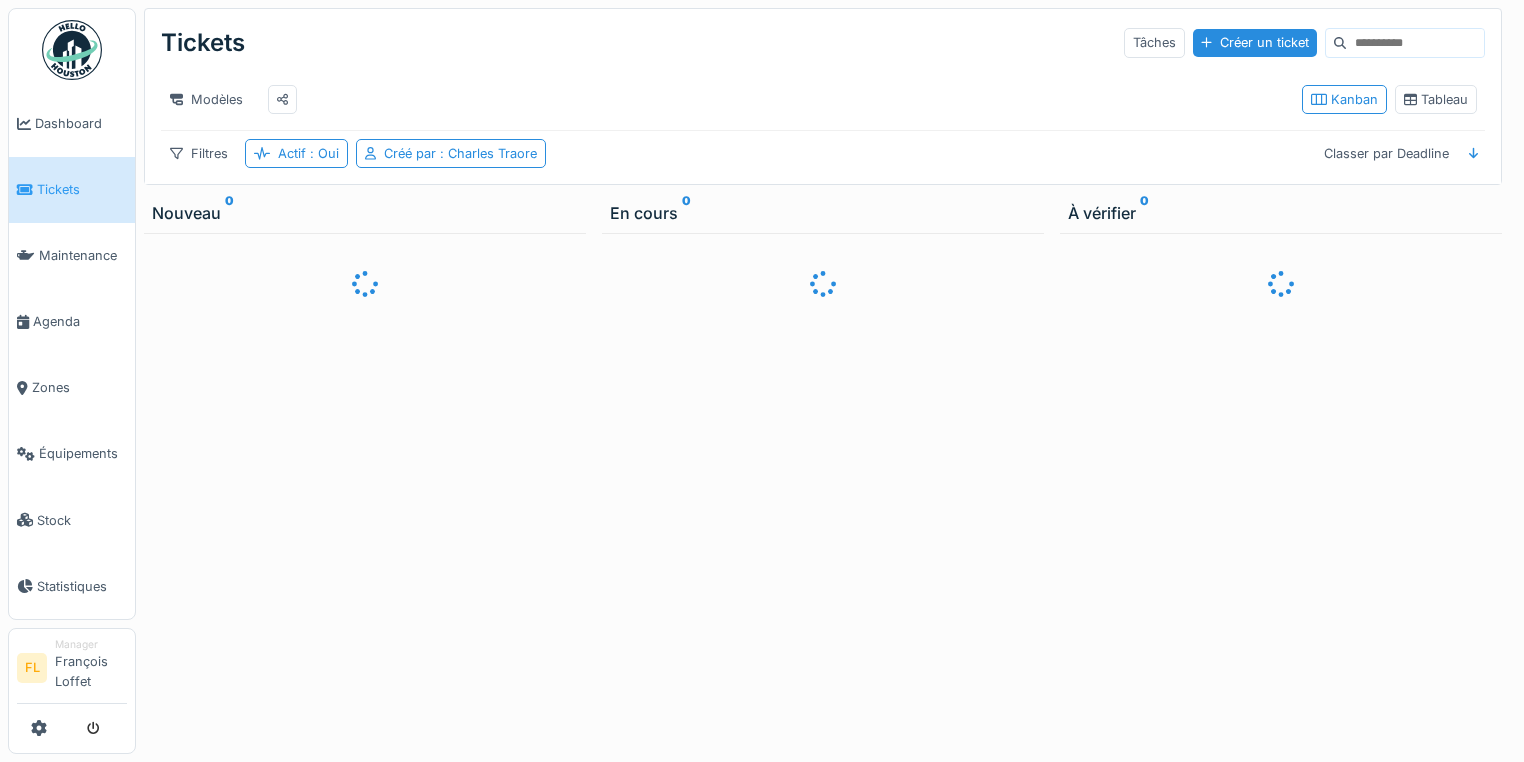 scroll, scrollTop: 0, scrollLeft: 0, axis: both 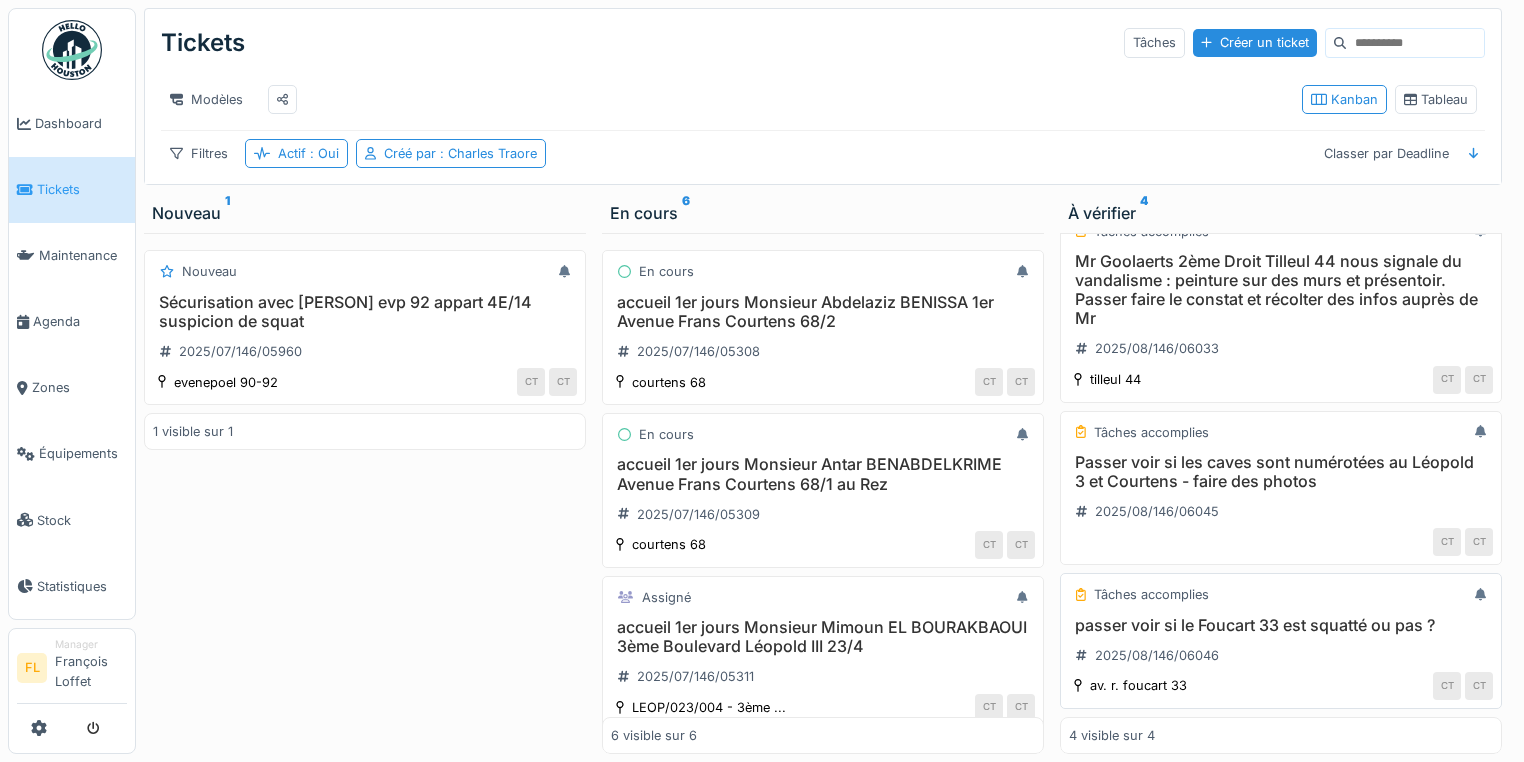click on "Tâches accomplies passer voir si le [ADDRESS] est squatté ou pas ? [DATE]/[NUMBER]/[NUMBER] av. r. foucart 33 [CITY] [CITY]" at bounding box center (1281, 641) 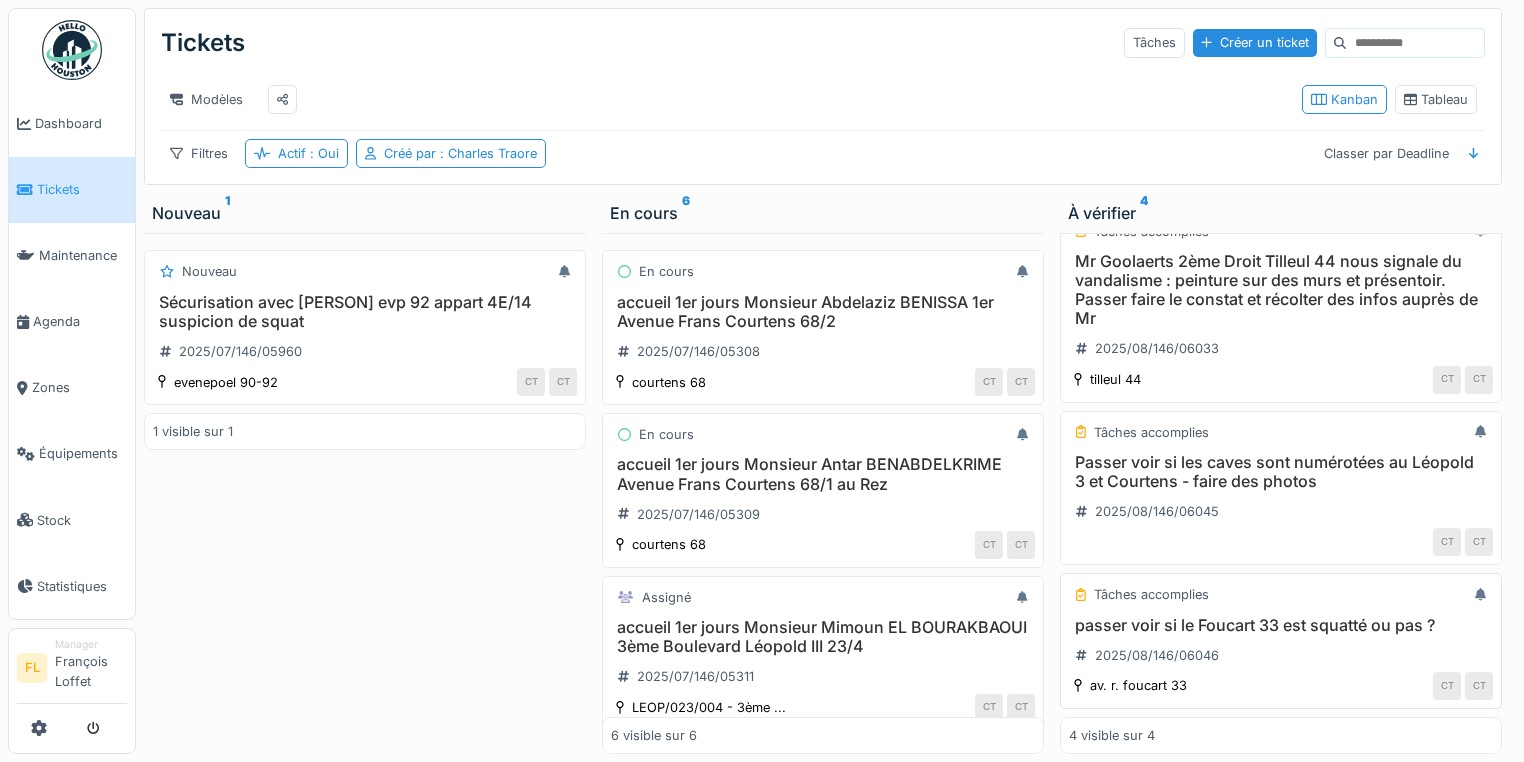 click on "passer voir si le Foucart 33 est squatté ou pas ?" at bounding box center (1281, 625) 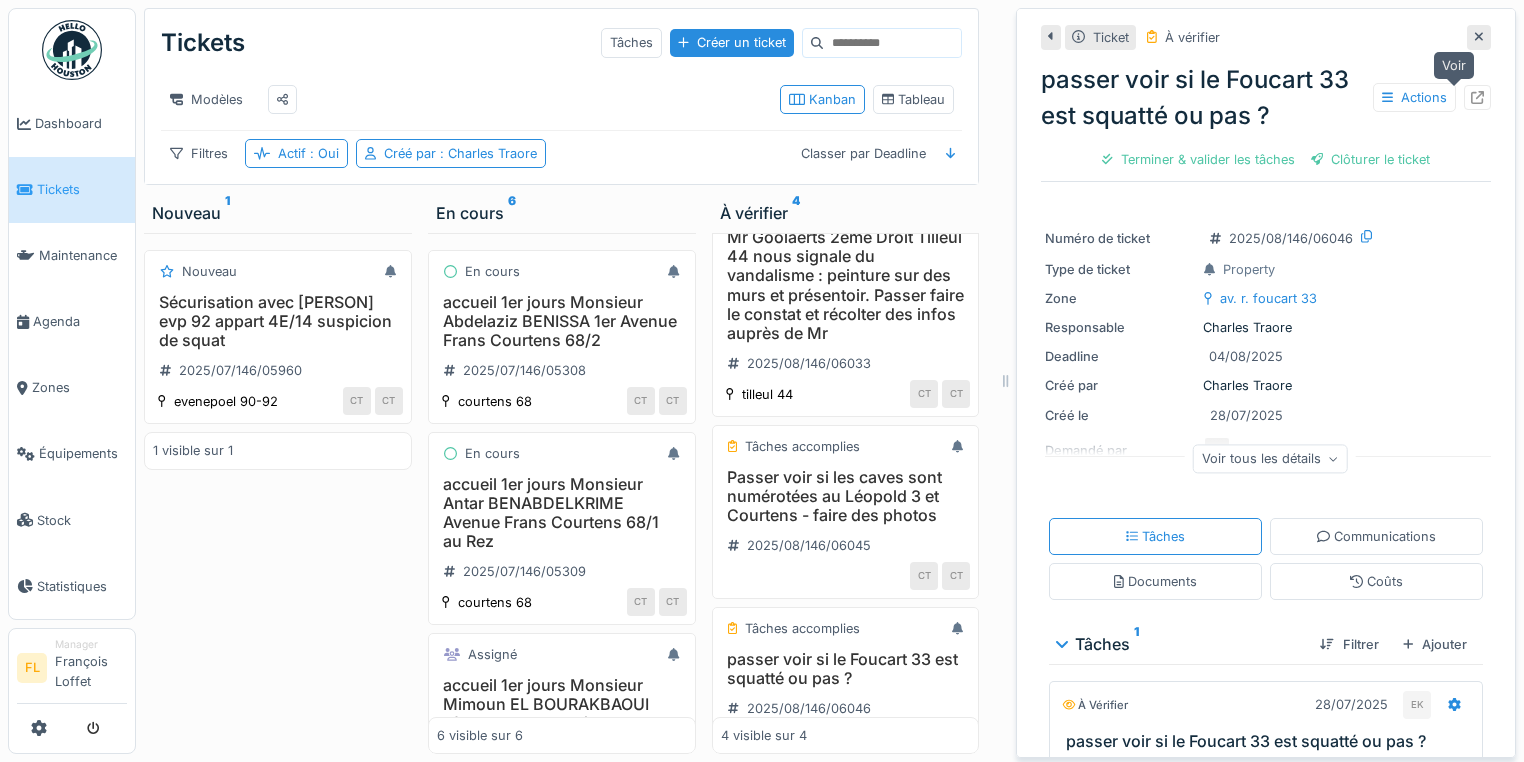 click 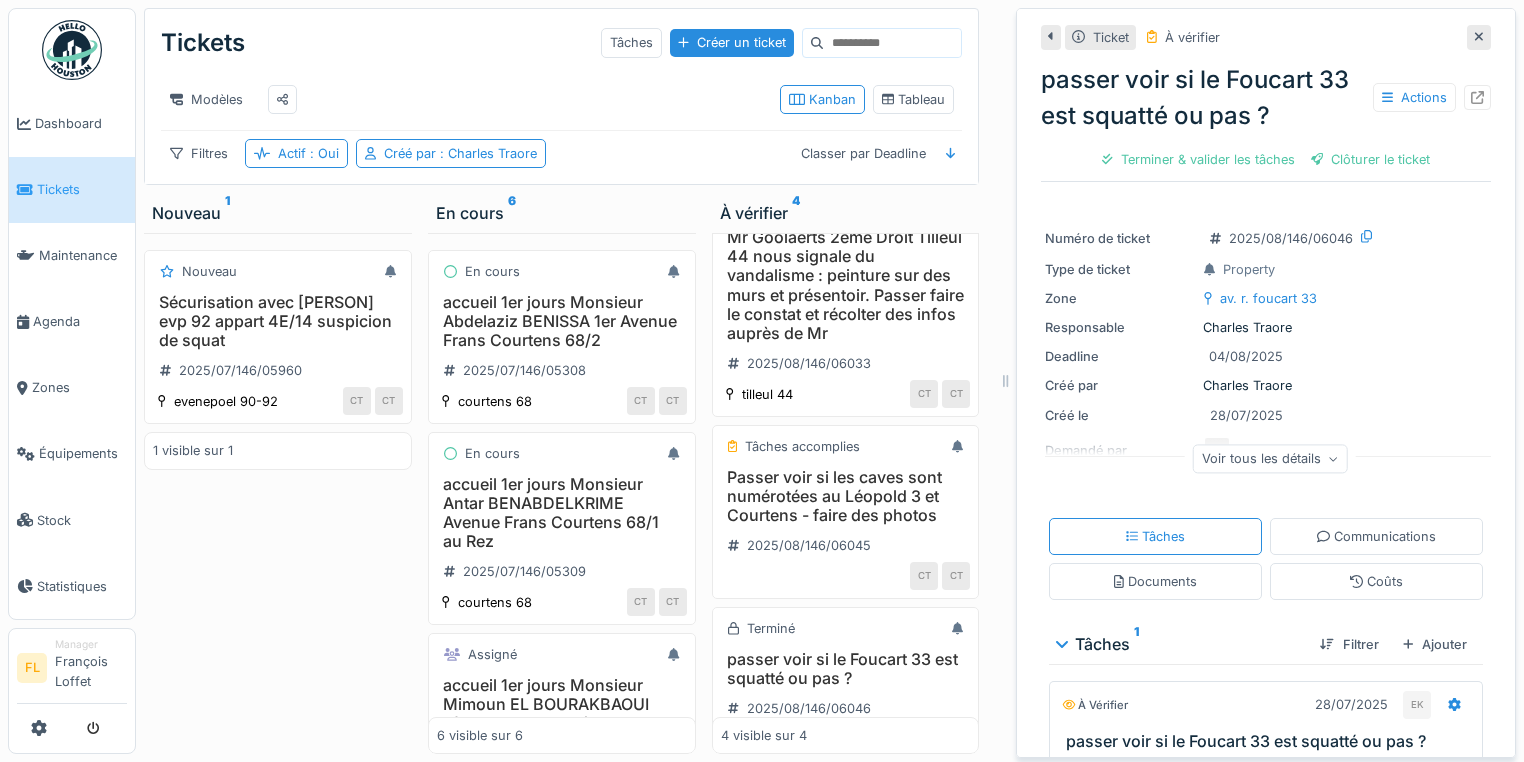 click 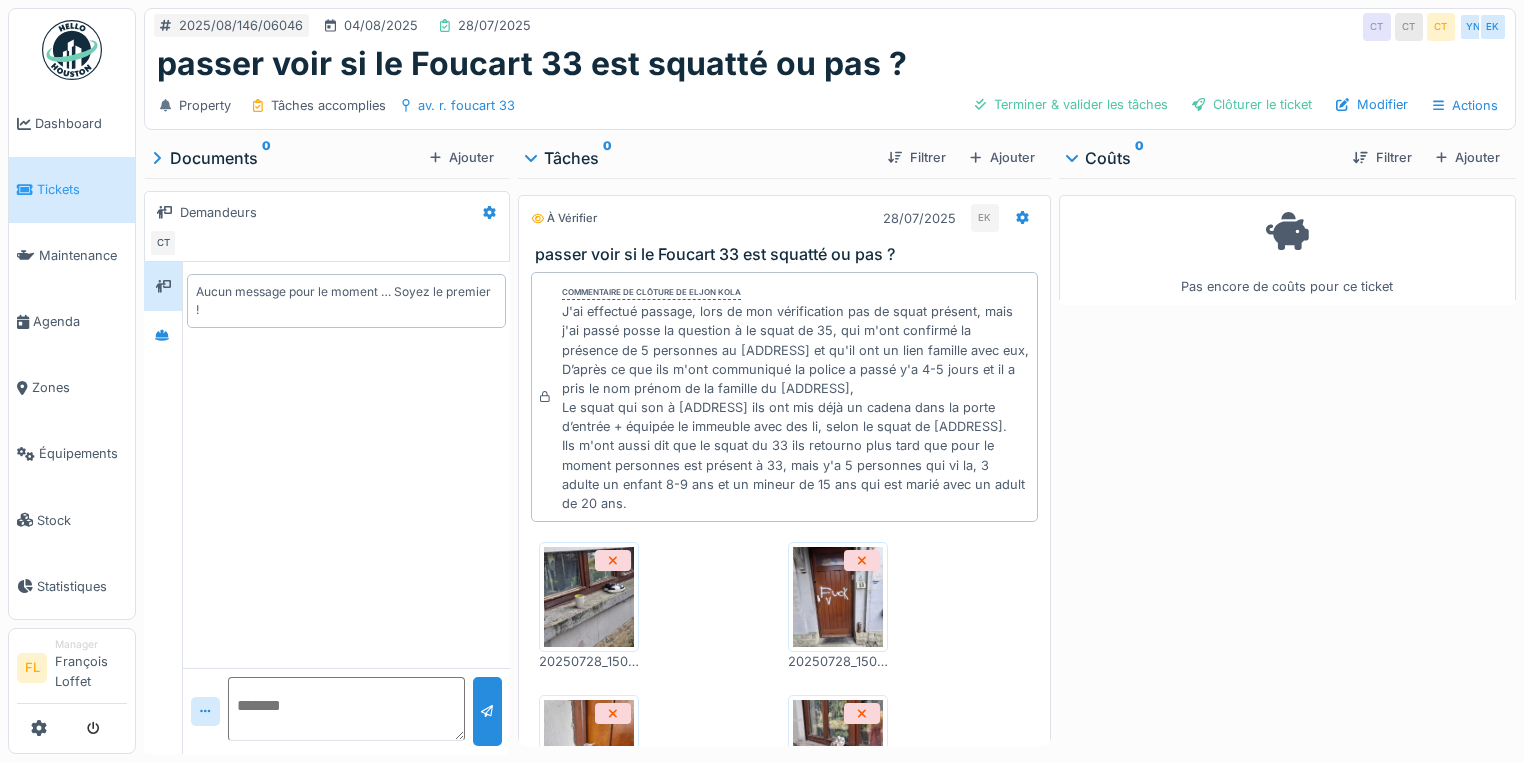 scroll, scrollTop: 0, scrollLeft: 0, axis: both 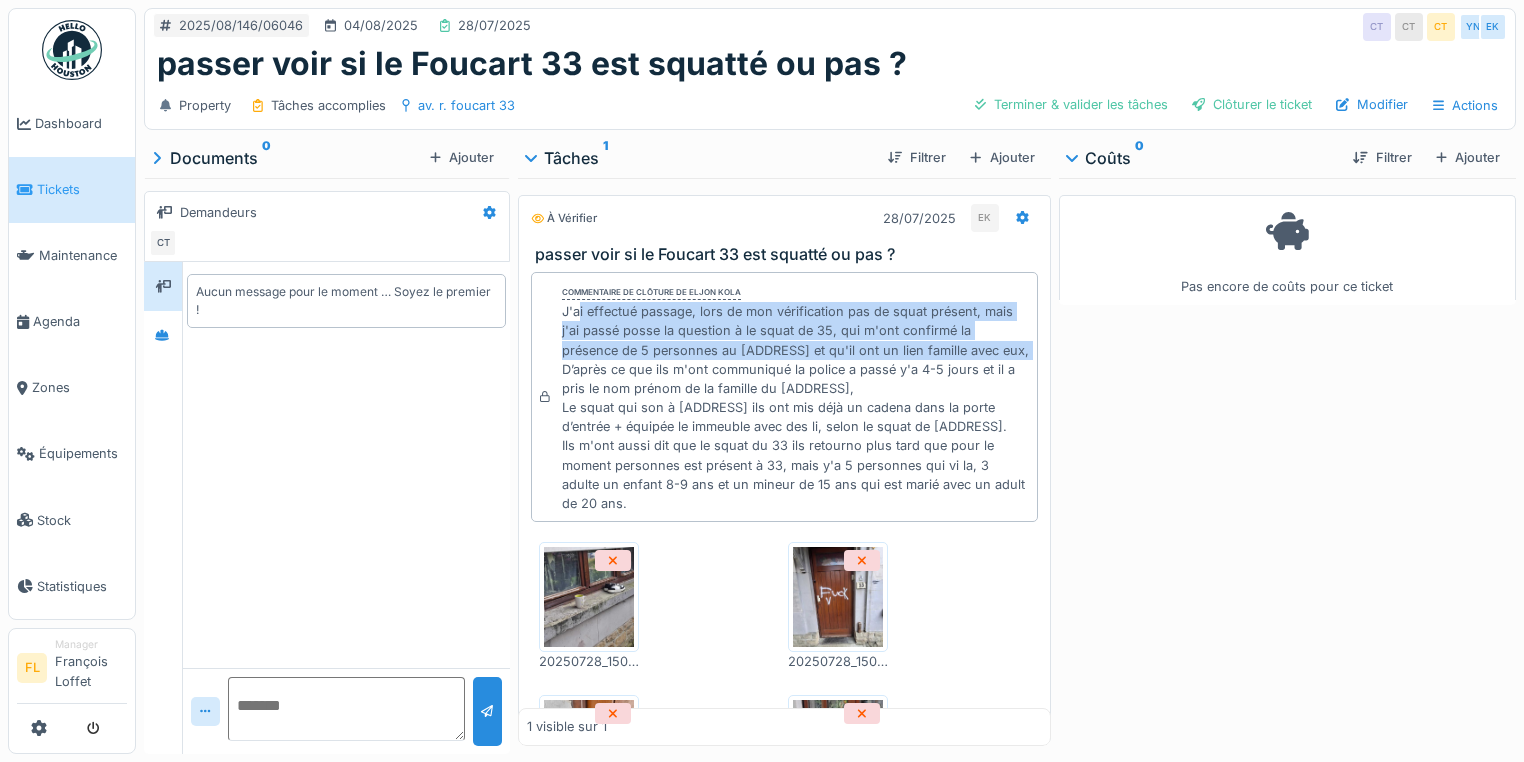 drag, startPoint x: 576, startPoint y: 317, endPoint x: 994, endPoint y: 363, distance: 420.5235 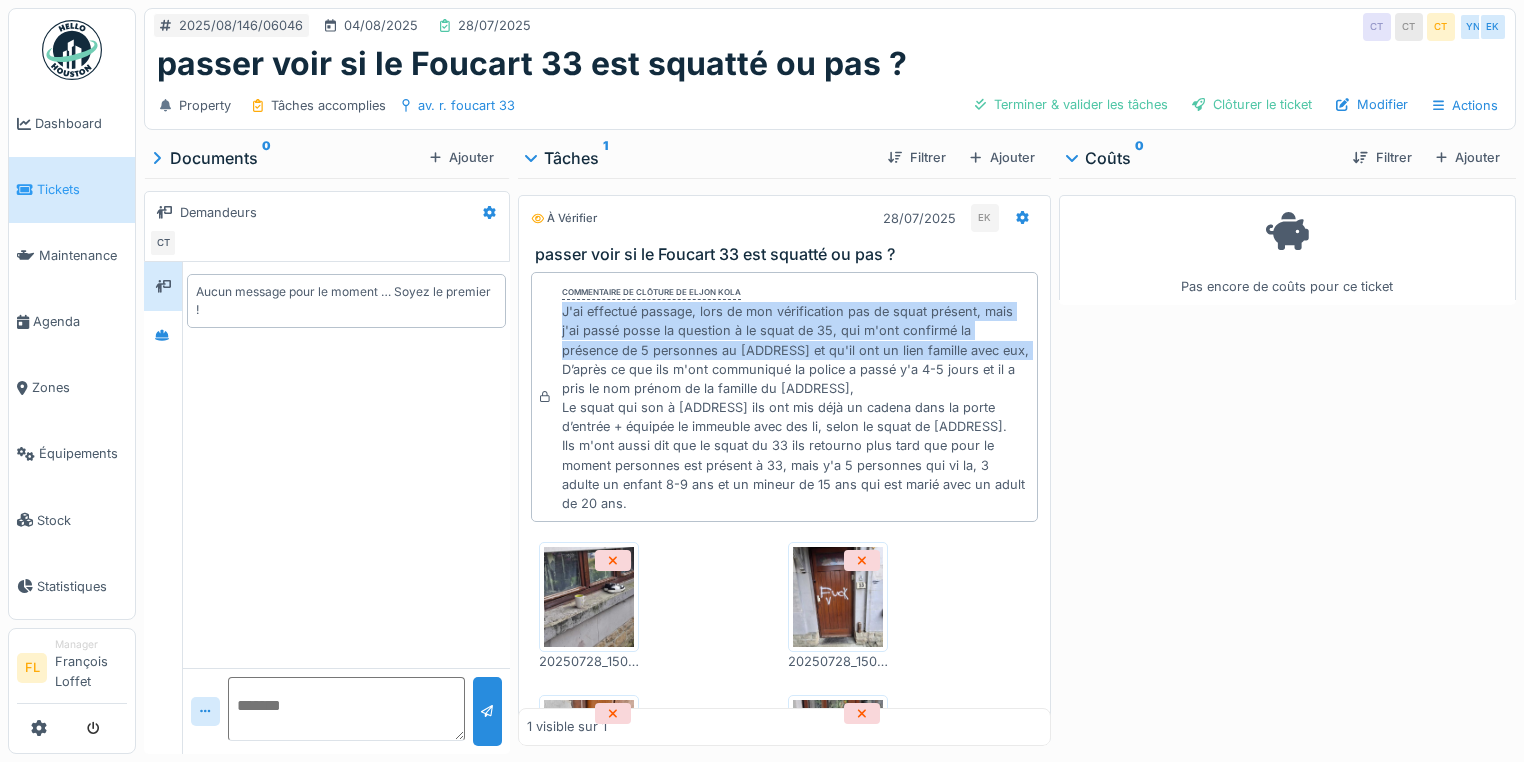 drag, startPoint x: 553, startPoint y: 311, endPoint x: 622, endPoint y: 365, distance: 87.61849 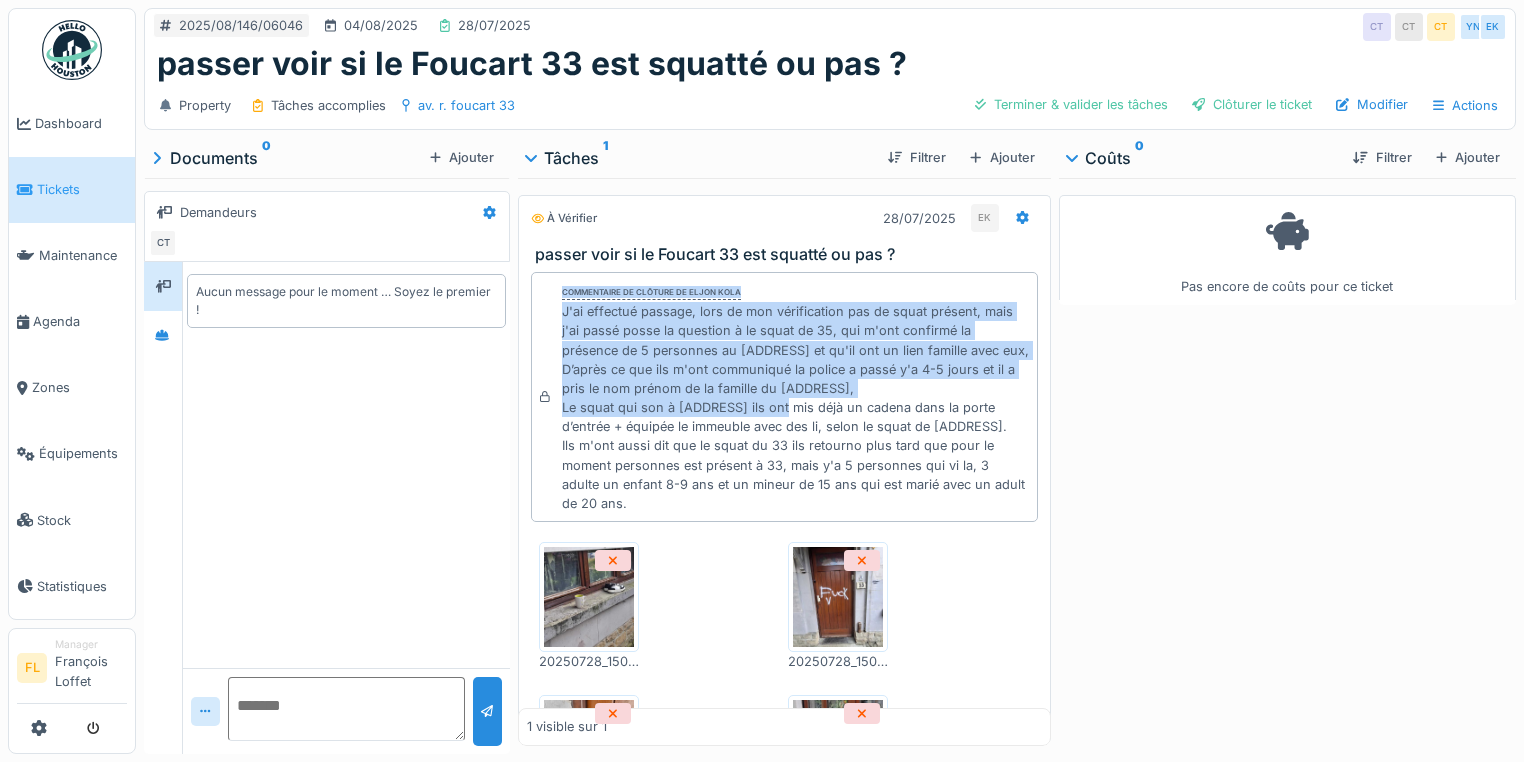 drag, startPoint x: 547, startPoint y: 386, endPoint x: 734, endPoint y: 418, distance: 189.71822 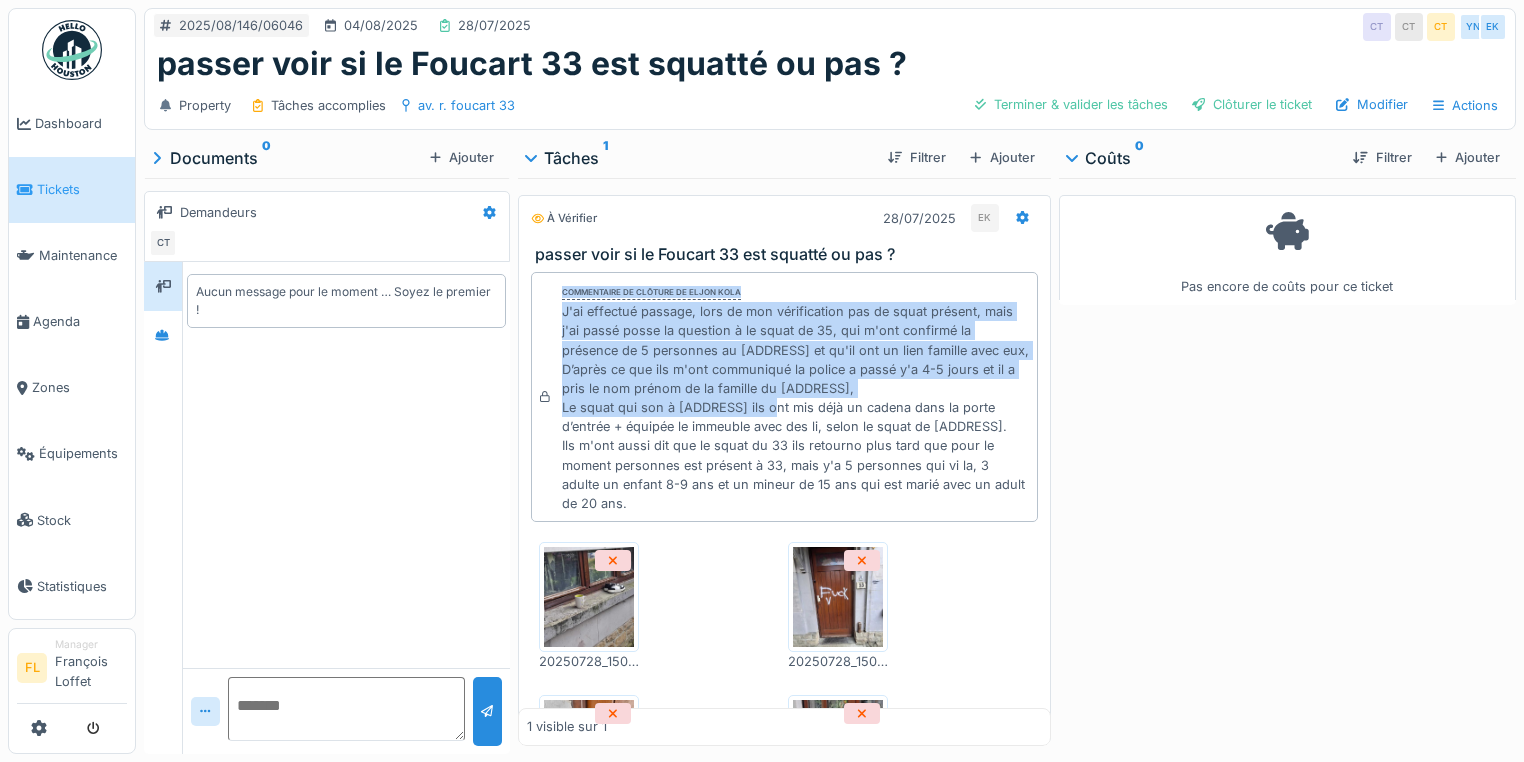 click on "J'ai effectué passage, lors de mon vérification  pas de squat présent, mais j'ai passé posse la question à le squat de 35, qui m'ont confirmé la présence de 5 personnes au Foucart 33 et qu'il ont un lien famille avec eux,
D’après ce que ils m'ont communiqué la police a passé y'a 4-5 jours et il a pris le nom prénom de la famille du Foucart 35,
Le squat qui son à Foucart 33 ils ont mis déjà un cadena dans la porte d’entrée + équipée le immeuble avec des li, selon le squat de Foucart 35.
Ils  m'ont aussi dit que le squat du 33 ils retourno plus tard que pour le moment personnes est présent à 33, mais y'a 5 personnes qui vi la, 3 adulte un enfant 8-9 ans et un mineur de 15 ans qui est marié avec un adult de 20 ans." at bounding box center [795, 407] 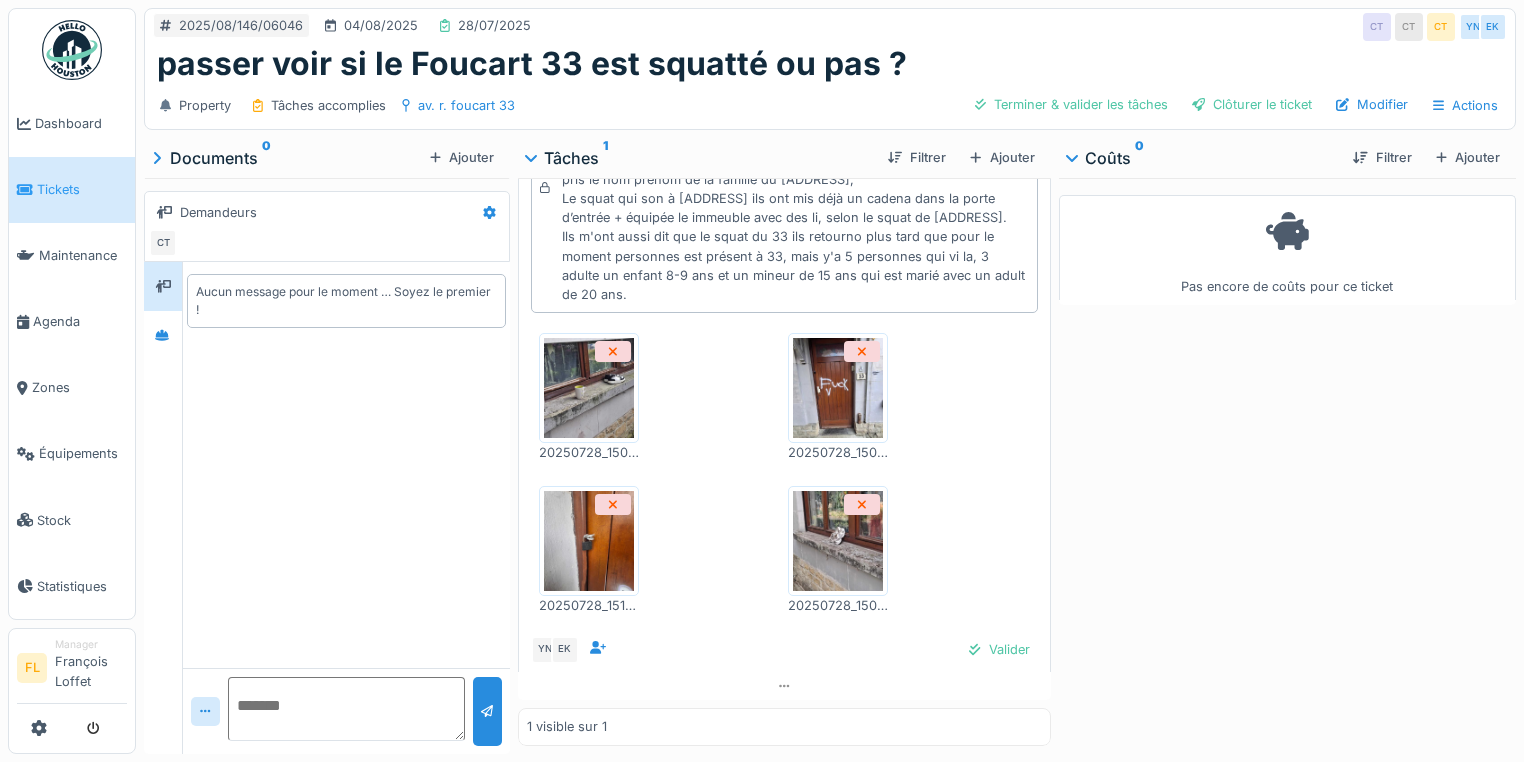 scroll, scrollTop: 225, scrollLeft: 0, axis: vertical 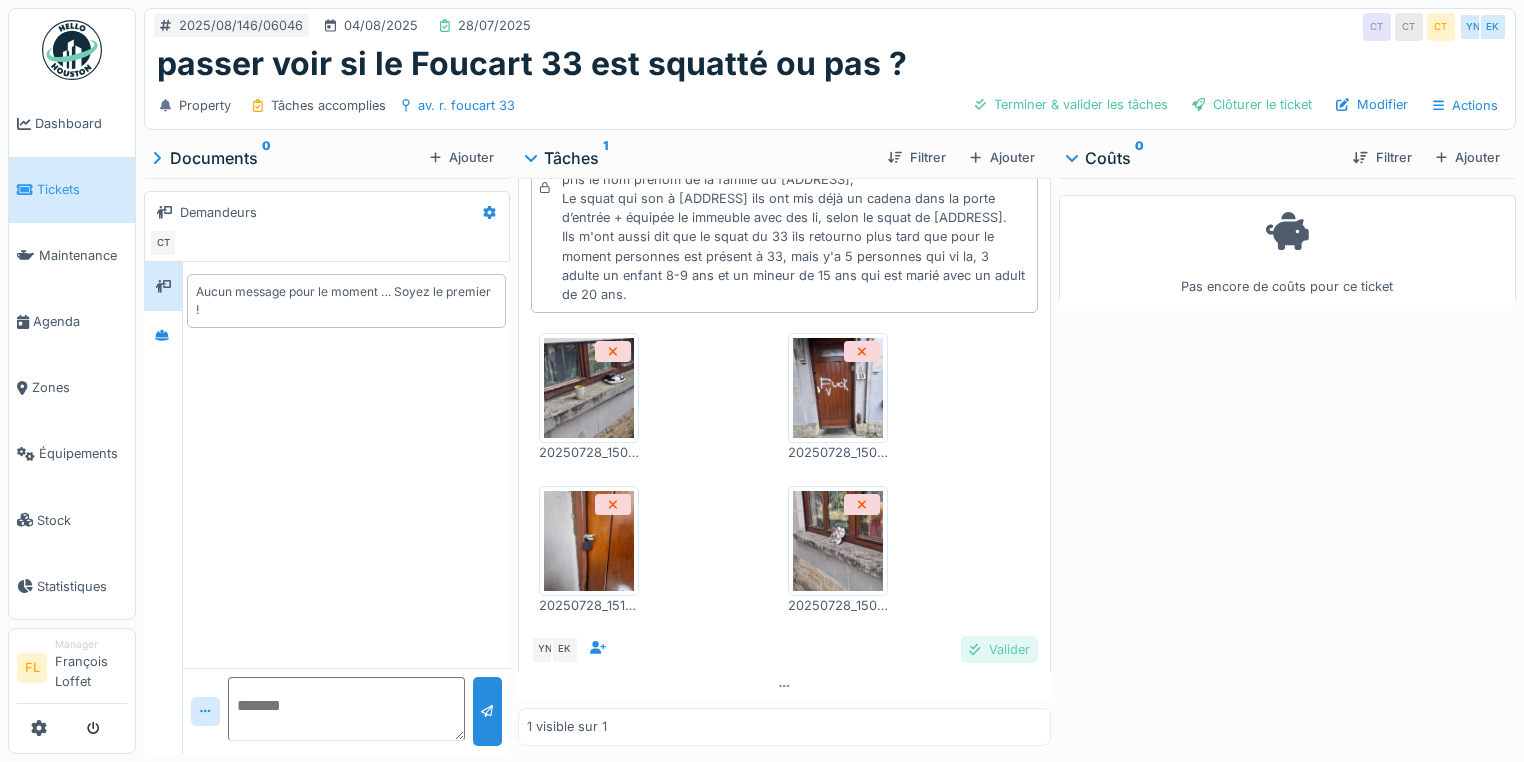 click on "Valider" at bounding box center (999, 649) 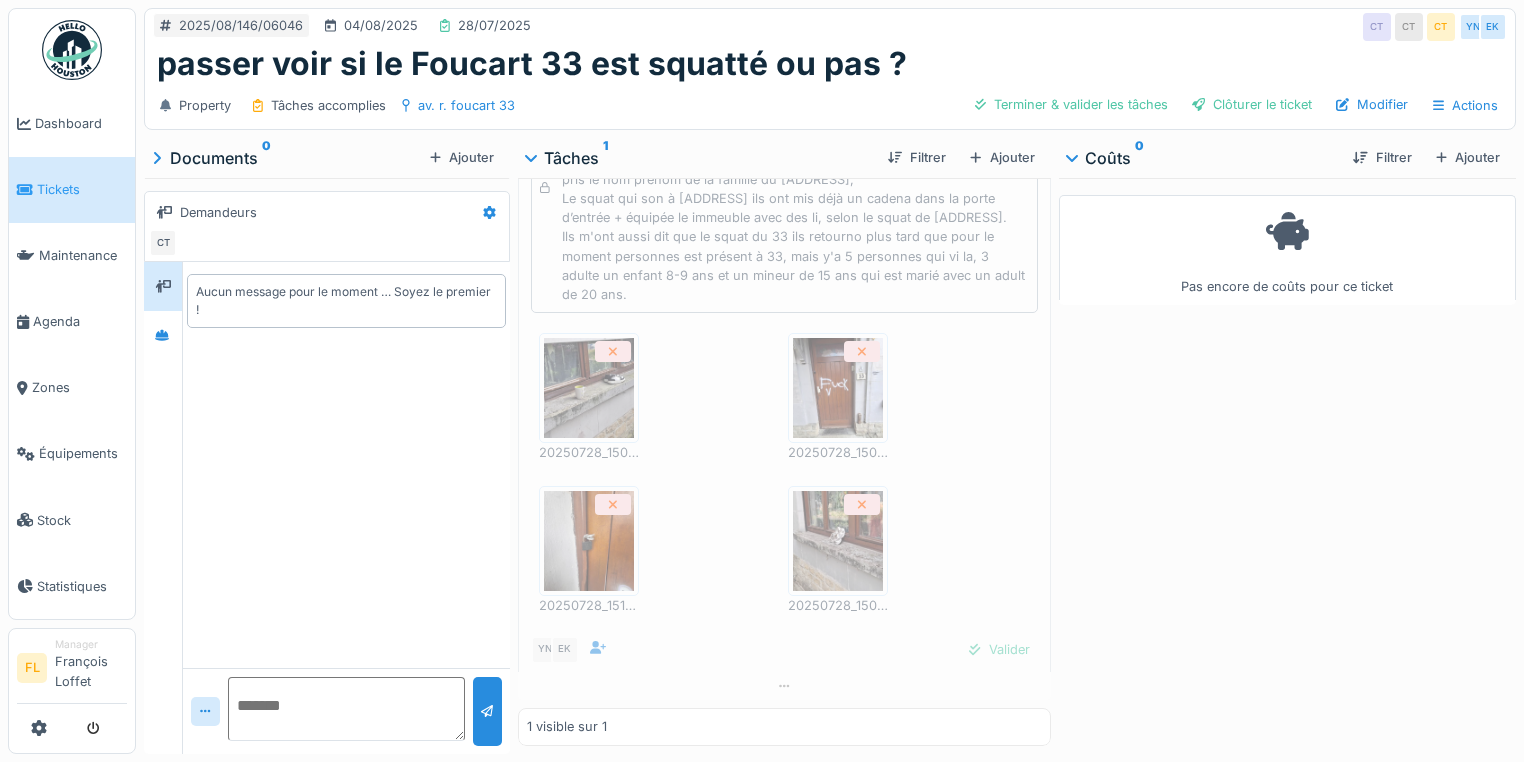 scroll, scrollTop: 197, scrollLeft: 0, axis: vertical 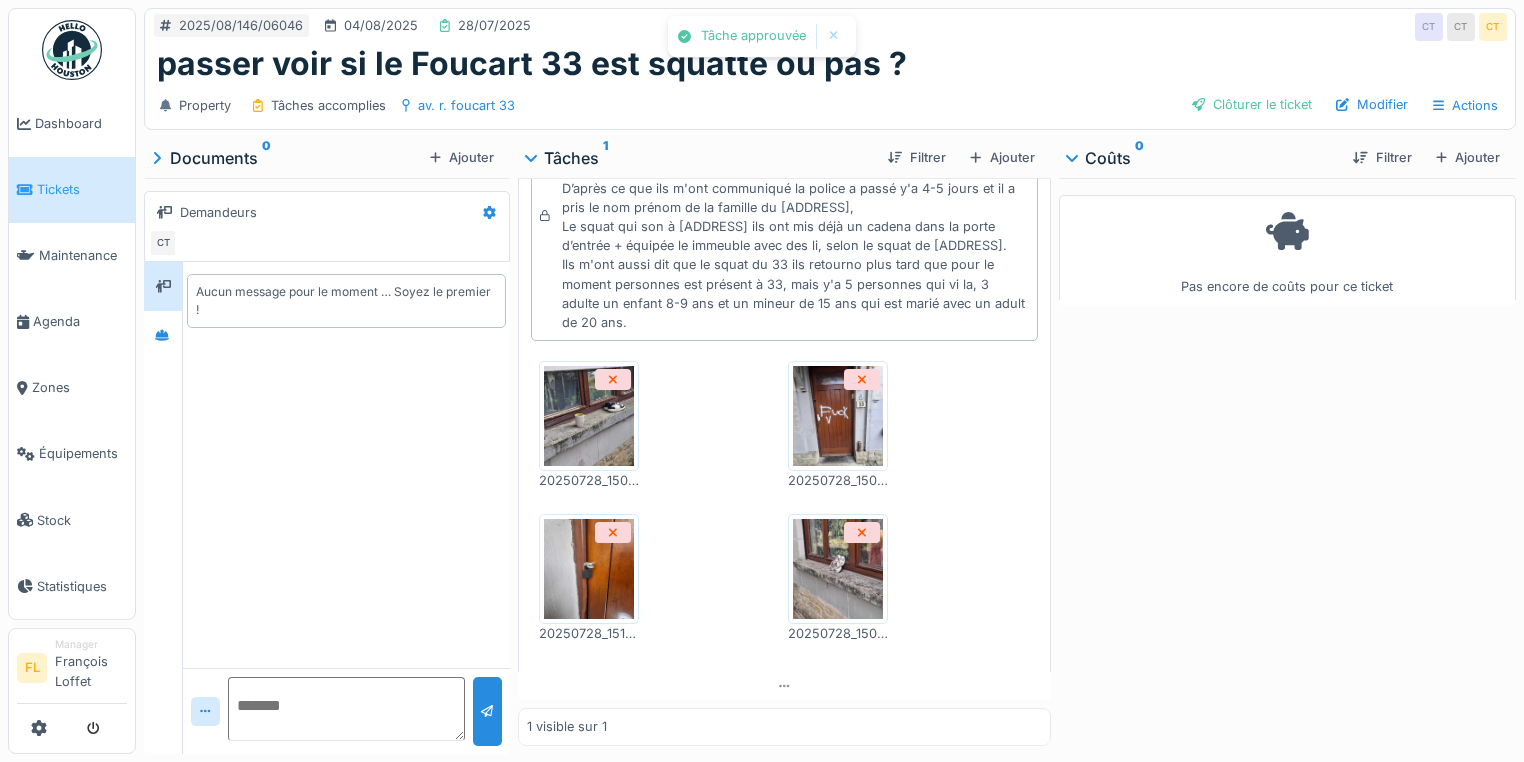 click at bounding box center (838, 416) 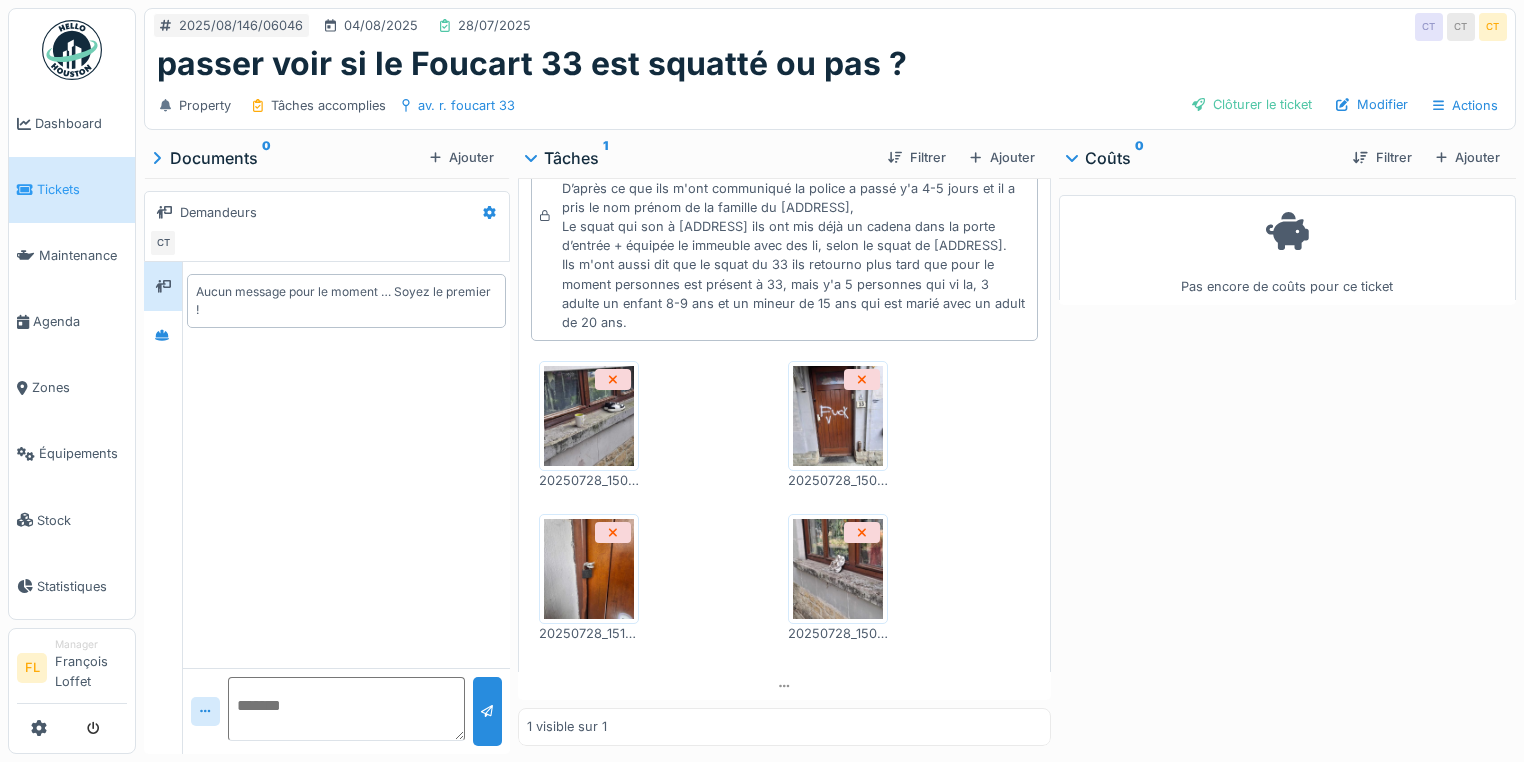 click at bounding box center [838, 569] 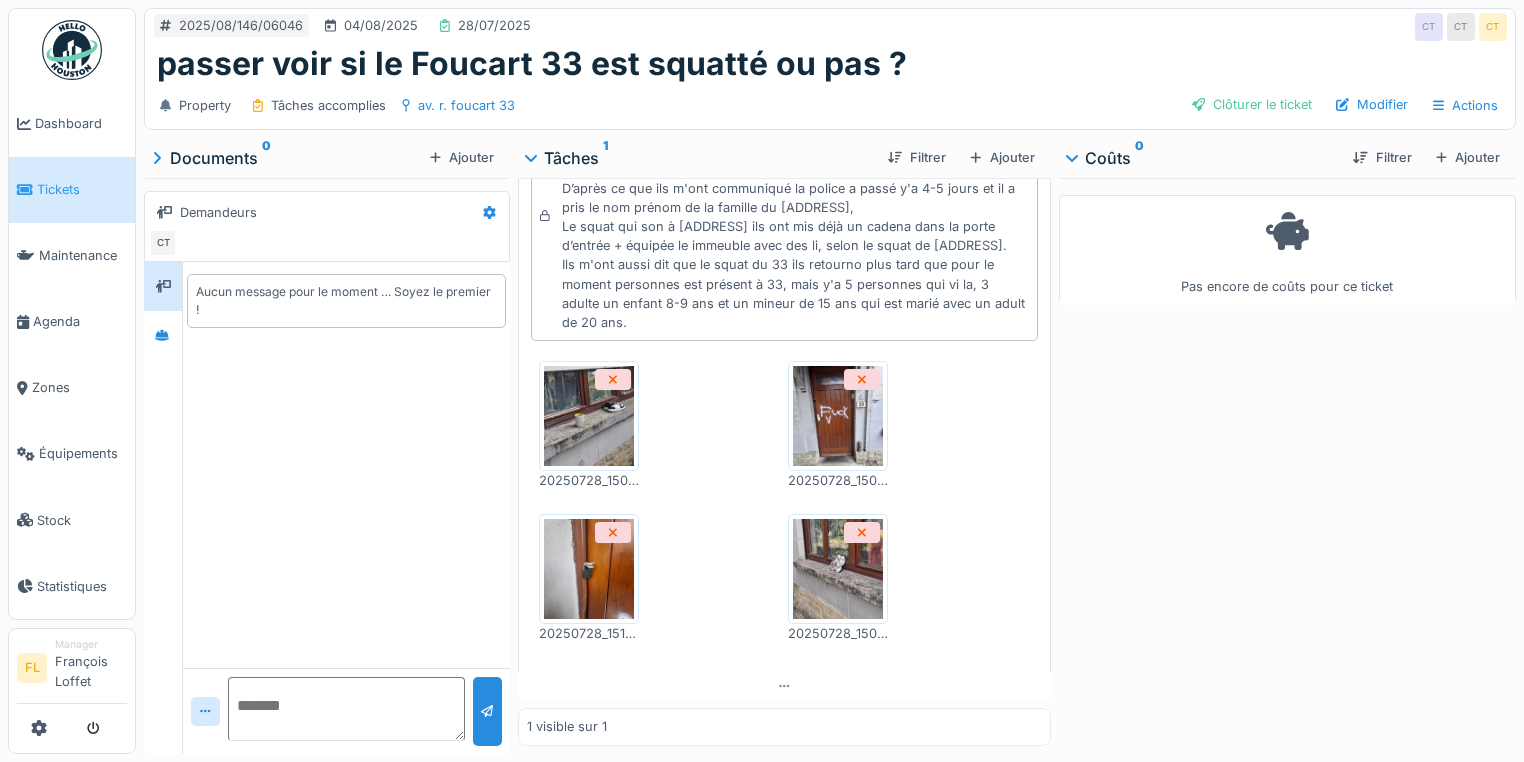 click at bounding box center [589, 416] 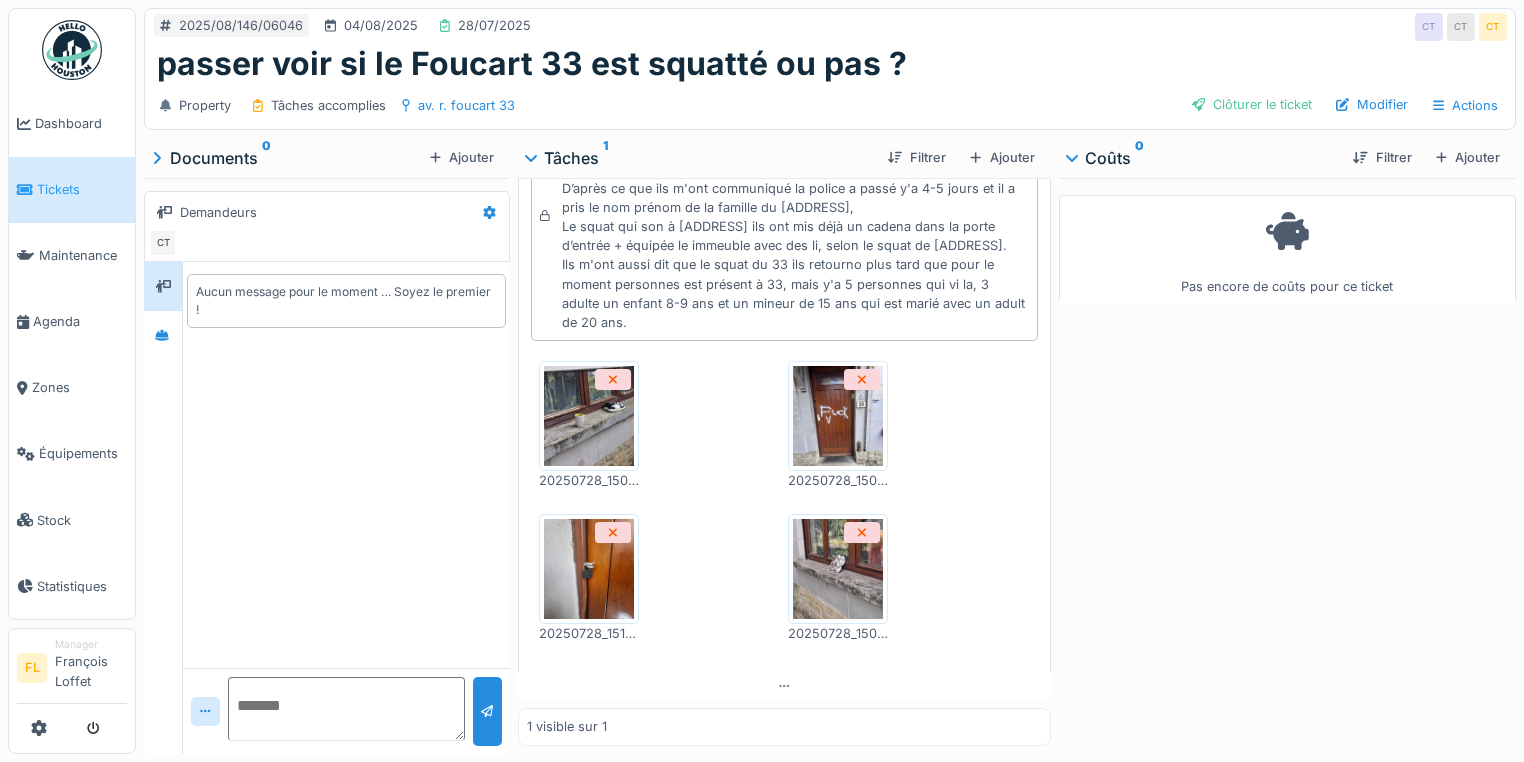drag, startPoint x: 1141, startPoint y: 538, endPoint x: 1144, endPoint y: 470, distance: 68.06615 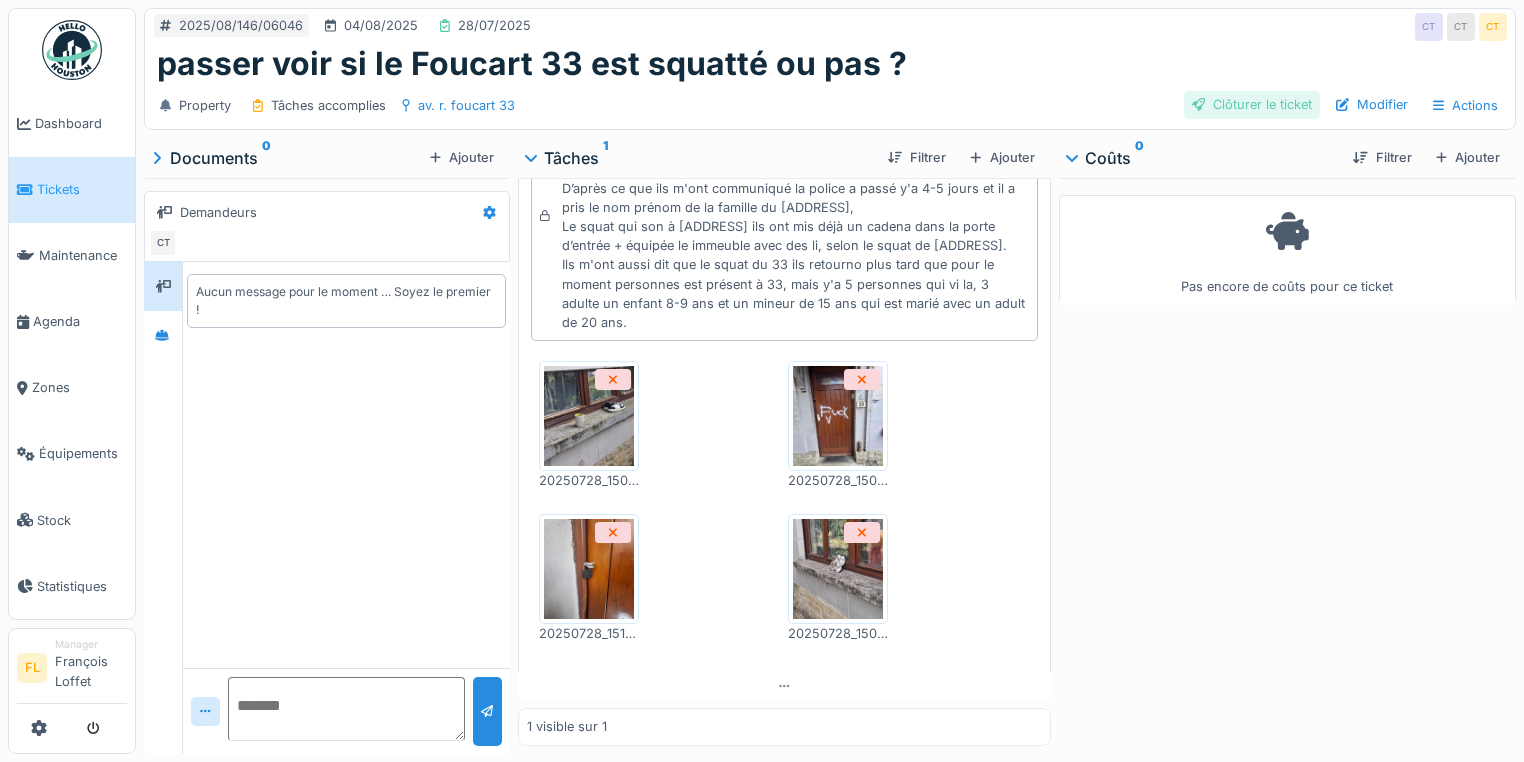scroll, scrollTop: 0, scrollLeft: 0, axis: both 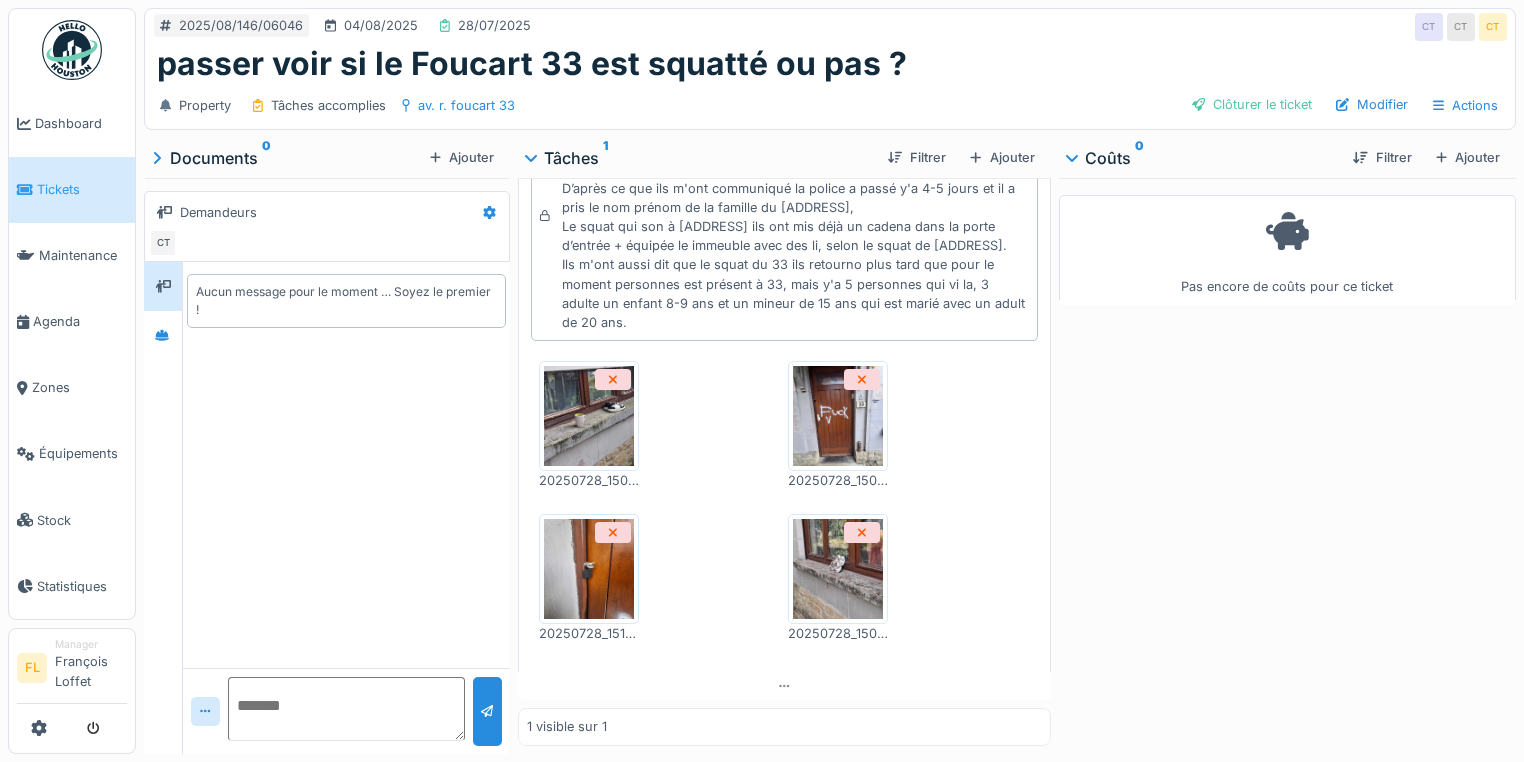 drag, startPoint x: 1198, startPoint y: 105, endPoint x: 1136, endPoint y: 79, distance: 67.23094 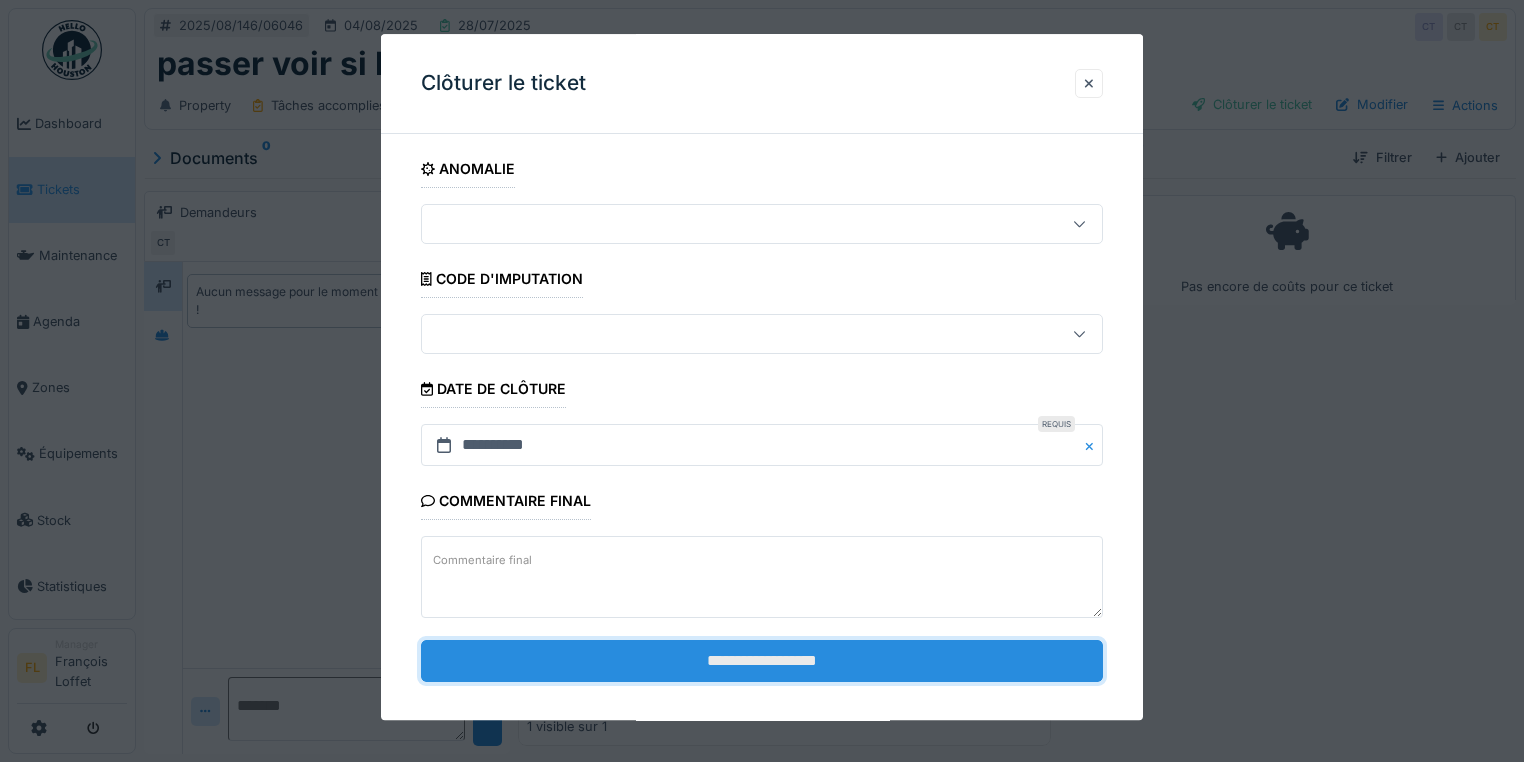 drag, startPoint x: 691, startPoint y: 656, endPoint x: 868, endPoint y: 679, distance: 178.4881 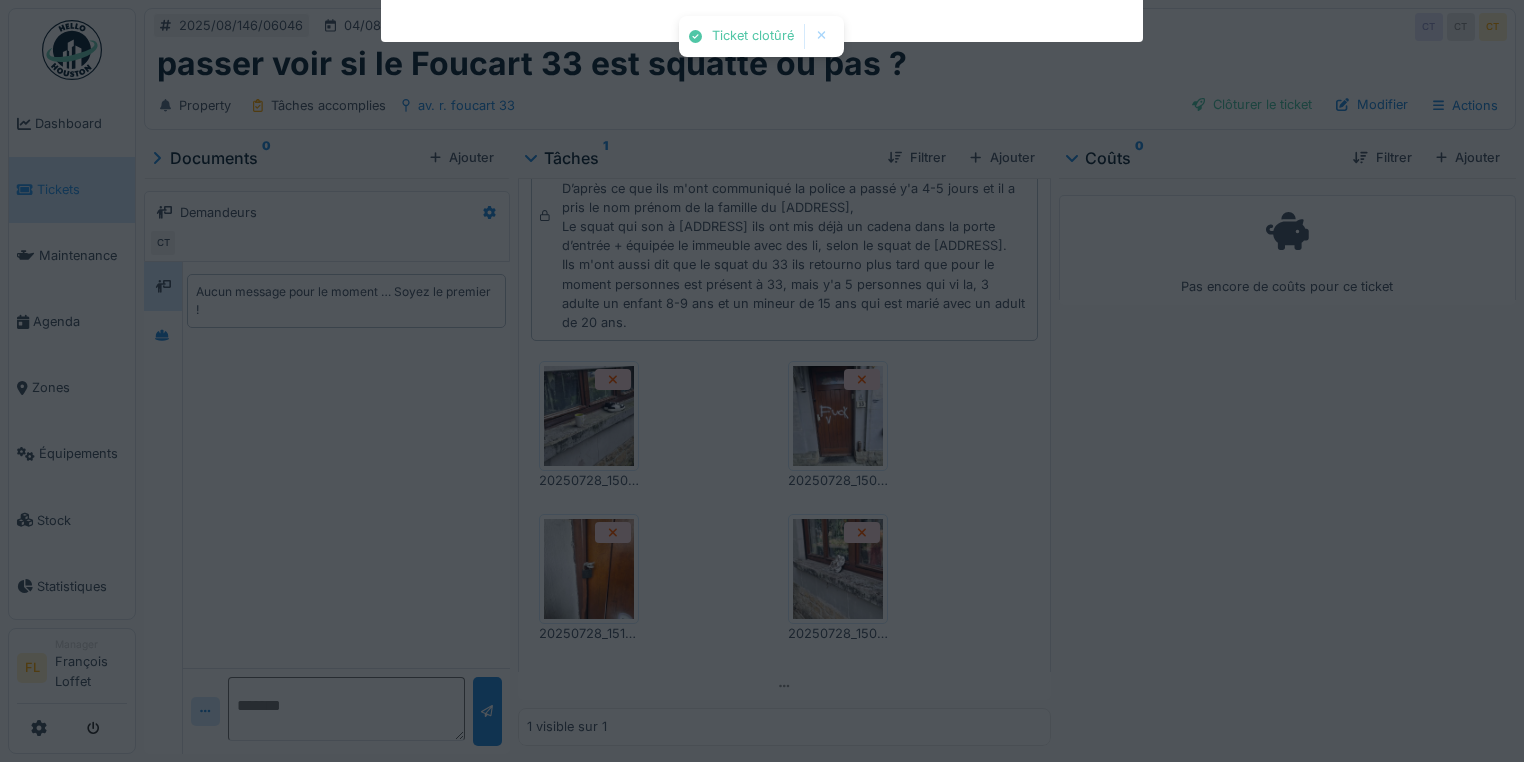 scroll, scrollTop: 224, scrollLeft: 0, axis: vertical 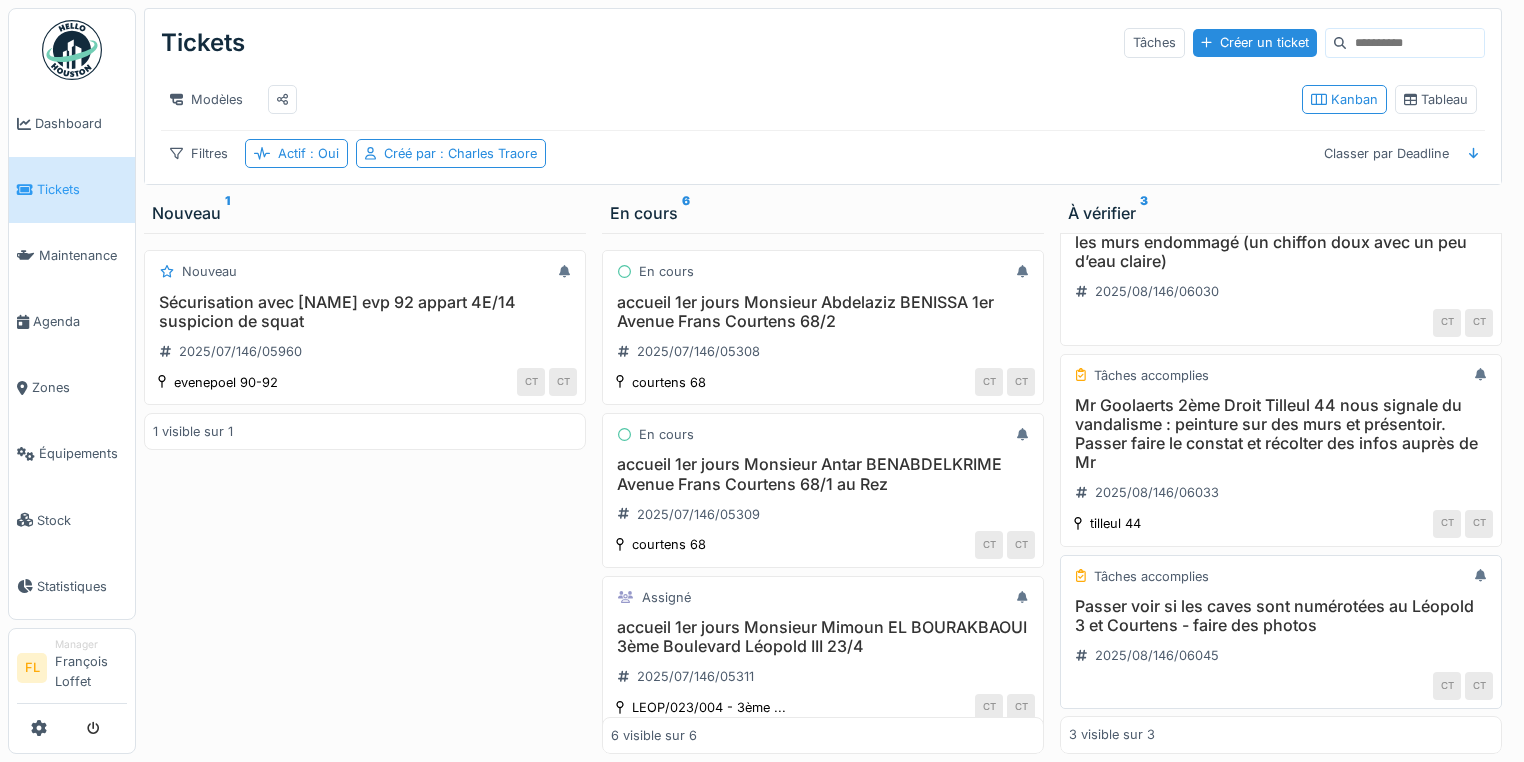 click on "Passer voir si les caves sont numérotées au Léopold 3 et Courtens - faire des photos" at bounding box center [1281, 616] 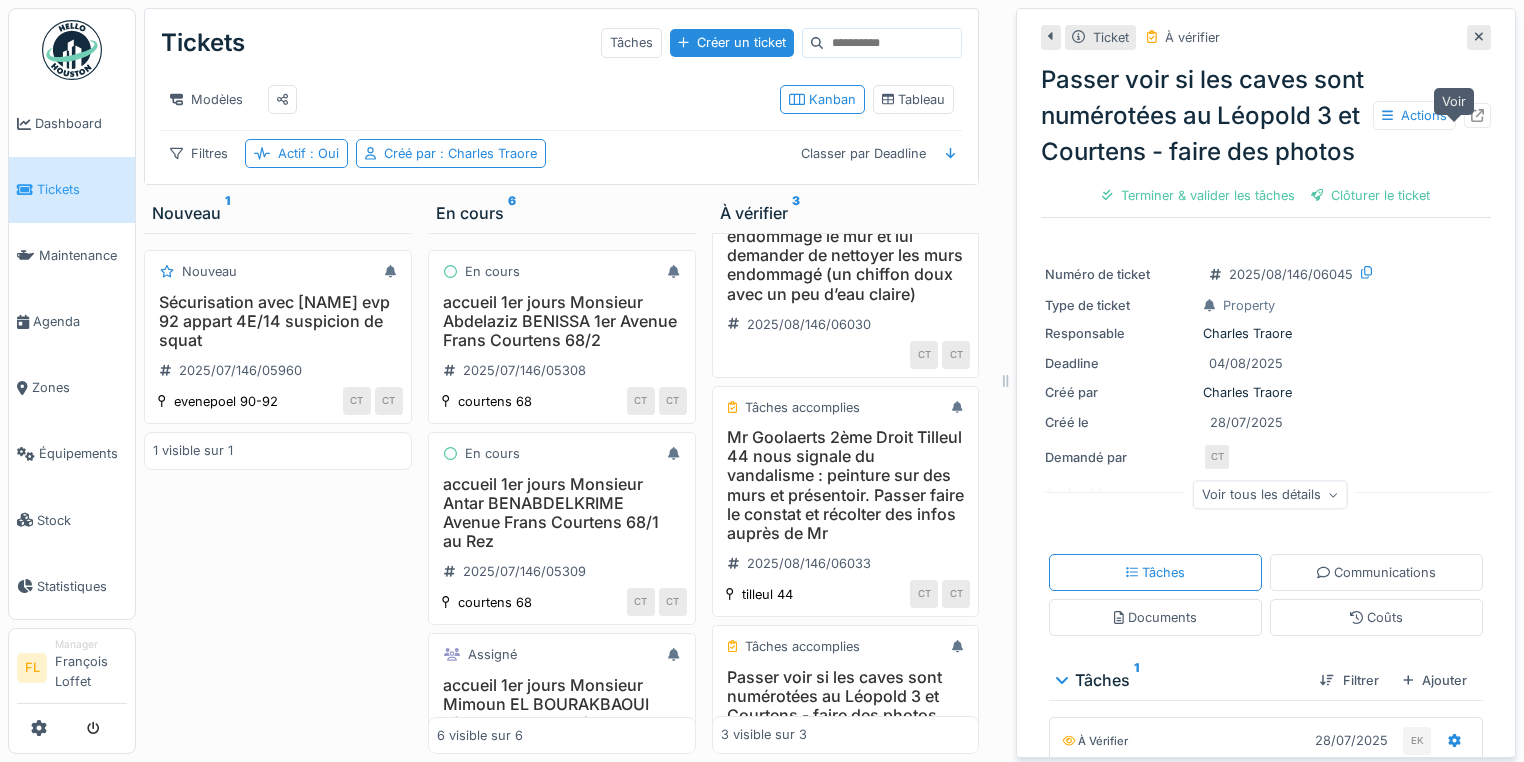 click 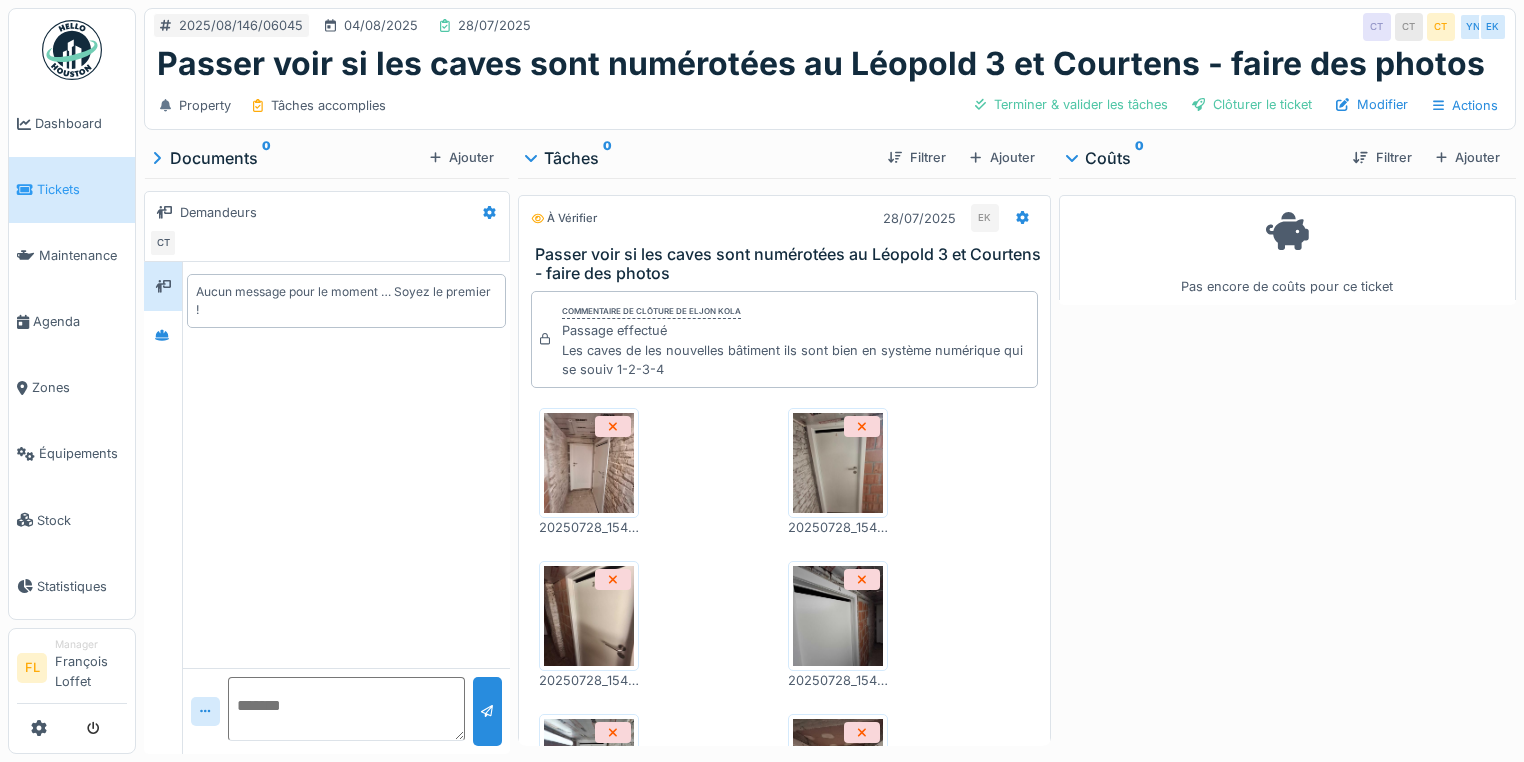 scroll, scrollTop: 0, scrollLeft: 0, axis: both 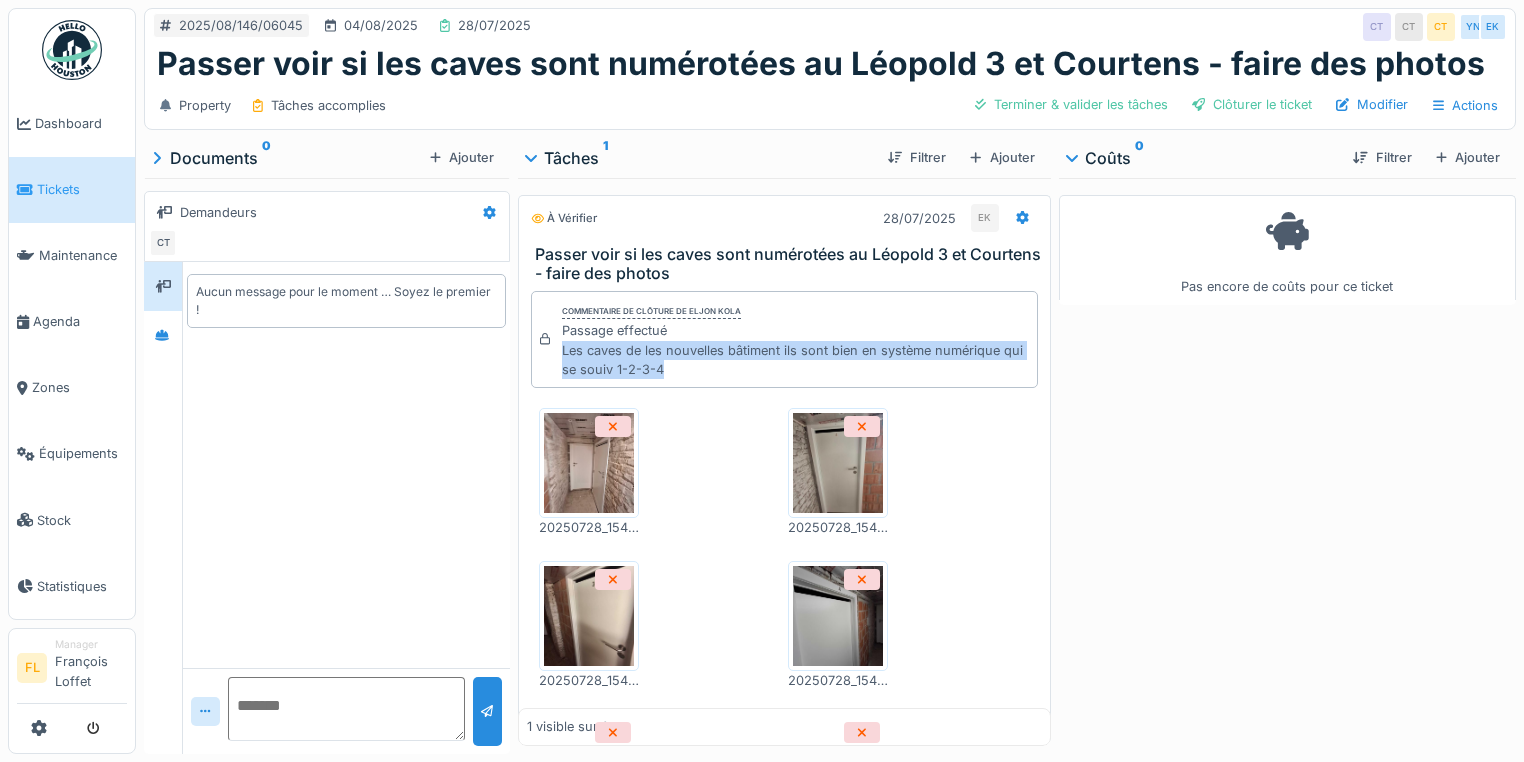 drag, startPoint x: 553, startPoint y: 352, endPoint x: 708, endPoint y: 370, distance: 156.04166 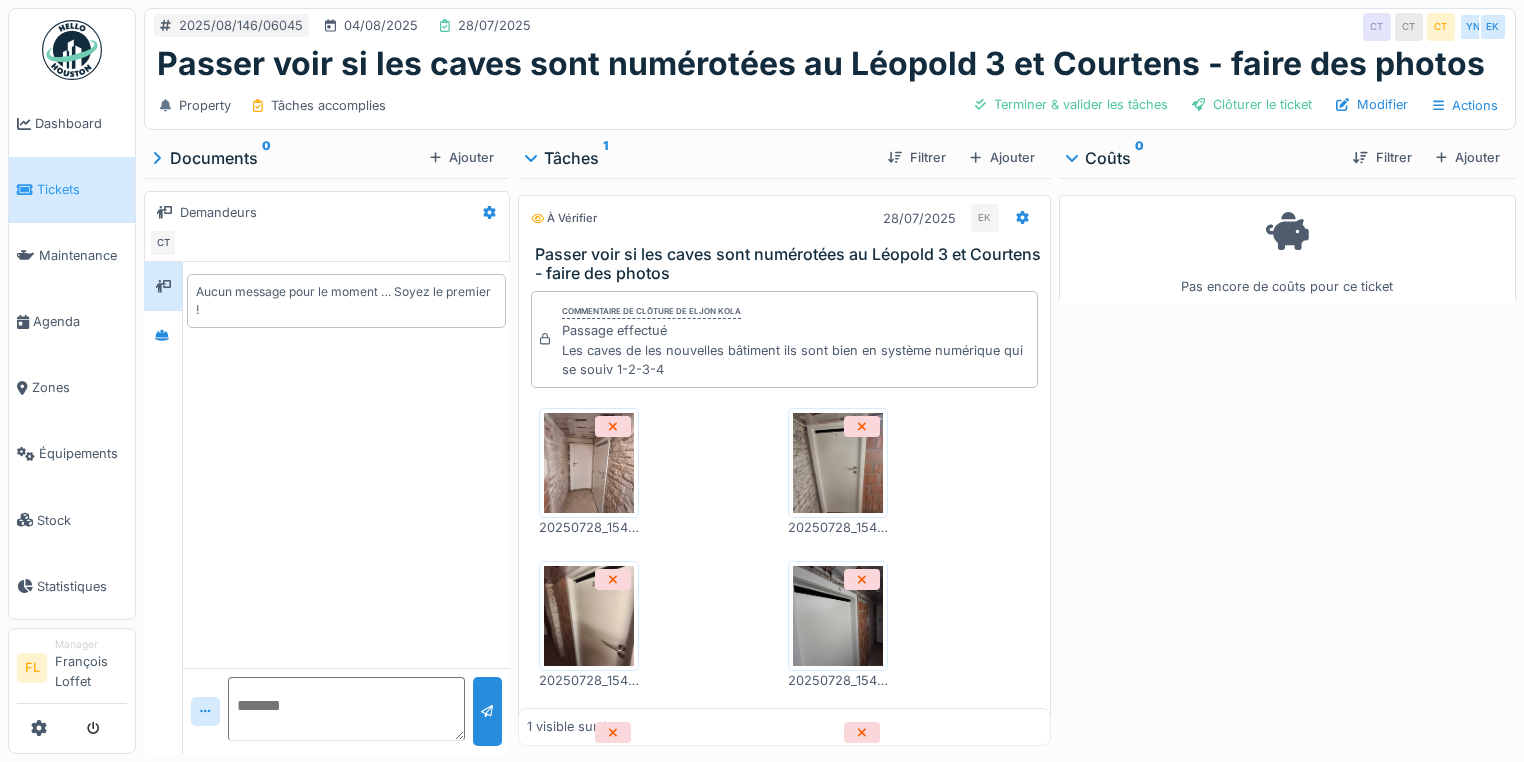 click on "Passage effectué
Les caves de les nouvelles bâtiment ils sont bien en système numérique qui se souiv 1-2-3-4" at bounding box center (795, 350) 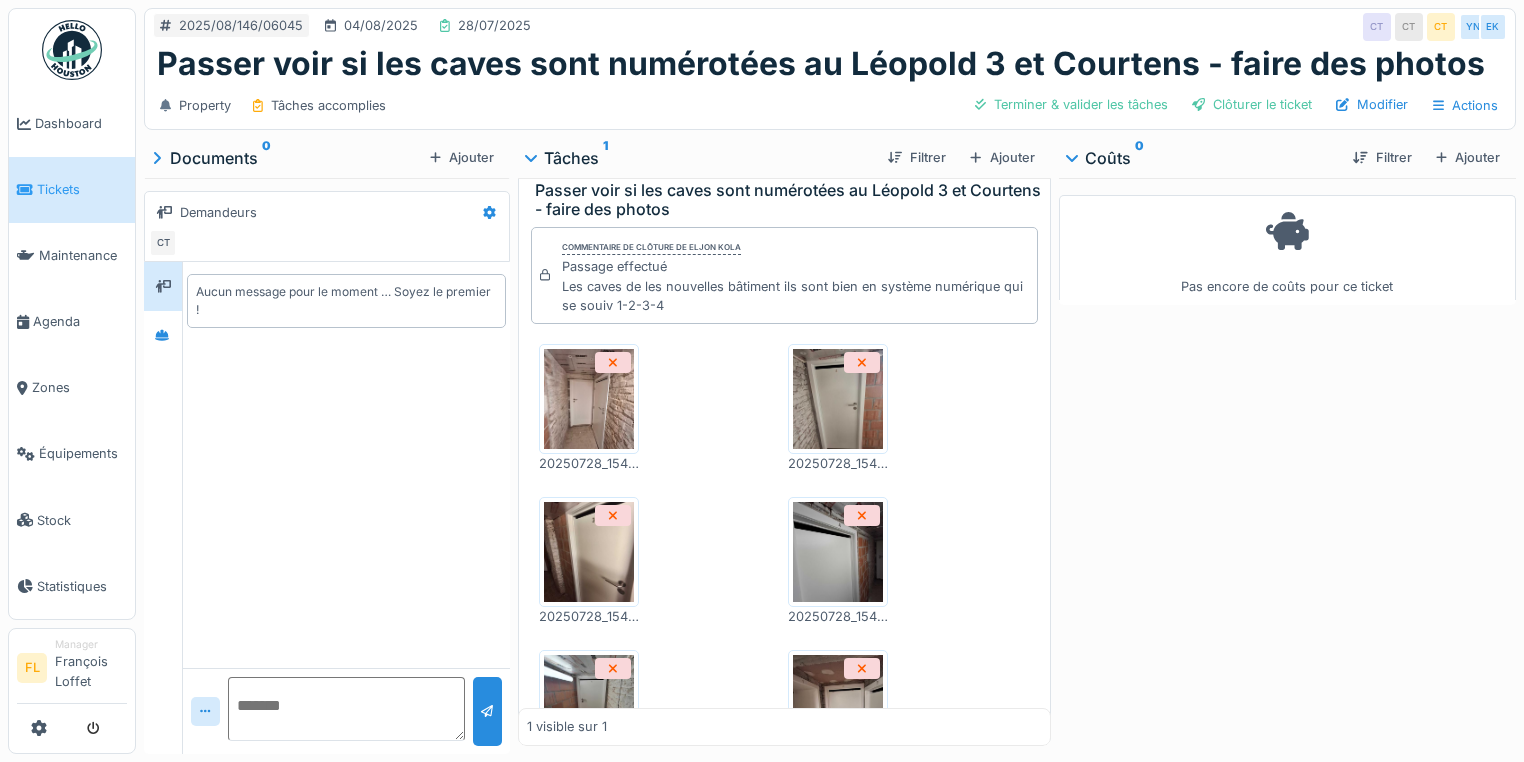 scroll, scrollTop: 0, scrollLeft: 0, axis: both 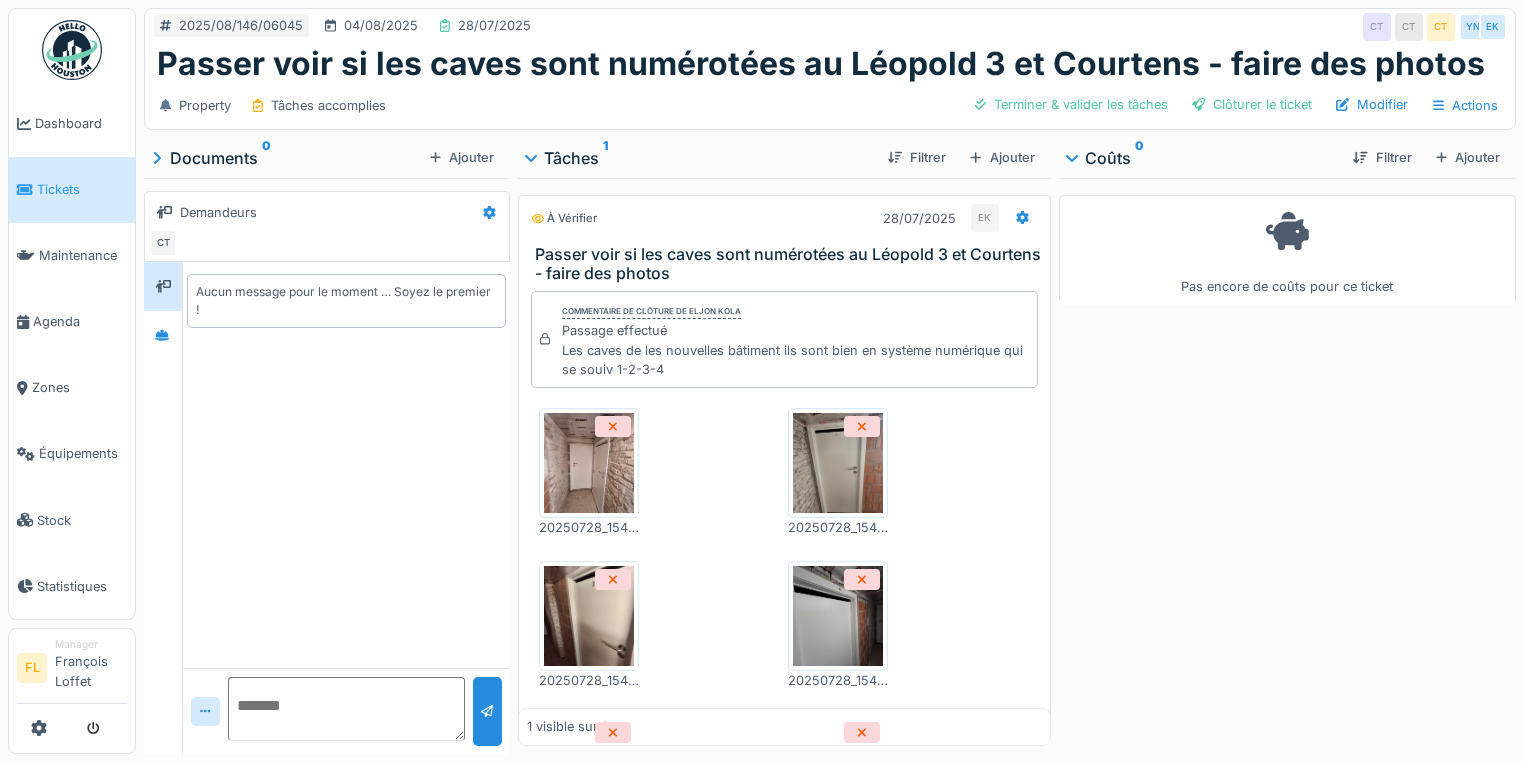 click on "Clôturer le ticket" at bounding box center [1252, 104] 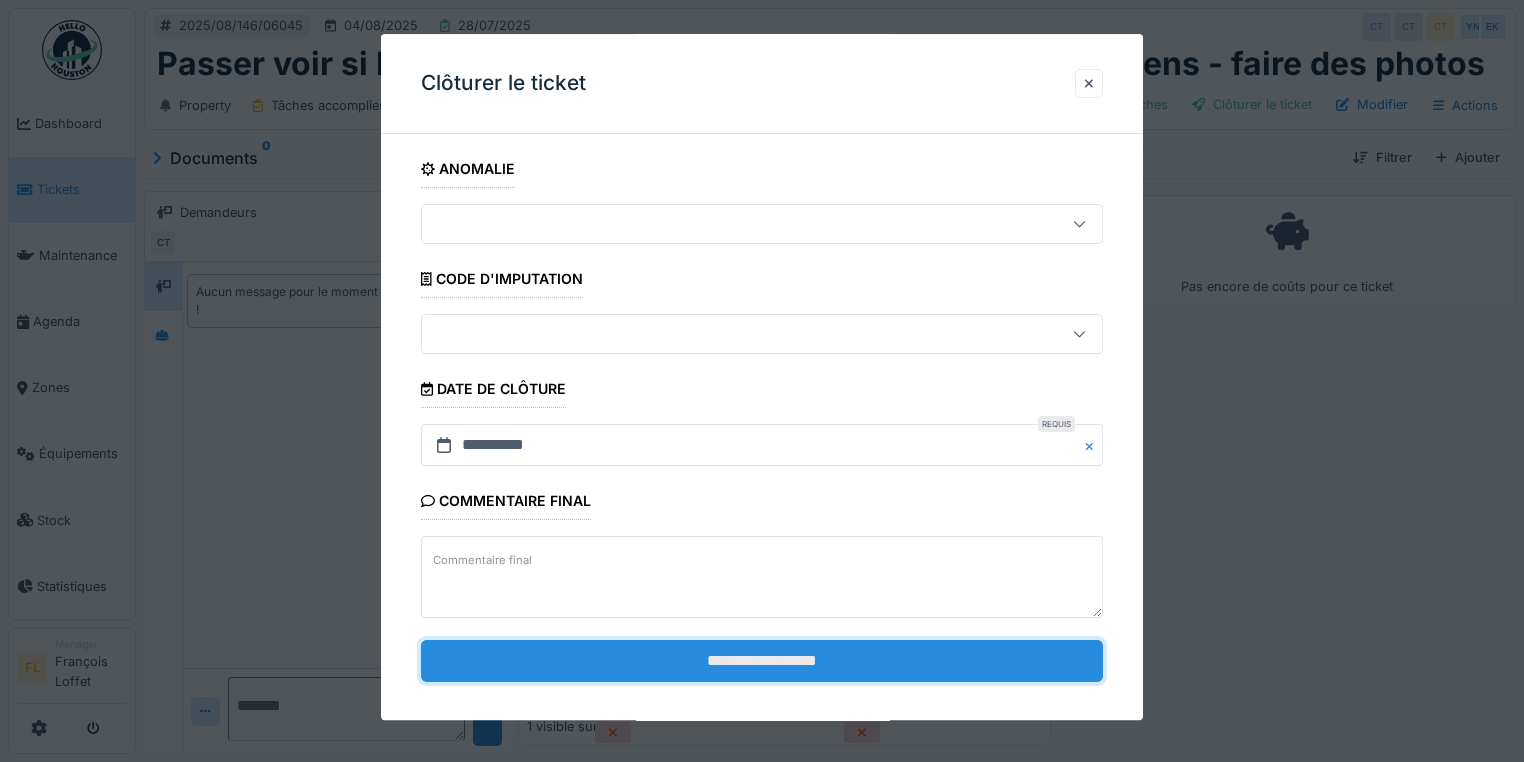 click on "**********" at bounding box center [762, 661] 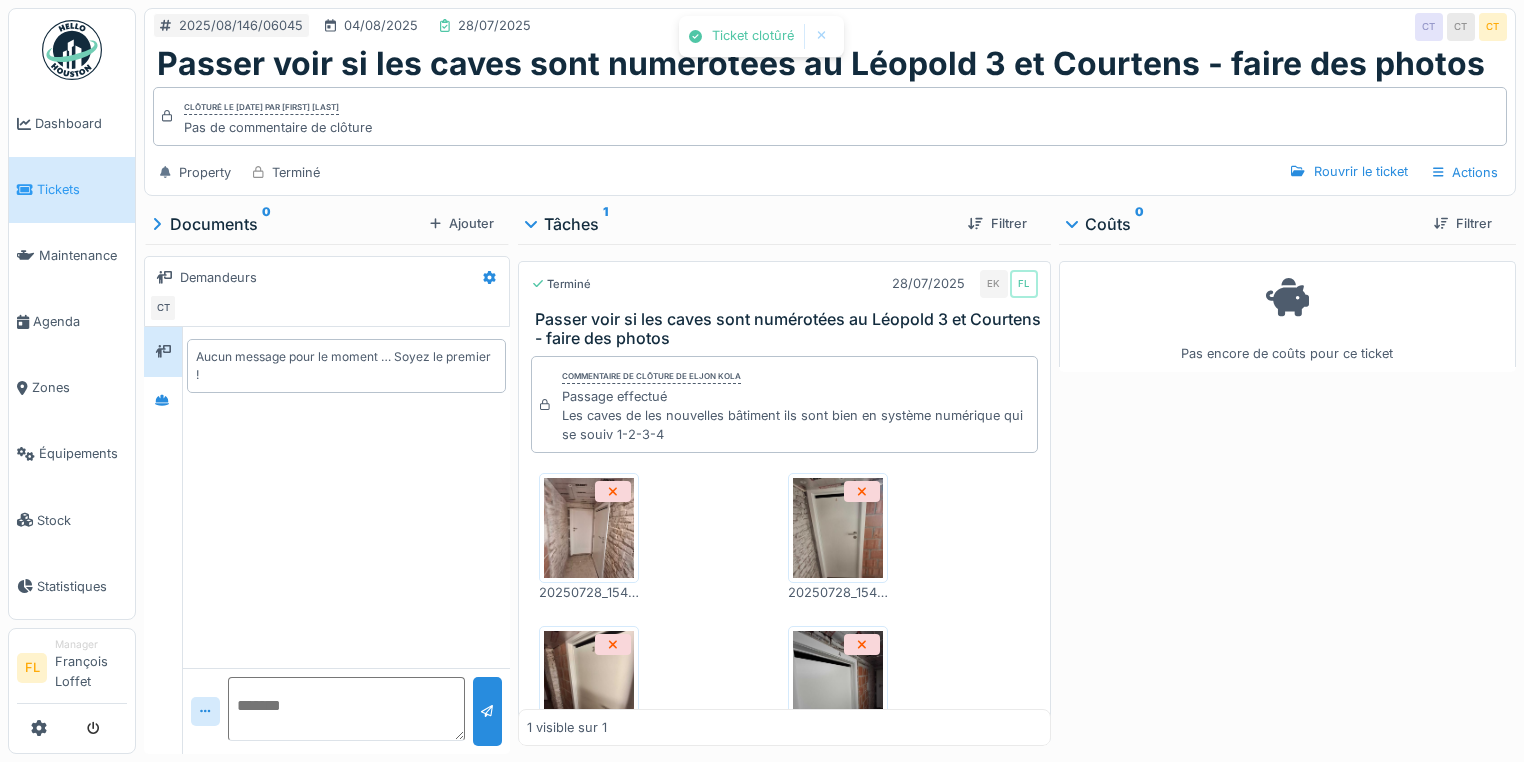 click at bounding box center [589, 528] 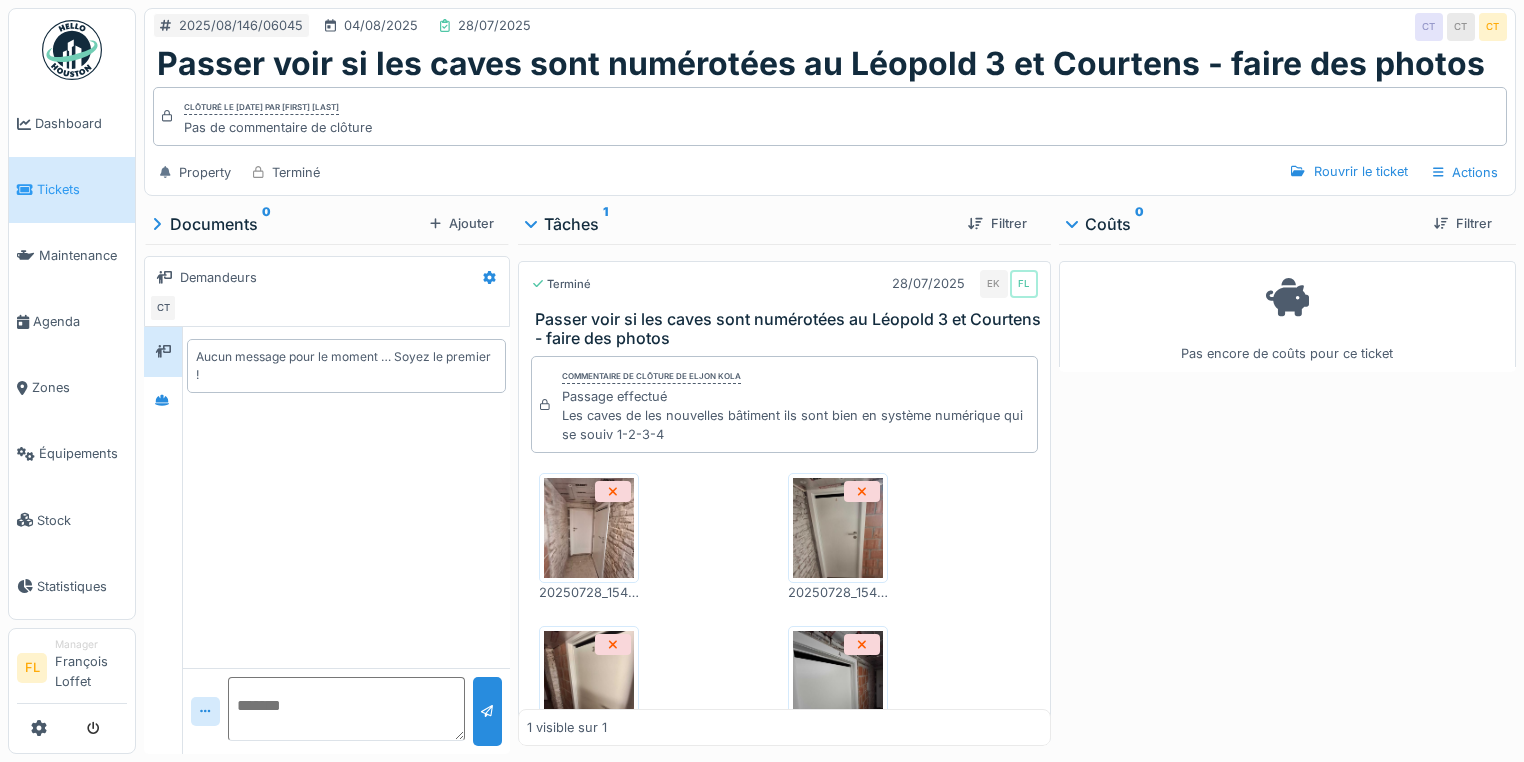 click at bounding box center [838, 528] 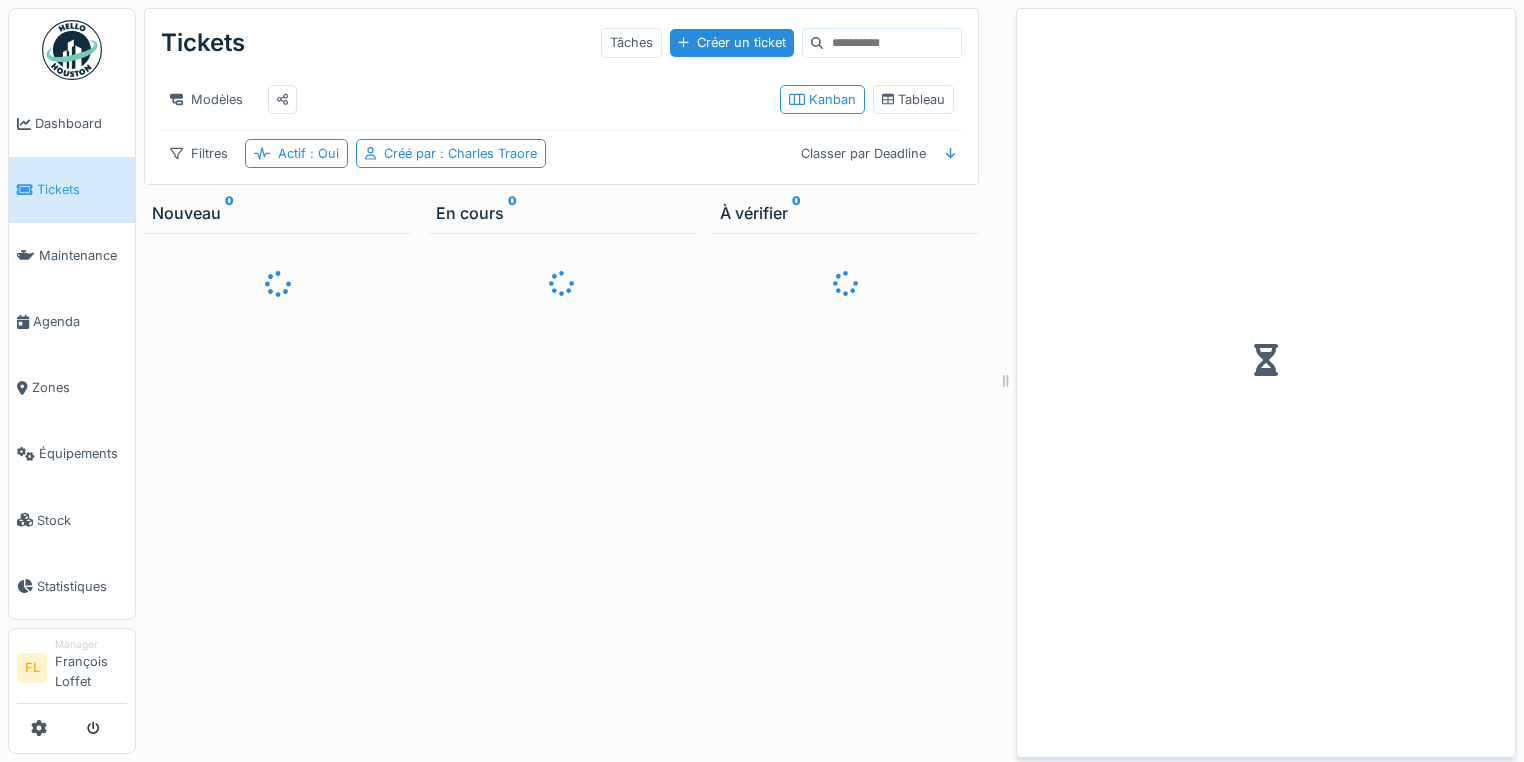 scroll, scrollTop: 12, scrollLeft: 0, axis: vertical 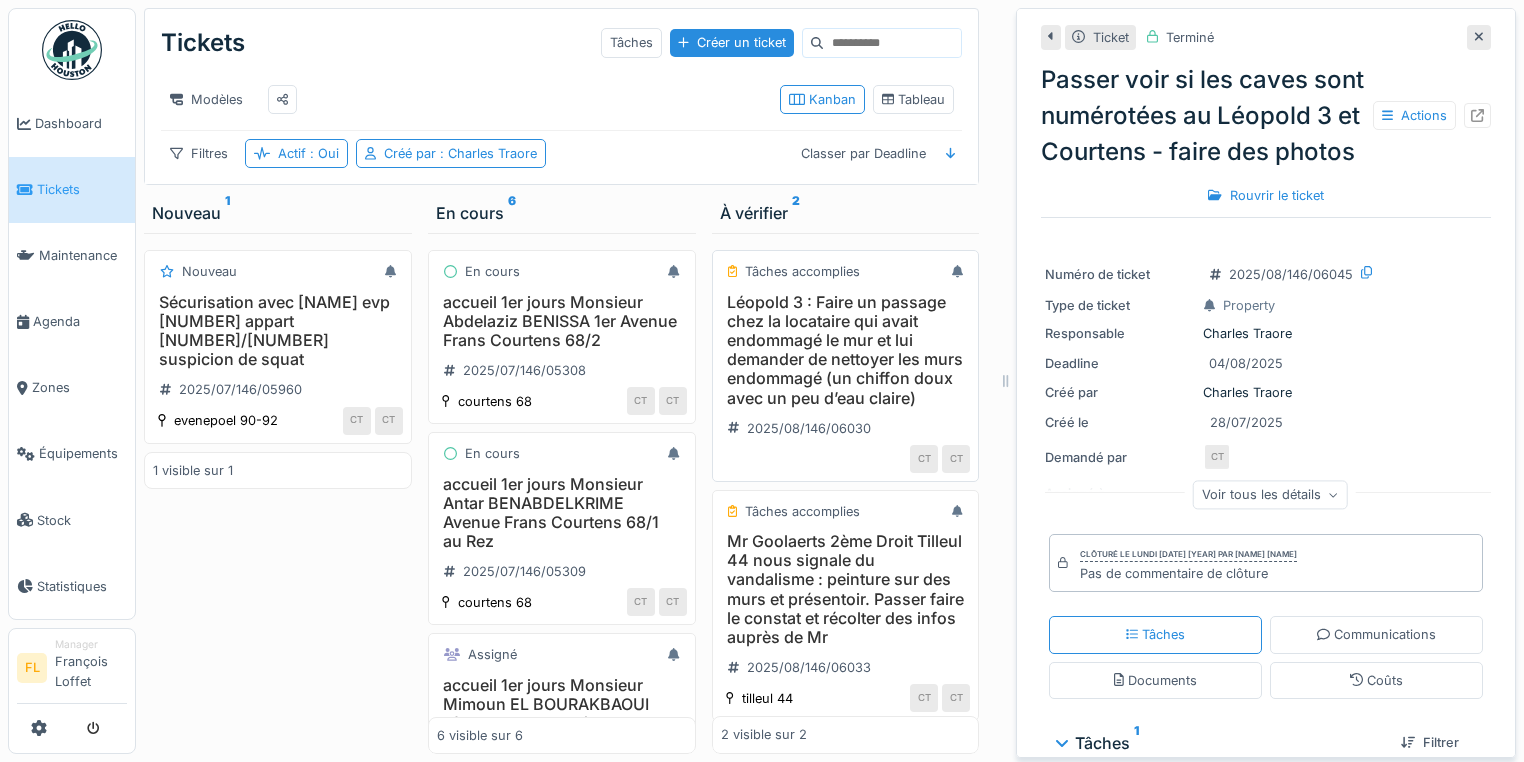 click on "Léopold 3 : Faire un passage chez la locataire qui avait endommagé le mur et lui demander de nettoyer les murs endommagé (un chiffon doux avec un peu d’eau claire)" at bounding box center (846, 350) 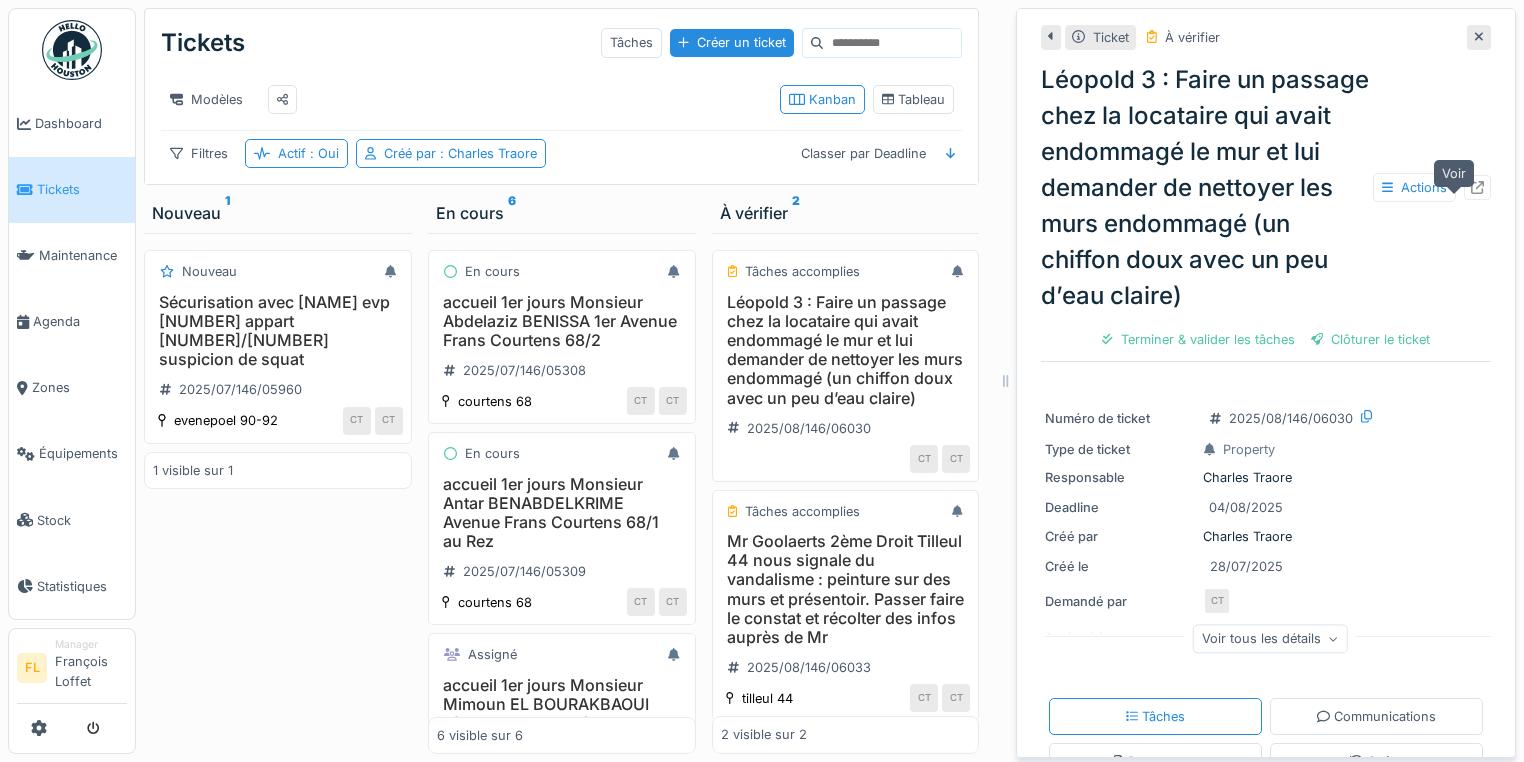 click 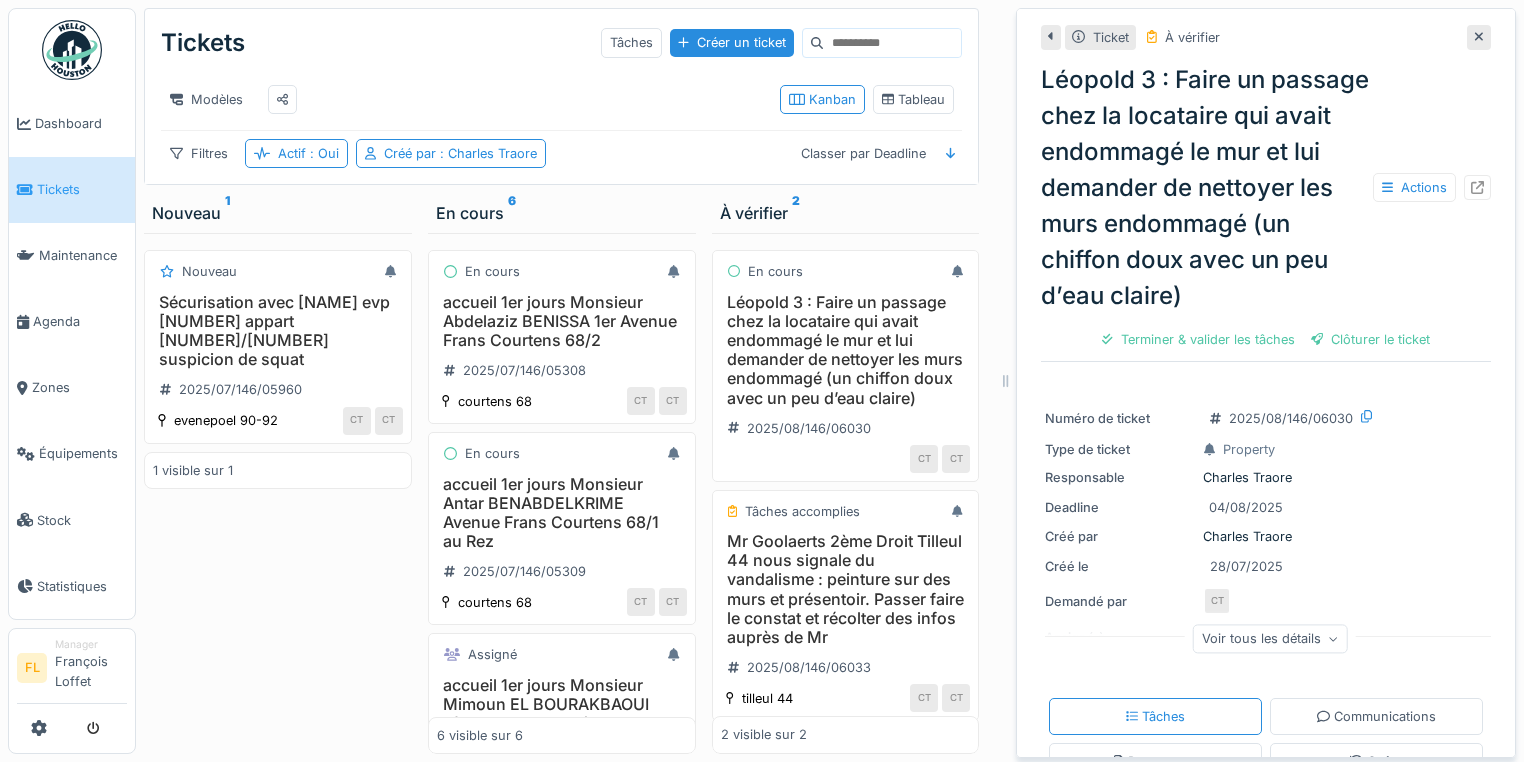 scroll, scrollTop: 0, scrollLeft: 0, axis: both 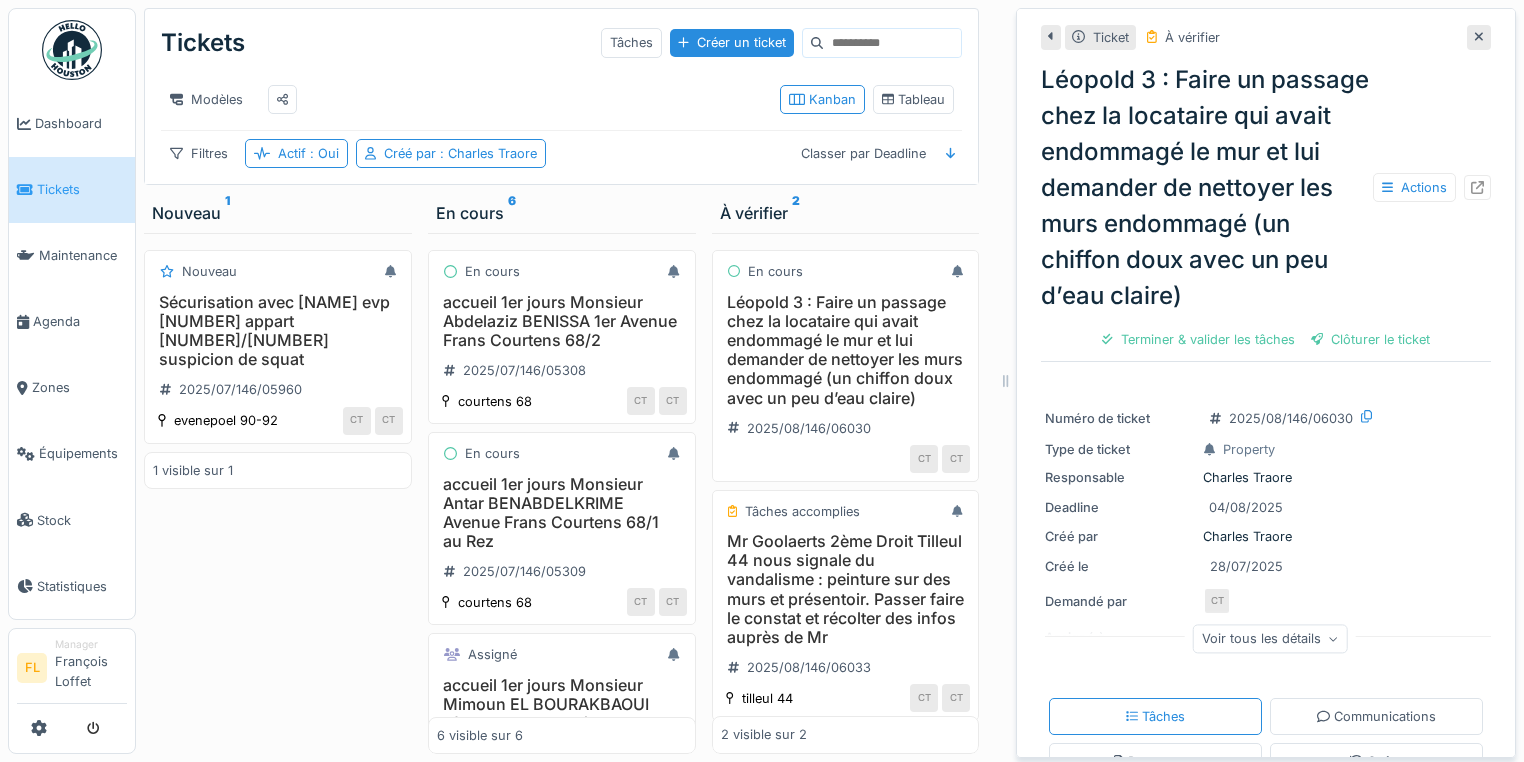 click 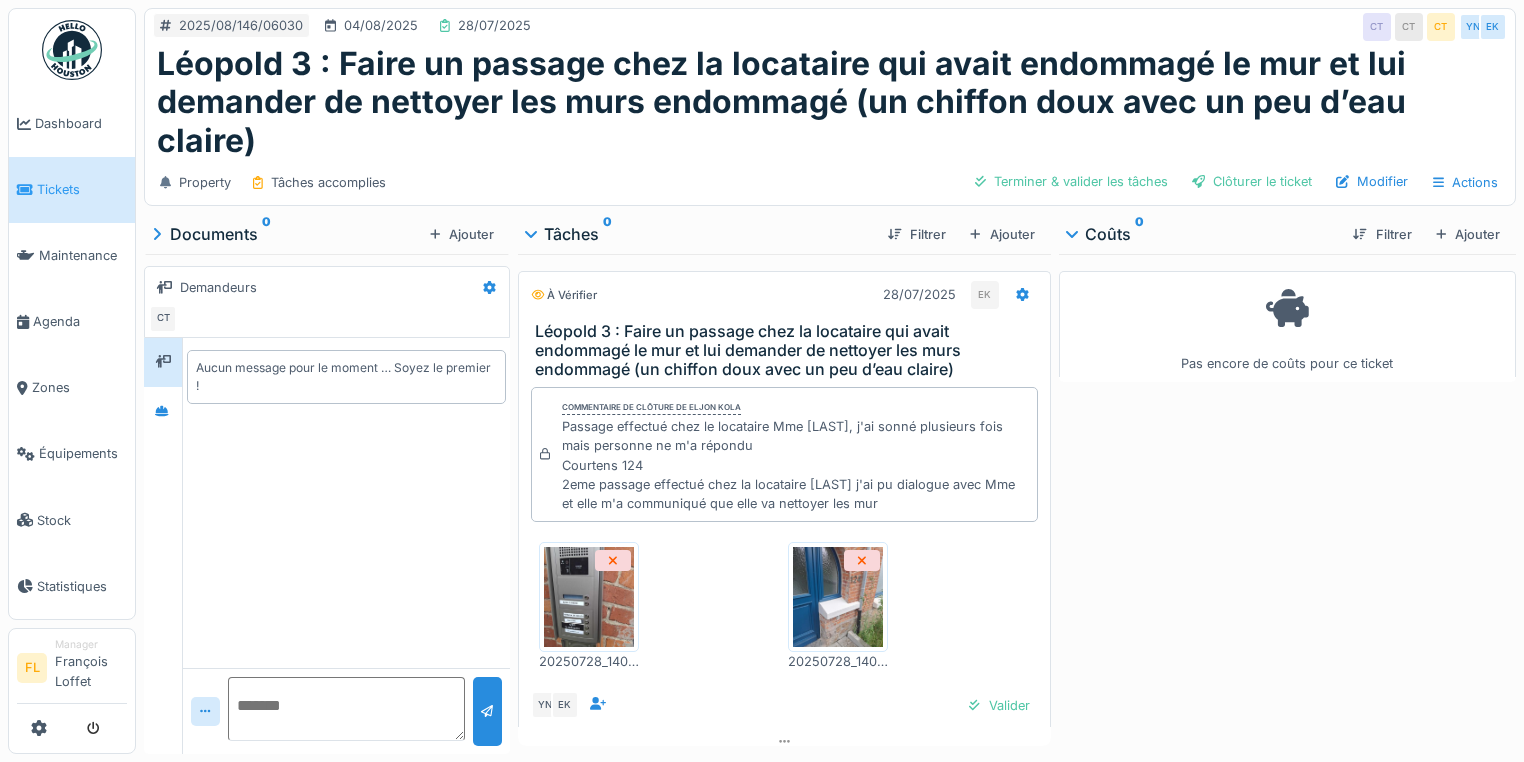 scroll, scrollTop: 0, scrollLeft: 0, axis: both 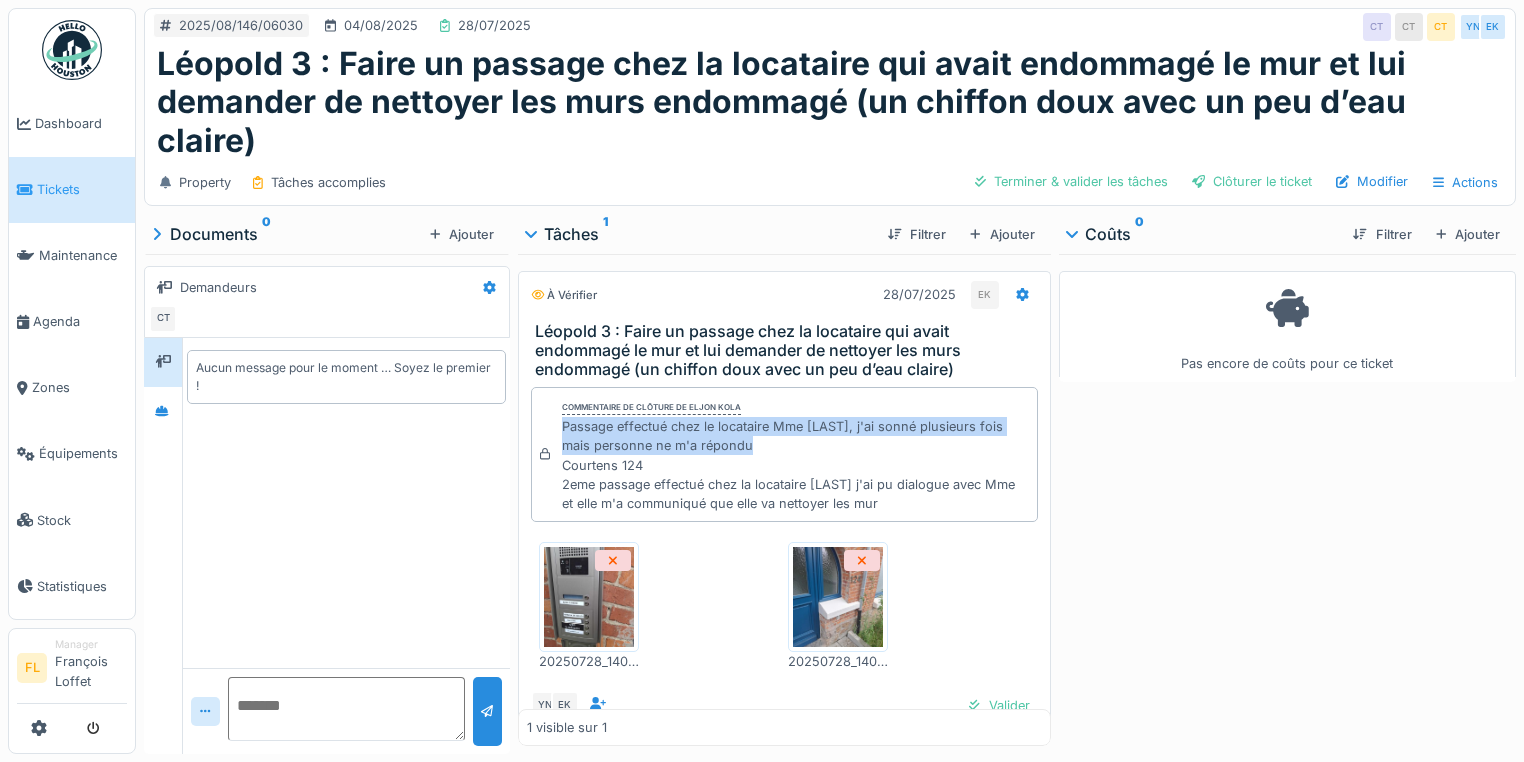 drag, startPoint x: 559, startPoint y: 427, endPoint x: 838, endPoint y: 438, distance: 279.21677 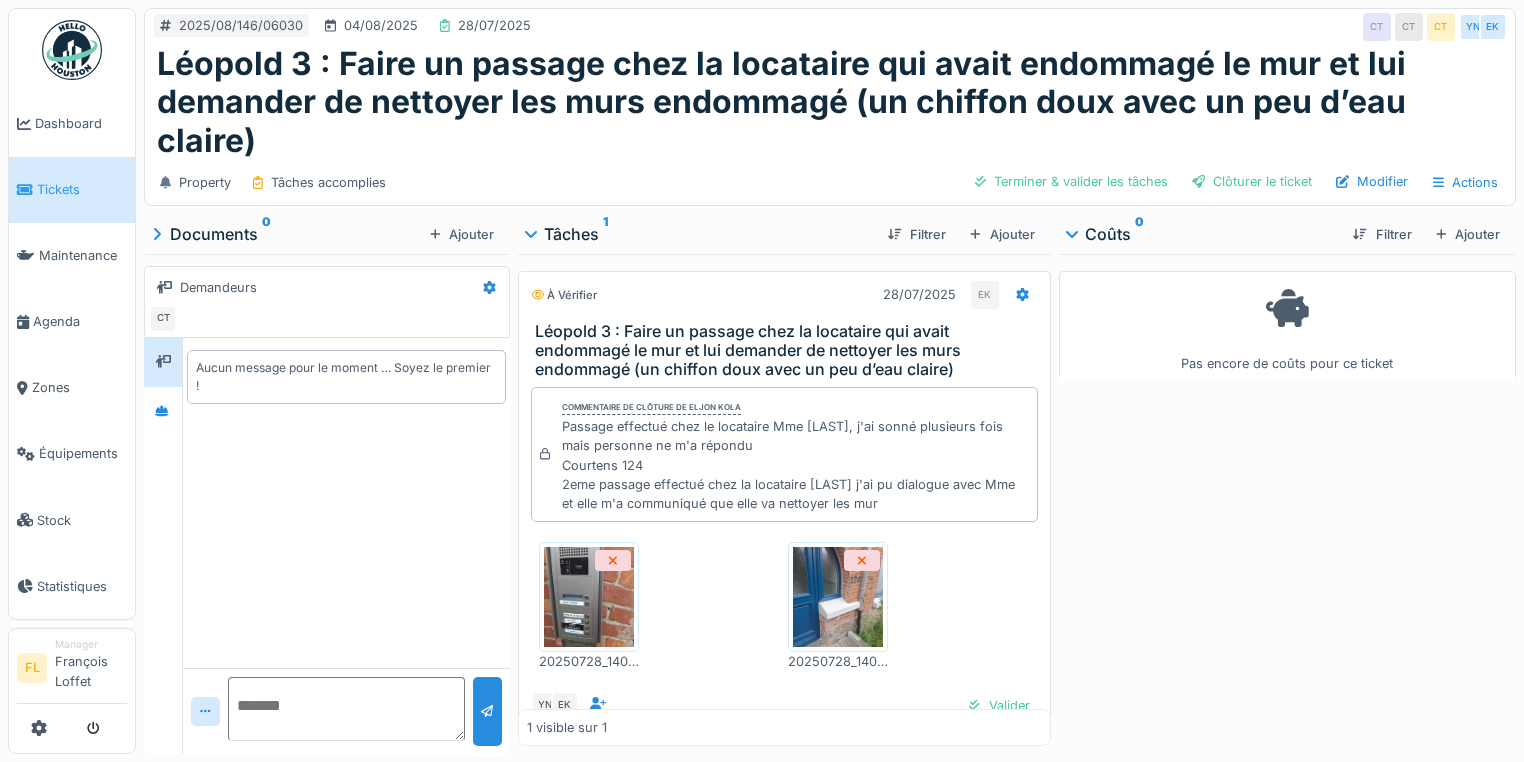 drag, startPoint x: 556, startPoint y: 487, endPoint x: 891, endPoint y: 506, distance: 335.53836 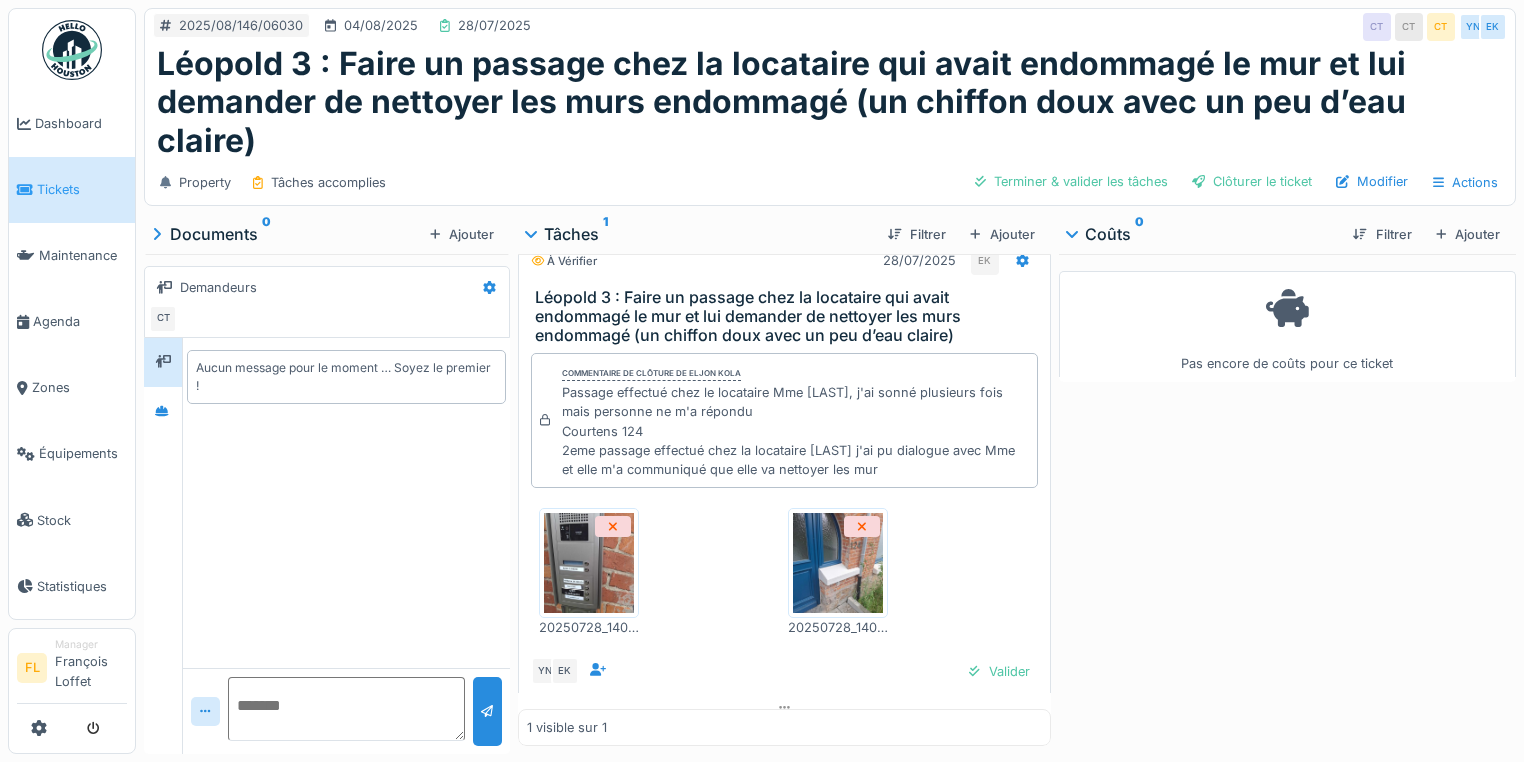 scroll, scrollTop: 53, scrollLeft: 0, axis: vertical 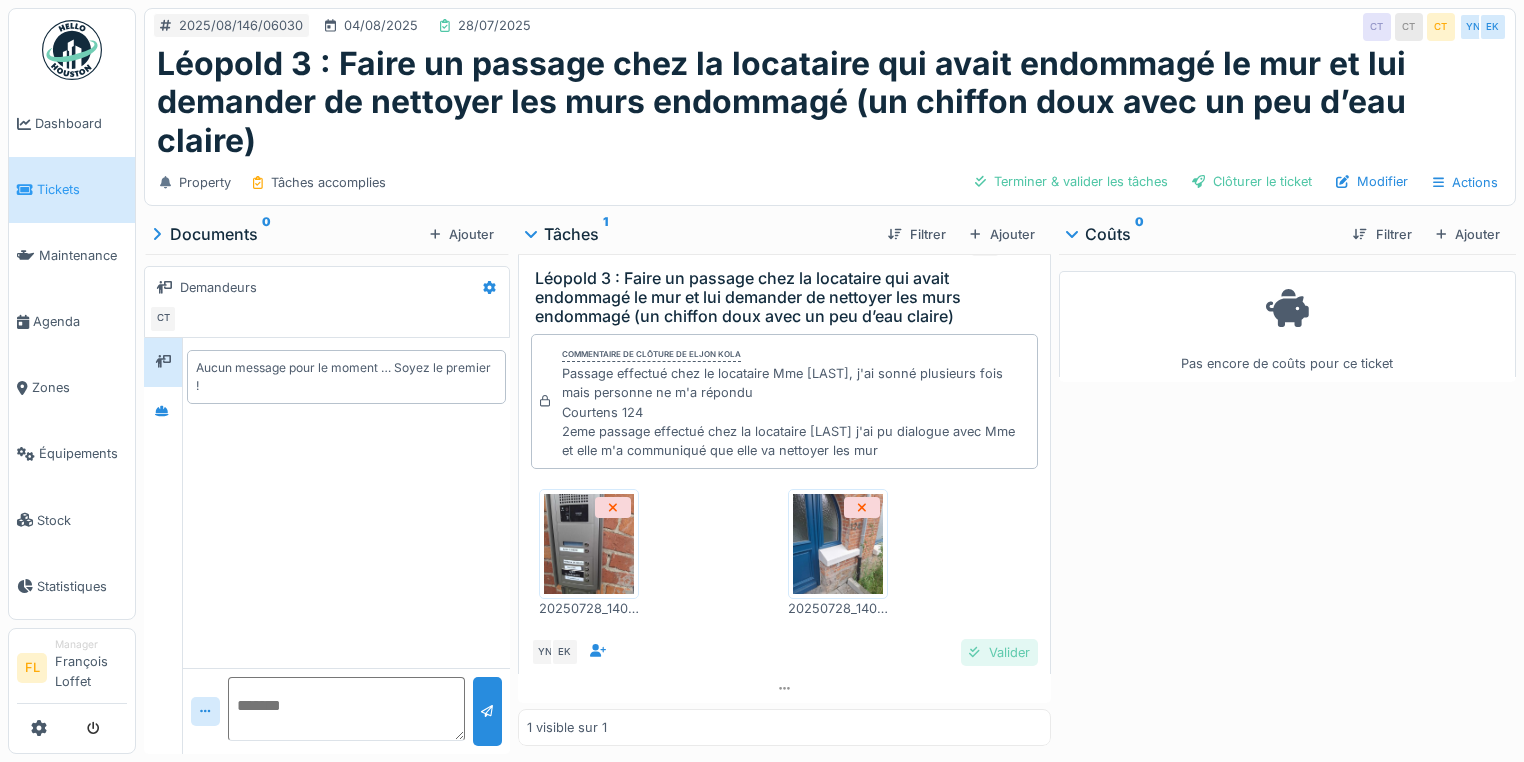 click on "Valider" at bounding box center [999, 652] 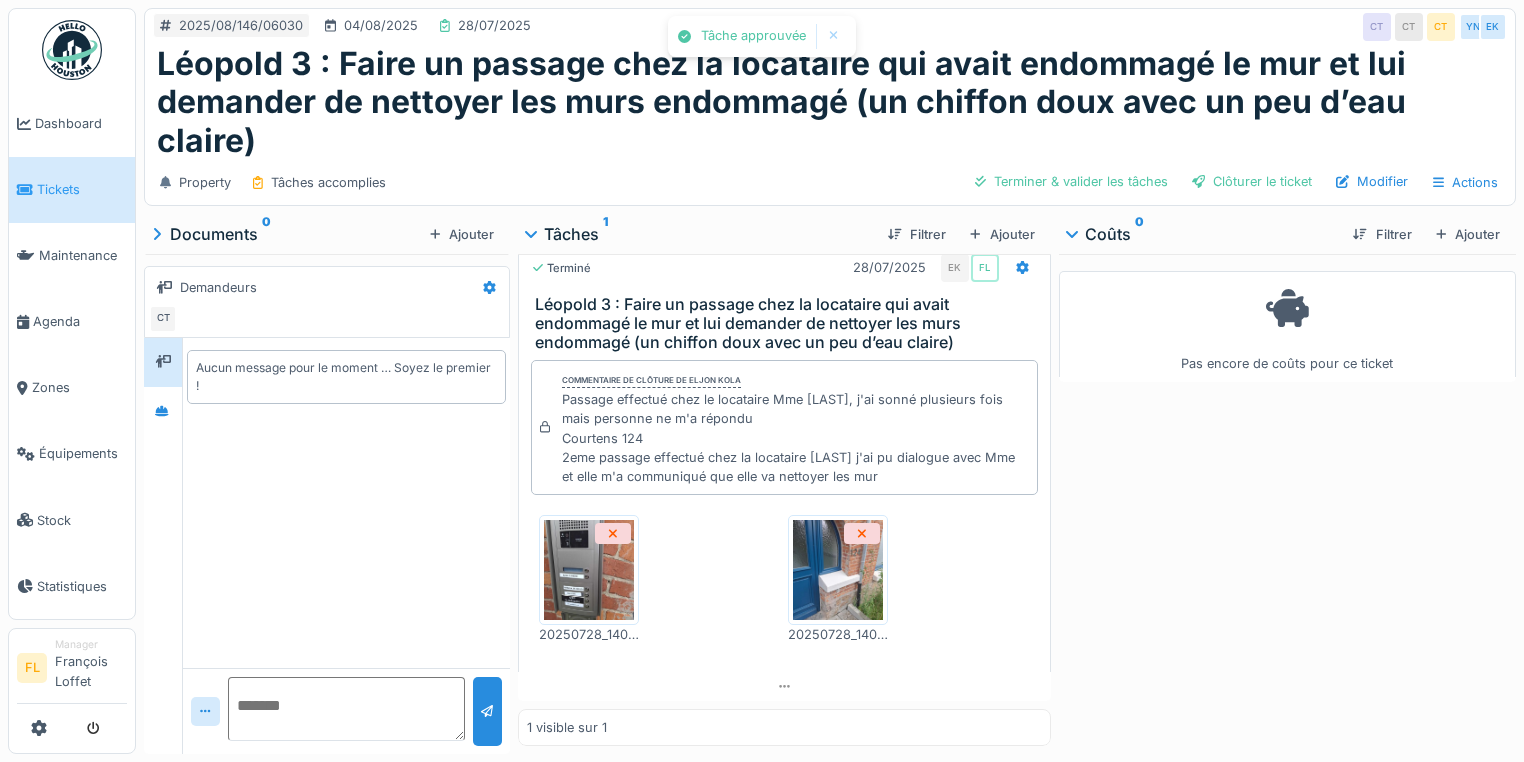 scroll, scrollTop: 25, scrollLeft: 0, axis: vertical 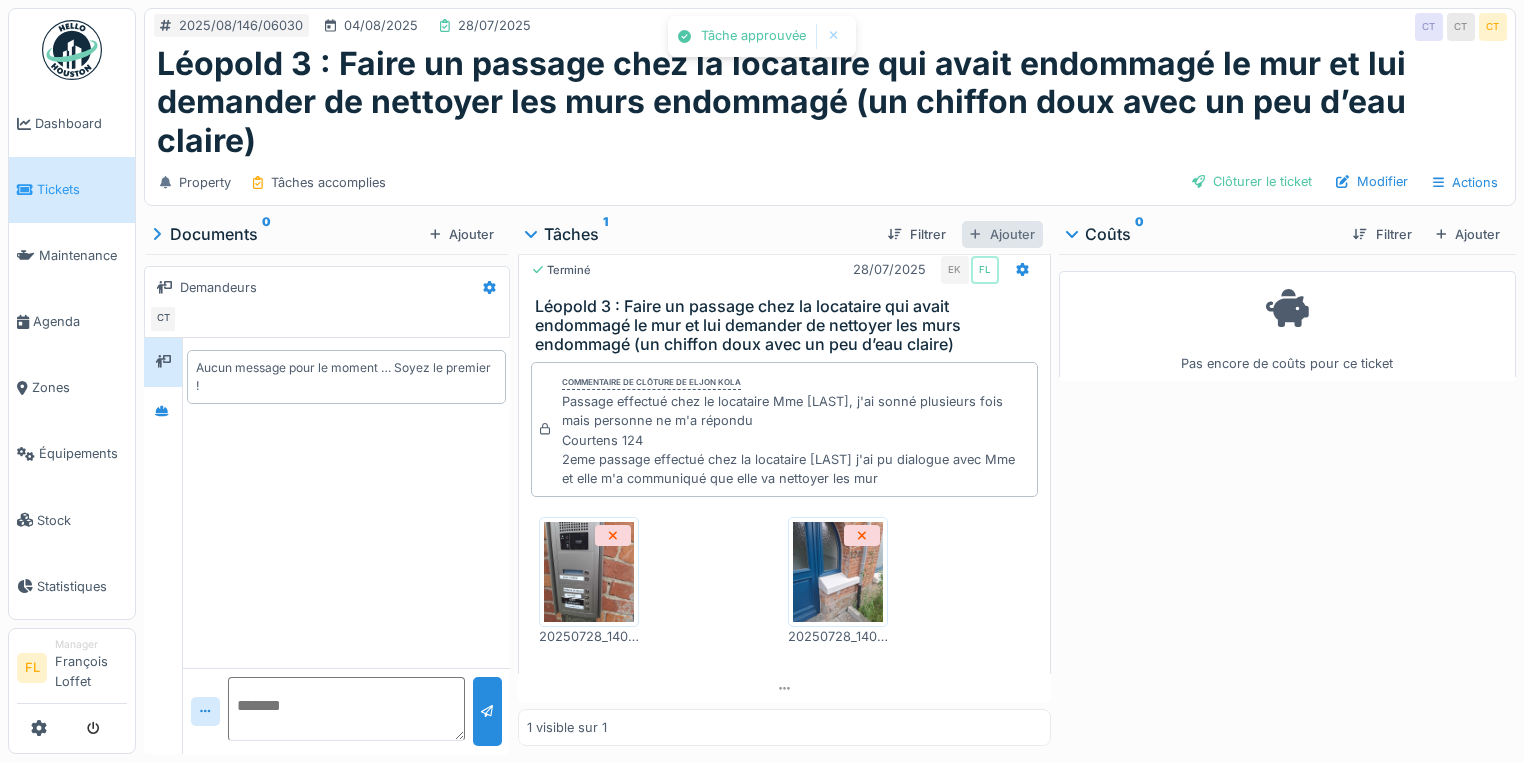 click on "Ajouter" at bounding box center (1002, 234) 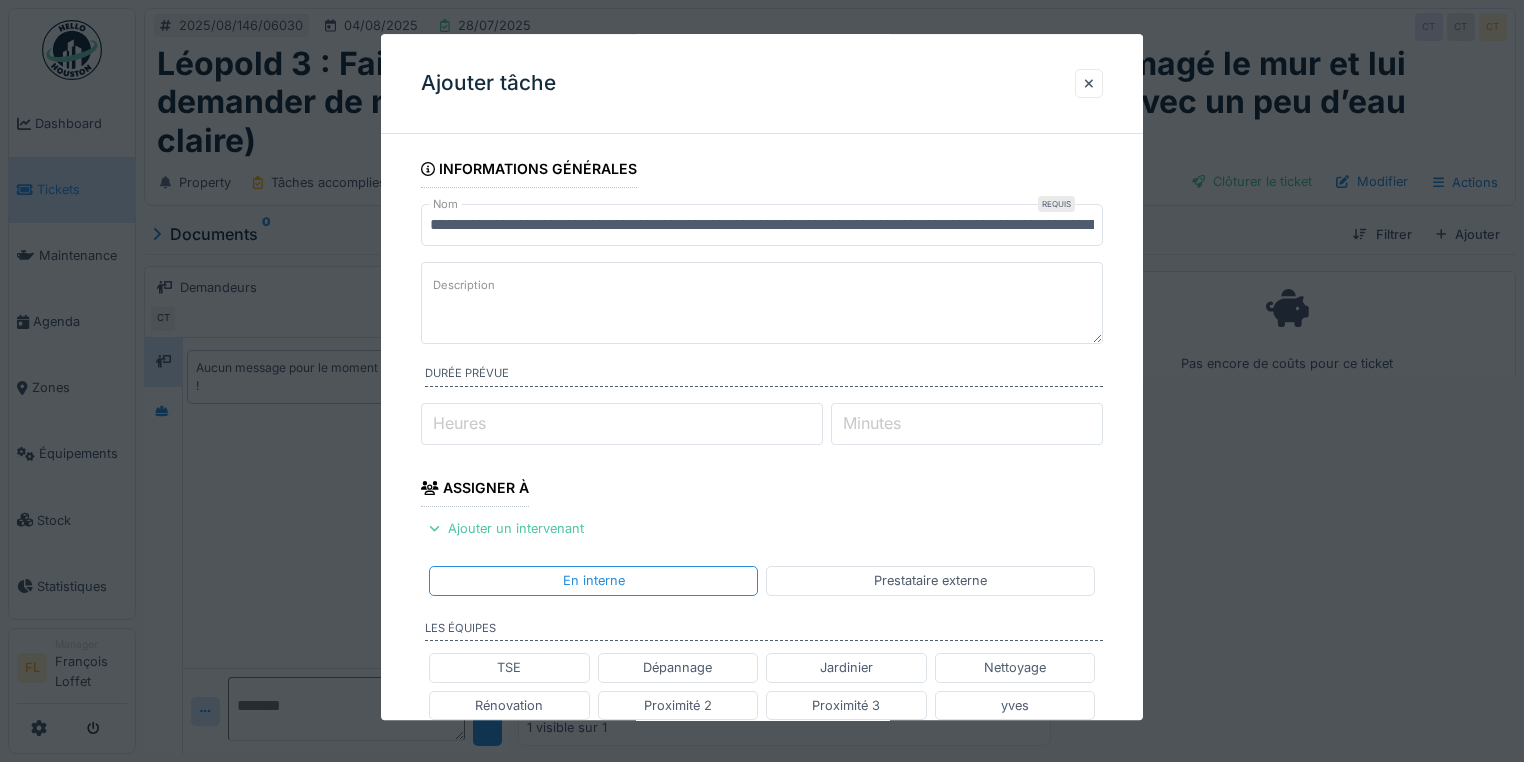click on "Description" at bounding box center (762, 303) 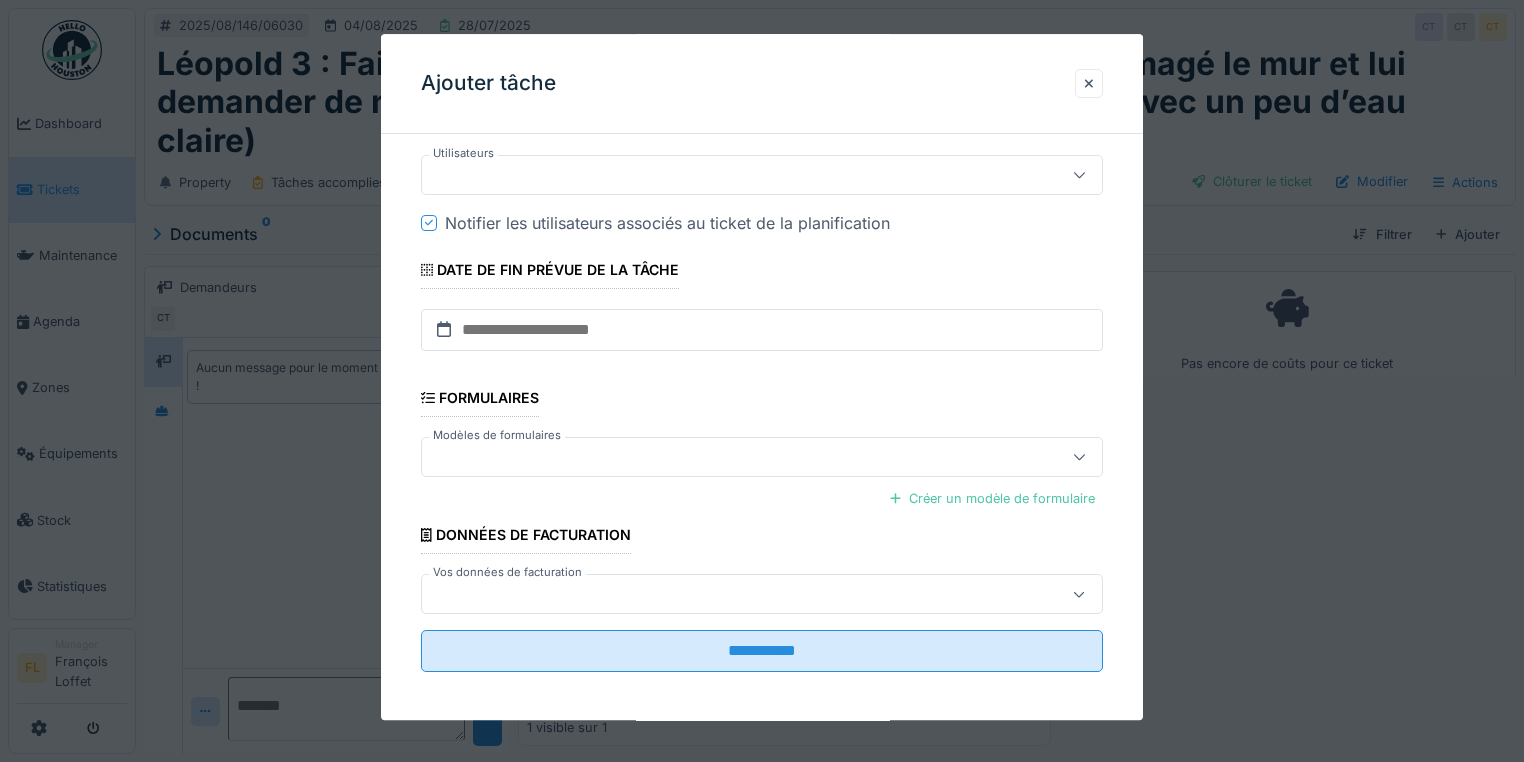scroll, scrollTop: 628, scrollLeft: 0, axis: vertical 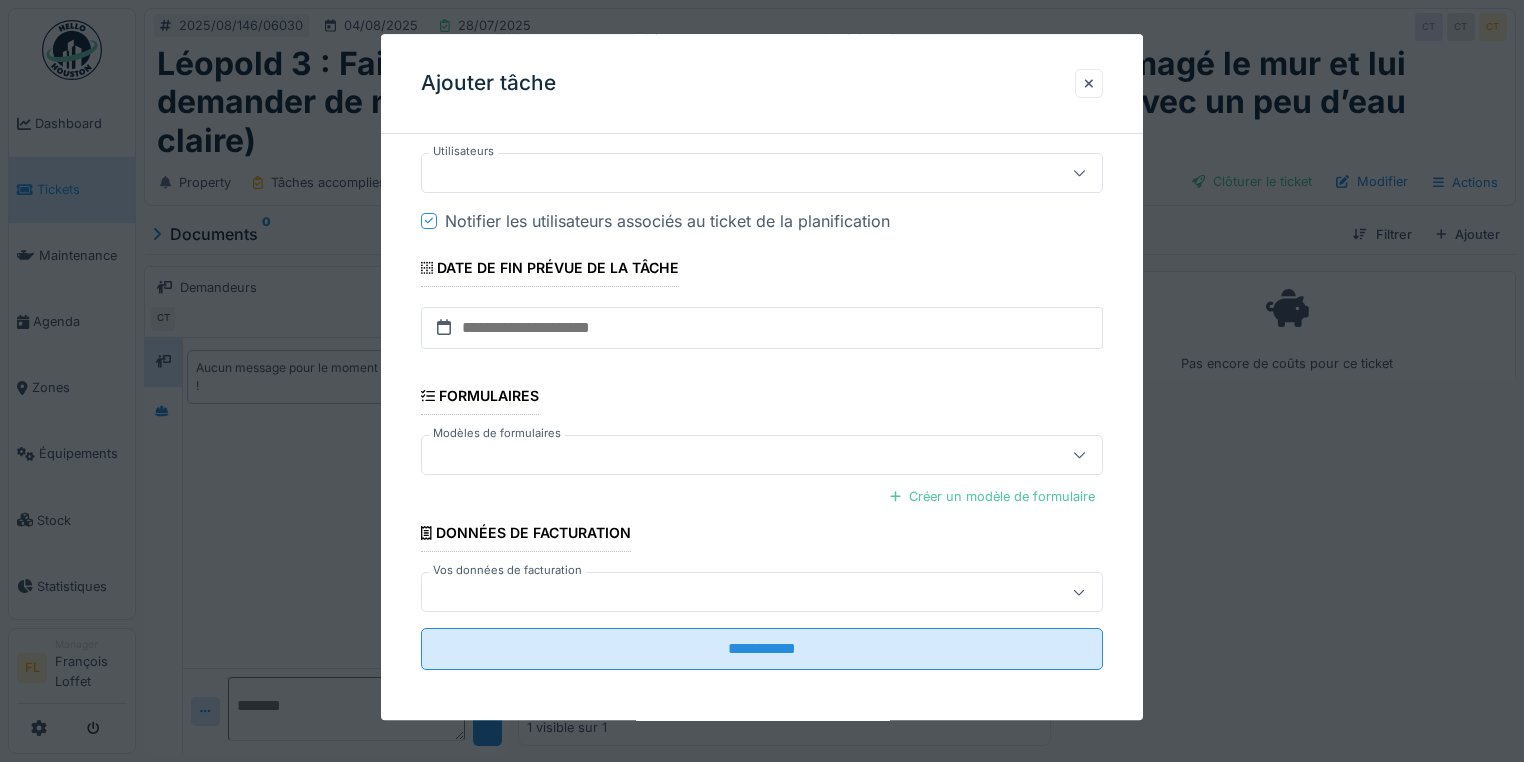 type on "**********" 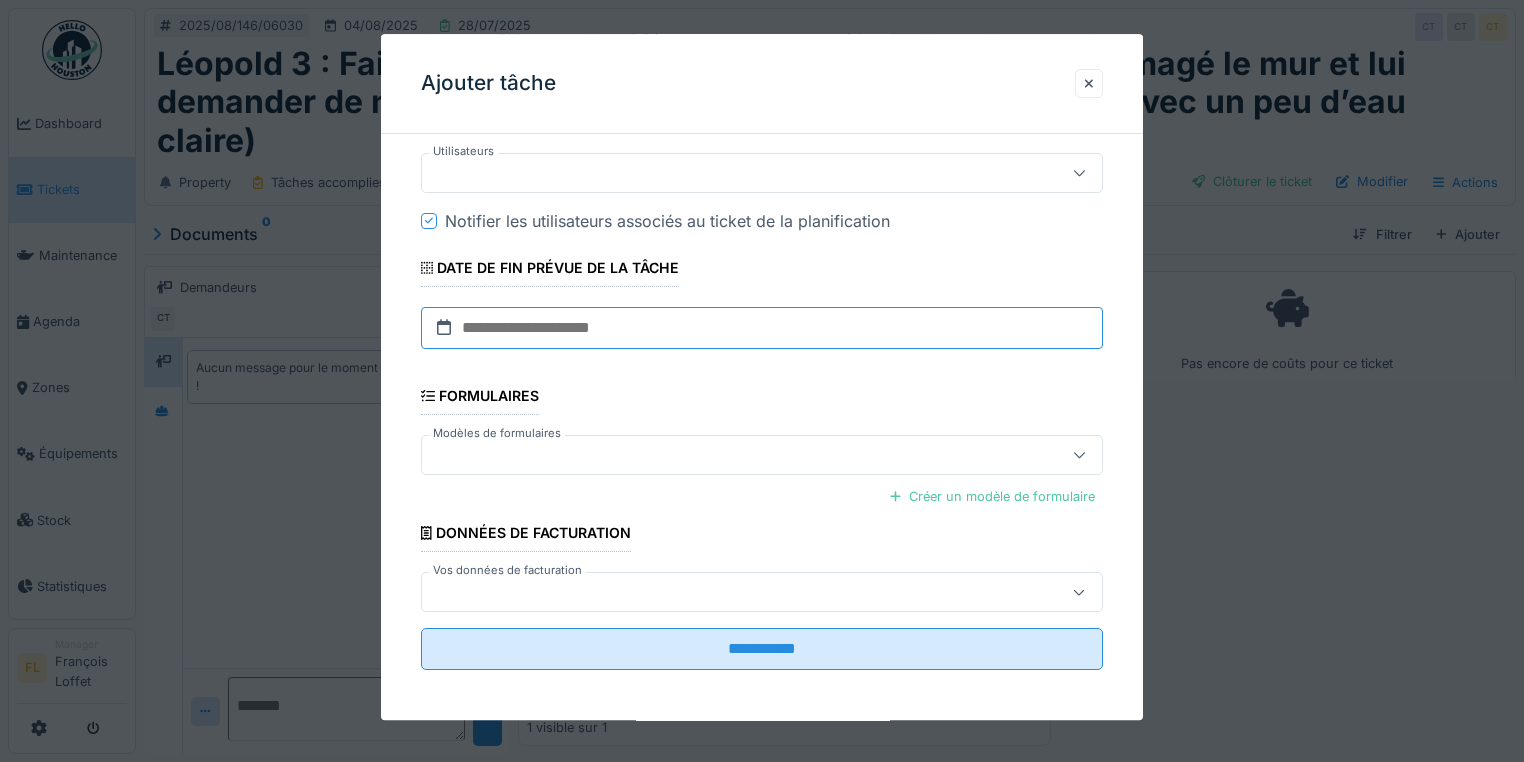 click at bounding box center [762, 328] 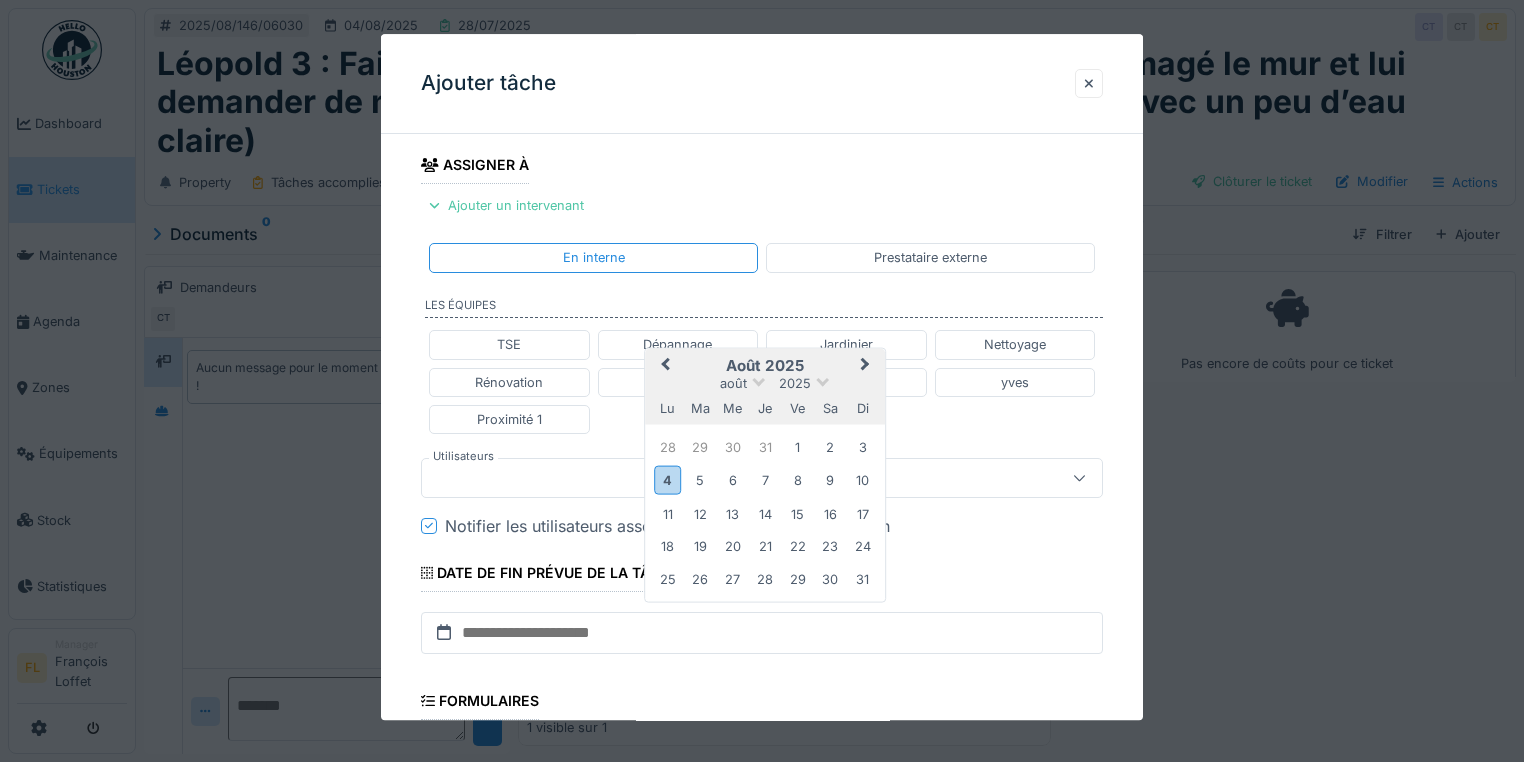 scroll, scrollTop: 308, scrollLeft: 0, axis: vertical 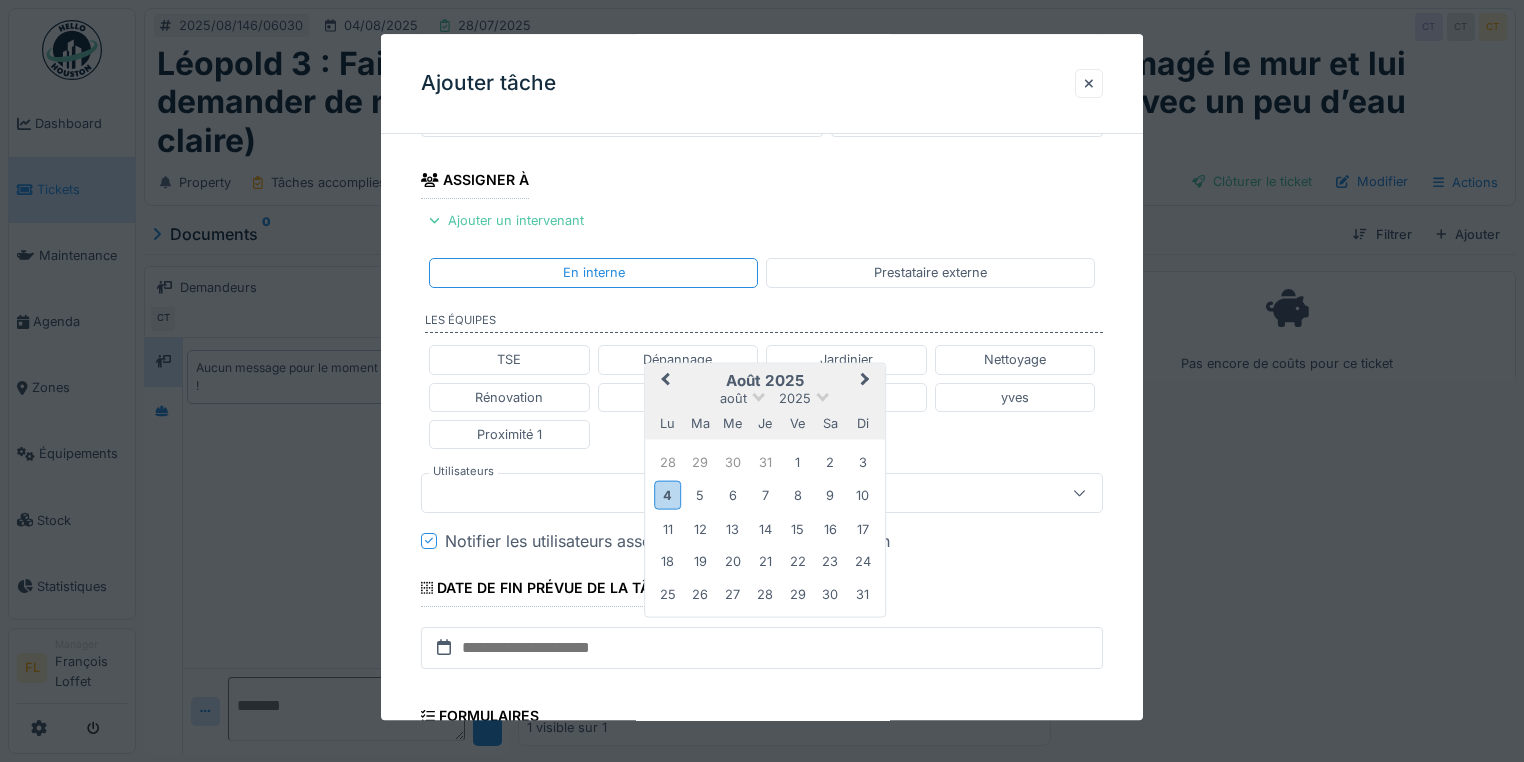 click on "**********" at bounding box center (762, 424) 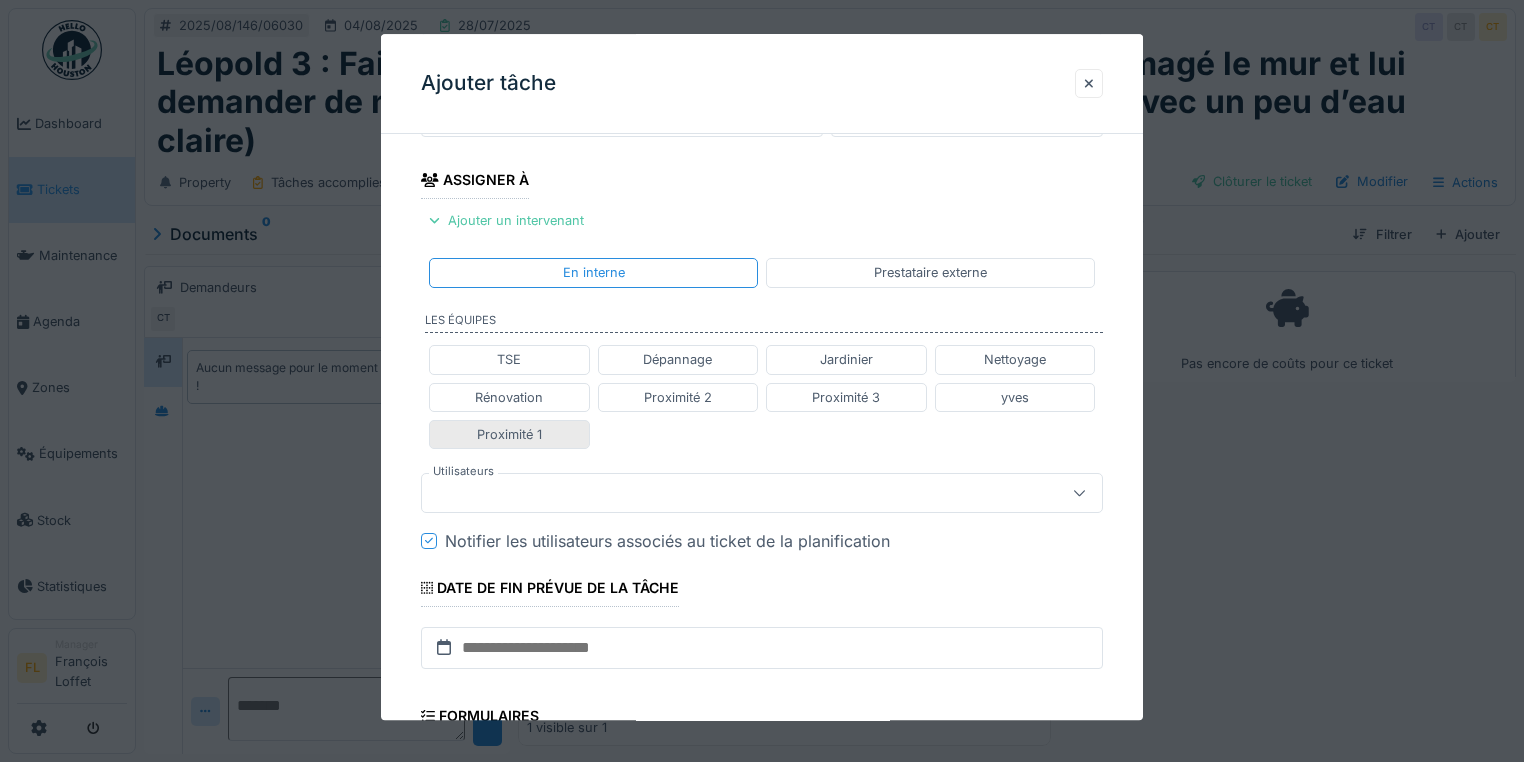 click on "Proximité 1" at bounding box center (509, 434) 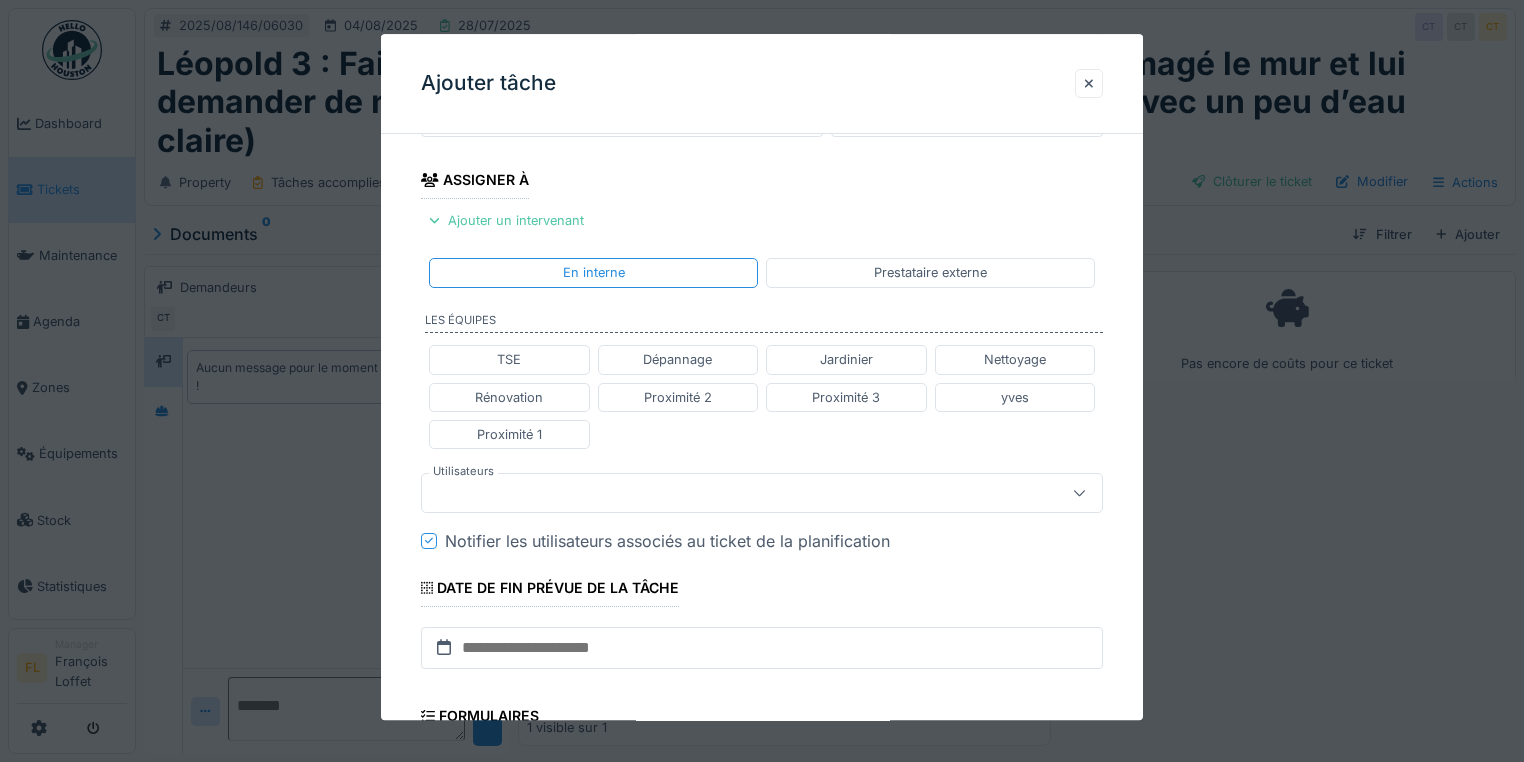 type on "**********" 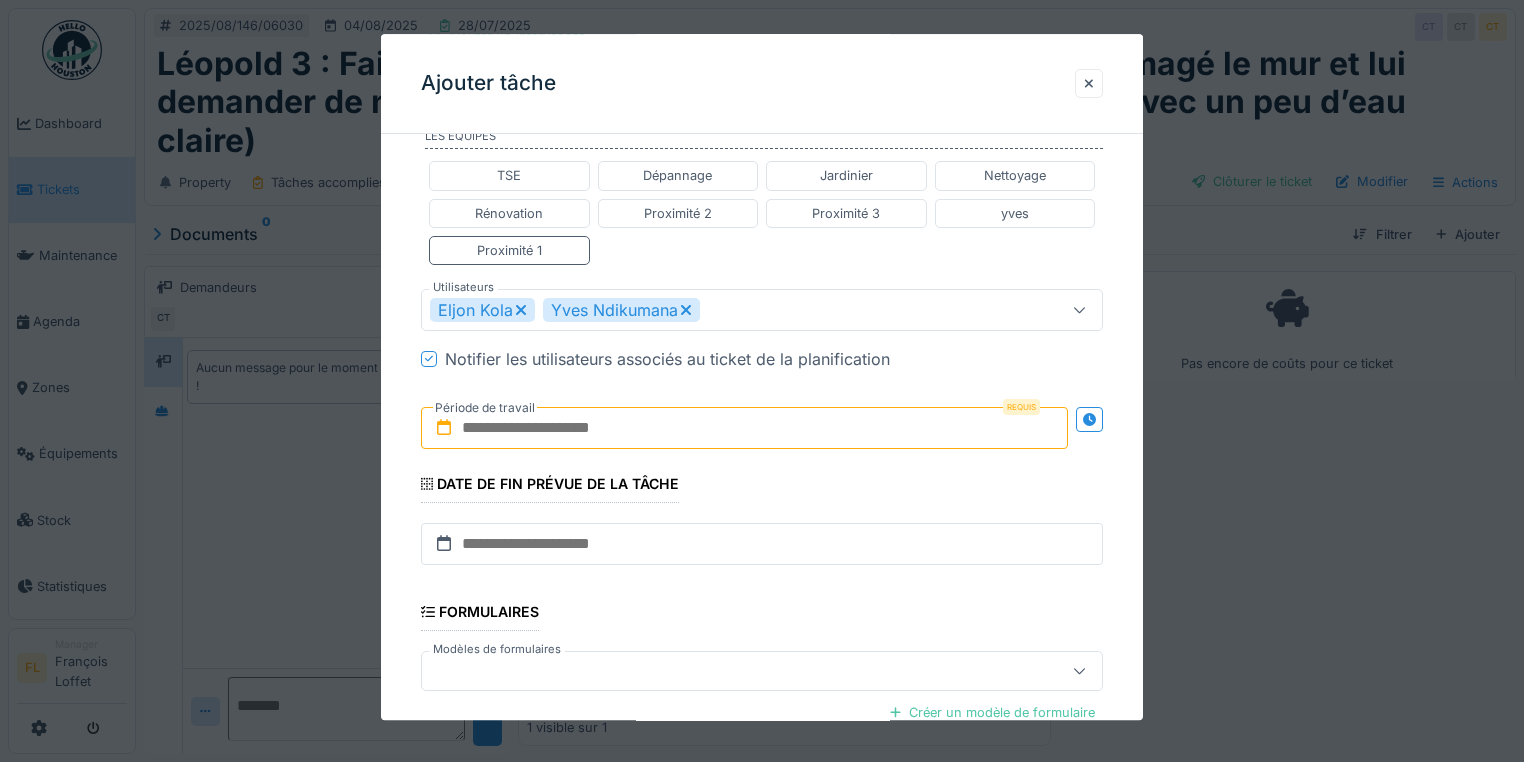 scroll, scrollTop: 548, scrollLeft: 0, axis: vertical 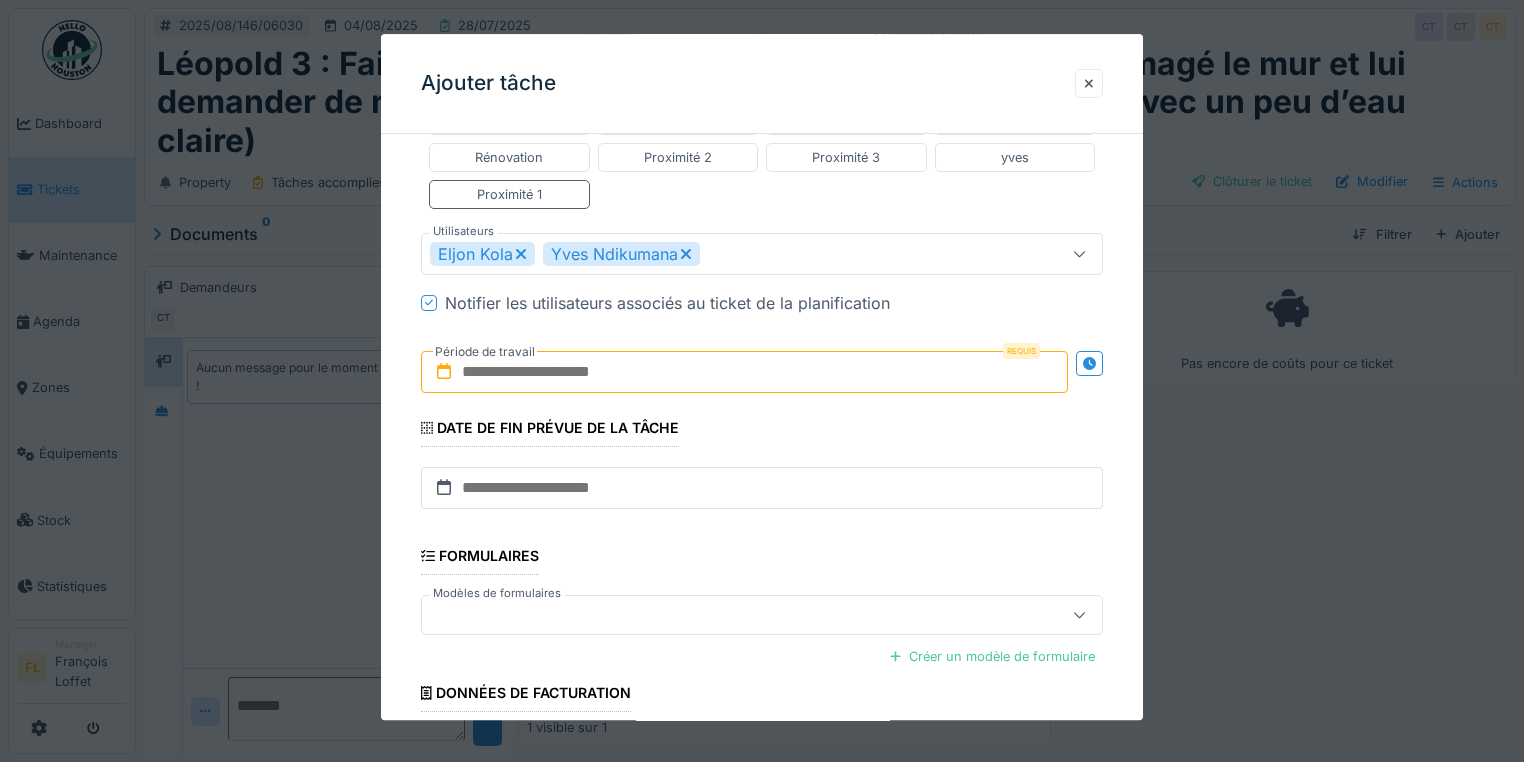 drag, startPoint x: 496, startPoint y: 369, endPoint x: 509, endPoint y: 367, distance: 13.152946 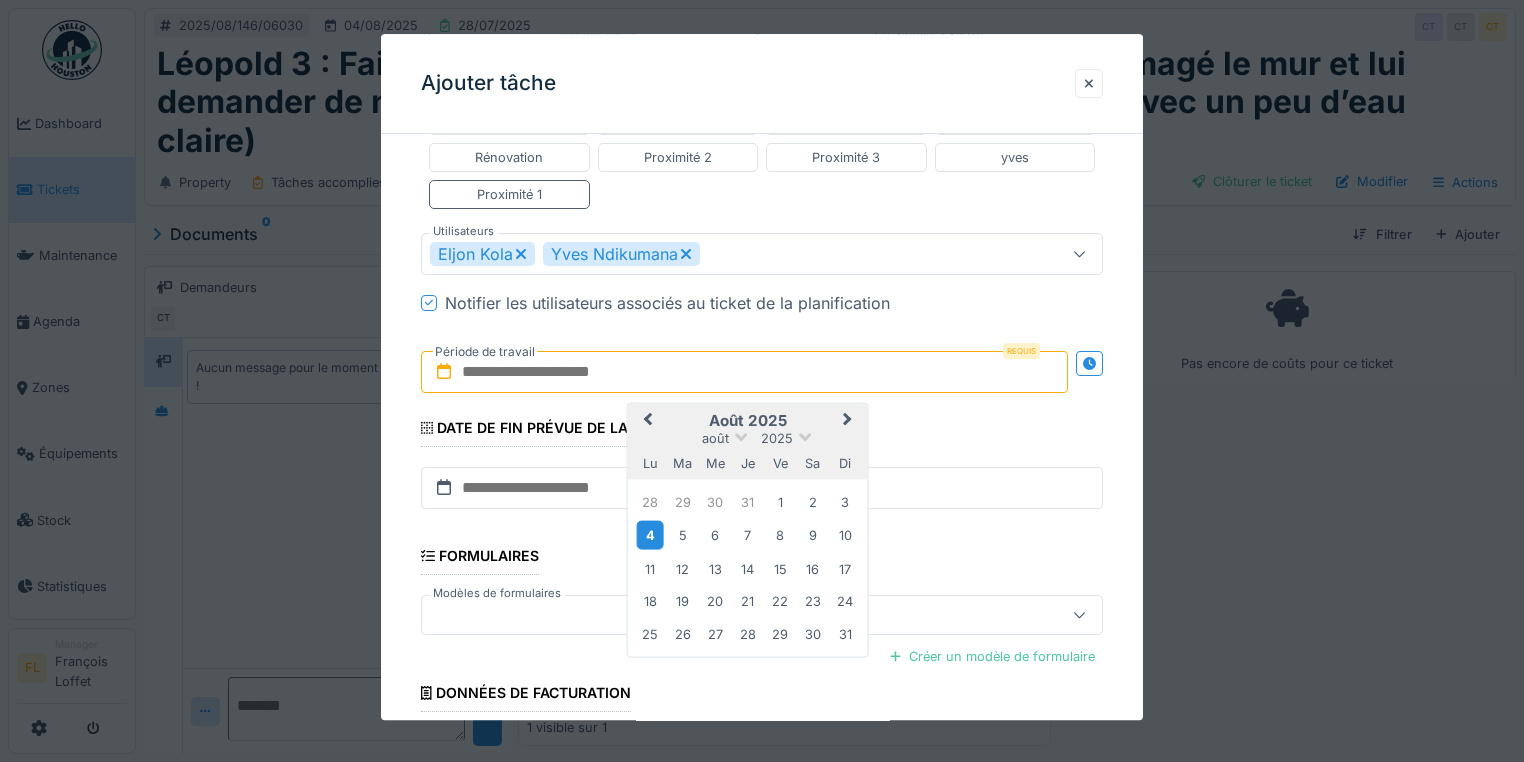 click on "4" at bounding box center (650, 535) 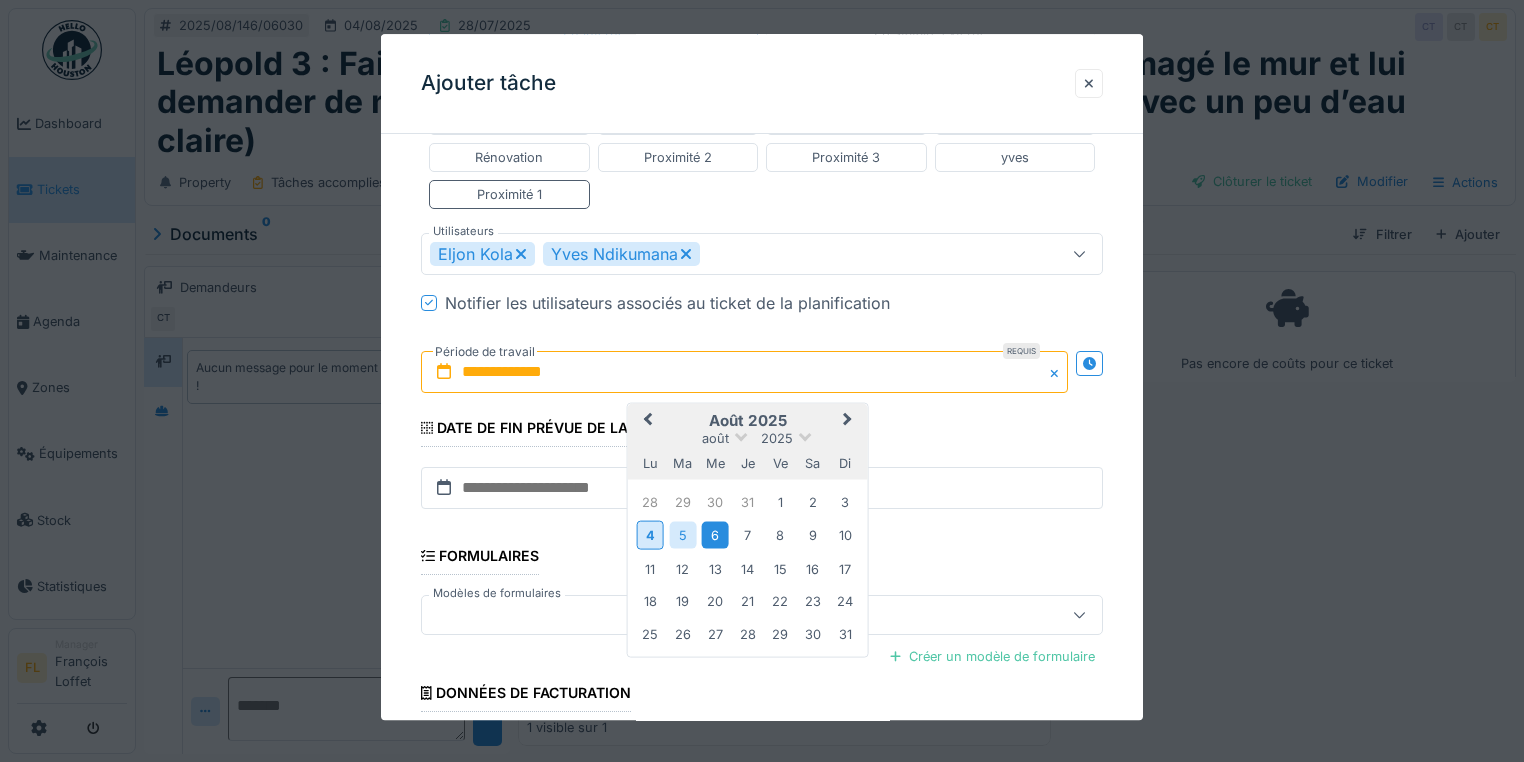 click on "6" at bounding box center [715, 535] 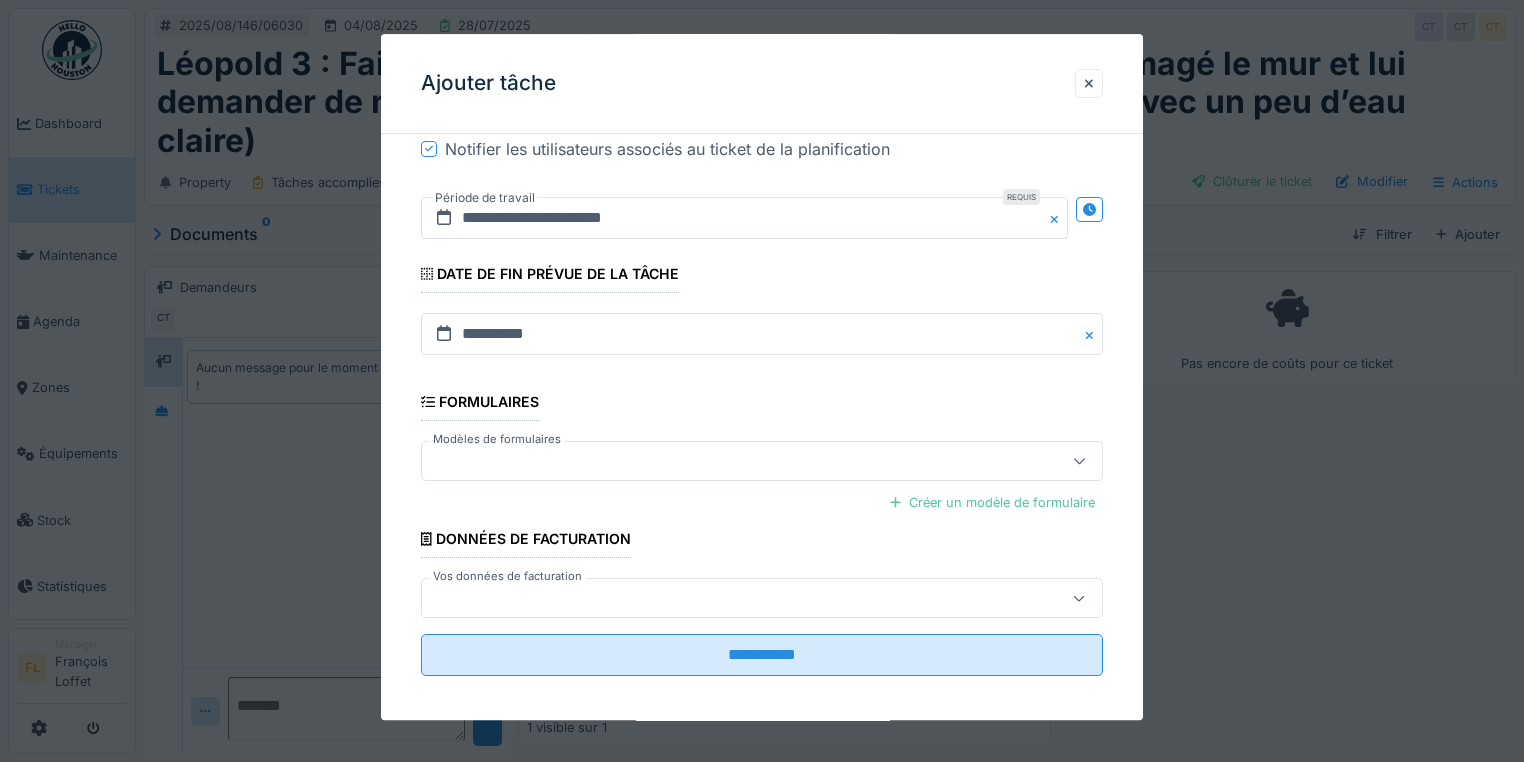 scroll, scrollTop: 708, scrollLeft: 0, axis: vertical 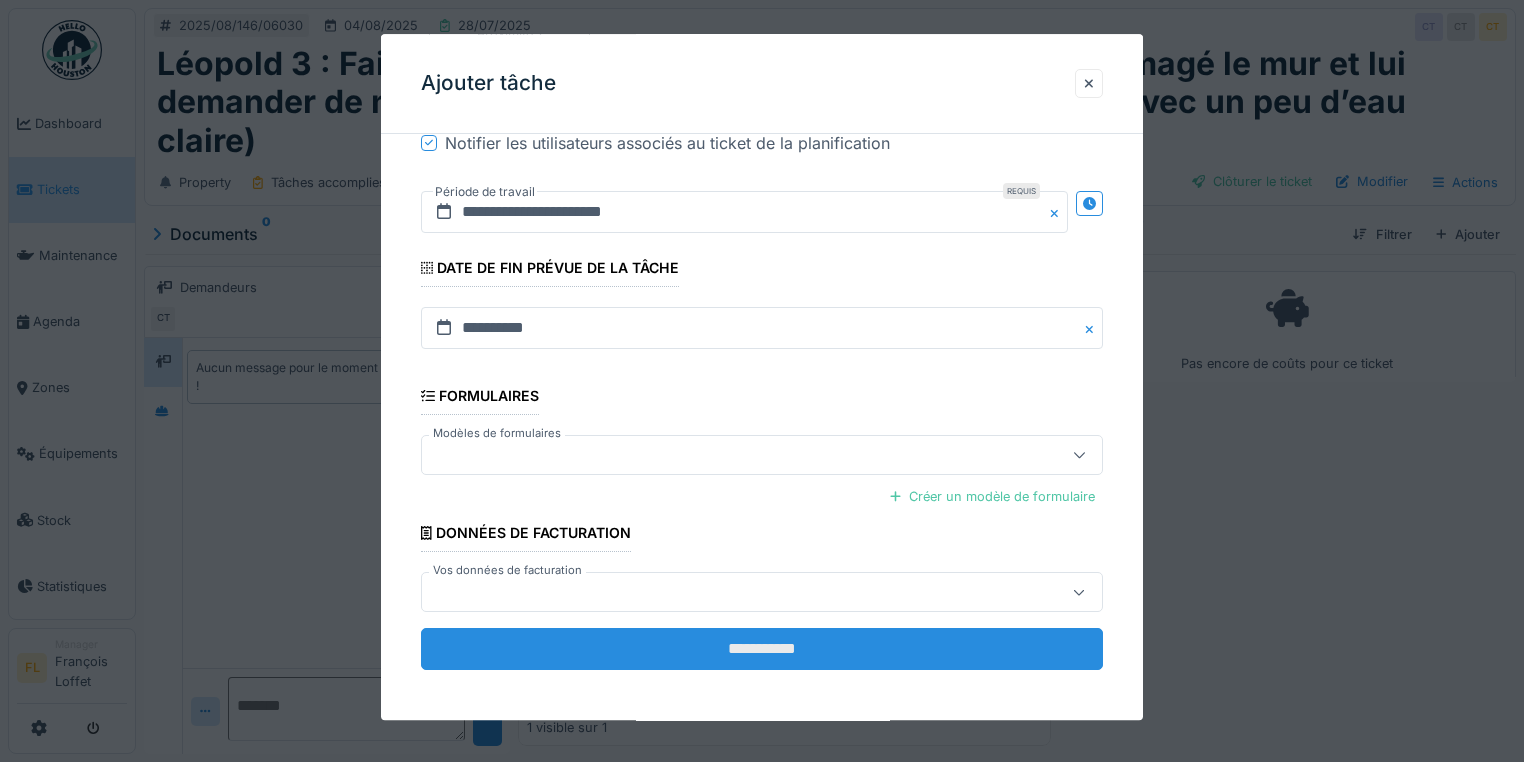 click on "**********" at bounding box center (762, 650) 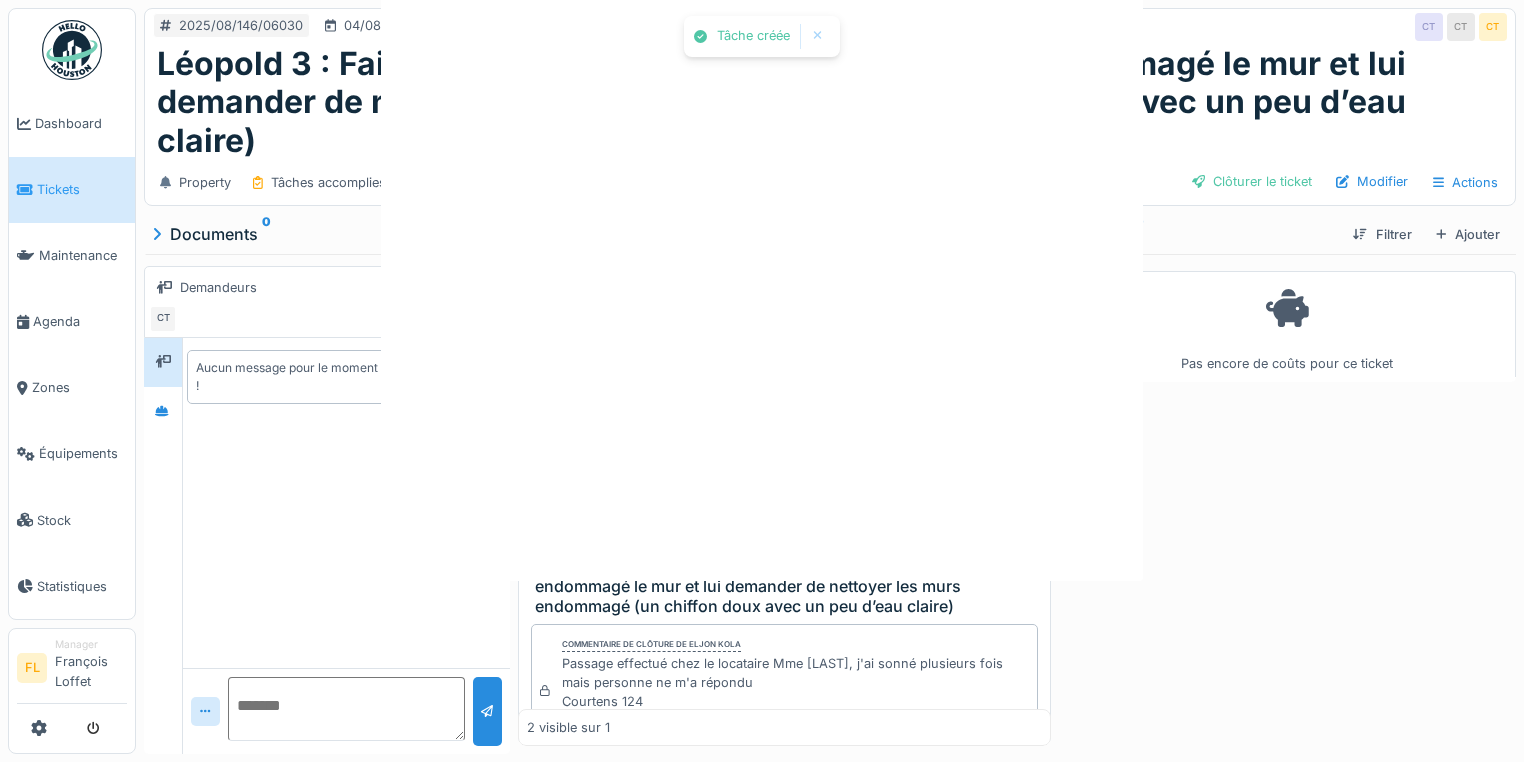 scroll, scrollTop: 0, scrollLeft: 0, axis: both 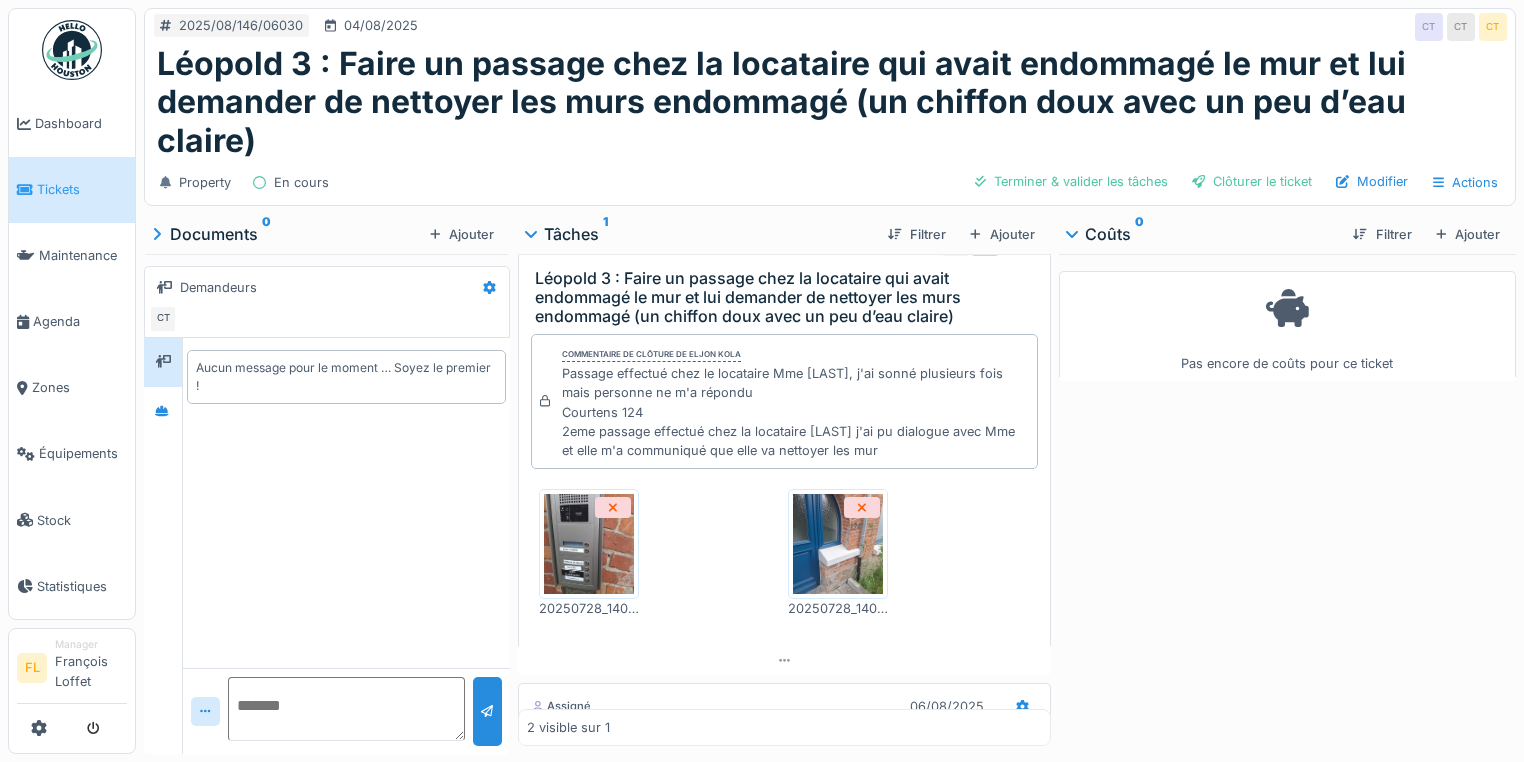 click at bounding box center (589, 544) 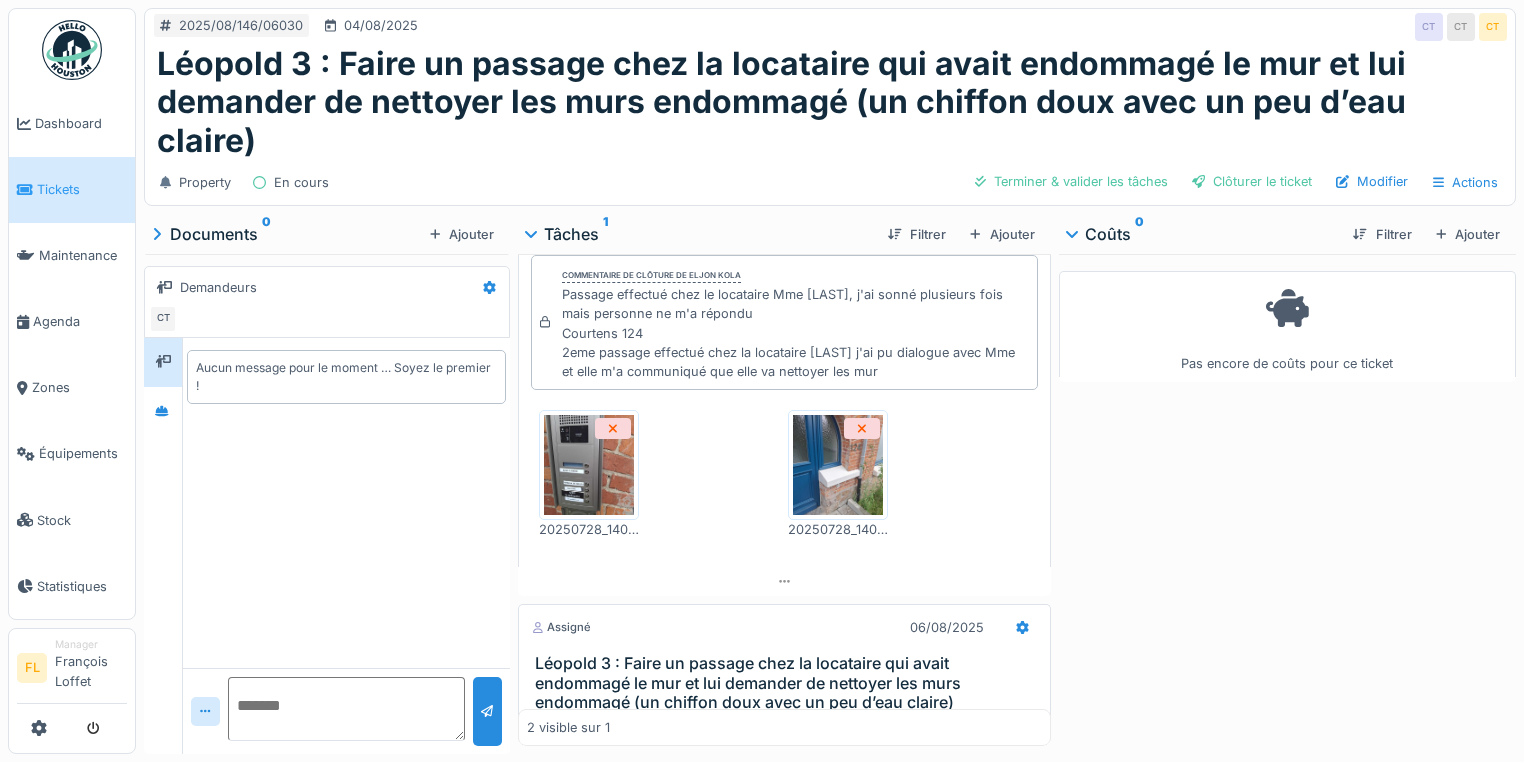 scroll, scrollTop: 287, scrollLeft: 0, axis: vertical 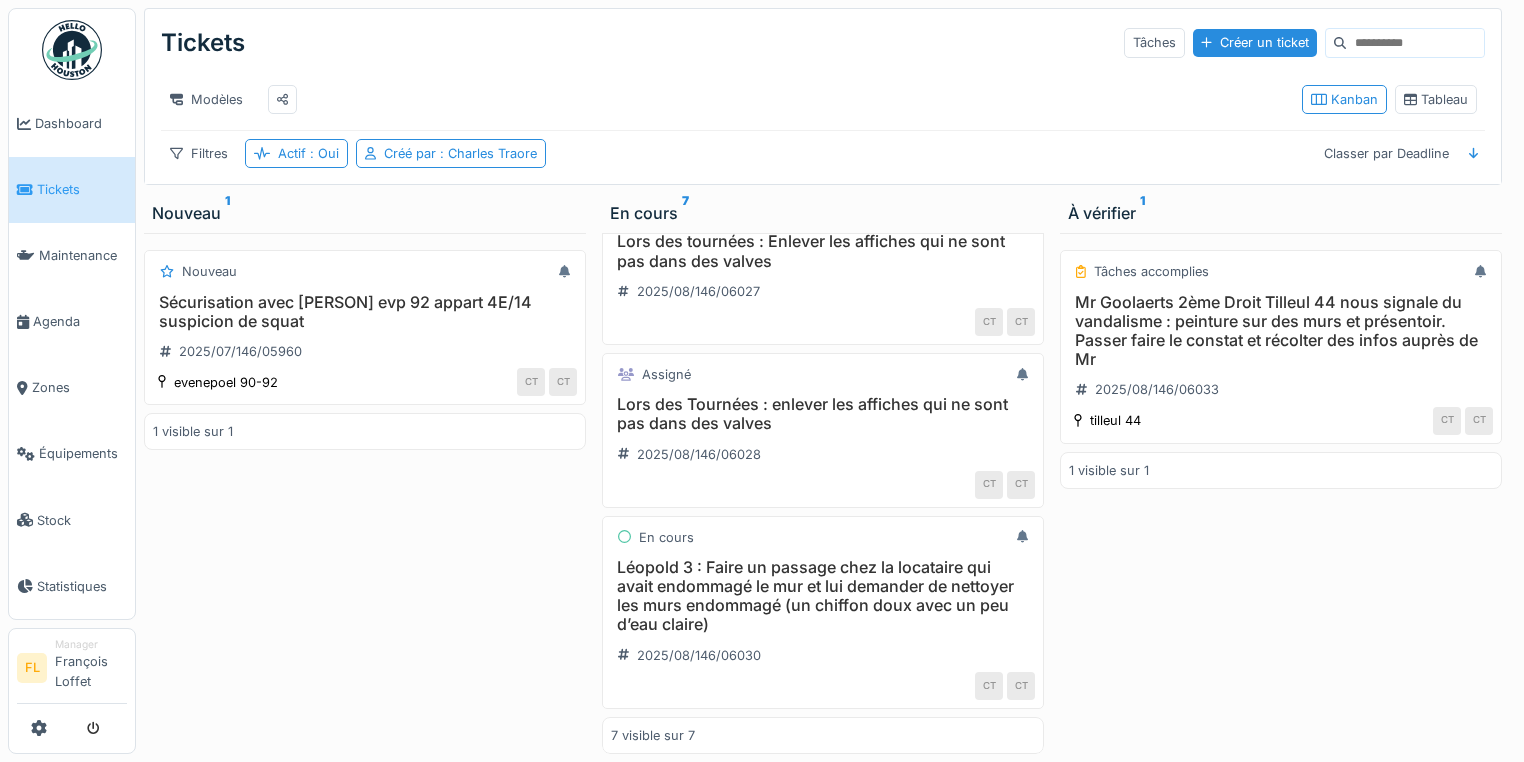click on "Tâches accomplies Mr Goolaerts 2ème Droit Tilleul 44 nous signale du vandalisme : peinture sur des murs et présentoir. Passer faire le constat et récolter des infos auprès de Mr 2025/08/146/06033 tilleul 44 CT CT 1 visible sur 1" at bounding box center [1281, 493] 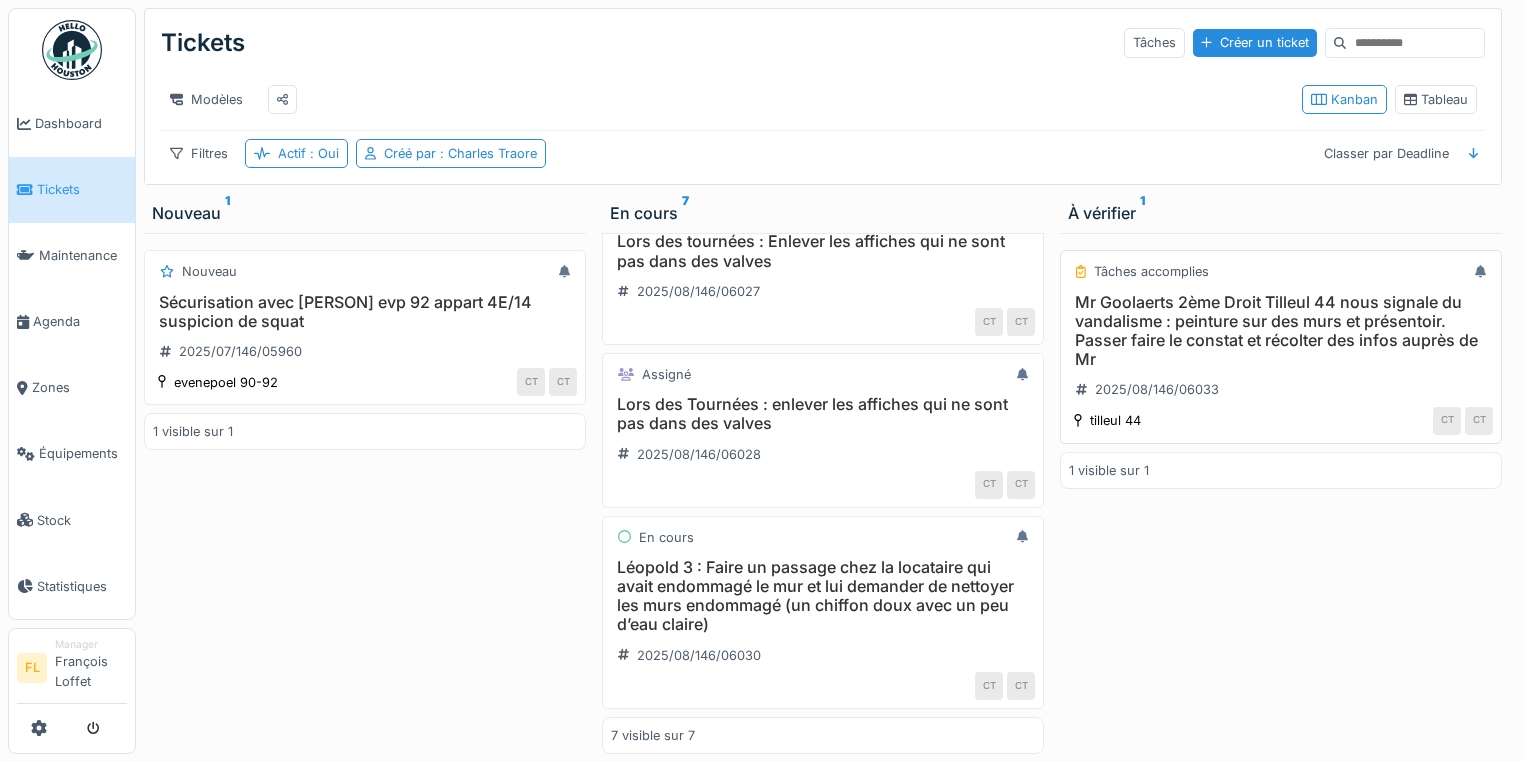 click on "Mr Goolaerts 2ème Droit Tilleul 44 nous signale du vandalisme : peinture sur des murs et présentoir. Passer faire le constat et récolter des infos auprès de Mr" at bounding box center (1281, 331) 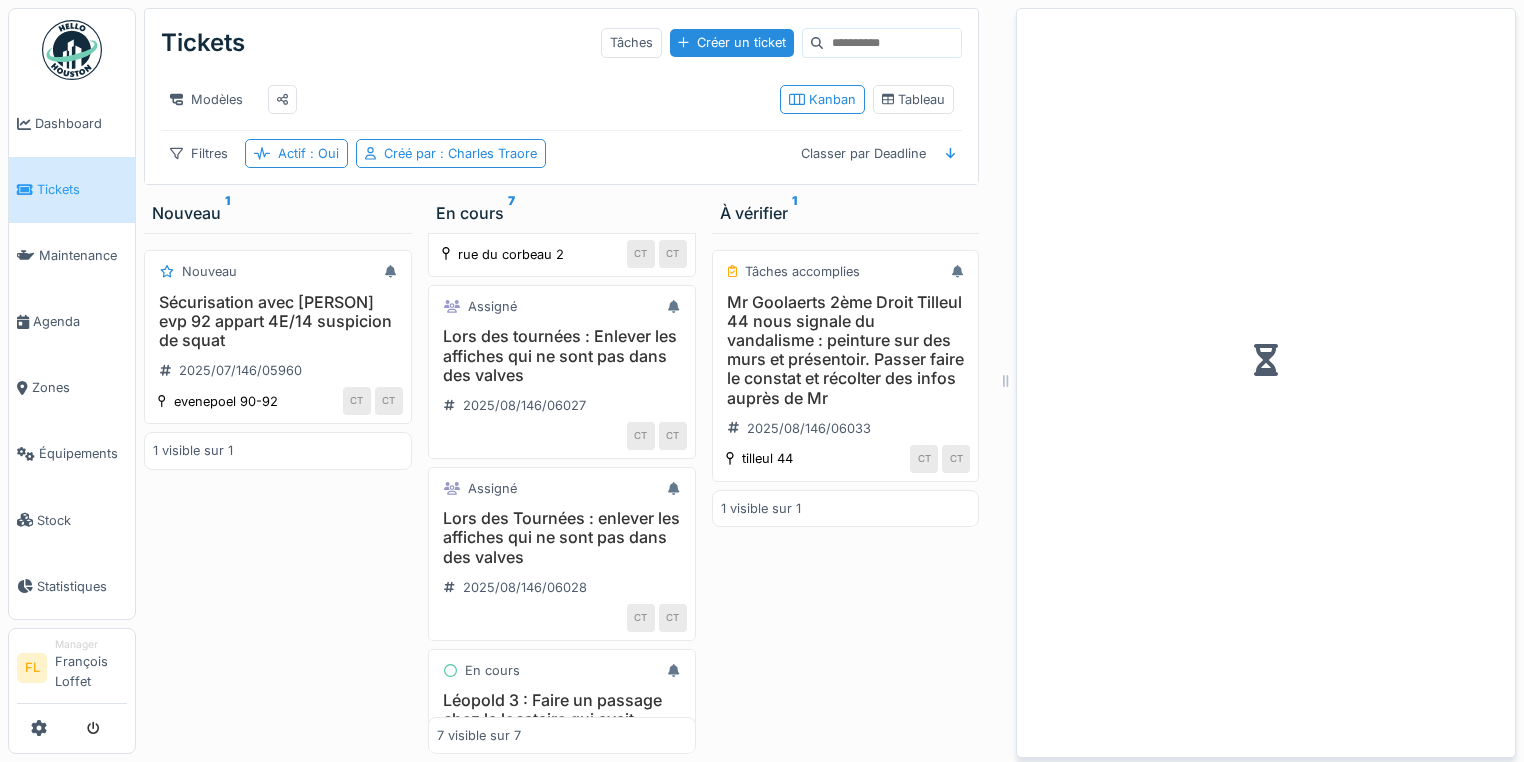 scroll, scrollTop: 816, scrollLeft: 0, axis: vertical 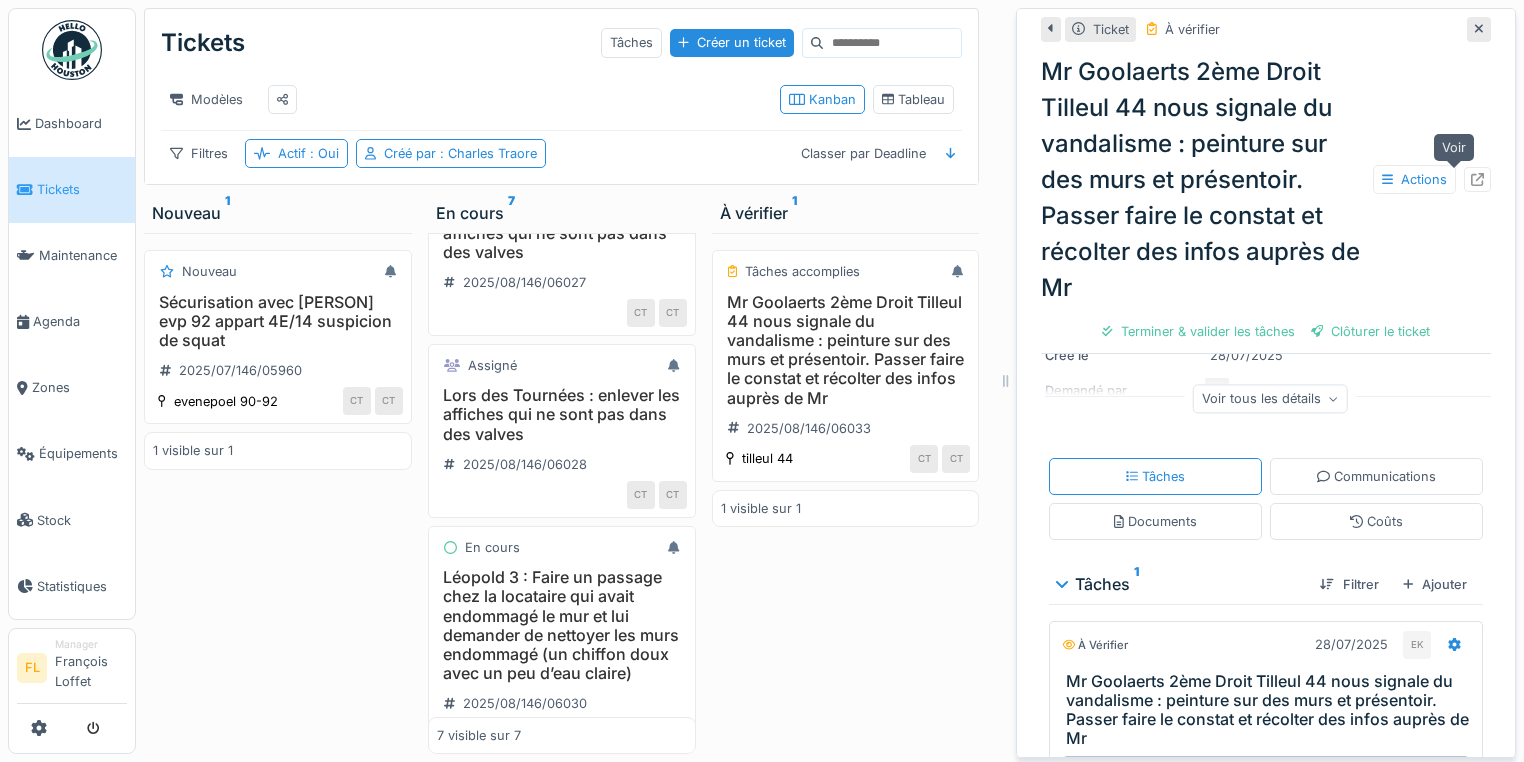 click 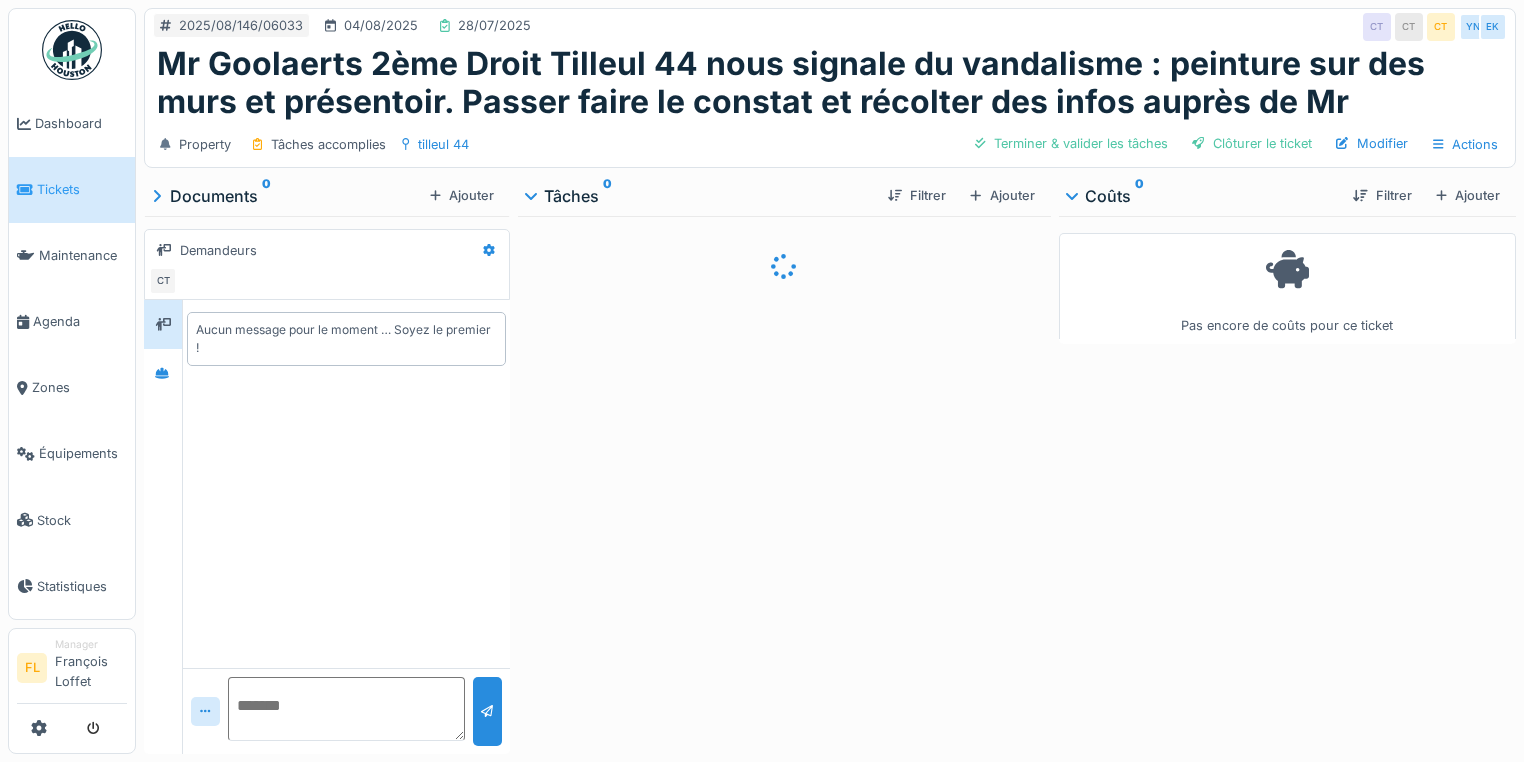 scroll, scrollTop: 0, scrollLeft: 0, axis: both 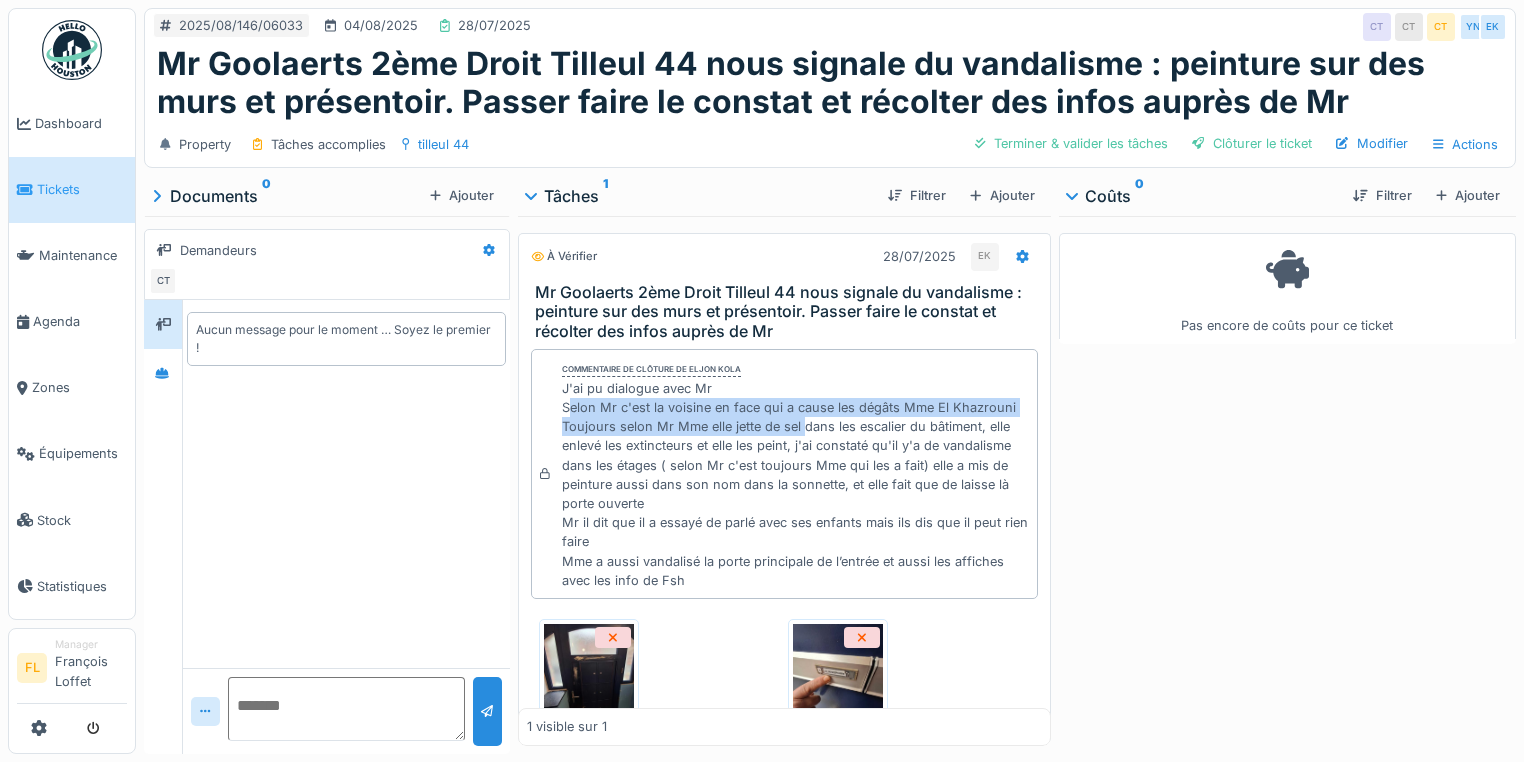 drag, startPoint x: 563, startPoint y: 410, endPoint x: 800, endPoint y: 424, distance: 237.41315 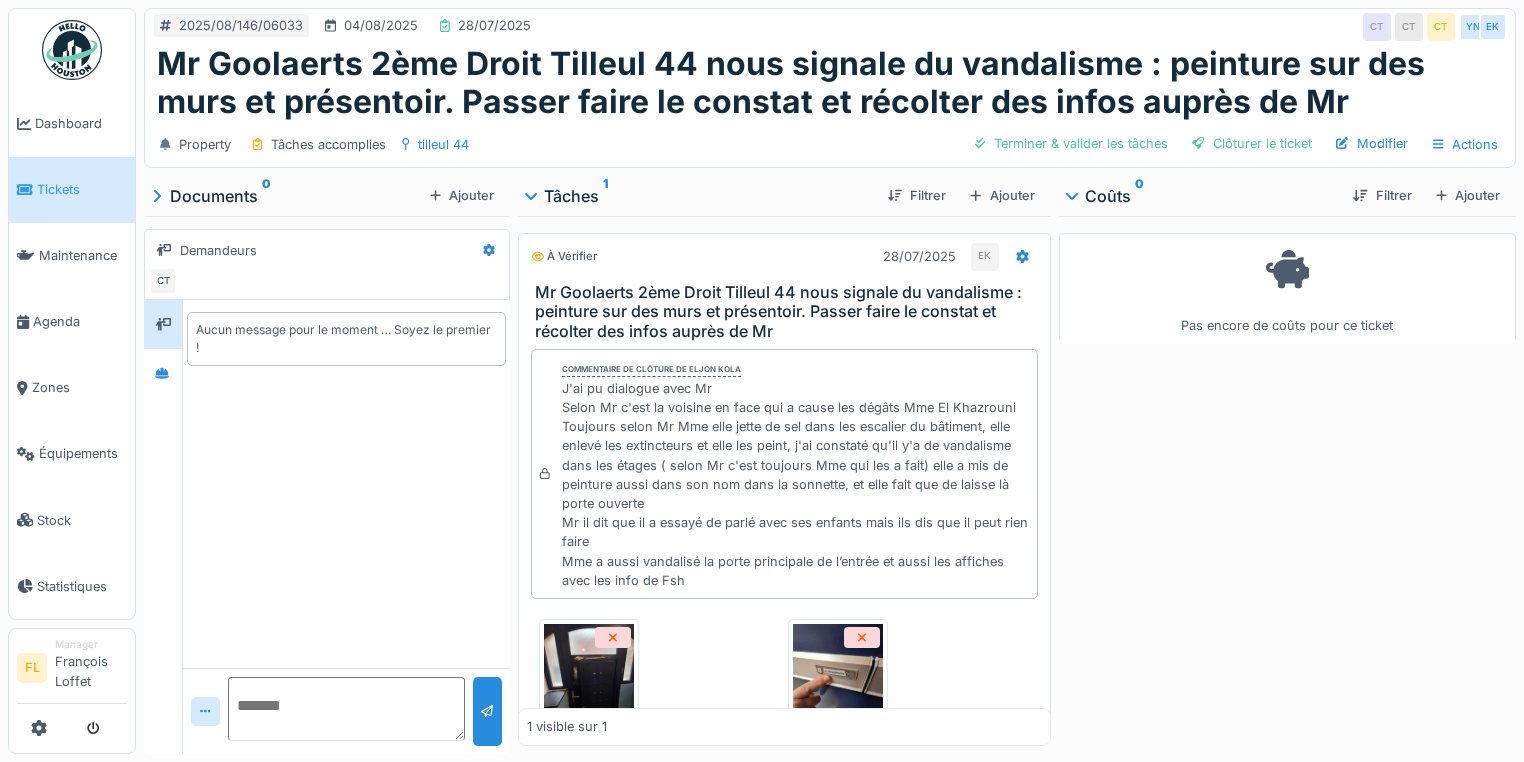 click on "J'ai pu dialogue avec Mr
Selon Mr c'est la voisine en face qui a cause les dégâts Mme El Khazrouni
Toujours selon Mr Mme elle jette de sel dans les escalier du bâtiment, elle enlevé les extincteurs et elle les peint, j'ai constaté qu'il y'a de vandalisme dans les étages ( selon Mr c'est toujours Mme qui les a fait) elle a mis de peinture aussi dans son nom dans la sonnette, et elle fait que de laisse là porte ouverte
Mr il dit que il a essayé de parlé avec ses enfants mais ils dis que il peut rien faire
Mme a aussi vandalisé la porte principale de l’entrée et aussi les affiches avec les info de Fsh" at bounding box center (795, 484) 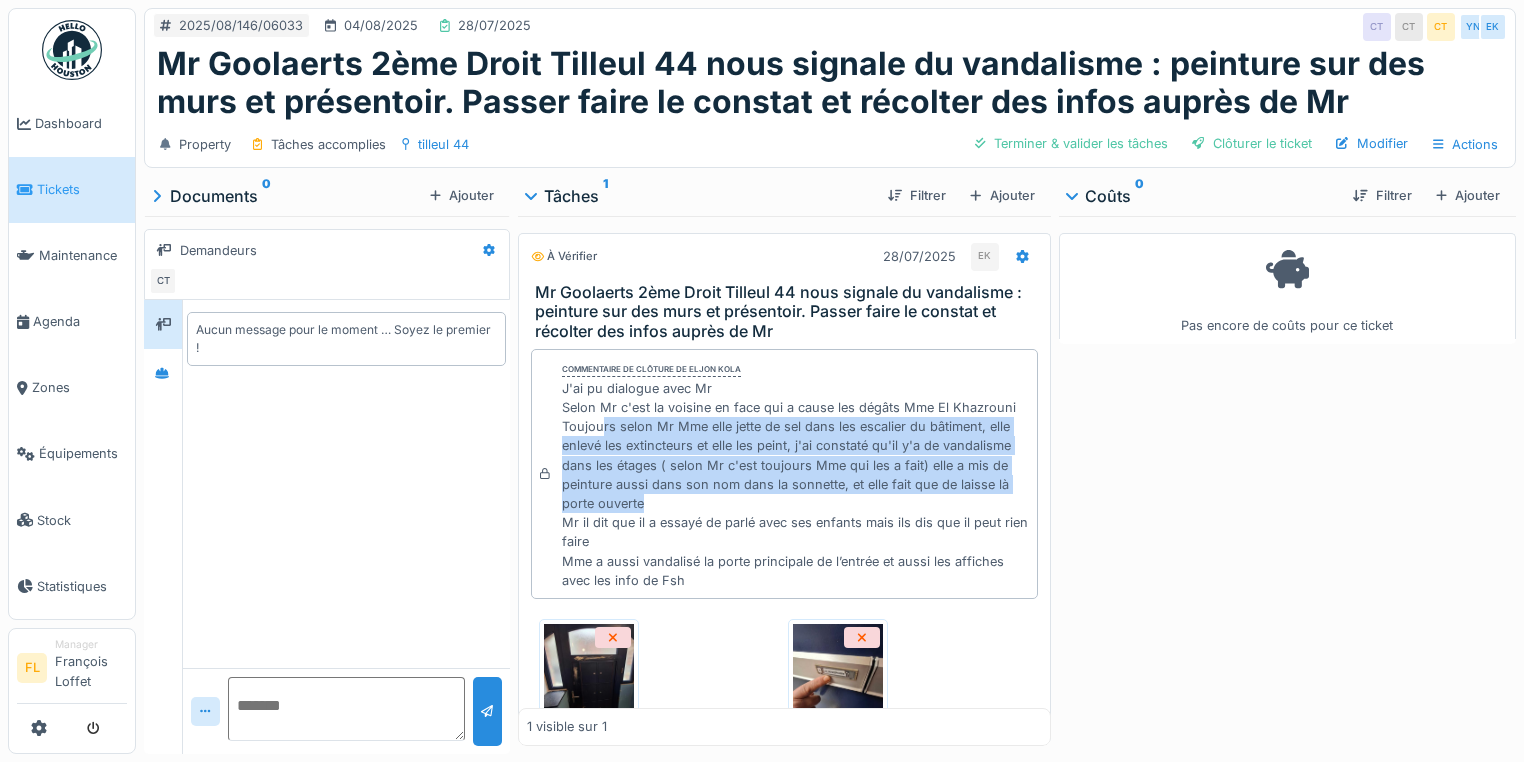 drag, startPoint x: 600, startPoint y: 419, endPoint x: 947, endPoint y: 498, distance: 355.87918 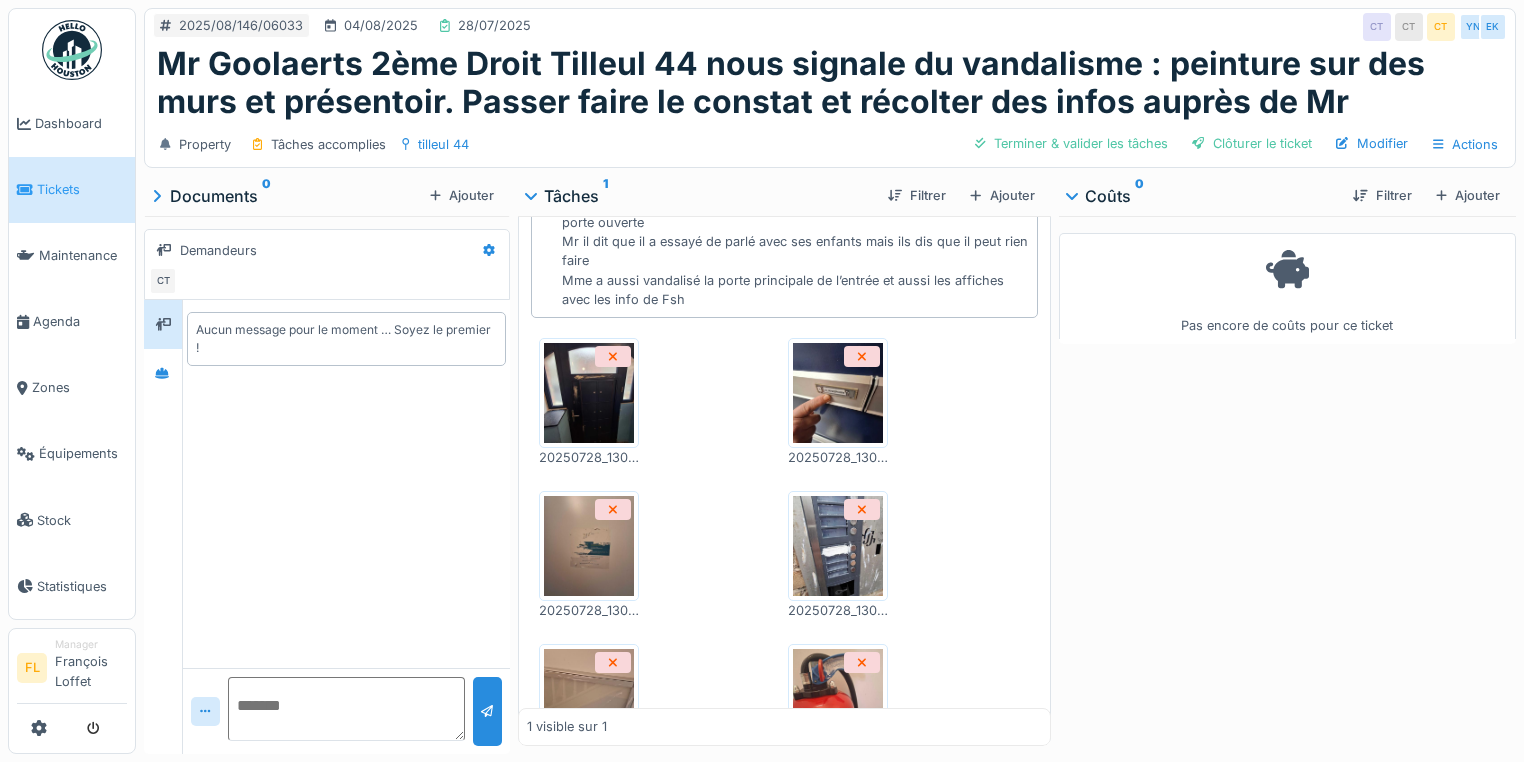 scroll, scrollTop: 0, scrollLeft: 0, axis: both 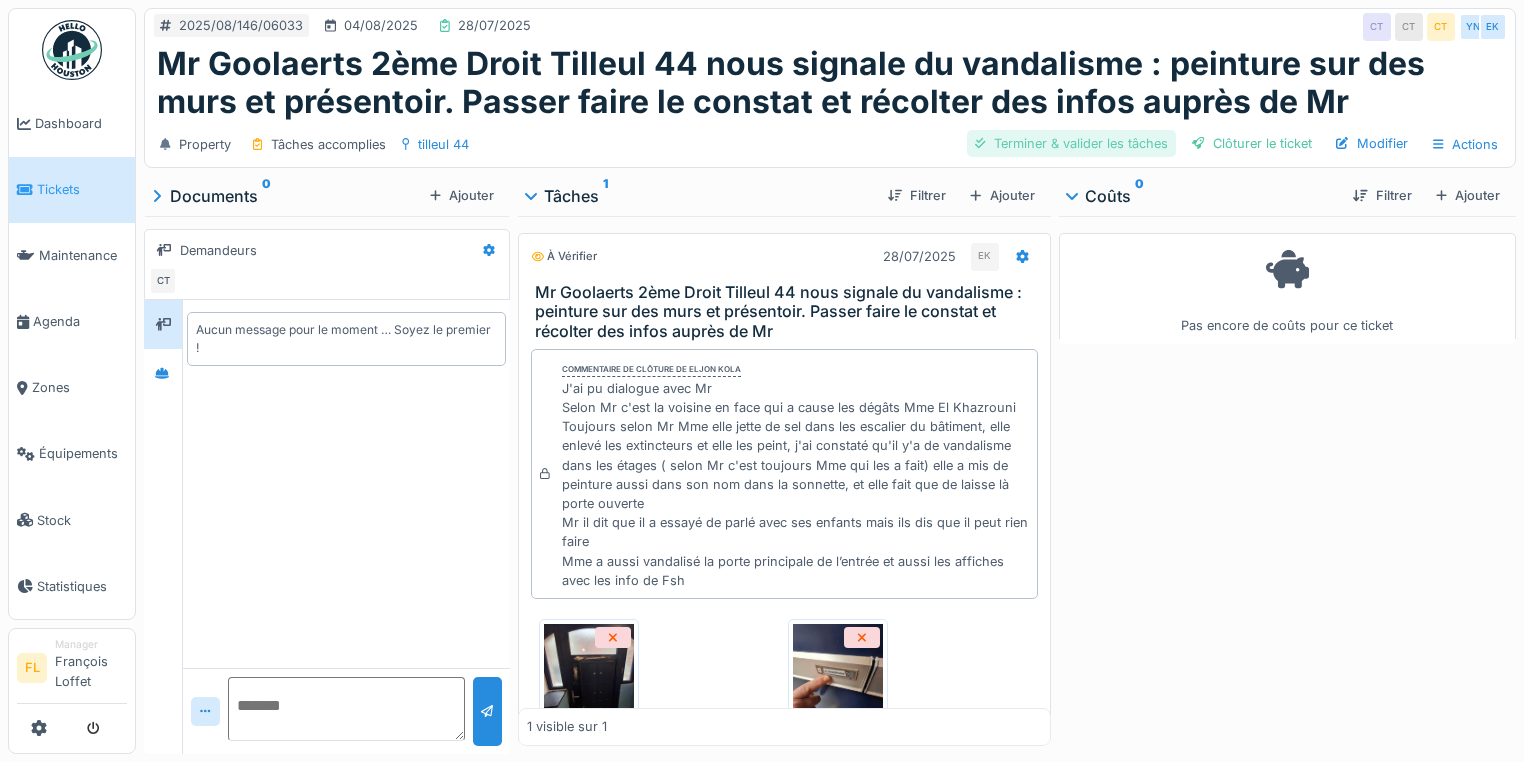click on "Terminer & valider les tâches" at bounding box center (1071, 143) 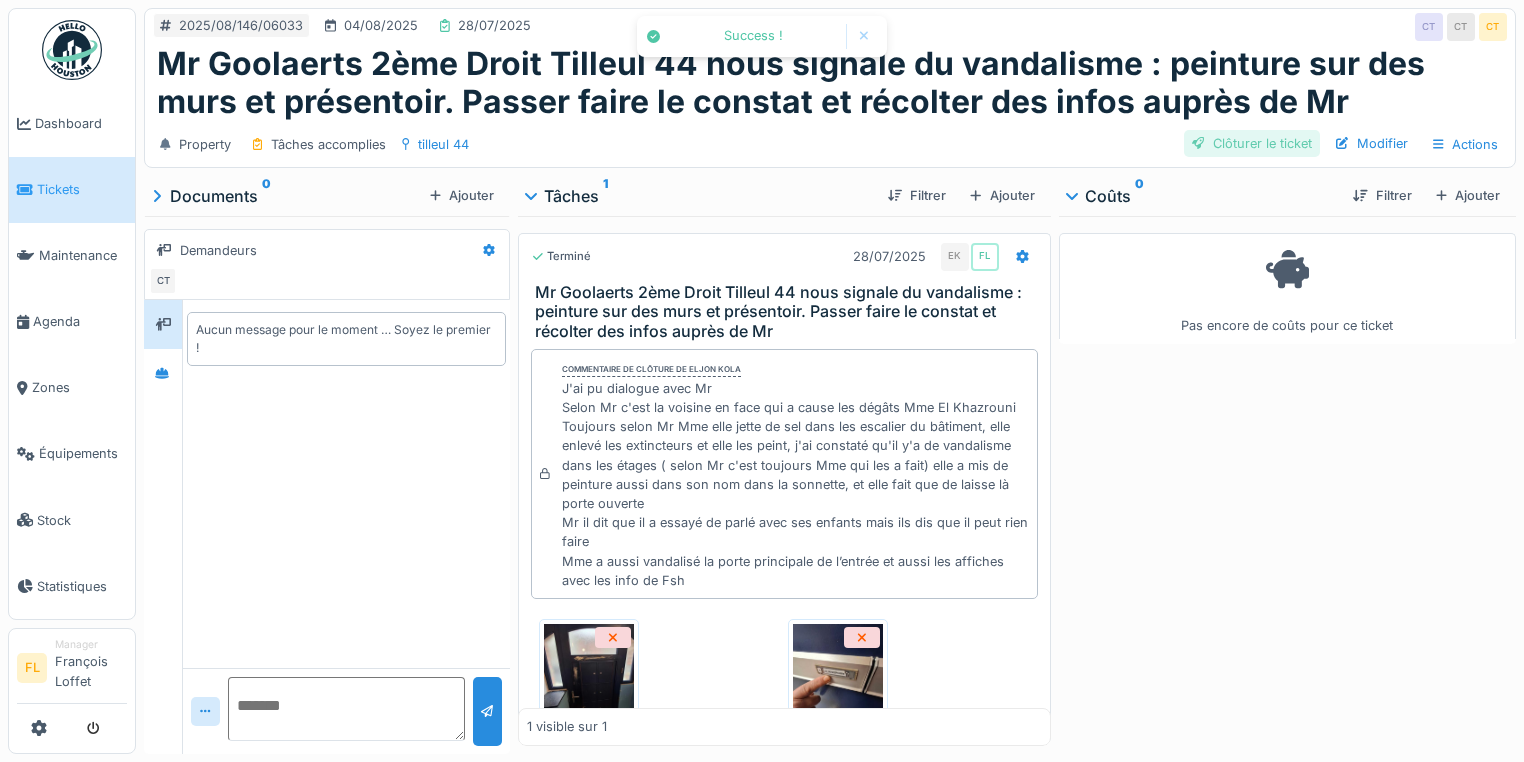 click on "Clôturer le ticket" at bounding box center (1252, 143) 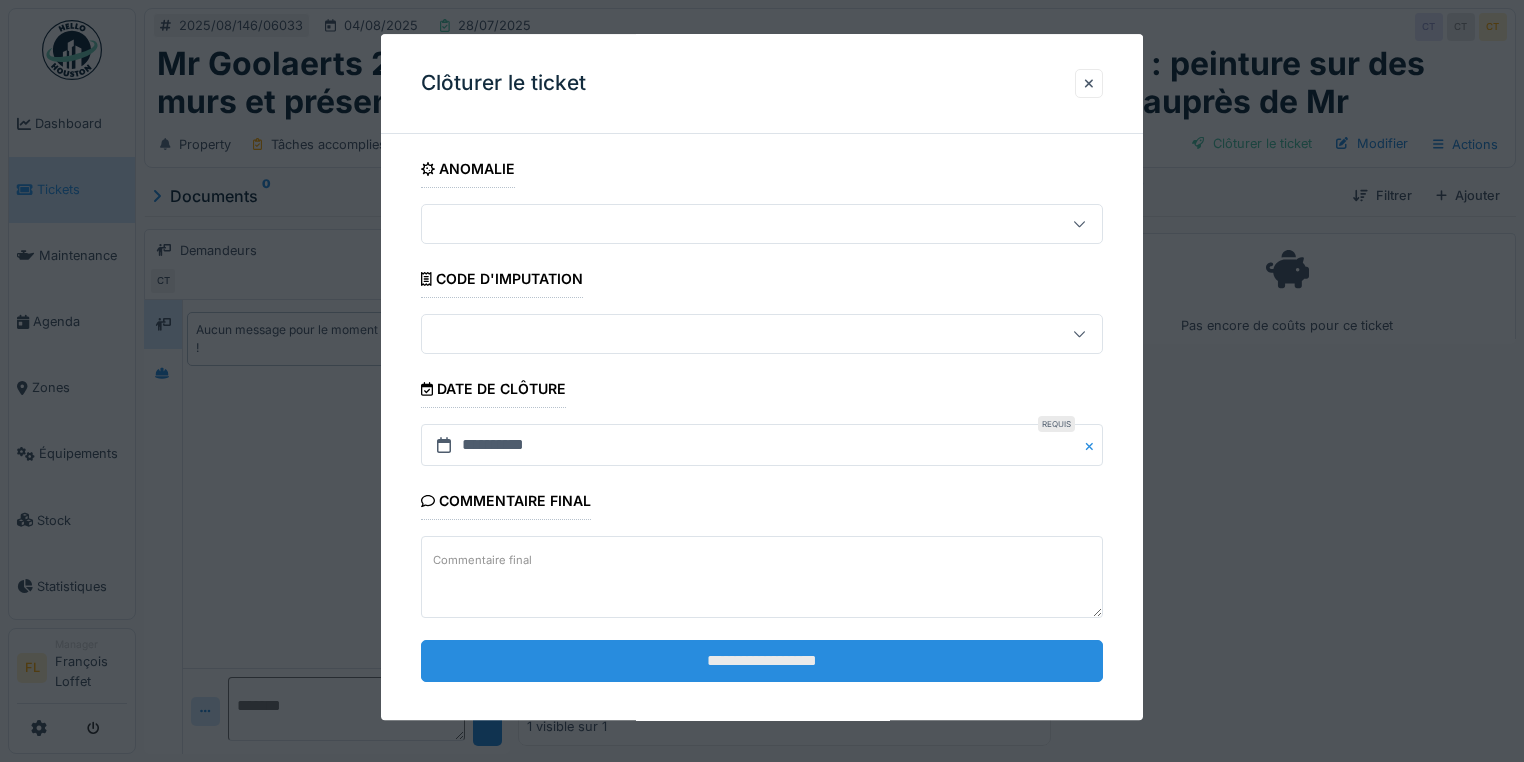 click on "**********" at bounding box center (762, 661) 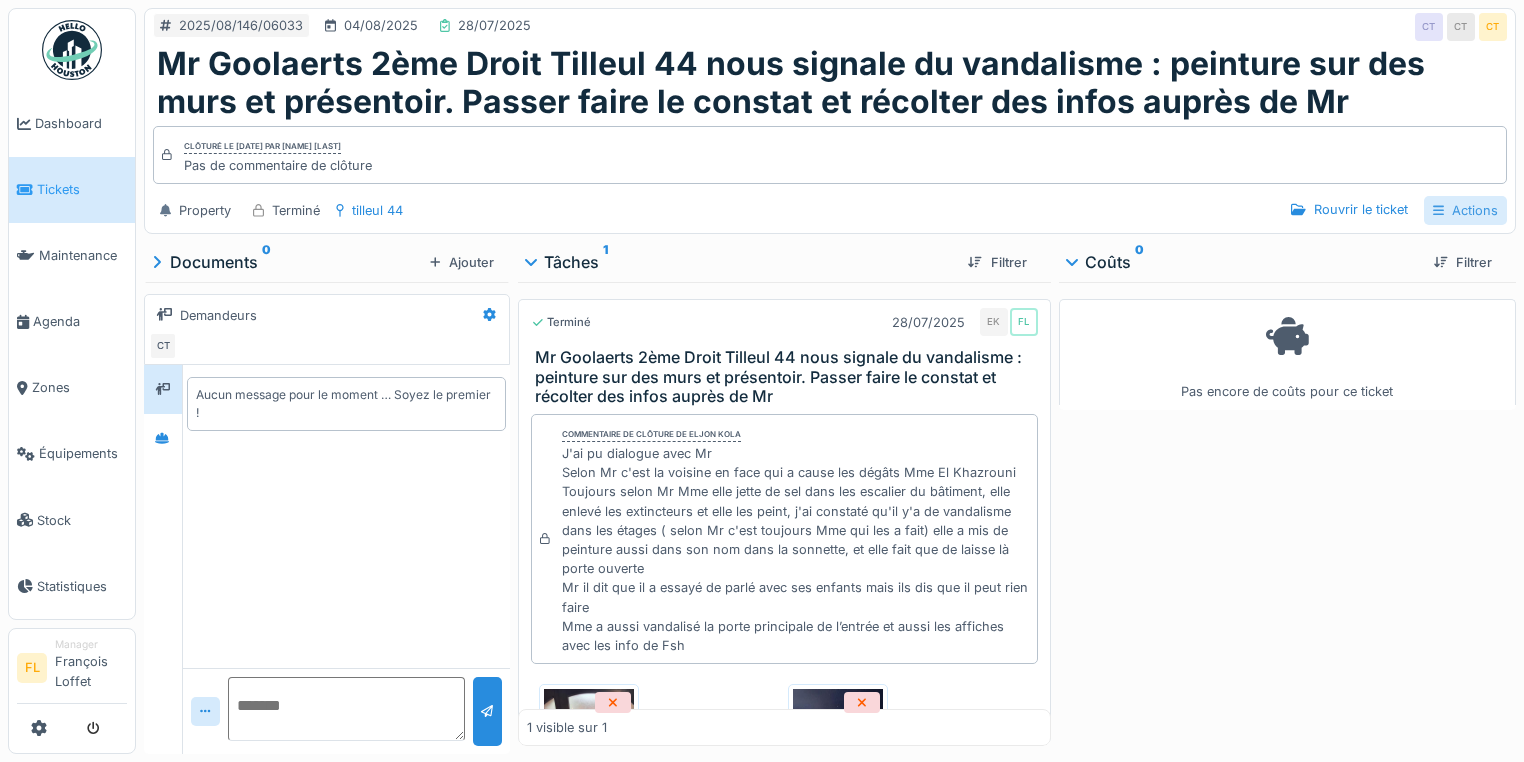 click 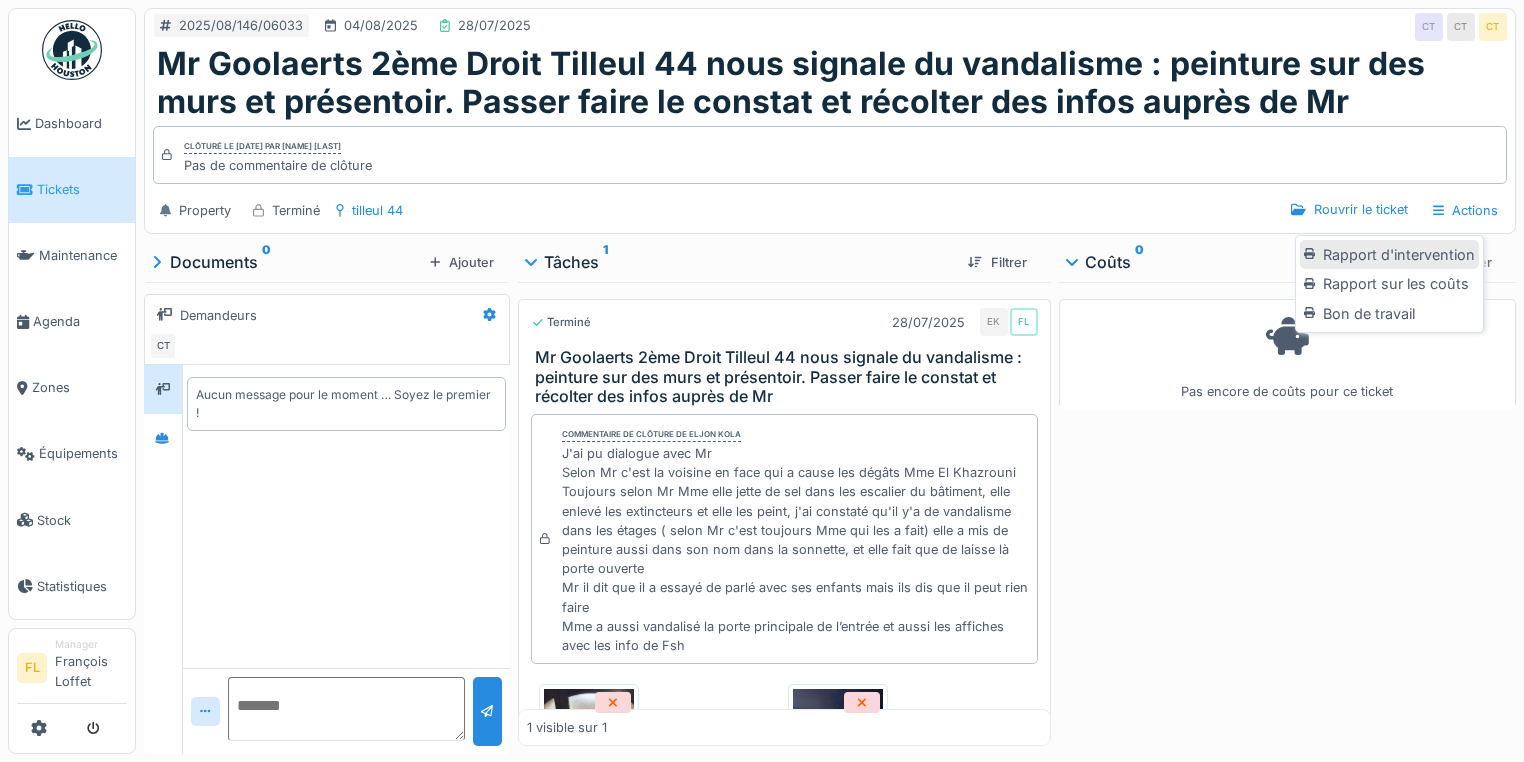 click on "Rapport d'intervention" at bounding box center (1389, 255) 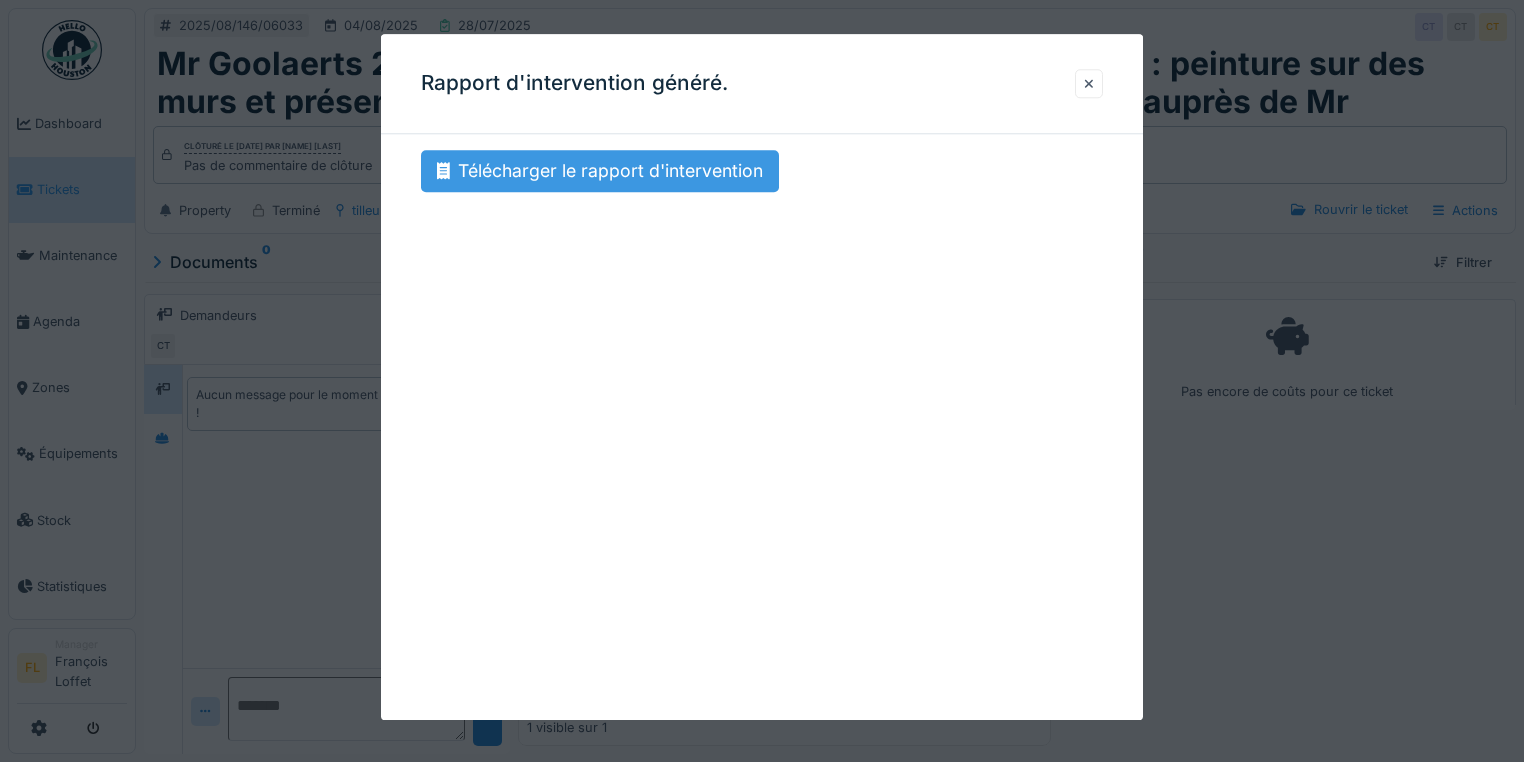click on "Télécharger le rapport d'intervention" at bounding box center (600, 171) 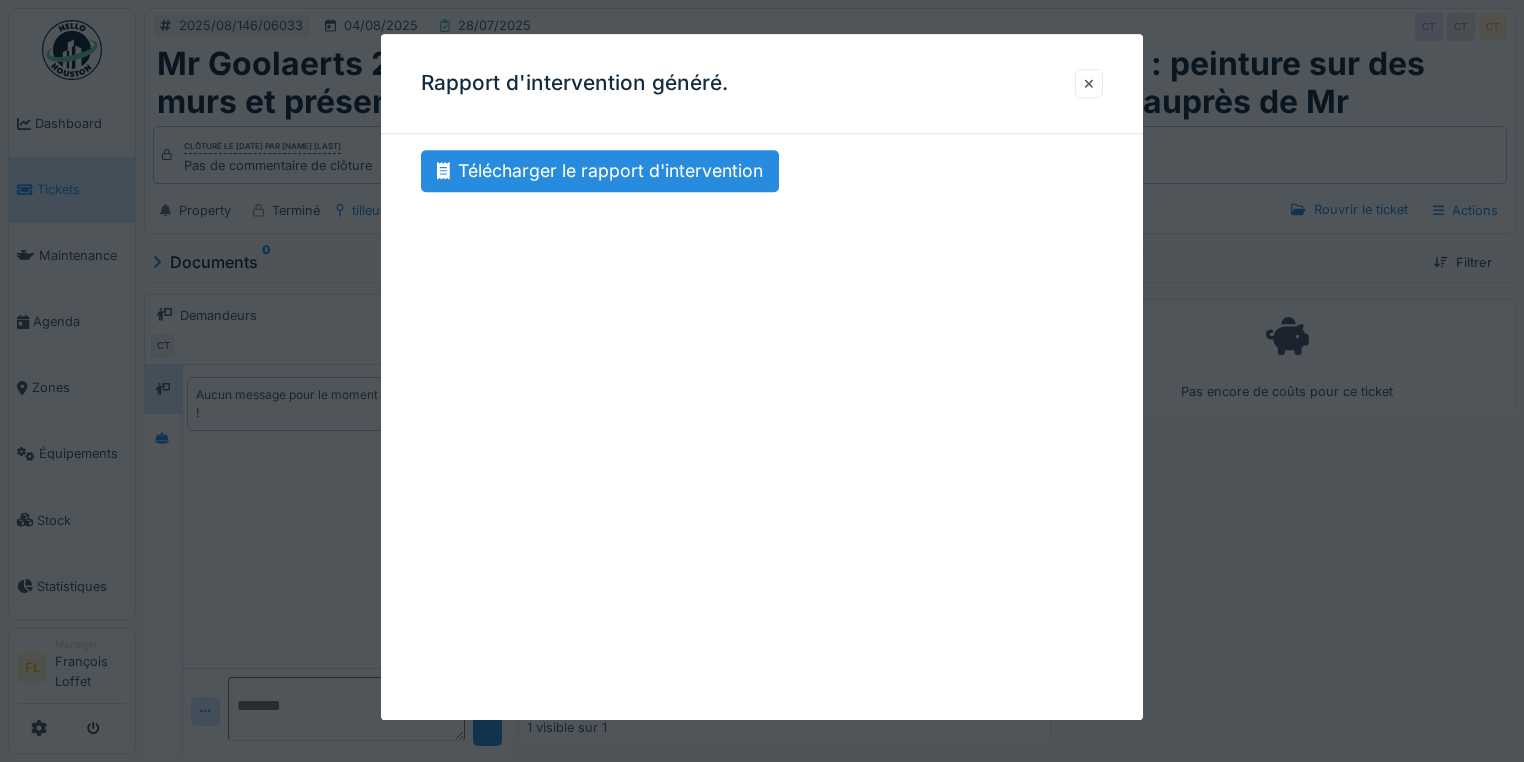 drag, startPoint x: 1089, startPoint y: 85, endPoint x: 1063, endPoint y: 62, distance: 34.713108 